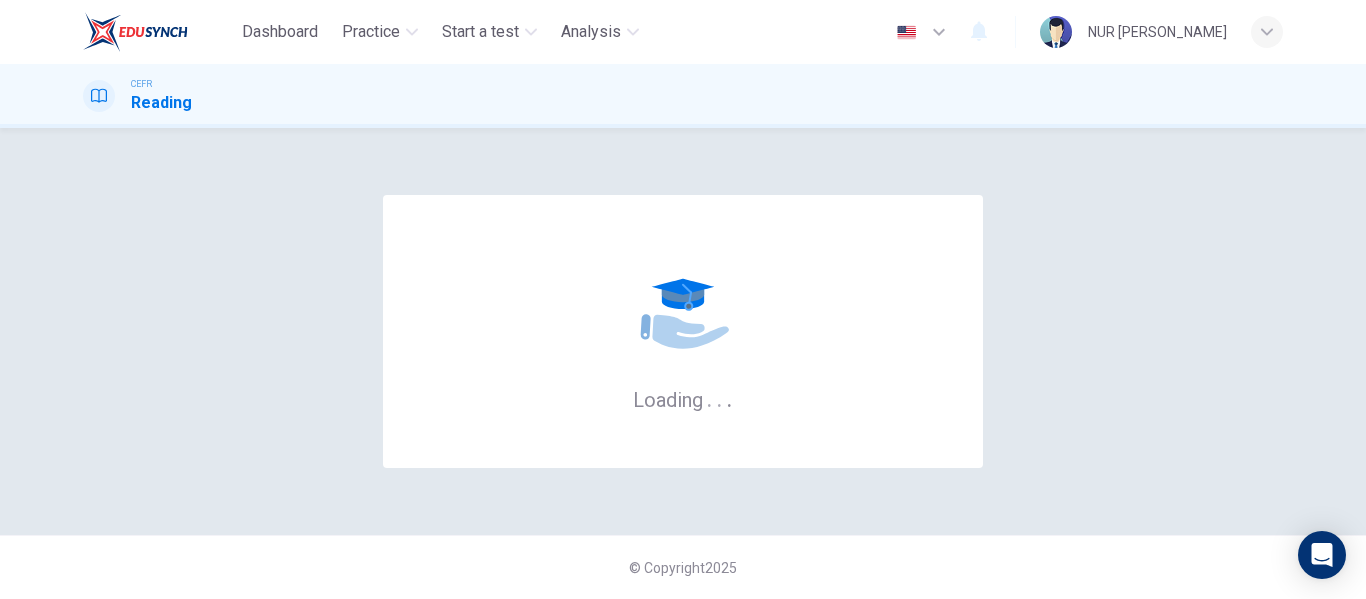 scroll, scrollTop: 0, scrollLeft: 0, axis: both 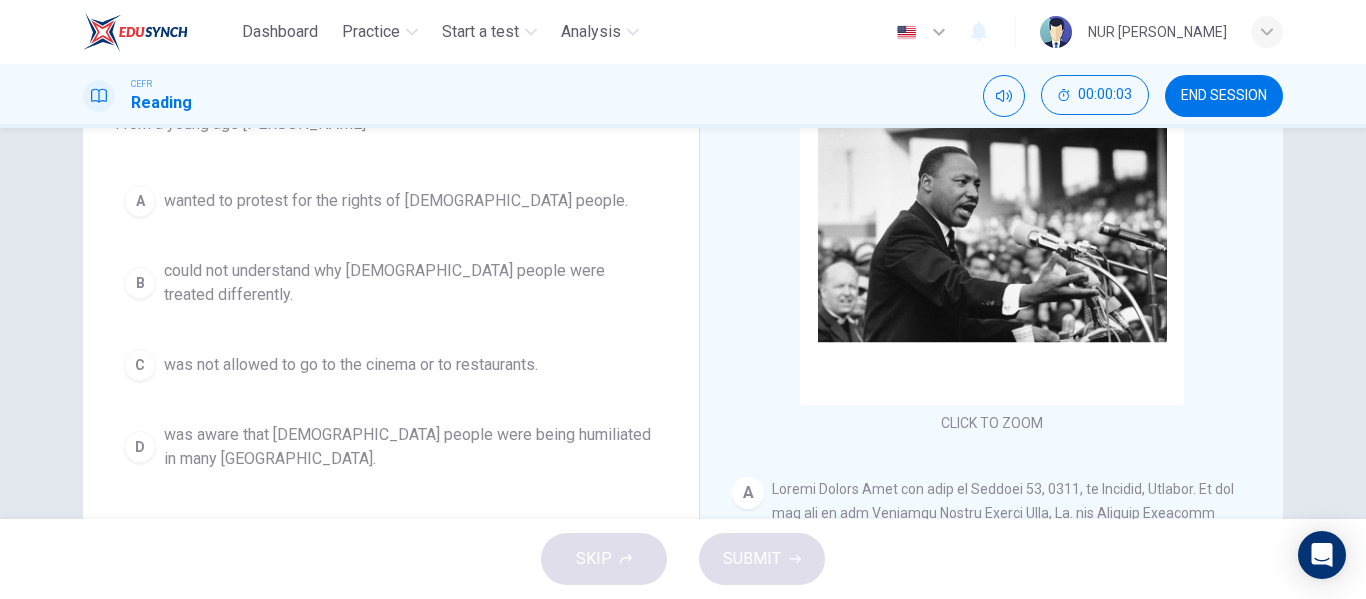 click on "could not understand why black people were treated differently." at bounding box center (411, 283) 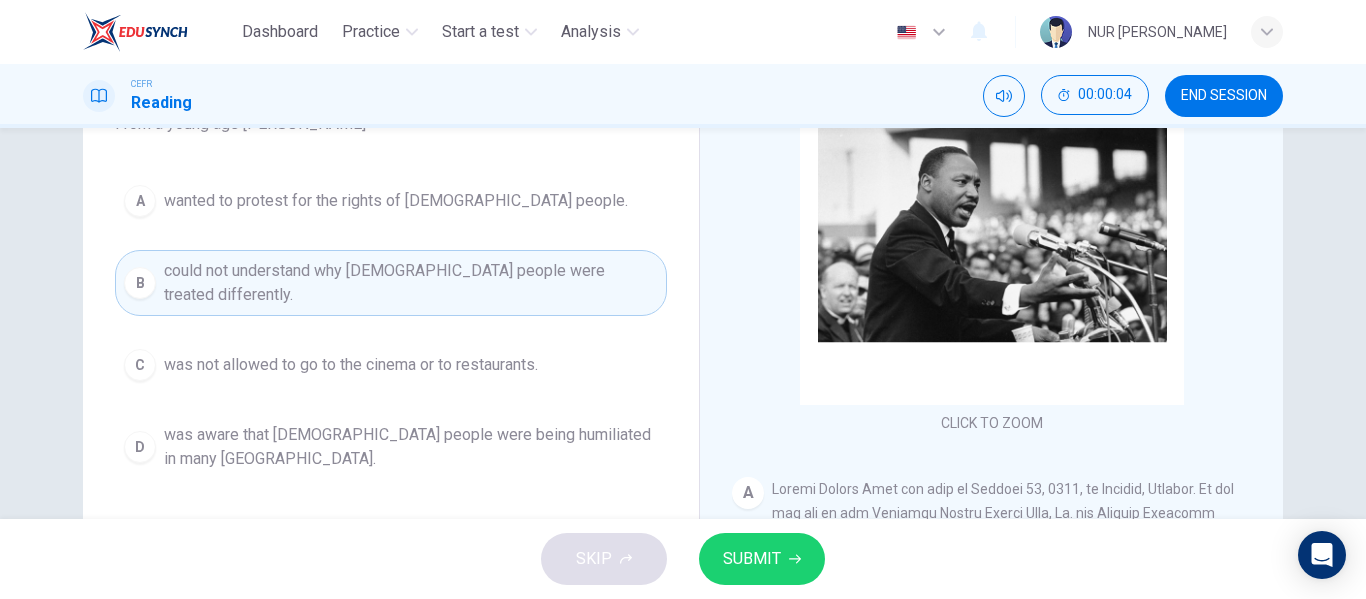click on "SUBMIT" at bounding box center [762, 559] 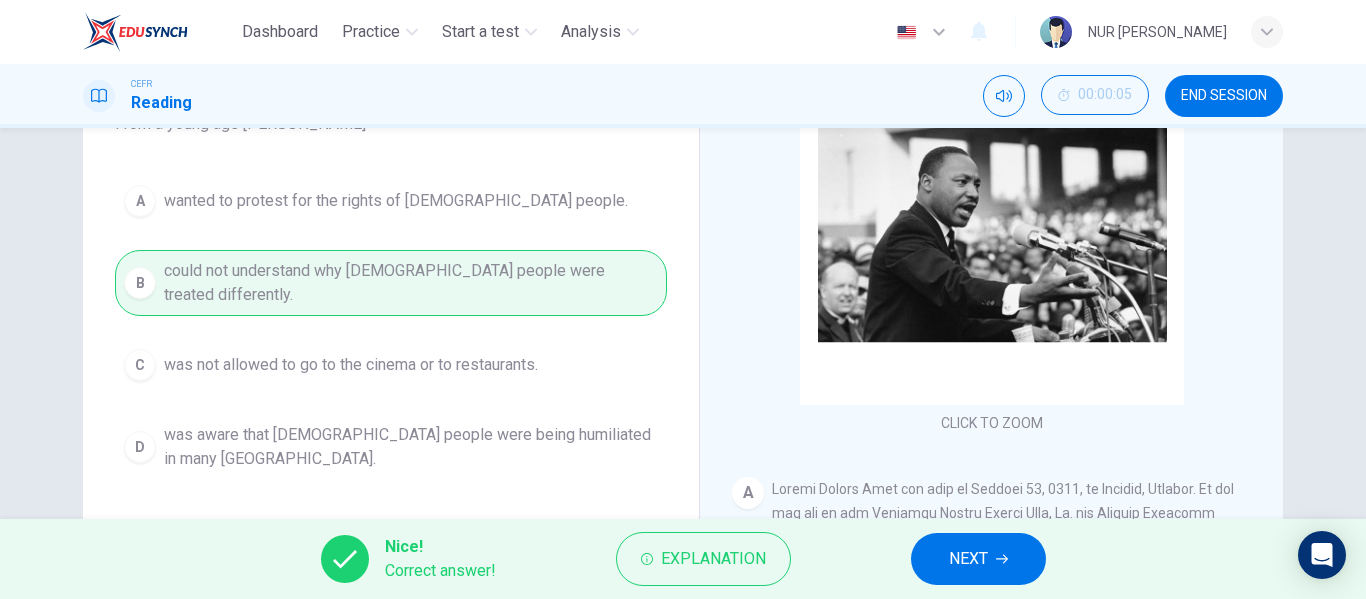 click on "NEXT" at bounding box center [978, 559] 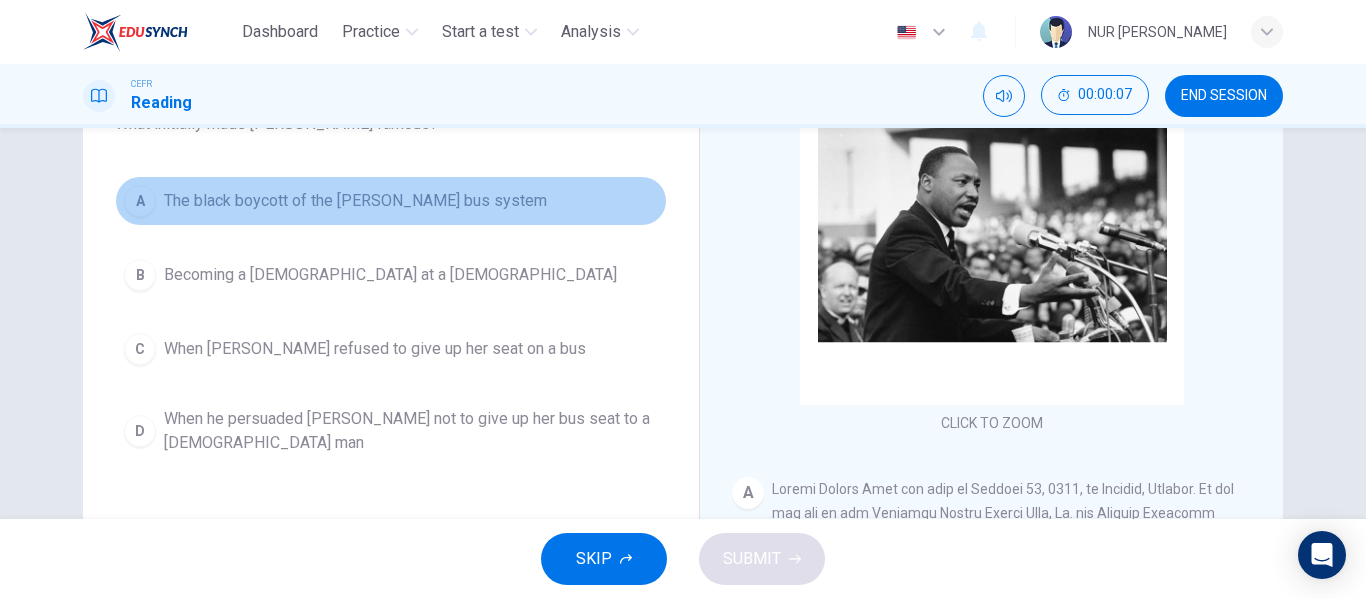 click on "A The black boycott of the Montgomery bus system" at bounding box center [391, 201] 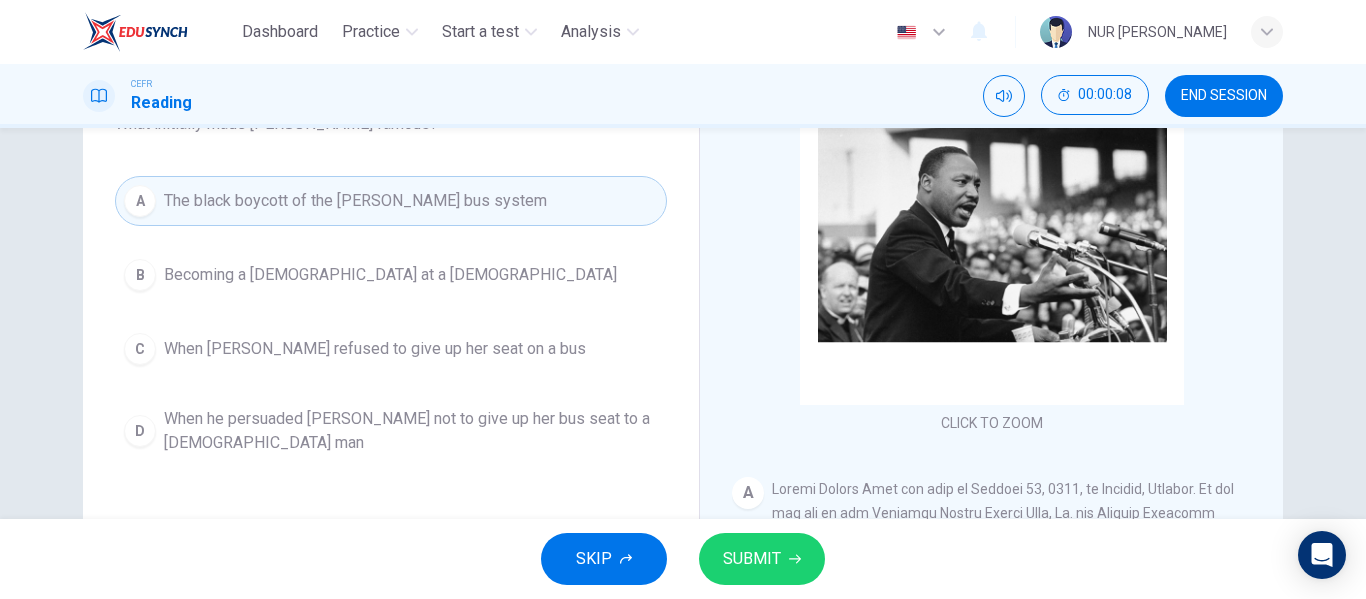 click on "SUBMIT" at bounding box center [752, 559] 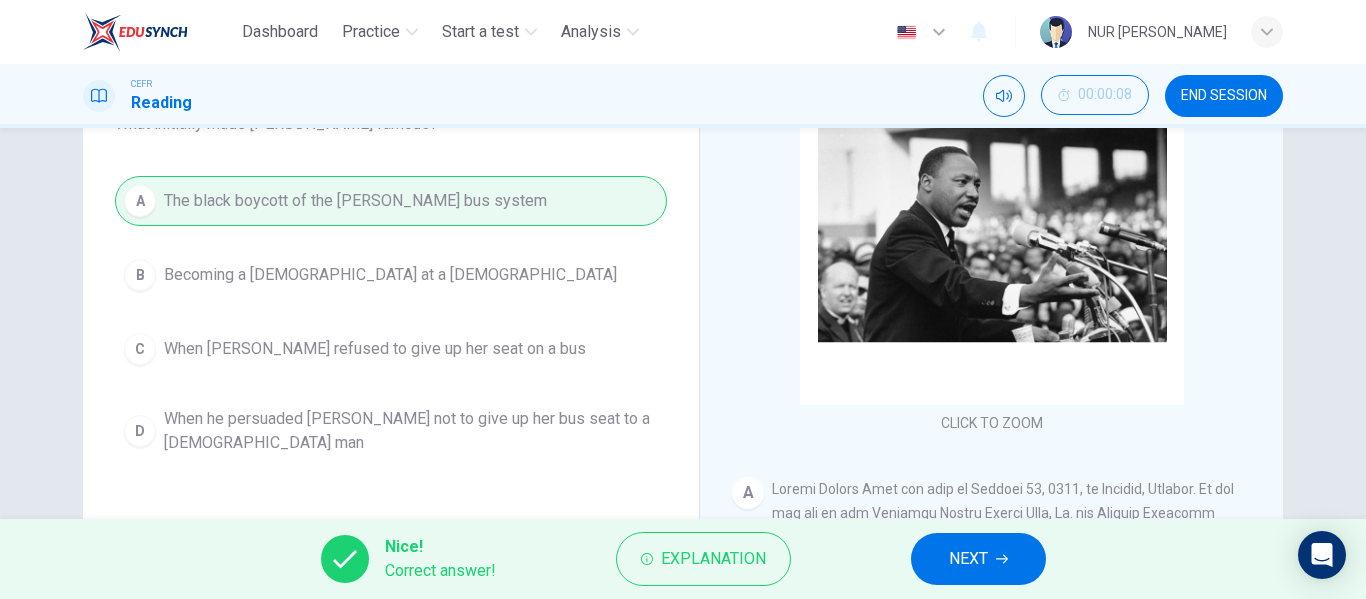 click on "NEXT" at bounding box center [968, 559] 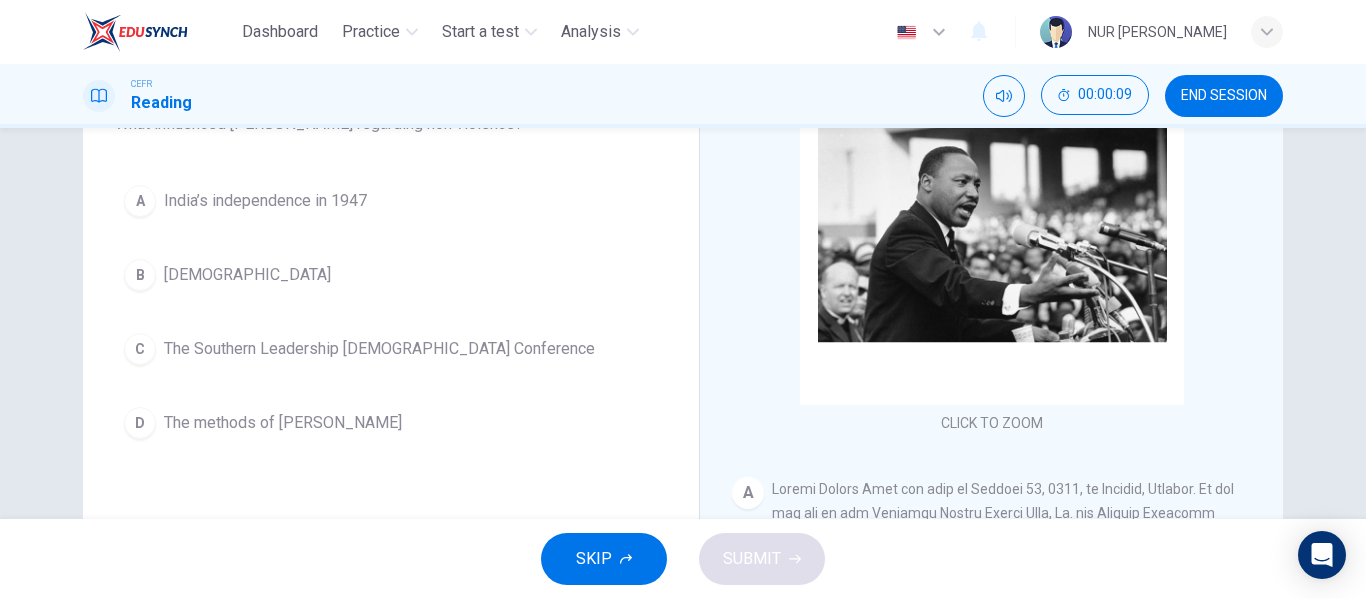click on "D The methods of Gandhi" at bounding box center [391, 423] 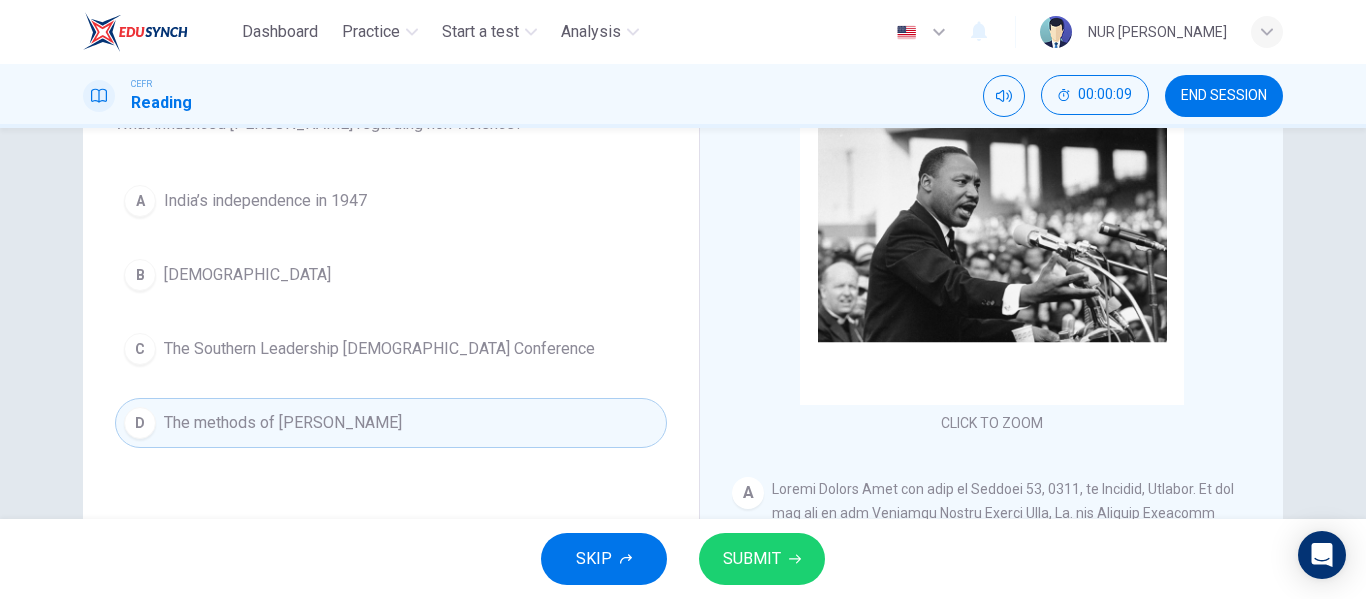 click on "SUBMIT" at bounding box center (762, 559) 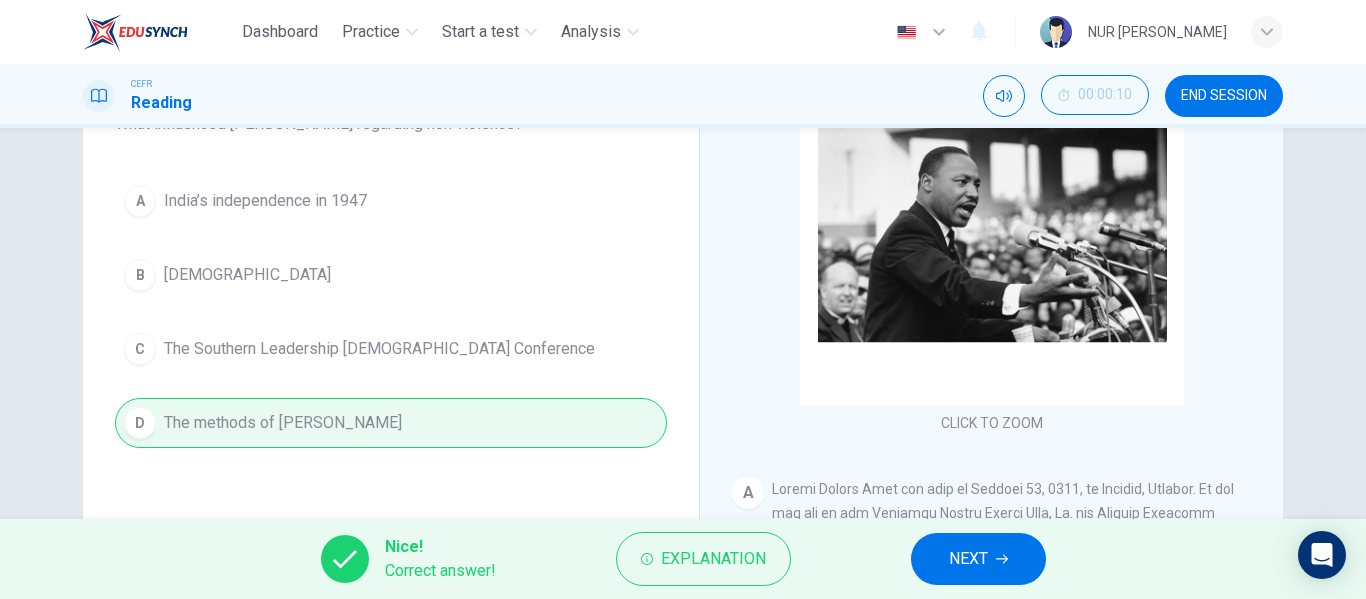 click on "NEXT" at bounding box center [978, 559] 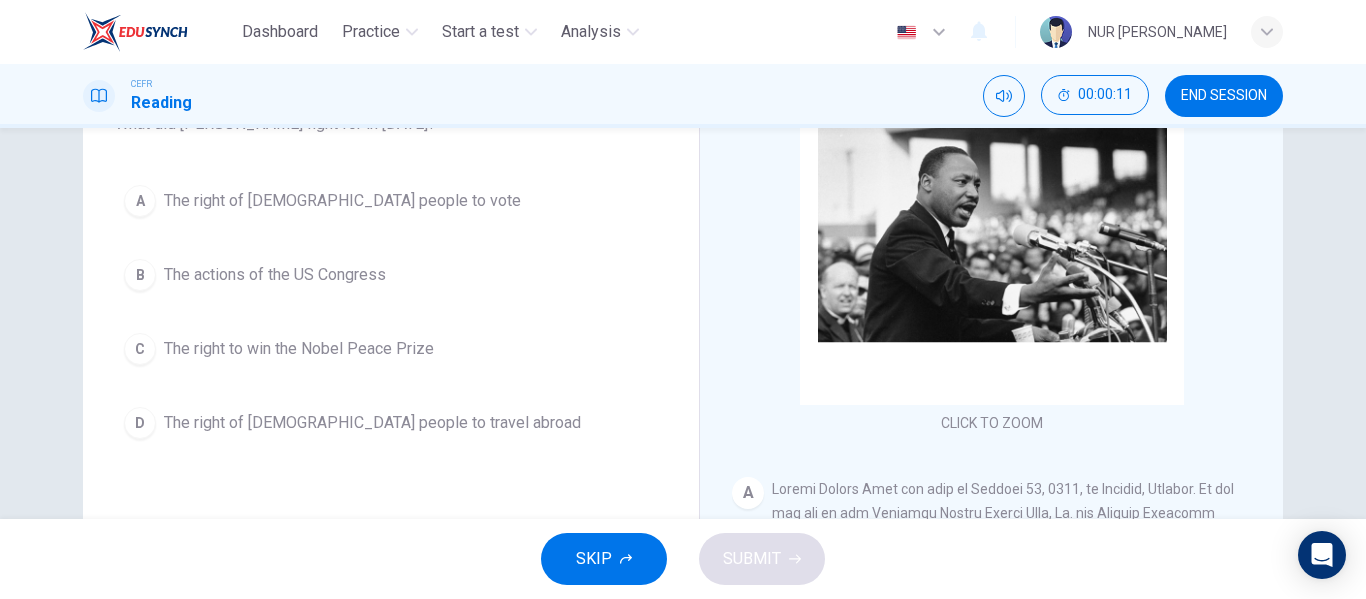 click on "The right of black people to vote" at bounding box center (342, 201) 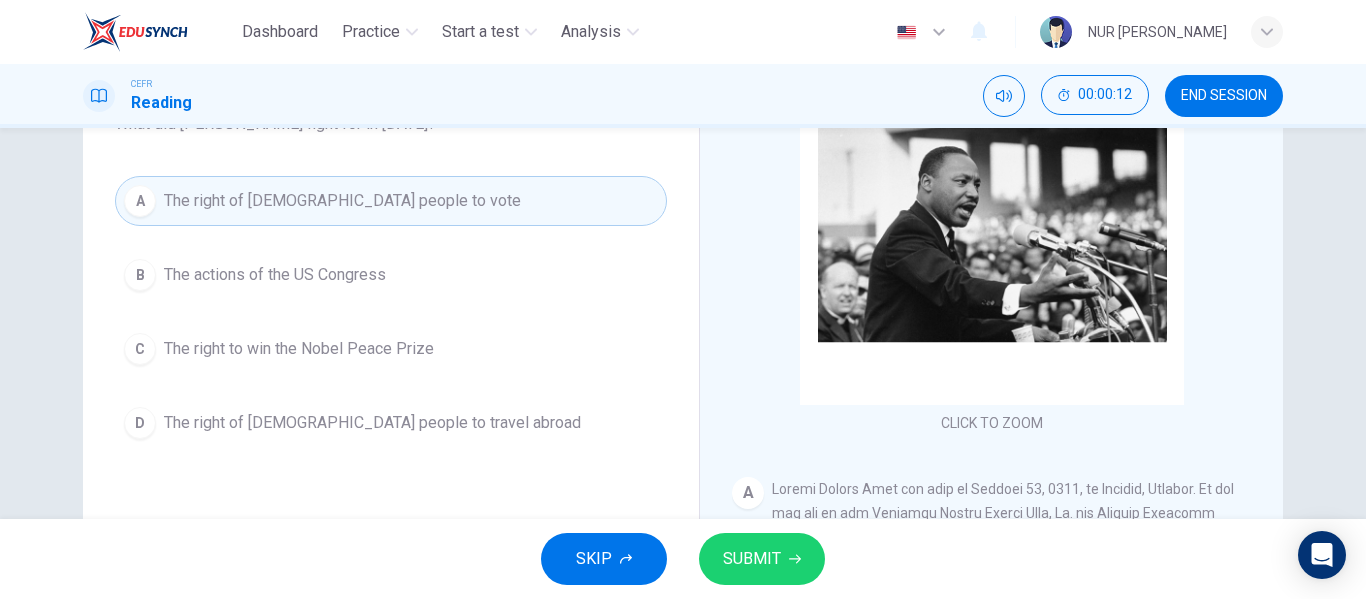 click on "SUBMIT" at bounding box center [752, 559] 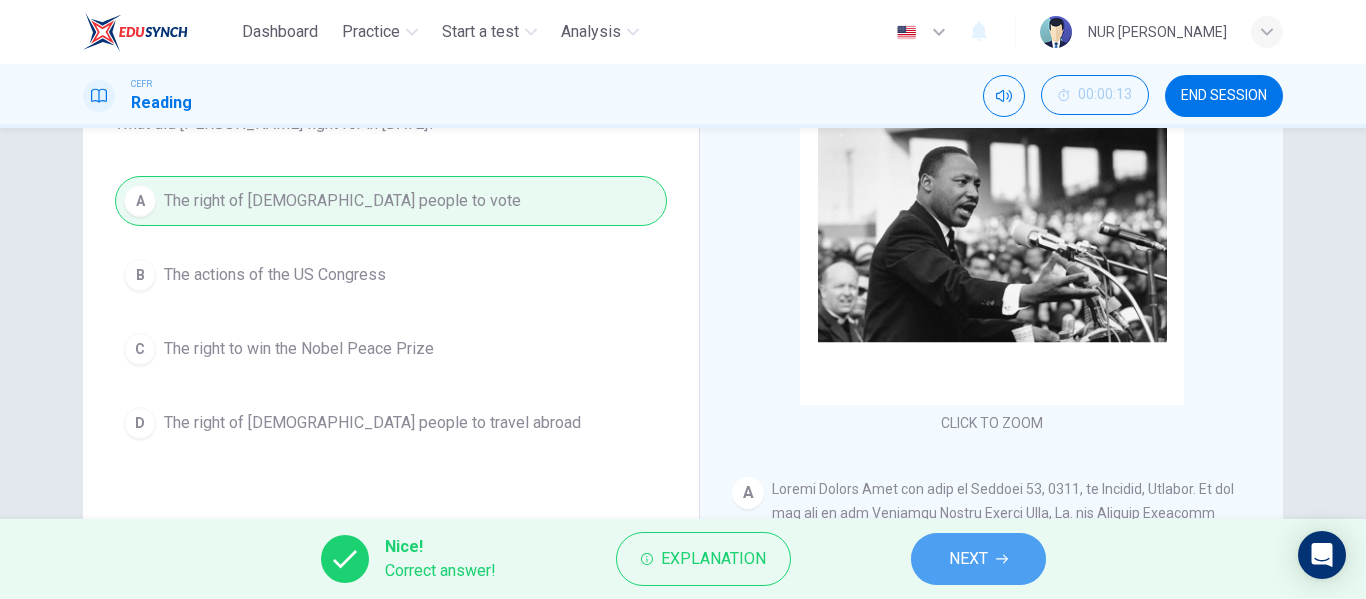 click on "NEXT" at bounding box center (978, 559) 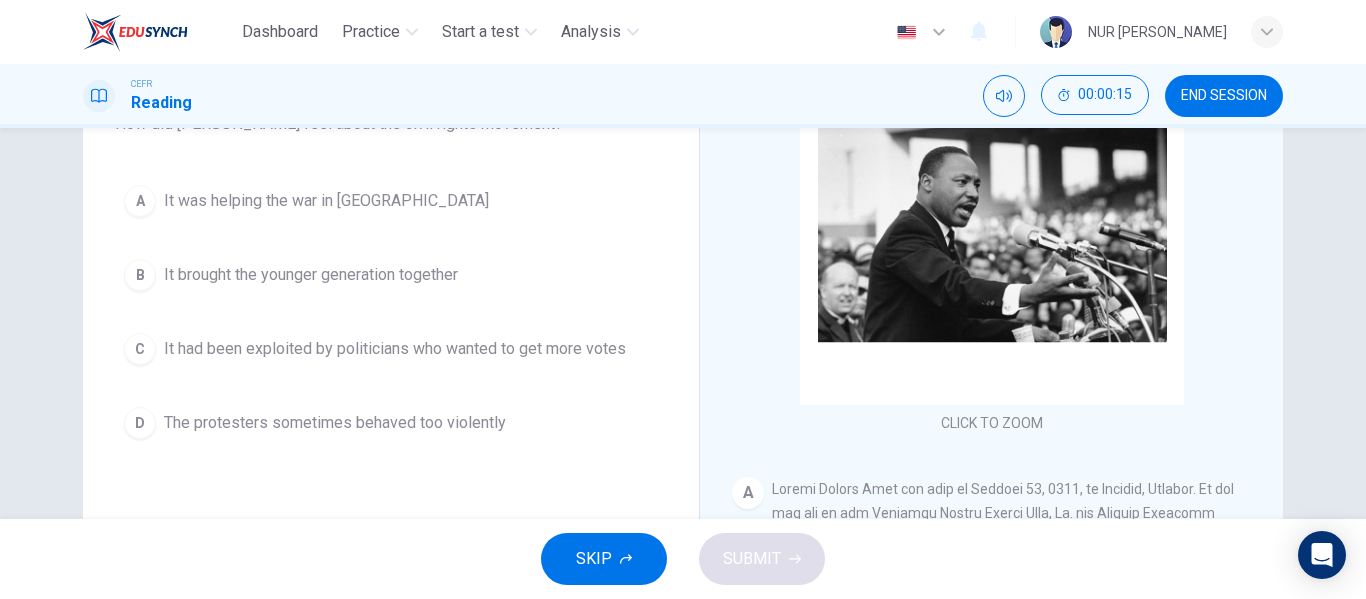 click on "The protesters sometimes behaved too violently" at bounding box center [335, 423] 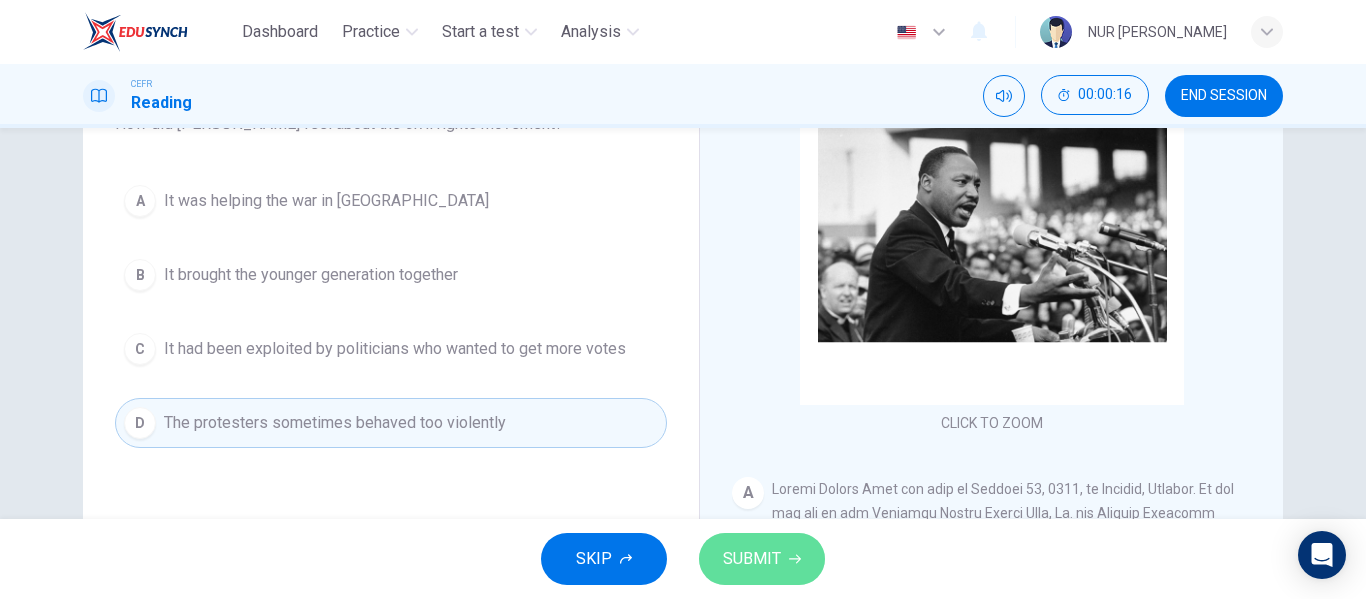 click 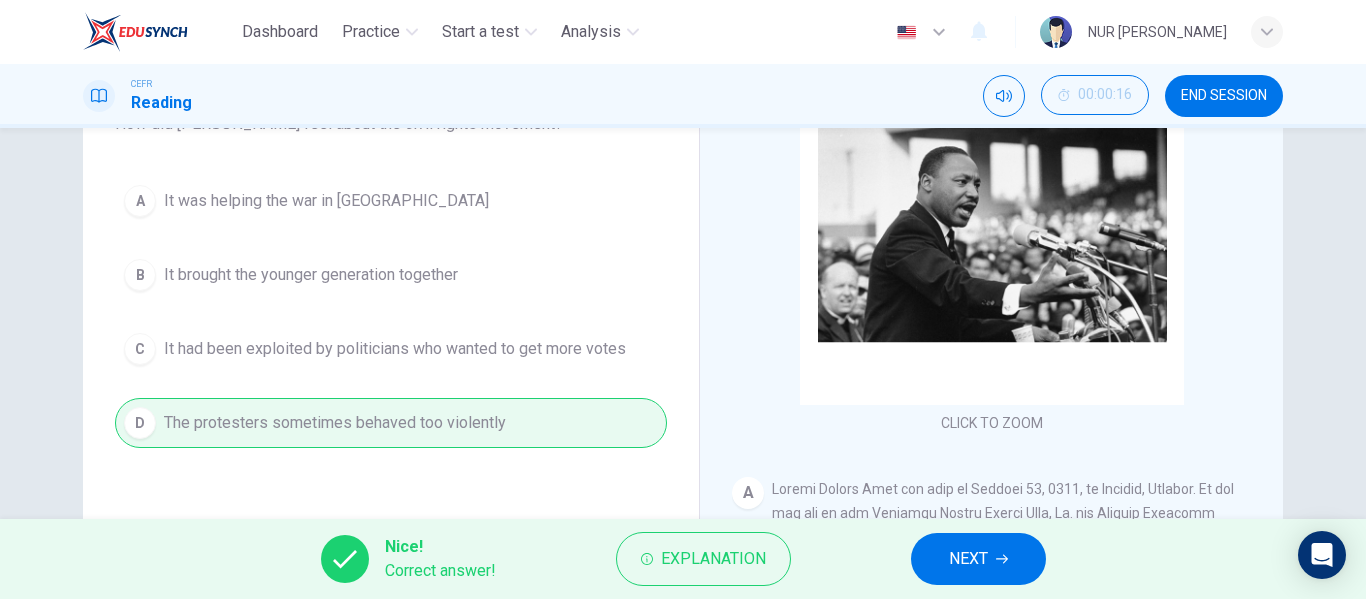 click on "NEXT" at bounding box center (968, 559) 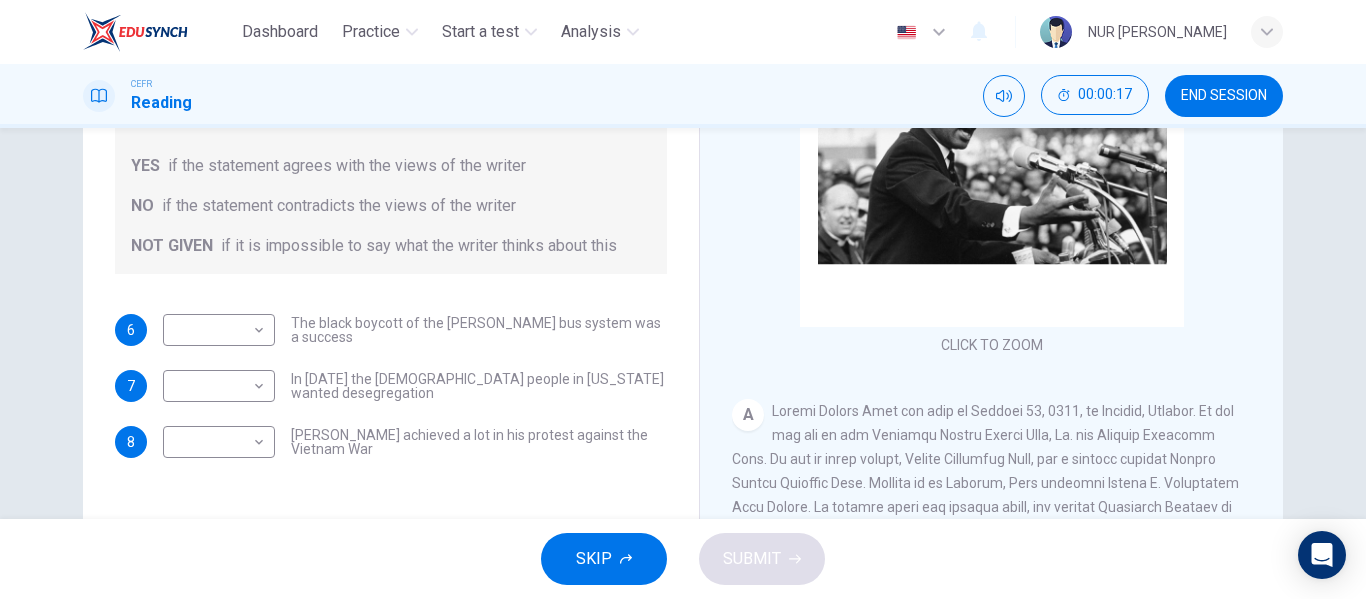 scroll, scrollTop: 300, scrollLeft: 0, axis: vertical 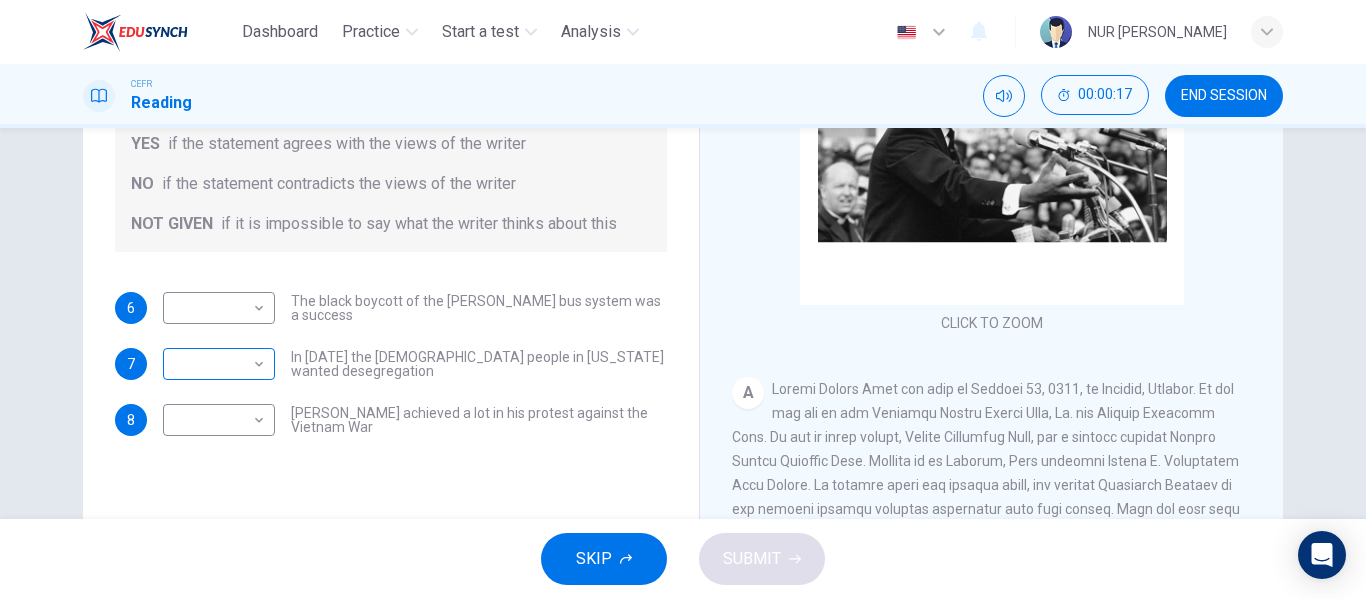 click on "Dashboard Practice Start a test Analysis English en ​ NUR SYAMIMI BINTI MOHD IBRAHIM CEFR Reading 00:00:17 END SESSION Questions 6 - 8 Do the following statements agree with the information given in the Reading Passage? In the space below, write YES if the statement agrees with the views of the writer NO if the statement contradicts the views of the writer NOT GIVEN if it is impossible to say what the writer thinks about this 6 ​ ​ The black boycott of the Montgomery bus system was a success 7 ​ ​ In 1963 the white people in Alabama wanted desegregation 8 ​ ​ Martin Luther King achieved a lot in his protest against the Vietnam War Martin Luther King CLICK TO ZOOM Click to Zoom A B C D E F SKIP SUBMIT EduSynch - Online Language Proficiency Testing
Dashboard Practice Start a test Analysis Notifications © Copyright  2025" at bounding box center [683, 299] 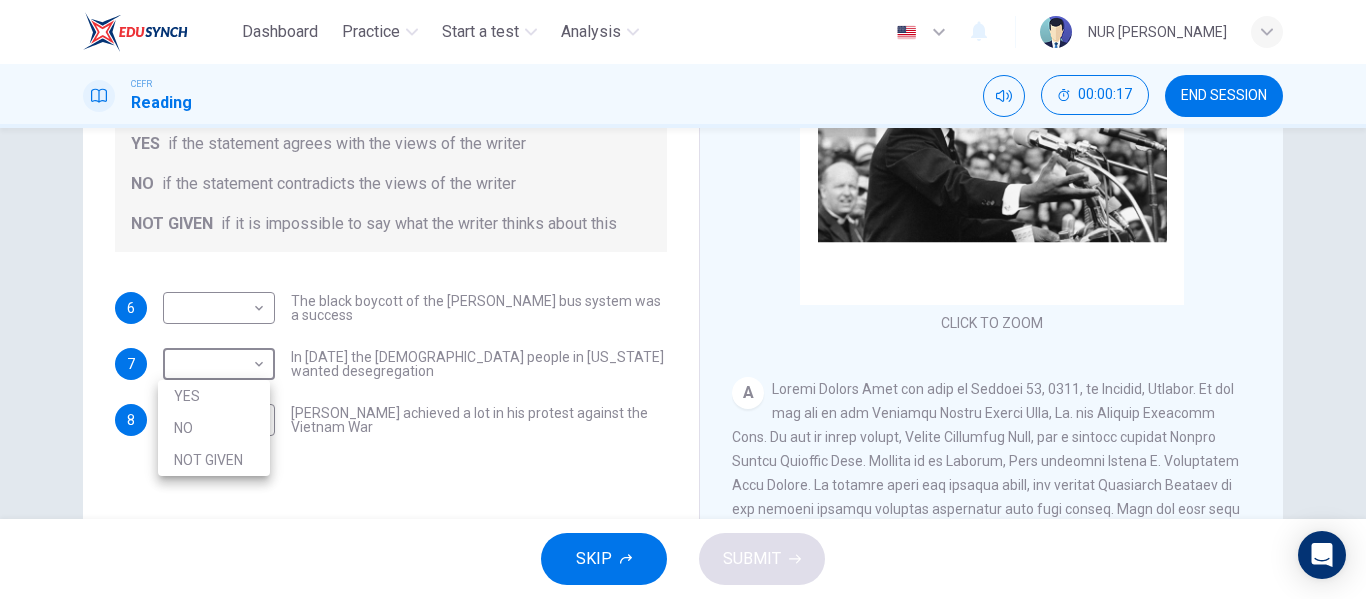 click at bounding box center [683, 299] 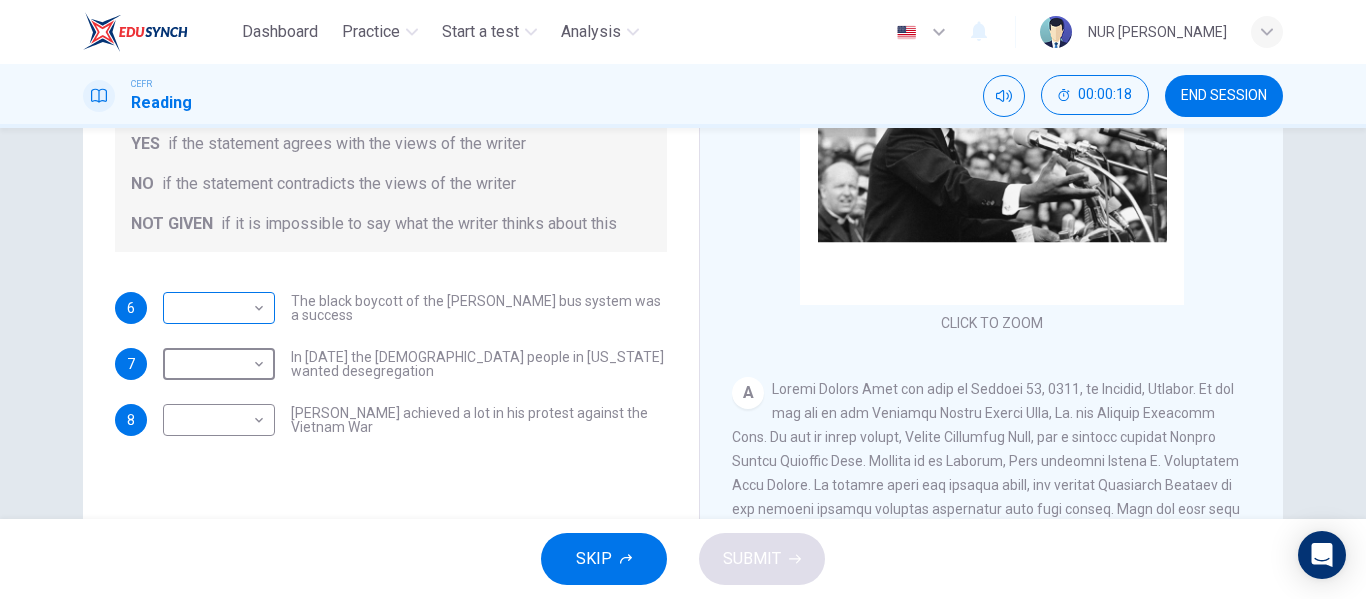 click on "Dashboard Practice Start a test Analysis English en ​ NUR SYAMIMI BINTI MOHD IBRAHIM CEFR Reading 00:00:18 END SESSION Questions 6 - 8 Do the following statements agree with the information given in the Reading Passage? In the space below, write YES if the statement agrees with the views of the writer NO if the statement contradicts the views of the writer NOT GIVEN if it is impossible to say what the writer thinks about this 6 ​ ​ The black boycott of the Montgomery bus system was a success 7 ​ ​ In 1963 the white people in Alabama wanted desegregation 8 ​ ​ Martin Luther King achieved a lot in his protest against the Vietnam War Martin Luther King CLICK TO ZOOM Click to Zoom A B C D E F SKIP SUBMIT EduSynch - Online Language Proficiency Testing
Dashboard Practice Start a test Analysis Notifications © Copyright  2025" at bounding box center [683, 299] 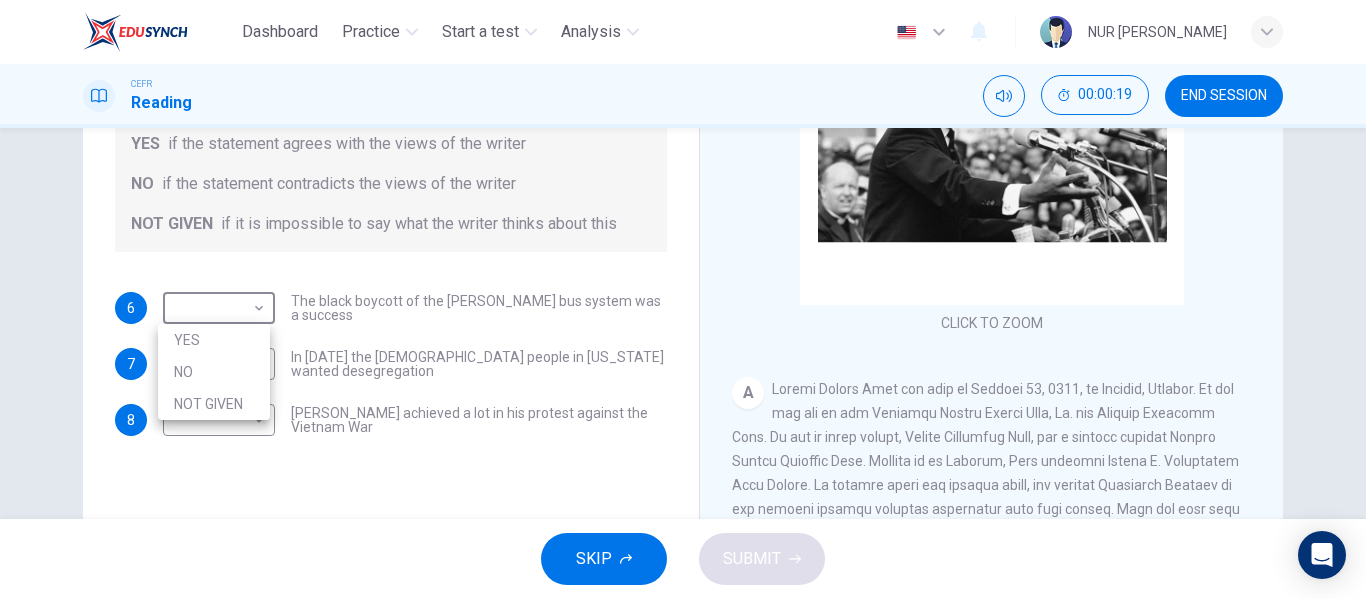 click on "YES" at bounding box center [214, 340] 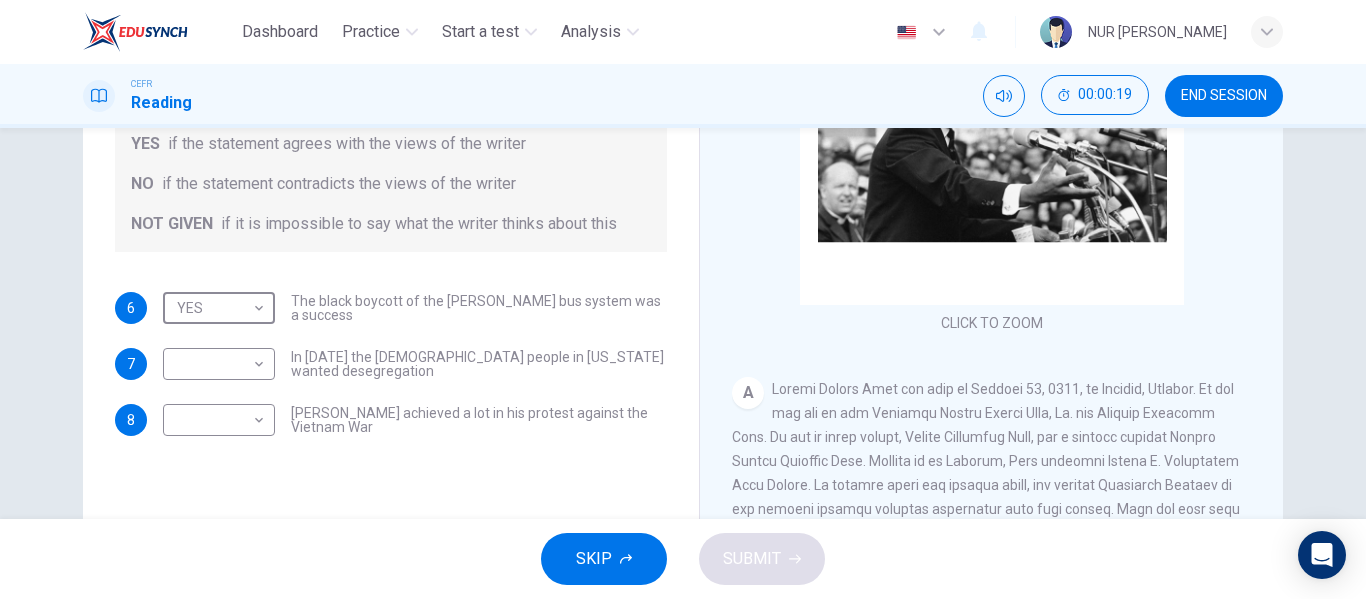 click on "Dashboard Practice Start a test Analysis English en ​ NUR SYAMIMI BINTI MOHD IBRAHIM CEFR Reading 00:00:19 END SESSION Questions 6 - 8 Do the following statements agree with the information given in the Reading Passage? In the space below, write YES if the statement agrees with the views of the writer NO if the statement contradicts the views of the writer NOT GIVEN if it is impossible to say what the writer thinks about this 6 YES YES ​ The black boycott of the Montgomery bus system was a success 7 ​ ​ In 1963 the white people in Alabama wanted desegregation 8 ​ ​ Martin Luther King achieved a lot in his protest against the Vietnam War Martin Luther King CLICK TO ZOOM Click to Zoom A B C D E F SKIP SUBMIT EduSynch - Online Language Proficiency Testing
Dashboard Practice Start a test Analysis Notifications © Copyright  2025 YES NO NOT GIVEN" at bounding box center [683, 299] 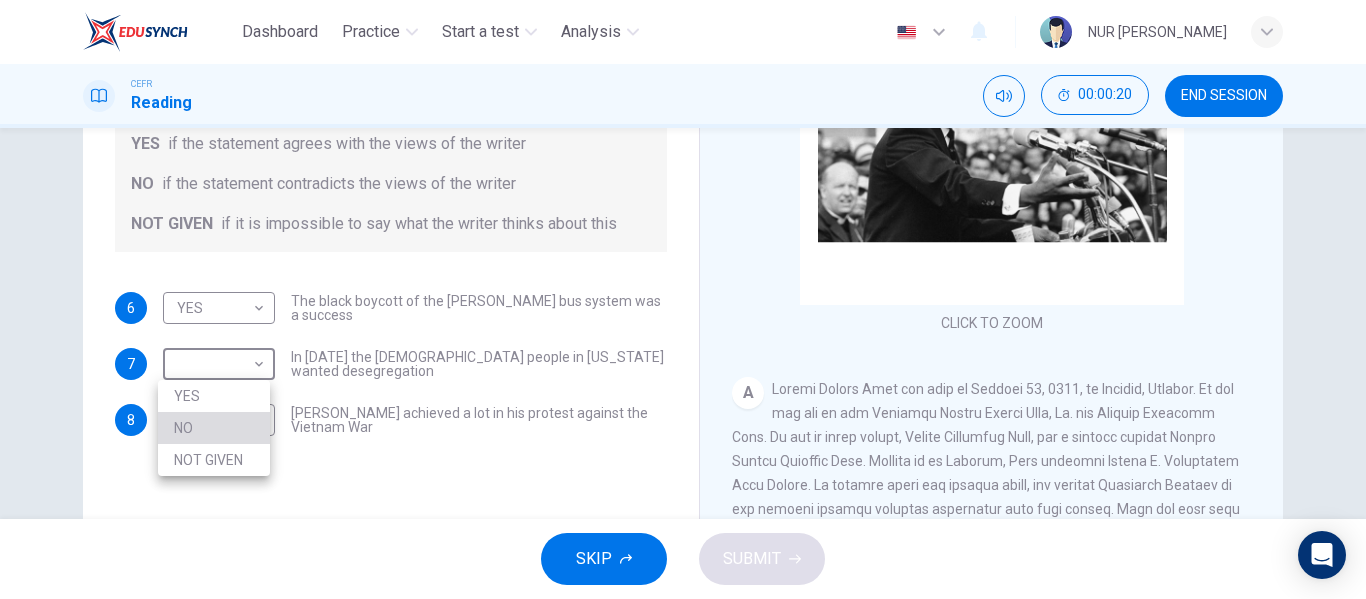 click on "NO" at bounding box center (214, 428) 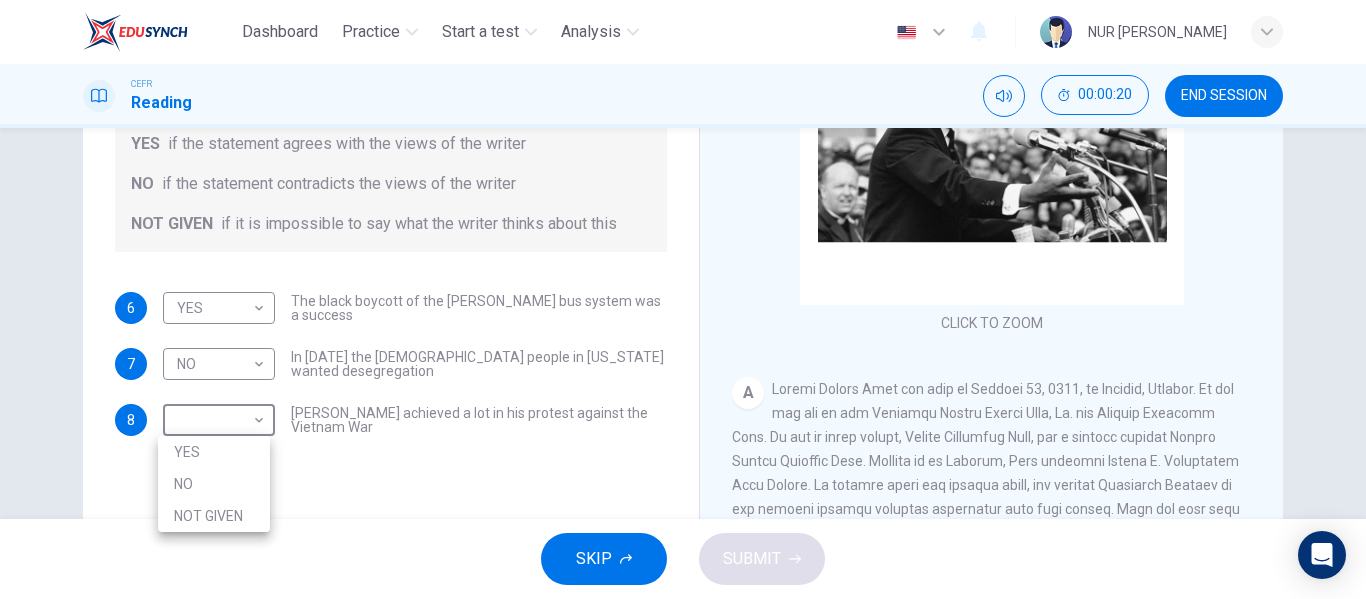 click on "Dashboard Practice Start a test Analysis English en ​ NUR SYAMIMI BINTI MOHD IBRAHIM CEFR Reading 00:00:20 END SESSION Questions 6 - 8 Do the following statements agree with the information given in the Reading Passage? In the space below, write YES if the statement agrees with the views of the writer NO if the statement contradicts the views of the writer NOT GIVEN if it is impossible to say what the writer thinks about this 6 YES YES ​ The black boycott of the Montgomery bus system was a success 7 NO NO ​ In 1963 the white people in Alabama wanted desegregation 8 ​ ​ Martin Luther King achieved a lot in his protest against the Vietnam War Martin Luther King CLICK TO ZOOM Click to Zoom A B C D E F SKIP SUBMIT EduSynch - Online Language Proficiency Testing
Dashboard Practice Start a test Analysis Notifications © Copyright  2025 YES NO NOT GIVEN" at bounding box center [683, 299] 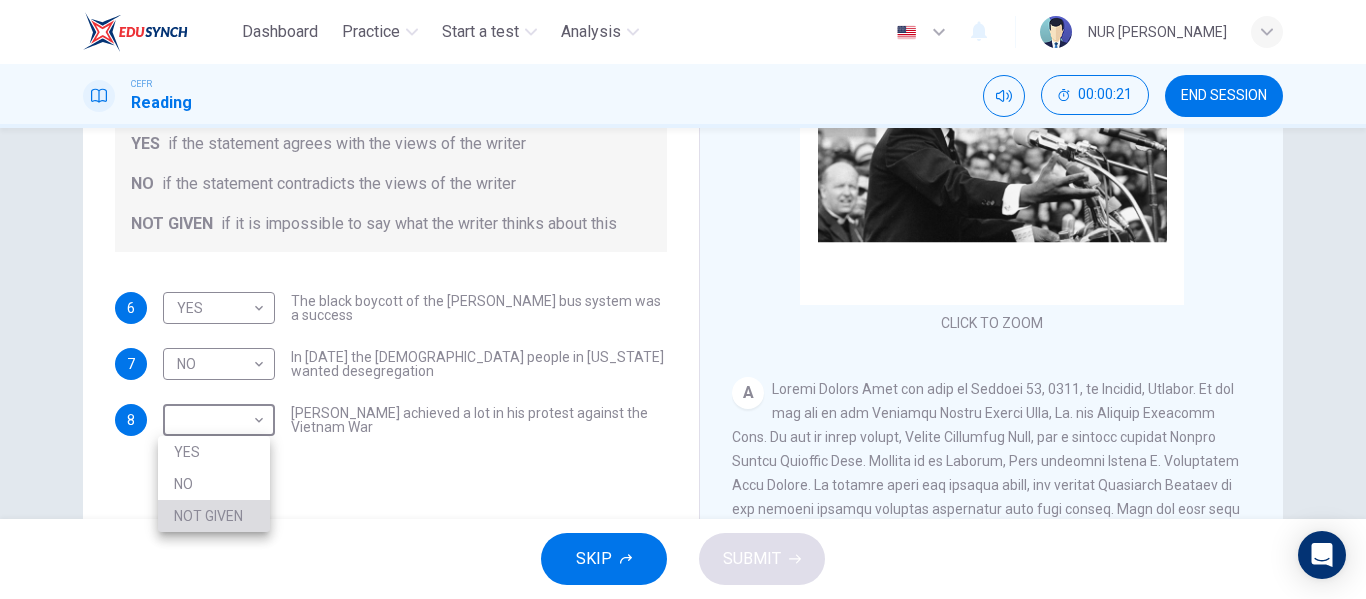 click on "NOT GIVEN" at bounding box center (214, 516) 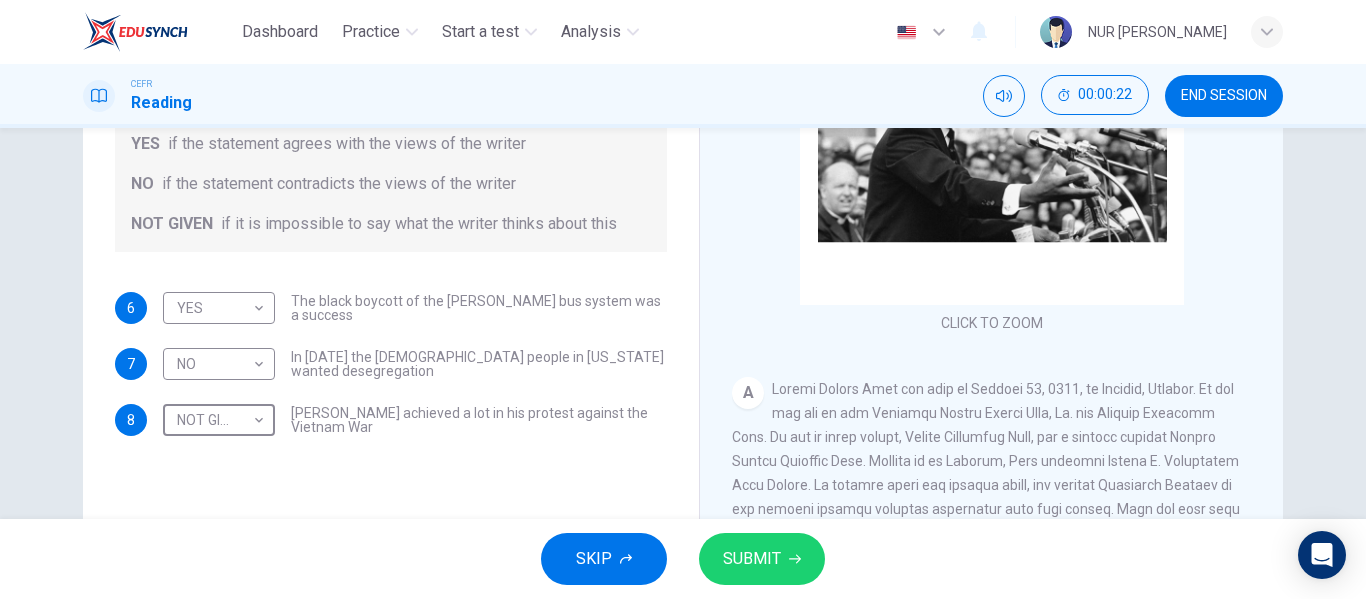 click on "SUBMIT" at bounding box center [752, 559] 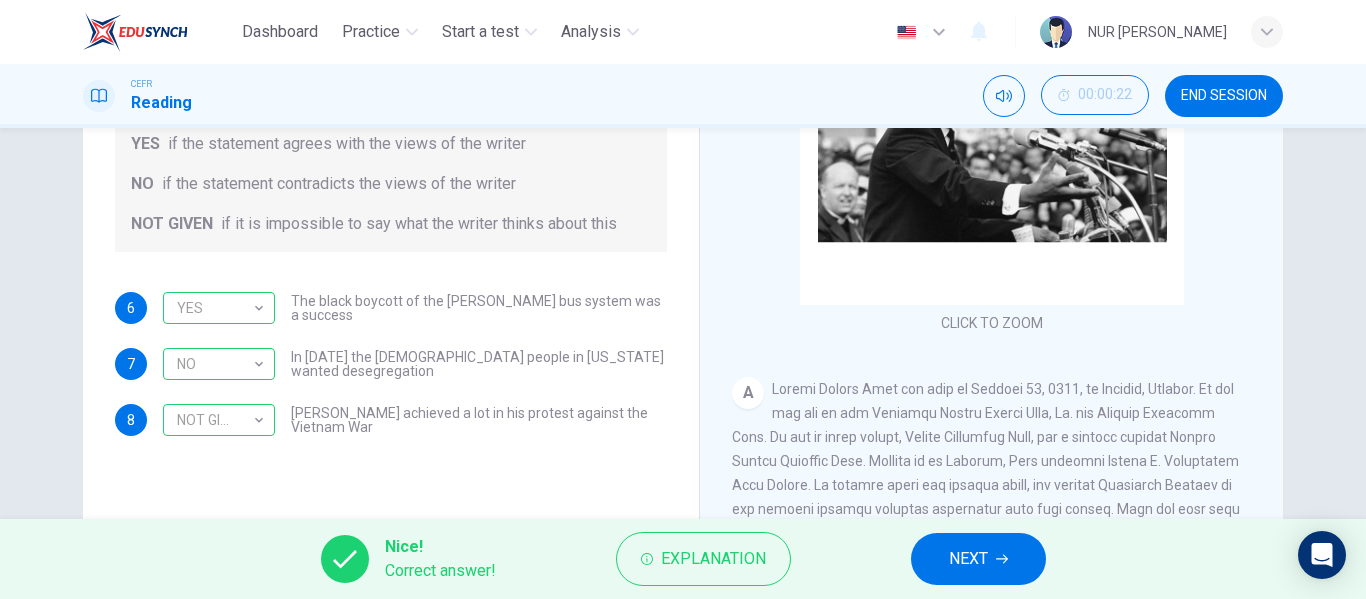 click on "NEXT" at bounding box center (968, 559) 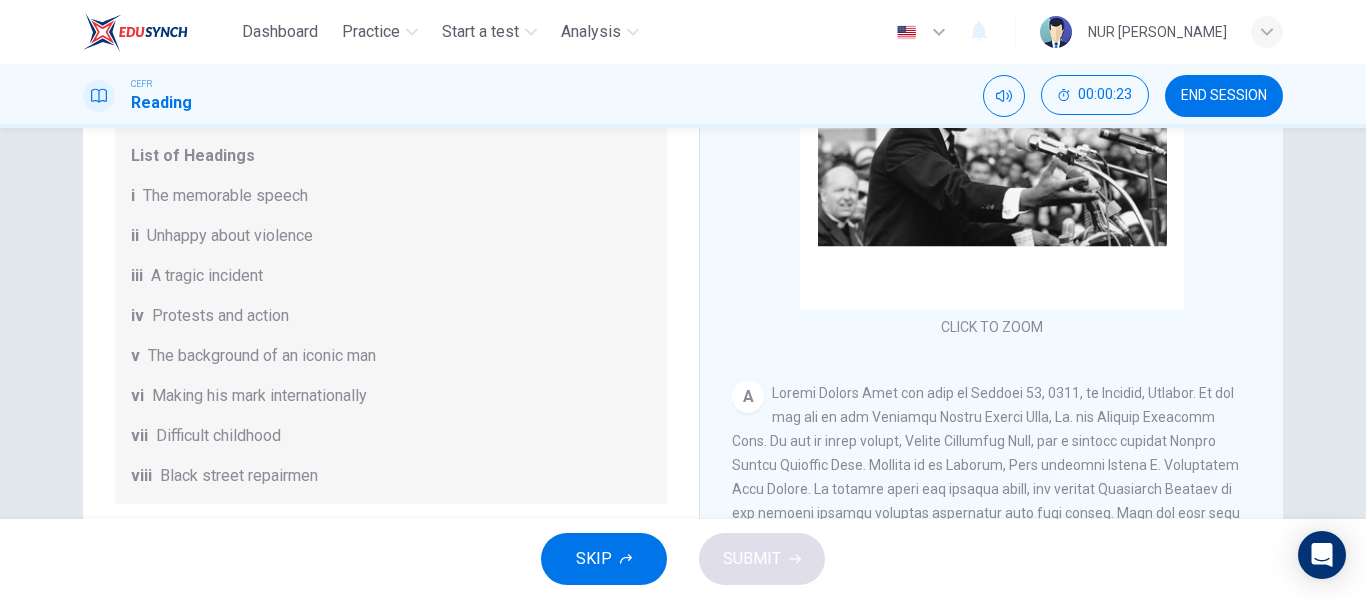 scroll, scrollTop: 384, scrollLeft: 0, axis: vertical 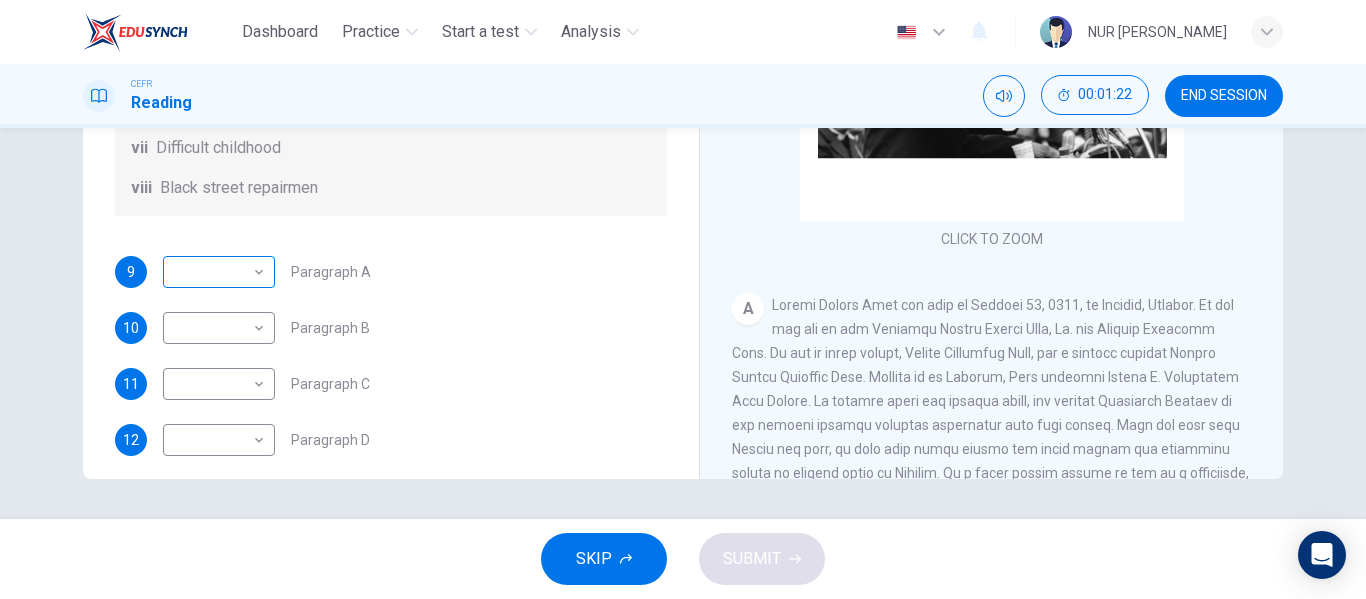 click on "Dashboard Practice Start a test Analysis English en ​ NUR SYAMIMI BINTI MOHD IBRAHIM CEFR Reading 00:01:22 END SESSION Questions 9 - 14 The Reading Passage has 6 paragraphs.
Choose the correct heading for each paragraph  A – F , from the list of headings.
Write the correct number,  i – viii , in the spaces below. List of Headings i The memorable speech ii Unhappy about violence iii A tragic incident iv Protests and action v The background of an iconic man vi Making his mark internationally vii Difficult childhood viii Black street repairmen 9 ​ ​ Paragraph A 10 ​ ​ Paragraph B 11 ​ ​ Paragraph C 12 ​ ​ Paragraph D 13 ​ ​ Paragraph E 14 ​ ​ Paragraph F Martin Luther King CLICK TO ZOOM Click to Zoom A B C D E F SKIP SUBMIT EduSynch - Online Language Proficiency Testing
Dashboard Practice Start a test Analysis Notifications © Copyright  2025" at bounding box center [683, 299] 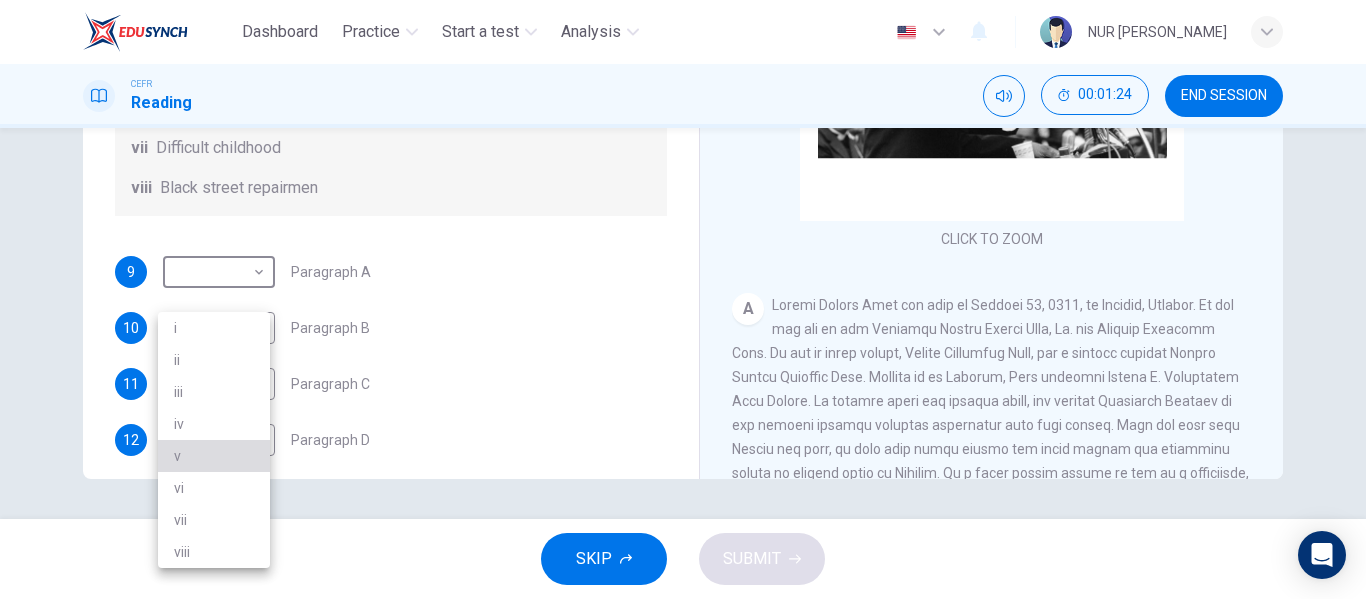 click on "v" at bounding box center (214, 456) 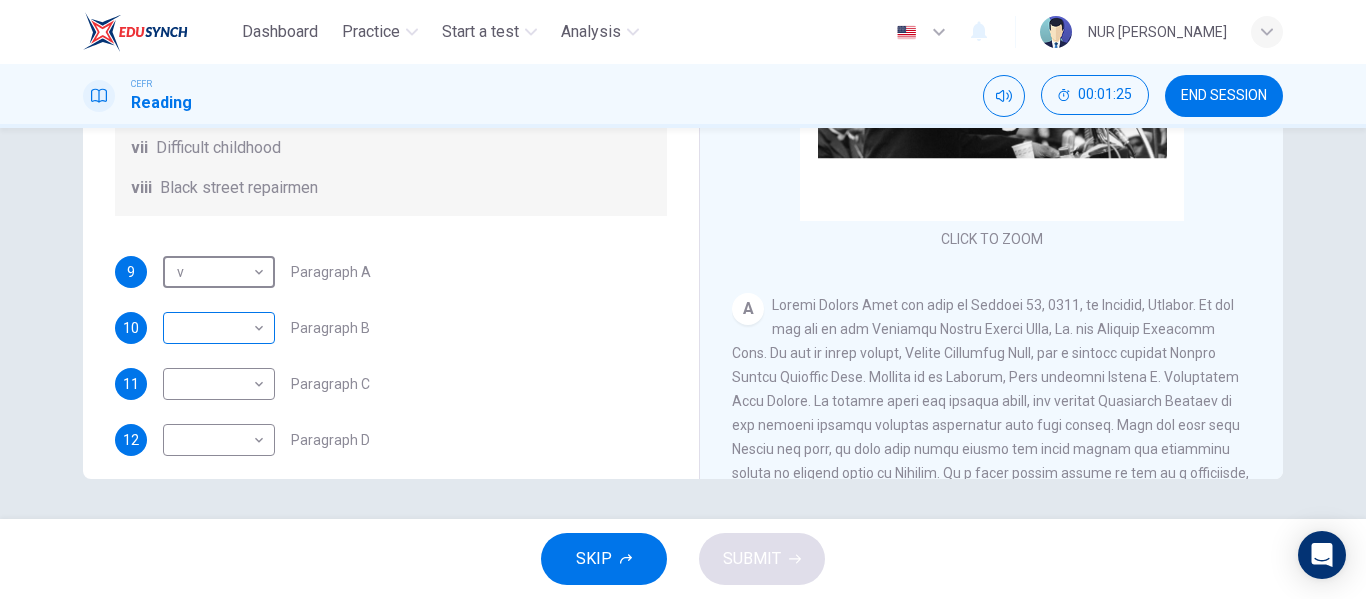 click on "Dashboard Practice Start a test Analysis English en ​ NUR SYAMIMI BINTI MOHD IBRAHIM CEFR Reading 00:01:25 END SESSION Questions 9 - 14 The Reading Passage has 6 paragraphs.
Choose the correct heading for each paragraph  A – F , from the list of headings.
Write the correct number,  i – viii , in the spaces below. List of Headings i The memorable speech ii Unhappy about violence iii A tragic incident iv Protests and action v The background of an iconic man vi Making his mark internationally vii Difficult childhood viii Black street repairmen 9 v v ​ Paragraph A 10 ​ ​ Paragraph B 11 ​ ​ Paragraph C 12 ​ ​ Paragraph D 13 ​ ​ Paragraph E 14 ​ ​ Paragraph F Martin Luther King CLICK TO ZOOM Click to Zoom A B C D E F SKIP SUBMIT EduSynch - Online Language Proficiency Testing
Dashboard Practice Start a test Analysis Notifications © Copyright  2025" at bounding box center (683, 299) 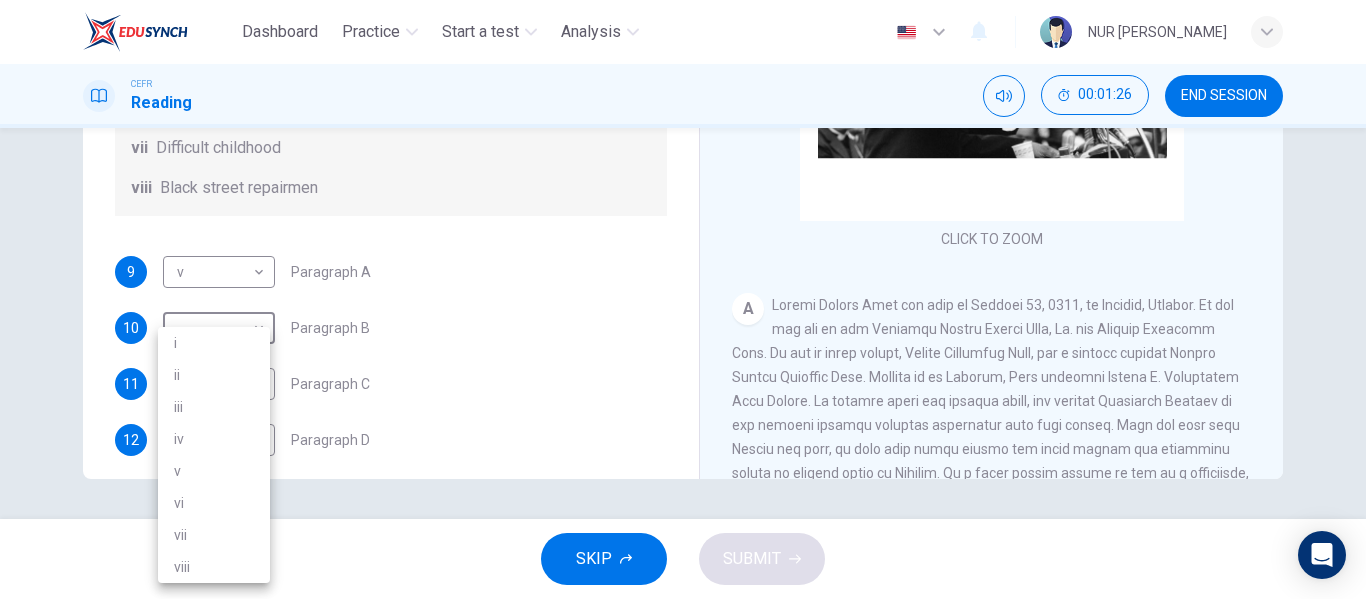 click on "iv" at bounding box center [214, 439] 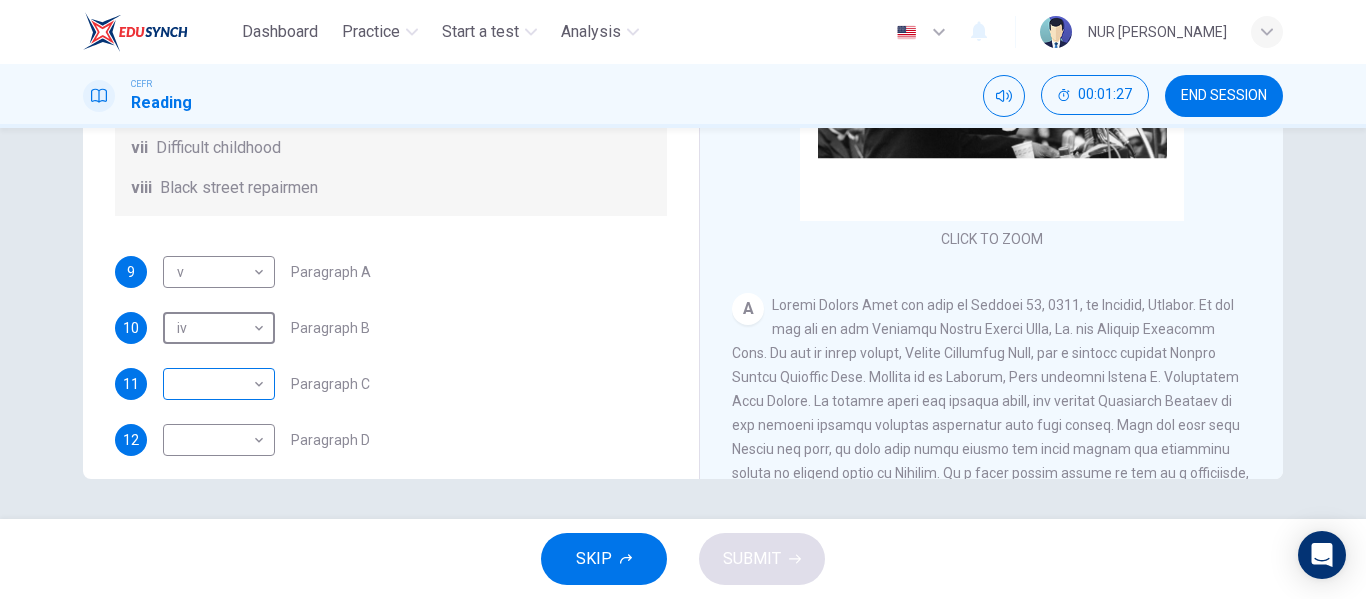 click on "Dashboard Practice Start a test Analysis English en ​ NUR SYAMIMI BINTI MOHD IBRAHIM CEFR Reading 00:01:27 END SESSION Questions 9 - 14 The Reading Passage has 6 paragraphs.
Choose the correct heading for each paragraph  A – F , from the list of headings.
Write the correct number,  i – viii , in the spaces below. List of Headings i The memorable speech ii Unhappy about violence iii A tragic incident iv Protests and action v The background of an iconic man vi Making his mark internationally vii Difficult childhood viii Black street repairmen 9 v v ​ Paragraph A 10 iv iv ​ Paragraph B 11 ​ ​ Paragraph C 12 ​ ​ Paragraph D 13 ​ ​ Paragraph E 14 ​ ​ Paragraph F Martin Luther King CLICK TO ZOOM Click to Zoom A B C D E F SKIP SUBMIT EduSynch - Online Language Proficiency Testing
Dashboard Practice Start a test Analysis Notifications © Copyright  2025" at bounding box center [683, 299] 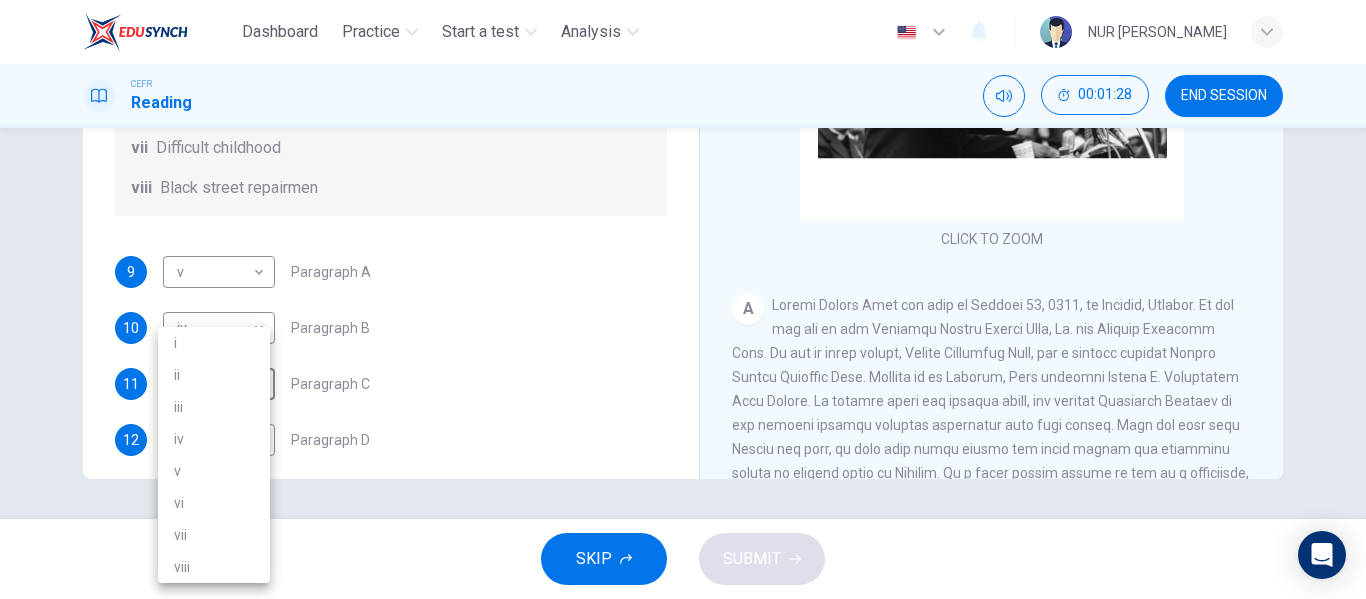 click on "ii" at bounding box center (214, 375) 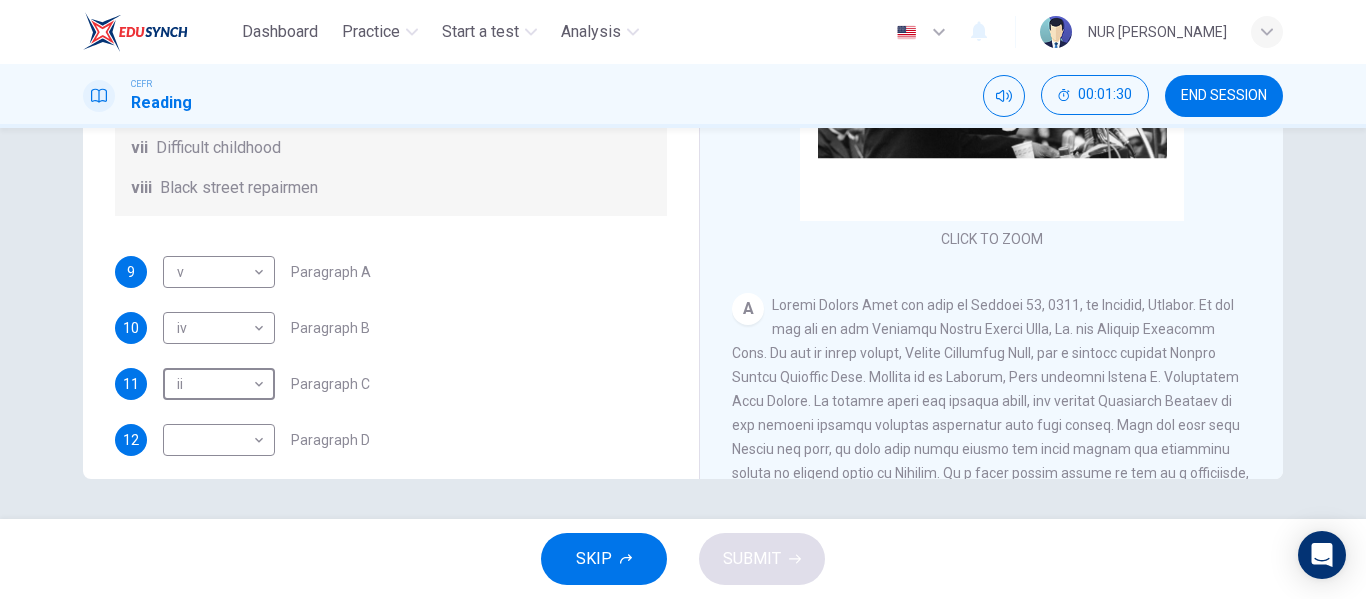 scroll, scrollTop: 300, scrollLeft: 0, axis: vertical 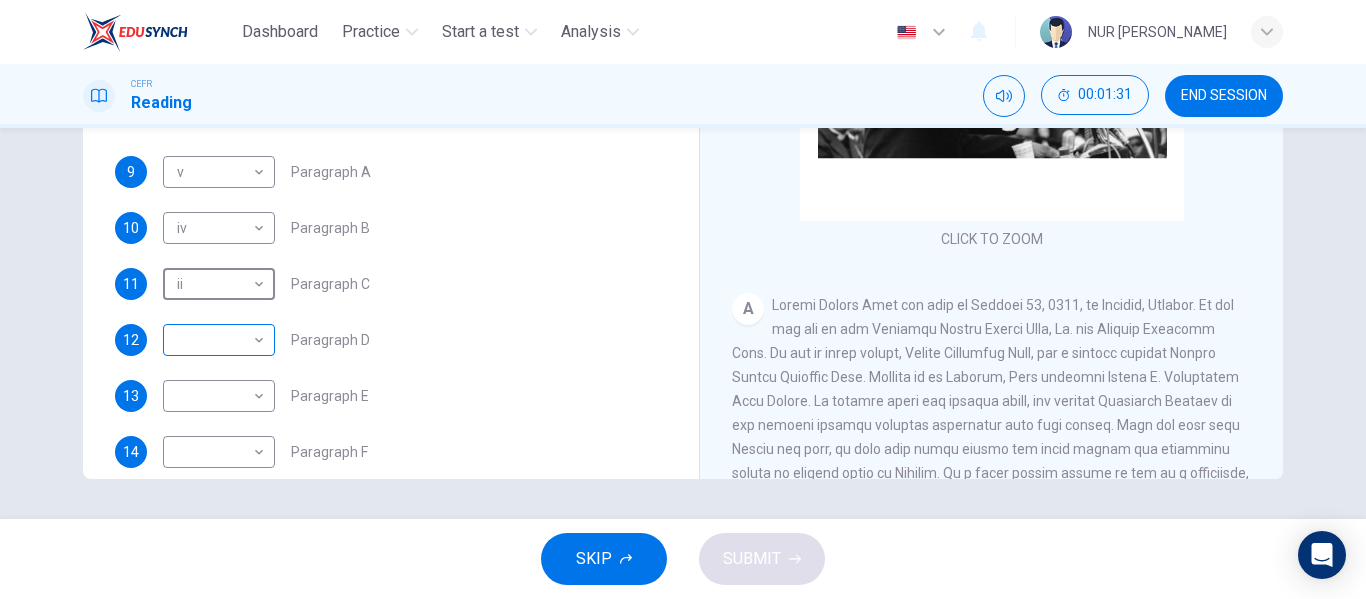 click on "Dashboard Practice Start a test Analysis English en ​ NUR SYAMIMI BINTI MOHD IBRAHIM CEFR Reading 00:01:31 END SESSION Questions 9 - 14 The Reading Passage has 6 paragraphs.
Choose the correct heading for each paragraph  A – F , from the list of headings.
Write the correct number,  i – viii , in the spaces below. List of Headings i The memorable speech ii Unhappy about violence iii A tragic incident iv Protests and action v The background of an iconic man vi Making his mark internationally vii Difficult childhood viii Black street repairmen 9 v v ​ Paragraph A 10 iv iv ​ Paragraph B 11 ii ii ​ Paragraph C 12 ​ ​ Paragraph D 13 ​ ​ Paragraph E 14 ​ ​ Paragraph F Martin Luther King CLICK TO ZOOM Click to Zoom A B C D E F SKIP SUBMIT EduSynch - Online Language Proficiency Testing
Dashboard Practice Start a test Analysis Notifications © Copyright  2025" at bounding box center [683, 299] 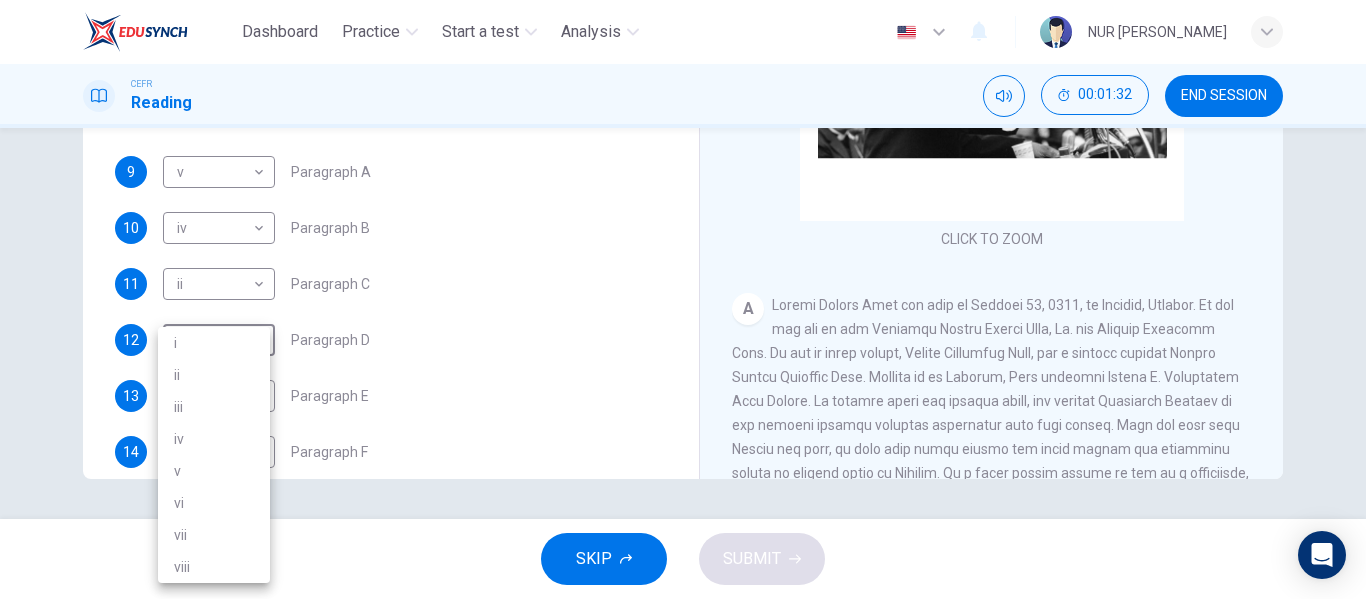 click on "i" at bounding box center [214, 343] 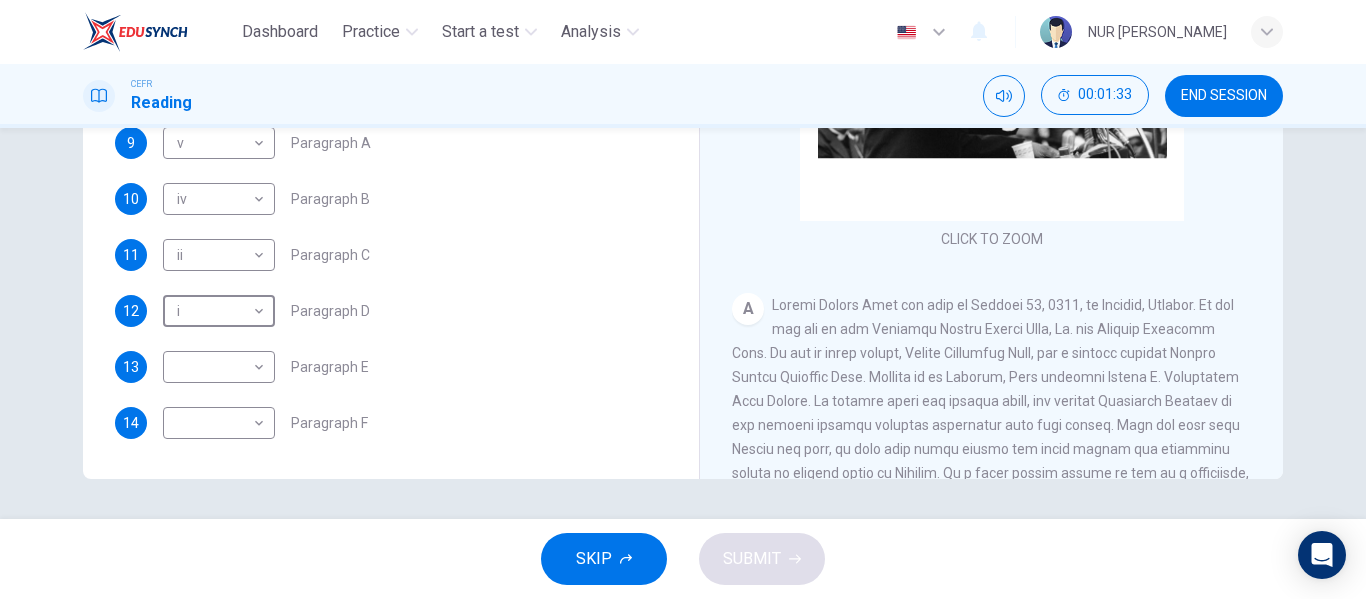 scroll, scrollTop: 353, scrollLeft: 0, axis: vertical 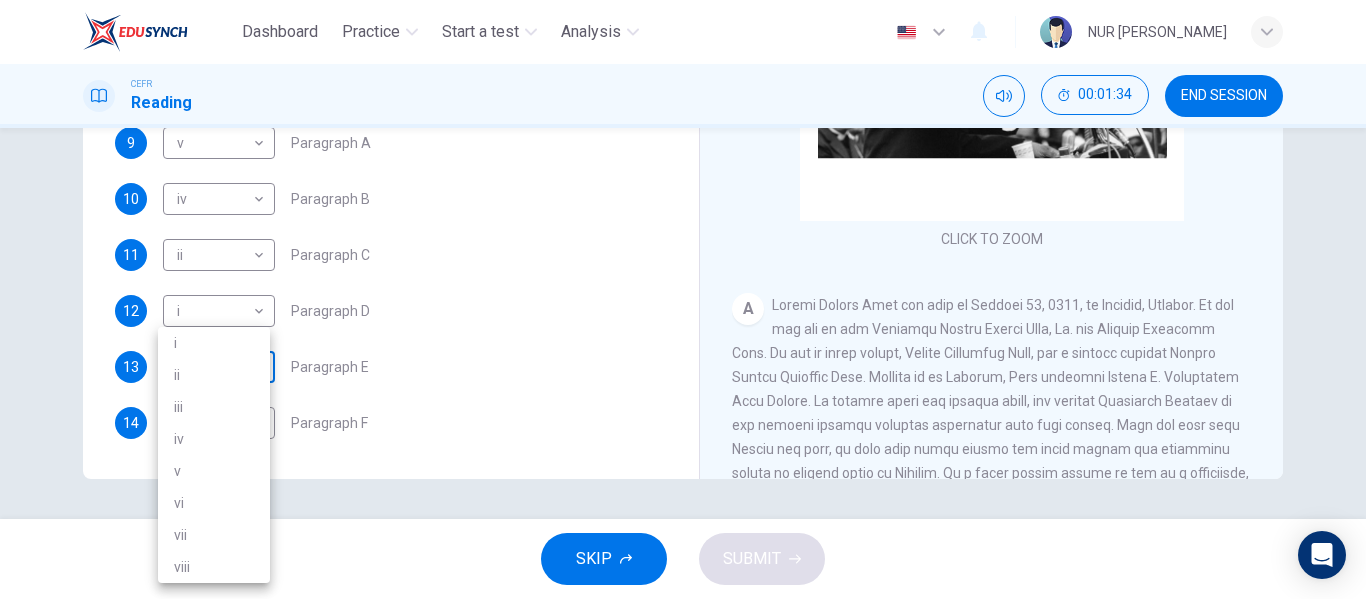 click on "Dashboard Practice Start a test Analysis English en ​ NUR SYAMIMI BINTI MOHD IBRAHIM CEFR Reading 00:01:34 END SESSION Questions 9 - 14 The Reading Passage has 6 paragraphs.
Choose the correct heading for each paragraph  A – F , from the list of headings.
Write the correct number,  i – viii , in the spaces below. List of Headings i The memorable speech ii Unhappy about violence iii A tragic incident iv Protests and action v The background of an iconic man vi Making his mark internationally vii Difficult childhood viii Black street repairmen 9 v v ​ Paragraph A 10 iv iv ​ Paragraph B 11 ii ii ​ Paragraph C 12 i i ​ Paragraph D 13 ​ ​ Paragraph E 14 ​ ​ Paragraph F Martin Luther King CLICK TO ZOOM Click to Zoom A B C D E F SKIP SUBMIT EduSynch - Online Language Proficiency Testing
Dashboard Practice Start a test Analysis Notifications © Copyright  2025 i ii iii iv v vi vii viii" at bounding box center (683, 299) 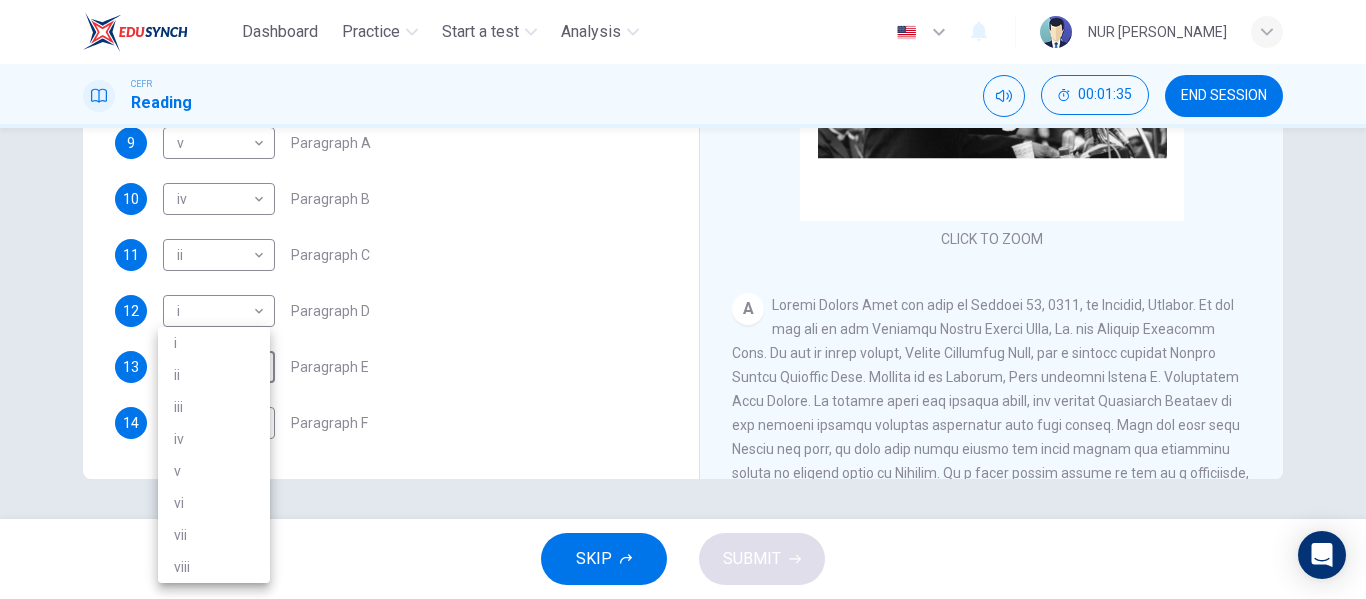 click on "vi" at bounding box center [214, 503] 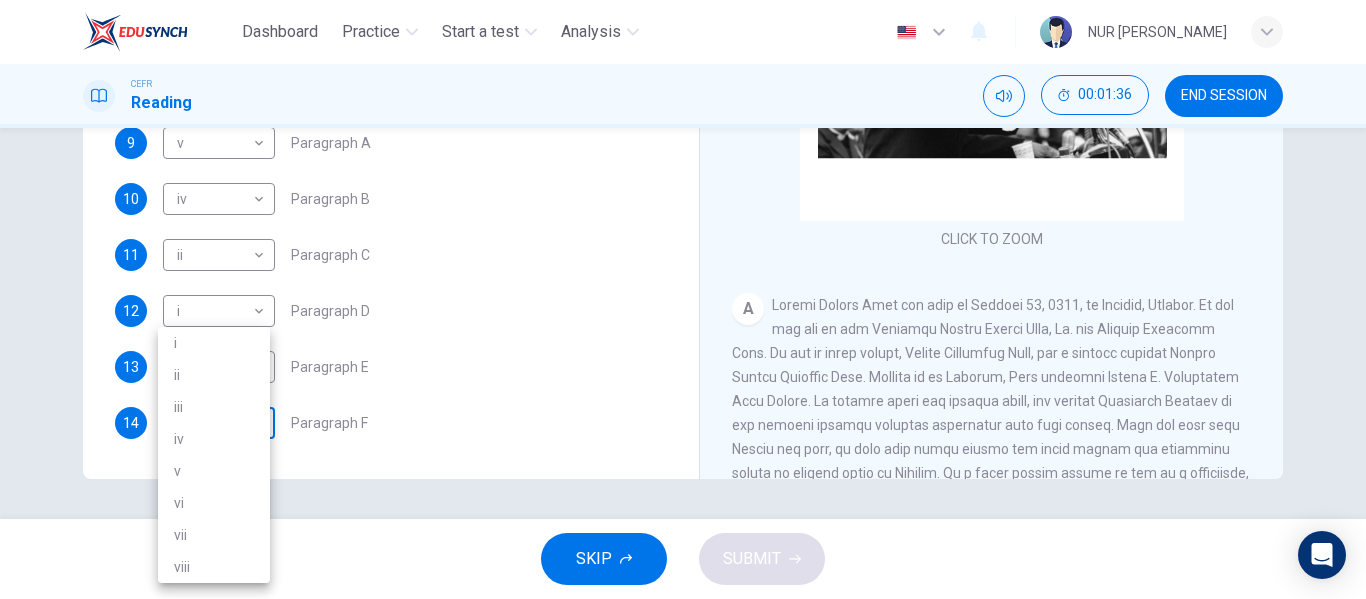 click on "Dashboard Practice Start a test Analysis English en ​ NUR SYAMIMI BINTI MOHD IBRAHIM CEFR Reading 00:01:36 END SESSION Questions 9 - 14 The Reading Passage has 6 paragraphs.
Choose the correct heading for each paragraph  A – F , from the list of headings.
Write the correct number,  i – viii , in the spaces below. List of Headings i The memorable speech ii Unhappy about violence iii A tragic incident iv Protests and action v The background of an iconic man vi Making his mark internationally vii Difficult childhood viii Black street repairmen 9 v v ​ Paragraph A 10 iv iv ​ Paragraph B 11 ii ii ​ Paragraph C 12 i i ​ Paragraph D 13 vi vi ​ Paragraph E 14 ​ ​ Paragraph F Martin Luther King CLICK TO ZOOM Click to Zoom A B C D E F SKIP SUBMIT EduSynch - Online Language Proficiency Testing
Dashboard Practice Start a test Analysis Notifications © Copyright  2025 i ii iii iv v vi vii viii" at bounding box center [683, 299] 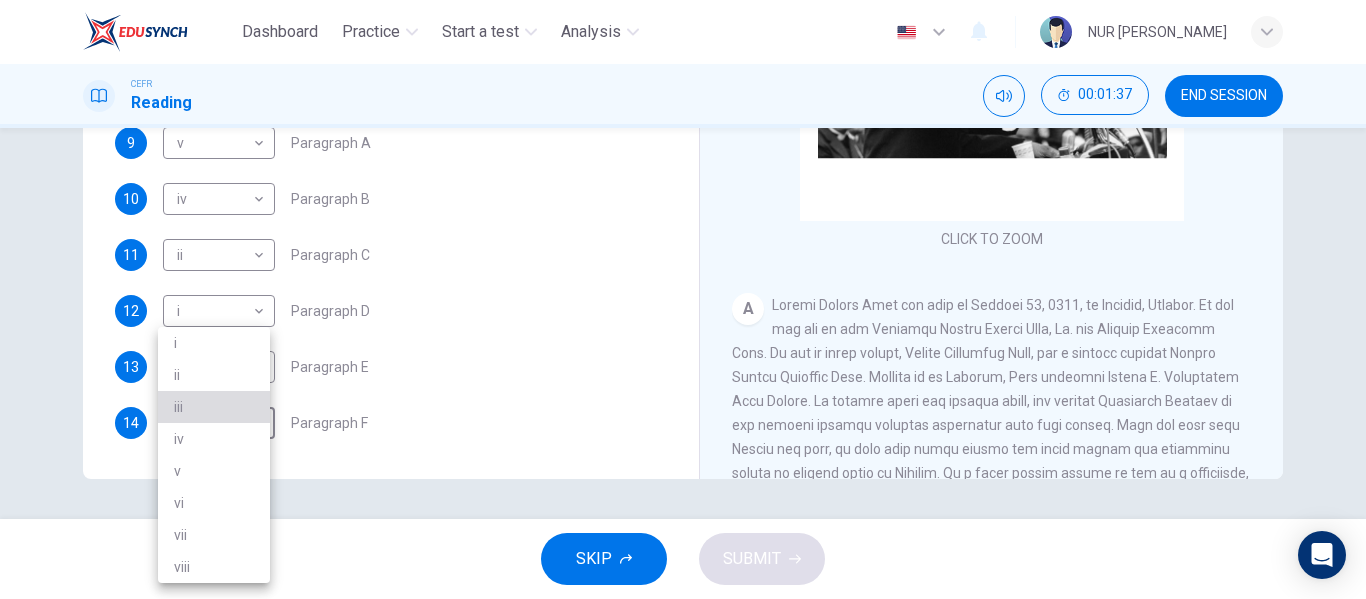 click on "iii" at bounding box center [214, 407] 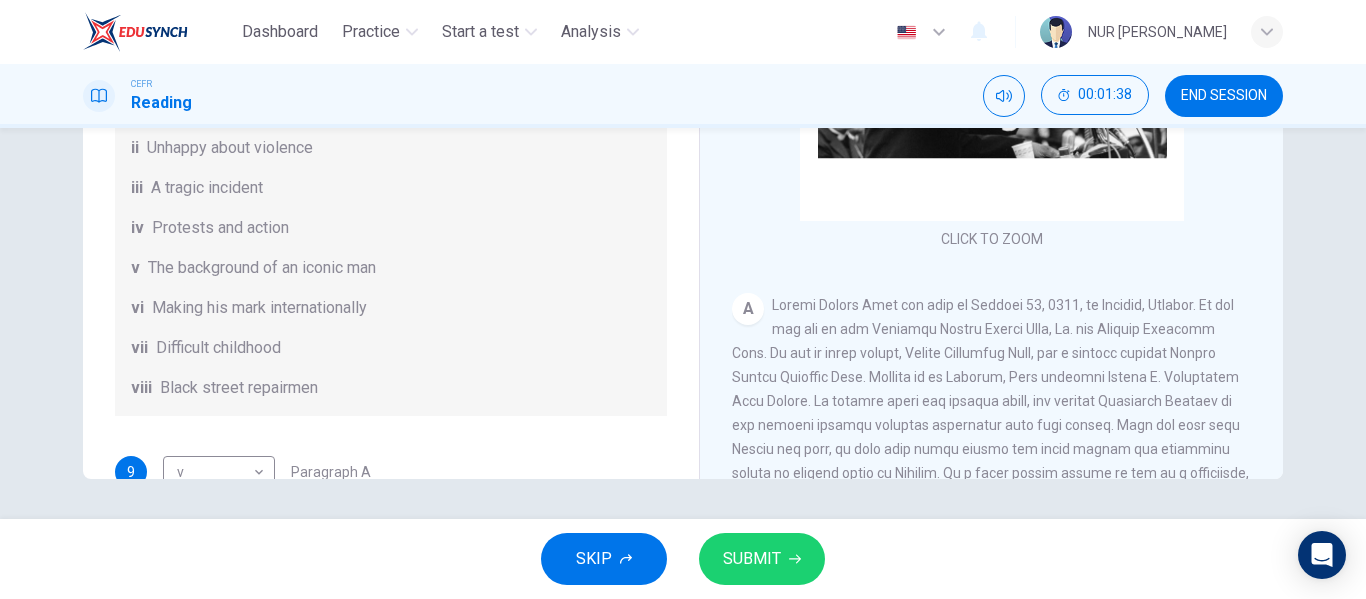 scroll, scrollTop: 200, scrollLeft: 0, axis: vertical 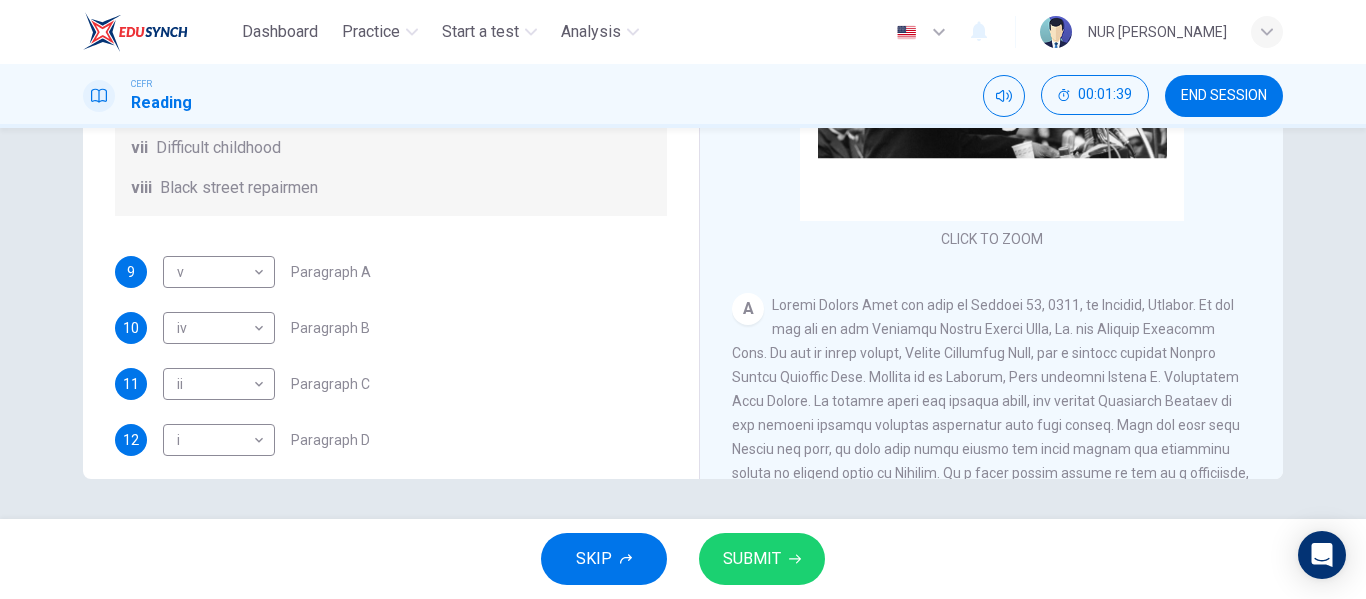 click on "SUBMIT" at bounding box center [762, 559] 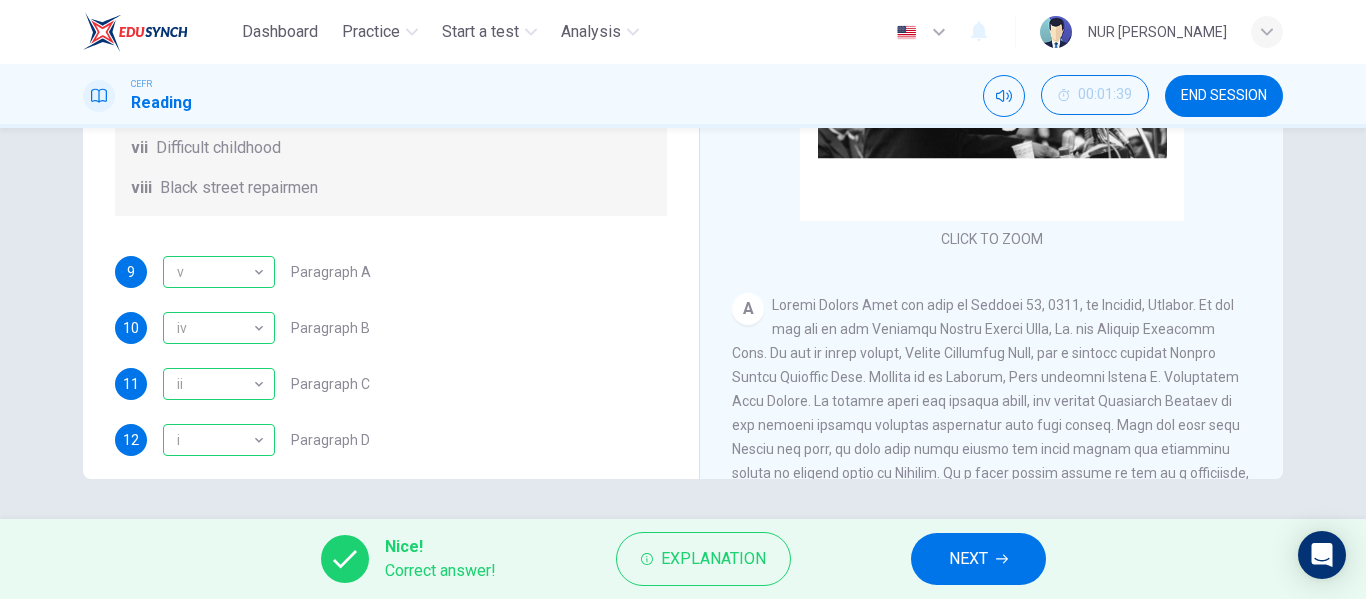 click on "NEXT" at bounding box center (978, 559) 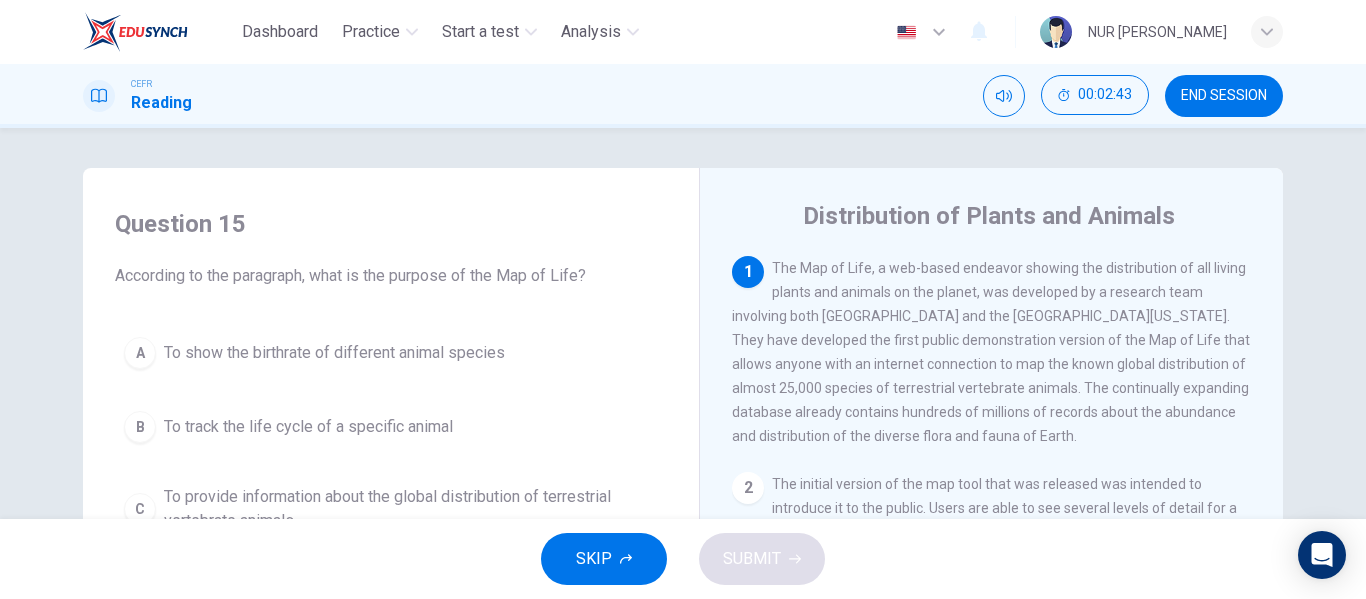 scroll, scrollTop: 100, scrollLeft: 0, axis: vertical 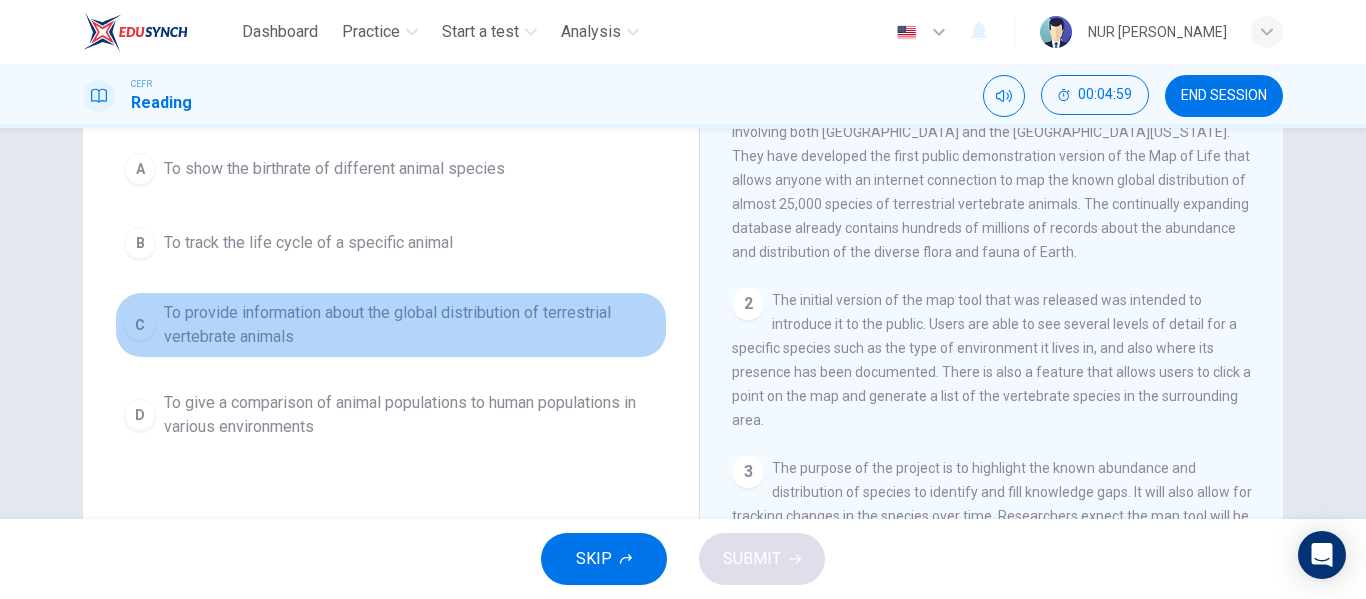 click on "To provide information about the global distribution of terrestrial vertebrate animals" at bounding box center (411, 325) 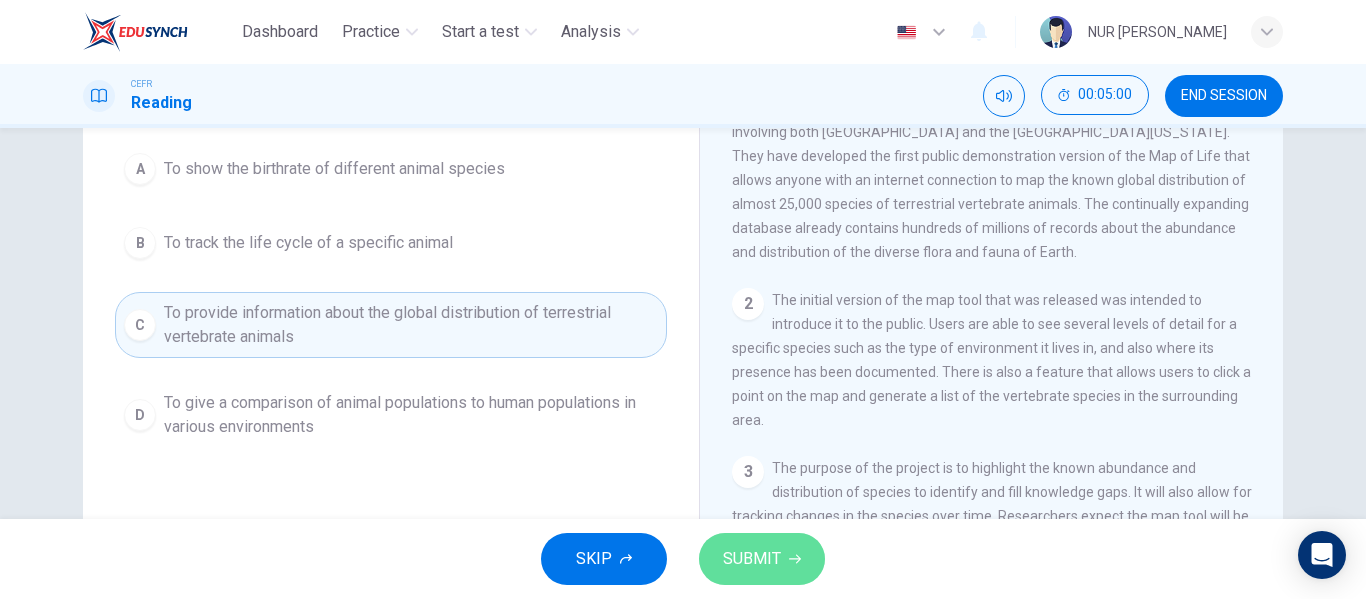 click on "SUBMIT" at bounding box center [752, 559] 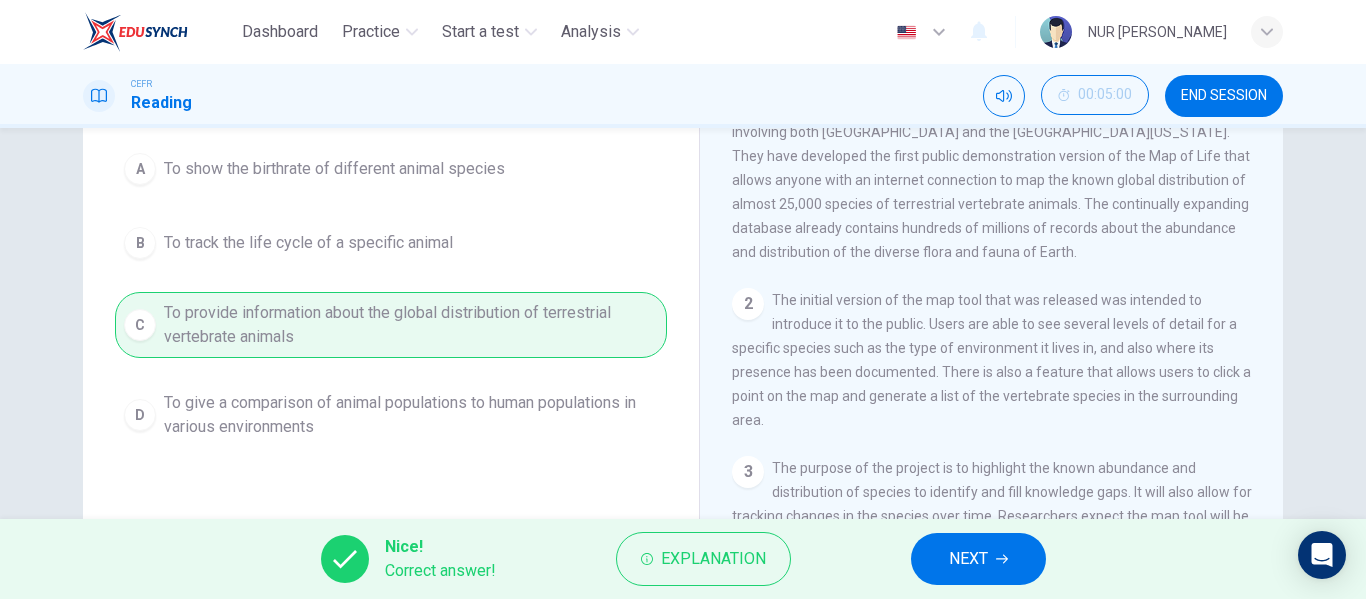 click on "NEXT" at bounding box center [968, 559] 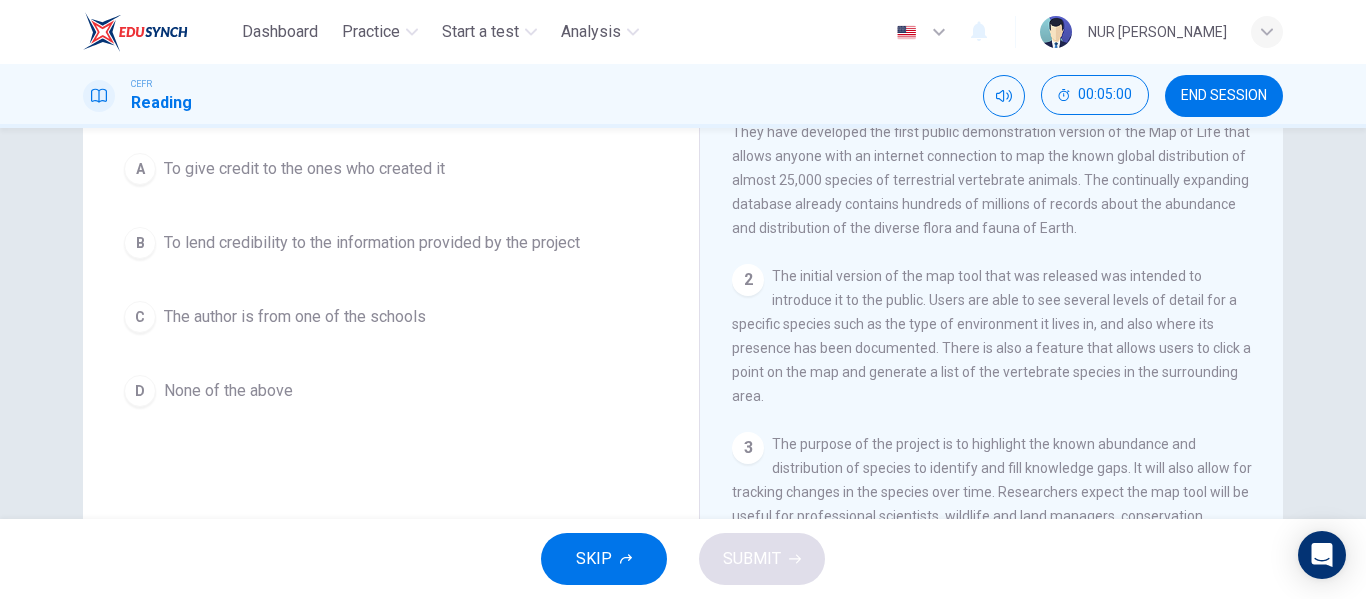 scroll, scrollTop: 108, scrollLeft: 0, axis: vertical 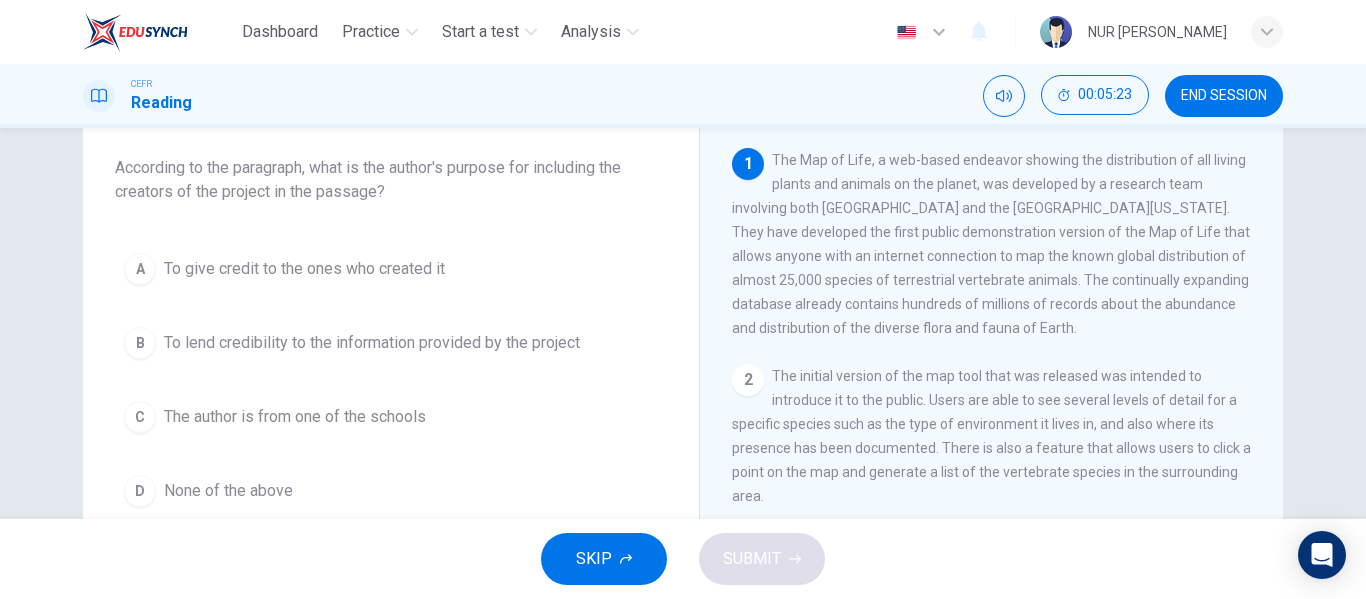 click on "To give credit to the ones who created it" at bounding box center [304, 269] 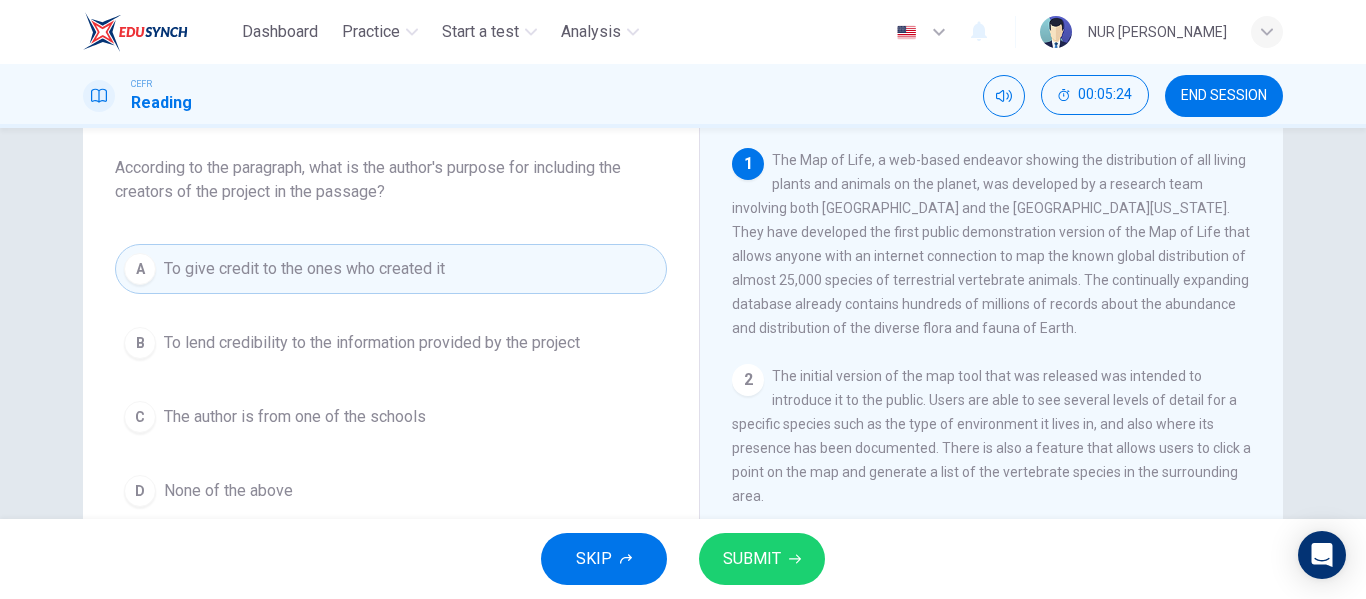 click on "SUBMIT" at bounding box center [752, 559] 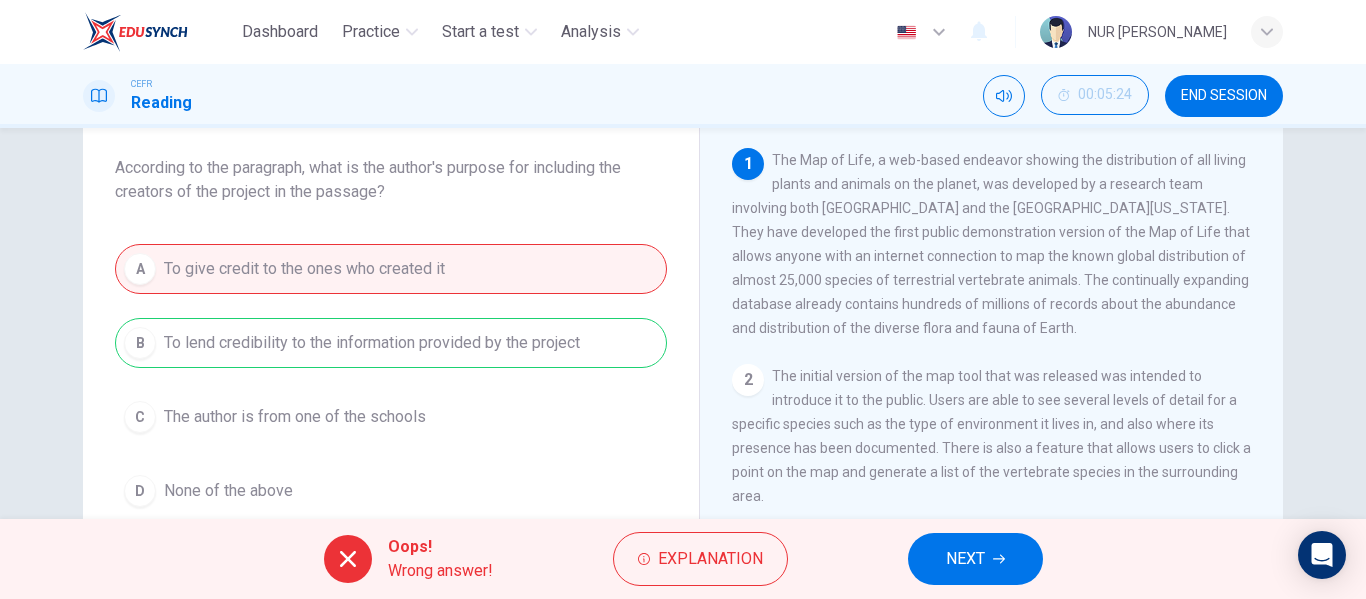 click on "NEXT" at bounding box center (965, 559) 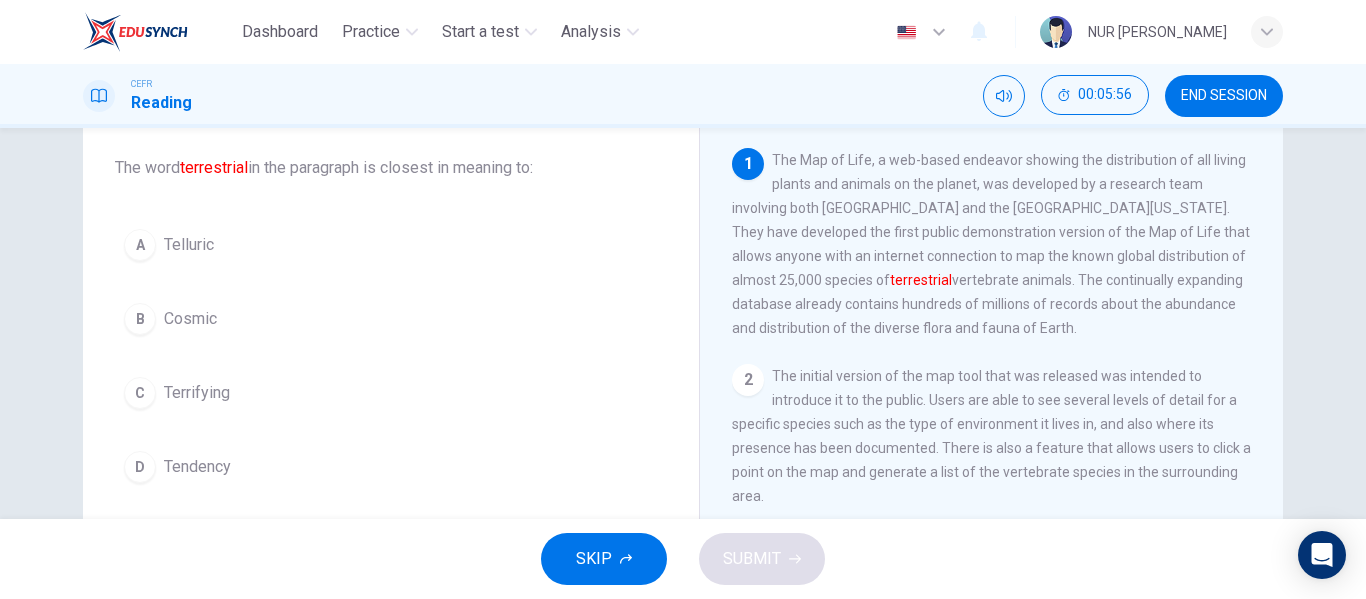 click on "D Tendency" at bounding box center (391, 467) 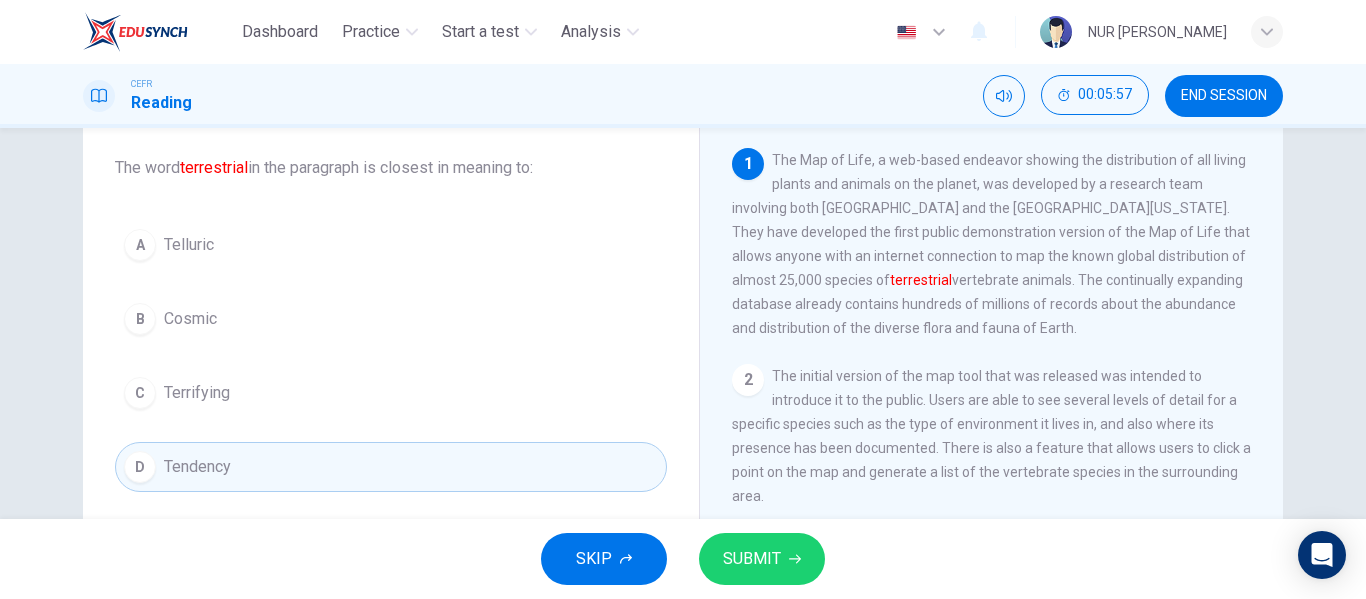 click on "SUBMIT" at bounding box center [752, 559] 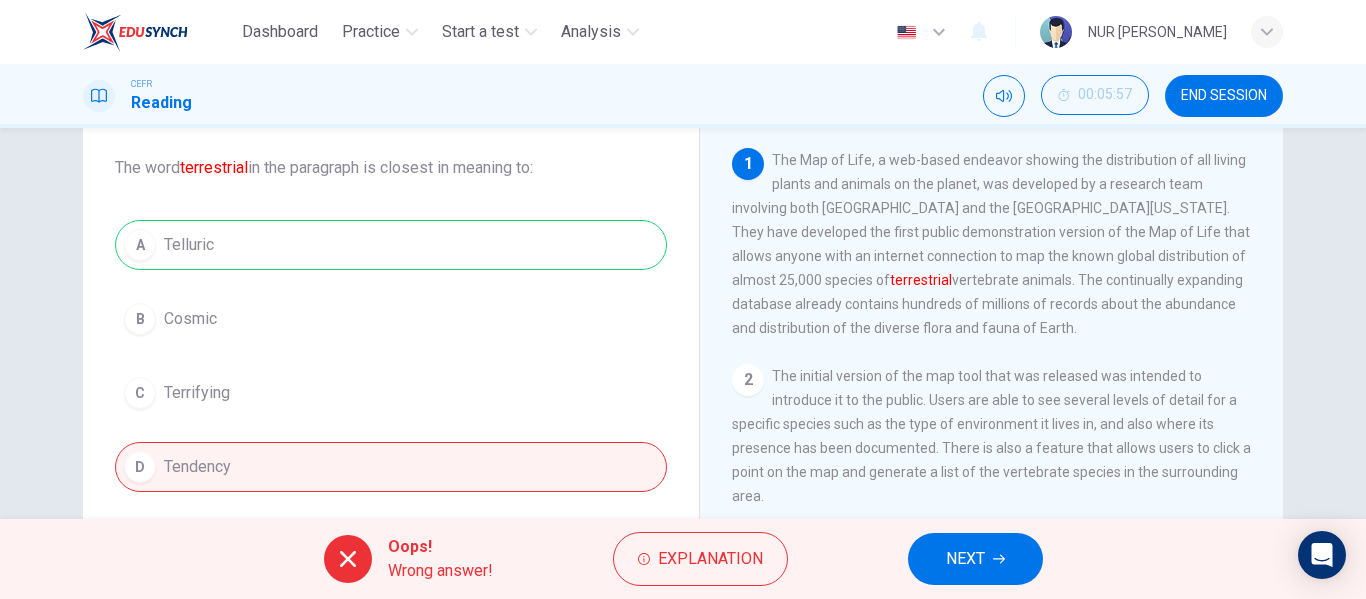 click on "NEXT" at bounding box center [965, 559] 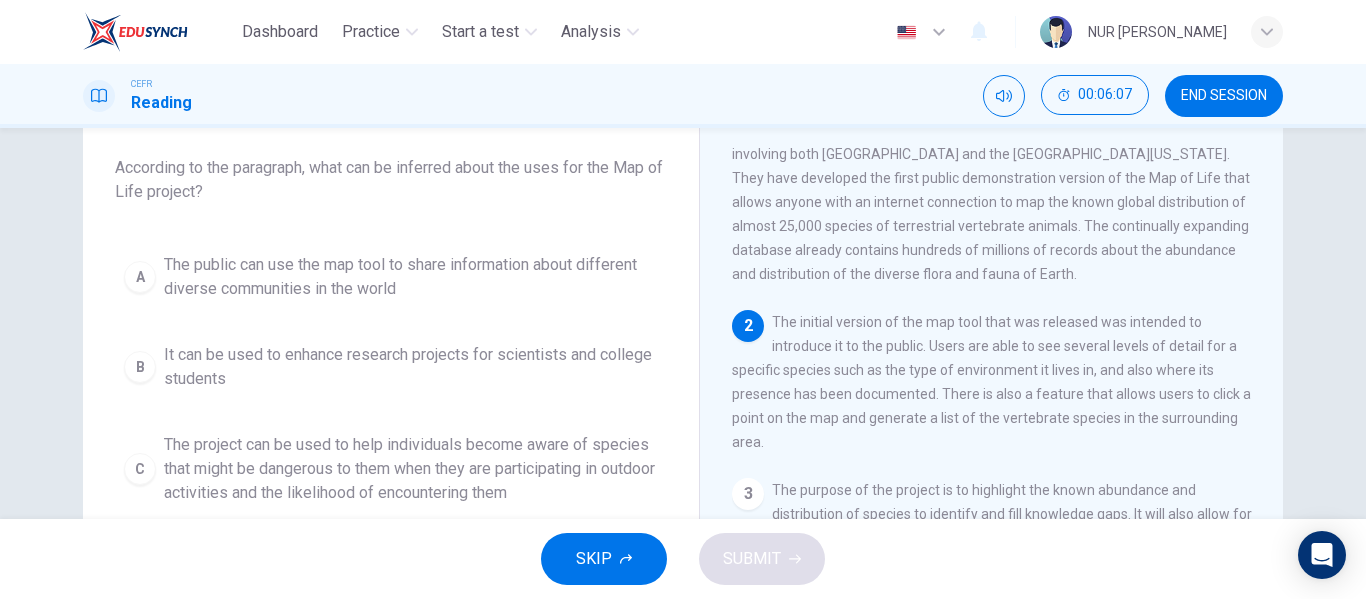 scroll, scrollTop: 55, scrollLeft: 0, axis: vertical 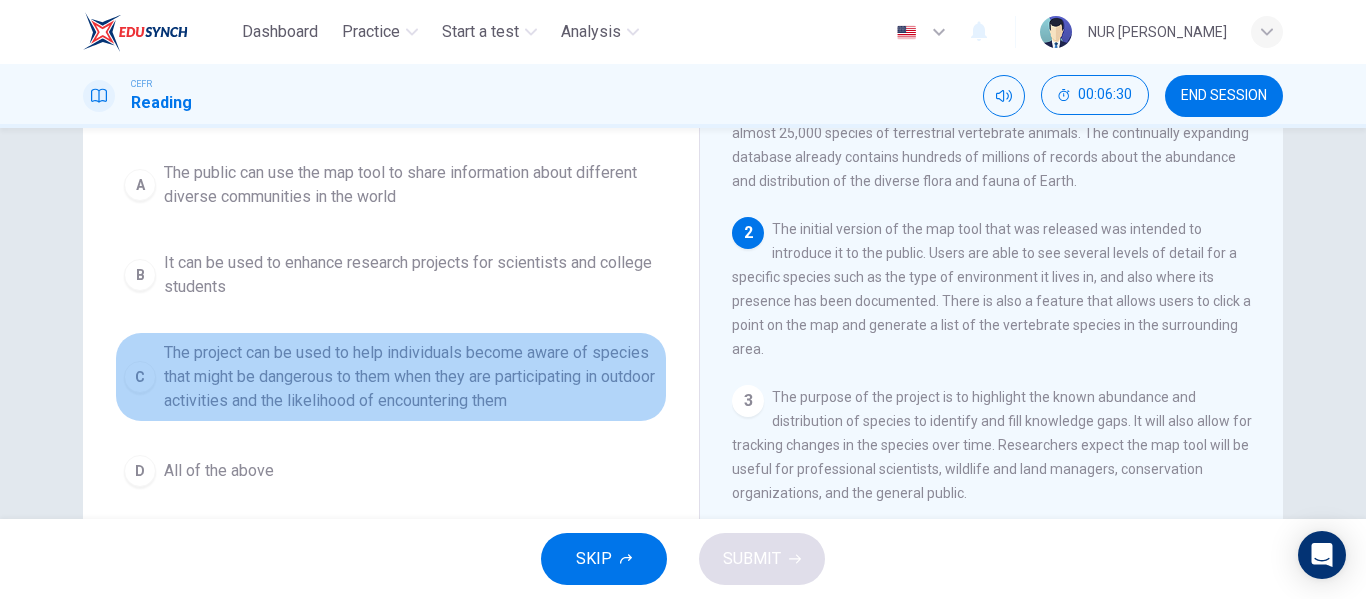 click on "The project can be used to help individuals become aware of species that might be dangerous to them when they are participating in outdoor activities and the likelihood of encountering them" at bounding box center (411, 377) 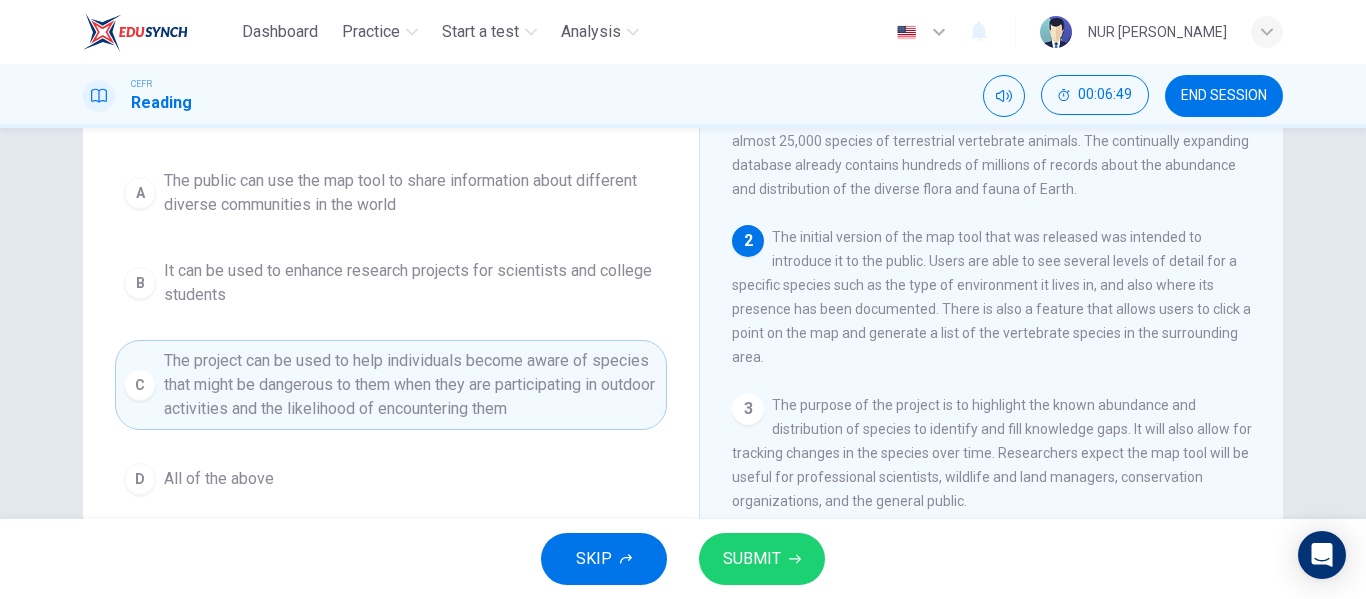 scroll, scrollTop: 191, scrollLeft: 0, axis: vertical 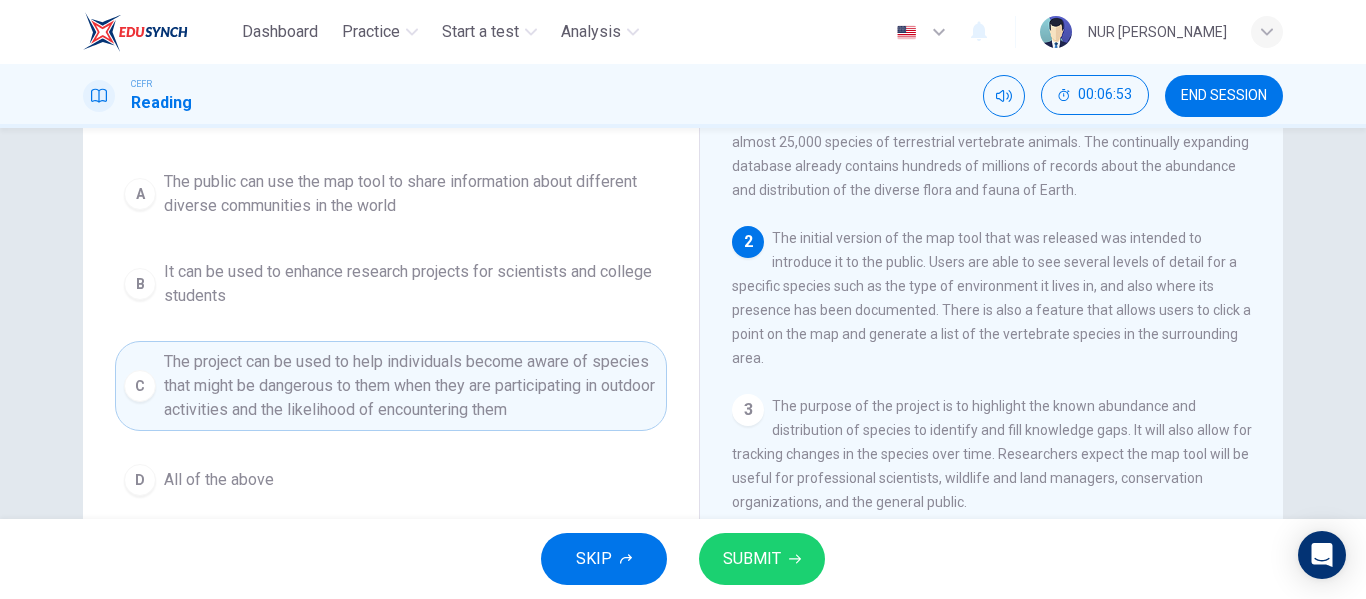 click on "The public can use the map tool to share information about different diverse communities in the world" at bounding box center [411, 194] 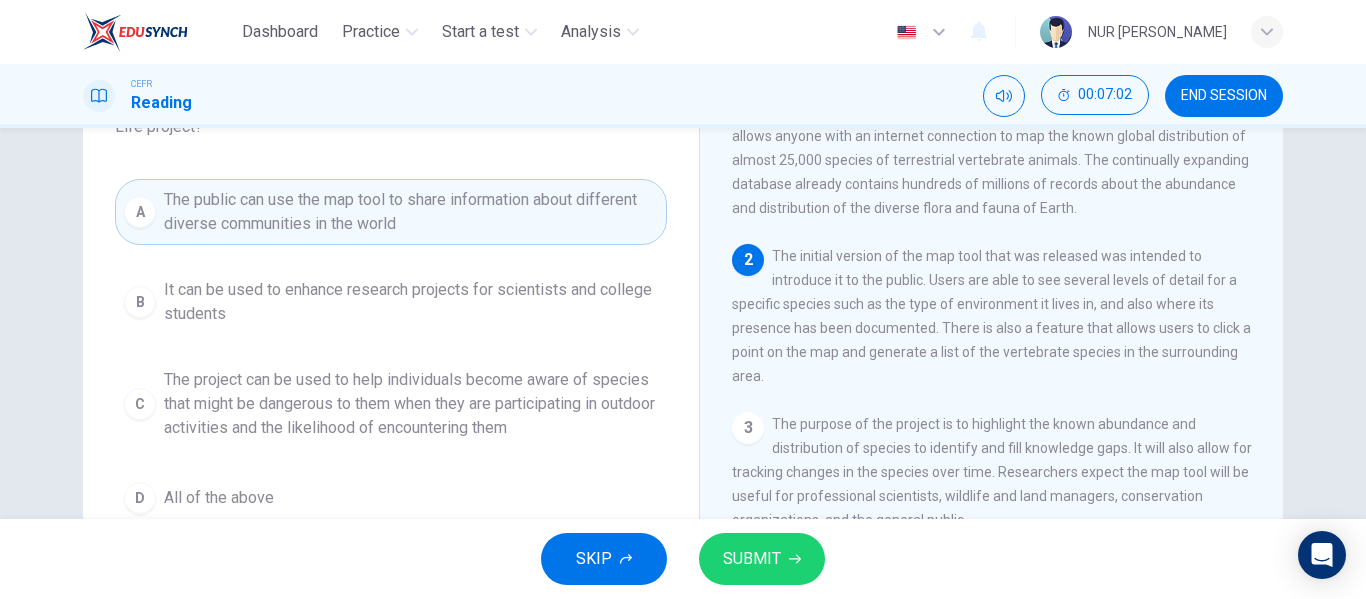 scroll, scrollTop: 183, scrollLeft: 0, axis: vertical 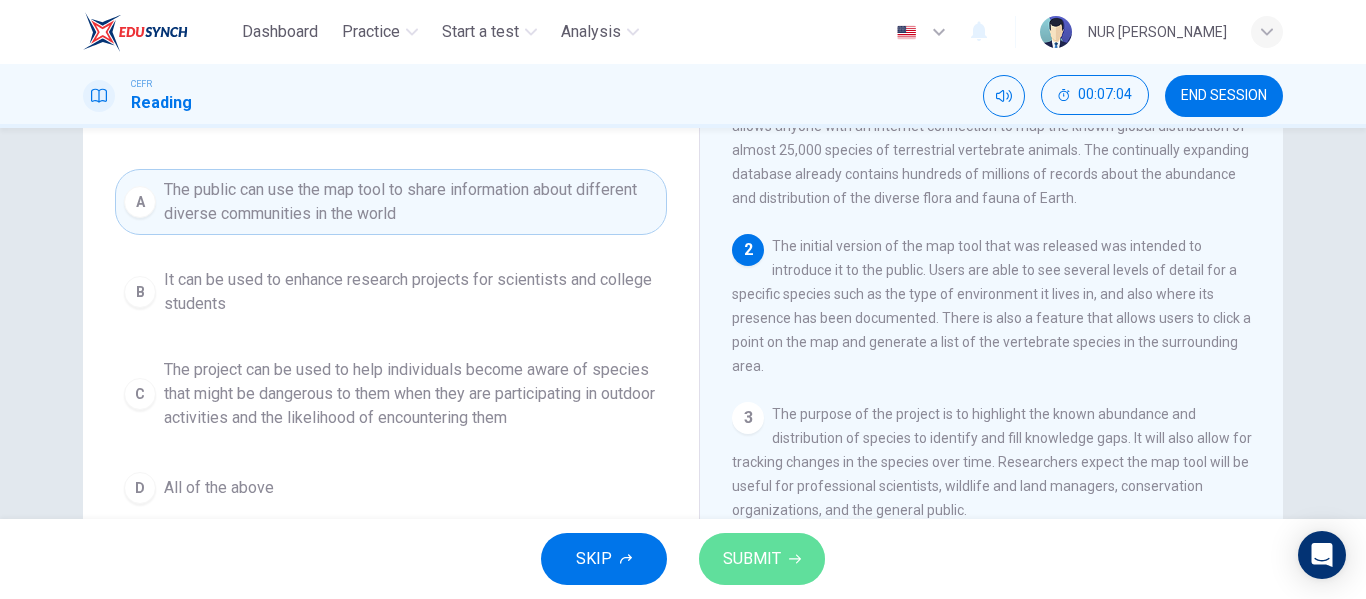 click 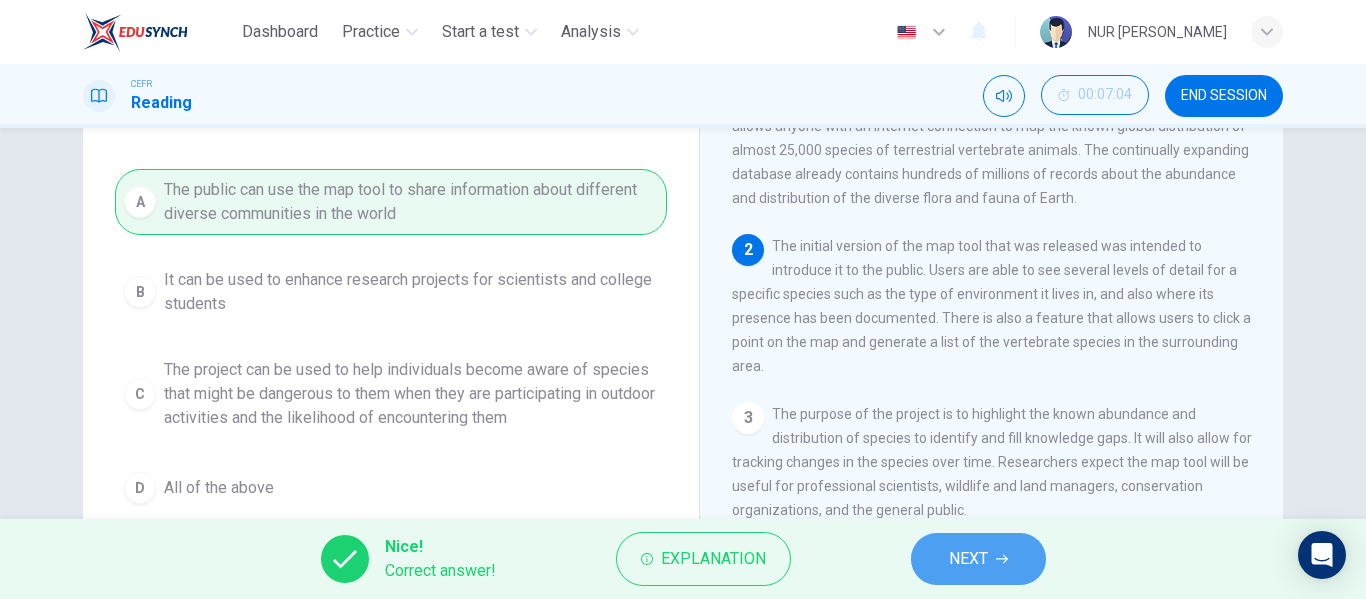 click on "NEXT" at bounding box center (978, 559) 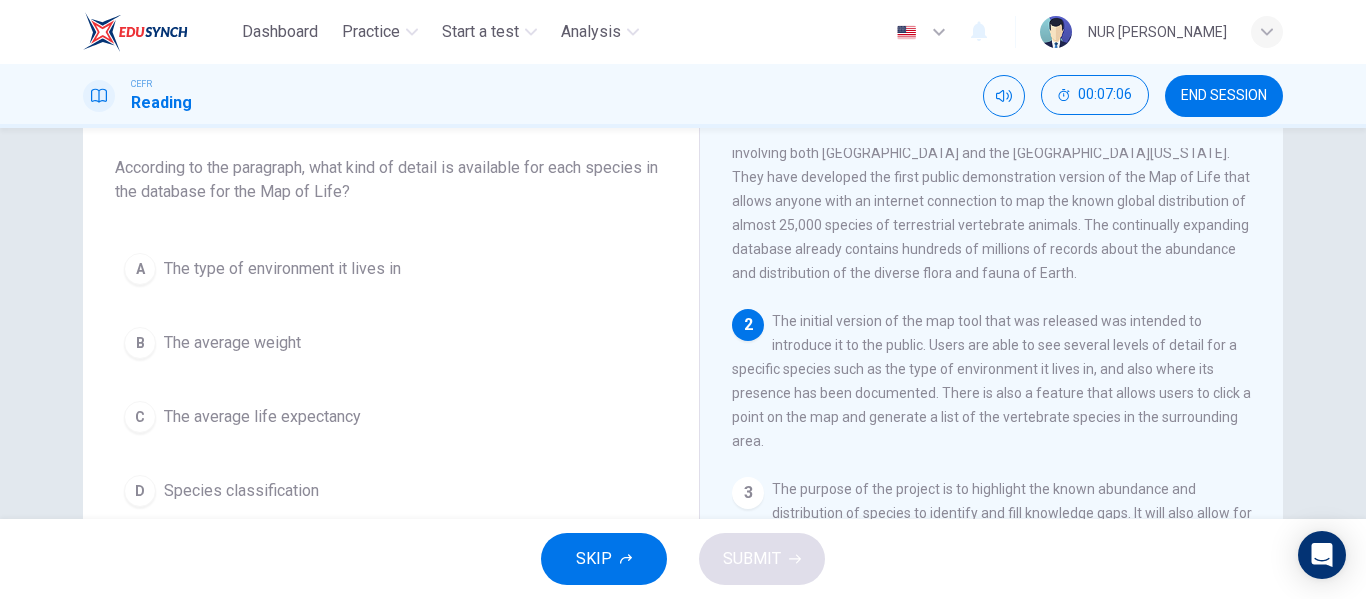 scroll, scrollTop: 108, scrollLeft: 0, axis: vertical 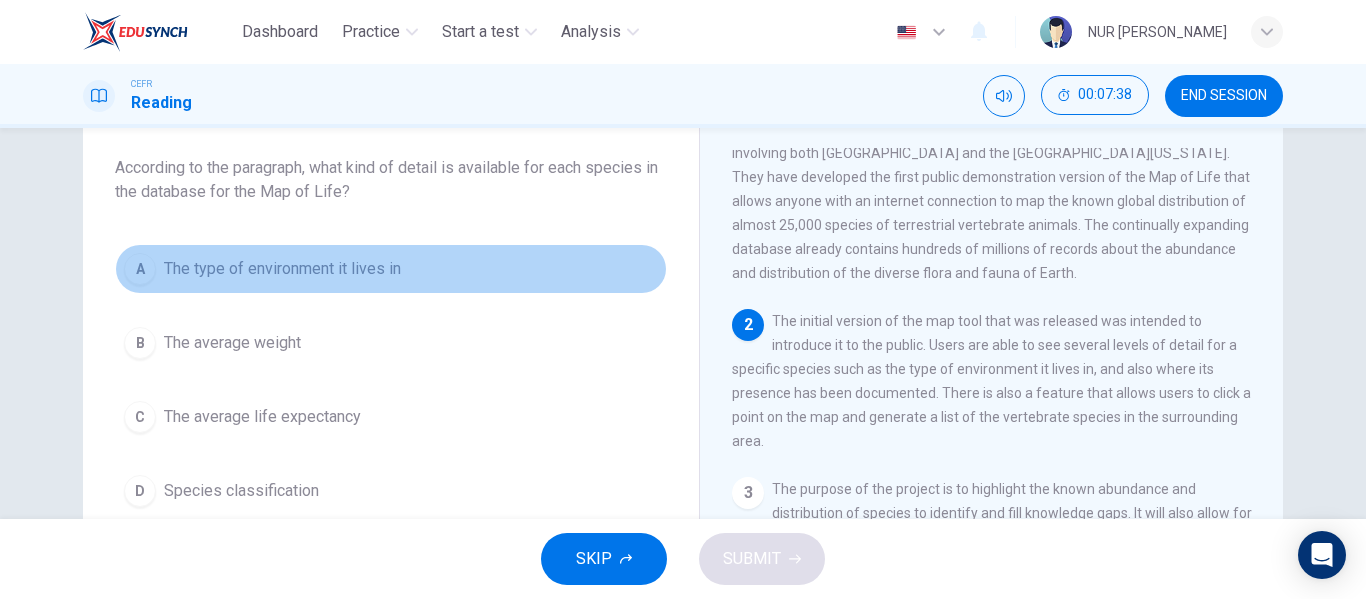 click on "A The type of environment it lives in" at bounding box center [391, 269] 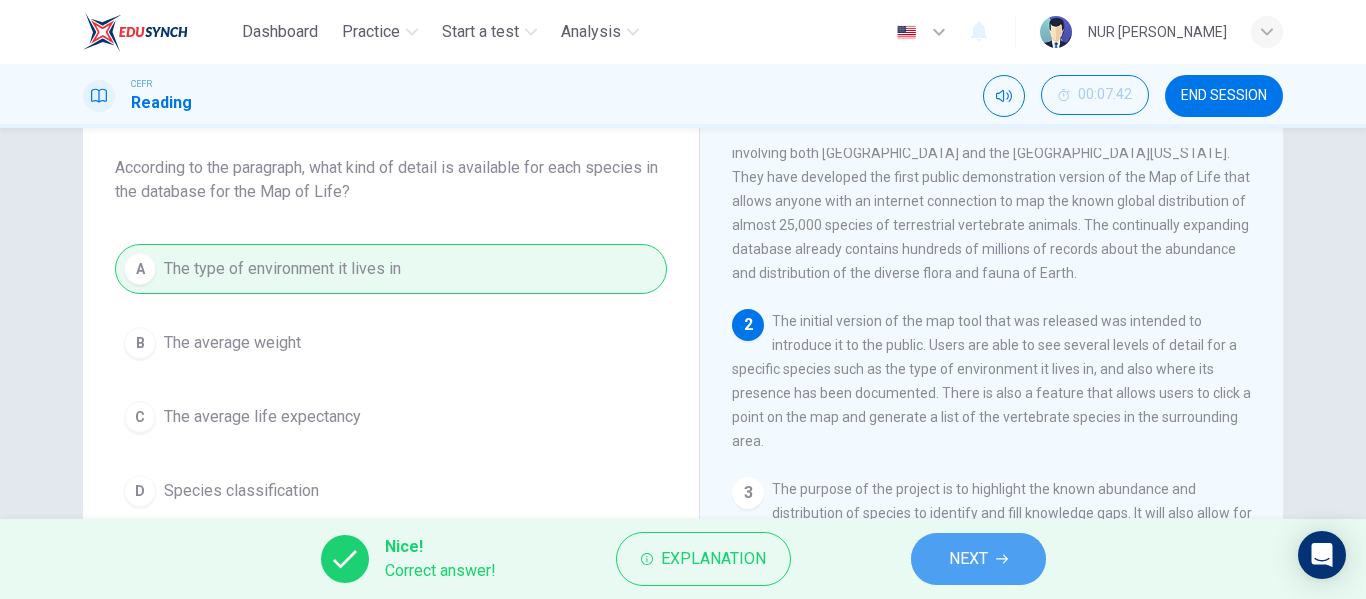 click on "NEXT" at bounding box center [978, 559] 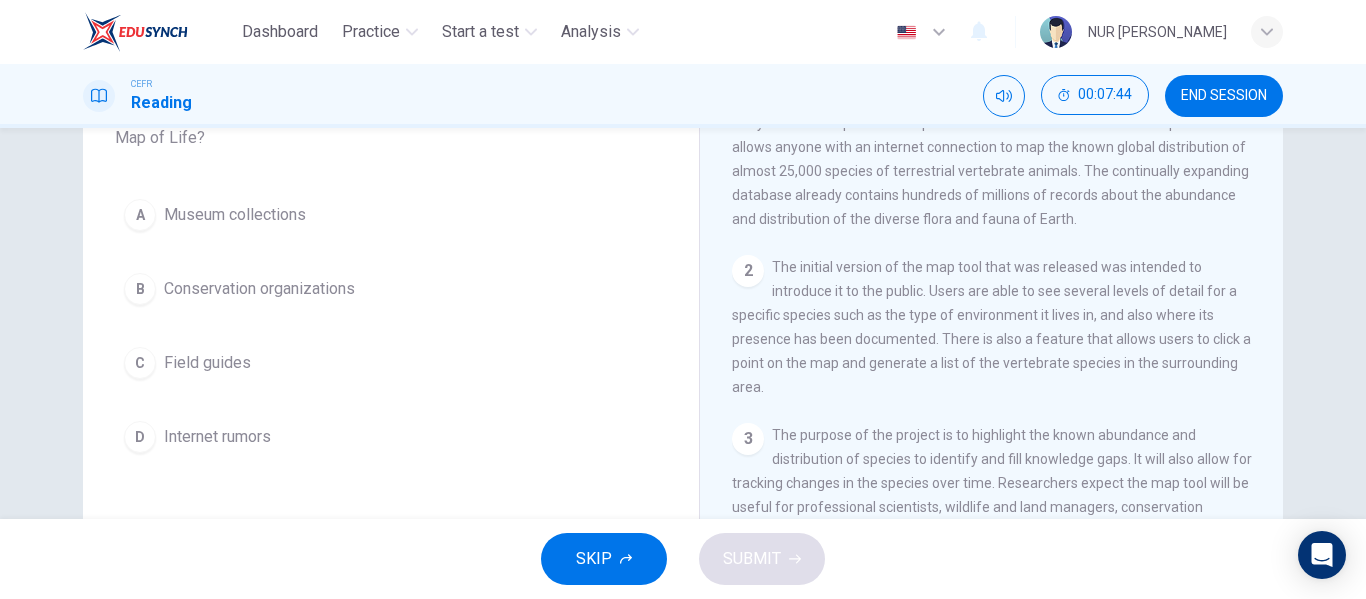 scroll, scrollTop: 166, scrollLeft: 0, axis: vertical 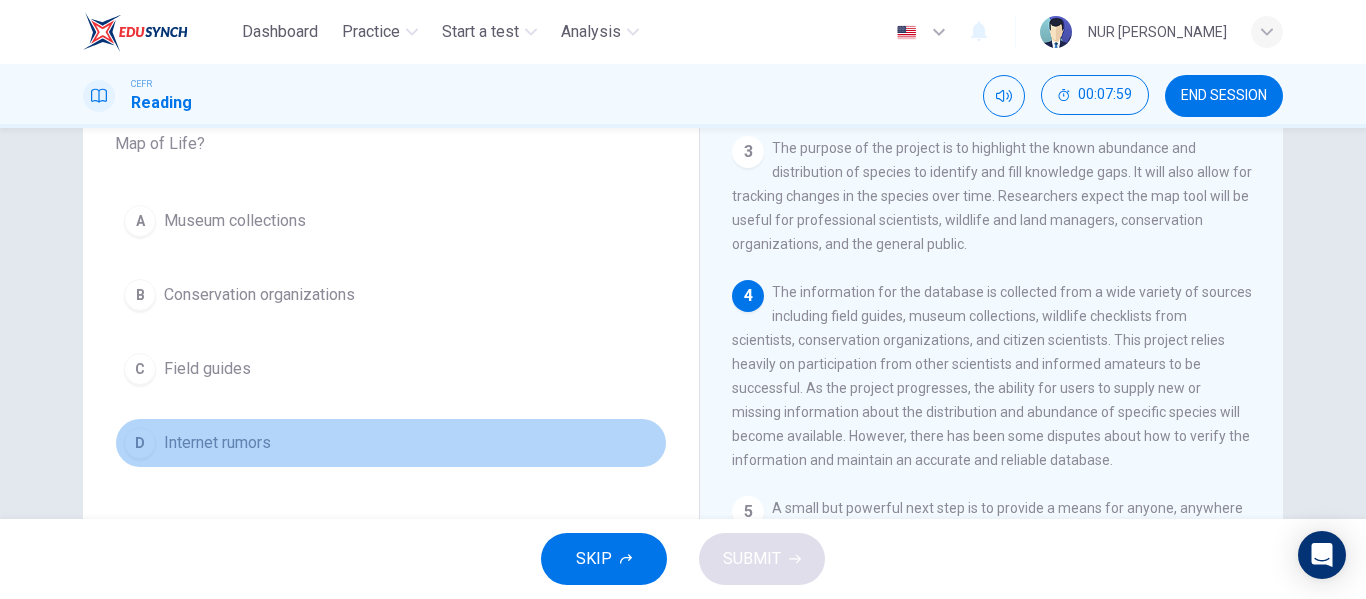 click on "D Internet rumors" at bounding box center (391, 443) 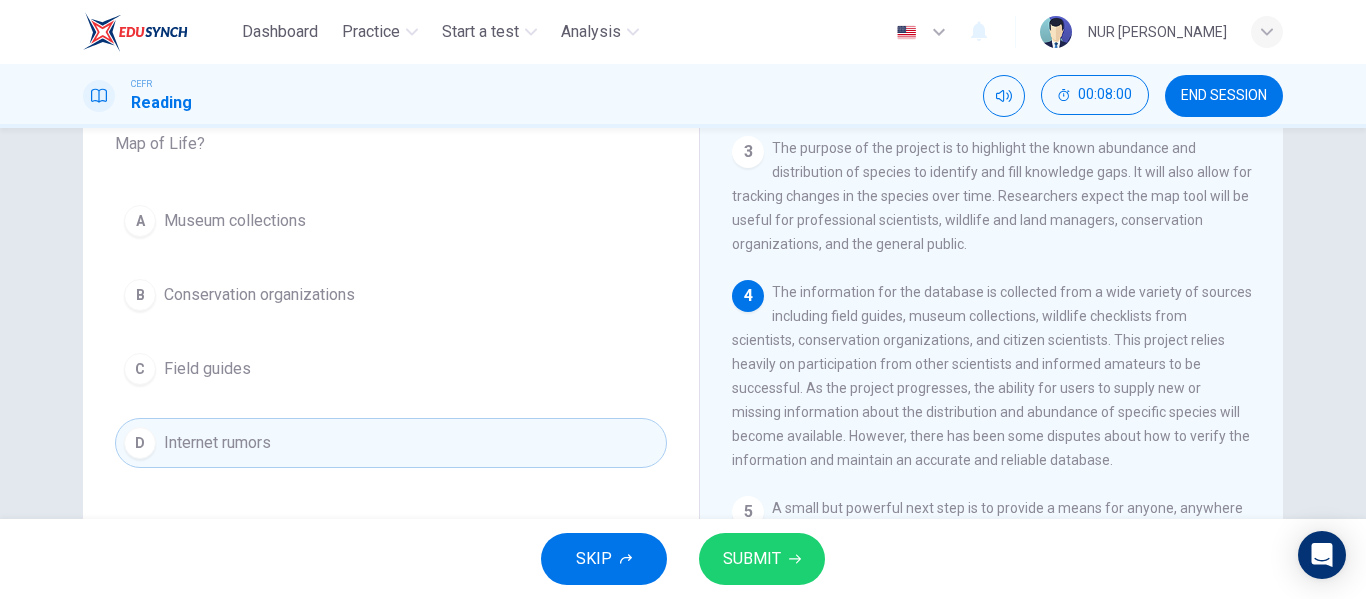 click on "SUBMIT" at bounding box center (752, 559) 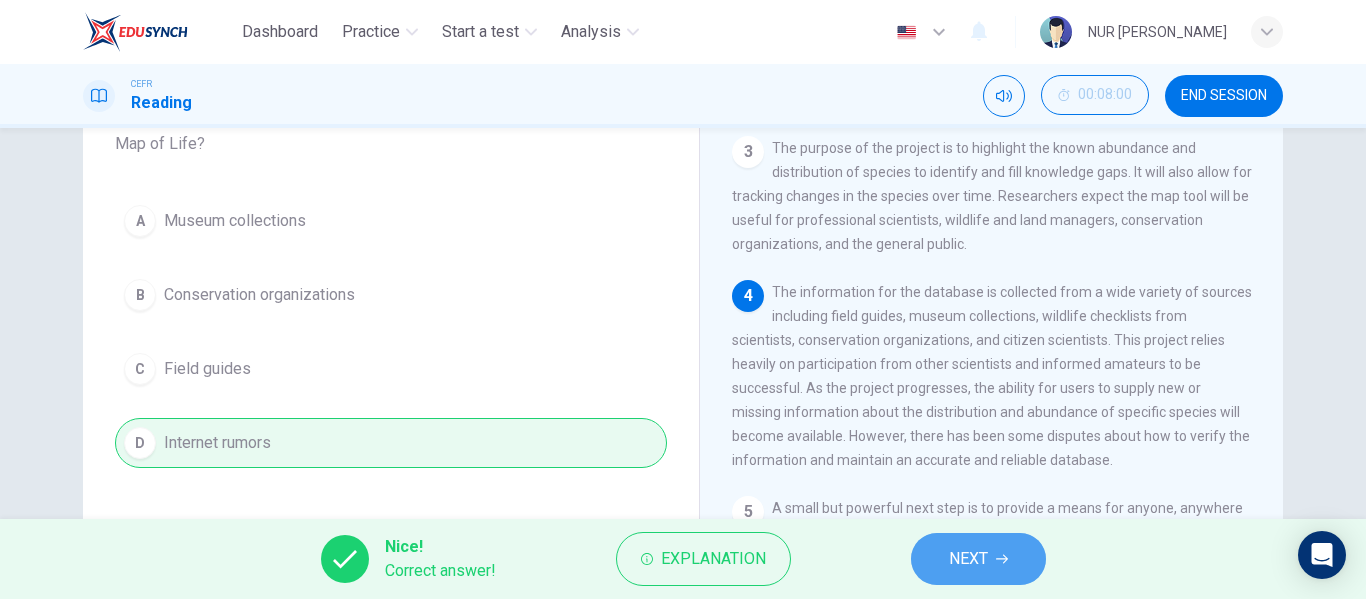 click on "NEXT" at bounding box center [968, 559] 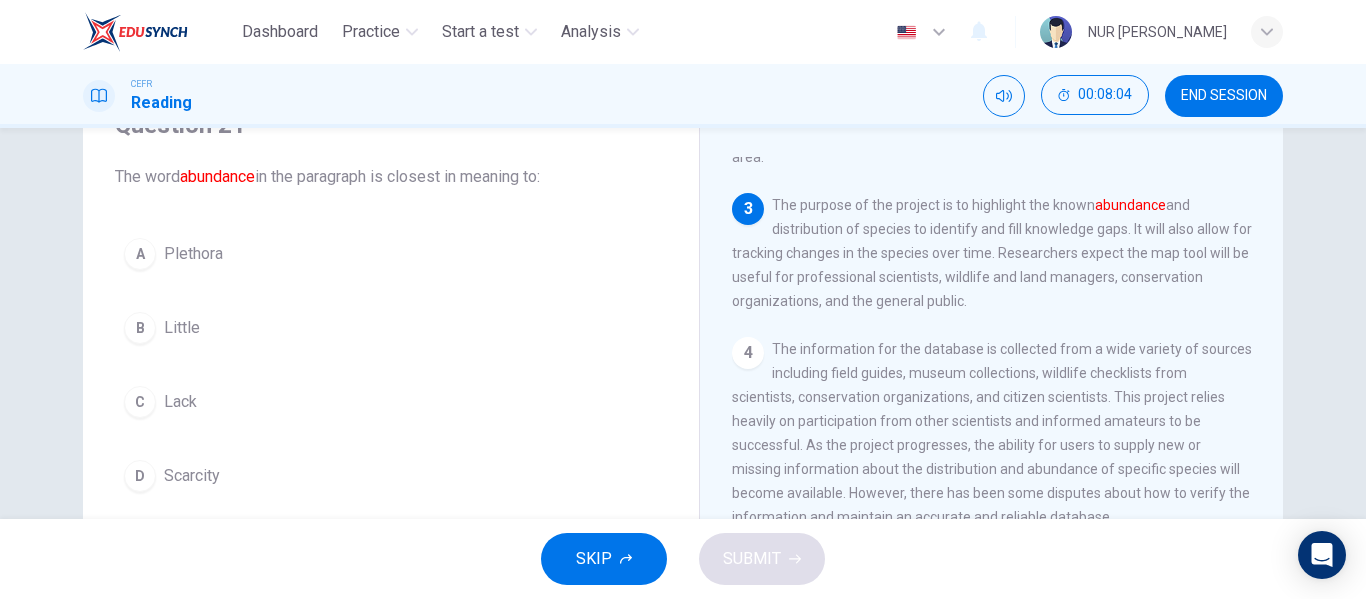 scroll, scrollTop: 98, scrollLeft: 0, axis: vertical 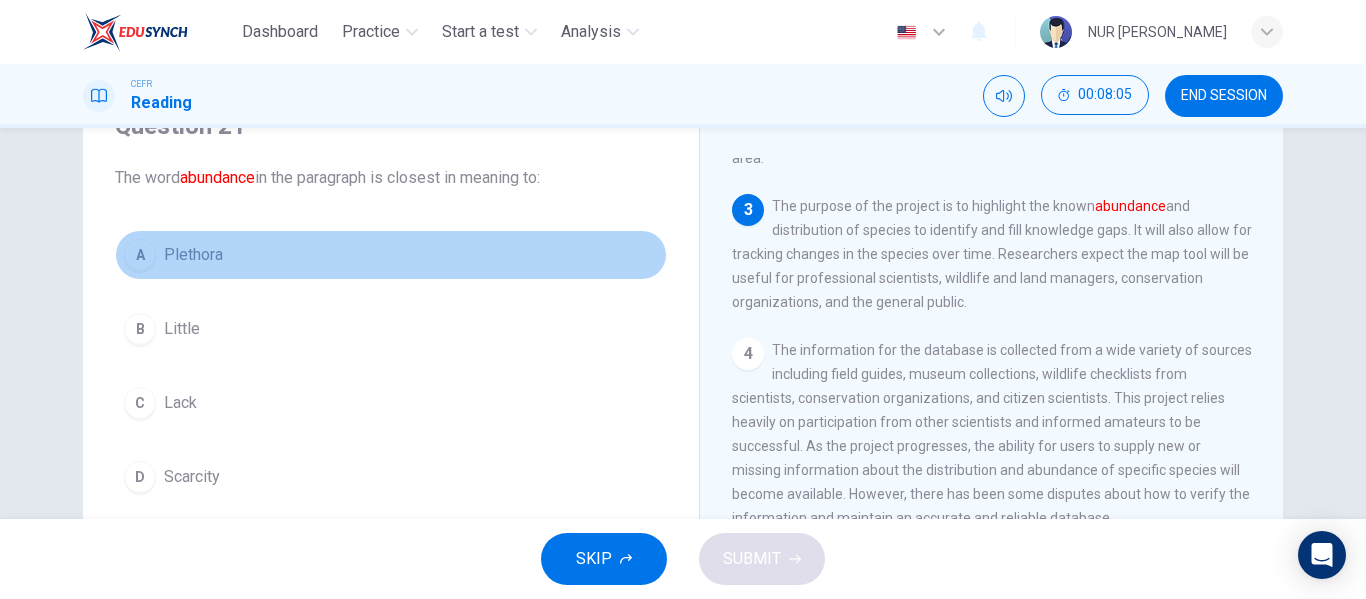 click on "A Plethora" at bounding box center [391, 255] 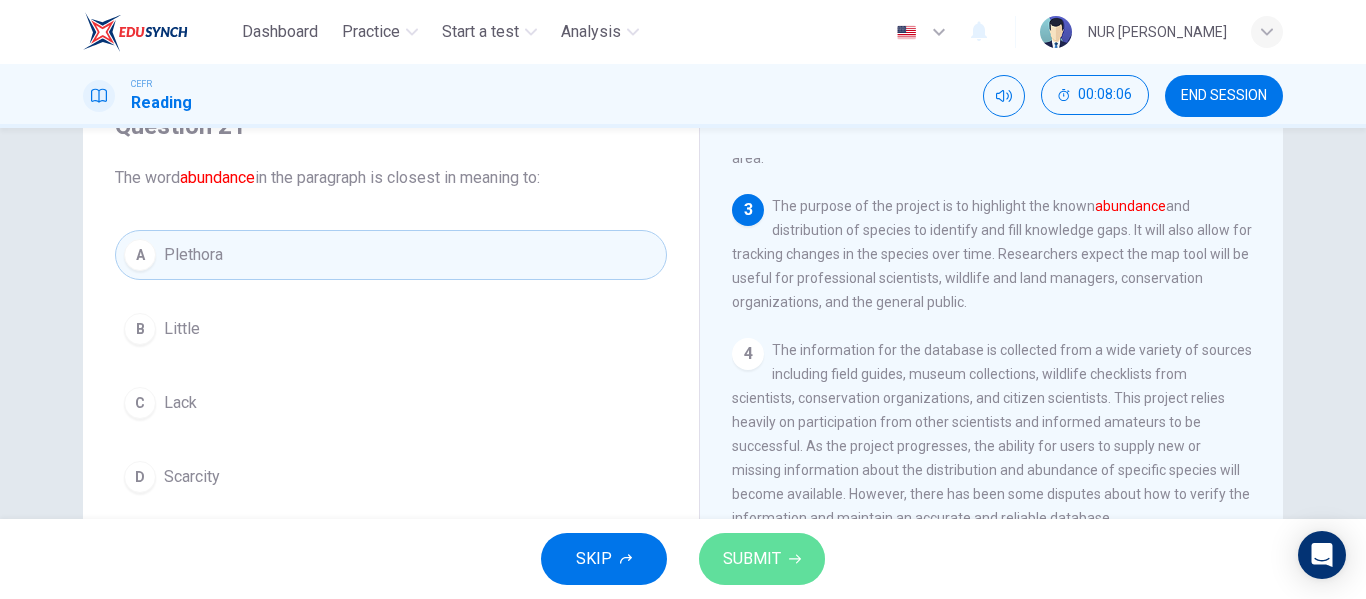 click on "SUBMIT" at bounding box center (752, 559) 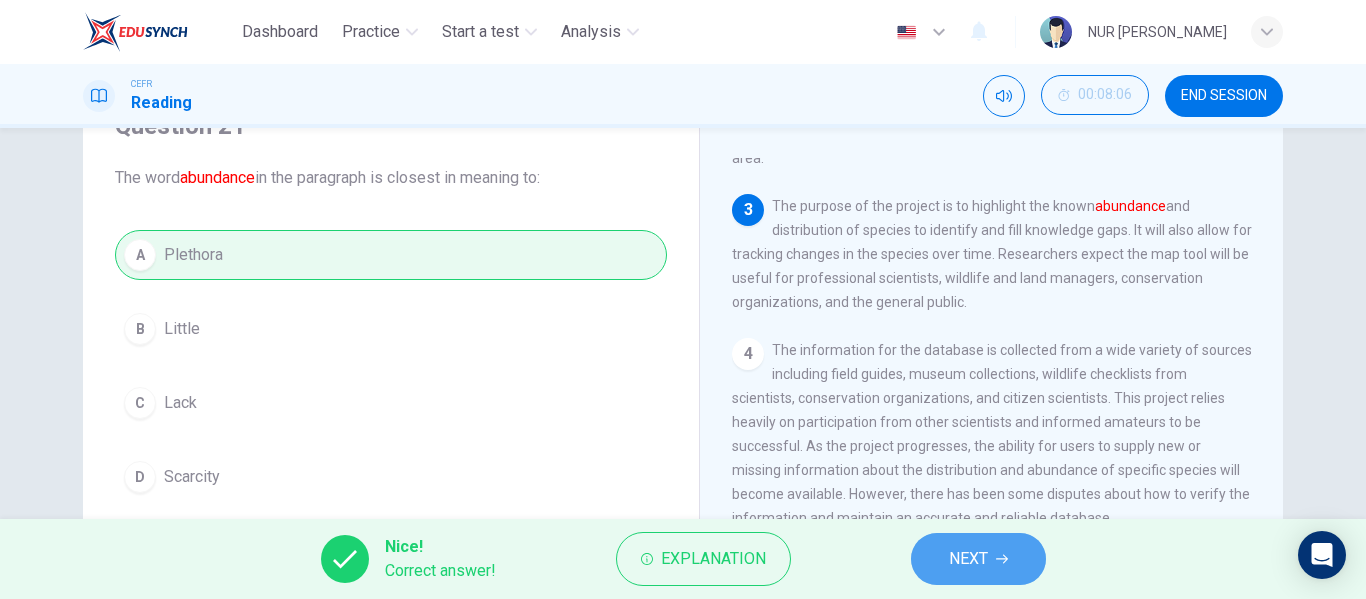 click on "NEXT" at bounding box center (978, 559) 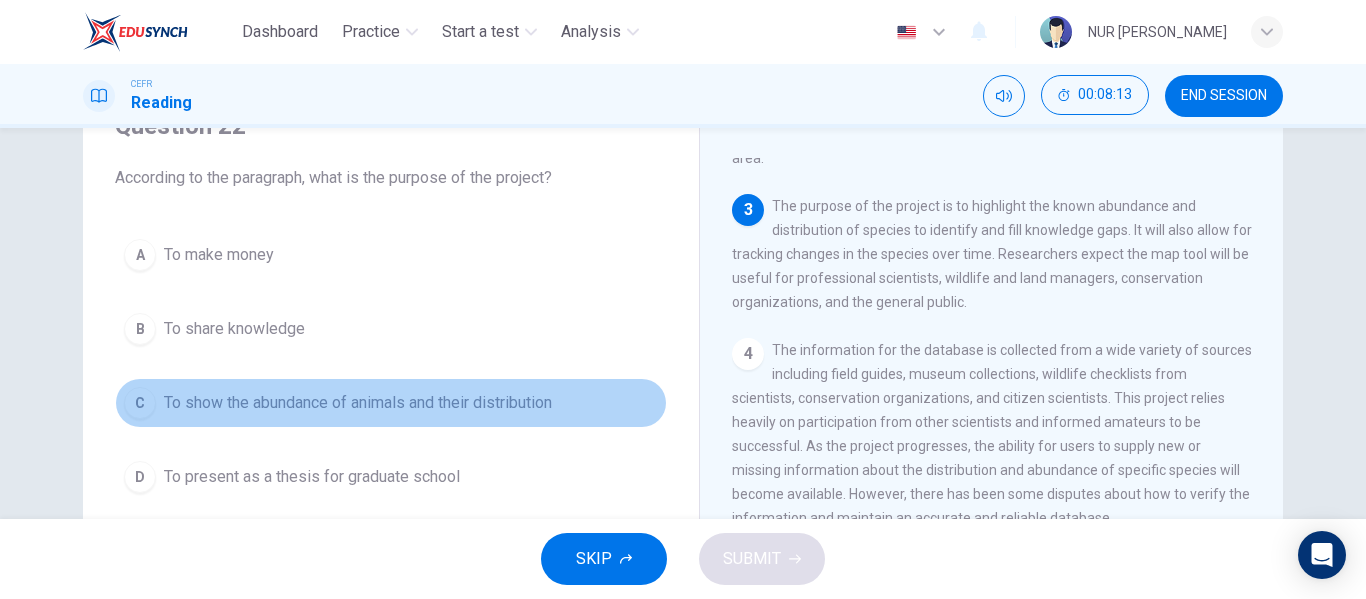 click on "To show the abundance of animals and their distribution" at bounding box center (358, 403) 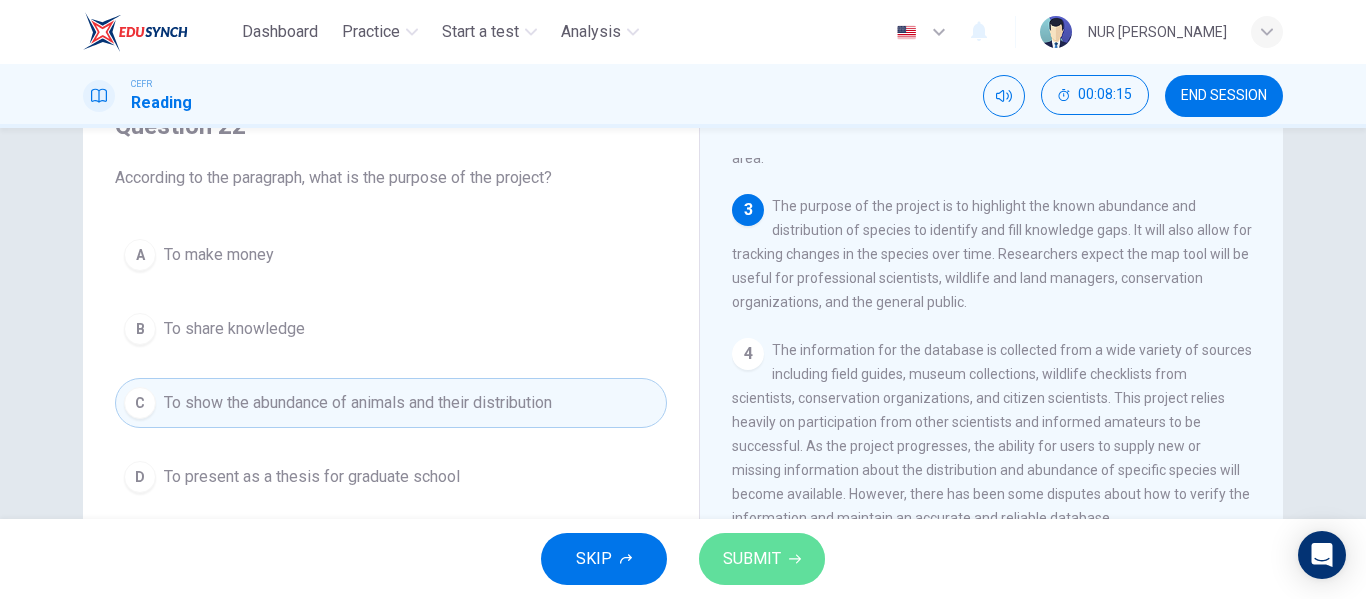 click on "SUBMIT" at bounding box center (752, 559) 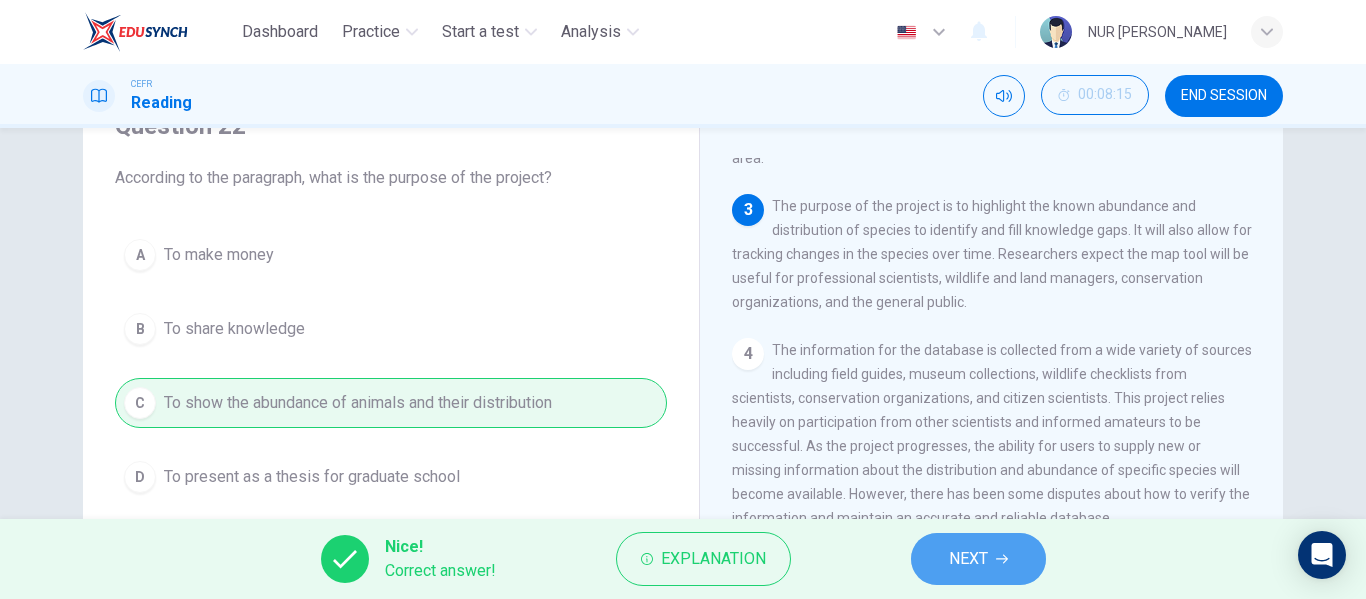 click on "NEXT" at bounding box center (978, 559) 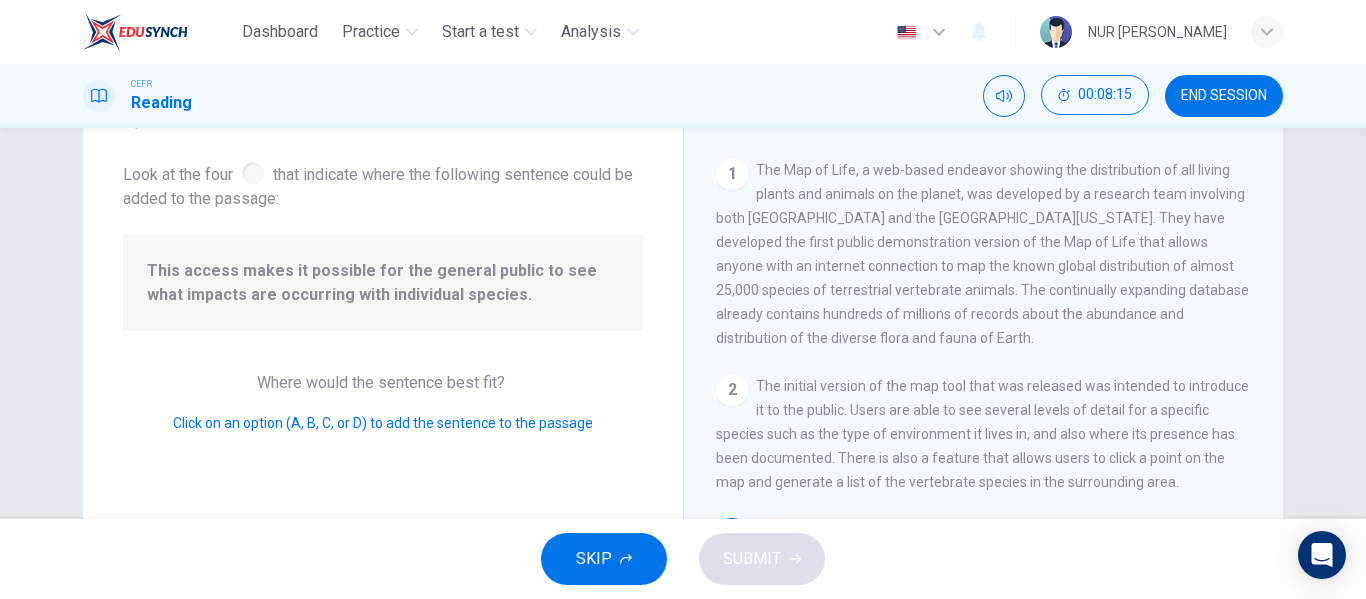 scroll, scrollTop: 150, scrollLeft: 0, axis: vertical 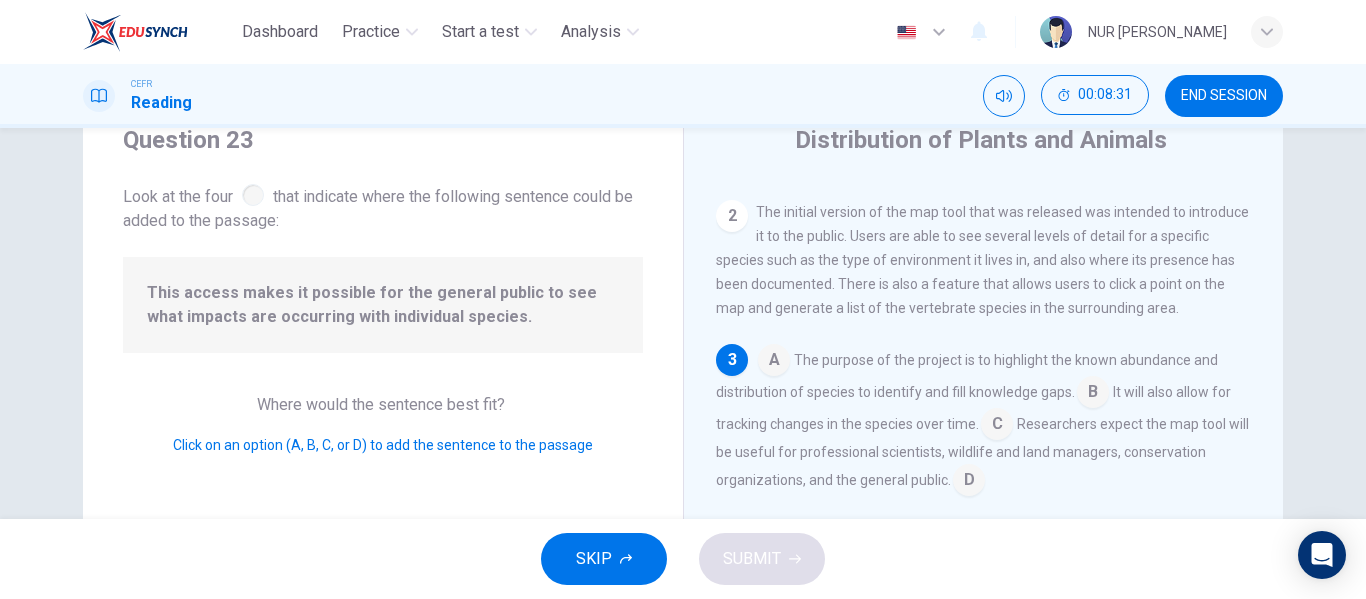 click at bounding box center (997, 426) 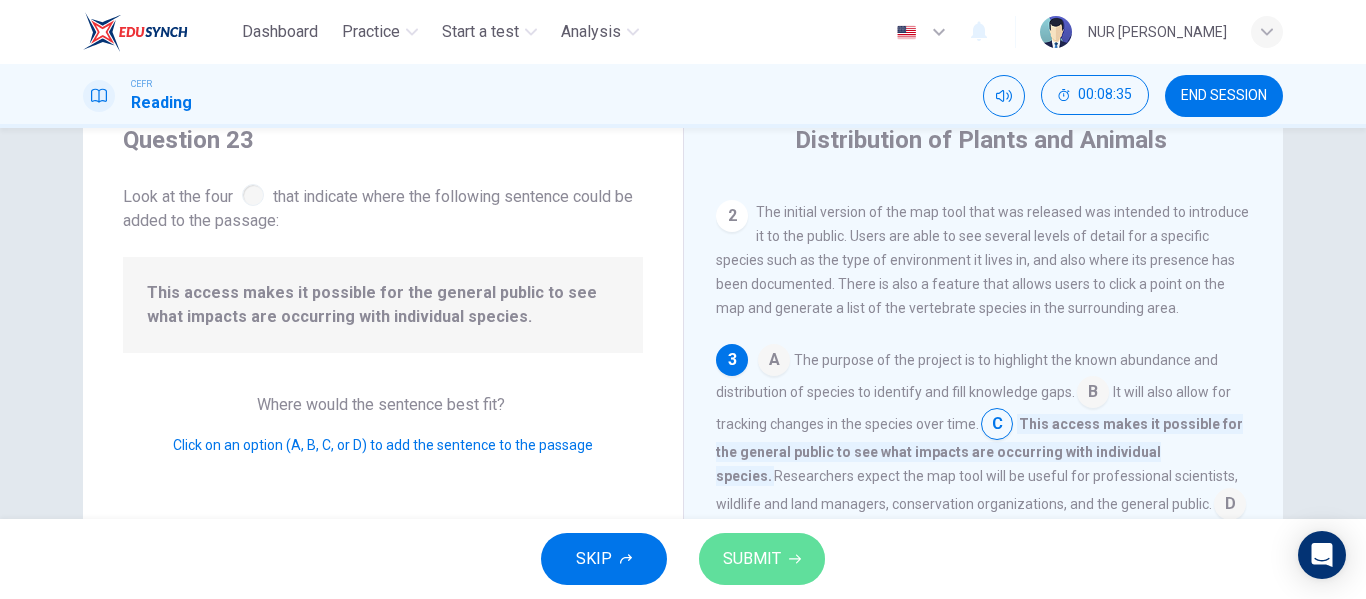 click on "SUBMIT" at bounding box center (762, 559) 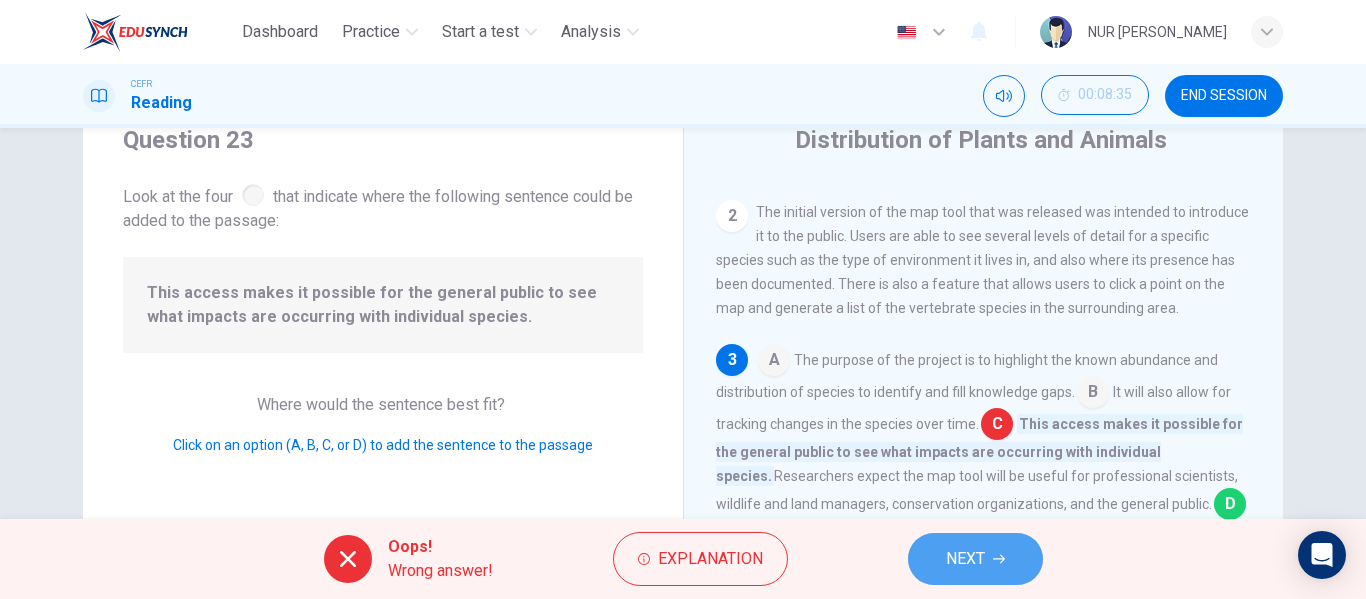 click on "NEXT" at bounding box center [975, 559] 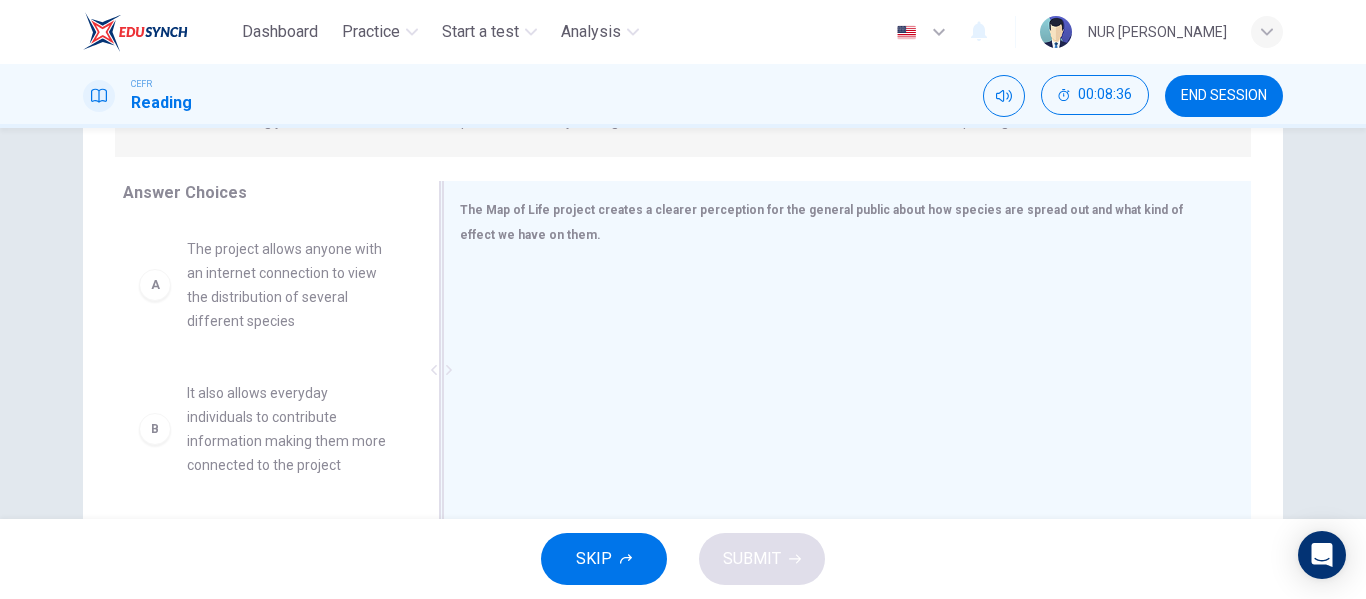 scroll, scrollTop: 293, scrollLeft: 0, axis: vertical 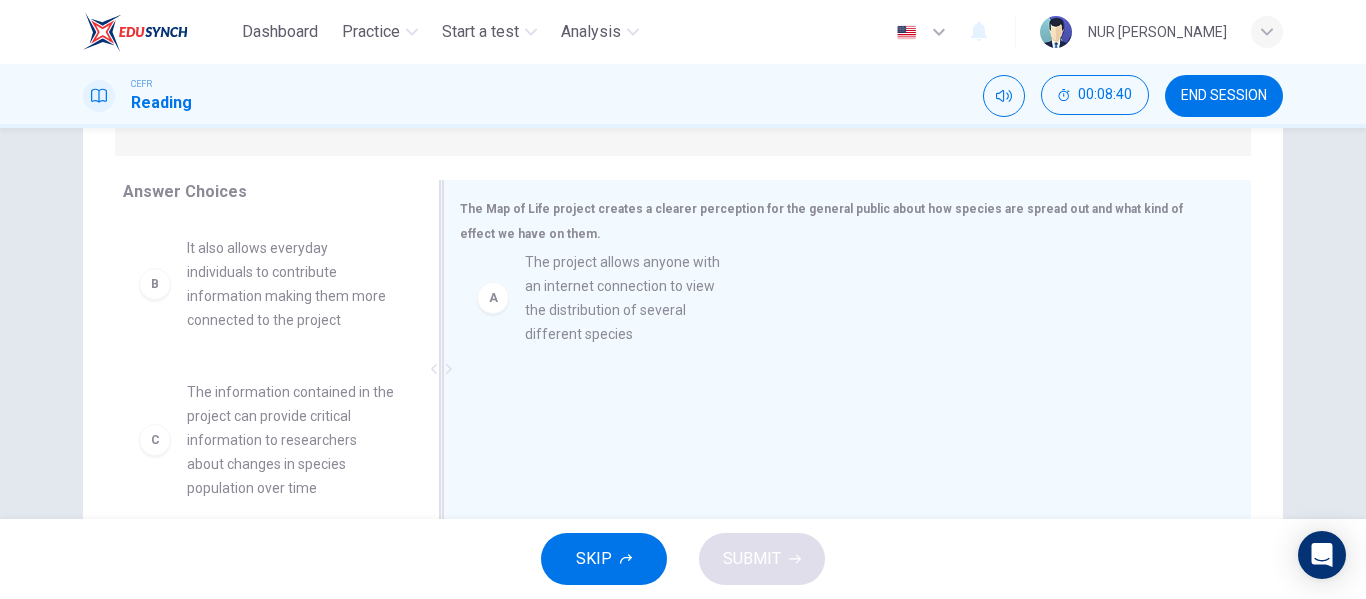 drag, startPoint x: 250, startPoint y: 299, endPoint x: 642, endPoint y: 314, distance: 392.2869 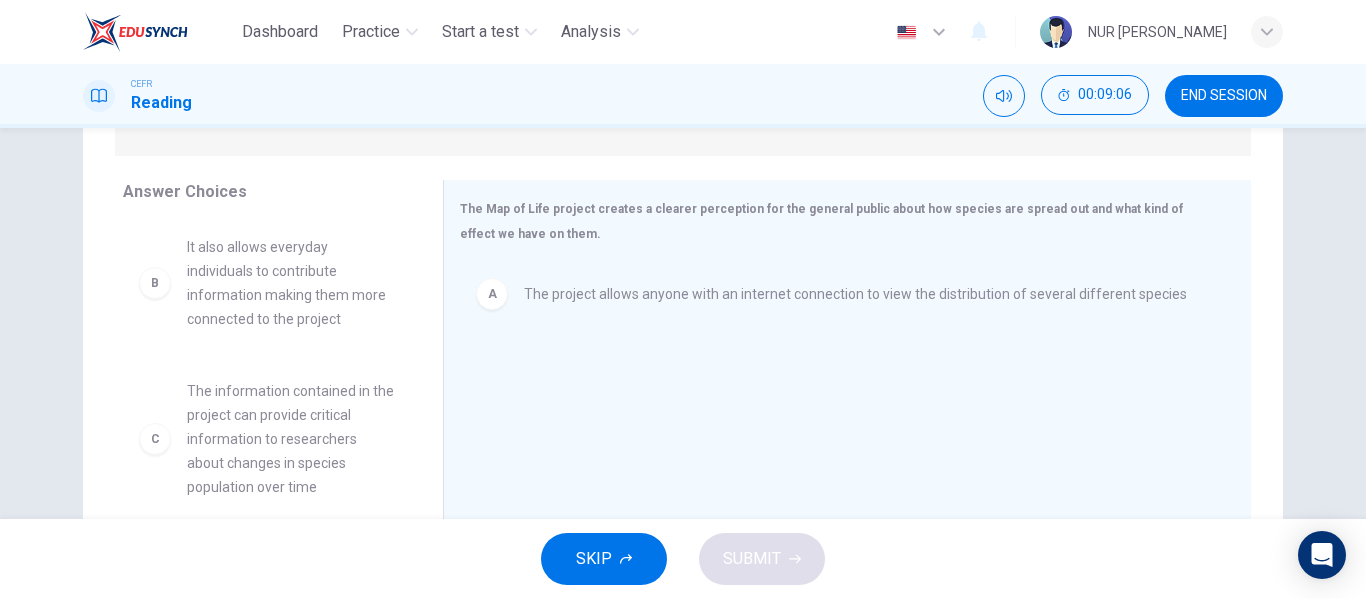 scroll, scrollTop: 0, scrollLeft: 0, axis: both 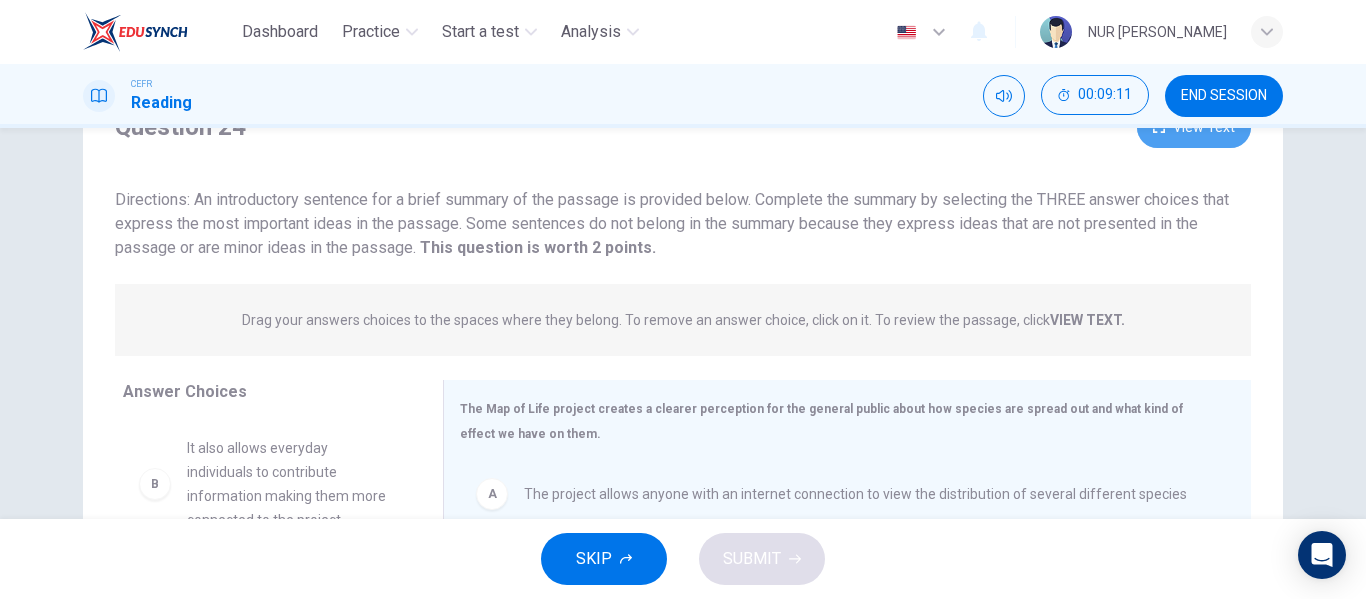 click on "View Text" at bounding box center [1194, 127] 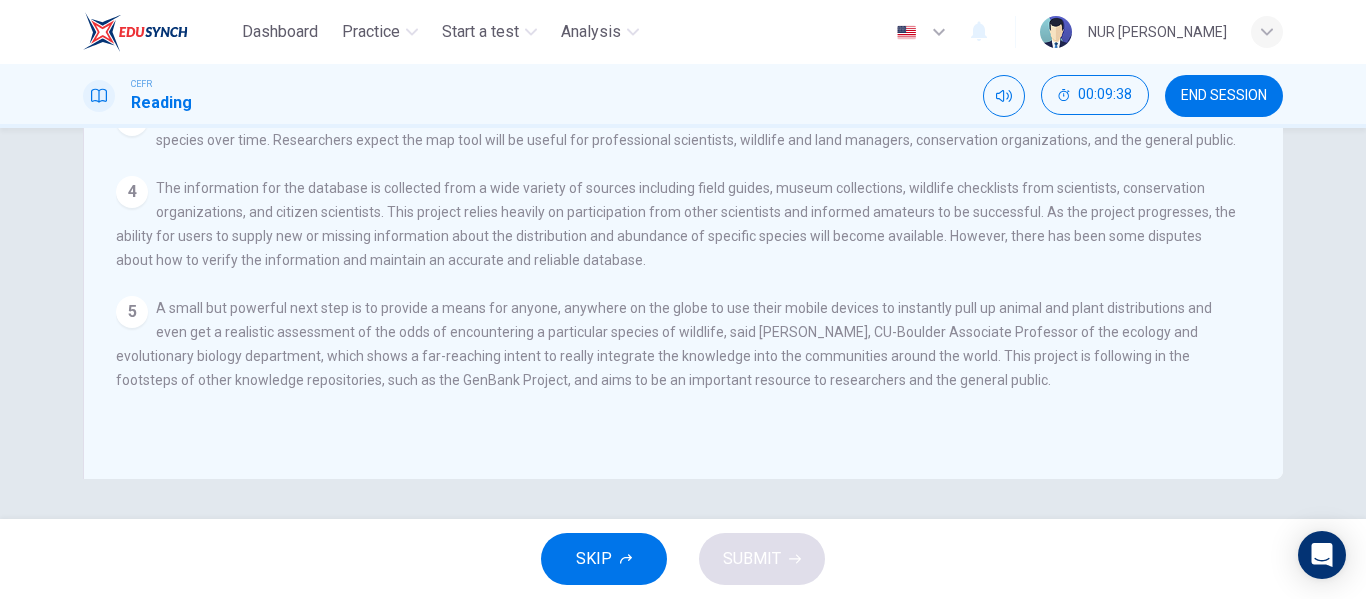scroll, scrollTop: 0, scrollLeft: 0, axis: both 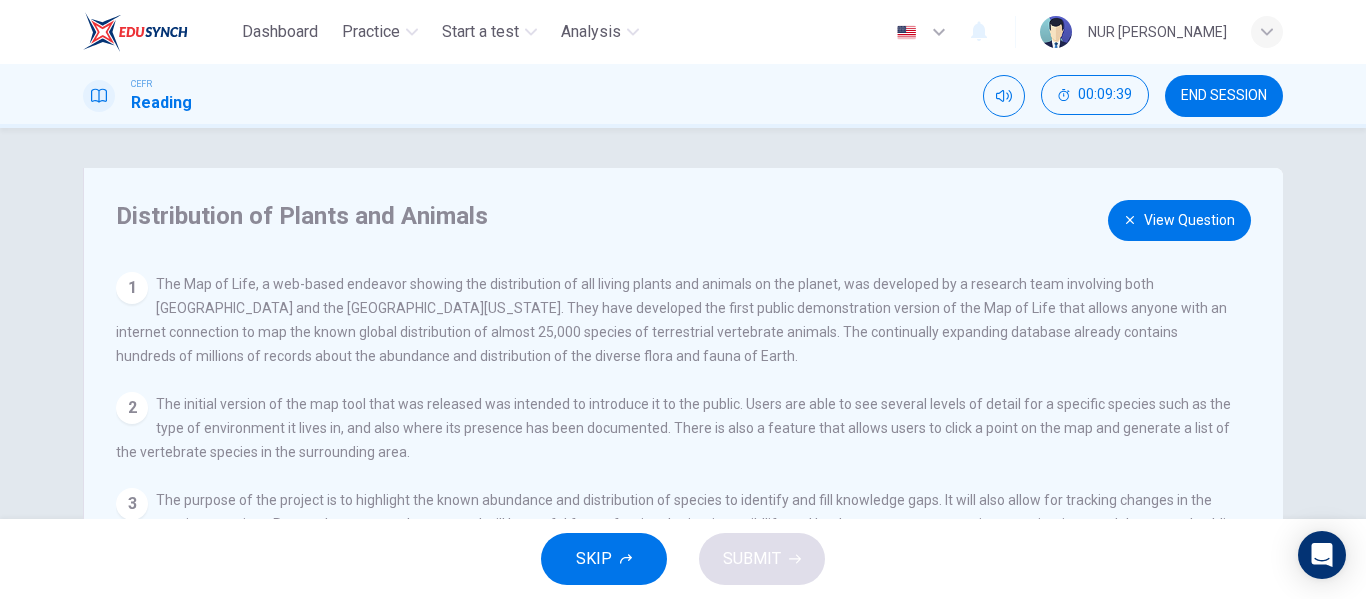 click on "View Question" at bounding box center (1179, 220) 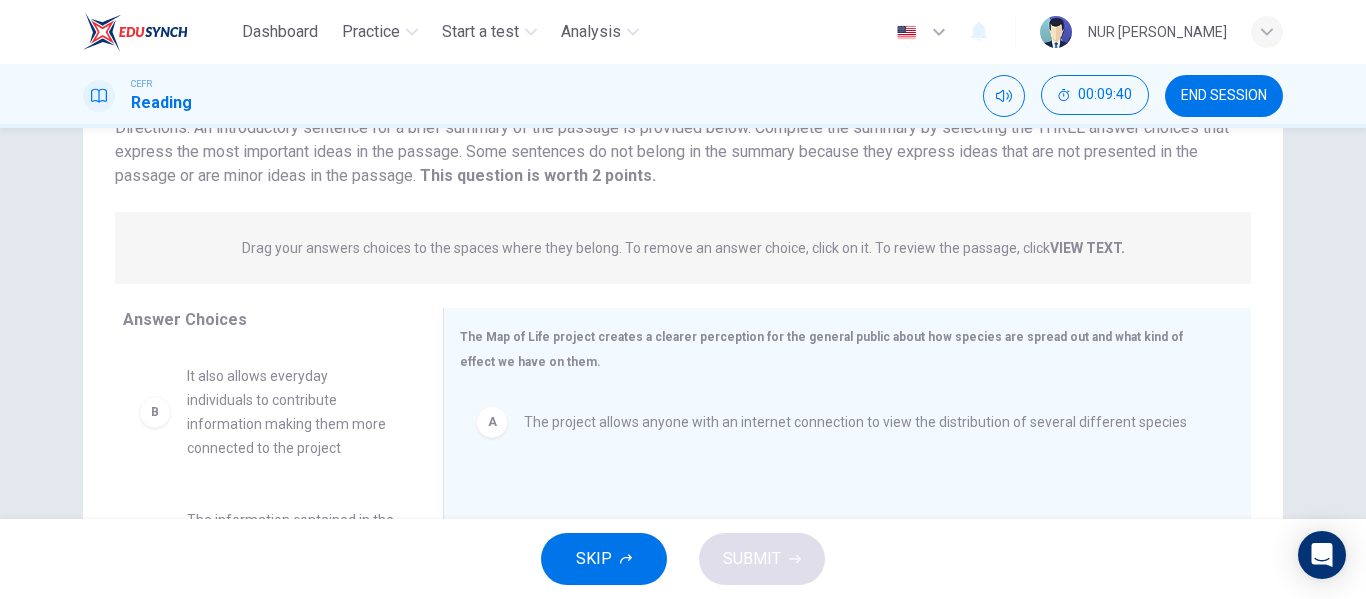 scroll, scrollTop: 200, scrollLeft: 0, axis: vertical 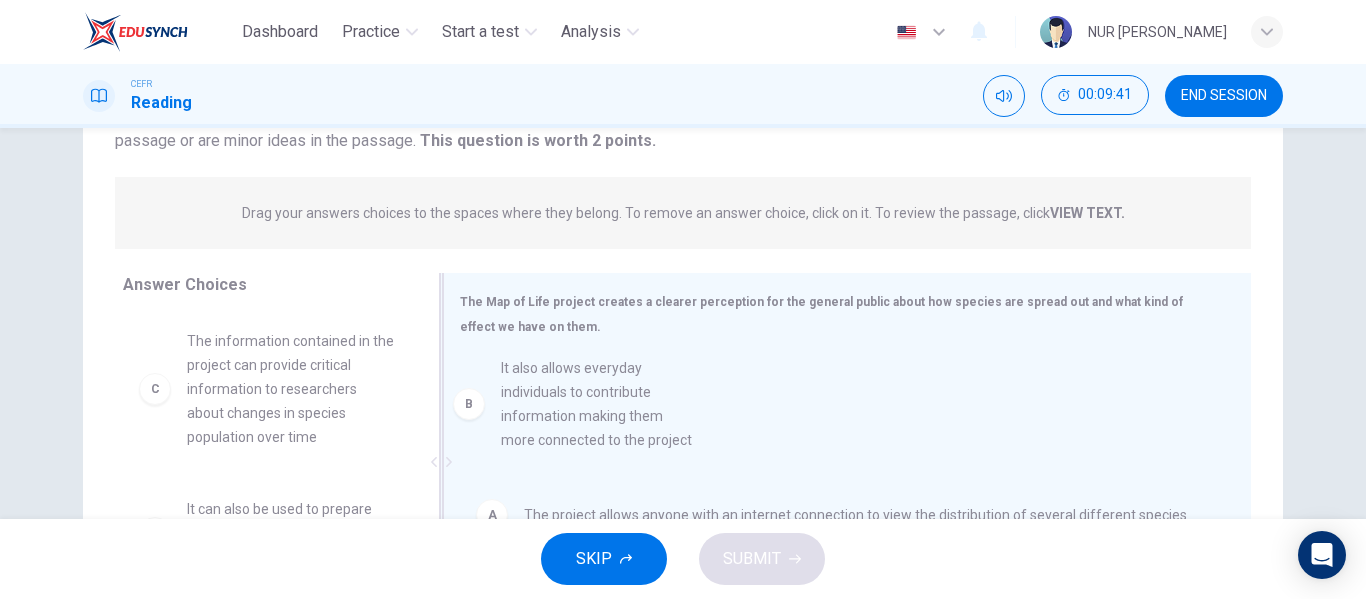 drag, startPoint x: 274, startPoint y: 412, endPoint x: 622, endPoint y: 441, distance: 349.20624 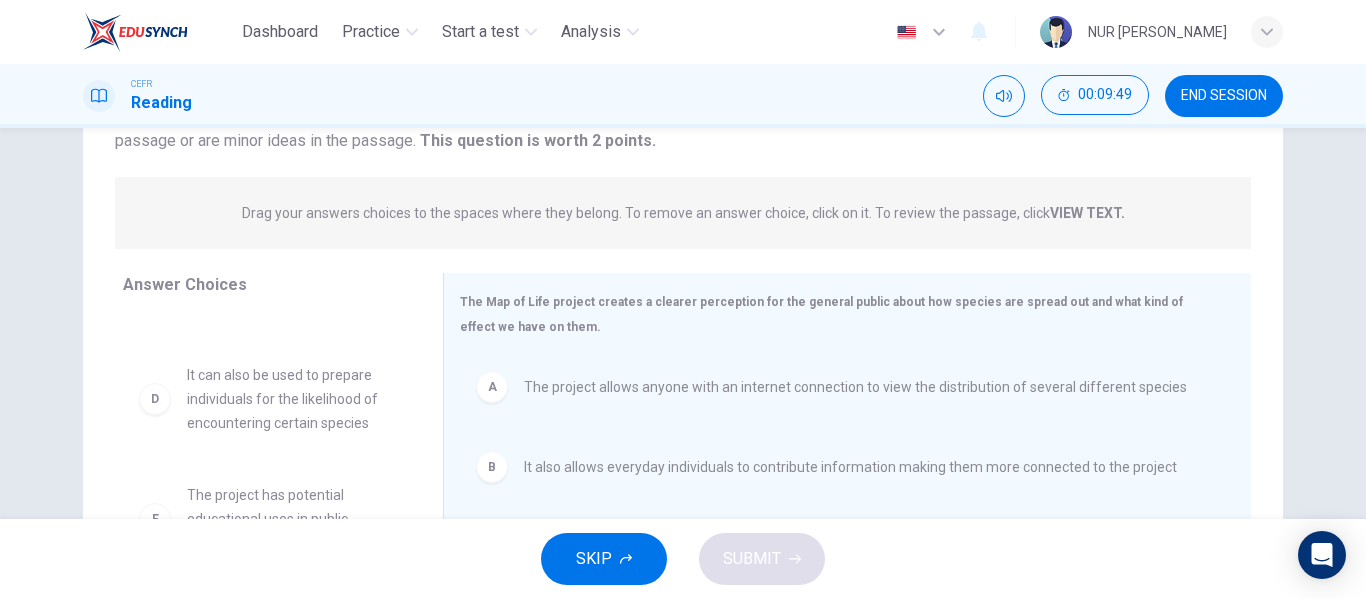 scroll, scrollTop: 100, scrollLeft: 0, axis: vertical 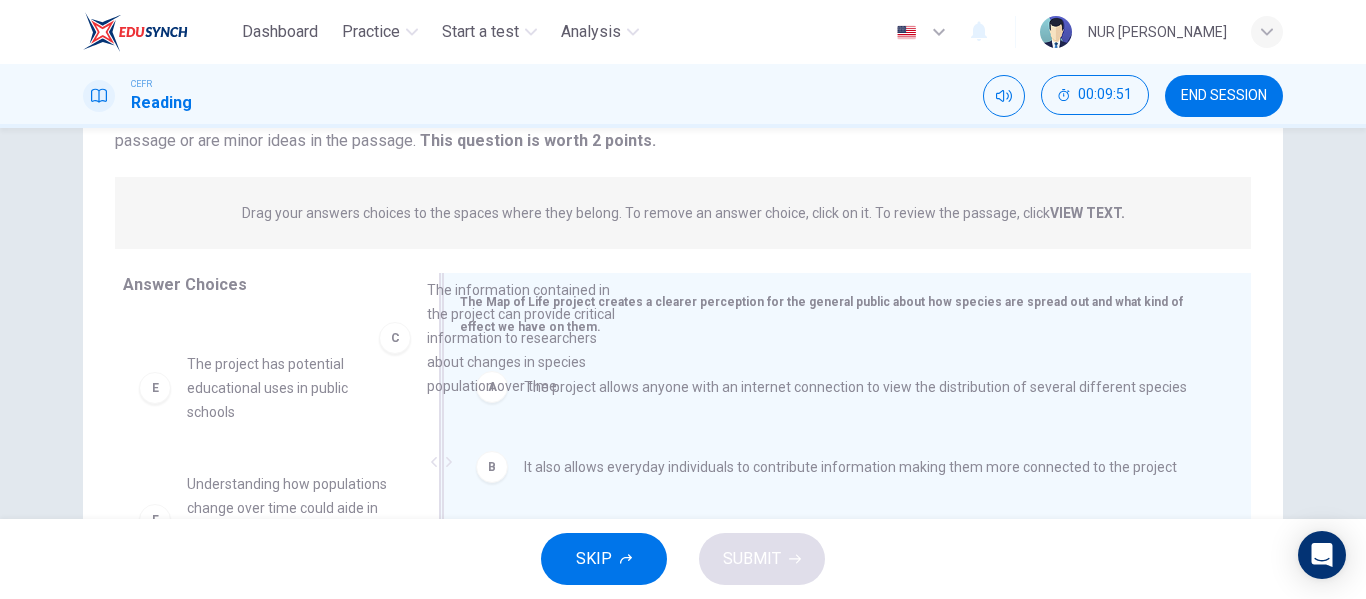 drag, startPoint x: 254, startPoint y: 346, endPoint x: 592, endPoint y: 403, distance: 342.77252 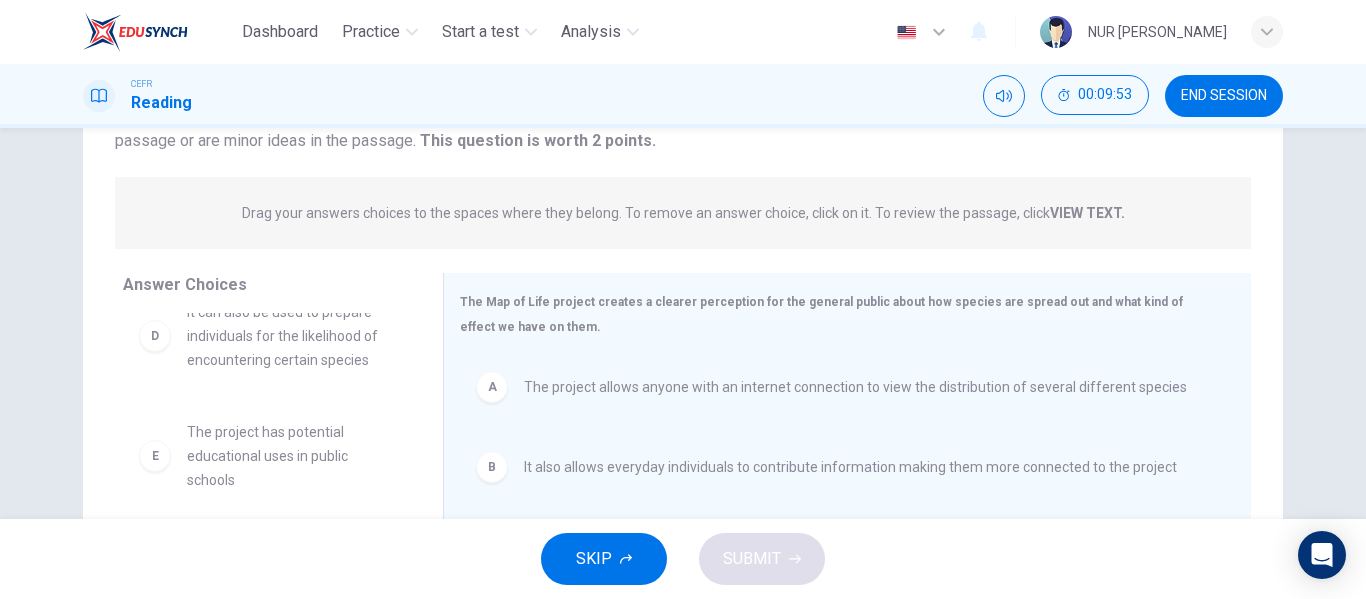 scroll, scrollTop: 0, scrollLeft: 0, axis: both 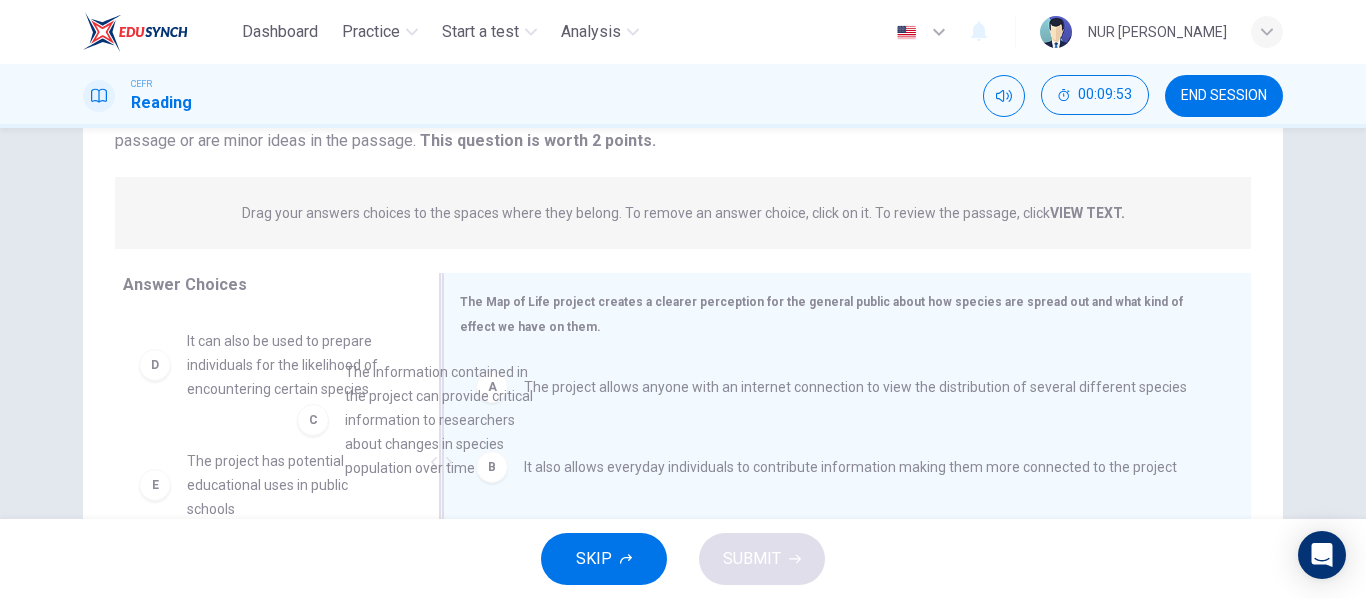 drag, startPoint x: 190, startPoint y: 391, endPoint x: 547, endPoint y: 460, distance: 363.60693 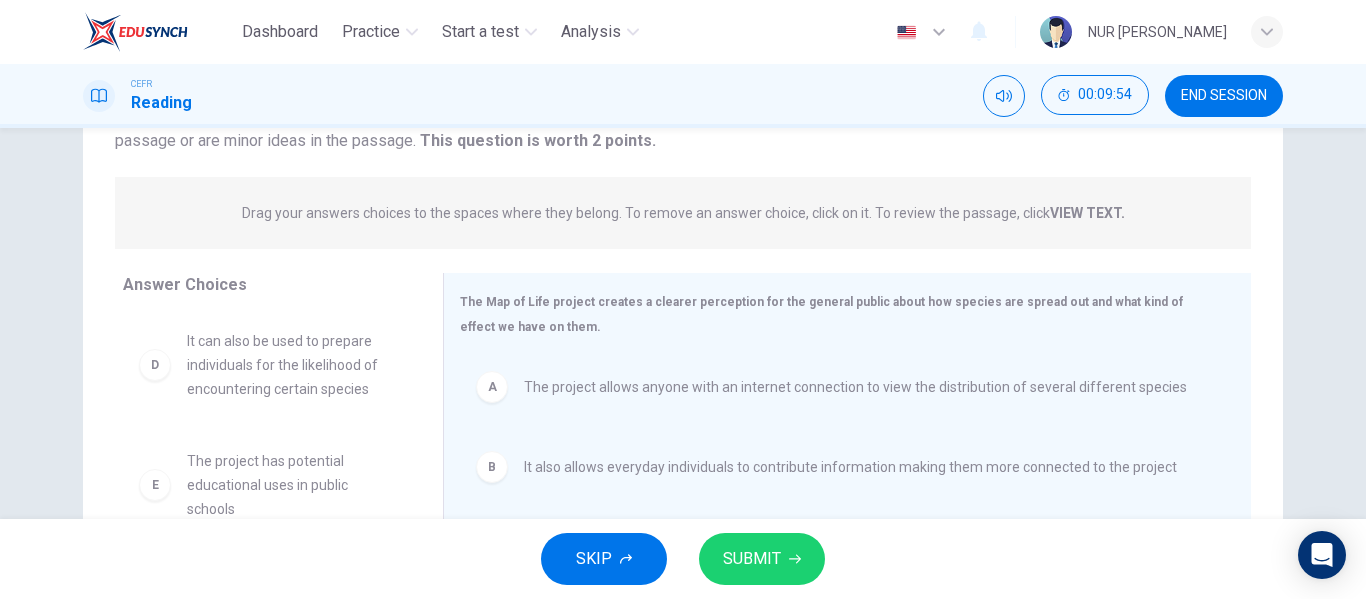 click on "SUBMIT" at bounding box center (752, 559) 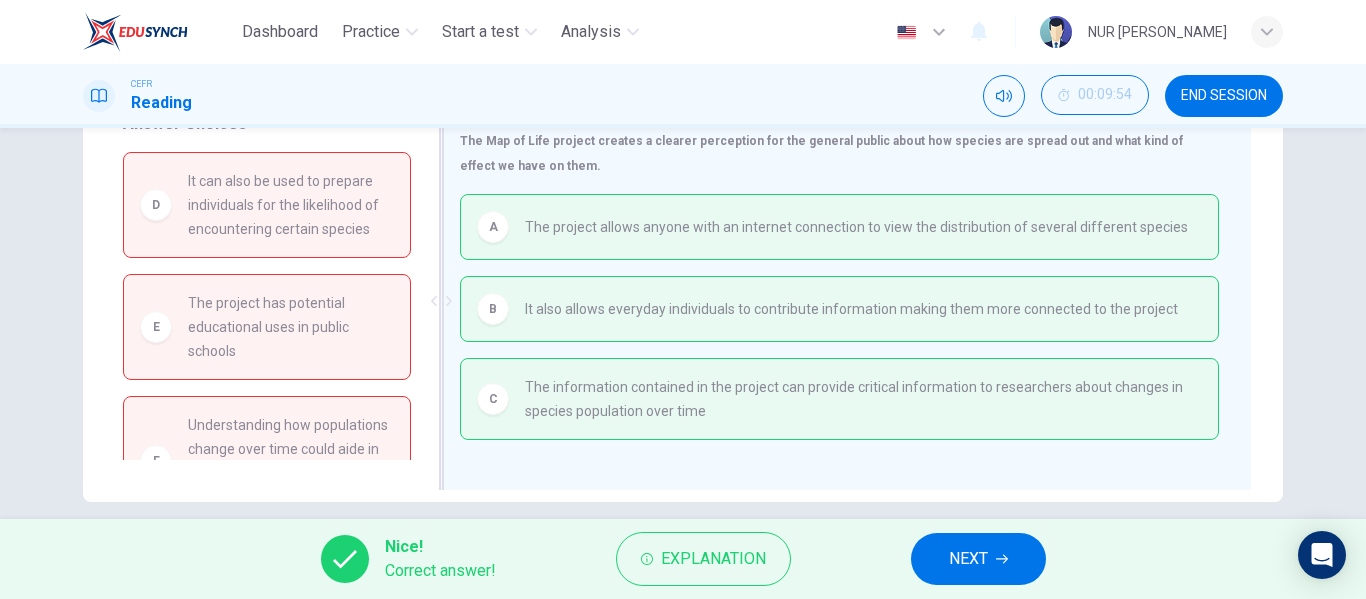 scroll, scrollTop: 362, scrollLeft: 0, axis: vertical 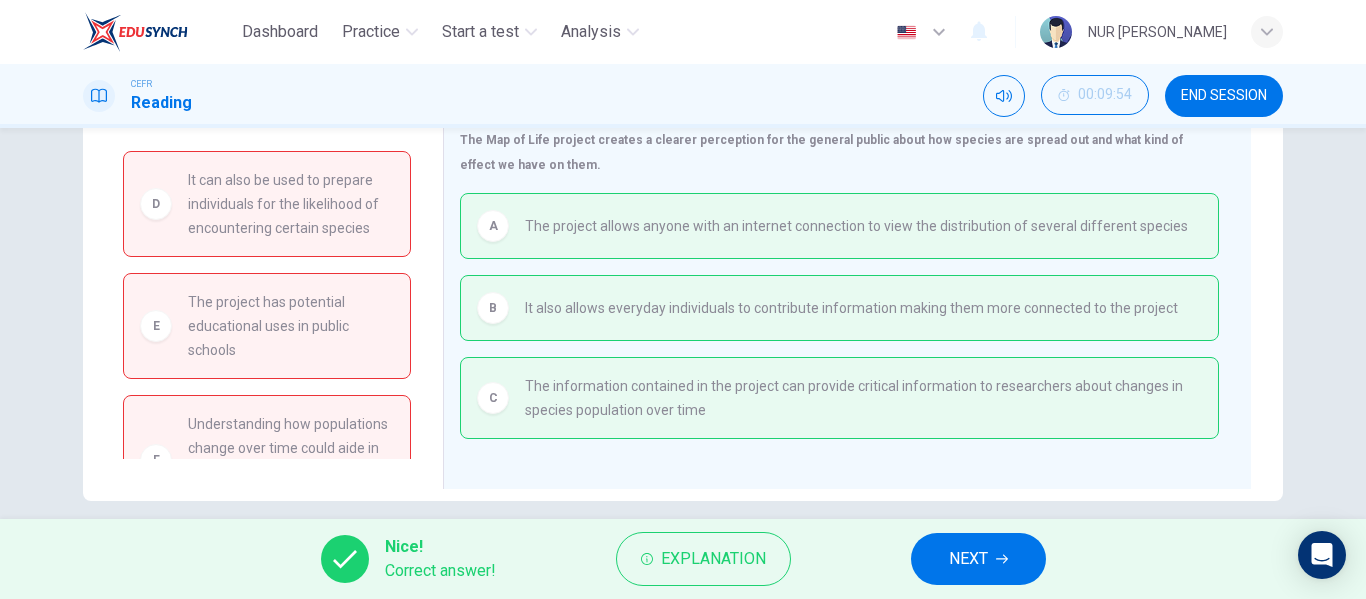click on "NEXT" at bounding box center [968, 559] 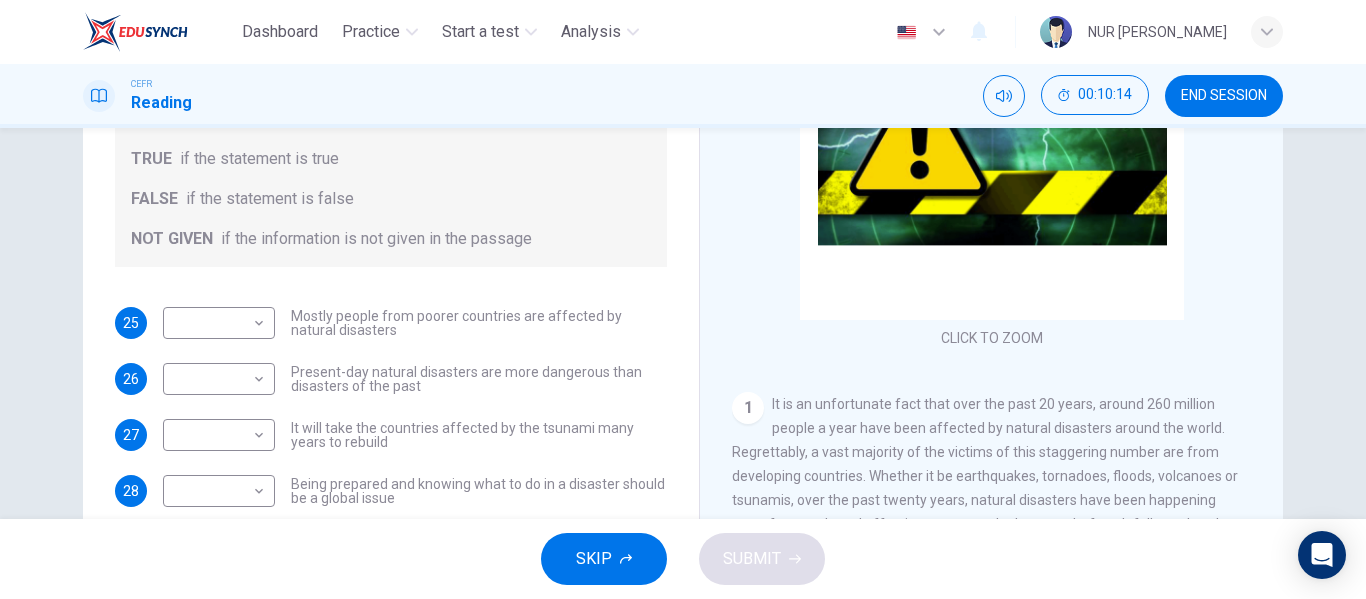 scroll, scrollTop: 251, scrollLeft: 0, axis: vertical 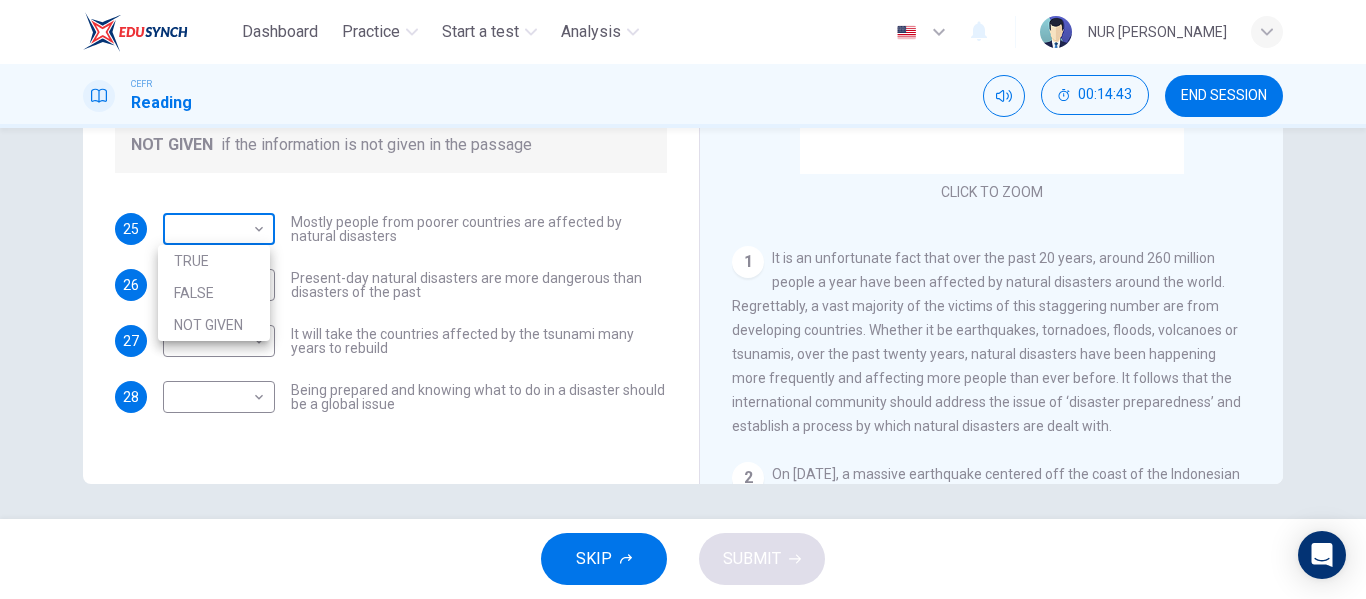 click on "Dashboard Practice Start a test Analysis English en ​ NUR SYAMIMI BINTI MOHD IBRAHIM CEFR Reading 00:14:43 END SESSION Questions 25 - 28 Do the following statements agree with the information given in the Reading Passage?
In the boxes below, write TRUE if the statement is true FALSE if the statement is false NOT GIVEN if the information is not given in the passage 25 ​ ​ Mostly people from poorer countries are affected by natural disasters 26 ​ ​ Present-day natural disasters are more dangerous than disasters of the past 27 ​ ​ It will take the countries affected by the tsunami many years to rebuild 28 ​ ​ Being prepared and knowing what to do in a disaster should be a global issue Preparing for the Threat CLICK TO ZOOM Click to Zoom 1 2 3 4 5 6 SKIP SUBMIT EduSynch - Online Language Proficiency Testing
Dashboard Practice Start a test Analysis Notifications © Copyright  2025 TRUE FALSE NOT GIVEN" at bounding box center (683, 299) 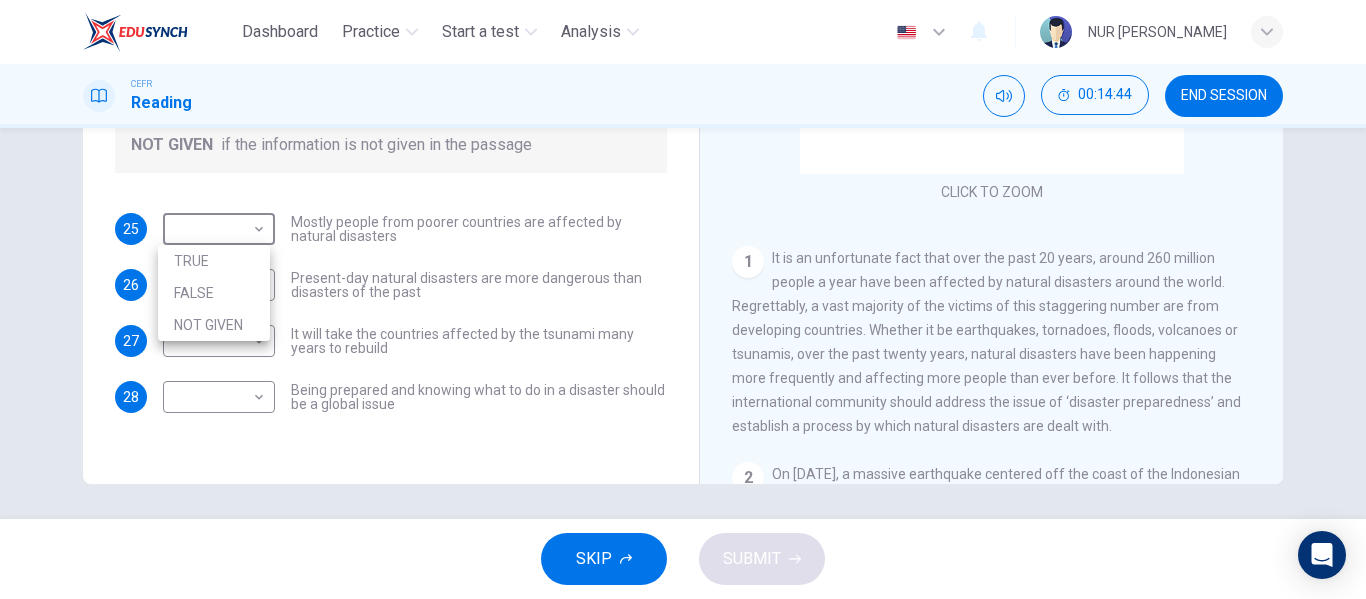 click on "FALSE" at bounding box center (214, 293) 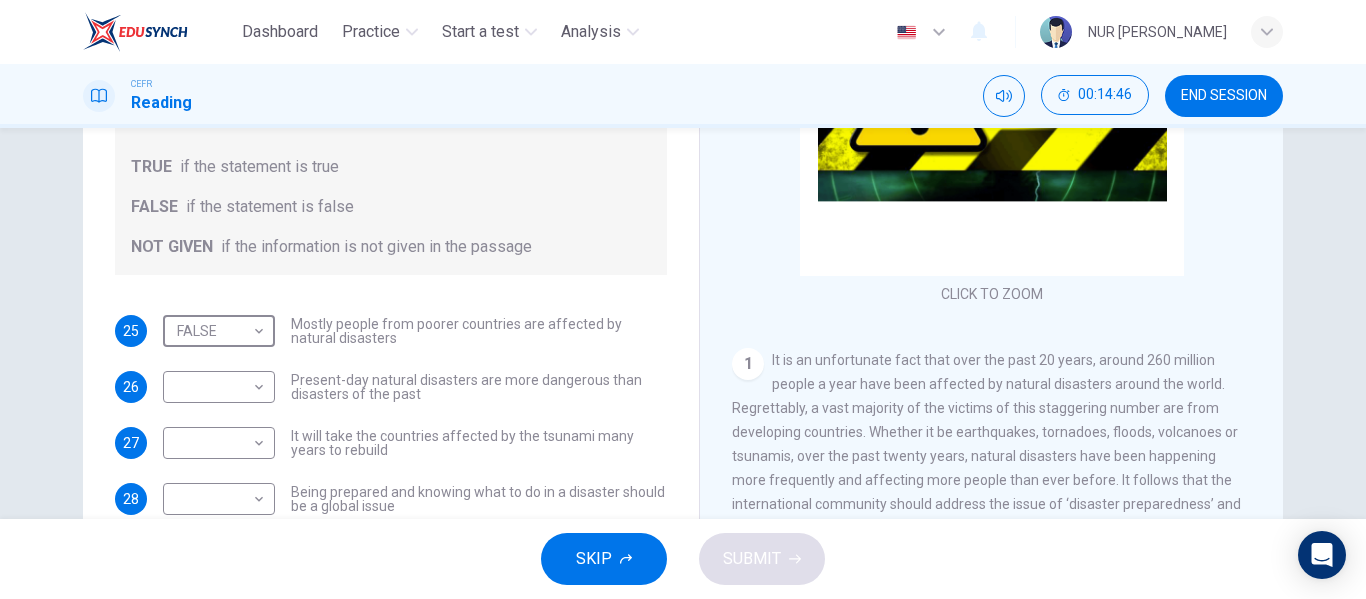 scroll, scrollTop: 302, scrollLeft: 0, axis: vertical 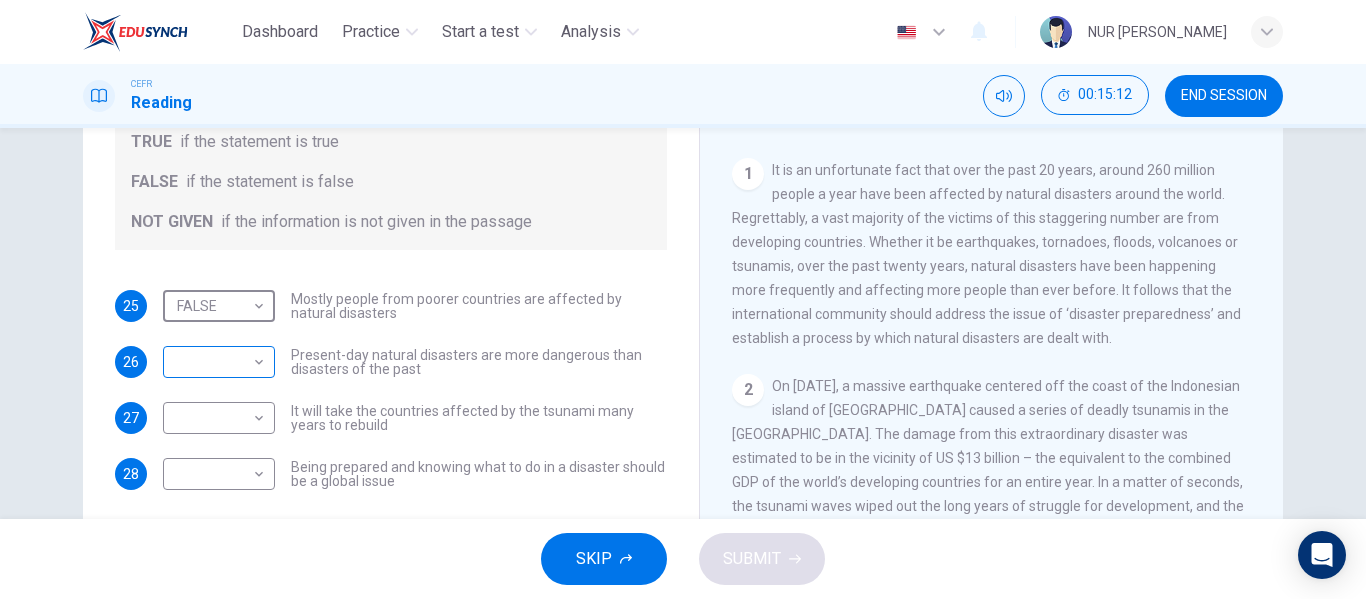 click on "Dashboard Practice Start a test Analysis English en ​ NUR SYAMIMI BINTI MOHD IBRAHIM CEFR Reading 00:15:12 END SESSION Questions 25 - 28 Do the following statements agree with the information given in the Reading Passage?
In the boxes below, write TRUE if the statement is true FALSE if the statement is false NOT GIVEN if the information is not given in the passage 25 FALSE FALSE ​ Mostly people from poorer countries are affected by natural disasters 26 ​ ​ Present-day natural disasters are more dangerous than disasters of the past 27 ​ ​ It will take the countries affected by the tsunami many years to rebuild 28 ​ ​ Being prepared and knowing what to do in a disaster should be a global issue Preparing for the Threat CLICK TO ZOOM Click to Zoom 1 2 3 4 5 6 SKIP SUBMIT EduSynch - Online Language Proficiency Testing
Dashboard Practice Start a test Analysis Notifications © Copyright  2025" at bounding box center (683, 299) 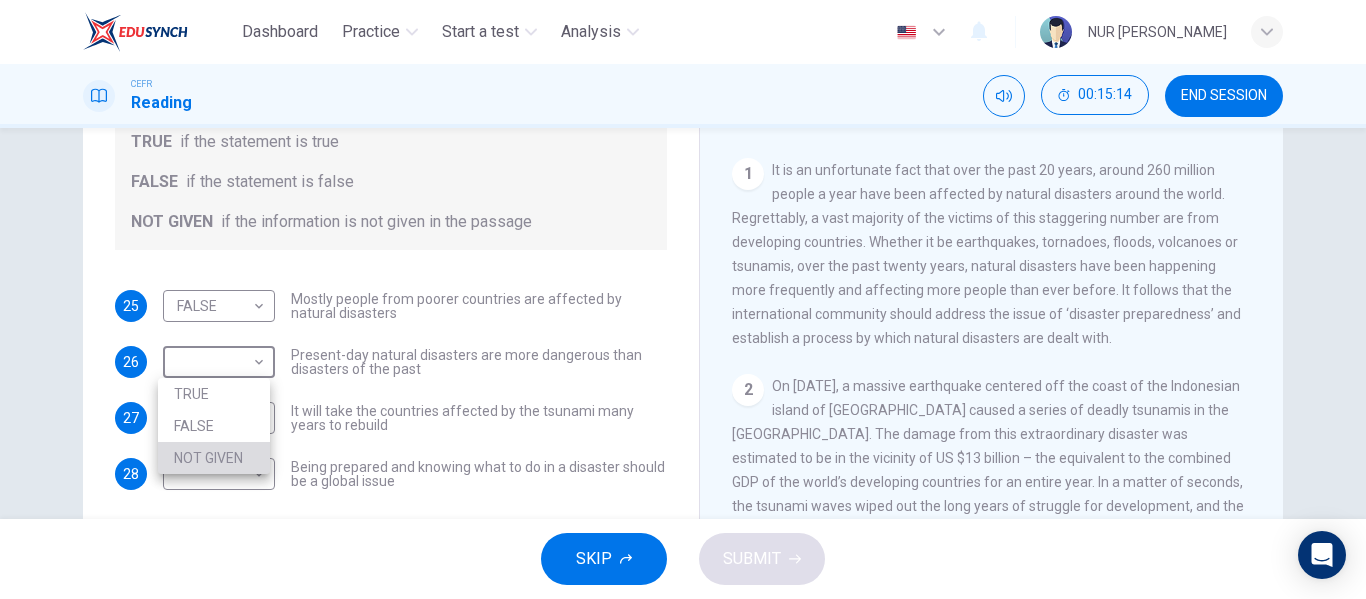 click on "NOT GIVEN" at bounding box center [214, 458] 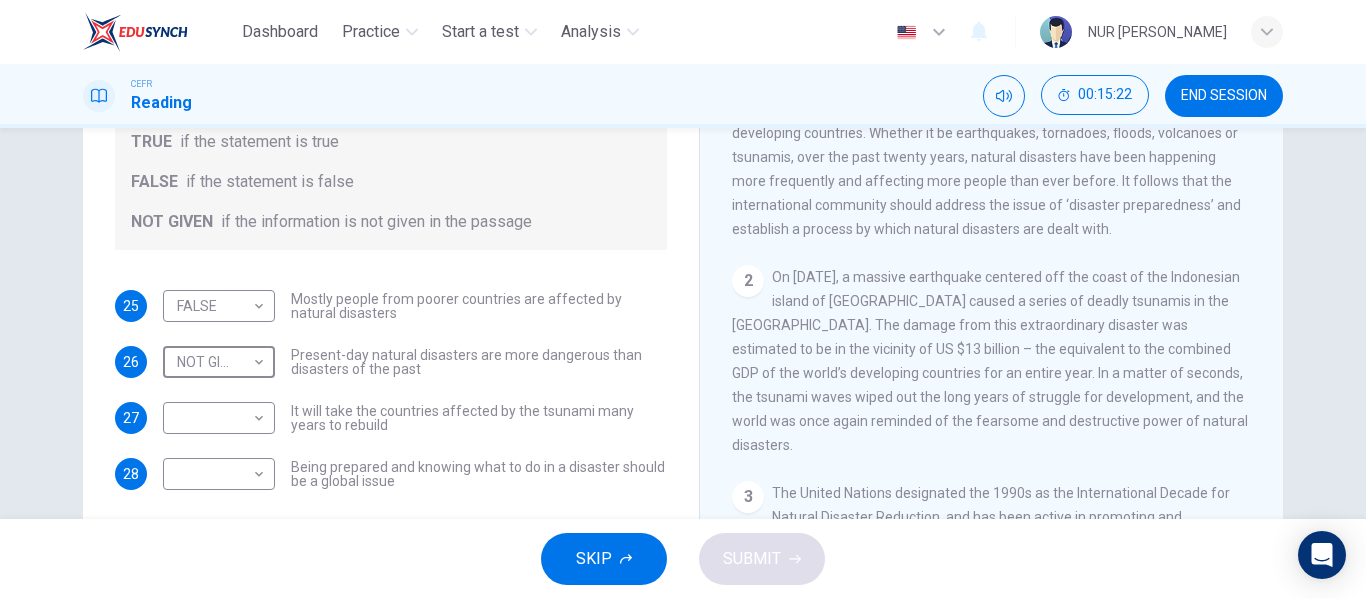 scroll, scrollTop: 325, scrollLeft: 0, axis: vertical 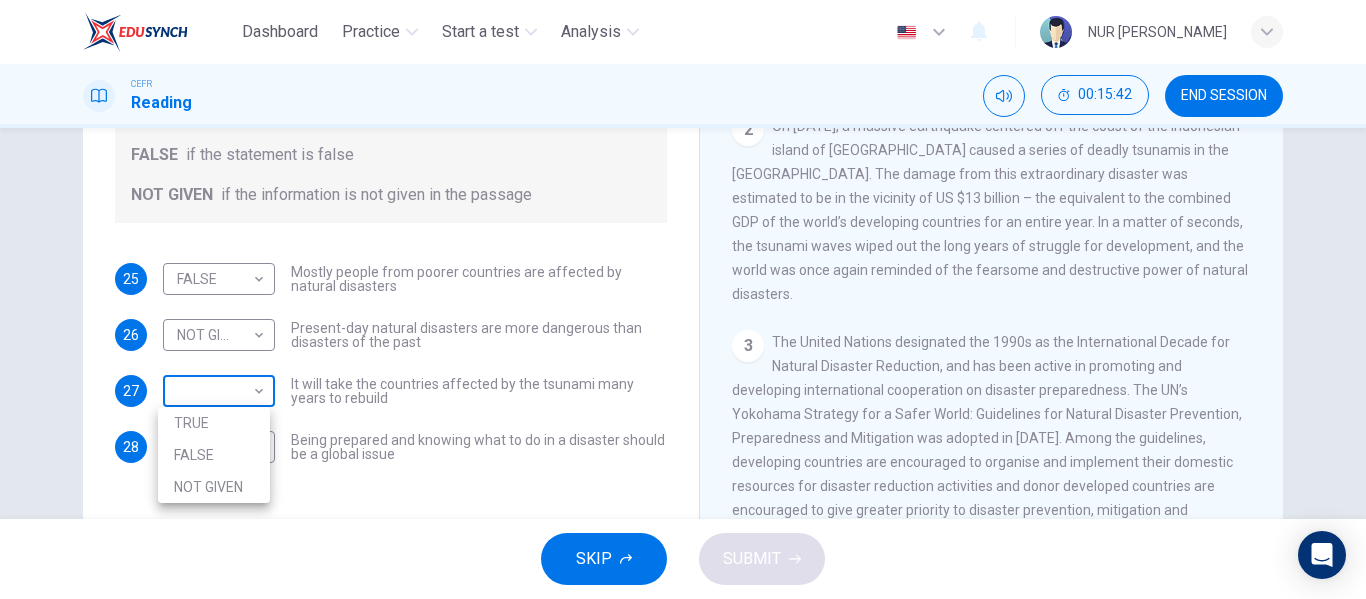 click on "Dashboard Practice Start a test Analysis English en ​ NUR SYAMIMI BINTI MOHD IBRAHIM CEFR Reading 00:15:42 END SESSION Questions 25 - 28 Do the following statements agree with the information given in the Reading Passage?
In the boxes below, write TRUE if the statement is true FALSE if the statement is false NOT GIVEN if the information is not given in the passage 25 FALSE FALSE ​ Mostly people from poorer countries are affected by natural disasters 26 NOT GIVEN NOT GIVEN ​ Present-day natural disasters are more dangerous than disasters of the past 27 ​ ​ It will take the countries affected by the tsunami many years to rebuild 28 ​ ​ Being prepared and knowing what to do in a disaster should be a global issue Preparing for the Threat CLICK TO ZOOM Click to Zoom 1 2 3 4 5 6 SKIP SUBMIT EduSynch - Online Language Proficiency Testing
Dashboard Practice Start a test Analysis Notifications © Copyright  2025 TRUE FALSE NOT GIVEN" at bounding box center [683, 299] 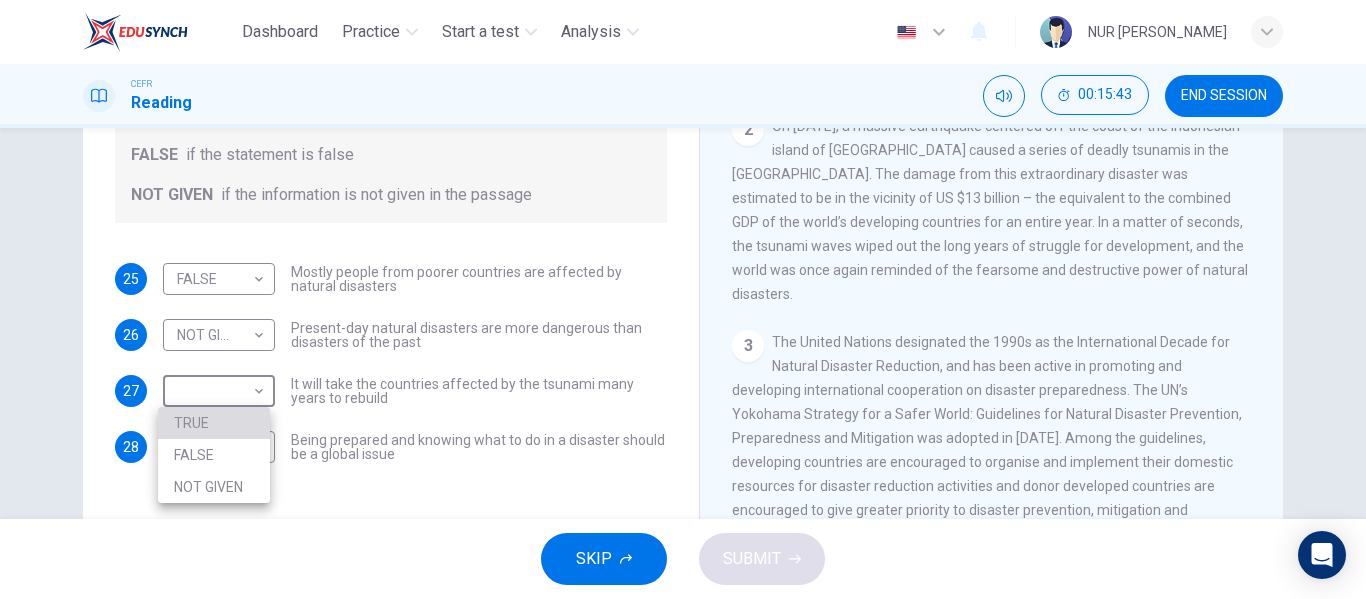 click on "TRUE" at bounding box center (214, 423) 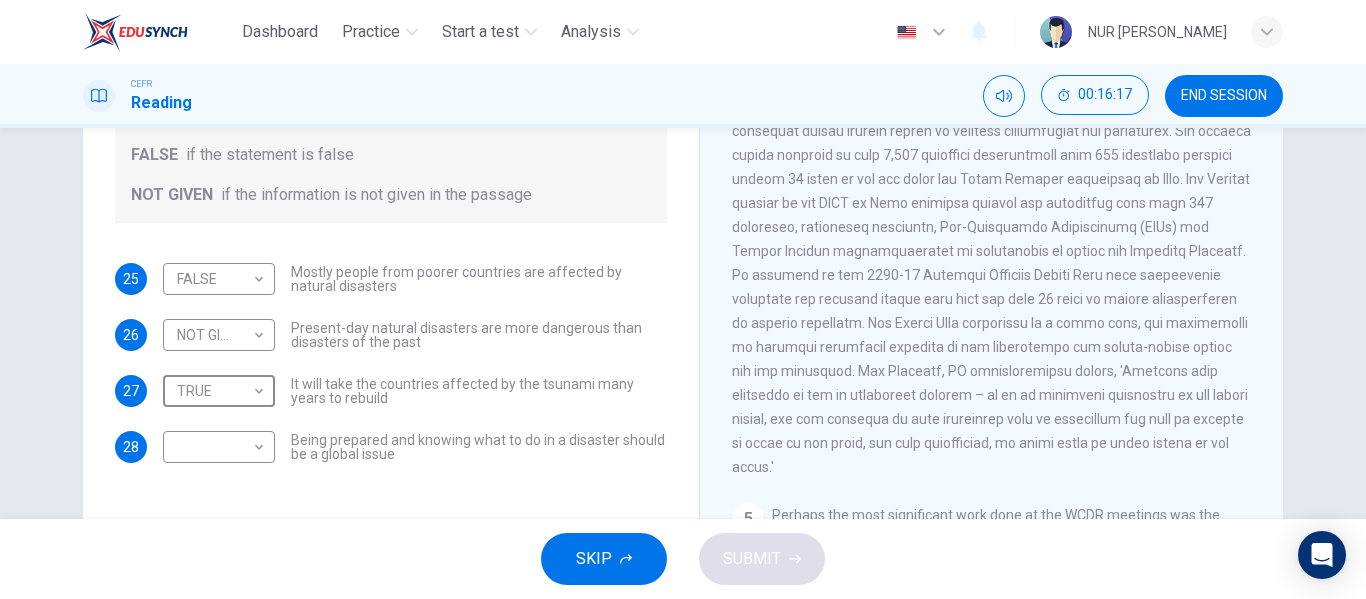 scroll, scrollTop: 1148, scrollLeft: 0, axis: vertical 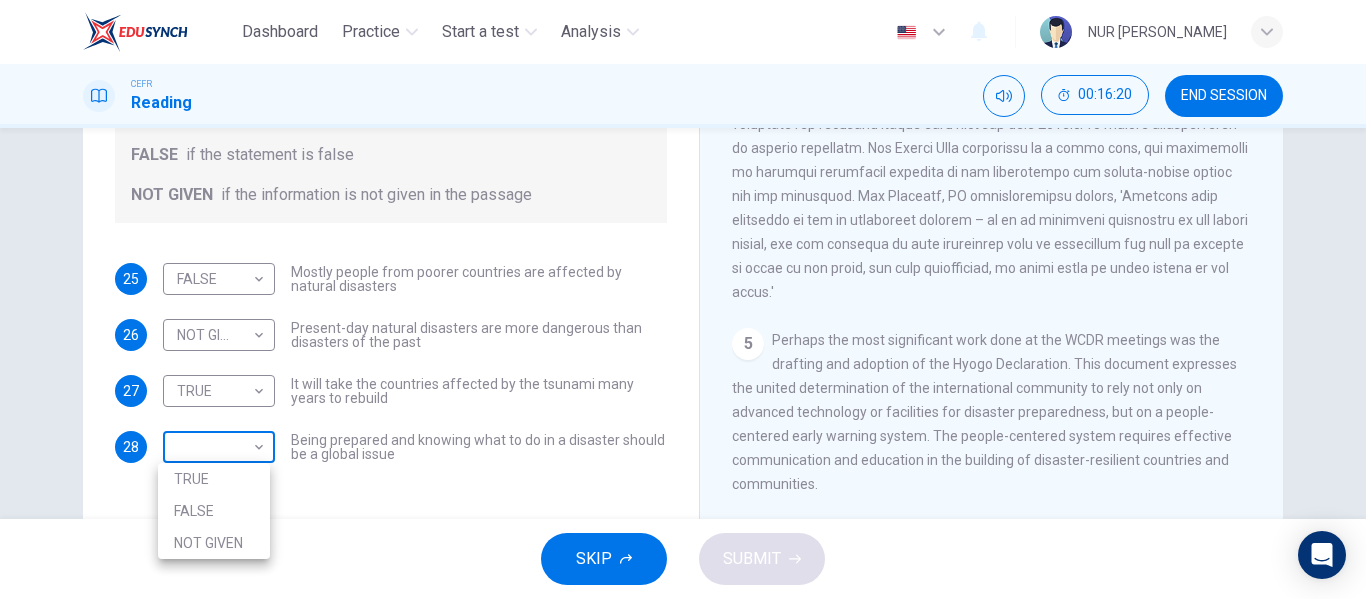 click on "Dashboard Practice Start a test Analysis English en ​ NUR SYAMIMI BINTI MOHD IBRAHIM CEFR Reading 00:16:20 END SESSION Questions 25 - 28 Do the following statements agree with the information given in the Reading Passage?
In the boxes below, write TRUE if the statement is true FALSE if the statement is false NOT GIVEN if the information is not given in the passage 25 FALSE FALSE ​ Mostly people from poorer countries are affected by natural disasters 26 NOT GIVEN NOT GIVEN ​ Present-day natural disasters are more dangerous than disasters of the past 27 TRUE TRUE ​ It will take the countries affected by the tsunami many years to rebuild 28 ​ ​ Being prepared and knowing what to do in a disaster should be a global issue Preparing for the Threat CLICK TO ZOOM Click to Zoom 1 2 3 4 5 6 SKIP SUBMIT EduSynch - Online Language Proficiency Testing
Dashboard Practice Start a test Analysis Notifications © Copyright  2025 TRUE FALSE NOT GIVEN" at bounding box center (683, 299) 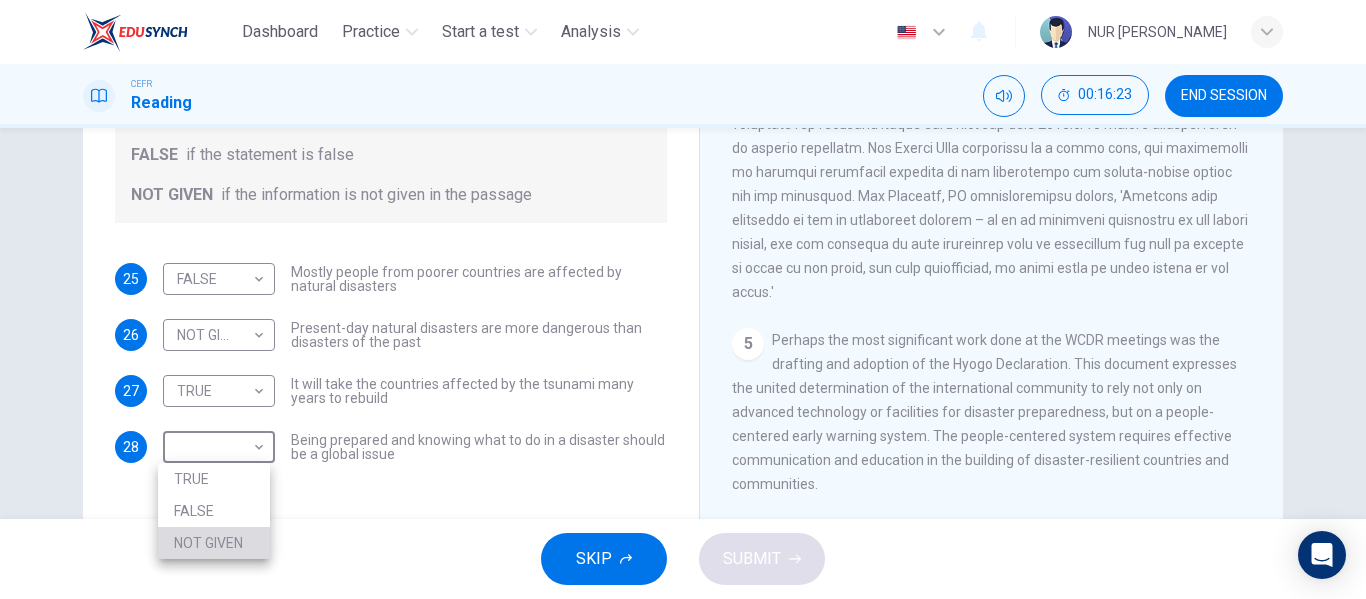 click on "NOT GIVEN" at bounding box center (214, 543) 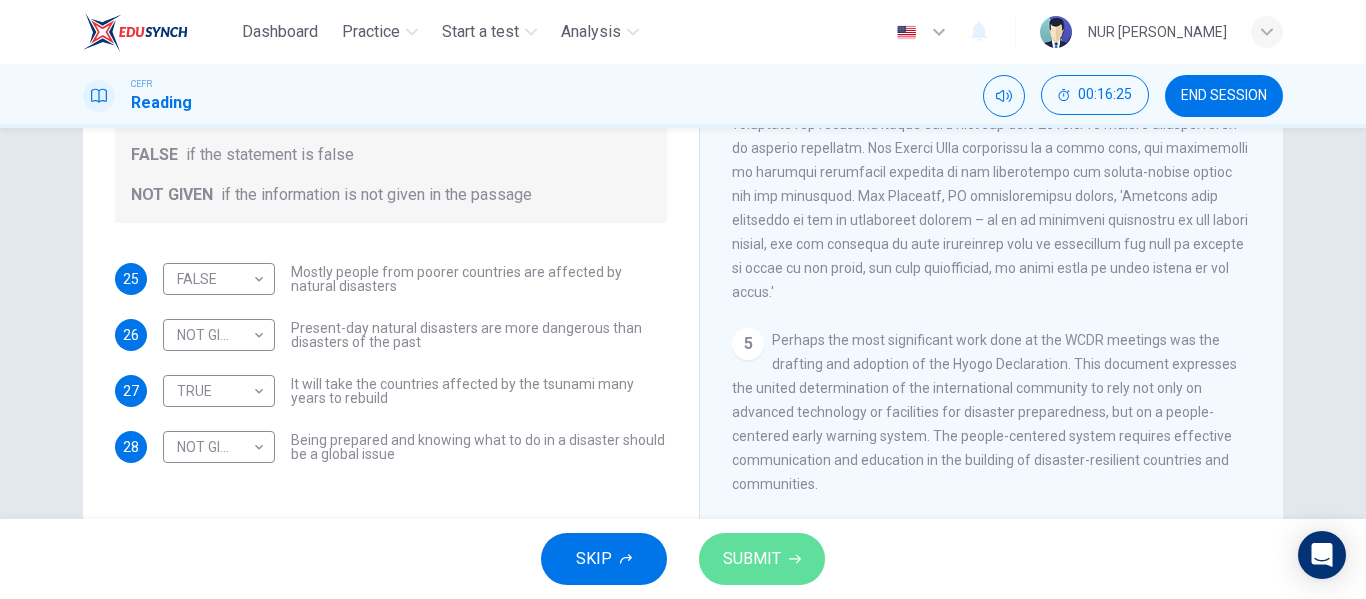 click on "SUBMIT" at bounding box center (762, 559) 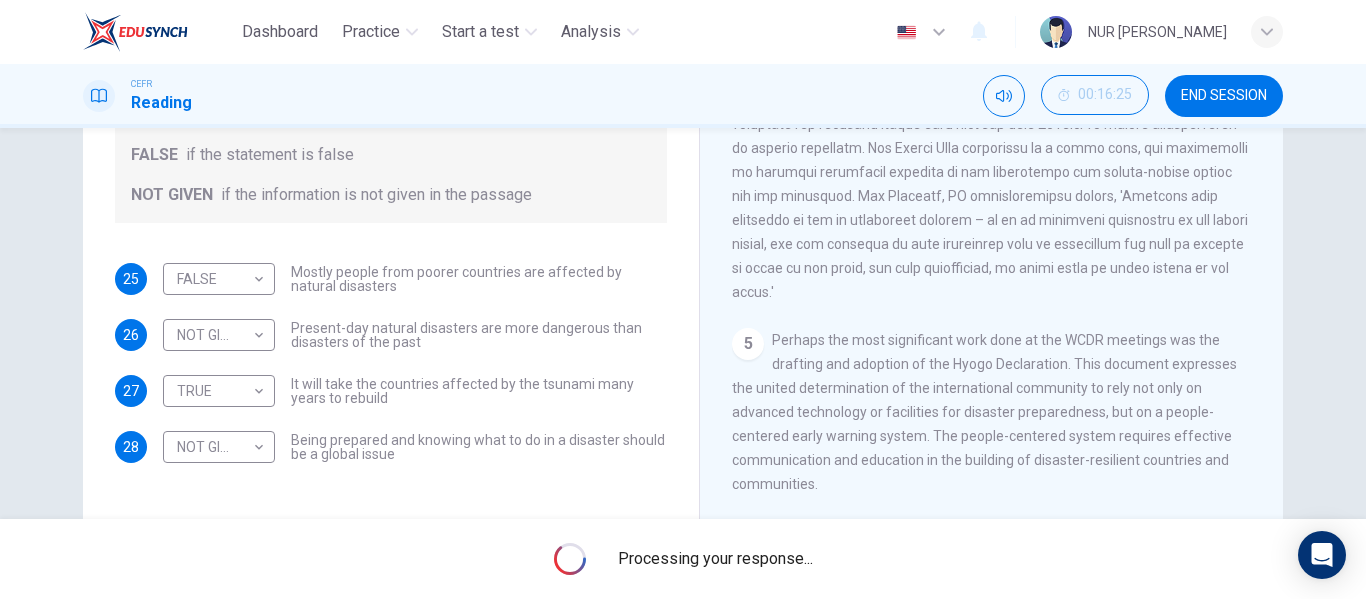 click on "Processing your response..." at bounding box center [715, 559] 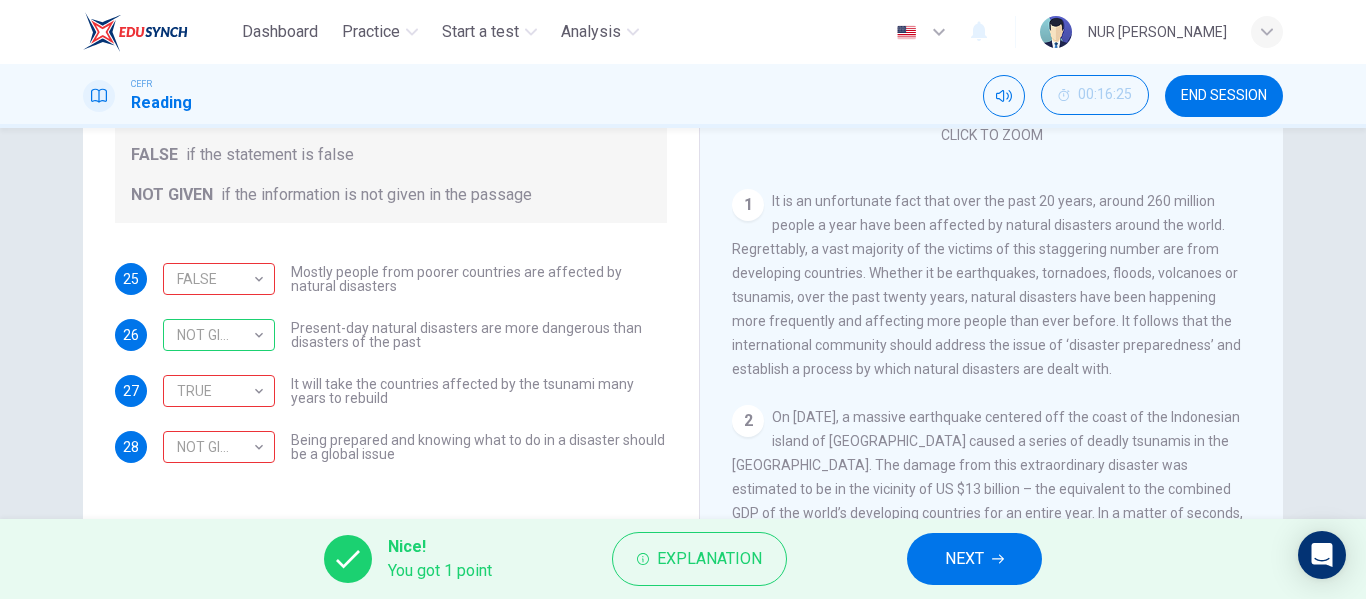 scroll, scrollTop: 148, scrollLeft: 0, axis: vertical 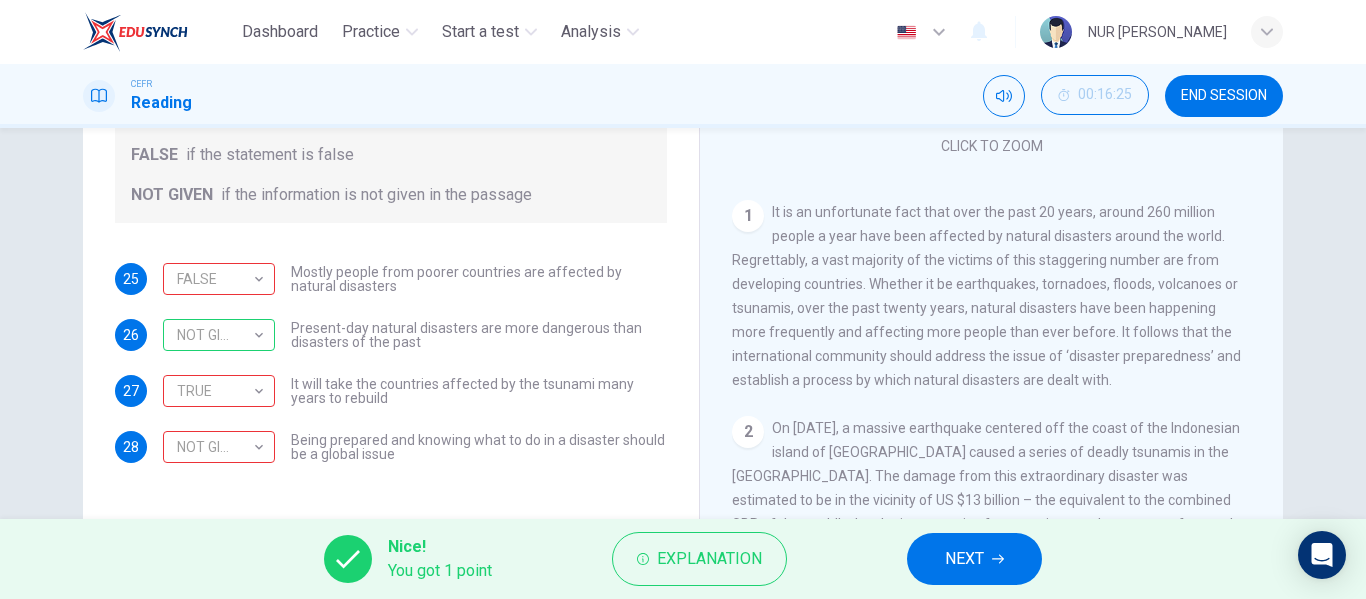 click on "NEXT" at bounding box center (974, 559) 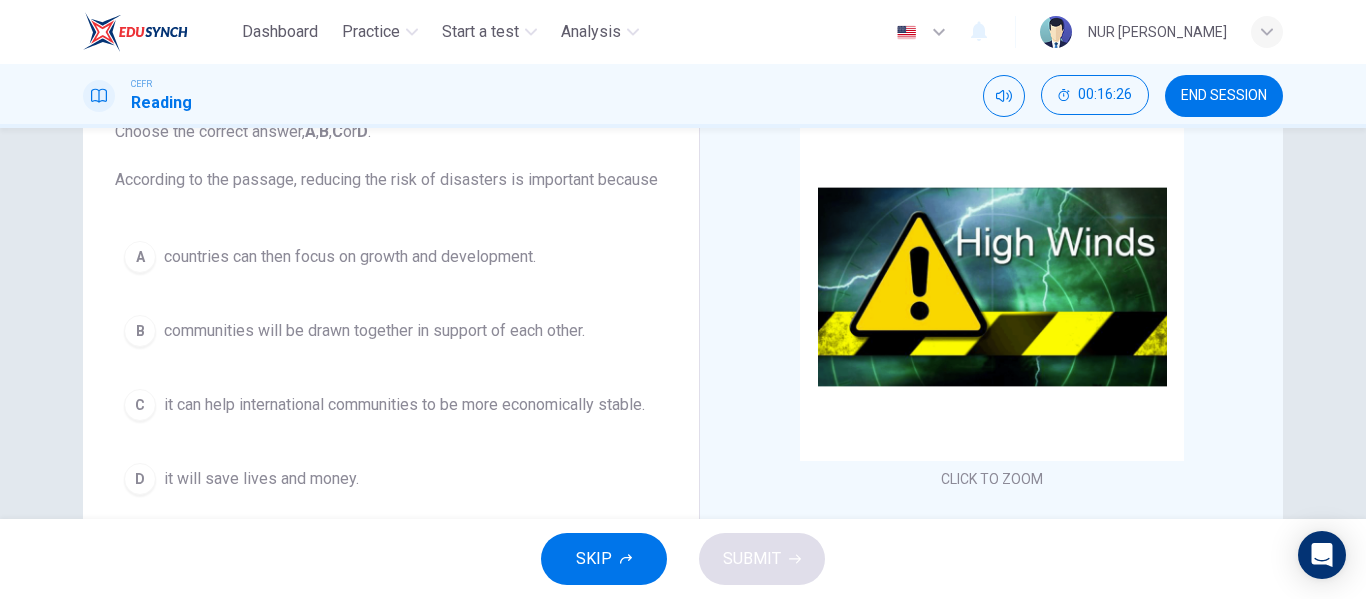 scroll, scrollTop: 129, scrollLeft: 0, axis: vertical 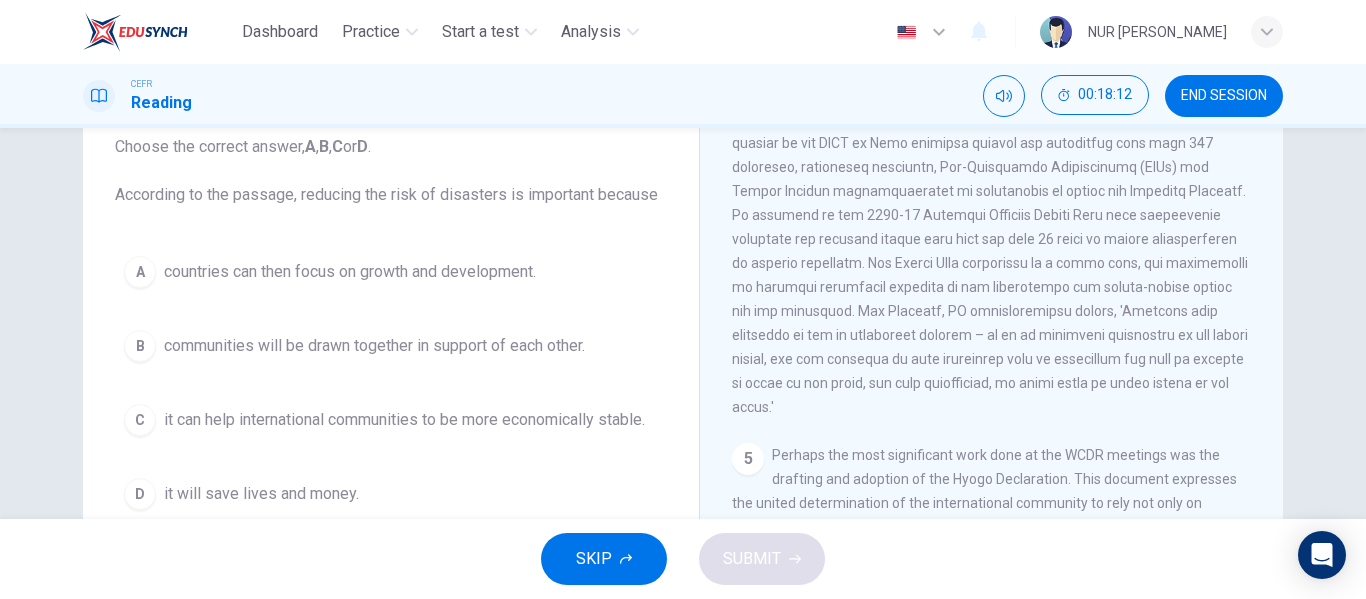 click on "D it will save lives and money." at bounding box center (391, 494) 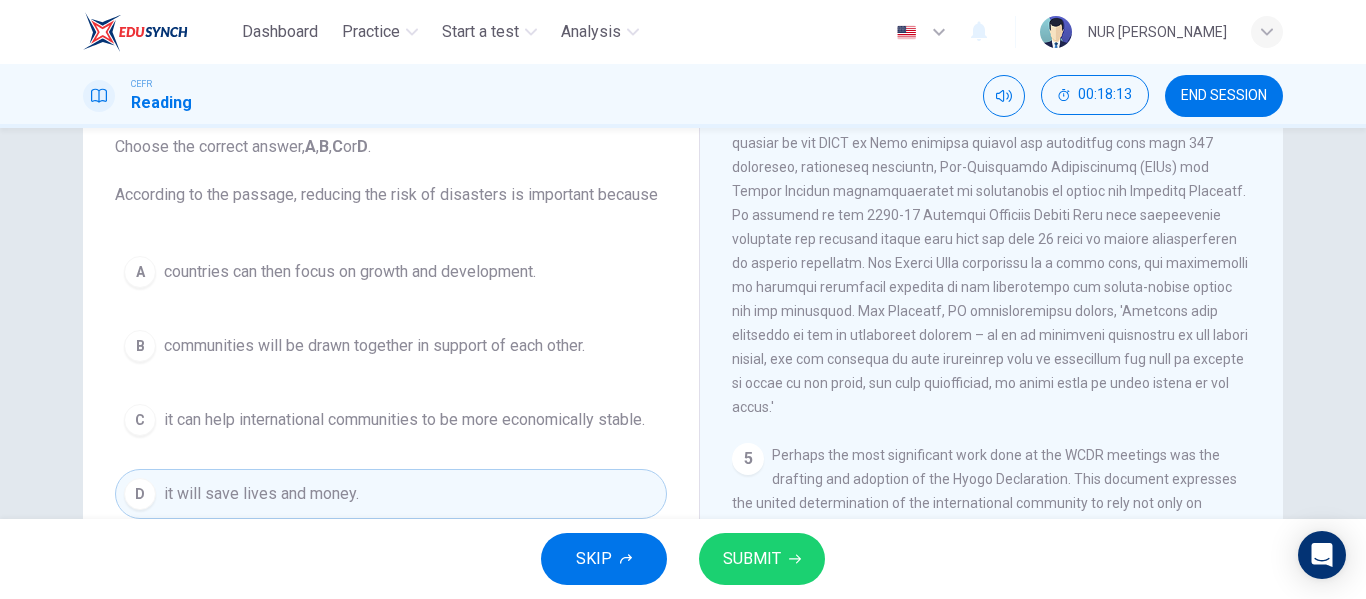 click on "SKIP SUBMIT" at bounding box center [683, 559] 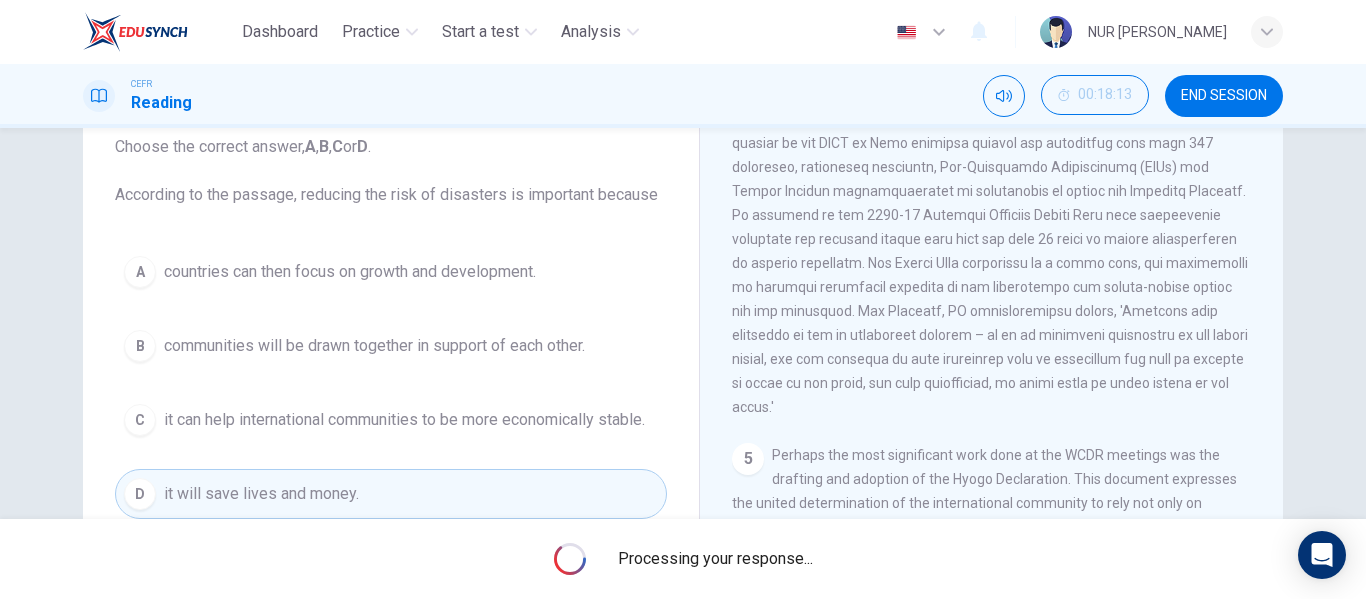 click on "countries can then focus on growth and development." at bounding box center (350, 272) 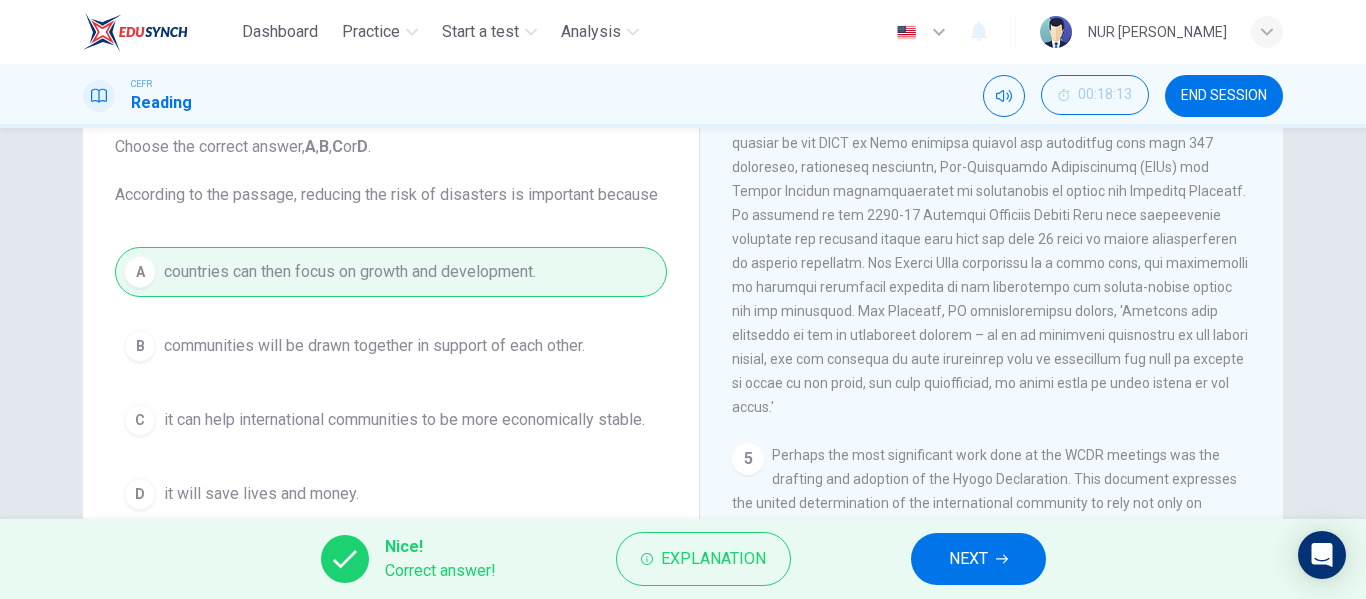 click on "A countries can then focus on growth and development. B communities will be drawn together in support of each other. C it can help international communities to be more economically stable. D it will save lives and money." at bounding box center (391, 383) 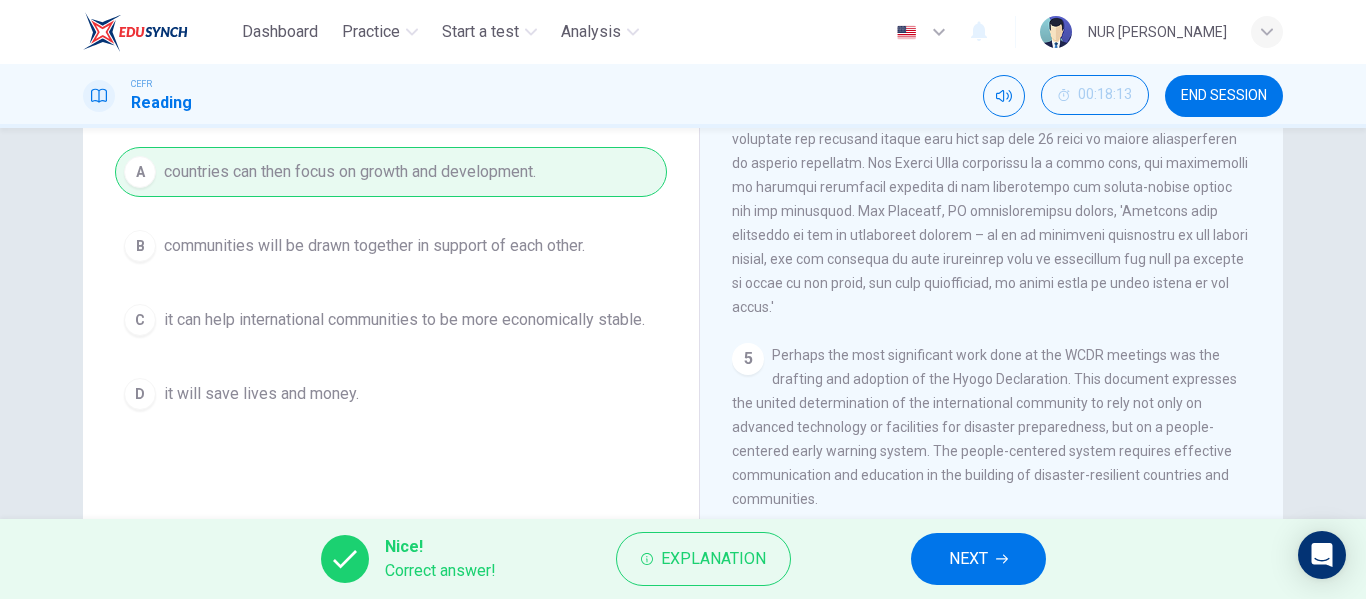 scroll, scrollTop: 129, scrollLeft: 0, axis: vertical 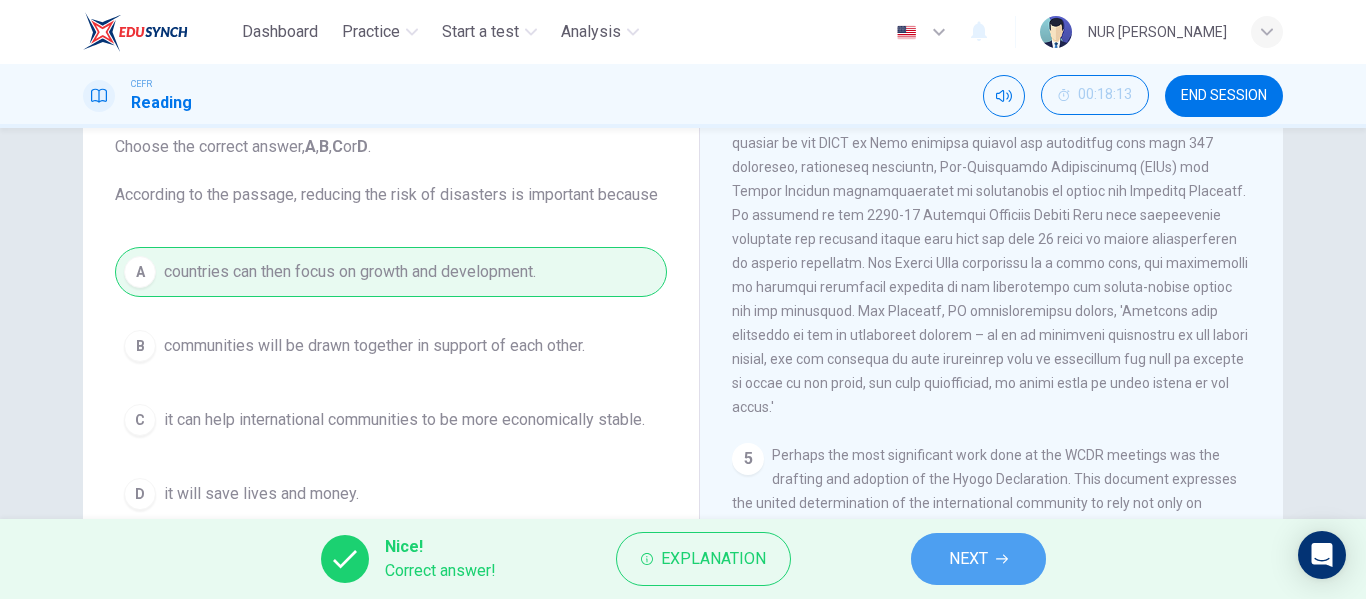 click on "NEXT" at bounding box center (968, 559) 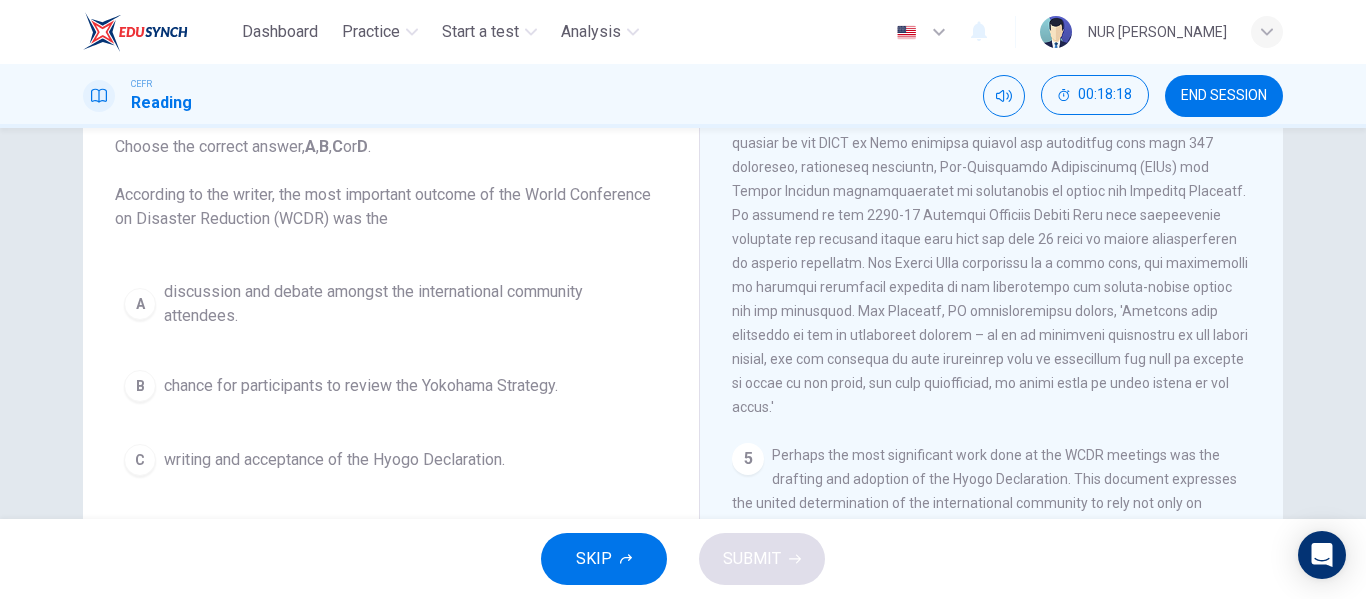 scroll, scrollTop: 1033, scrollLeft: 0, axis: vertical 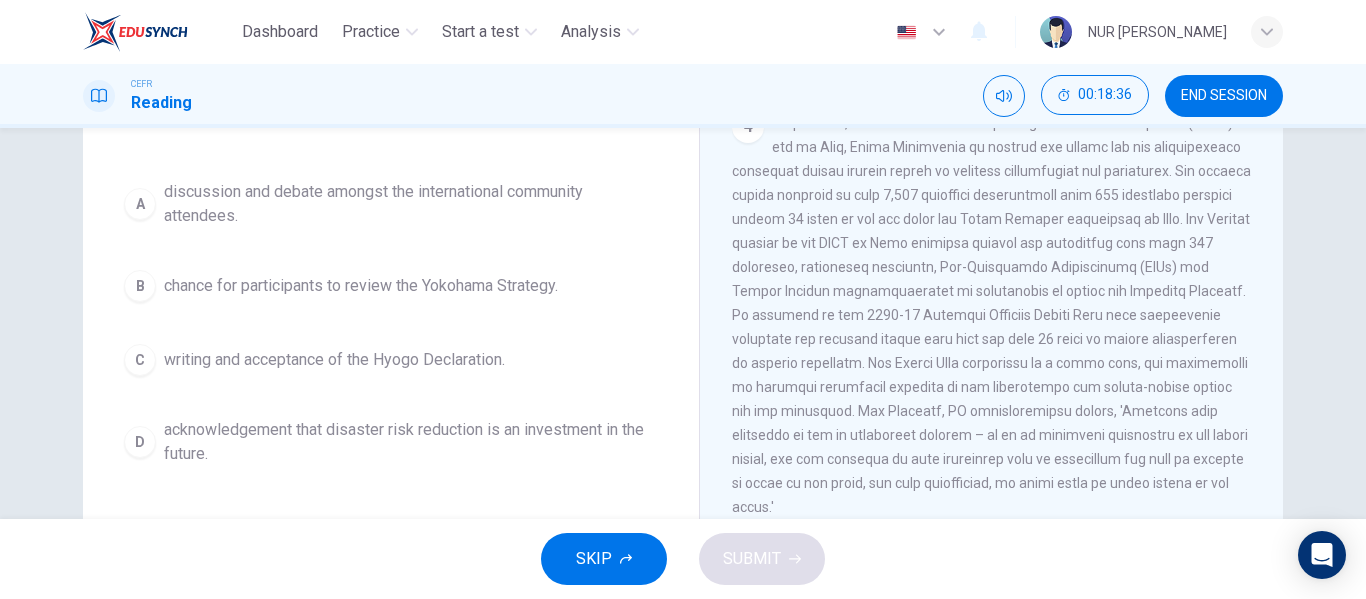click on "acknowledgement that disaster risk reduction is an investment in the future." at bounding box center [411, 442] 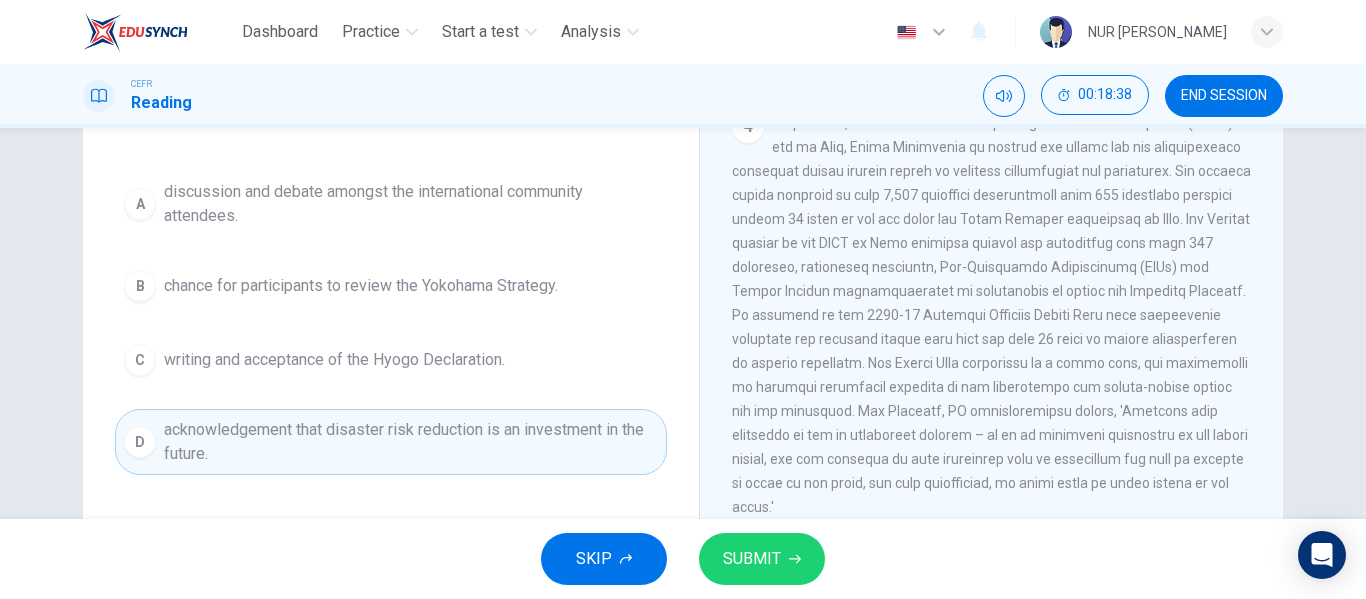 click on "SUBMIT" at bounding box center [752, 559] 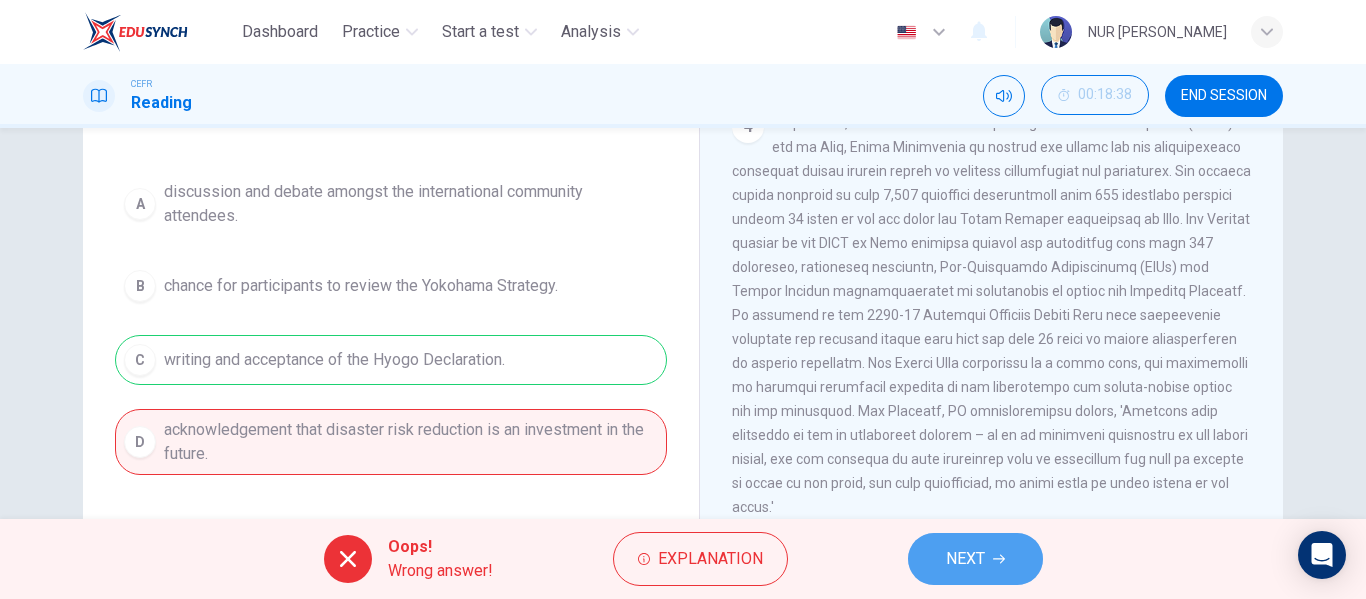 click 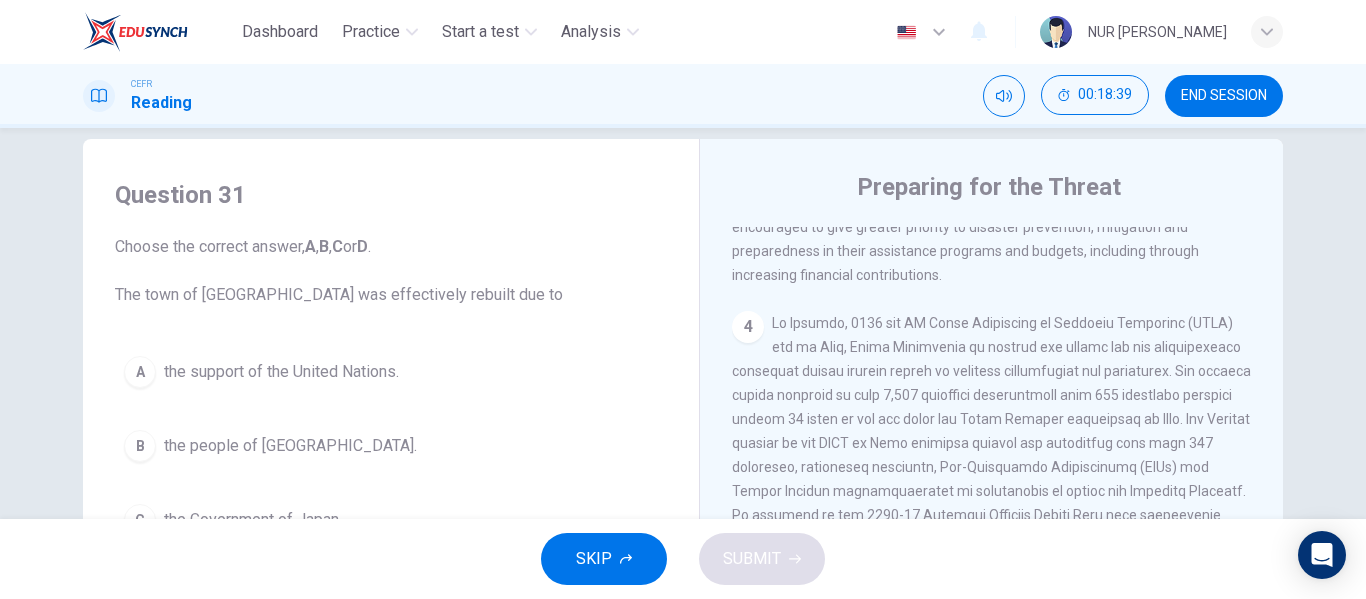 scroll, scrollTop: 129, scrollLeft: 0, axis: vertical 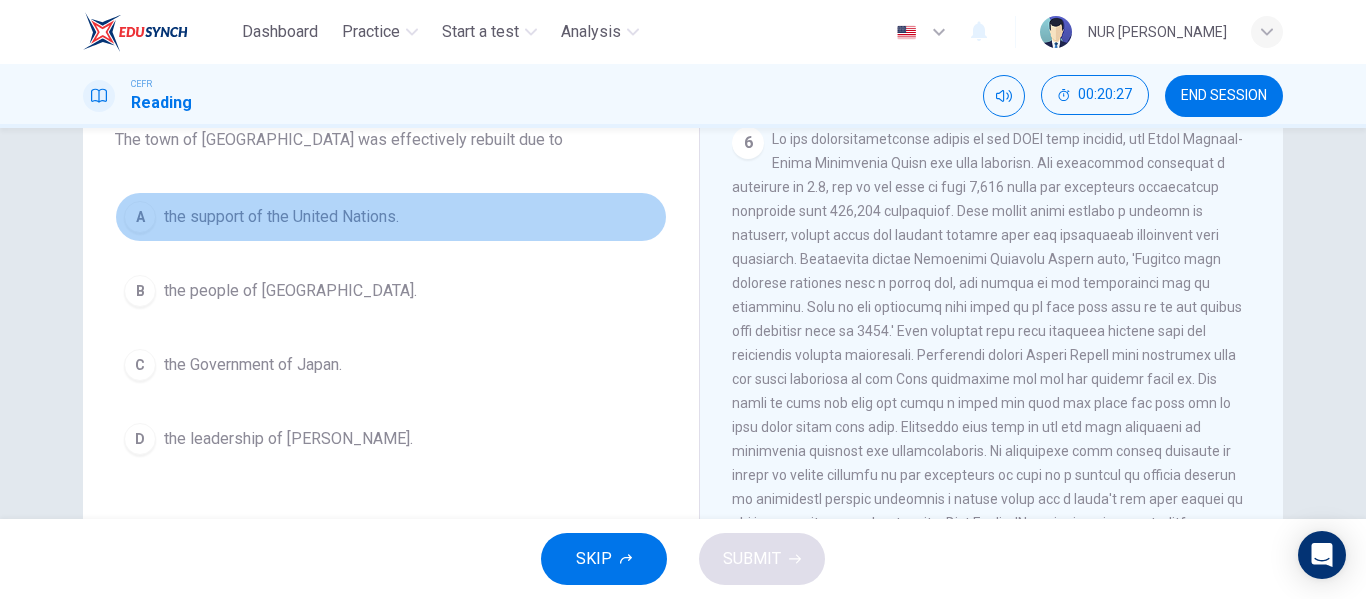 click on "the support of the United Nations." at bounding box center (281, 217) 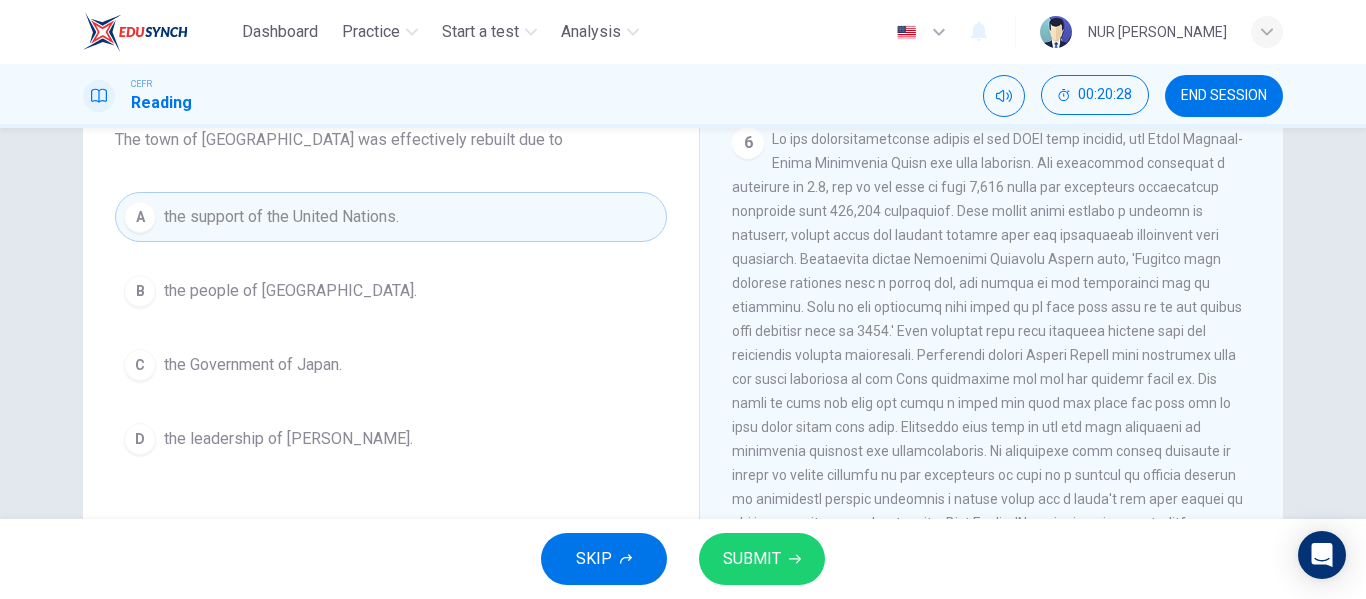 click on "SUBMIT" at bounding box center [762, 559] 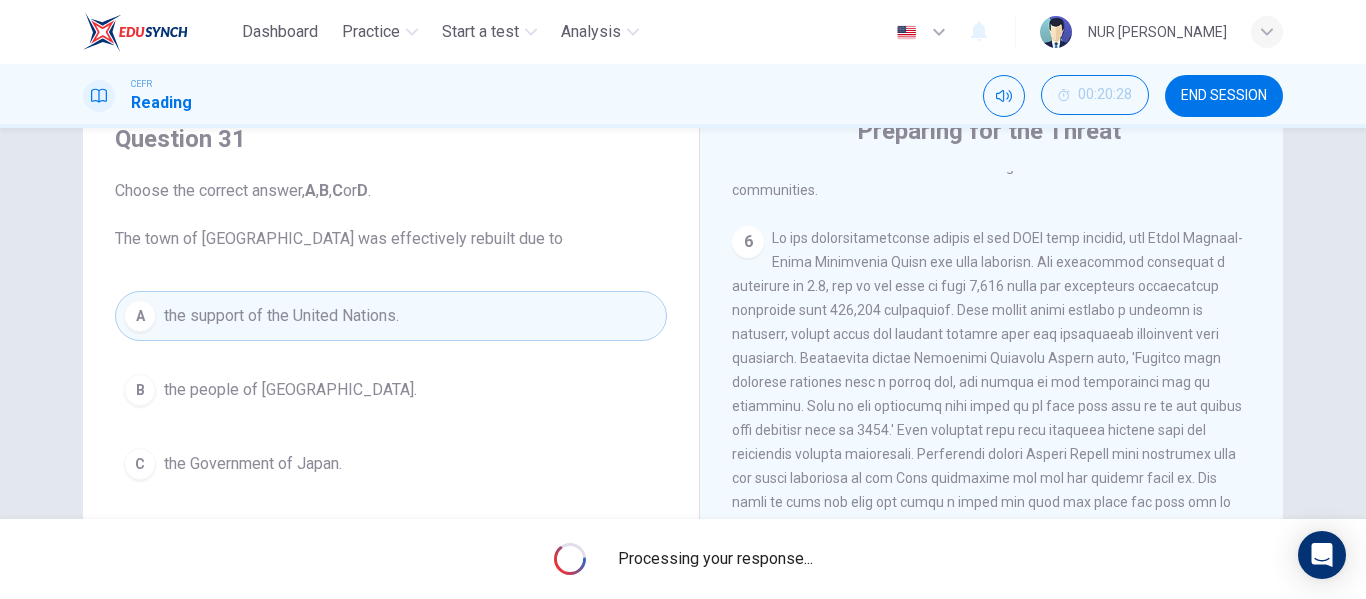 scroll, scrollTop: 0, scrollLeft: 0, axis: both 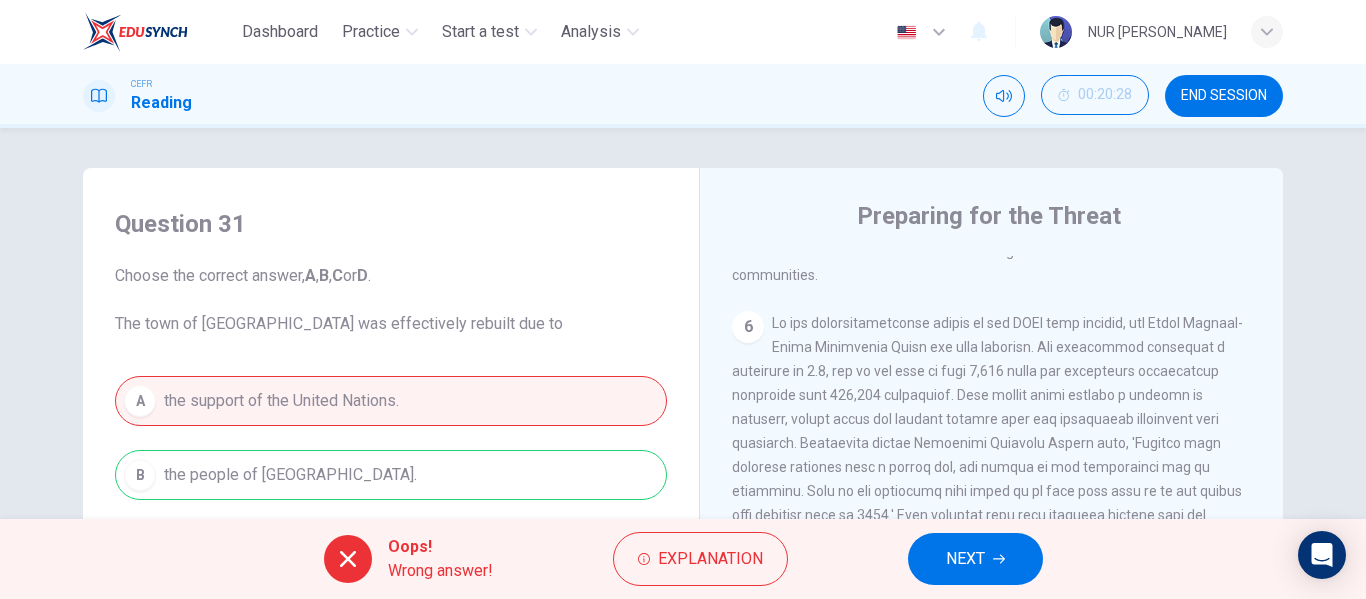 click on "NEXT" at bounding box center [965, 559] 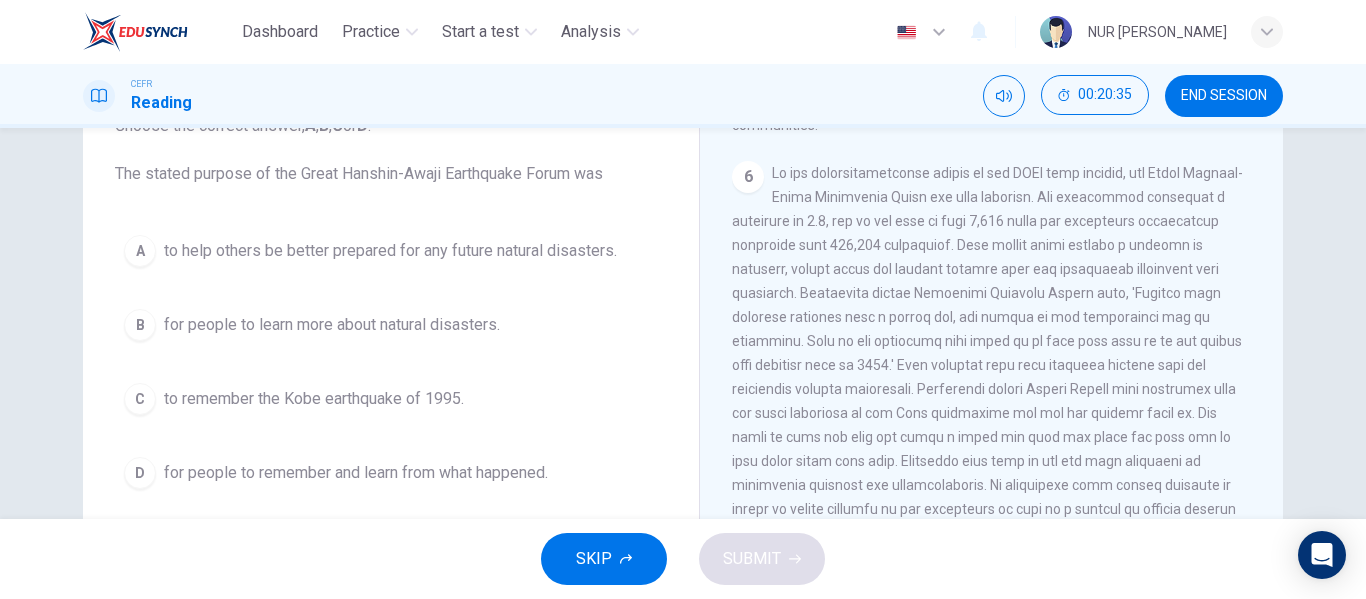 scroll, scrollTop: 184, scrollLeft: 0, axis: vertical 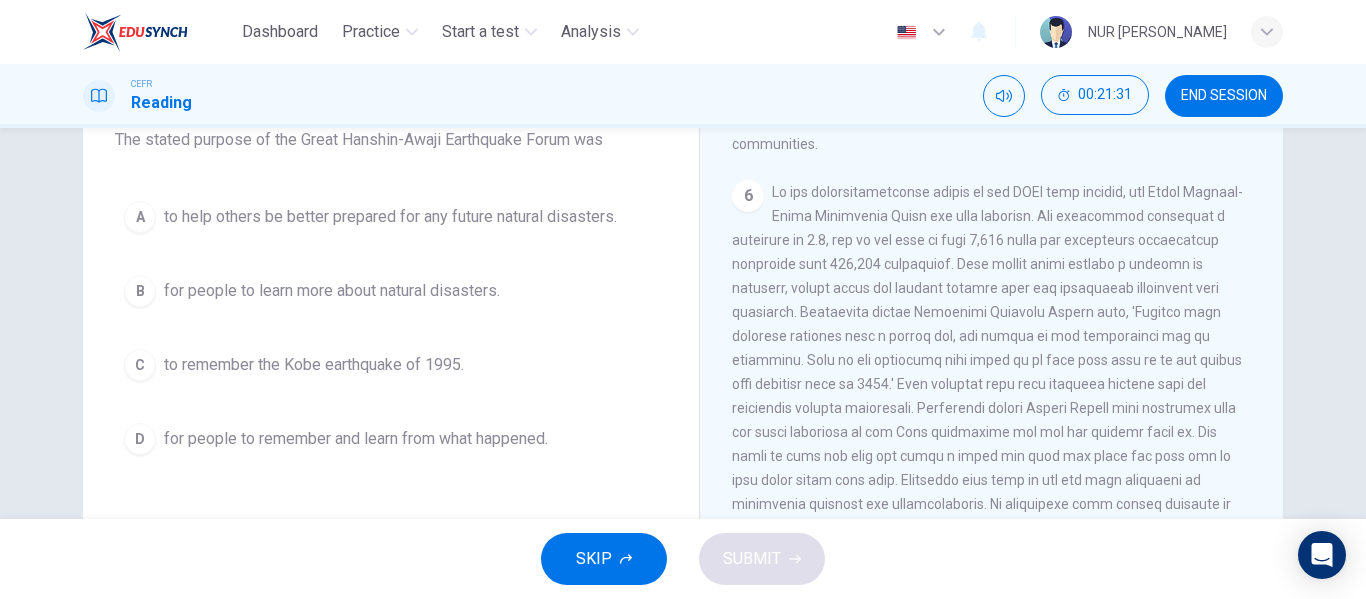 click on "to remember the Kobe earthquake of 1995." at bounding box center (314, 365) 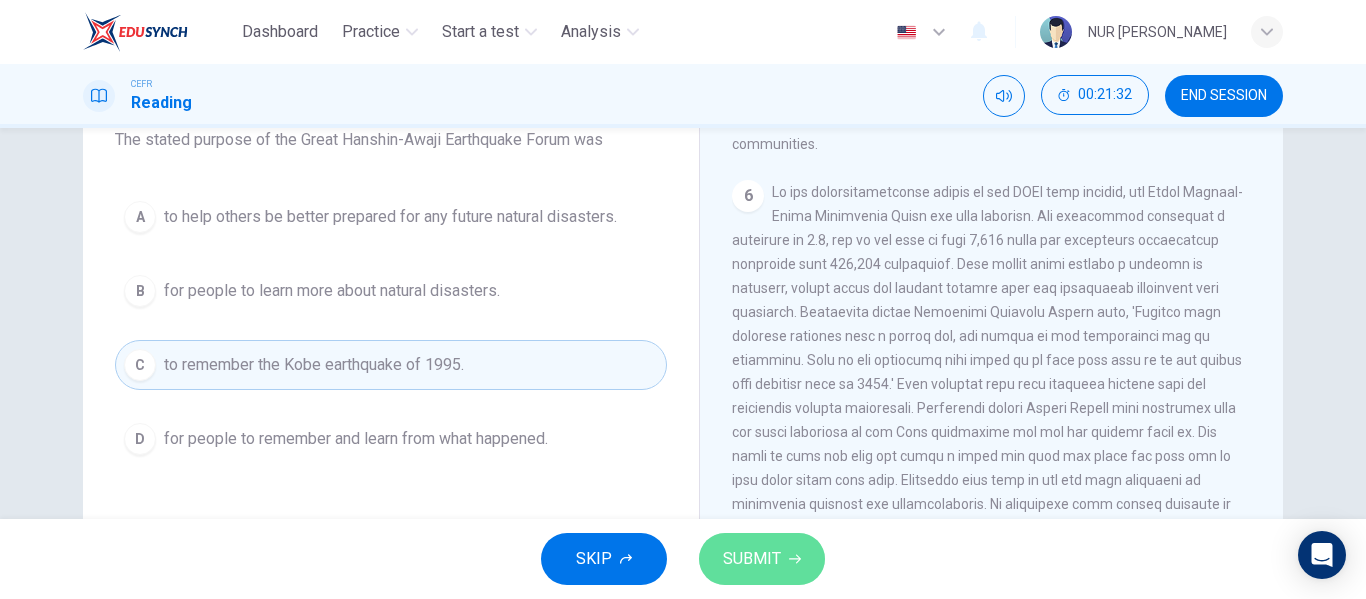 click on "SUBMIT" at bounding box center [752, 559] 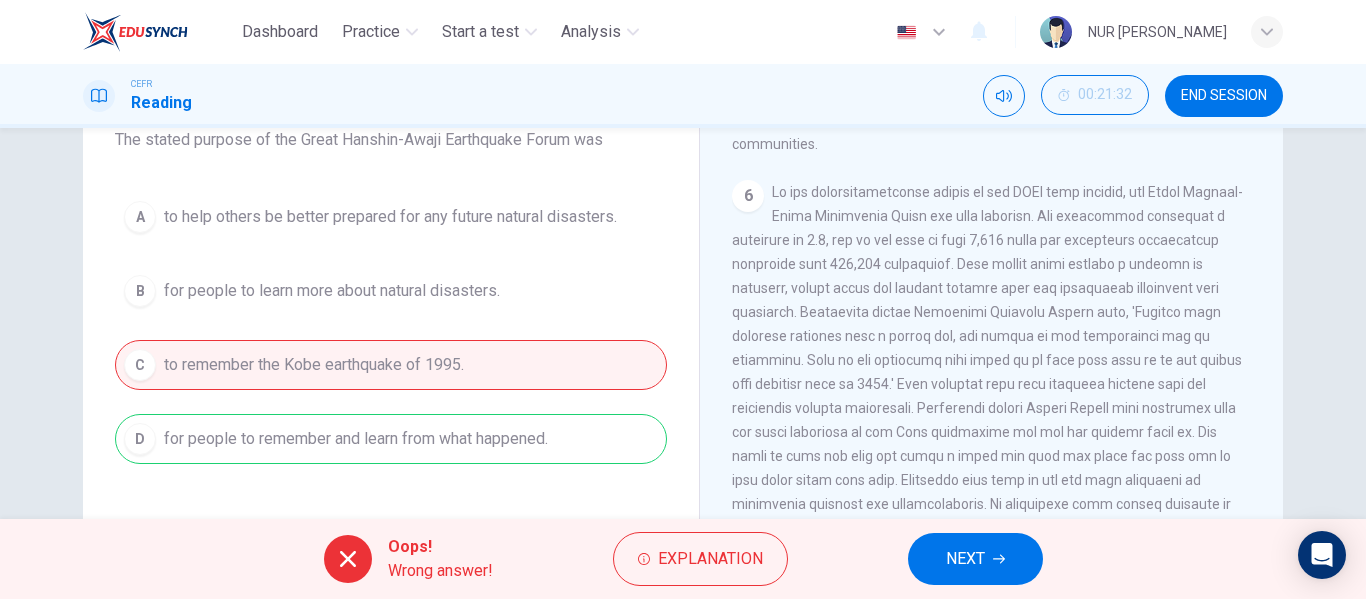 click on "NEXT" at bounding box center (975, 559) 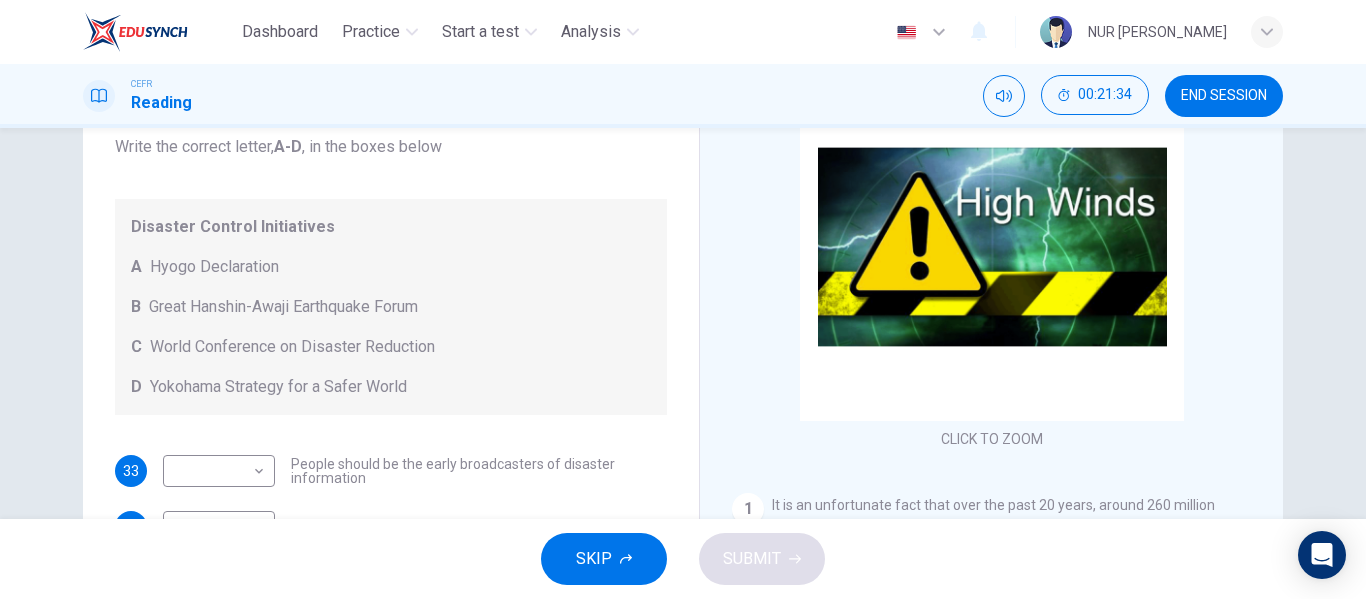 scroll, scrollTop: 137, scrollLeft: 0, axis: vertical 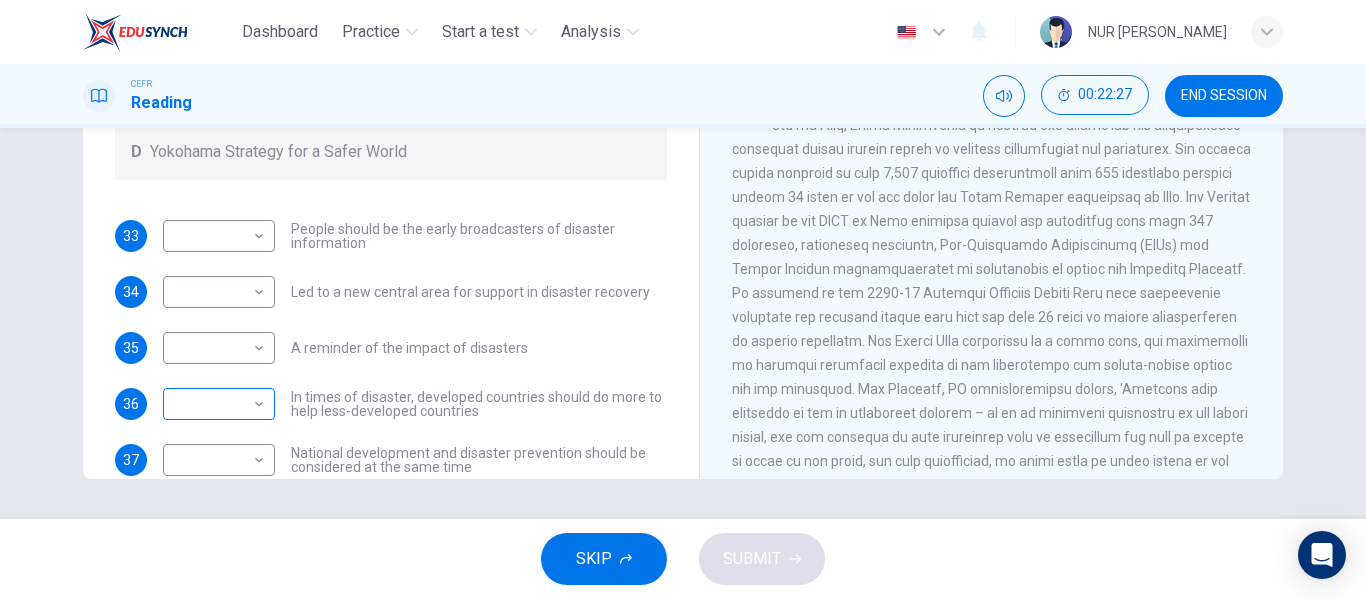 click on "Dashboard Practice Start a test Analysis English en ​ NUR SYAMIMI BINTI MOHD IBRAHIM CEFR Reading 00:22:27 END SESSION Questions 33 - 37 Look at the following statements and the list of disaster control initiatives below.
Match each statement with the correct disaster control initiative,  A-D .
Write the correct letter,  A-D , in the boxes below Disaster Control Initiatives A Hyogo Declaration B Great Hanshin-Awaji Earthquake Forum C World Conference on Disaster Reduction D Yokohama Strategy for a Safer World 33 ​ ​ People should be the early broadcasters of disaster information 34 ​ ​ Led to a new central area for support in disaster recovery 35 ​ ​ A reminder of the impact of disasters 36 ​ ​ In times of disaster, developed countries should do more to help less-developed countries 37 ​ ​ National development and disaster prevention should be considered at the same time Preparing for the Threat CLICK TO ZOOM Click to Zoom 1 2 3 4 5 6 SKIP SUBMIT
Dashboard Practice Start a test" at bounding box center (683, 299) 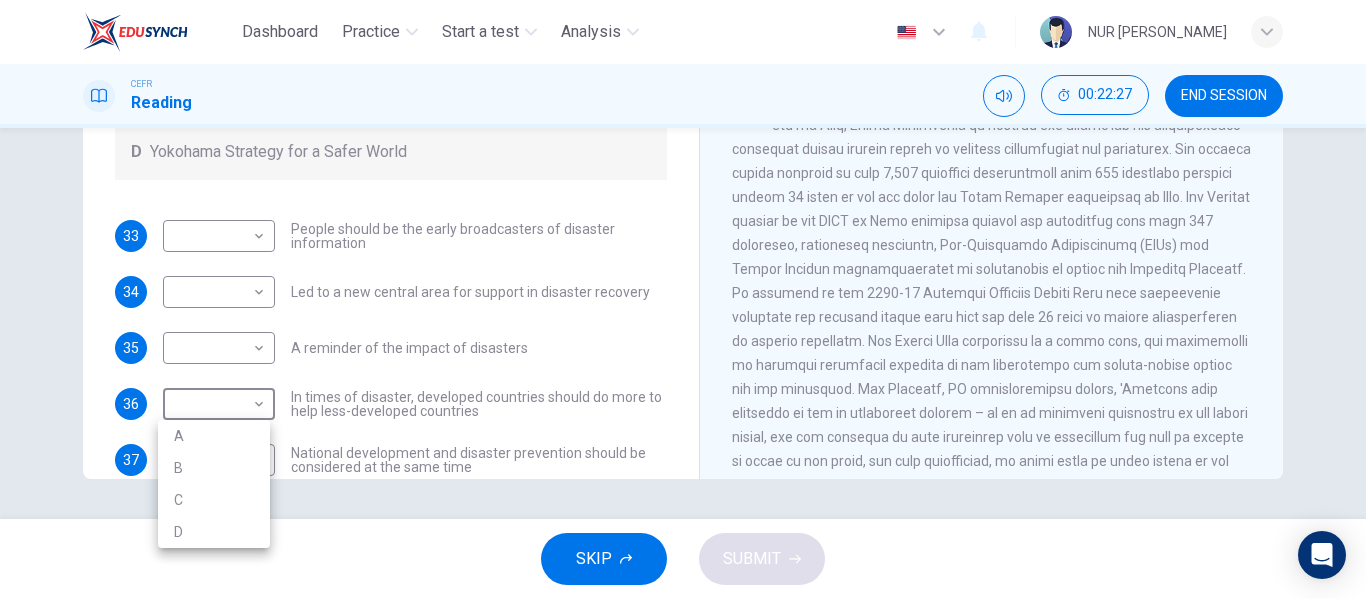 click on "C" at bounding box center (214, 500) 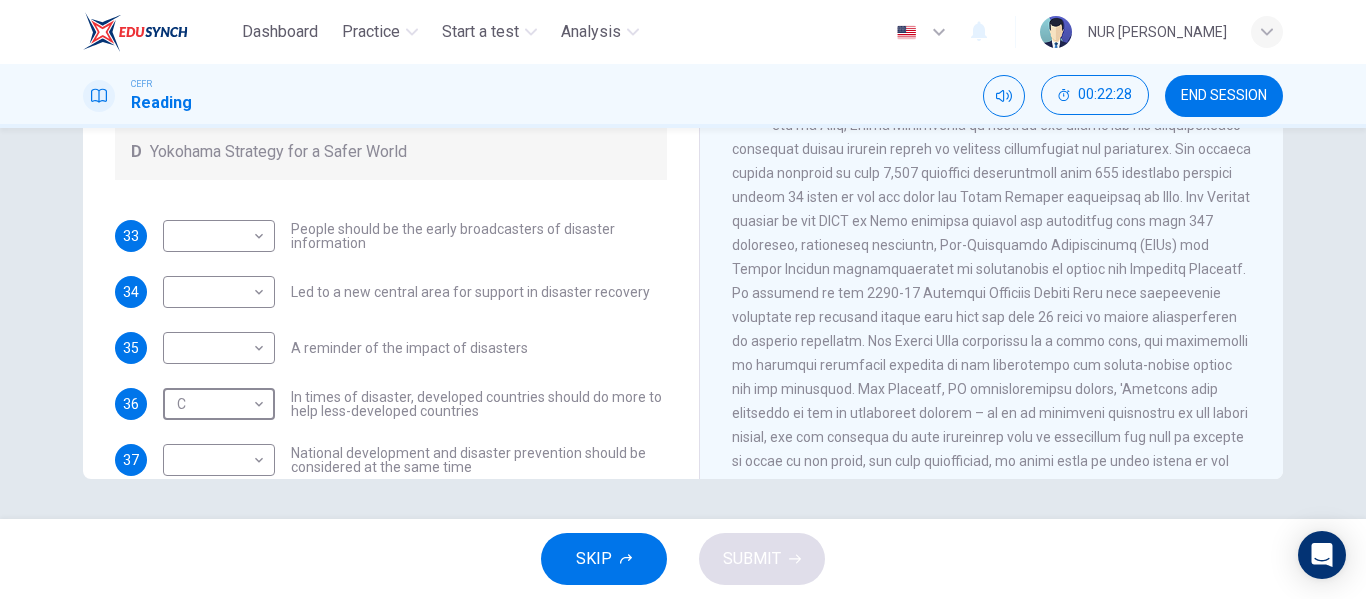 type on "C" 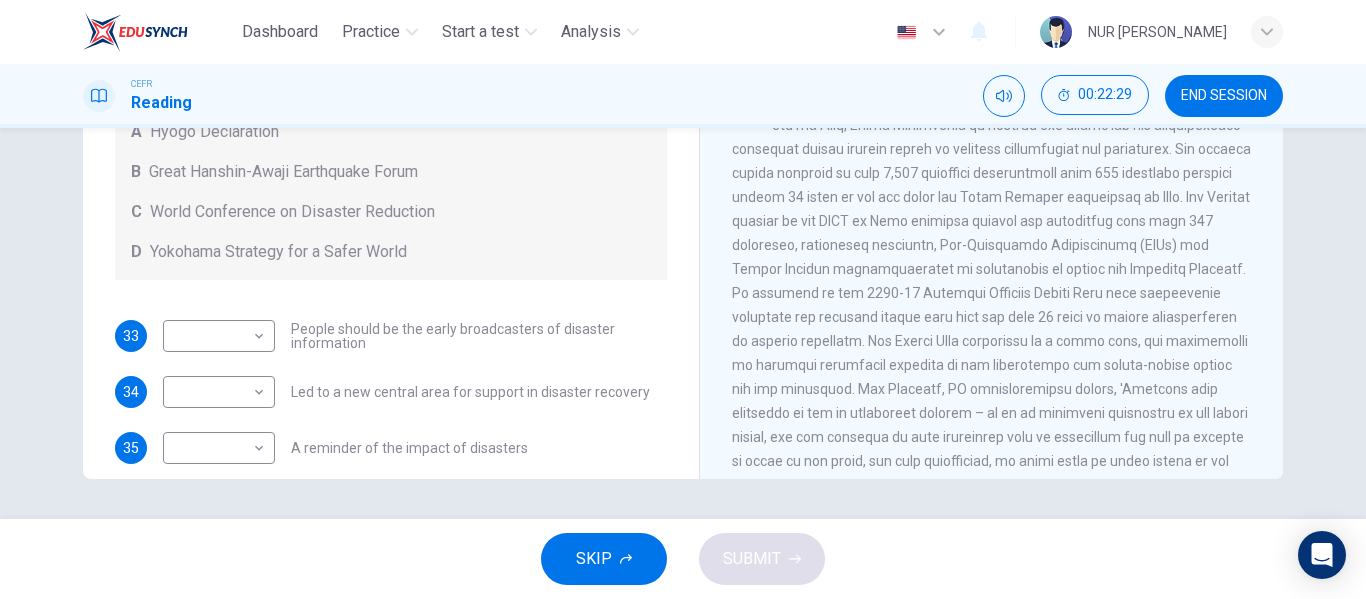 scroll, scrollTop: 800, scrollLeft: 0, axis: vertical 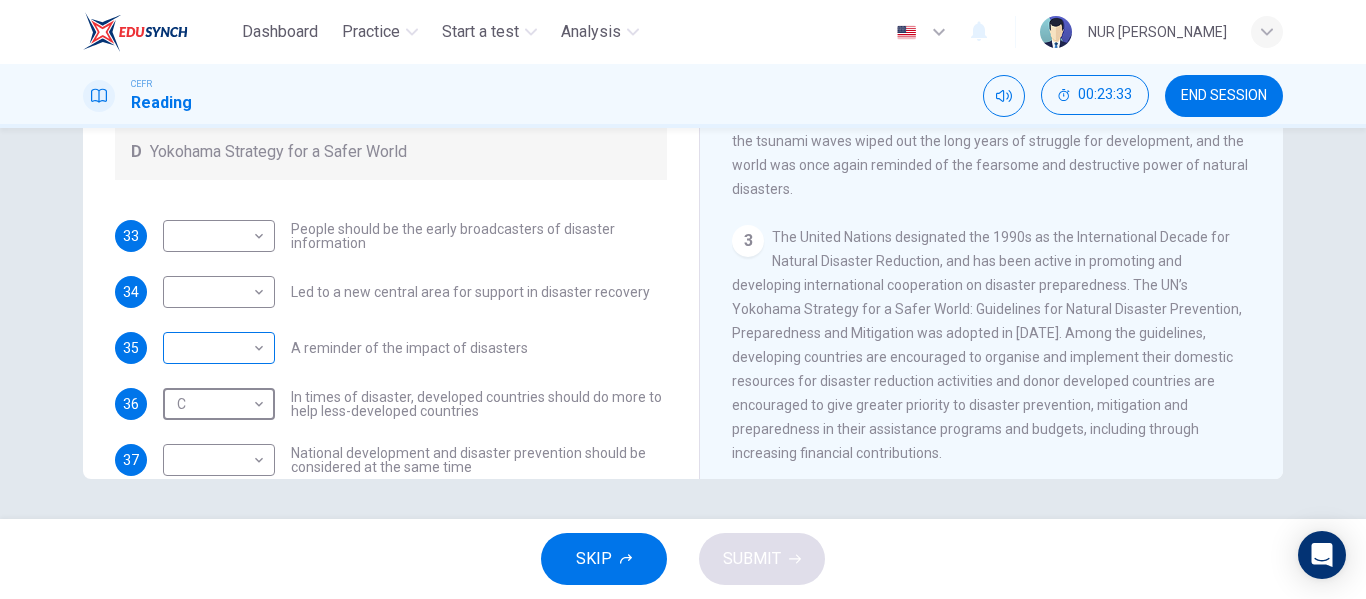 click on "Dashboard Practice Start a test Analysis English en ​ NUR SYAMIMI BINTI MOHD IBRAHIM CEFR Reading 00:23:33 END SESSION Questions 33 - 37 Look at the following statements and the list of disaster control initiatives below.
Match each statement with the correct disaster control initiative,  A-D .
Write the correct letter,  A-D , in the boxes below Disaster Control Initiatives A Hyogo Declaration B Great Hanshin-Awaji Earthquake Forum C World Conference on Disaster Reduction D Yokohama Strategy for a Safer World 33 ​ ​ People should be the early broadcasters of disaster information 34 ​ ​ Led to a new central area for support in disaster recovery 35 ​ ​ A reminder of the impact of disasters 36 C C ​ In times of disaster, developed countries should do more to help less-developed countries 37 ​ ​ National development and disaster prevention should be considered at the same time Preparing for the Threat CLICK TO ZOOM Click to Zoom 1 2 3 4 5 6 SKIP SUBMIT
Dashboard Practice Start a test" at bounding box center [683, 299] 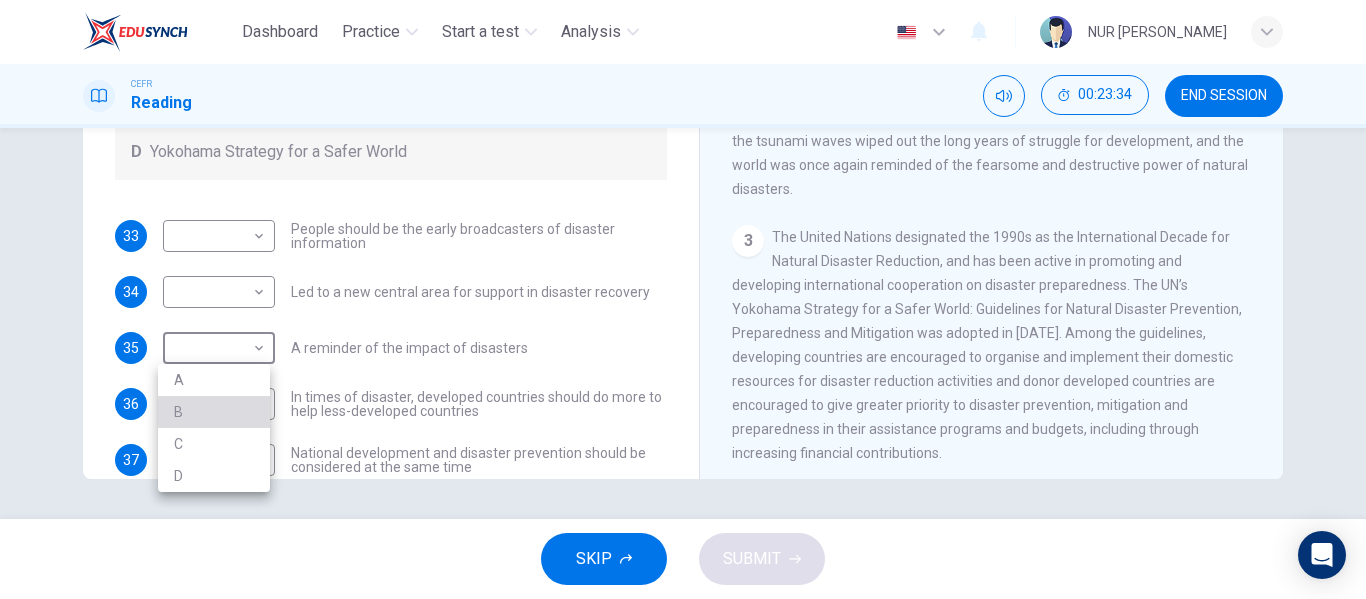 click on "B" at bounding box center [214, 412] 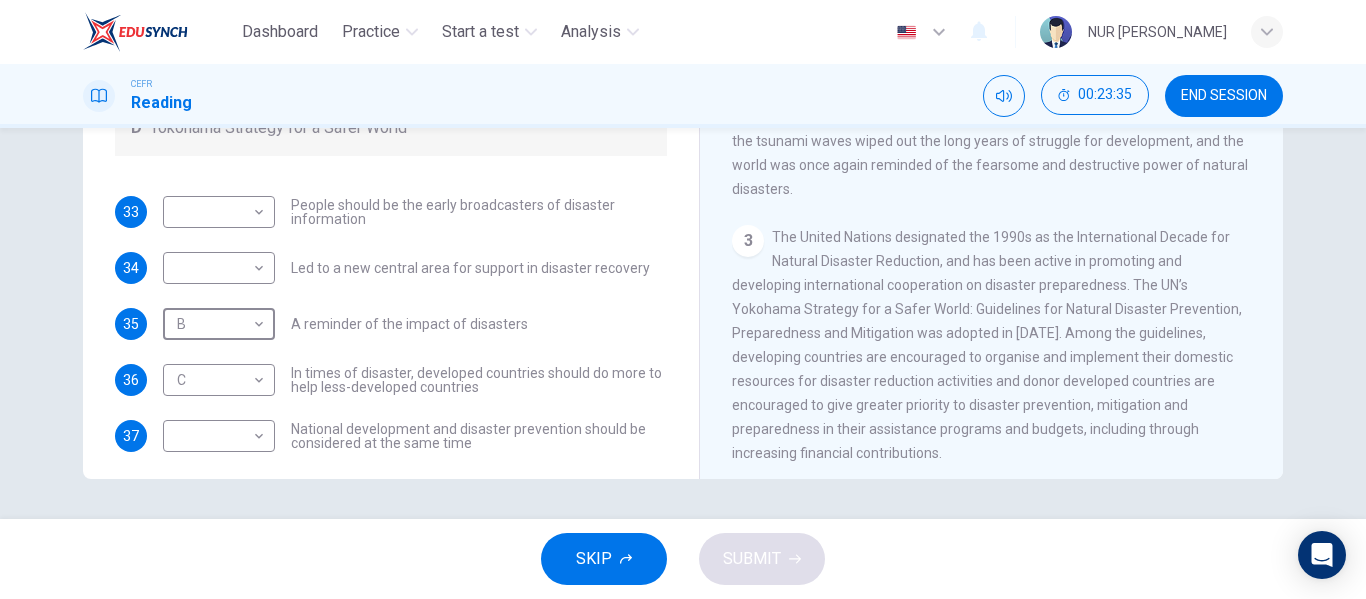 scroll, scrollTop: 137, scrollLeft: 0, axis: vertical 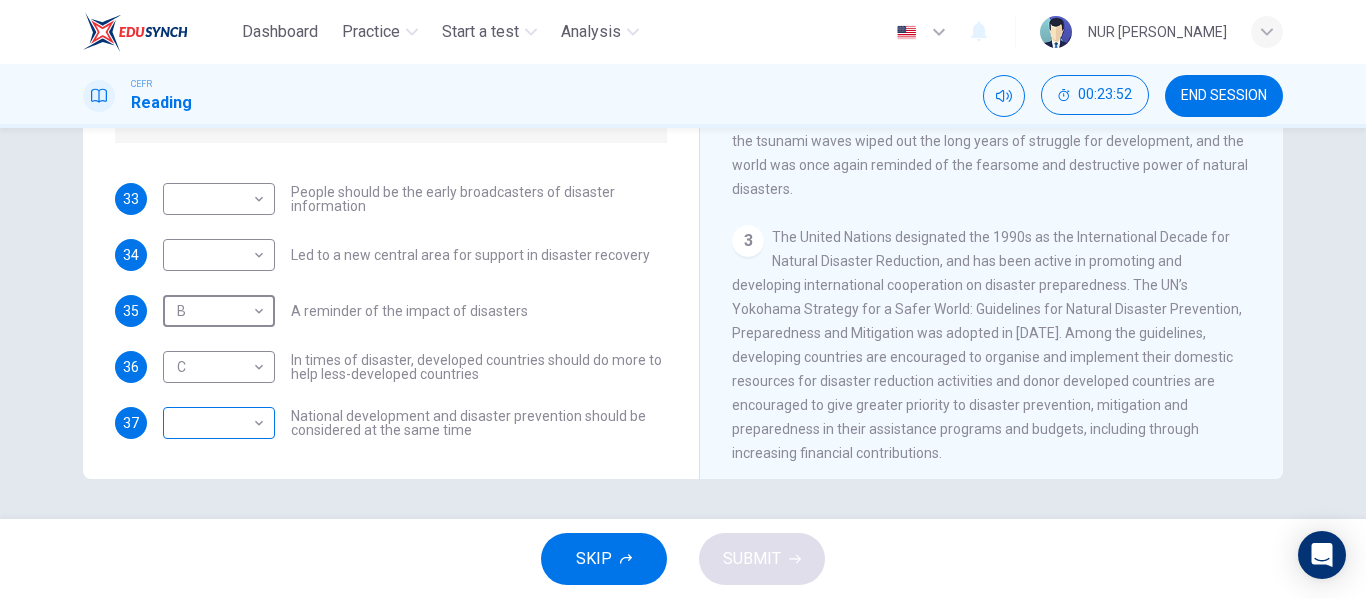 click on "​ ​" at bounding box center [219, 423] 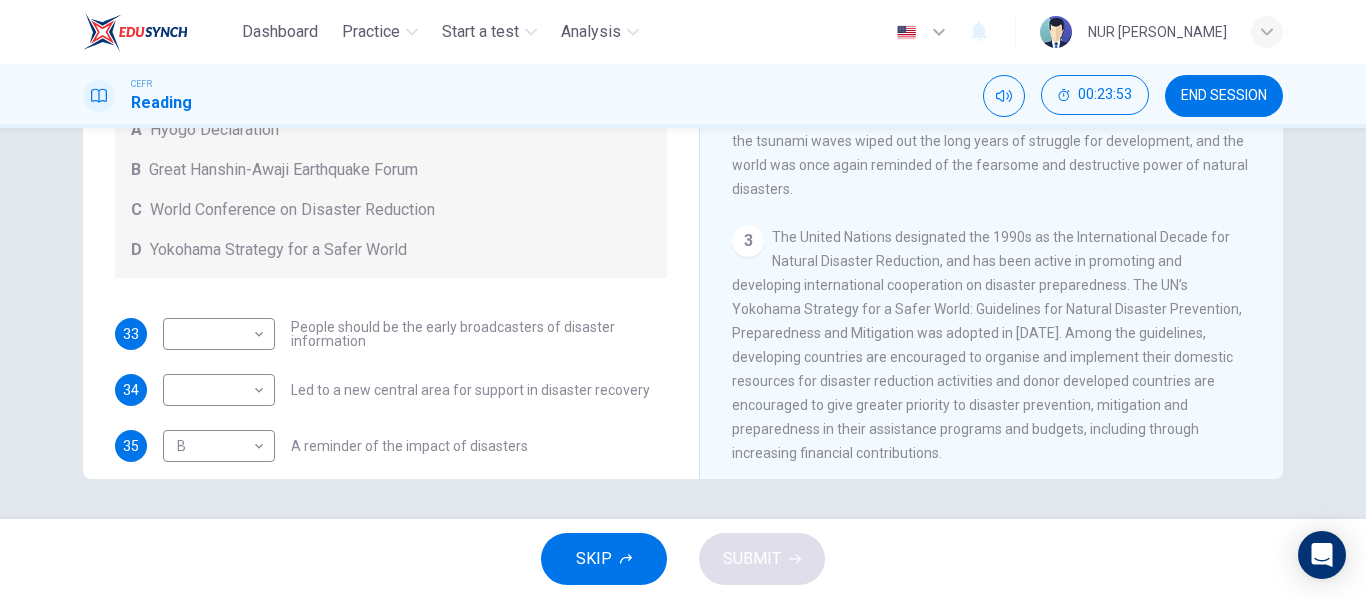 scroll, scrollTop: 0, scrollLeft: 0, axis: both 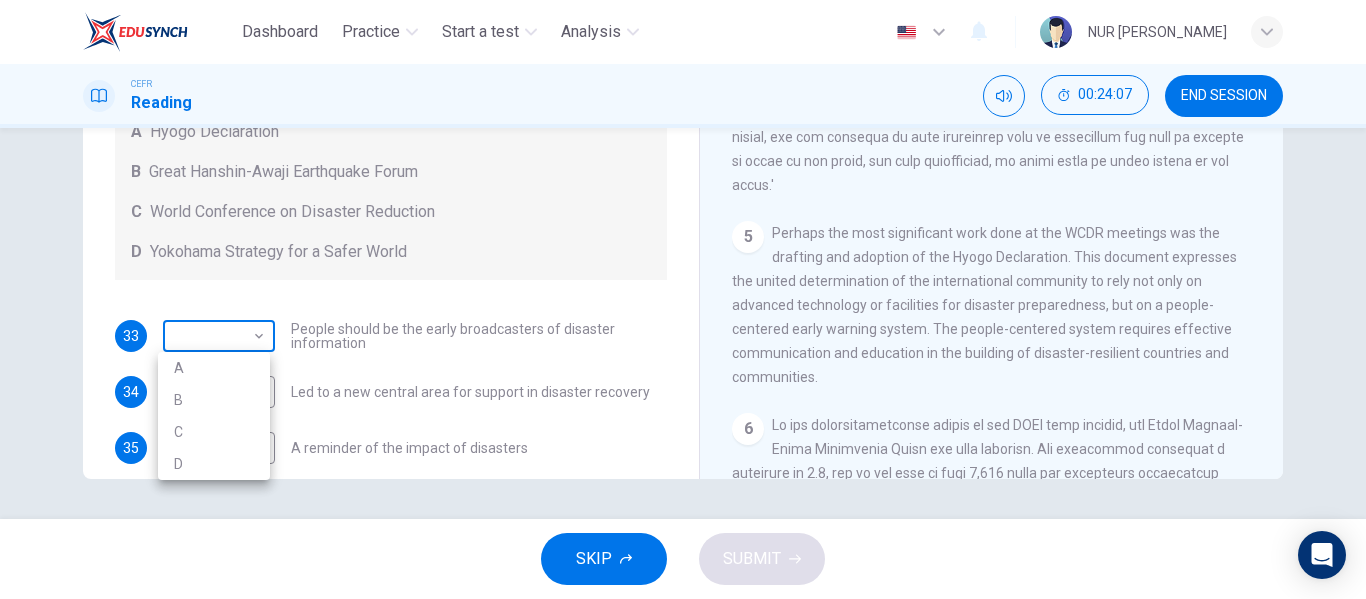 click on "Dashboard Practice Start a test Analysis English en ​ NUR SYAMIMI BINTI MOHD IBRAHIM CEFR Reading 00:24:07 END SESSION Questions 33 - 37 Look at the following statements and the list of disaster control initiatives below.
Match each statement with the correct disaster control initiative,  A-D .
Write the correct letter,  A-D , in the boxes below Disaster Control Initiatives A Hyogo Declaration B Great Hanshin-Awaji Earthquake Forum C World Conference on Disaster Reduction D Yokohama Strategy for a Safer World 33 ​ ​ People should be the early broadcasters of disaster information 34 ​ ​ Led to a new central area for support in disaster recovery 35 B B ​ A reminder of the impact of disasters 36 C C ​ In times of disaster, developed countries should do more to help less-developed countries 37 ​ ​ National development and disaster prevention should be considered at the same time Preparing for the Threat CLICK TO ZOOM Click to Zoom 1 2 3 4 5 6 SKIP SUBMIT
Dashboard Practice Start a test" at bounding box center (683, 299) 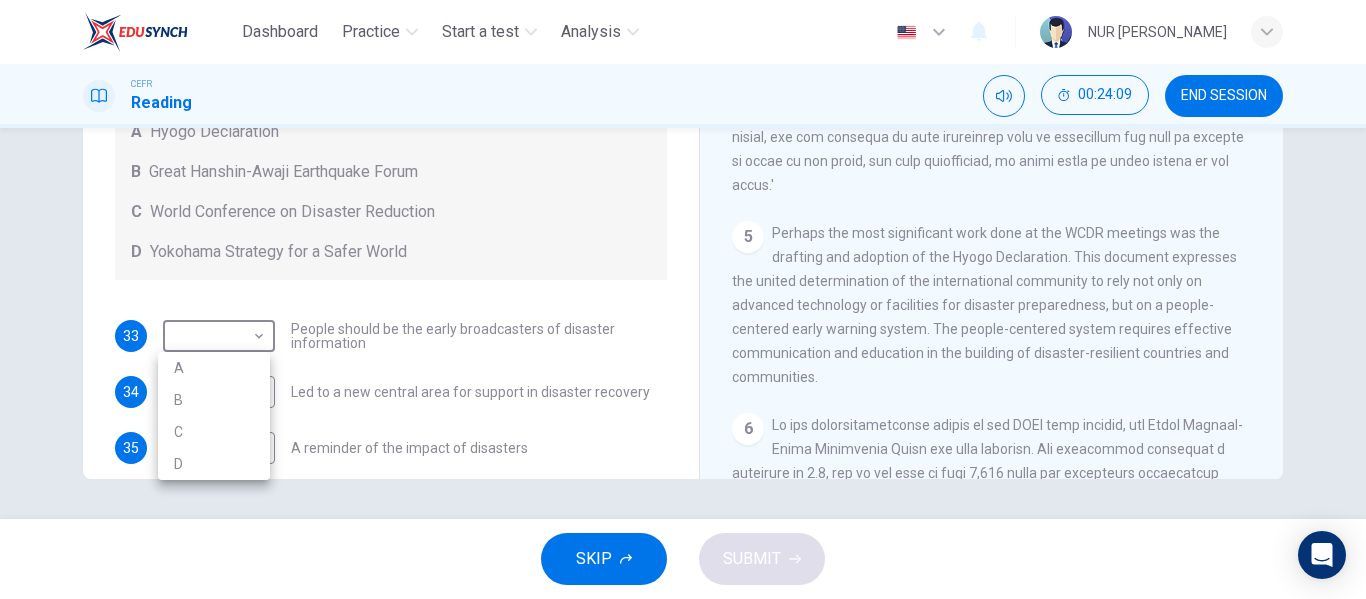 click on "A" at bounding box center (214, 368) 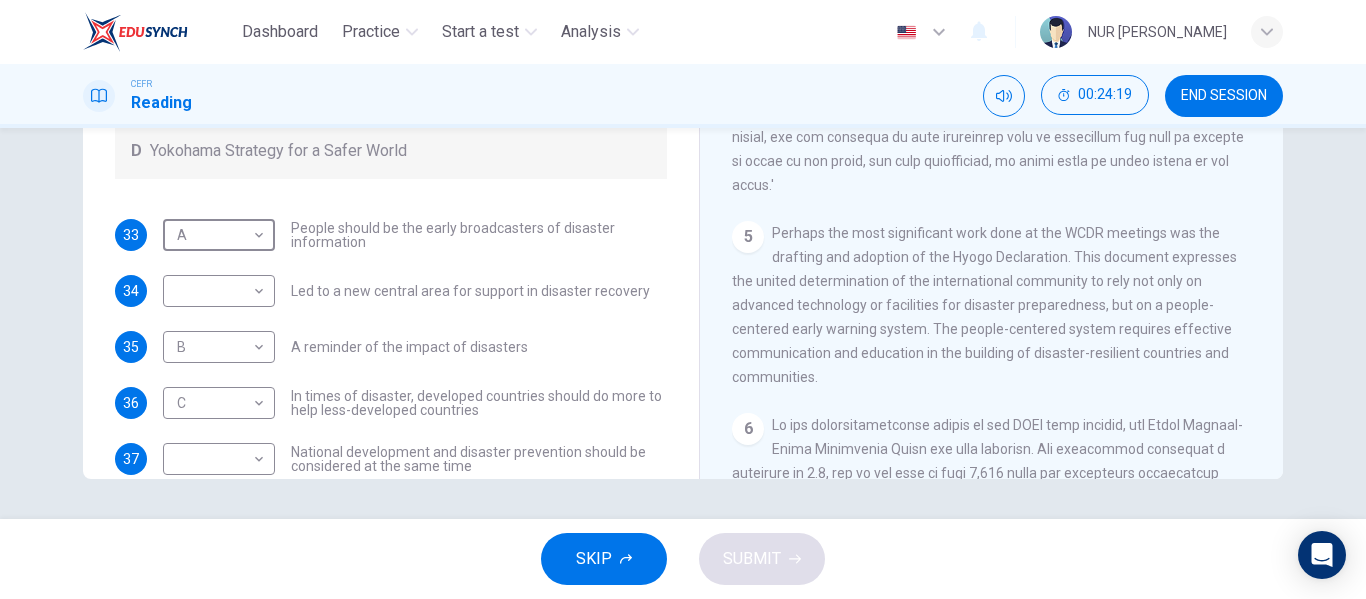 scroll, scrollTop: 137, scrollLeft: 0, axis: vertical 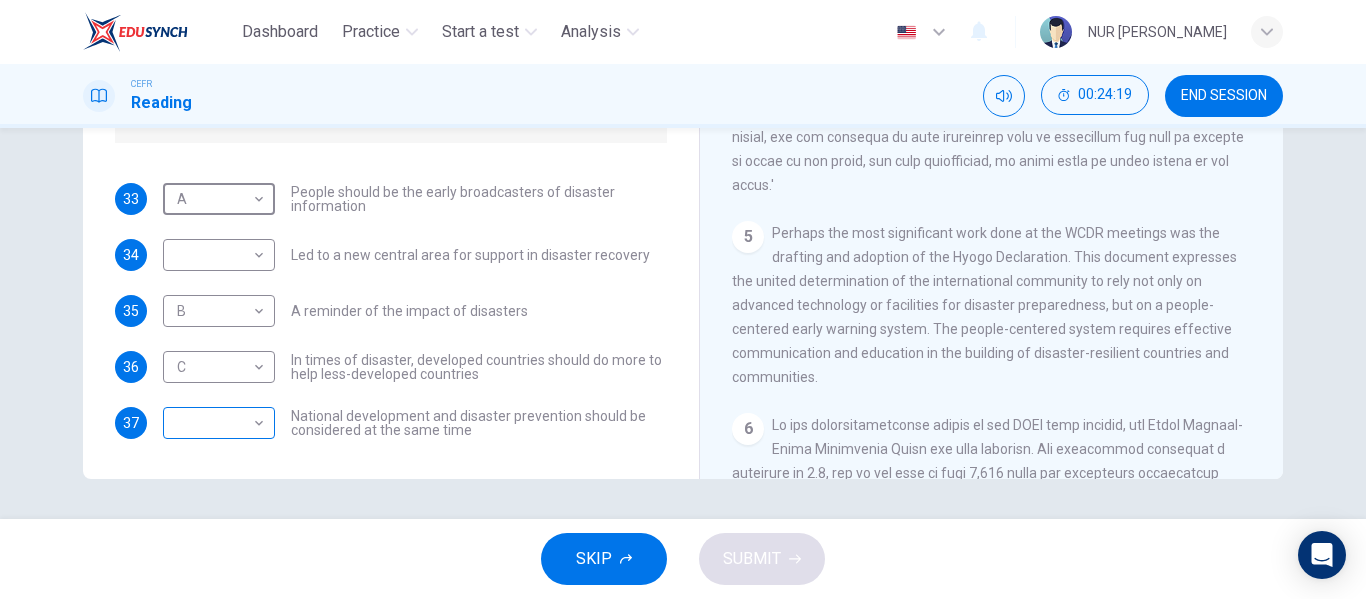 click on "Dashboard Practice Start a test Analysis English en ​ NUR SYAMIMI BINTI MOHD IBRAHIM CEFR Reading 00:24:19 END SESSION Questions 33 - 37 Look at the following statements and the list of disaster control initiatives below.
Match each statement with the correct disaster control initiative,  A-D .
Write the correct letter,  A-D , in the boxes below Disaster Control Initiatives A Hyogo Declaration B Great Hanshin-Awaji Earthquake Forum C World Conference on Disaster Reduction D Yokohama Strategy for a Safer World 33 A A ​ People should be the early broadcasters of disaster information 34 ​ ​ Led to a new central area for support in disaster recovery 35 B B ​ A reminder of the impact of disasters 36 C C ​ In times of disaster, developed countries should do more to help less-developed countries 37 ​ ​ National development and disaster prevention should be considered at the same time Preparing for the Threat CLICK TO ZOOM Click to Zoom 1 2 3 4 5 6 SKIP SUBMIT
Dashboard Practice Start a test" at bounding box center [683, 299] 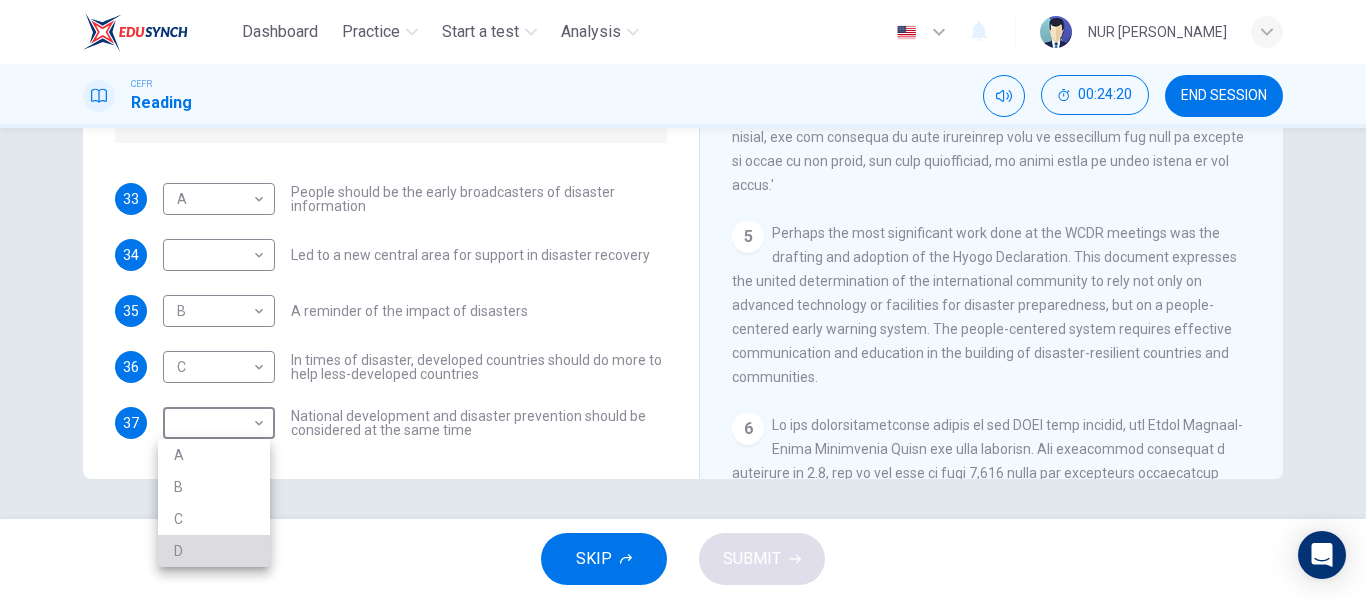 click on "D" at bounding box center (214, 551) 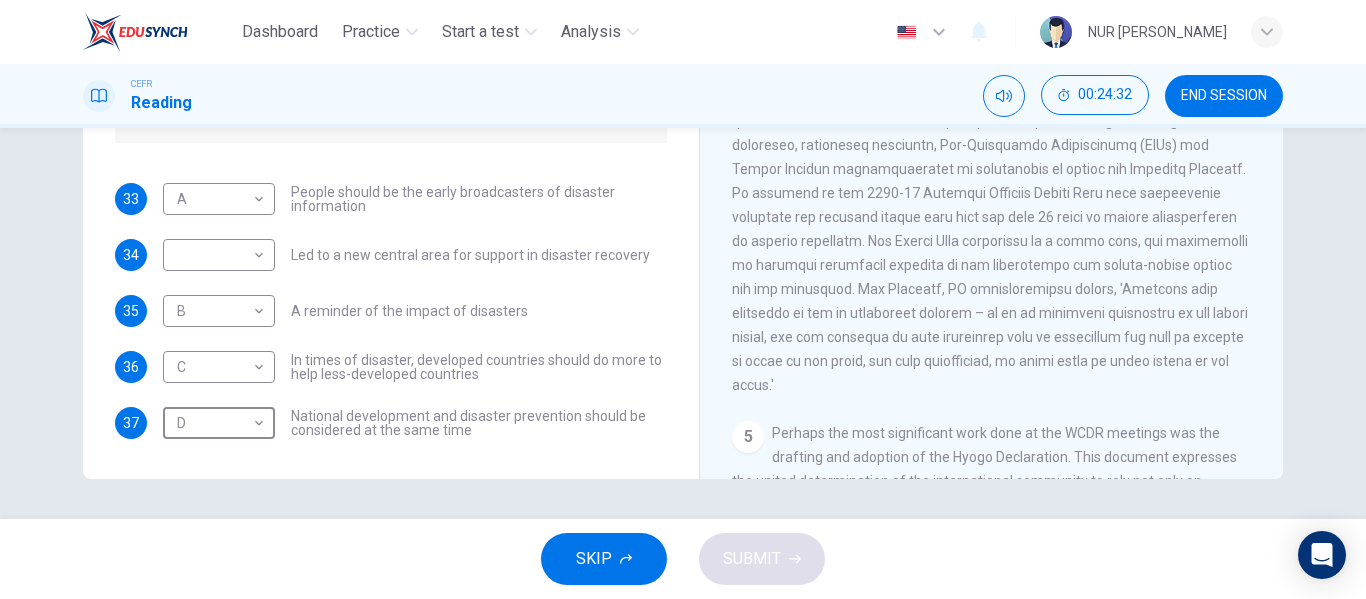 scroll, scrollTop: 900, scrollLeft: 0, axis: vertical 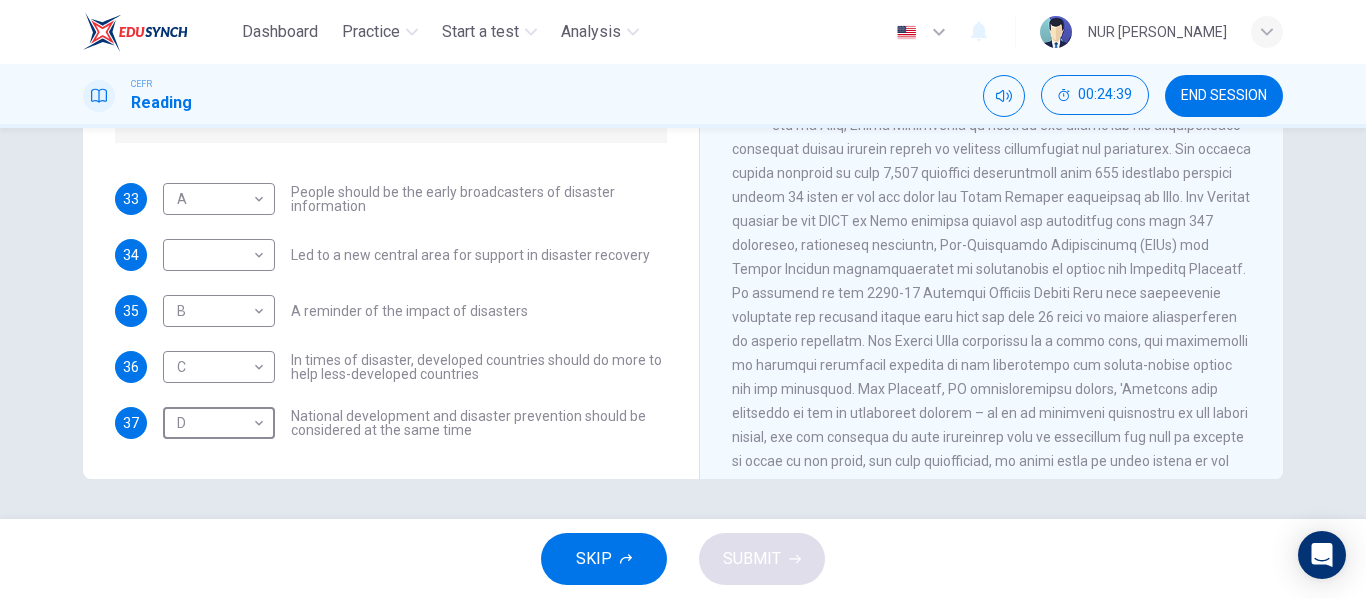 click on "33 A A ​ People should be the early broadcasters of disaster information 34 ​ ​ Led to a new central area for support in disaster recovery 35 B B ​ A reminder of the impact of disasters 36 C C ​ In times of disaster, developed countries should do more to help less-developed countries 37 D D ​ National development and disaster prevention should be considered at the same time" at bounding box center (391, 311) 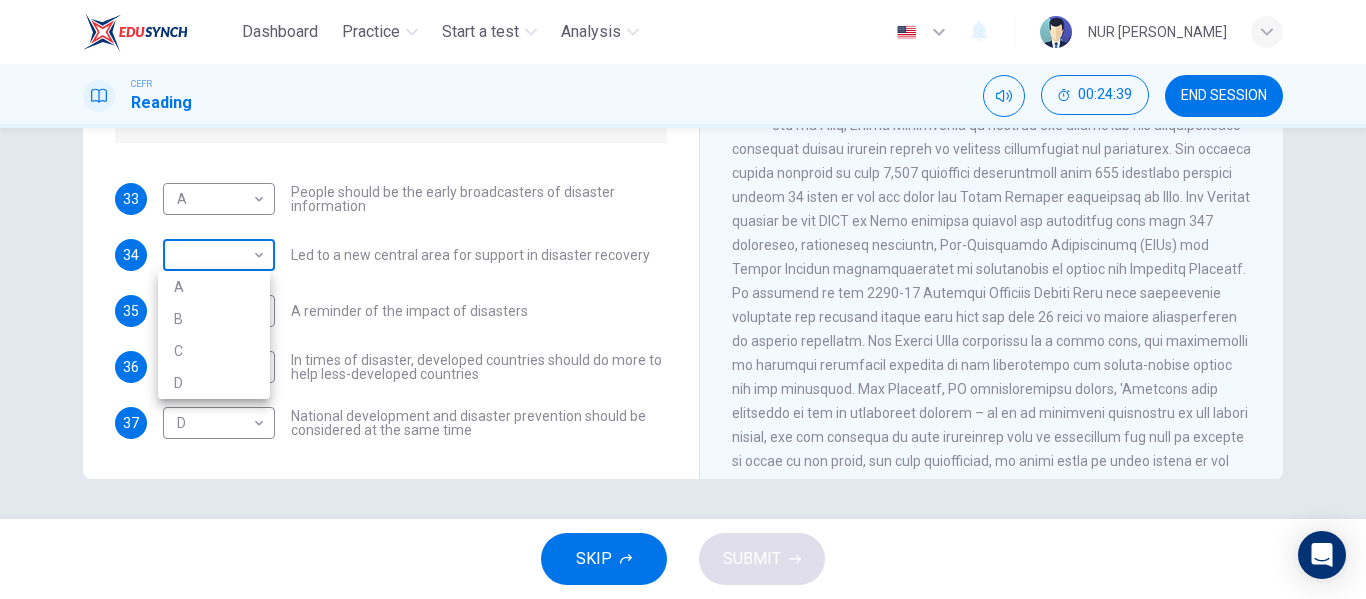 click on "Dashboard Practice Start a test Analysis English en ​ NUR SYAMIMI BINTI MOHD IBRAHIM CEFR Reading 00:24:39 END SESSION Questions 33 - 37 Look at the following statements and the list of disaster control initiatives below.
Match each statement with the correct disaster control initiative,  A-D .
Write the correct letter,  A-D , in the boxes below Disaster Control Initiatives A Hyogo Declaration B Great Hanshin-Awaji Earthquake Forum C World Conference on Disaster Reduction D Yokohama Strategy for a Safer World 33 A A ​ People should be the early broadcasters of disaster information 34 ​ ​ Led to a new central area for support in disaster recovery 35 B B ​ A reminder of the impact of disasters 36 C C ​ In times of disaster, developed countries should do more to help less-developed countries 37 D D ​ National development and disaster prevention should be considered at the same time Preparing for the Threat CLICK TO ZOOM Click to Zoom 1 2 3 4 5 6 SKIP SUBMIT
Dashboard Practice Start a test" at bounding box center (683, 299) 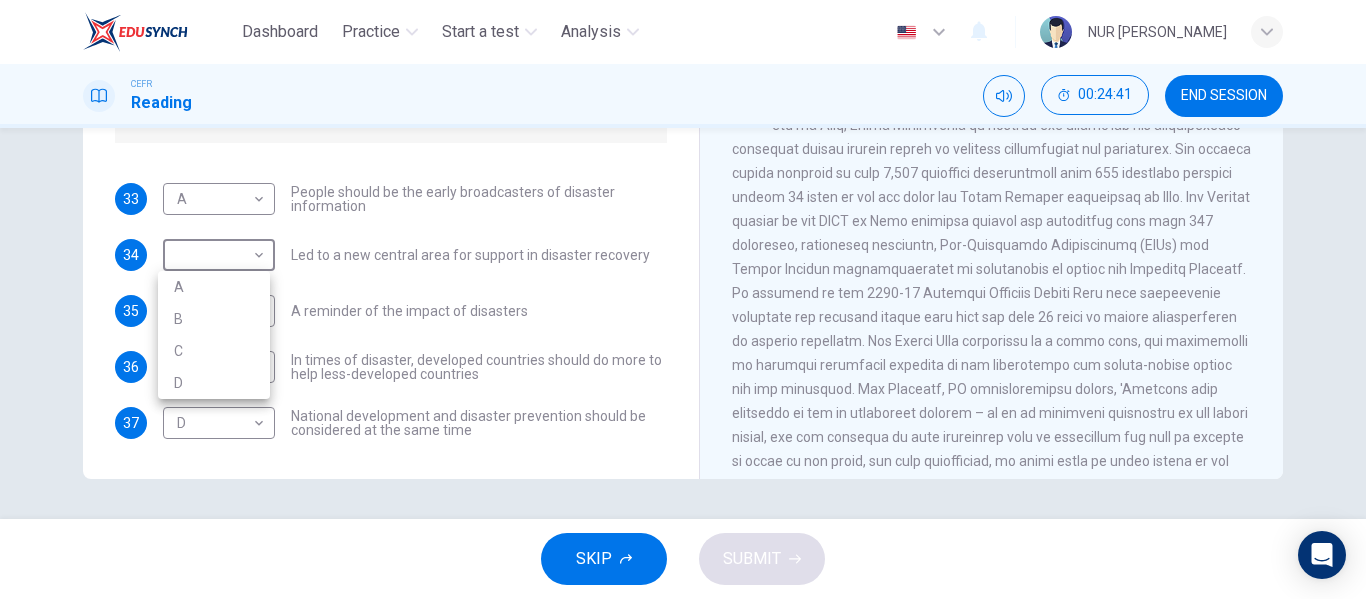click at bounding box center (683, 299) 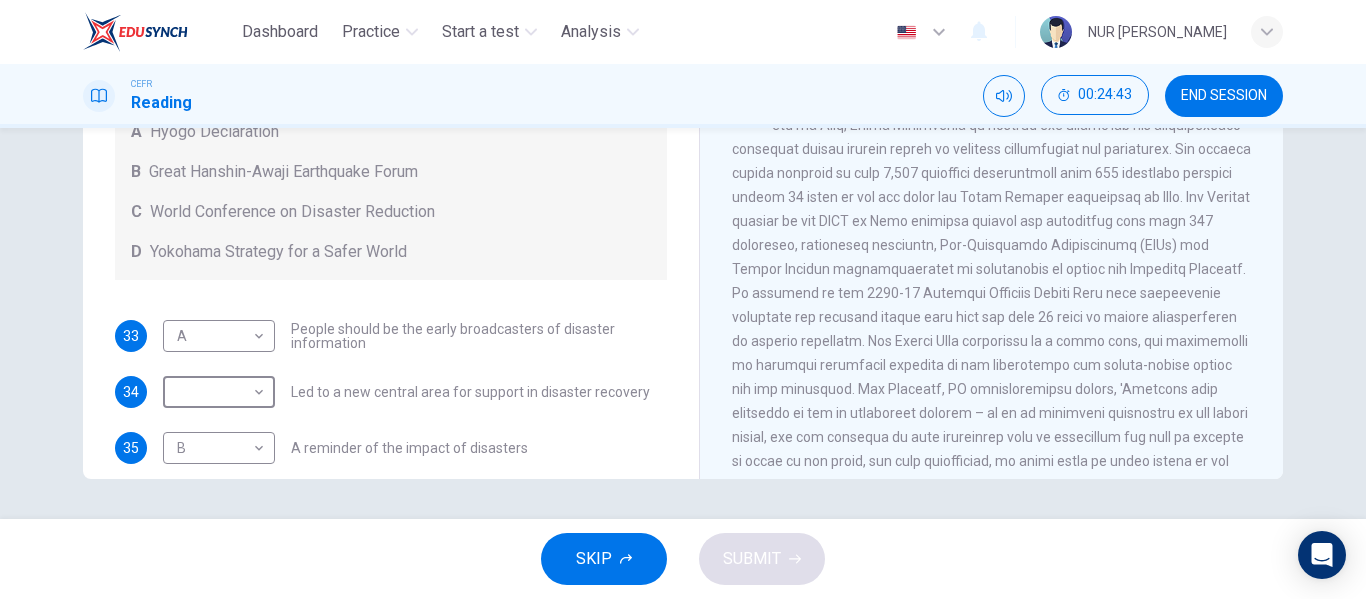 scroll, scrollTop: 137, scrollLeft: 0, axis: vertical 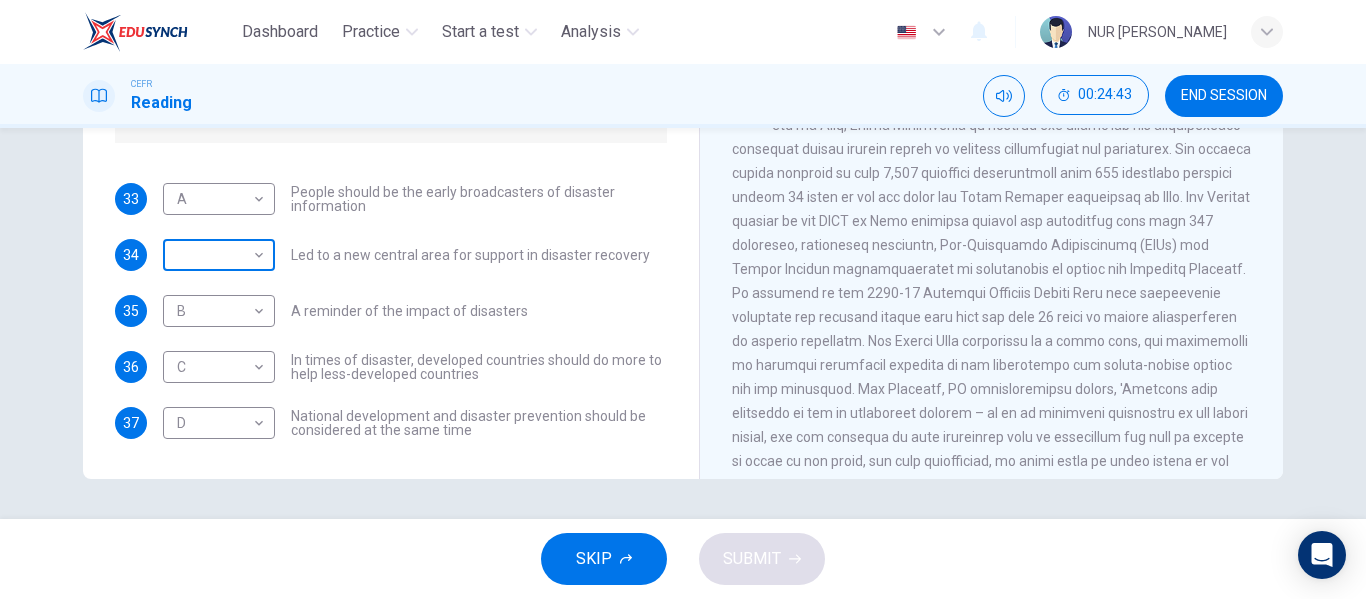 click on "Dashboard Practice Start a test Analysis English en ​ NUR SYAMIMI BINTI MOHD IBRAHIM CEFR Reading 00:24:43 END SESSION Questions 33 - 37 Look at the following statements and the list of disaster control initiatives below.
Match each statement with the correct disaster control initiative,  A-D .
Write the correct letter,  A-D , in the boxes below Disaster Control Initiatives A Hyogo Declaration B Great Hanshin-Awaji Earthquake Forum C World Conference on Disaster Reduction D Yokohama Strategy for a Safer World 33 A A ​ People should be the early broadcasters of disaster information 34 ​ ​ Led to a new central area for support in disaster recovery 35 B B ​ A reminder of the impact of disasters 36 C C ​ In times of disaster, developed countries should do more to help less-developed countries 37 D D ​ National development and disaster prevention should be considered at the same time Preparing for the Threat CLICK TO ZOOM Click to Zoom 1 2 3 4 5 6 SKIP SUBMIT
Dashboard Practice Start a test" at bounding box center (683, 299) 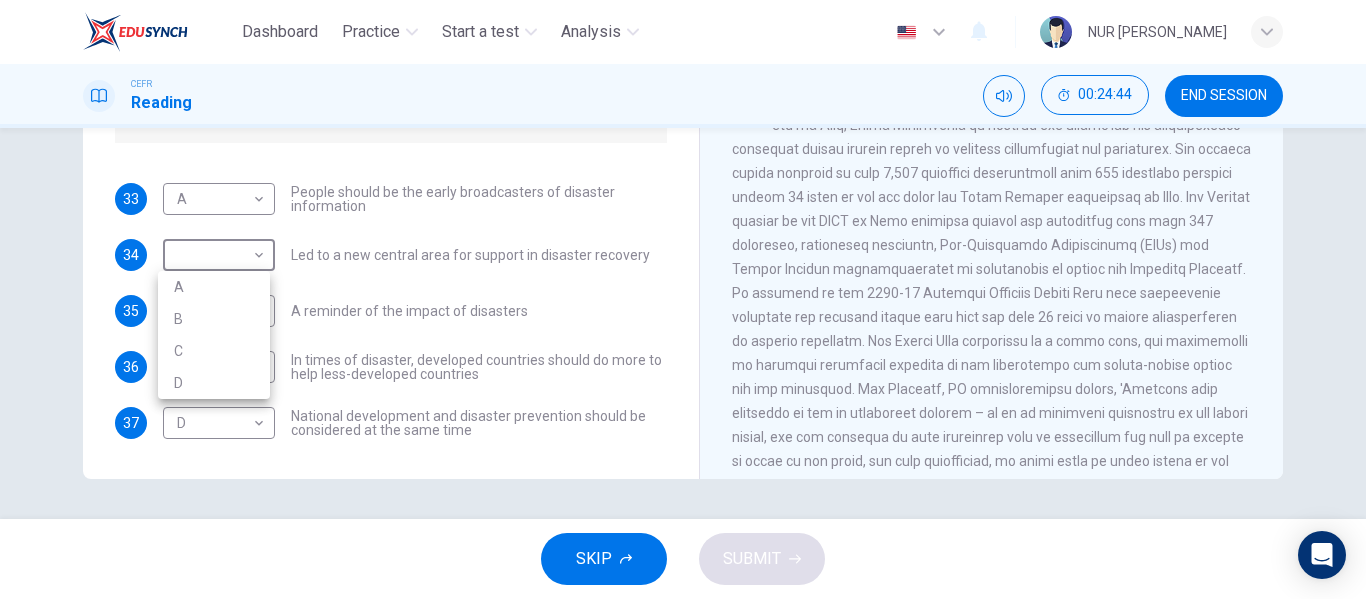 click on "C" at bounding box center (214, 351) 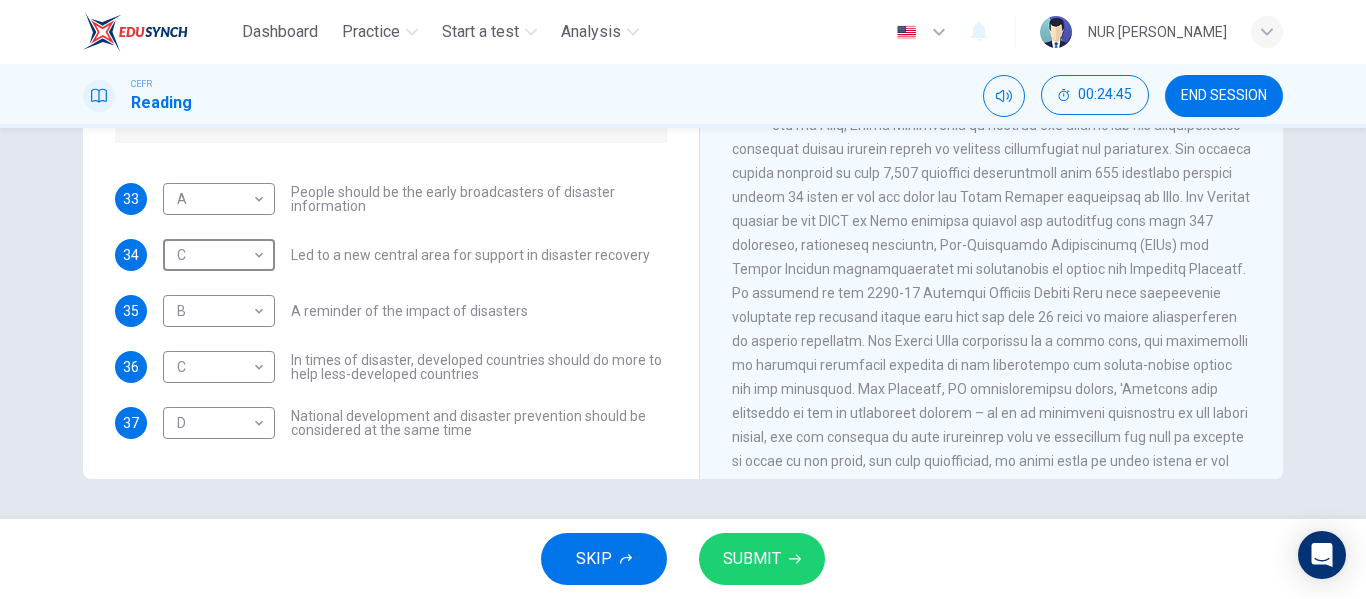 click on "SUBMIT" at bounding box center [752, 559] 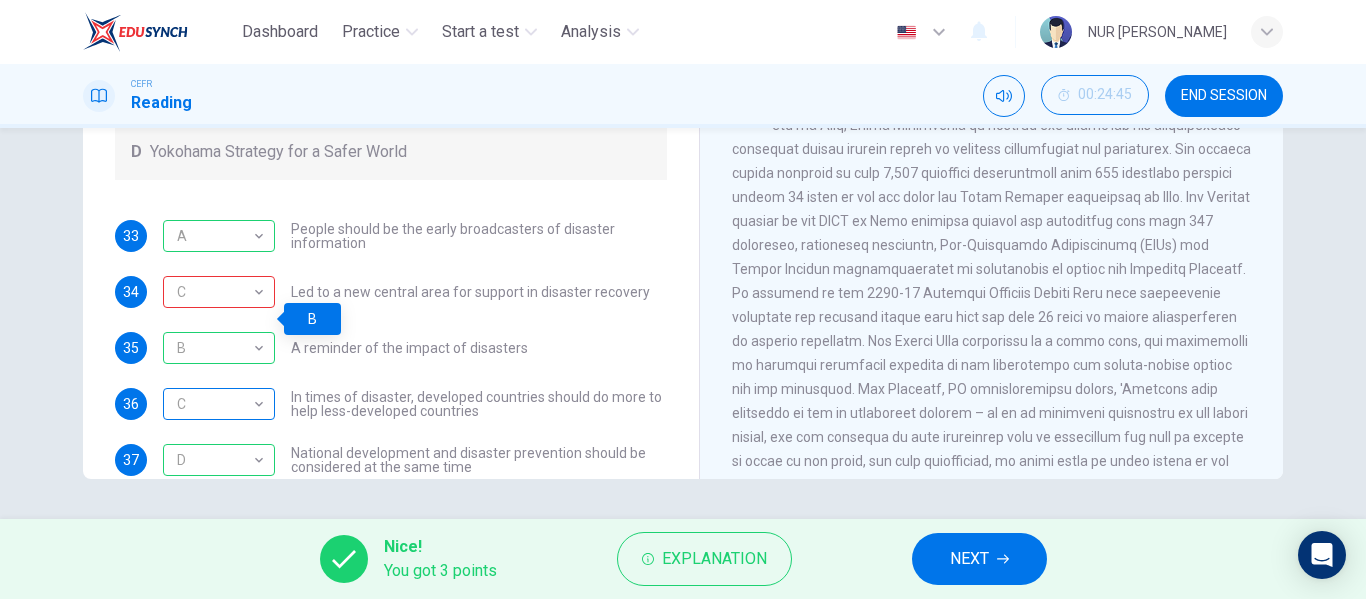 scroll, scrollTop: 137, scrollLeft: 0, axis: vertical 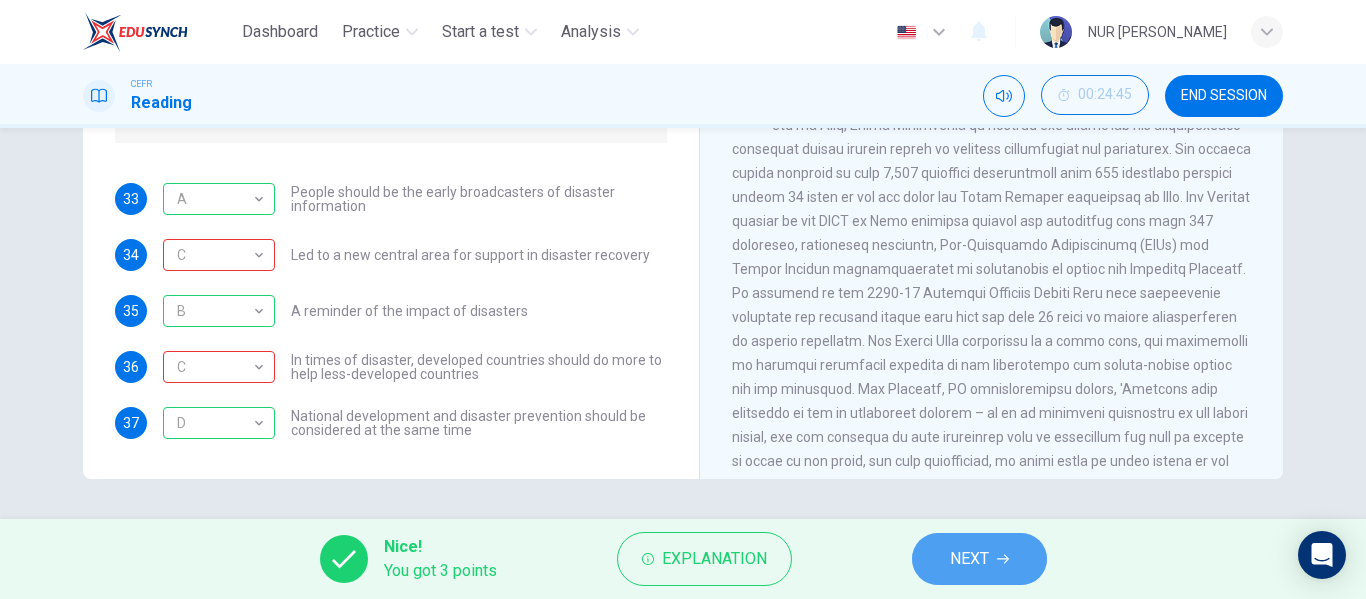 click on "NEXT" at bounding box center (979, 559) 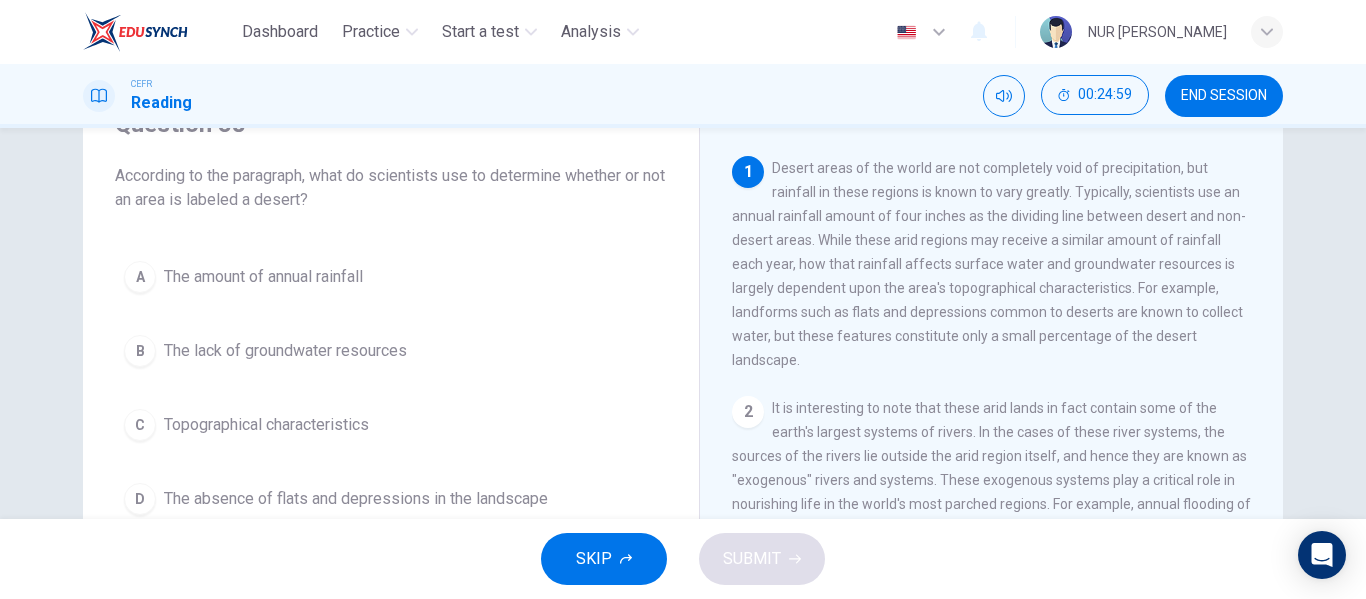 scroll, scrollTop: 0, scrollLeft: 0, axis: both 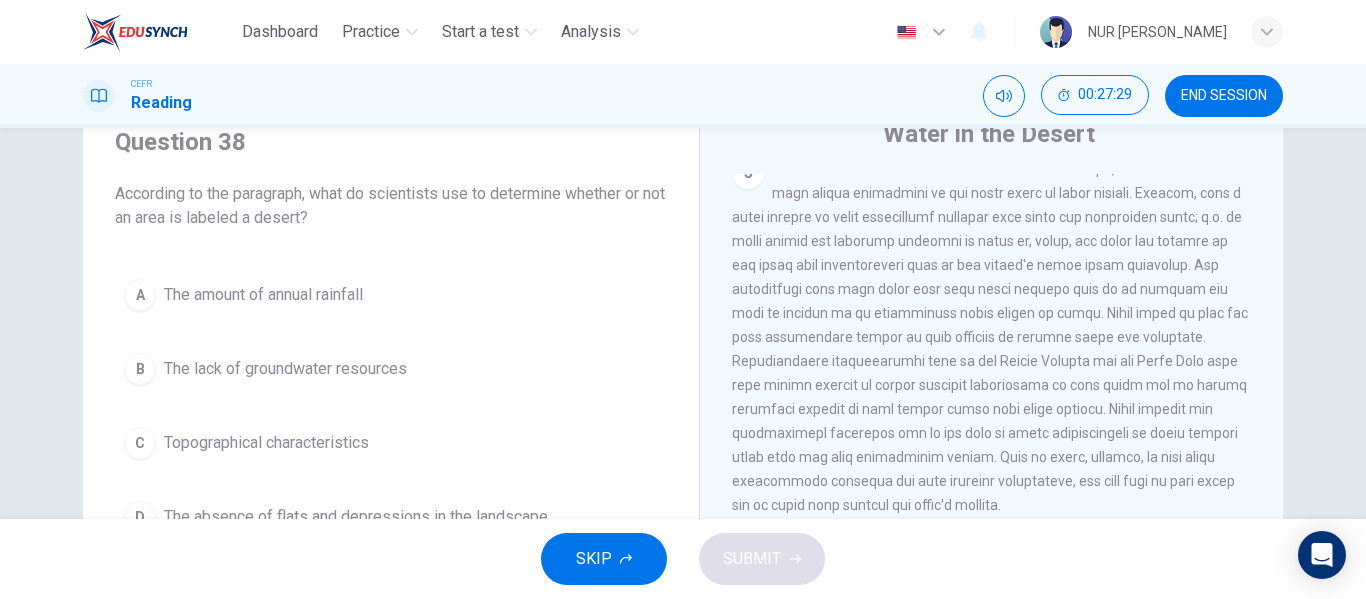 click on "5" at bounding box center (992, 337) 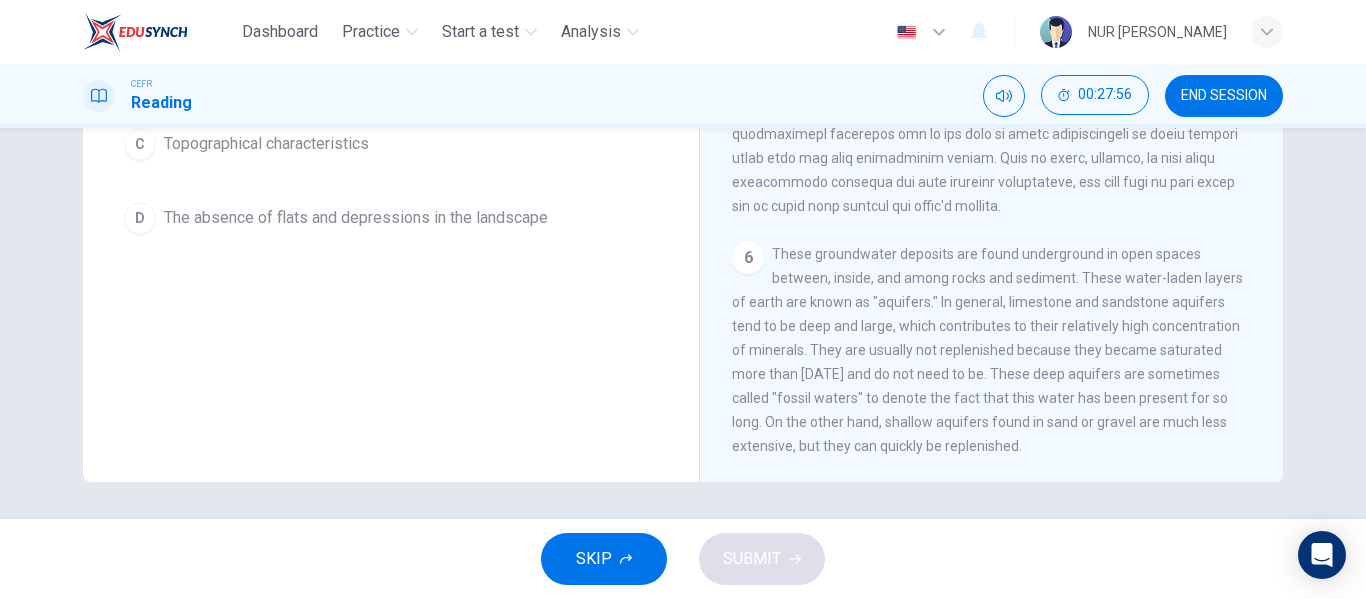 scroll, scrollTop: 384, scrollLeft: 0, axis: vertical 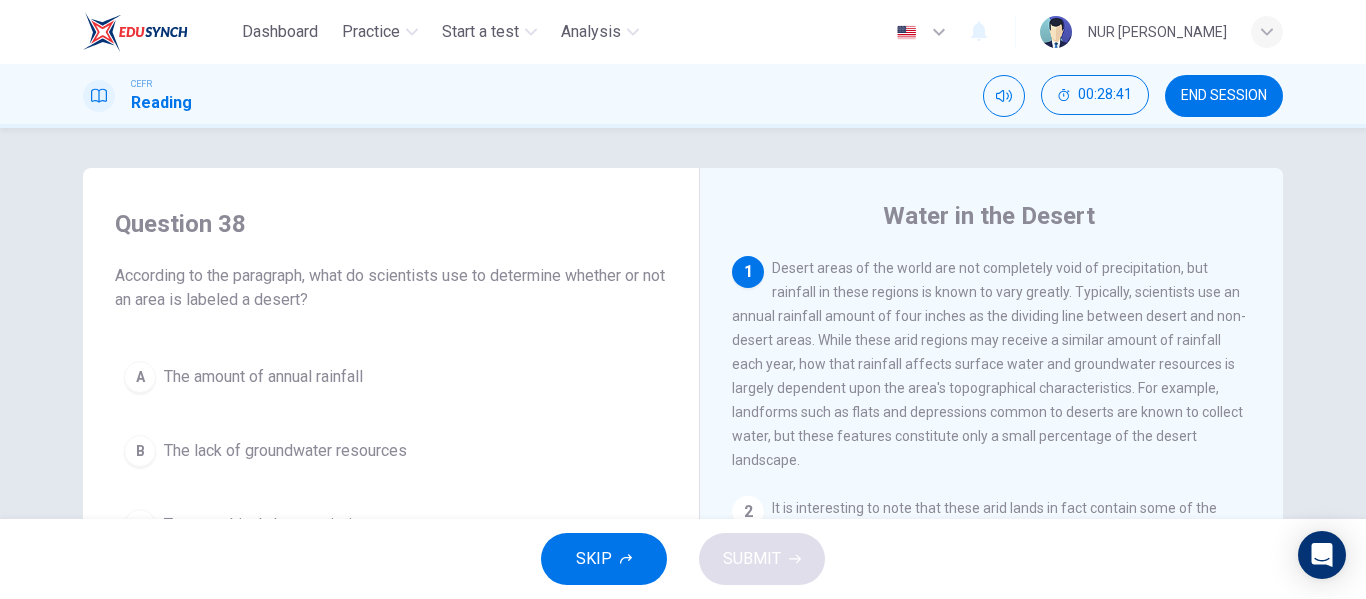 click on "Desert areas of the world are not completely void of precipitation, but rainfall in these regions is known to vary greatly. Typically, scientists use an annual rainfall amount of four inches as the dividing line between desert and non-desert areas. While these arid regions may receive a similar amount of rainfall each year, how that rainfall affects surface water and groundwater resources is largely dependent upon the area's topographical characteristics. For example, landforms such as flats and depressions common to deserts are known to collect water, but these features constitute only a small percentage of the desert landscape." at bounding box center [989, 364] 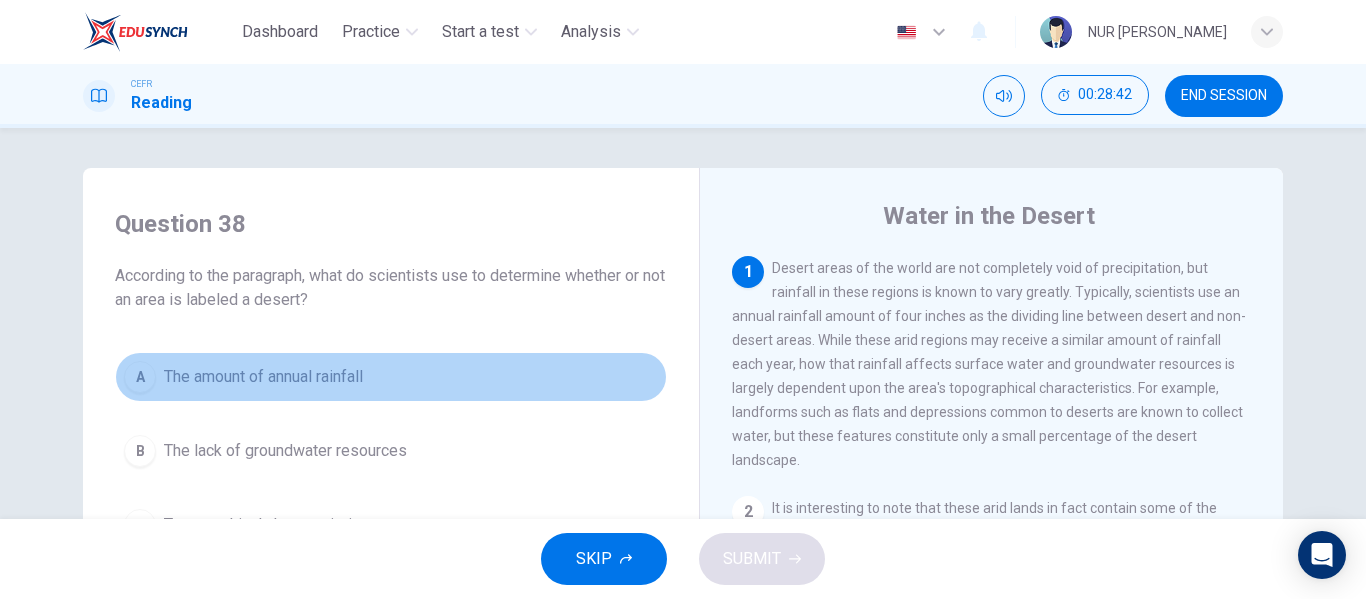 click on "A The amount of annual rainfall" at bounding box center (391, 377) 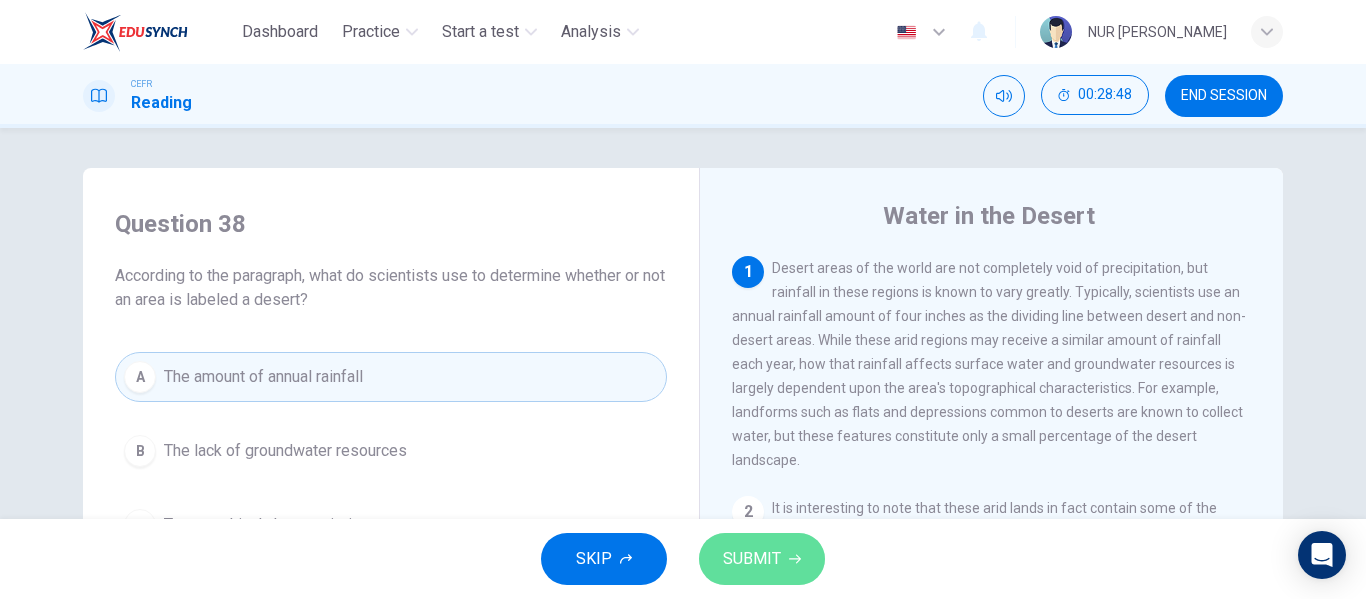 click on "SUBMIT" at bounding box center [752, 559] 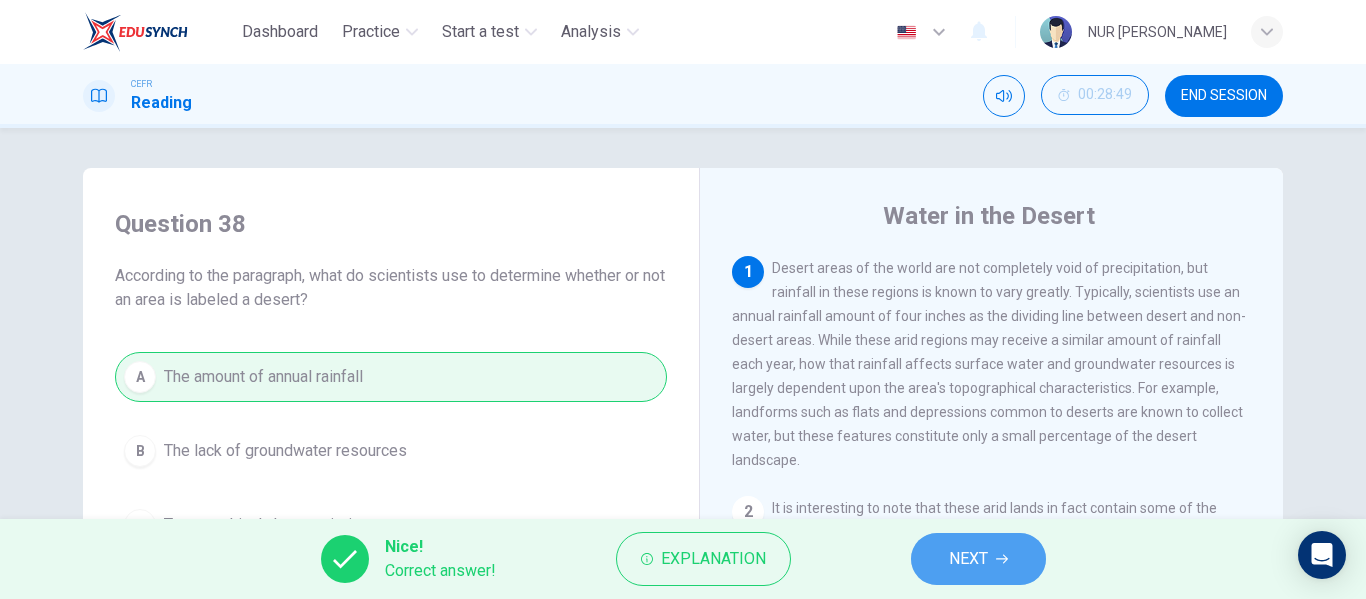 click on "NEXT" at bounding box center [978, 559] 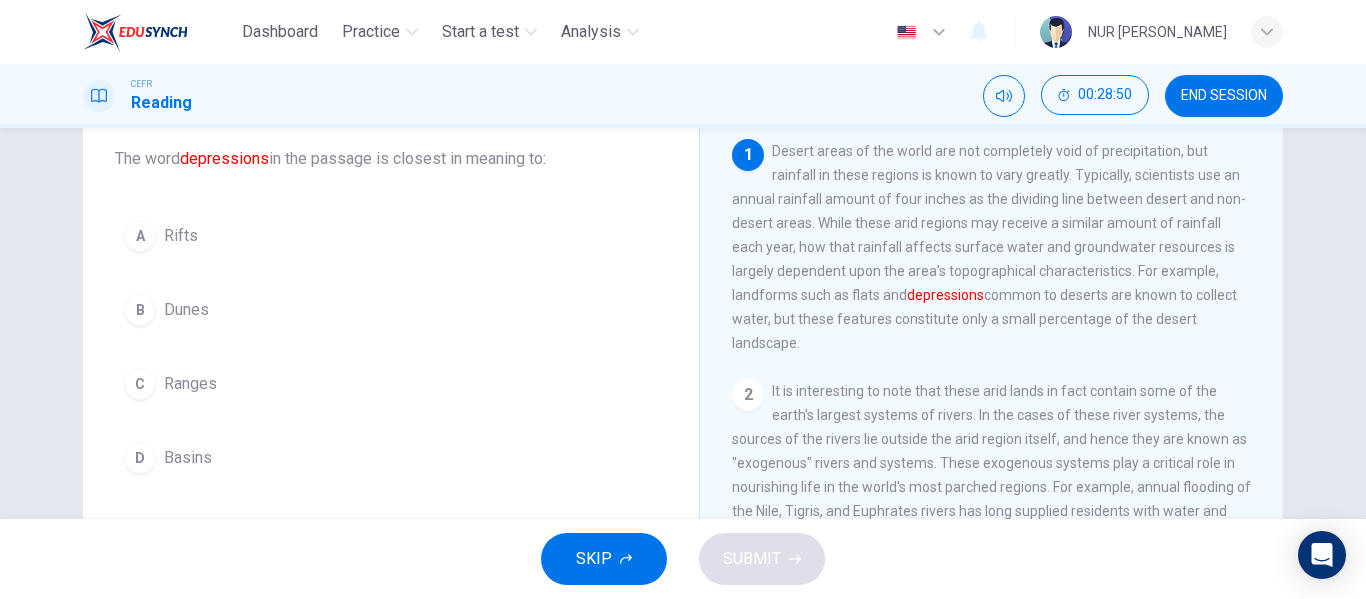scroll, scrollTop: 114, scrollLeft: 0, axis: vertical 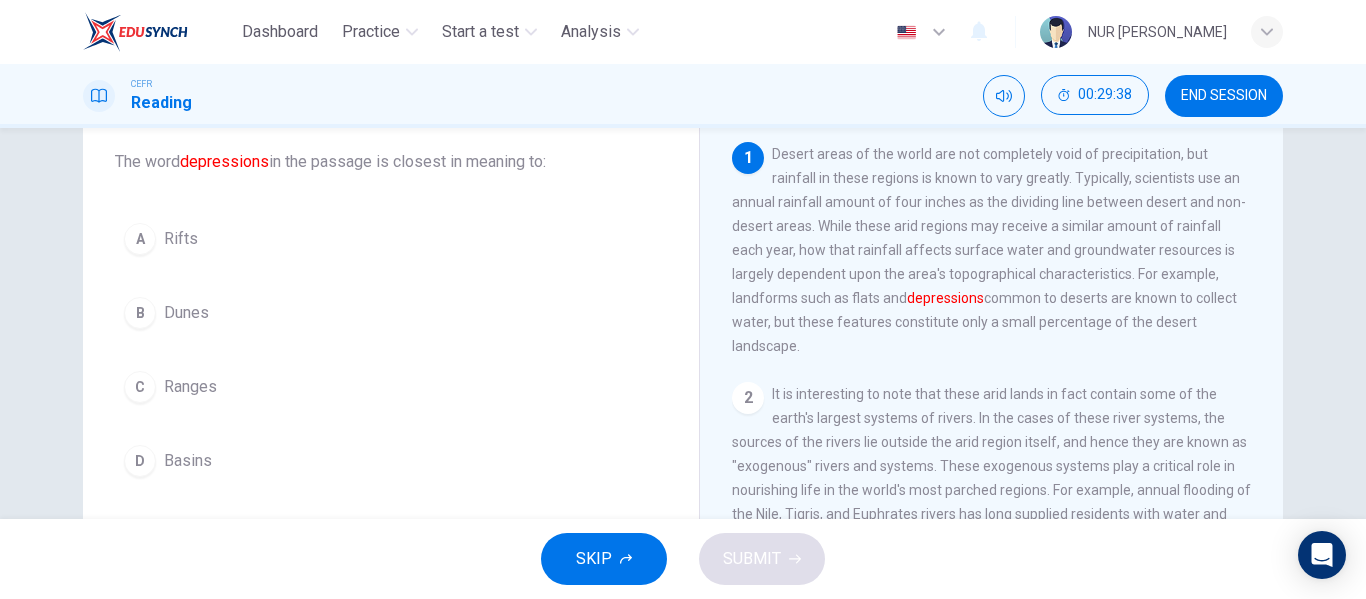 drag, startPoint x: 182, startPoint y: 467, endPoint x: 208, endPoint y: 467, distance: 26 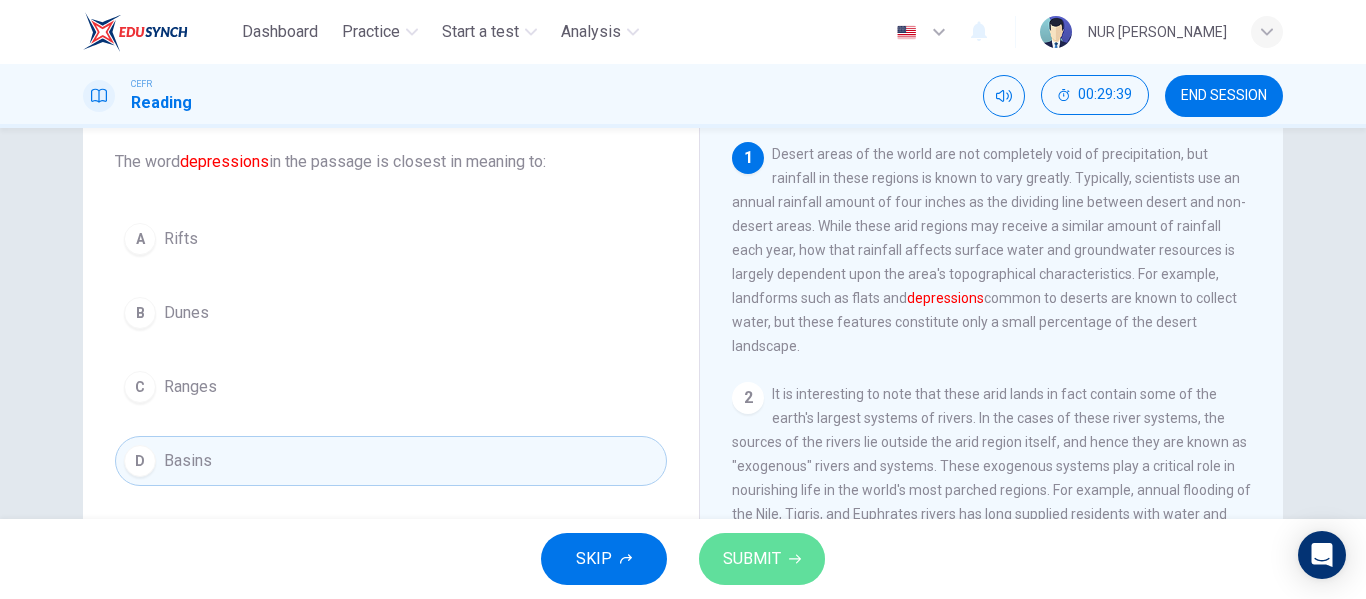 click on "SUBMIT" at bounding box center [752, 559] 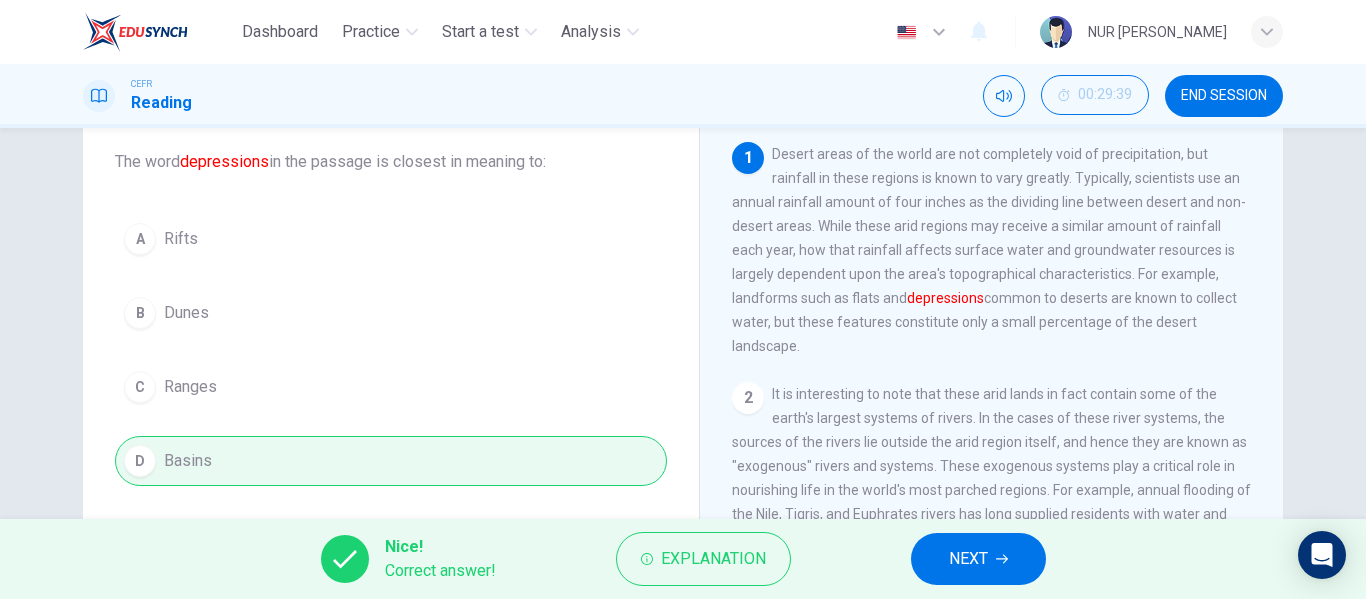 click on "NEXT" at bounding box center [968, 559] 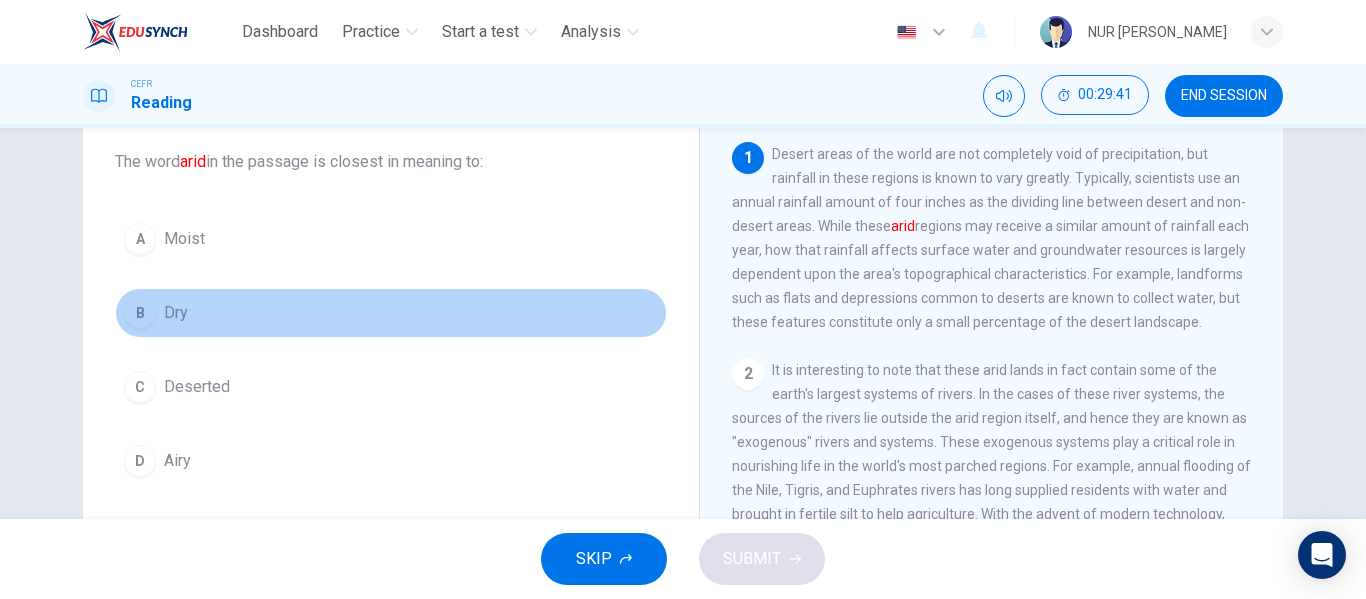 click on "B Dry" at bounding box center (391, 313) 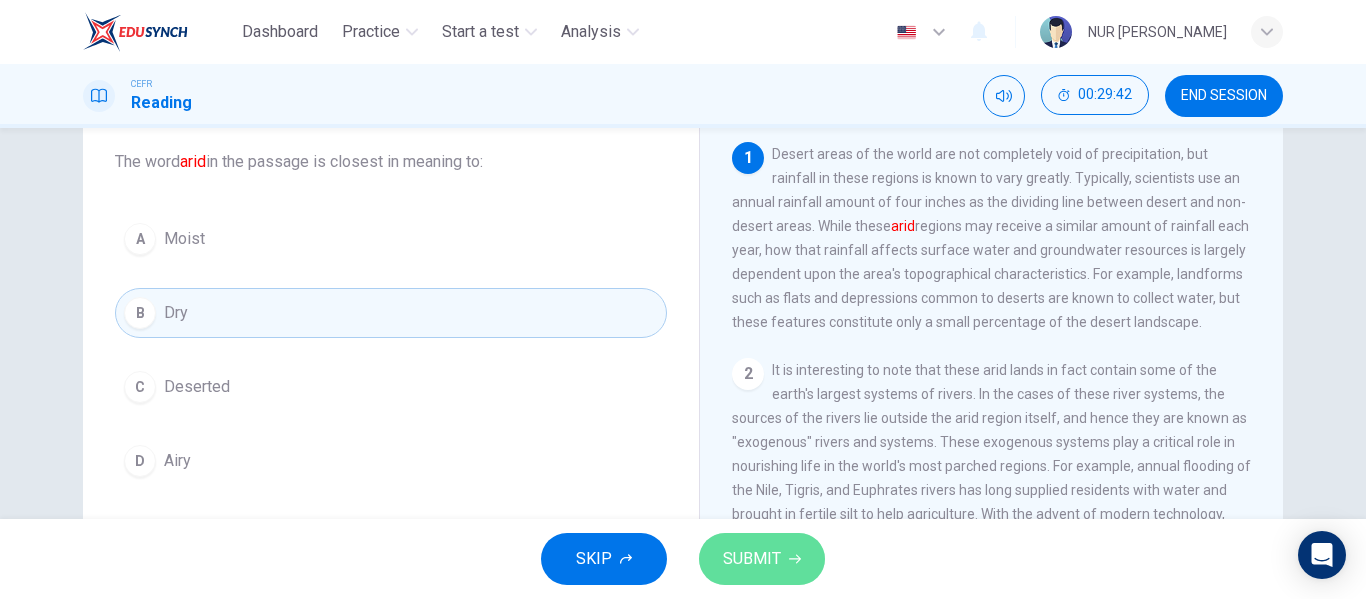 click on "SUBMIT" at bounding box center (762, 559) 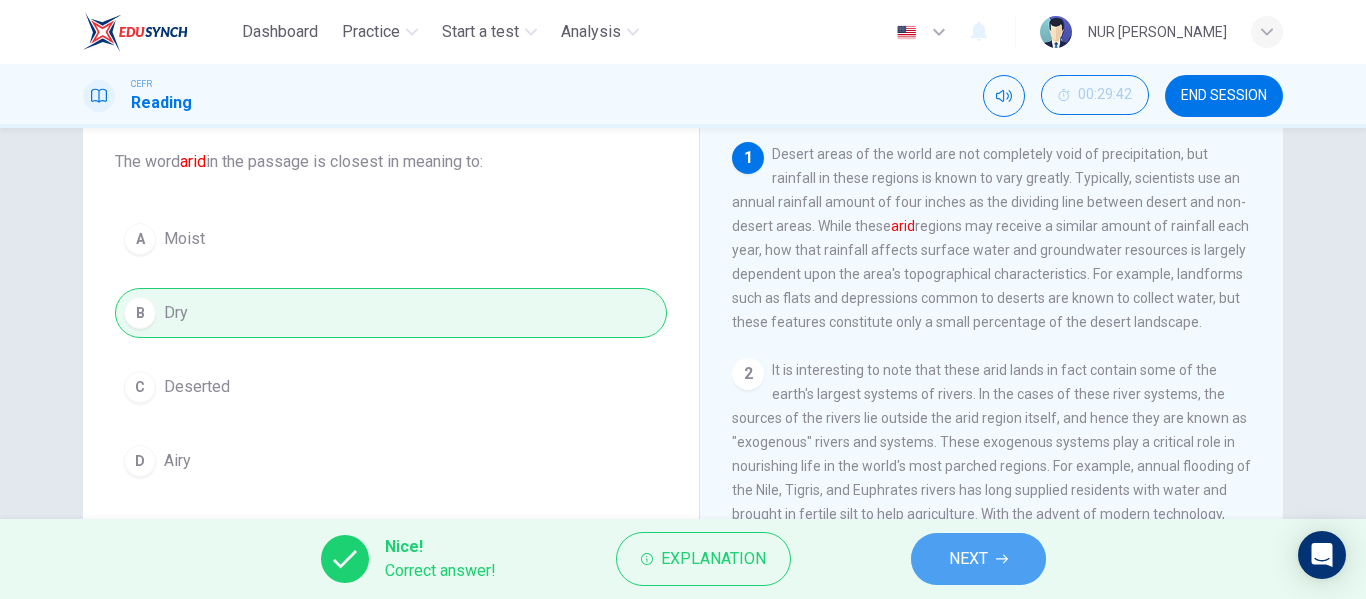 click on "NEXT" at bounding box center [968, 559] 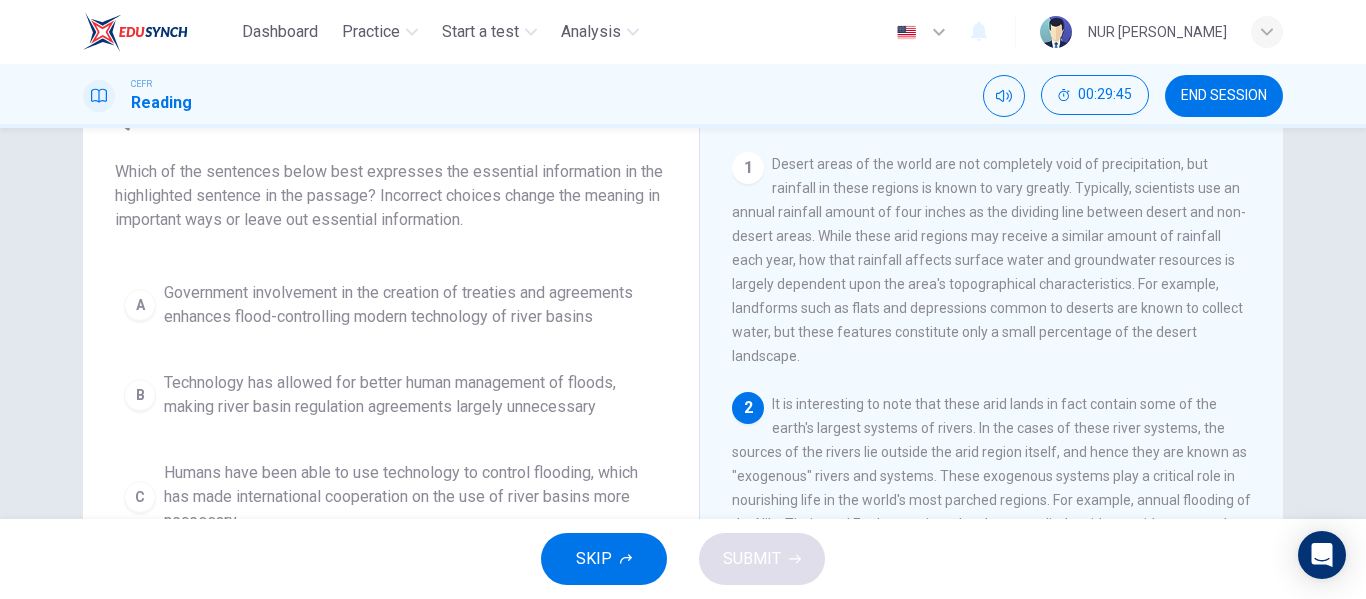 scroll, scrollTop: 103, scrollLeft: 0, axis: vertical 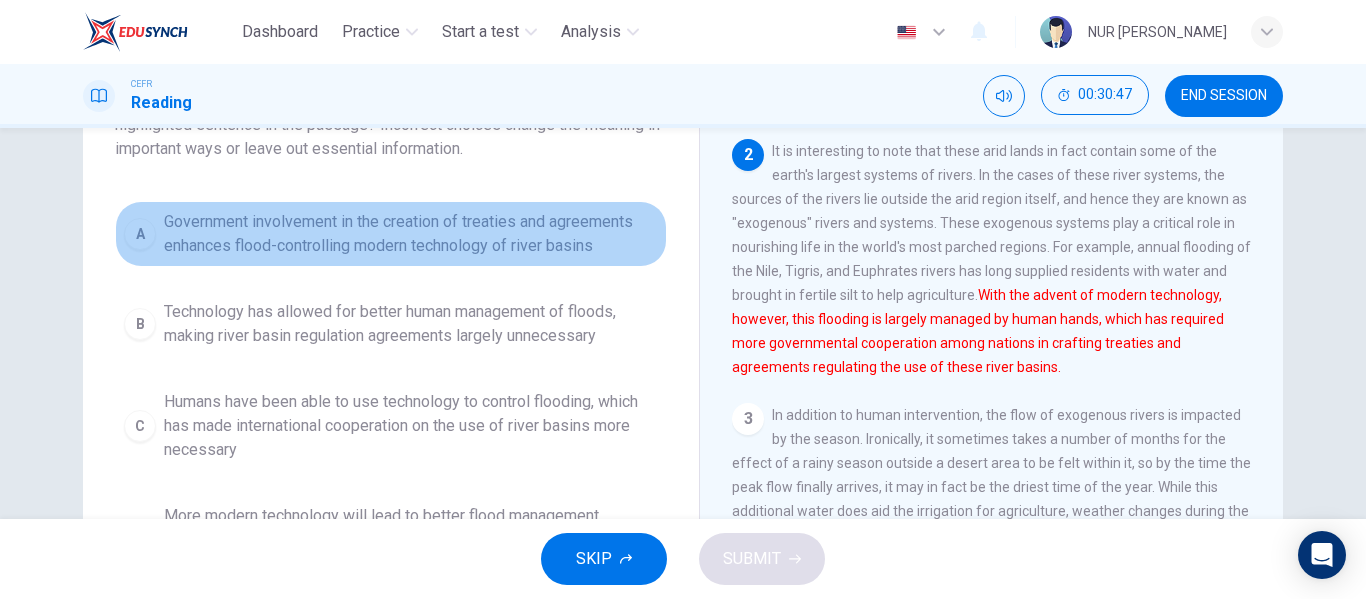 click on "Government involvement in the creation of treaties and agreements enhances flood-controlling modern technology of river basins" at bounding box center (411, 234) 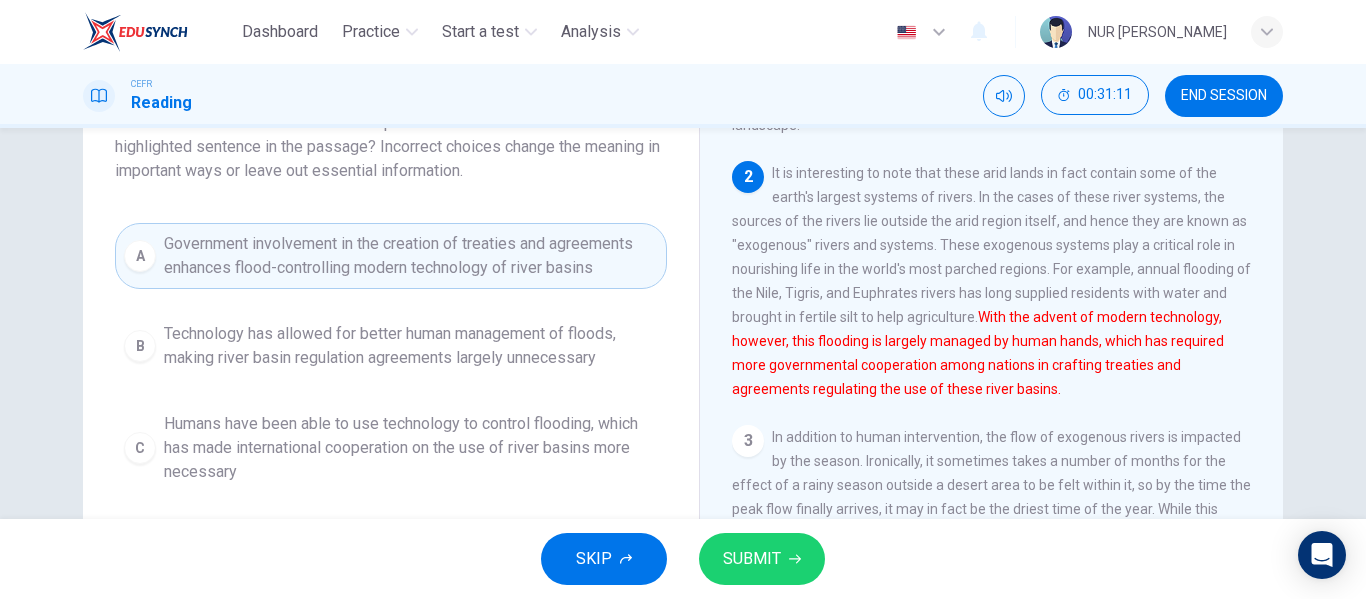 scroll, scrollTop: 154, scrollLeft: 0, axis: vertical 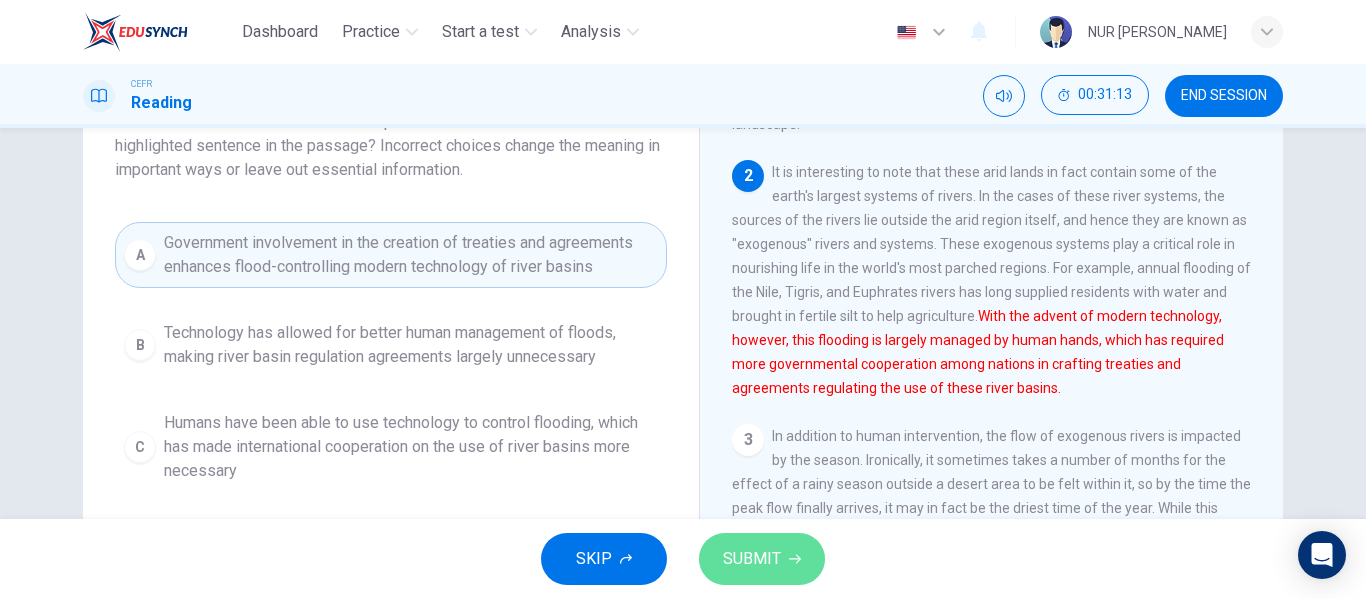click on "SUBMIT" at bounding box center (752, 559) 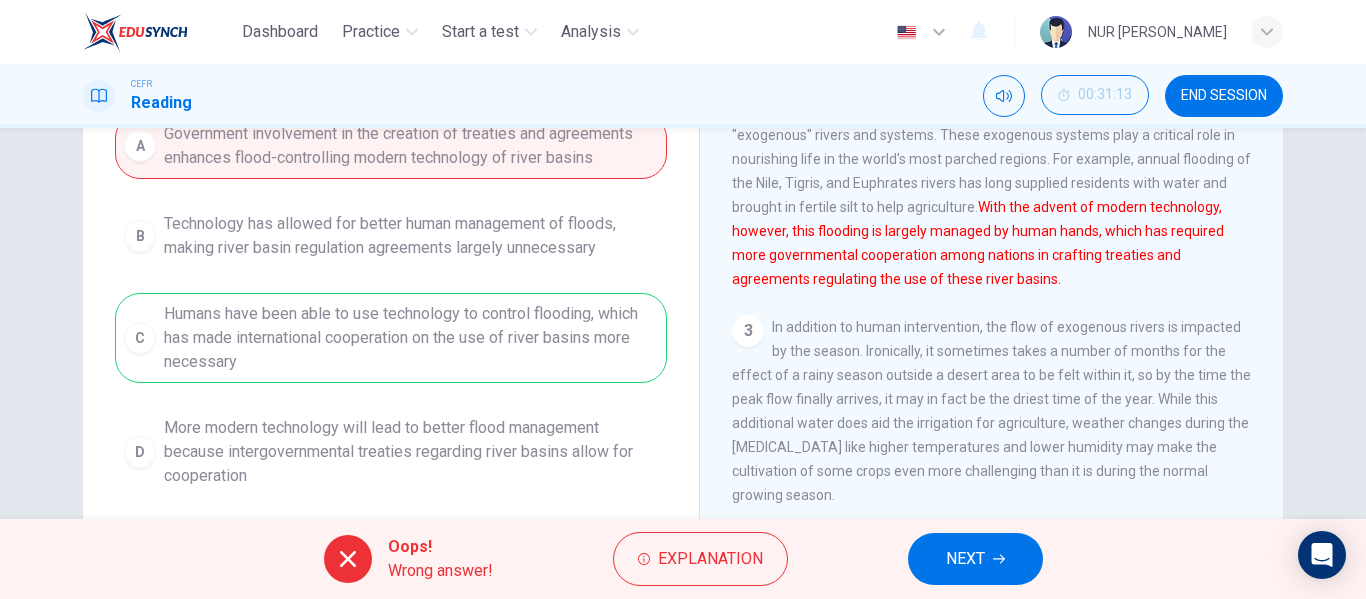 scroll, scrollTop: 264, scrollLeft: 0, axis: vertical 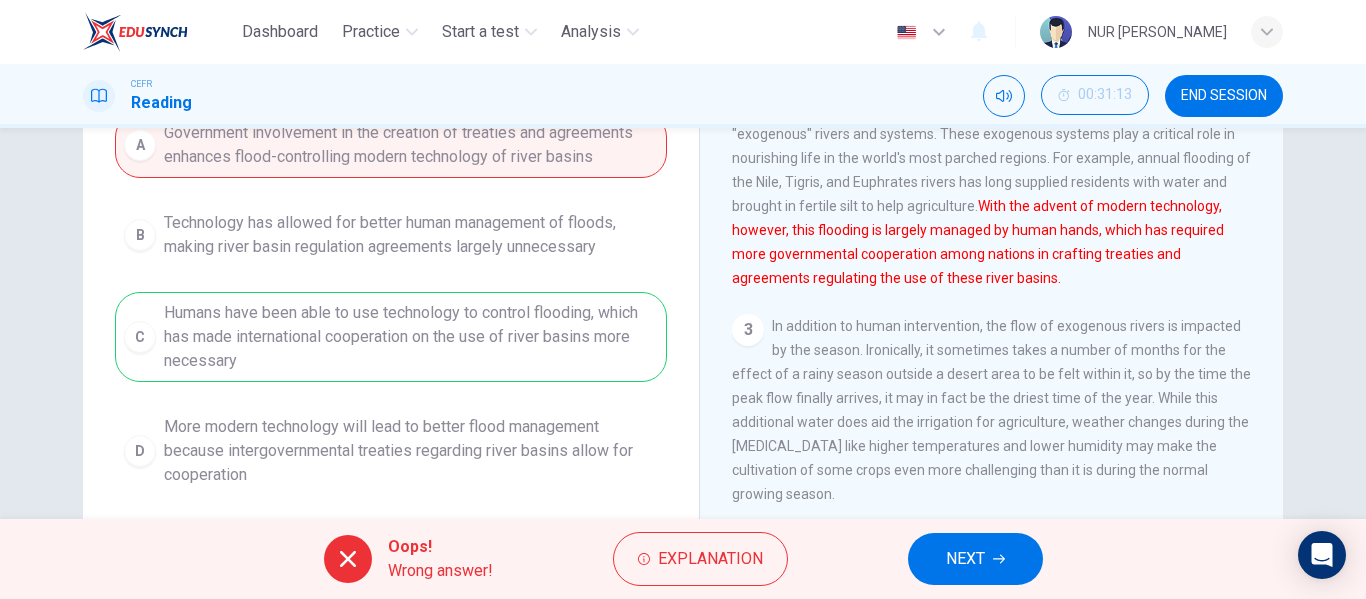click on "NEXT" at bounding box center [975, 559] 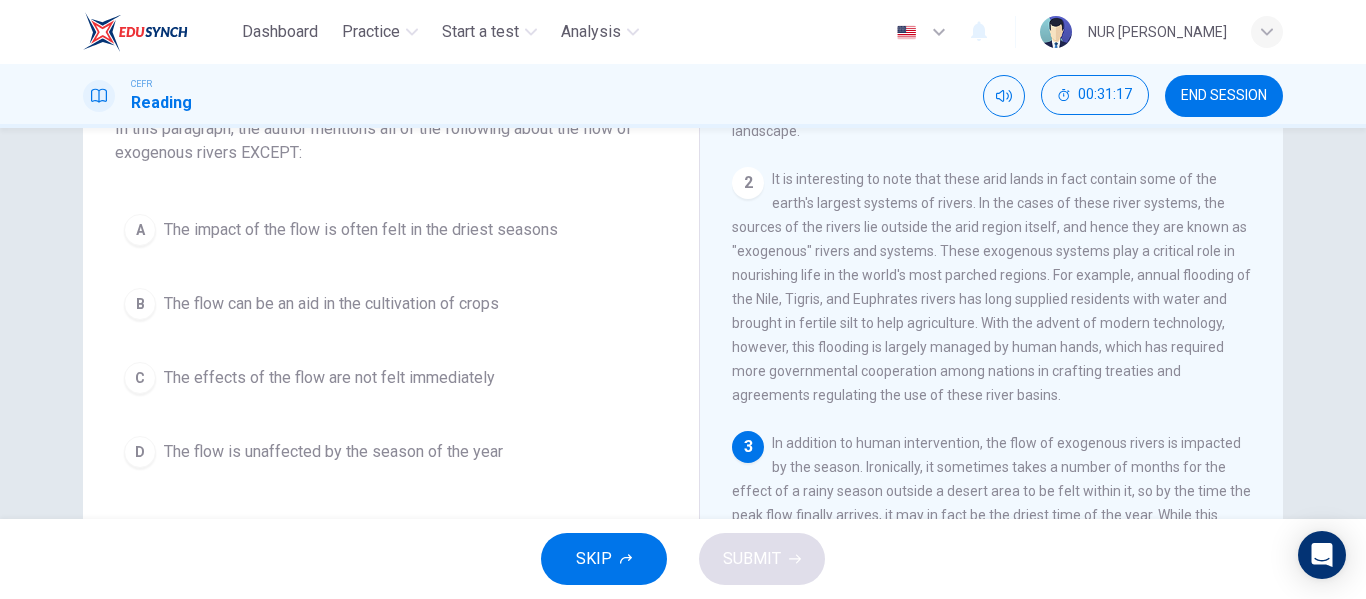scroll, scrollTop: 148, scrollLeft: 0, axis: vertical 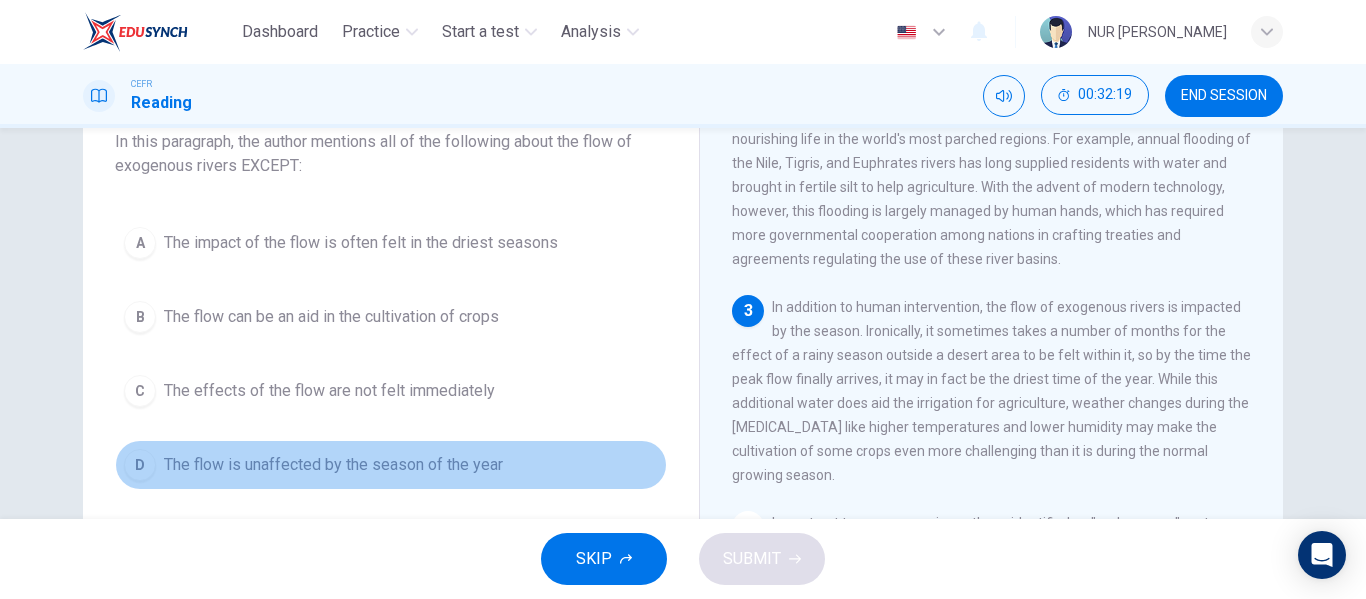 click on "D The flow is unaffected by the season of the year" at bounding box center [391, 465] 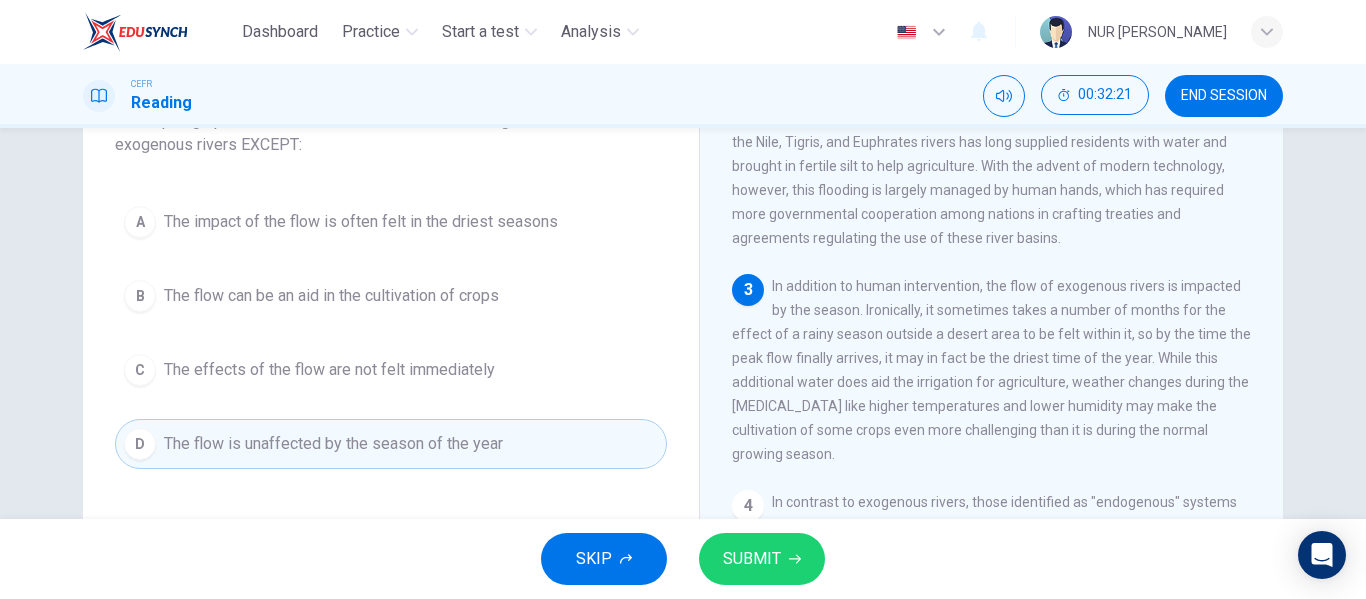 scroll, scrollTop: 157, scrollLeft: 0, axis: vertical 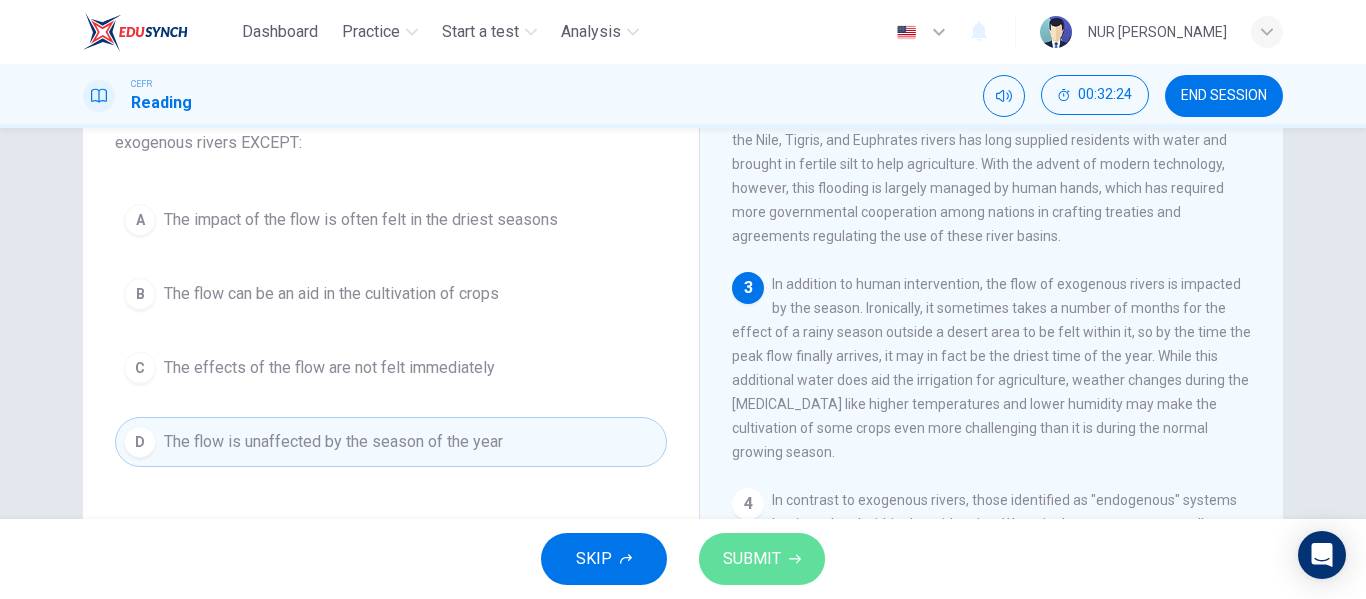 click on "SUBMIT" at bounding box center [762, 559] 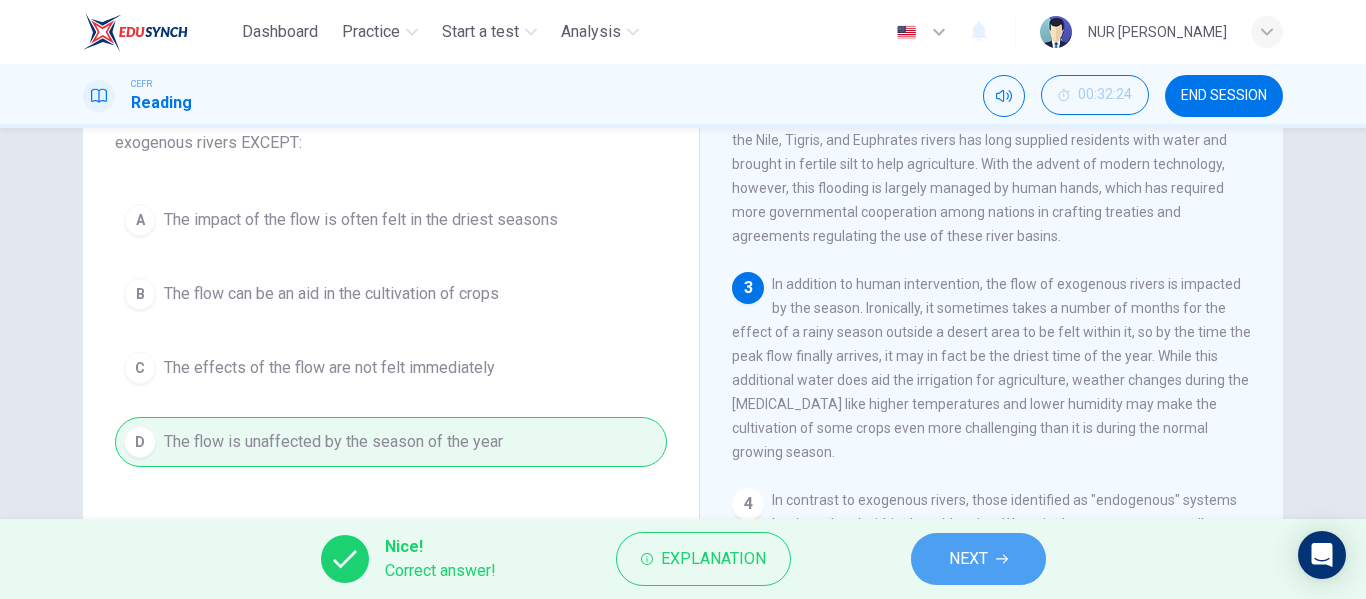 click on "NEXT" at bounding box center (978, 559) 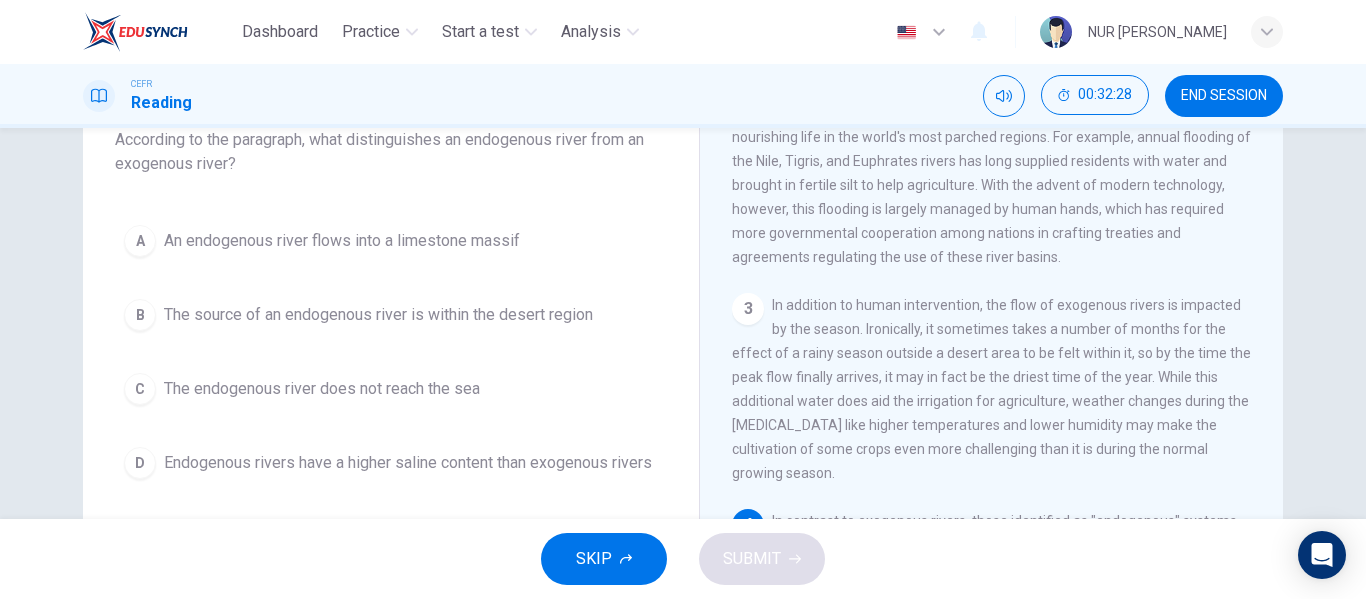 scroll, scrollTop: 136, scrollLeft: 0, axis: vertical 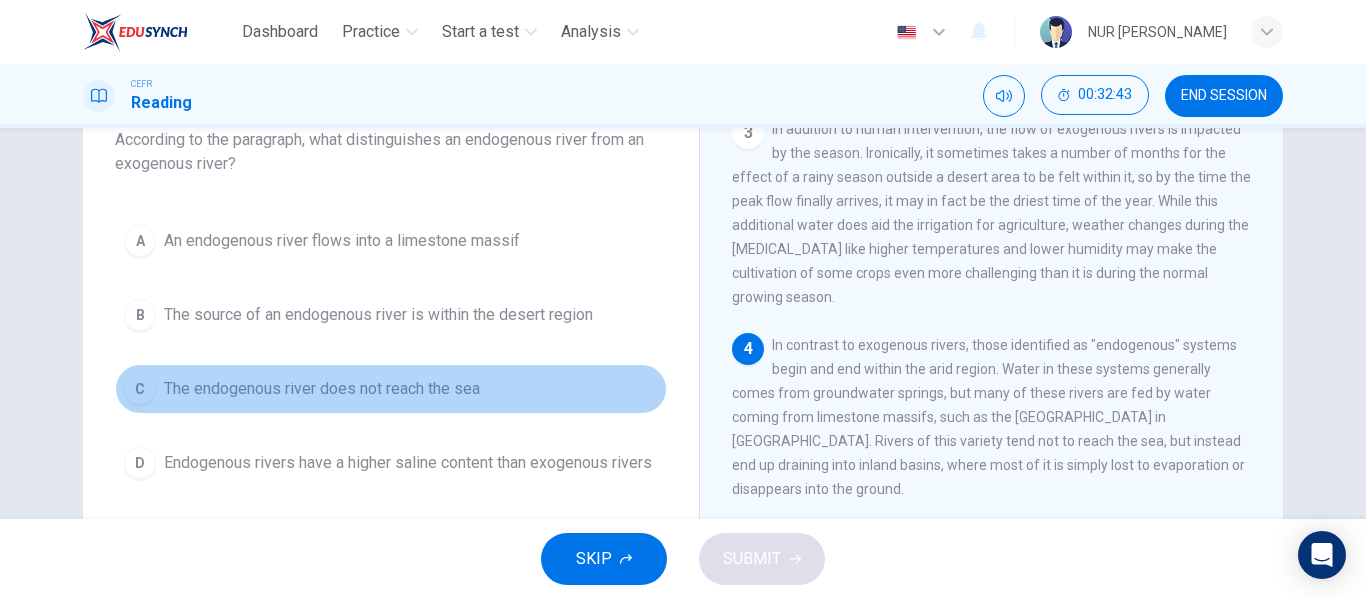 click on "C The endogenous river does not reach the sea" at bounding box center (391, 389) 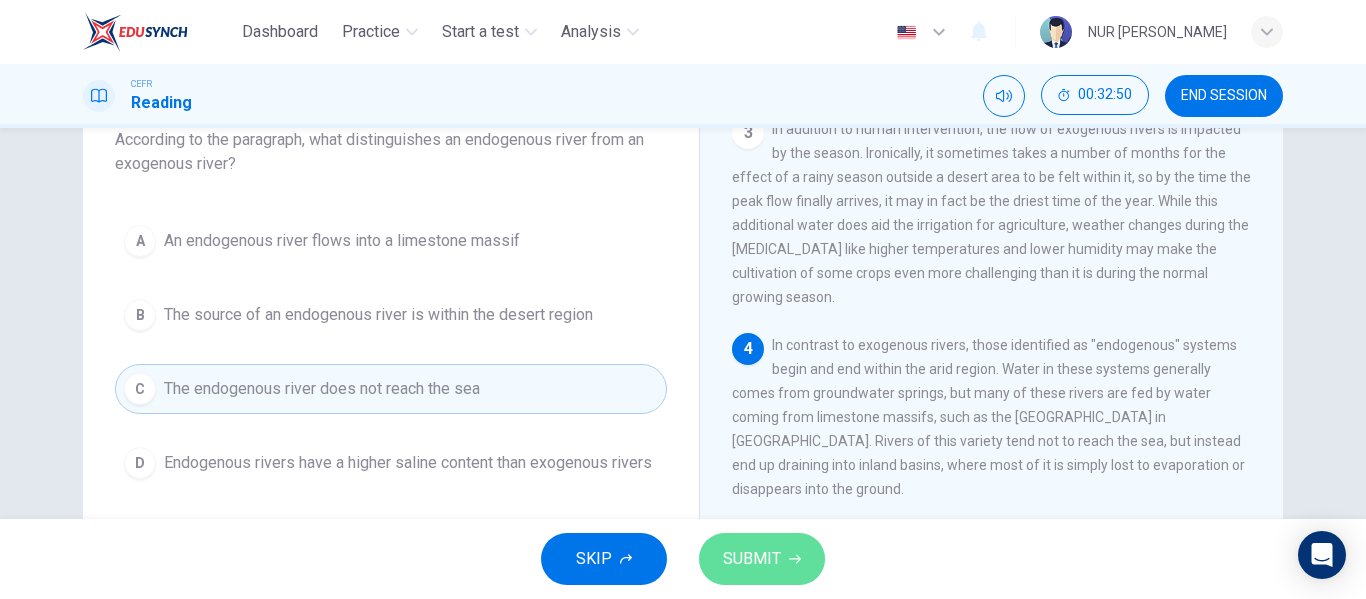 click on "SUBMIT" at bounding box center (762, 559) 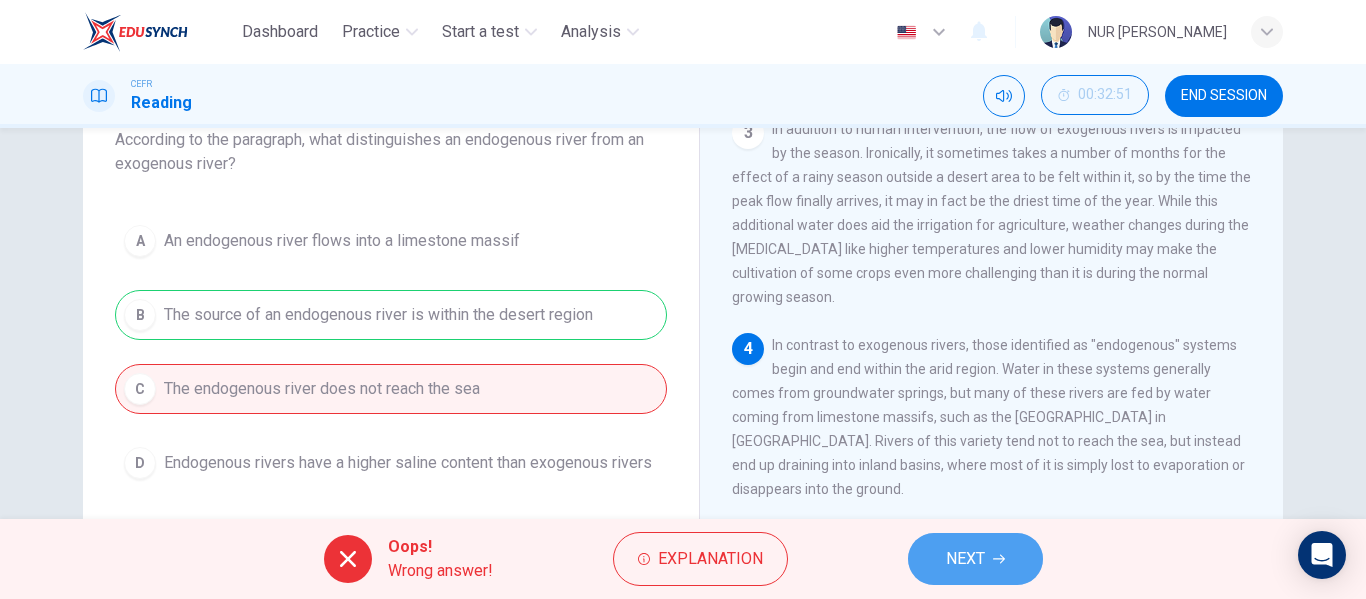 click on "NEXT" at bounding box center [975, 559] 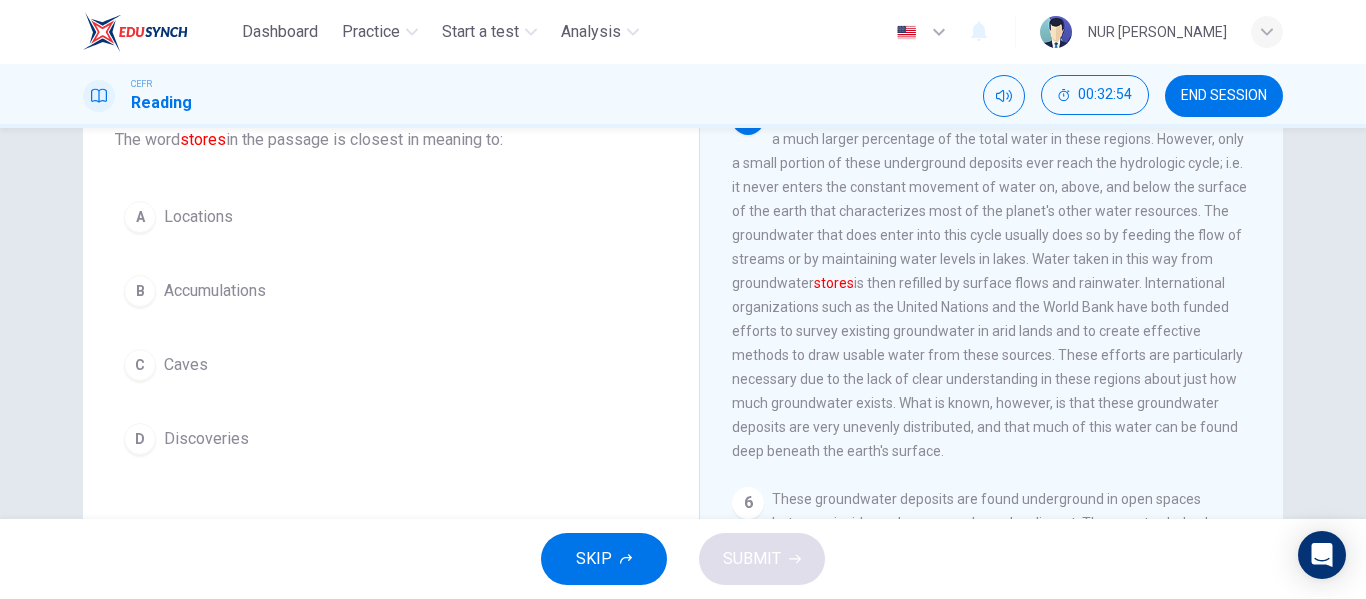 scroll, scrollTop: 962, scrollLeft: 0, axis: vertical 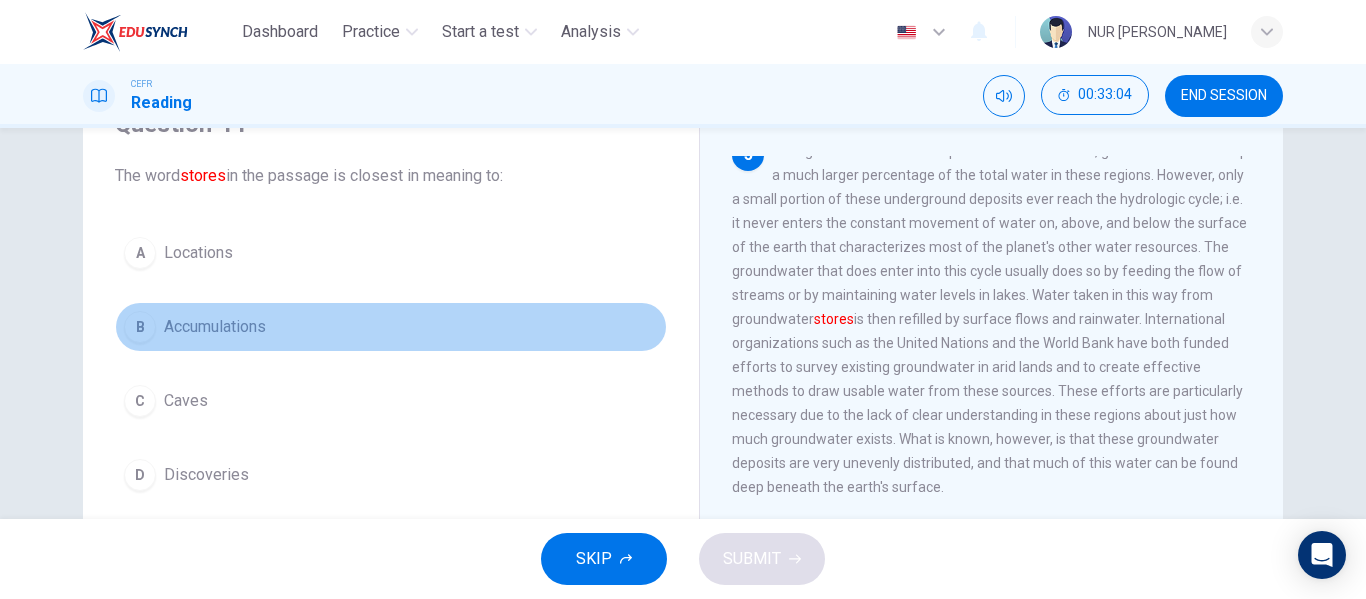 click on "B Accumulations" at bounding box center [391, 327] 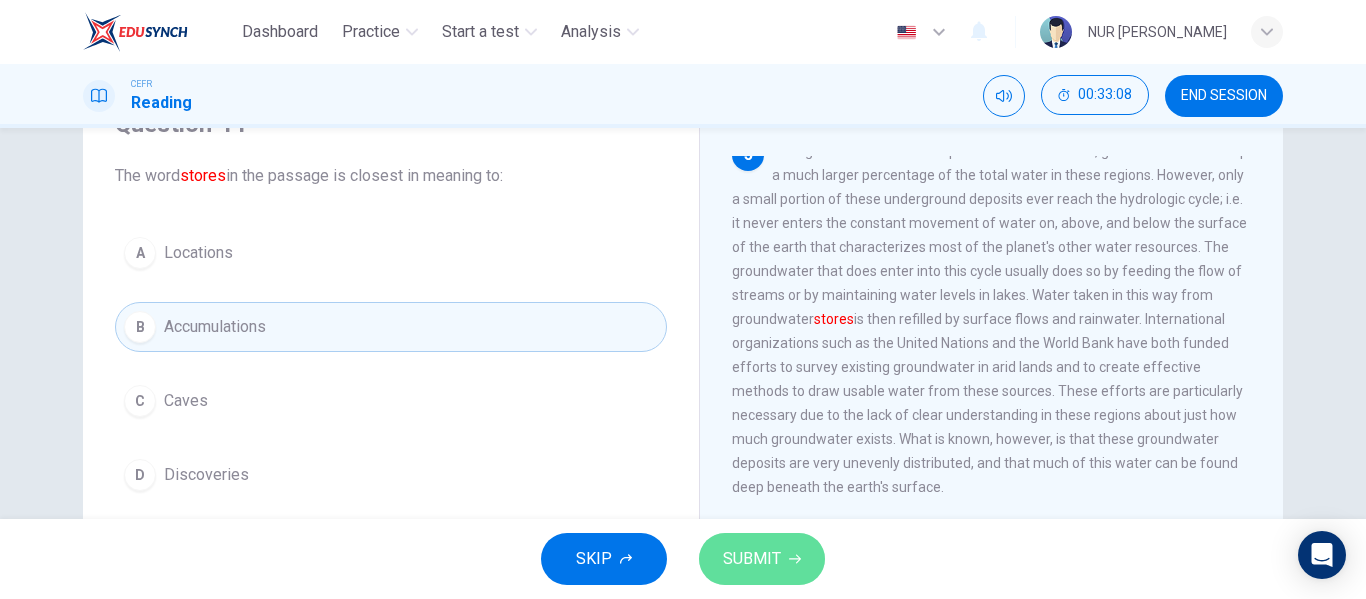 click on "SUBMIT" at bounding box center (762, 559) 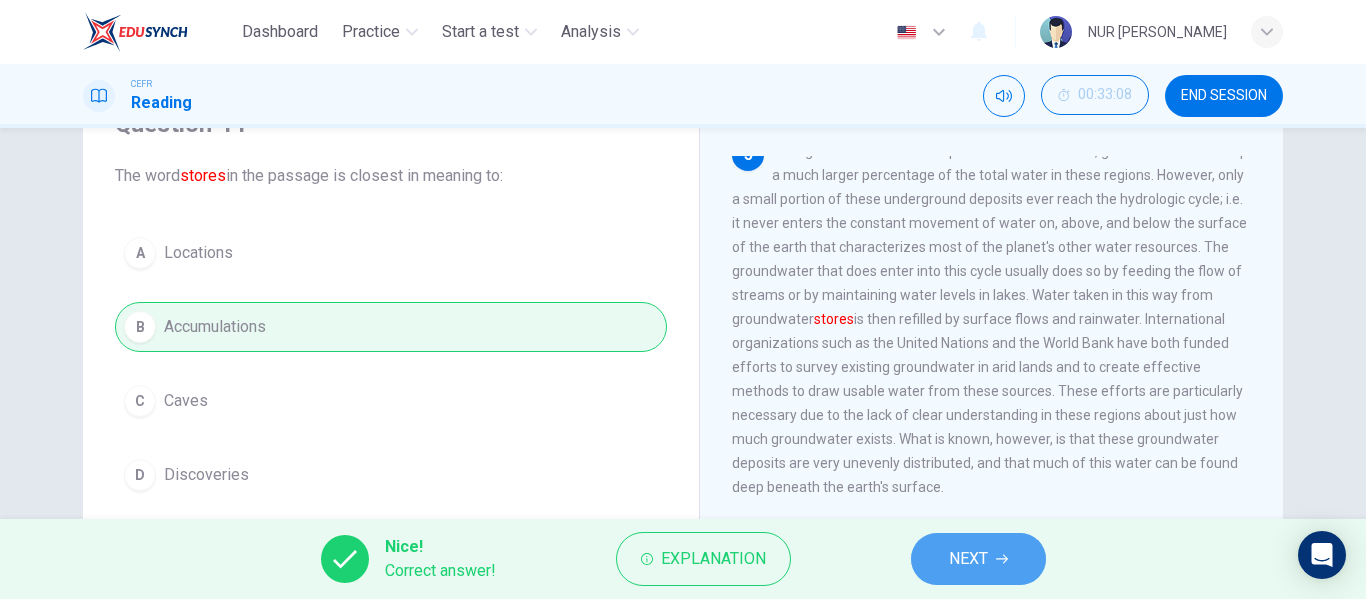 click on "NEXT" at bounding box center (968, 559) 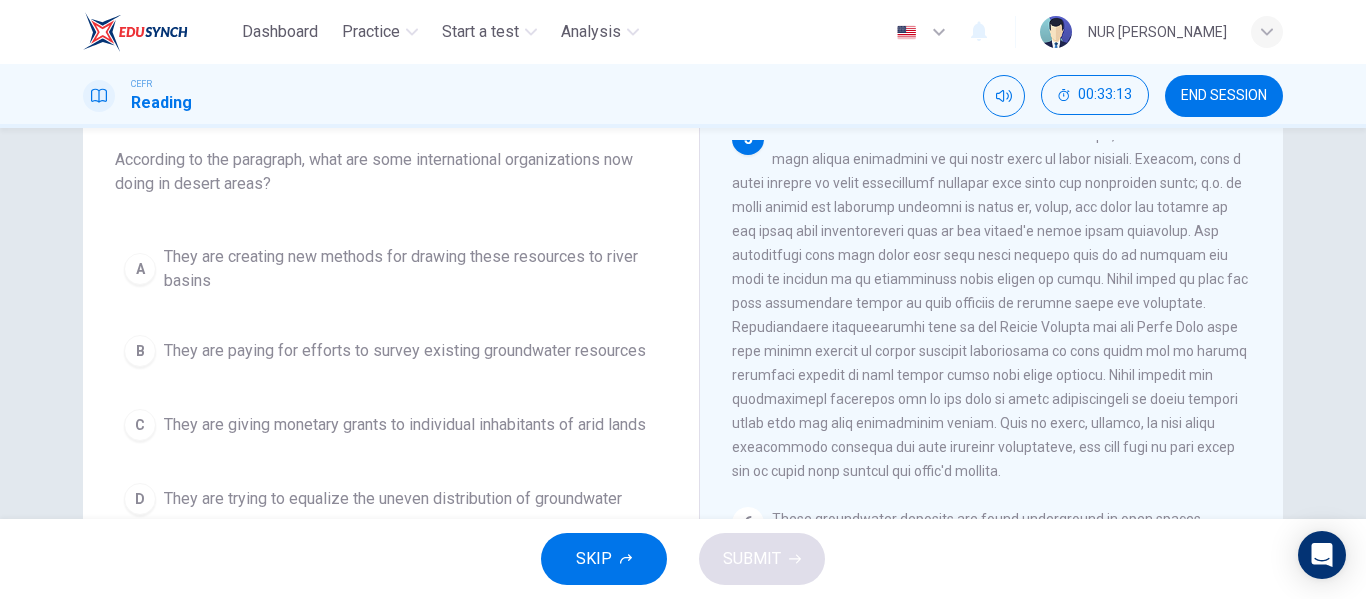 scroll, scrollTop: 384, scrollLeft: 0, axis: vertical 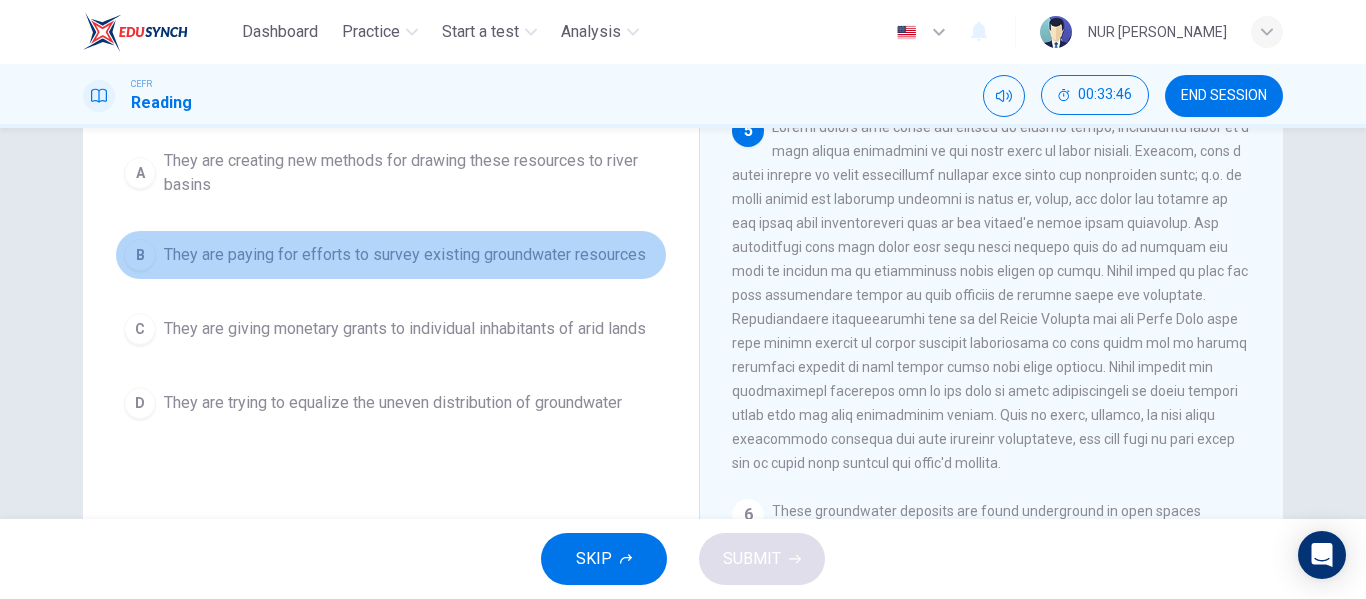 click on "They are paying for efforts to survey existing groundwater resources" at bounding box center [405, 255] 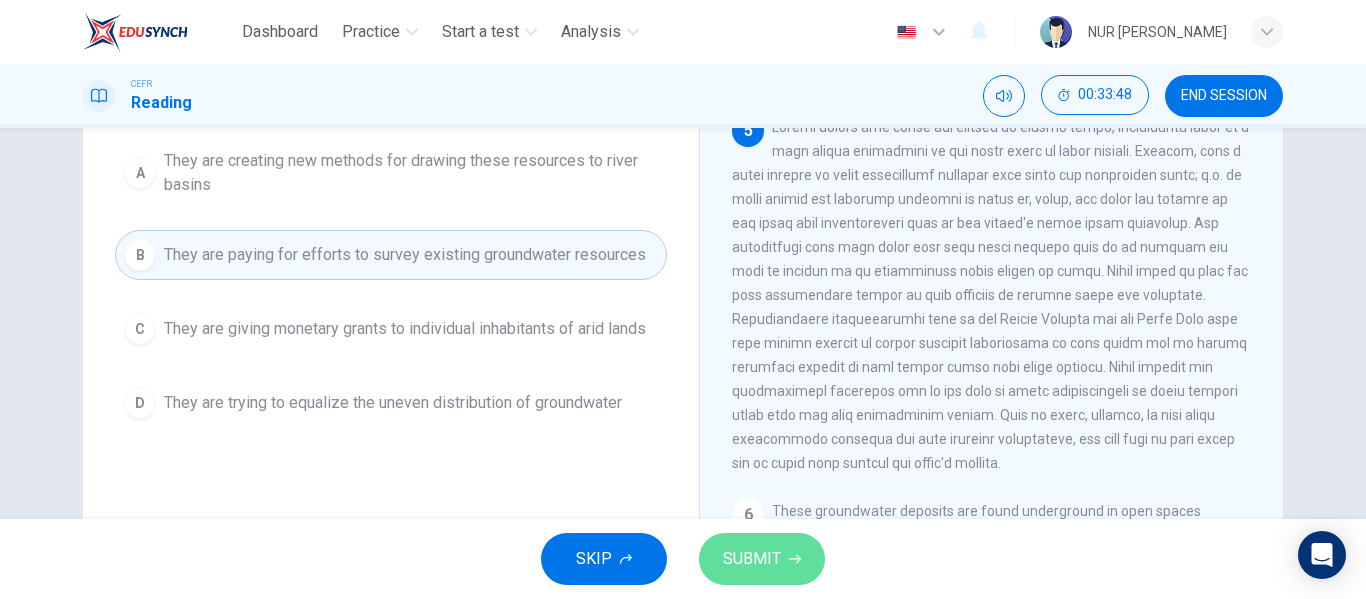 click on "SUBMIT" at bounding box center (762, 559) 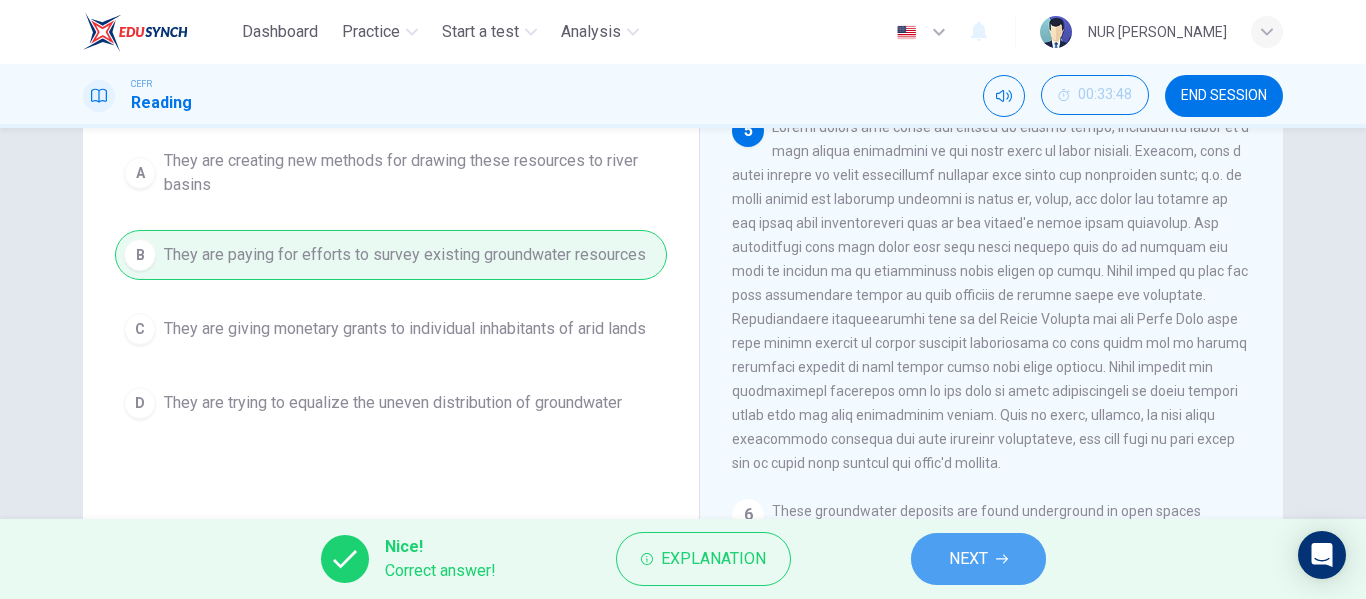 click on "NEXT" at bounding box center (978, 559) 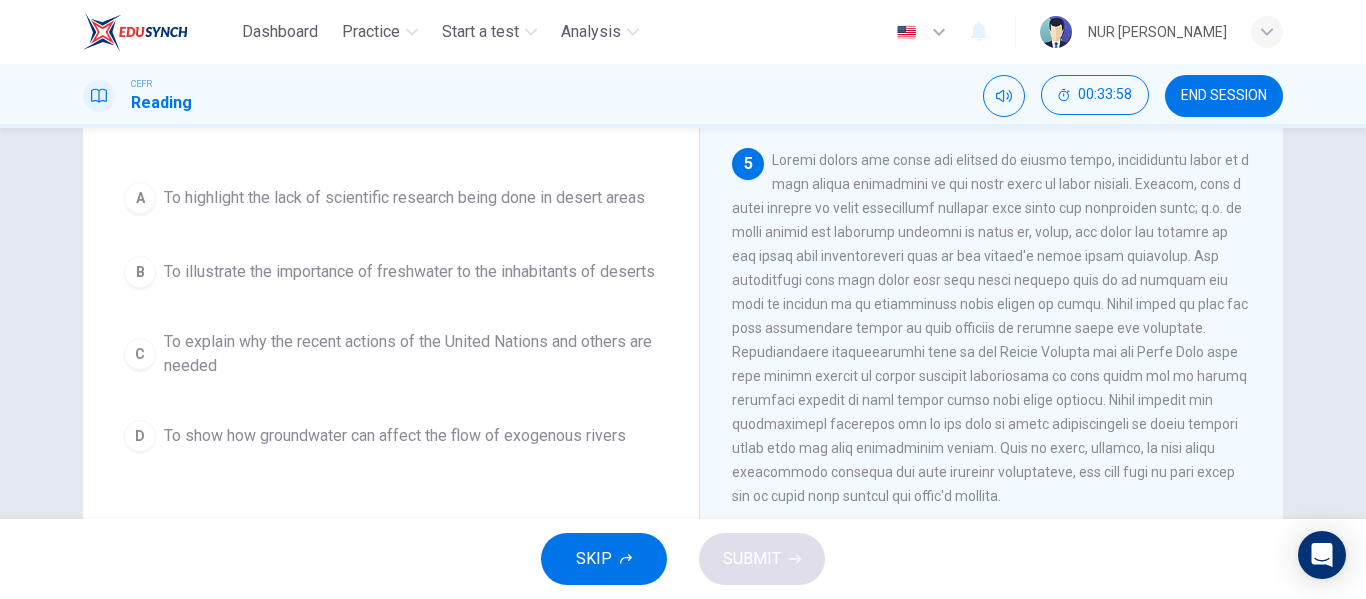 scroll, scrollTop: 180, scrollLeft: 0, axis: vertical 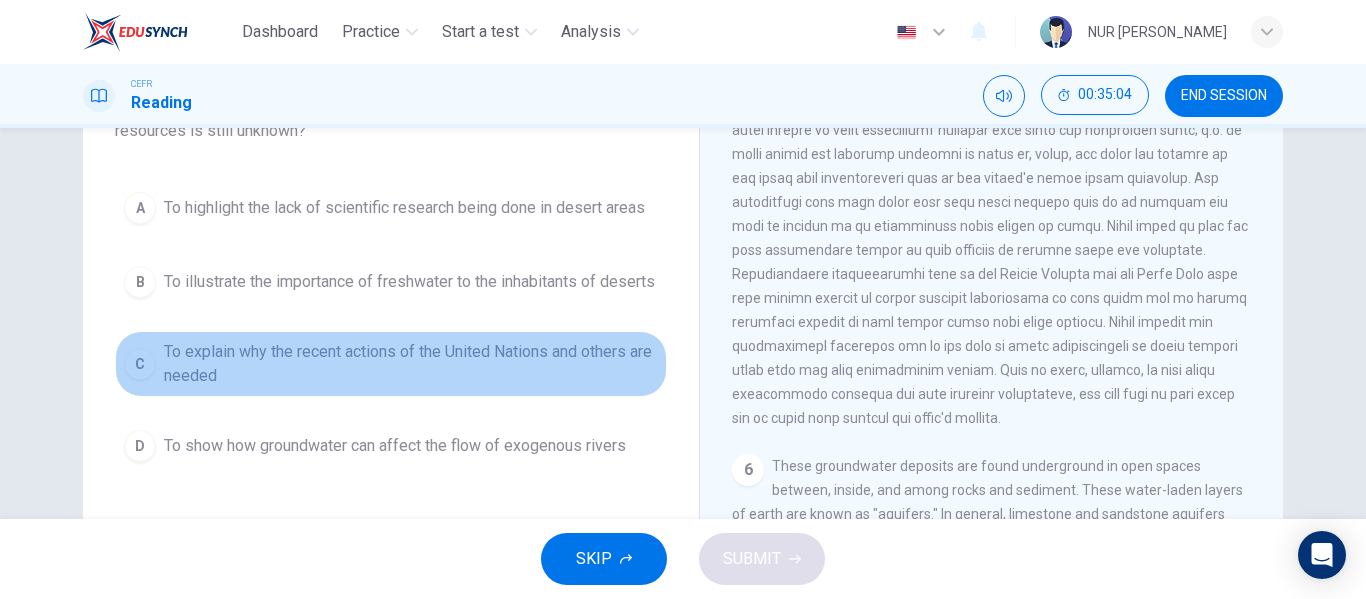 click on "To explain why the recent actions of the United Nations and others are needed" at bounding box center [411, 364] 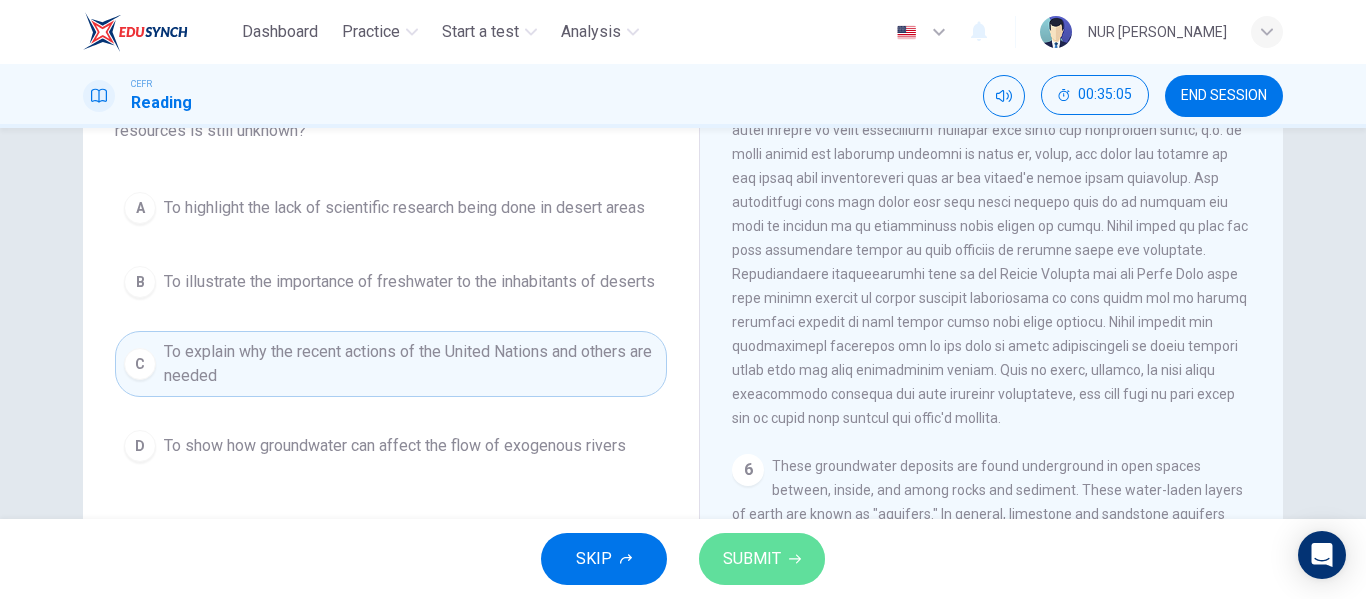 click on "SUBMIT" at bounding box center (752, 559) 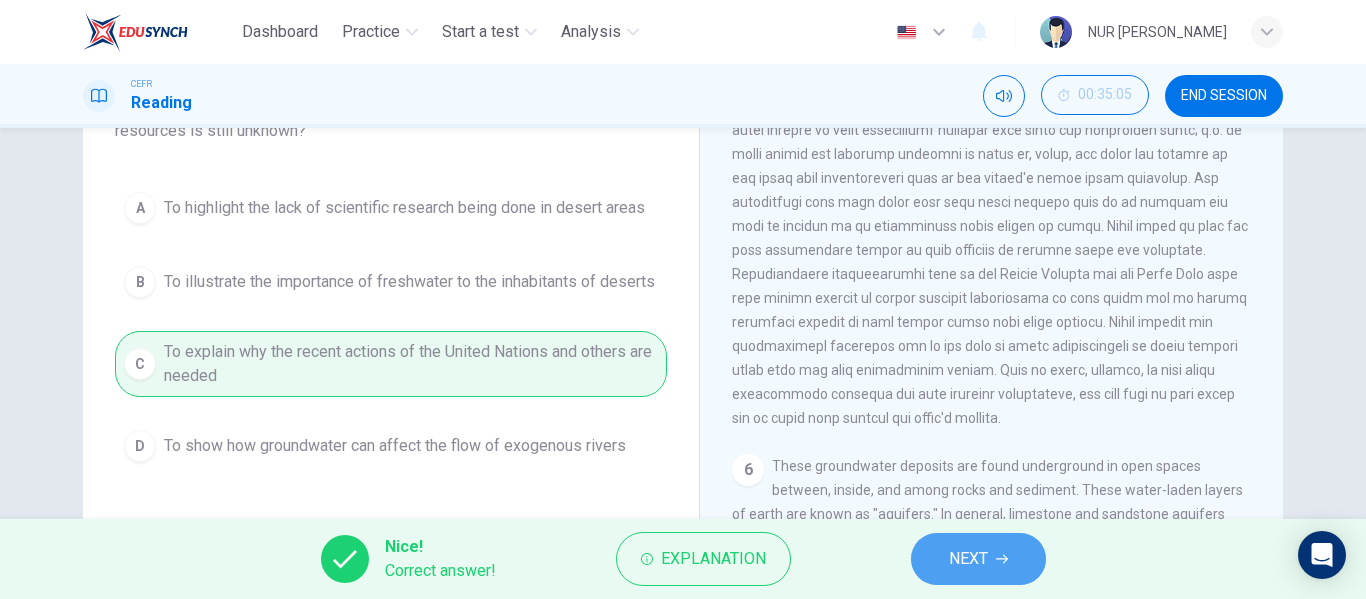 click on "NEXT" at bounding box center [978, 559] 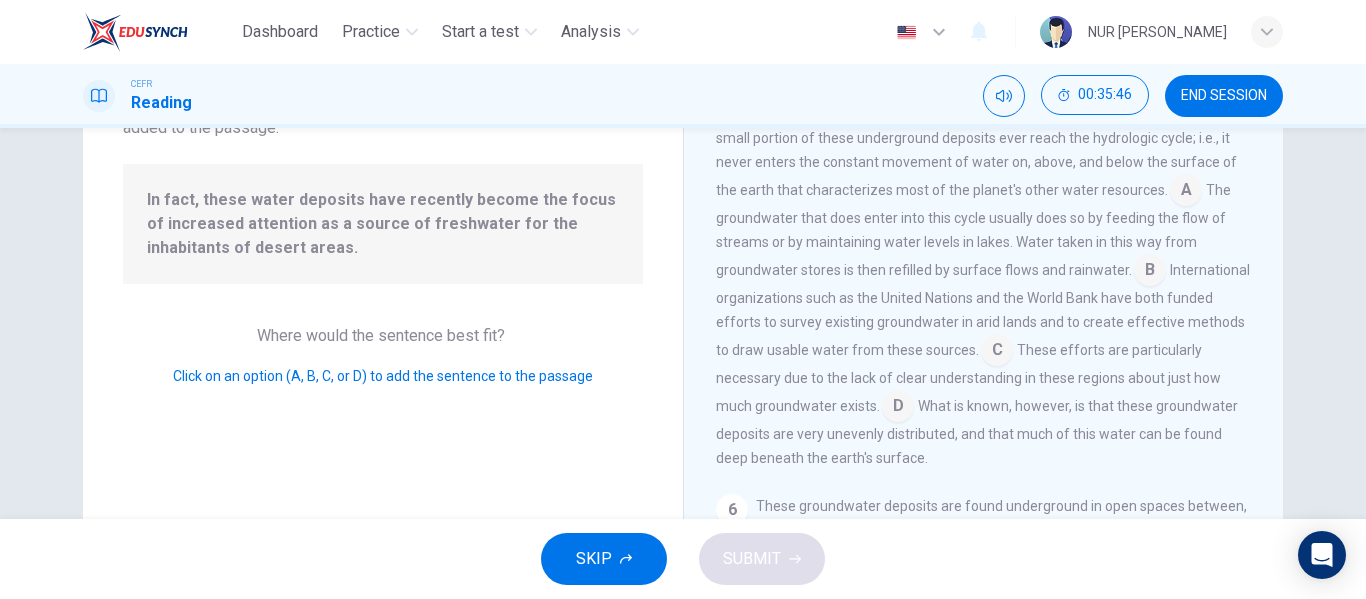scroll, scrollTop: 861, scrollLeft: 0, axis: vertical 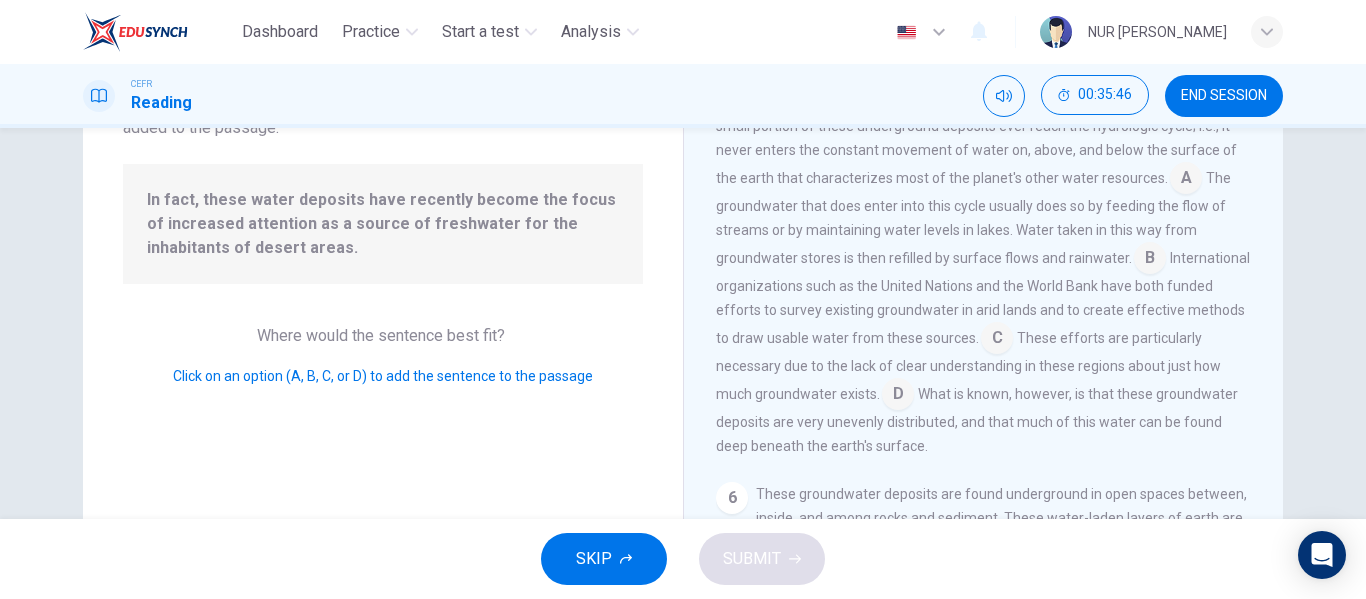 click at bounding box center [1186, 180] 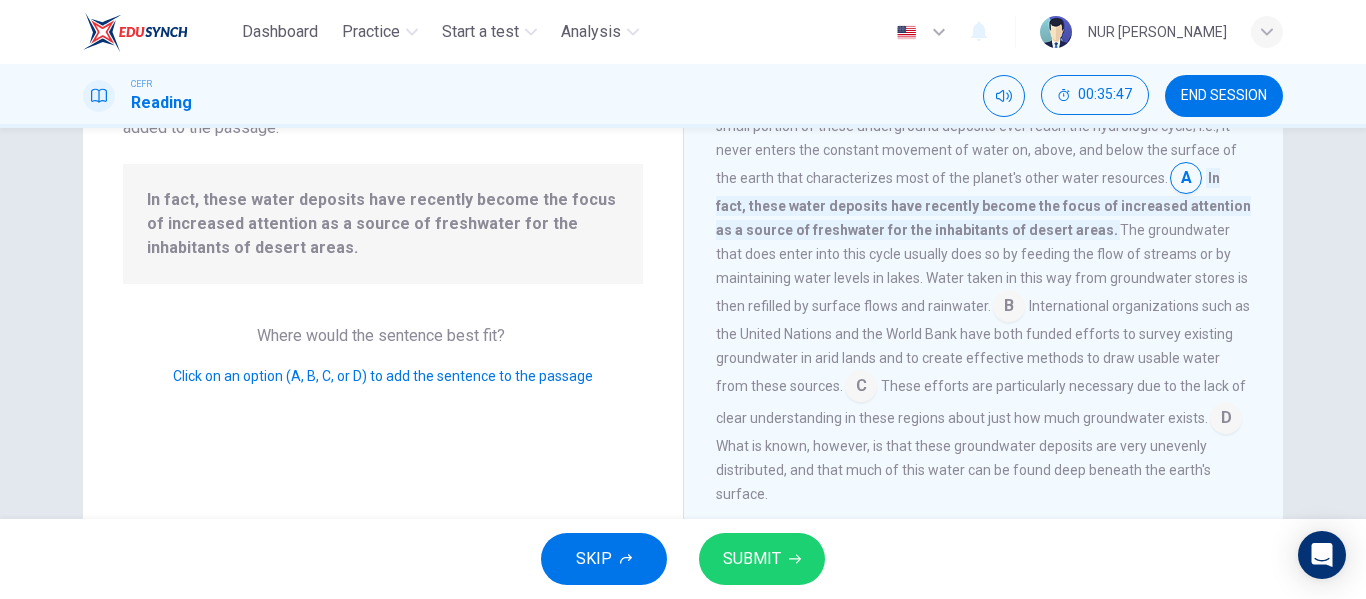 click on "SUBMIT" at bounding box center [762, 559] 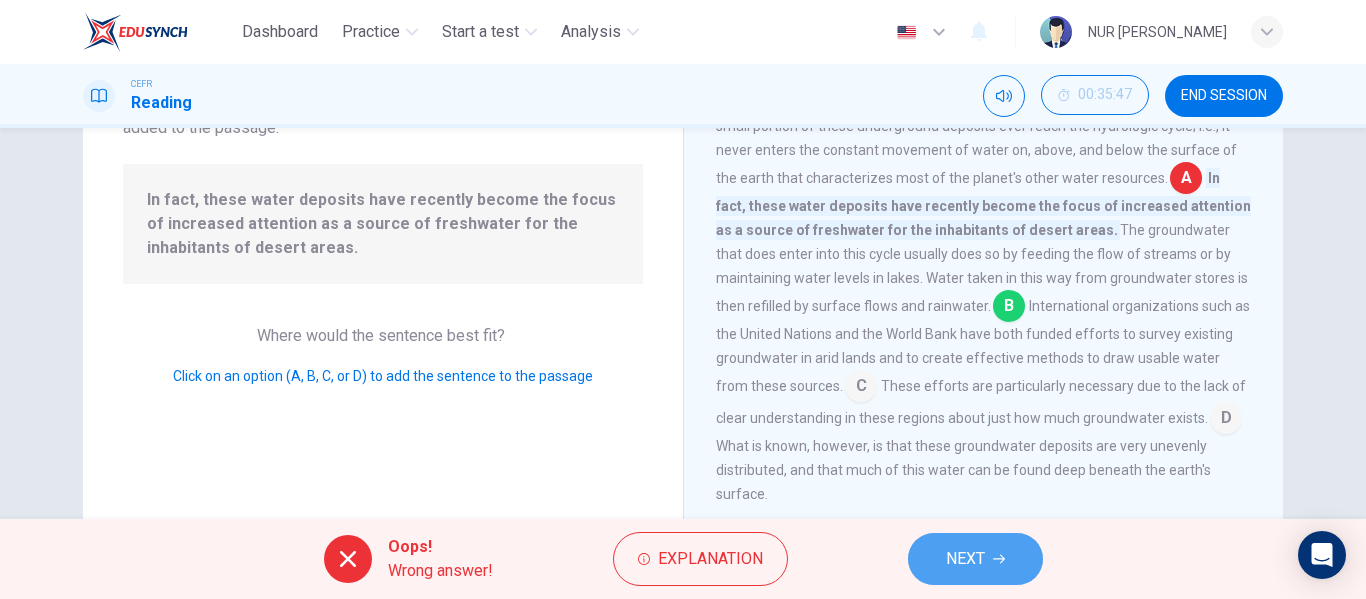click on "NEXT" at bounding box center [965, 559] 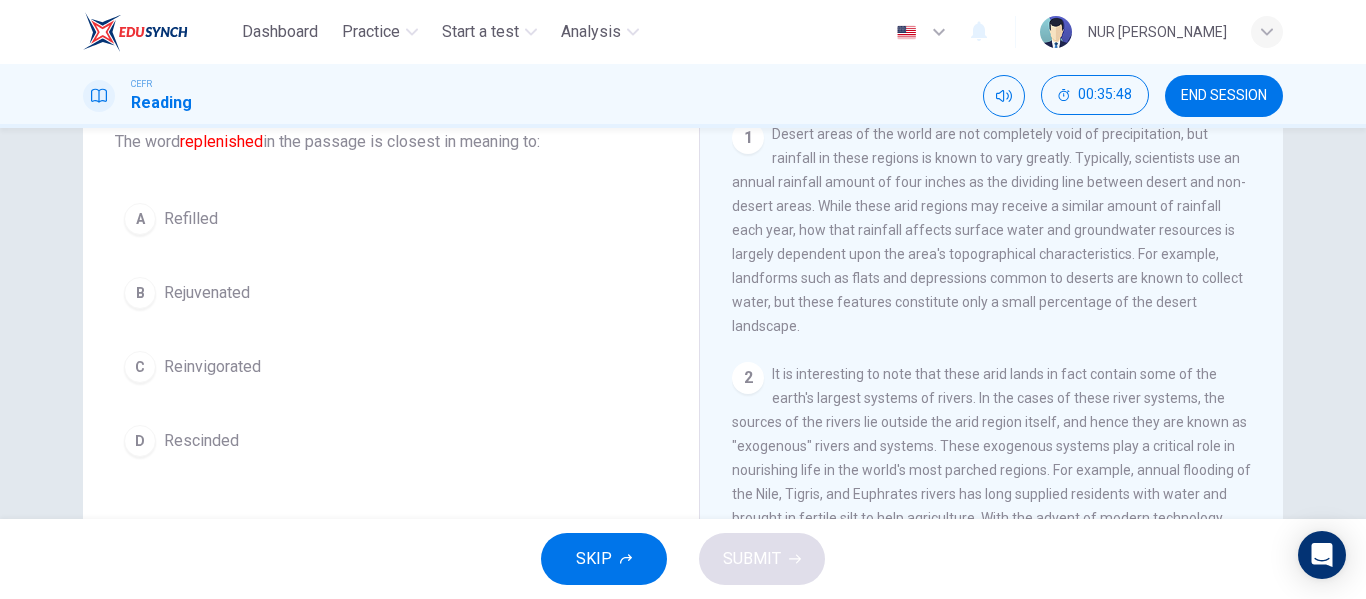 scroll, scrollTop: 169, scrollLeft: 0, axis: vertical 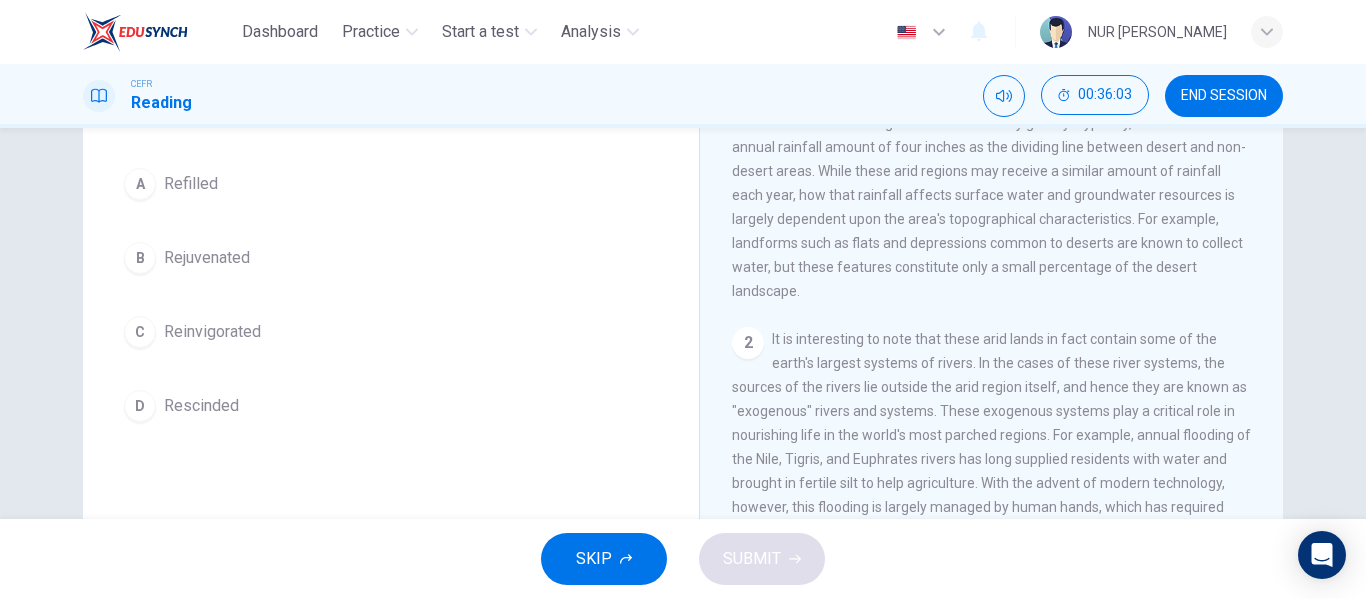 click on "A Refilled B Rejuvenated C Reinvigorated D Rescinded" at bounding box center (391, 295) 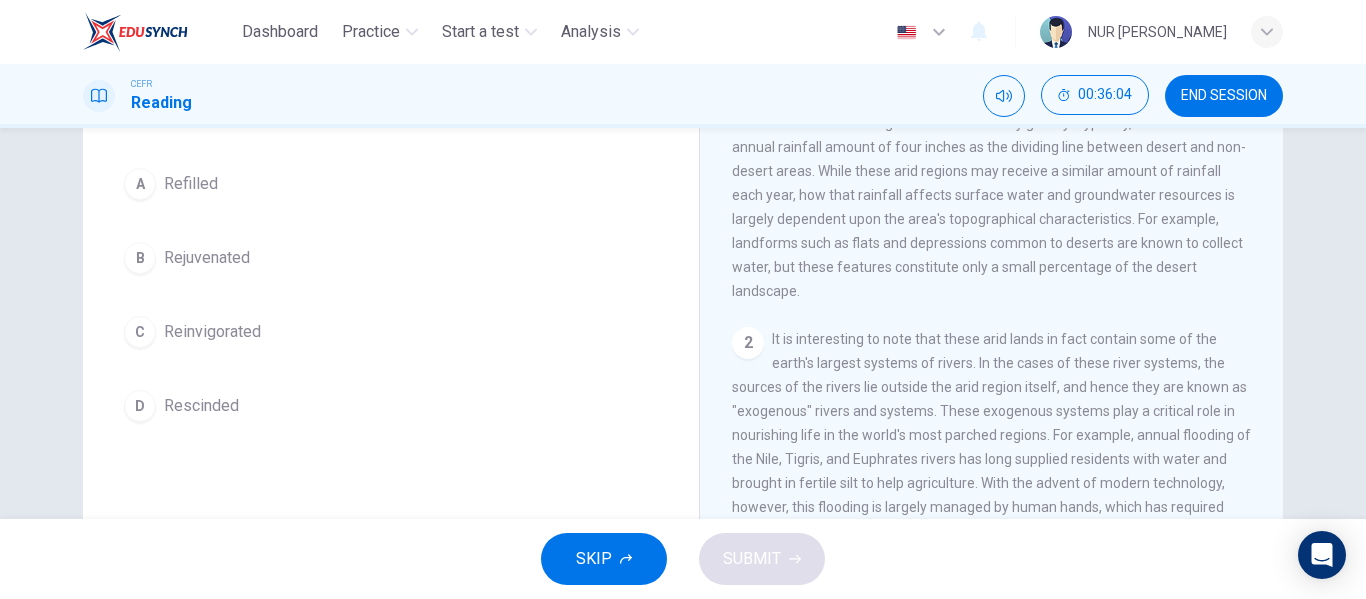 click on "Refilled" at bounding box center (191, 184) 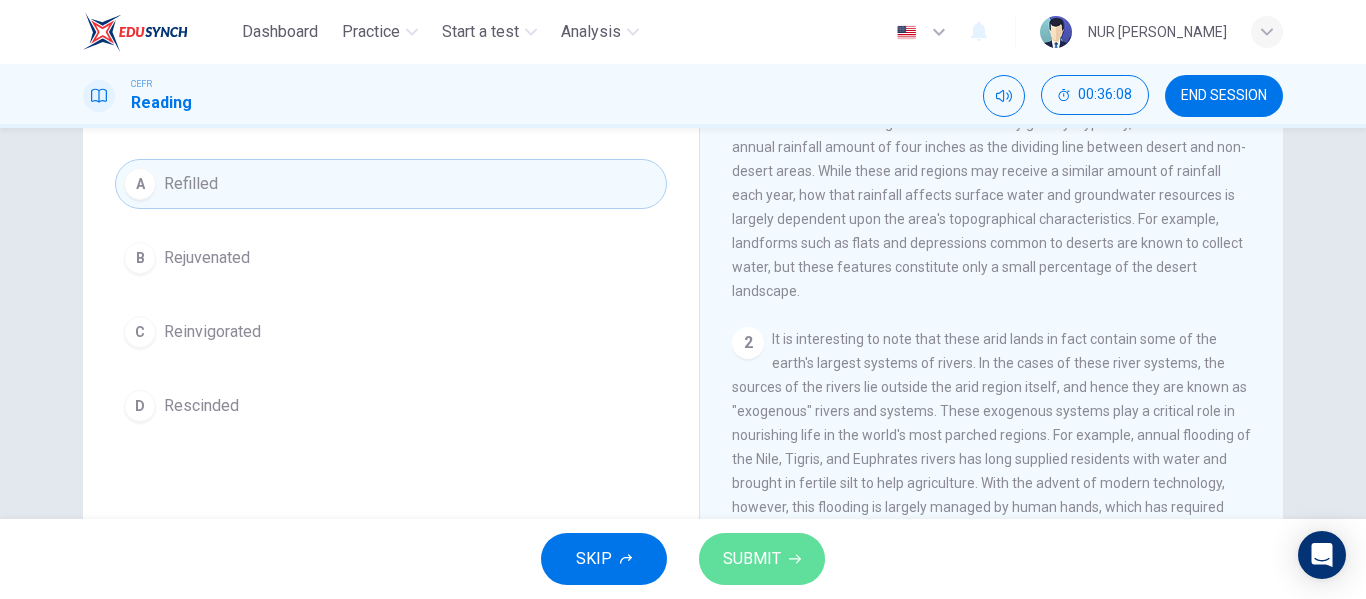 click on "SUBMIT" at bounding box center [762, 559] 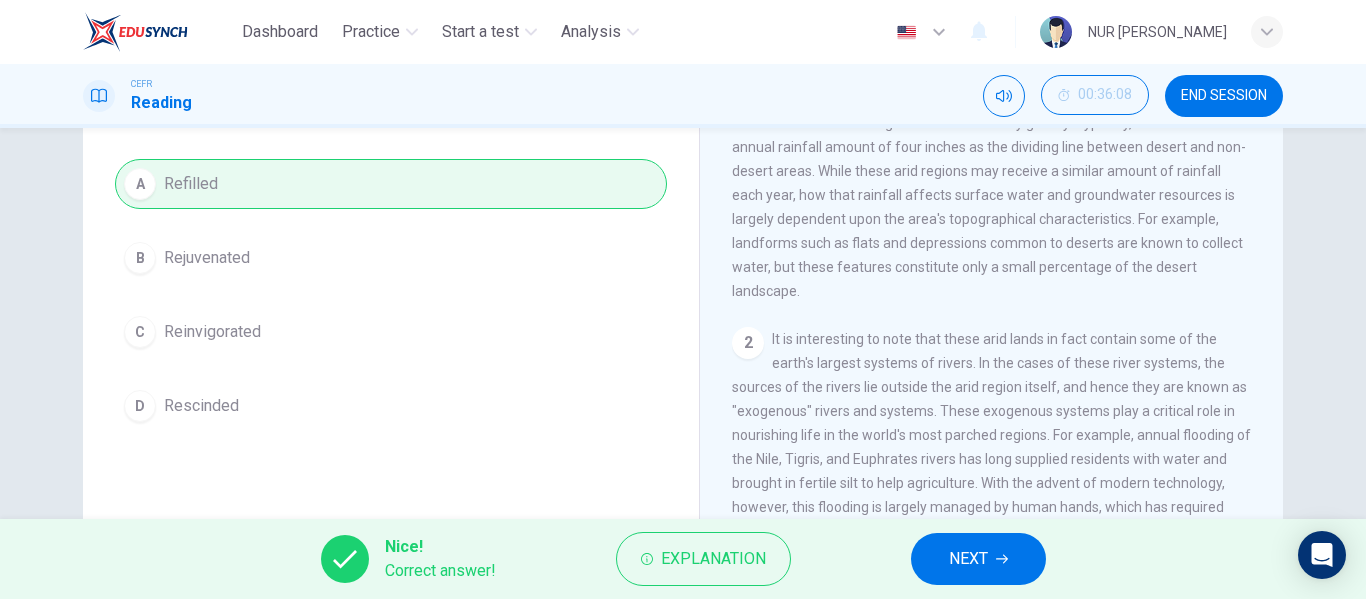 click on "NEXT" at bounding box center [978, 559] 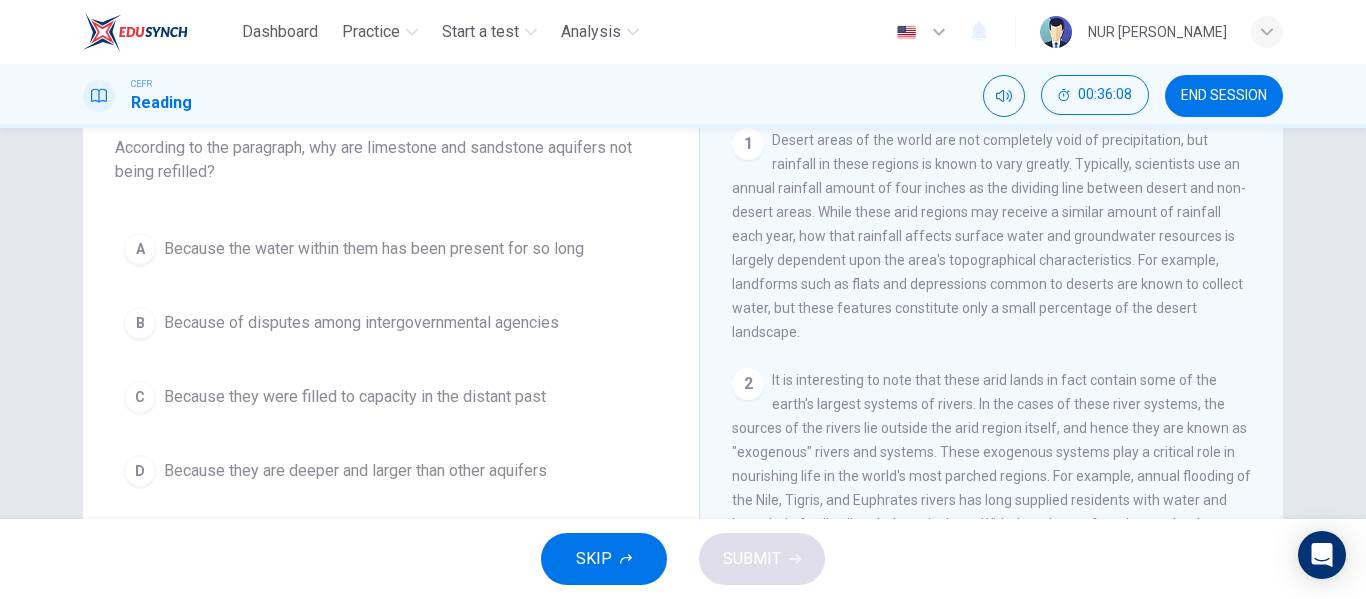 scroll, scrollTop: 93, scrollLeft: 0, axis: vertical 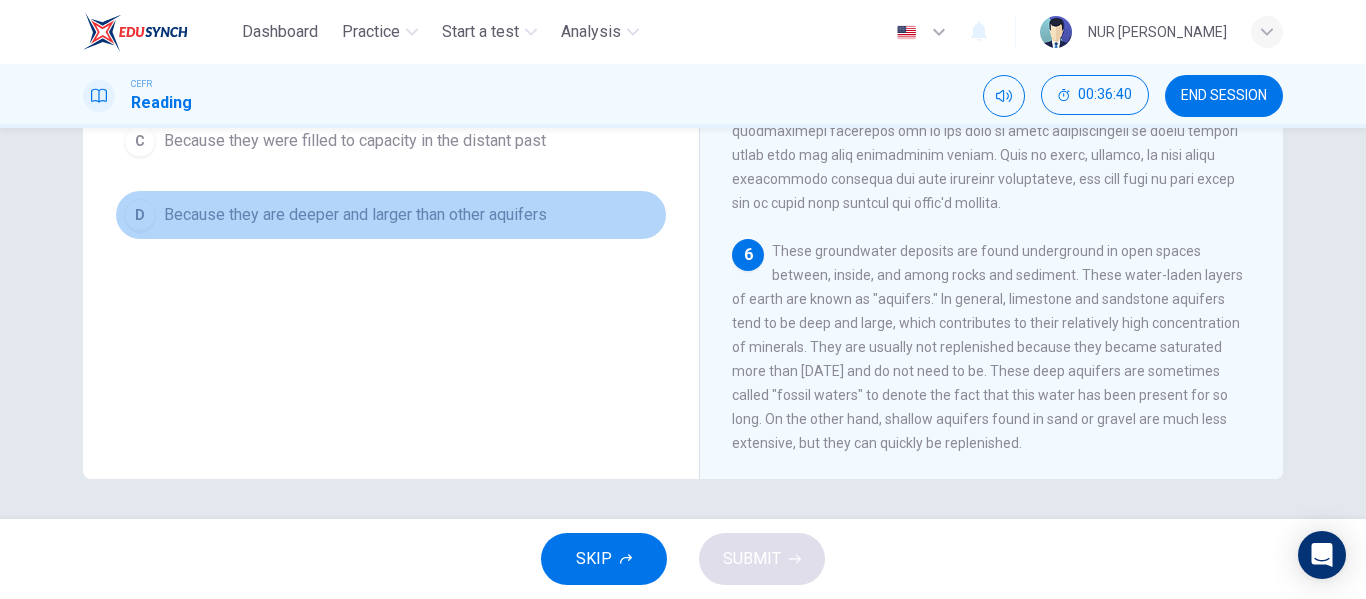 click on "D Because they are deeper and larger than other aquifers" at bounding box center [391, 215] 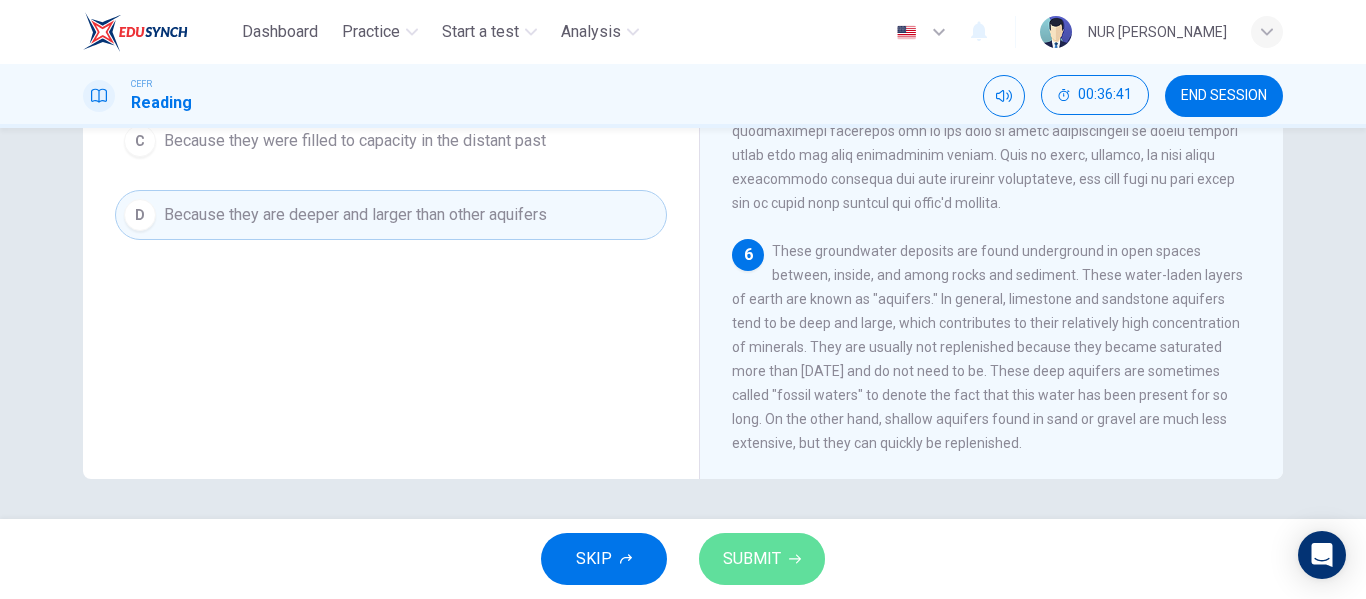 click on "SUBMIT" at bounding box center (762, 559) 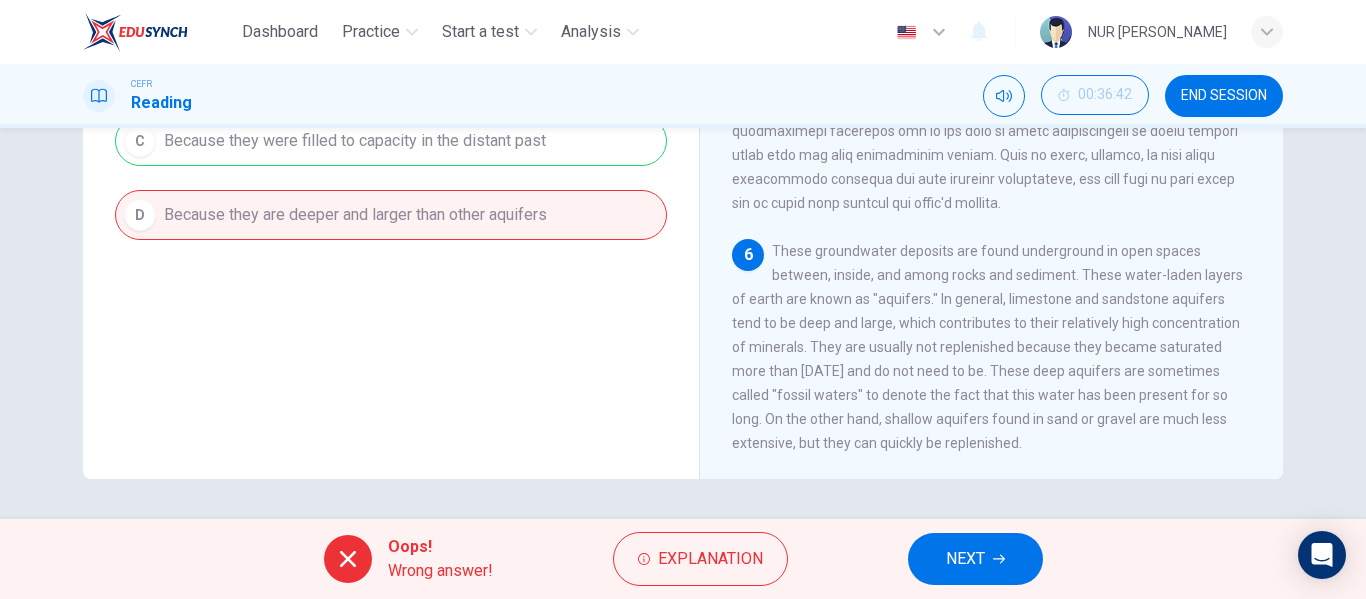 click on "NEXT" at bounding box center [975, 559] 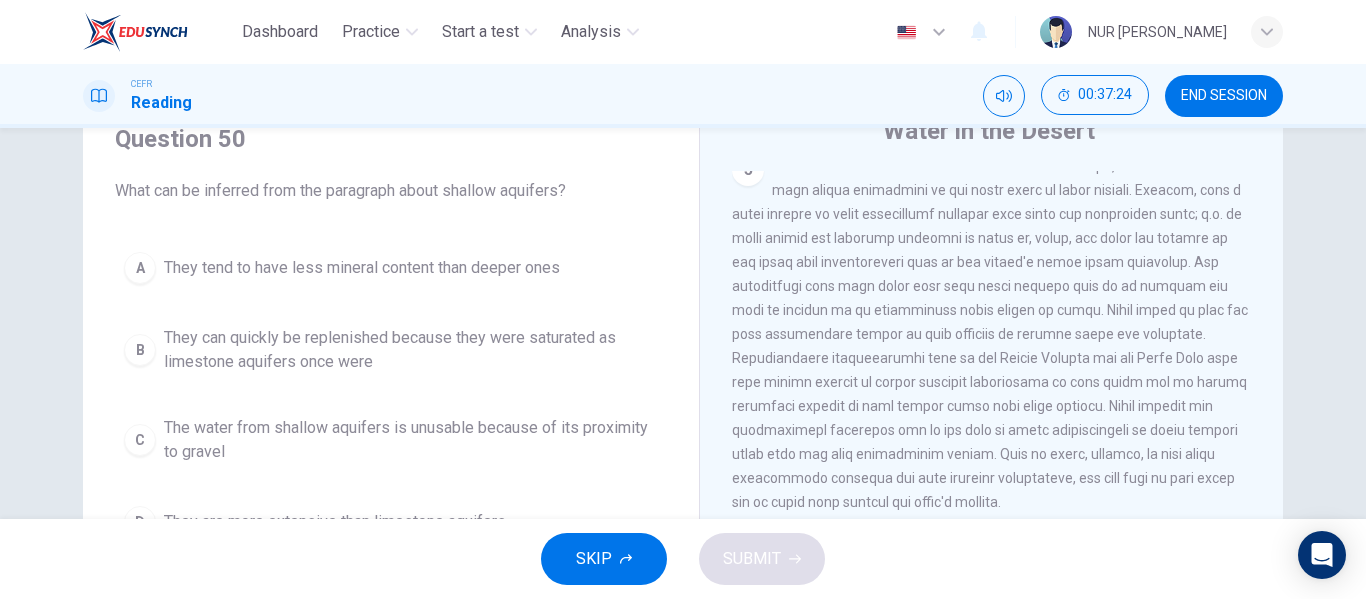 scroll, scrollTop: 84, scrollLeft: 0, axis: vertical 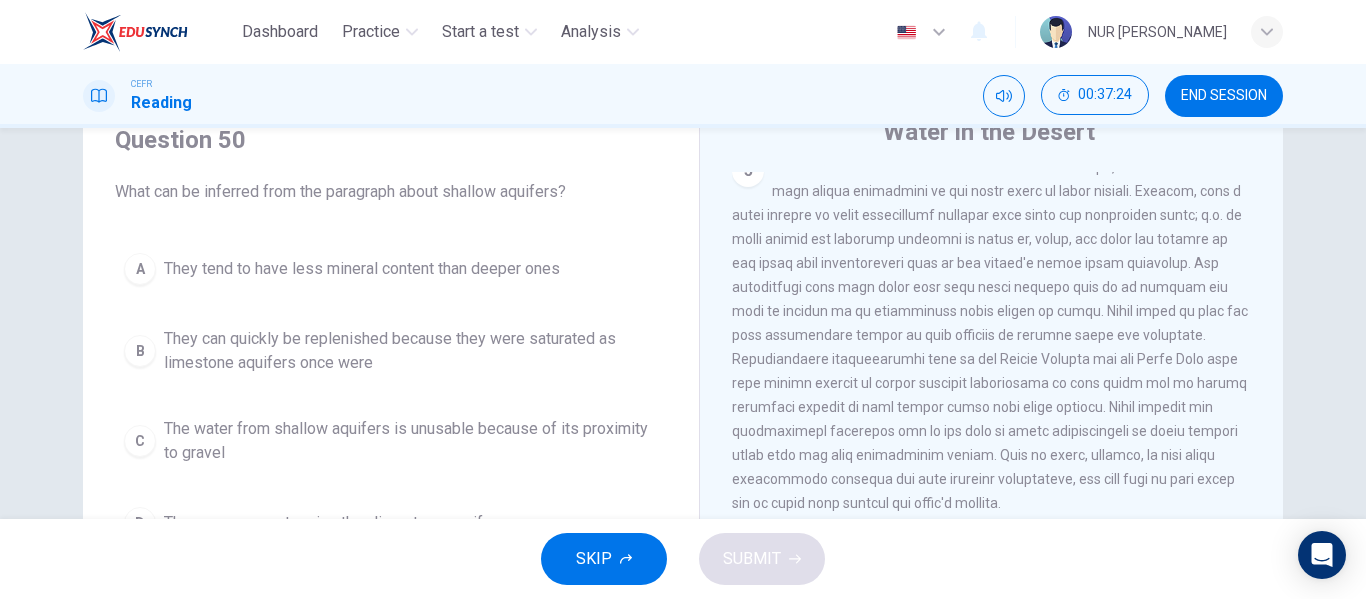 click on "A They tend to have less mineral content than deeper ones" at bounding box center (391, 269) 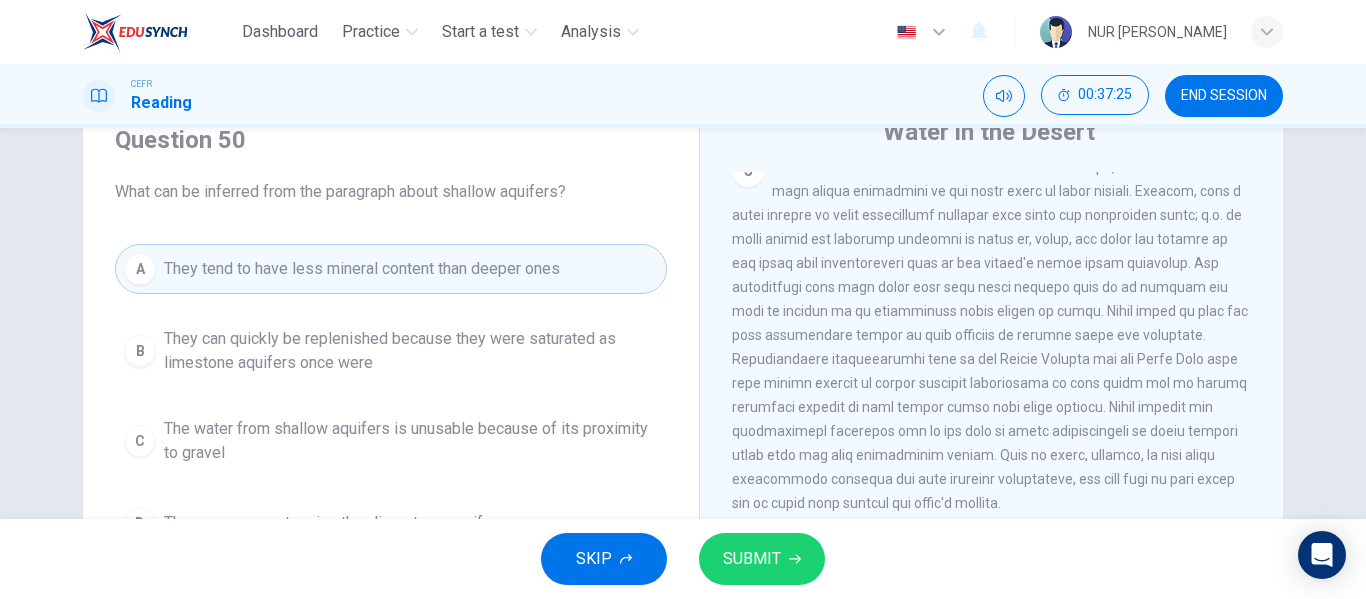 click on "They can quickly be replenished because they were saturated as limestone aquifers once were" at bounding box center [411, 351] 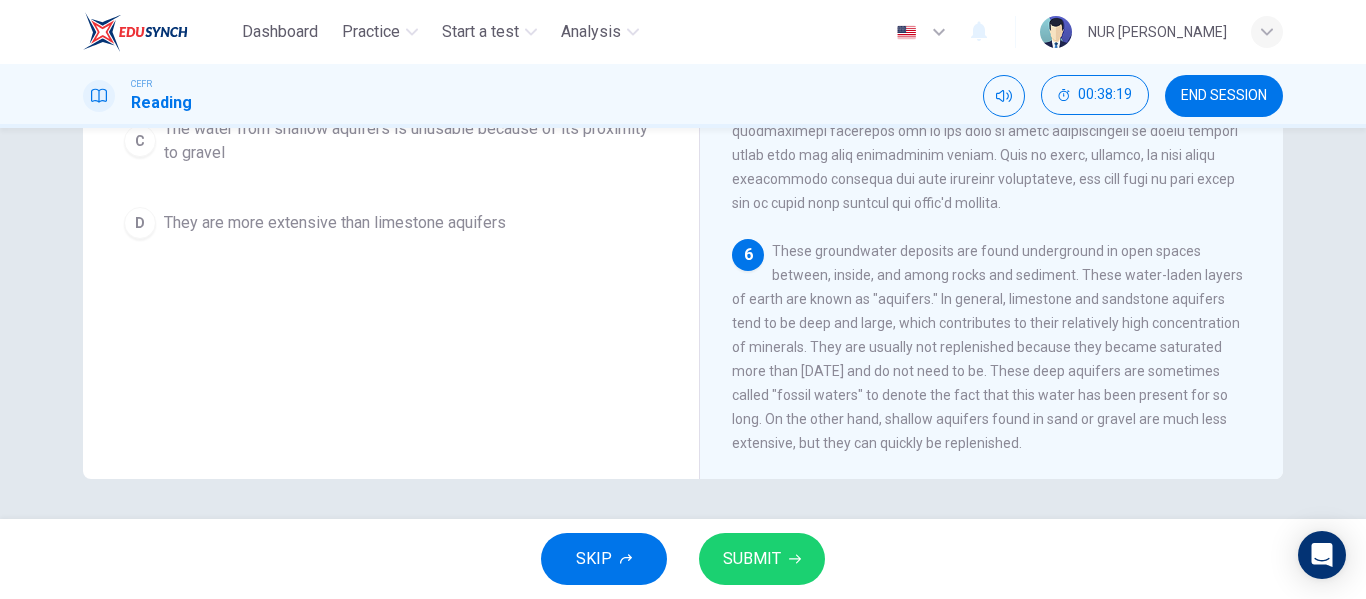 scroll, scrollTop: 284, scrollLeft: 0, axis: vertical 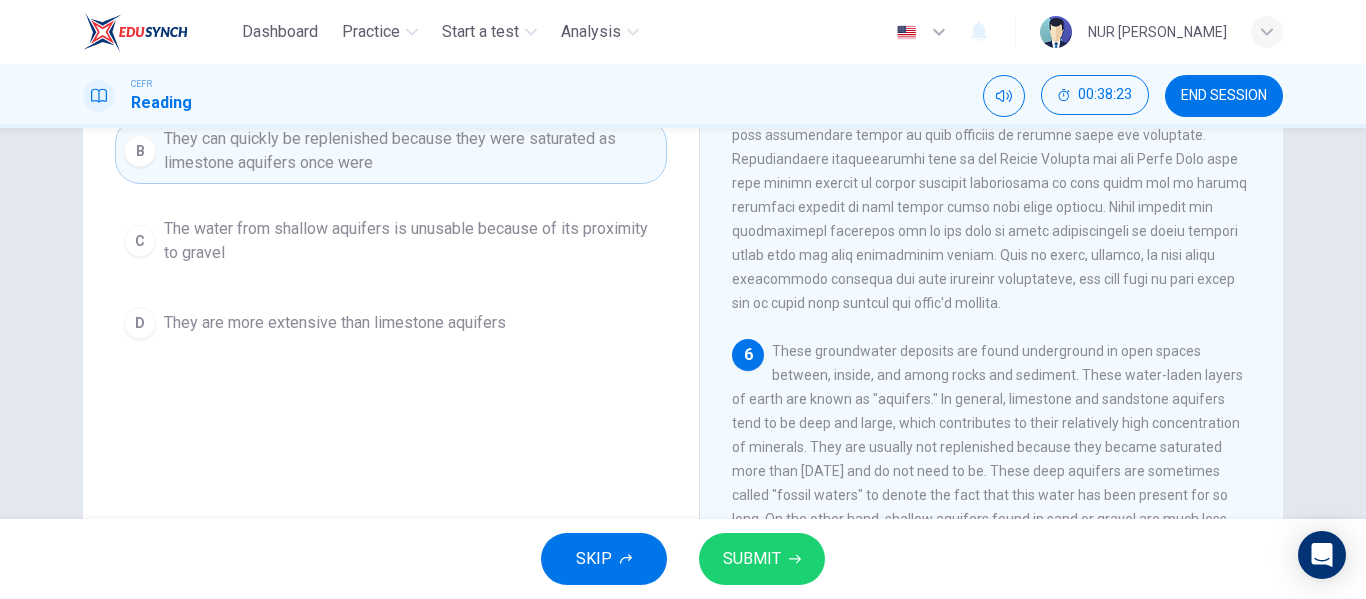 click on "SUBMIT" at bounding box center (752, 559) 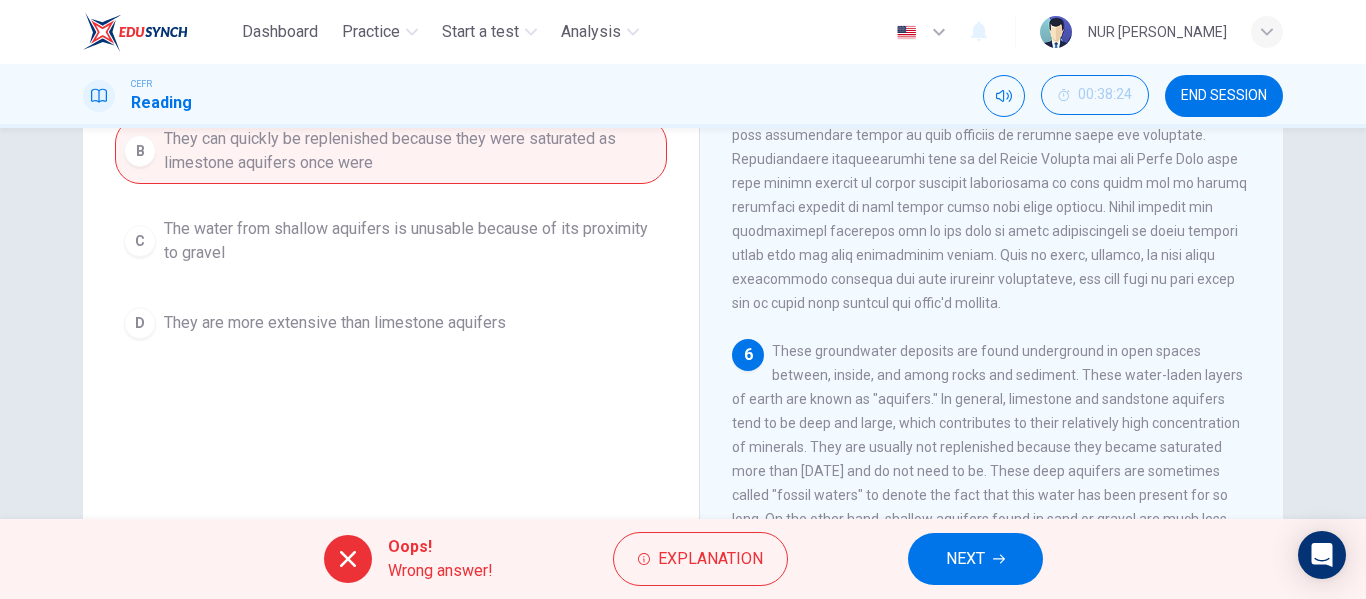 scroll, scrollTop: 184, scrollLeft: 0, axis: vertical 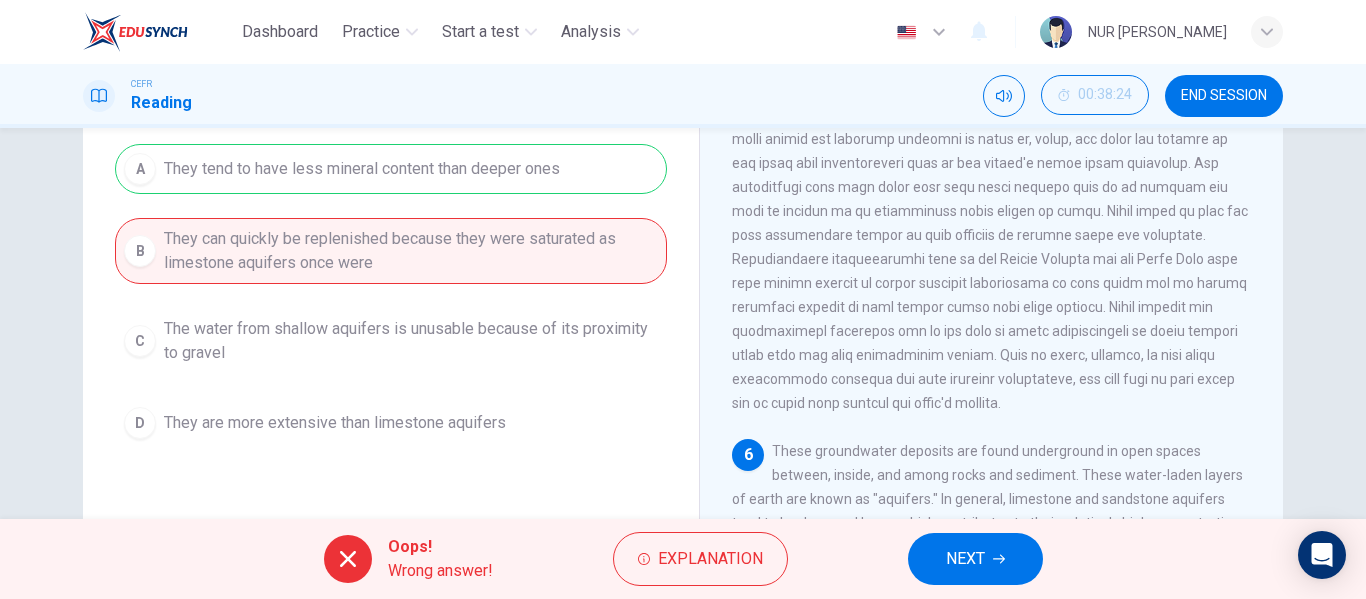 click 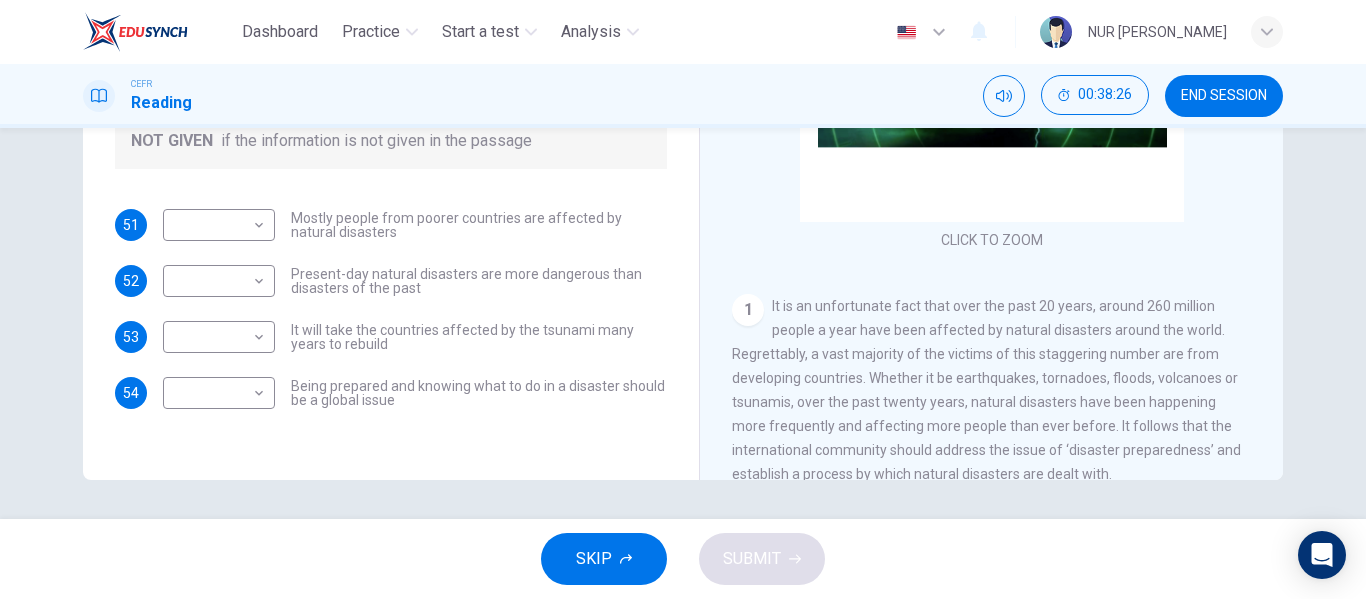 scroll, scrollTop: 384, scrollLeft: 0, axis: vertical 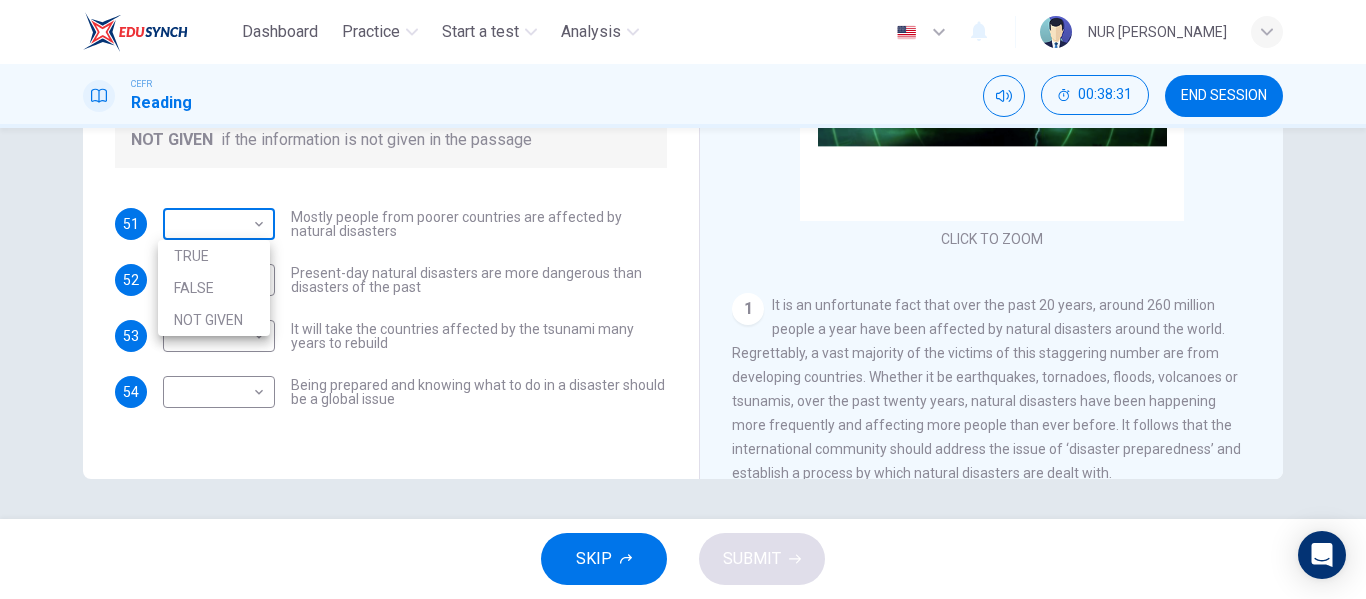 click on "Dashboard Practice Start a test Analysis English en ​ NUR SYAMIMI BINTI MOHD IBRAHIM CEFR Reading 00:38:31 END SESSION Questions 51 - 54 Do the following statements agree with the information given in the Reading Passage?
In the boxes below, write TRUE if the statement is true FALSE if the statement is false NOT GIVEN if the information is not given in the passage 51 ​ ​ Mostly people from poorer countries are affected by natural disasters 52 ​ ​ Present-day natural disasters are more dangerous than disasters of the past 53 ​ ​ It will take the countries affected by the tsunami many years to rebuild 54 ​ ​ Being prepared and knowing what to do in a disaster should be a global issue Preparing for the Threat CLICK TO ZOOM Click to Zoom 1 2 3 4 5 6 SKIP SUBMIT EduSynch - Online Language Proficiency Testing
Dashboard Practice Start a test Analysis Notifications © Copyright  2025 TRUE FALSE NOT GIVEN" at bounding box center (683, 299) 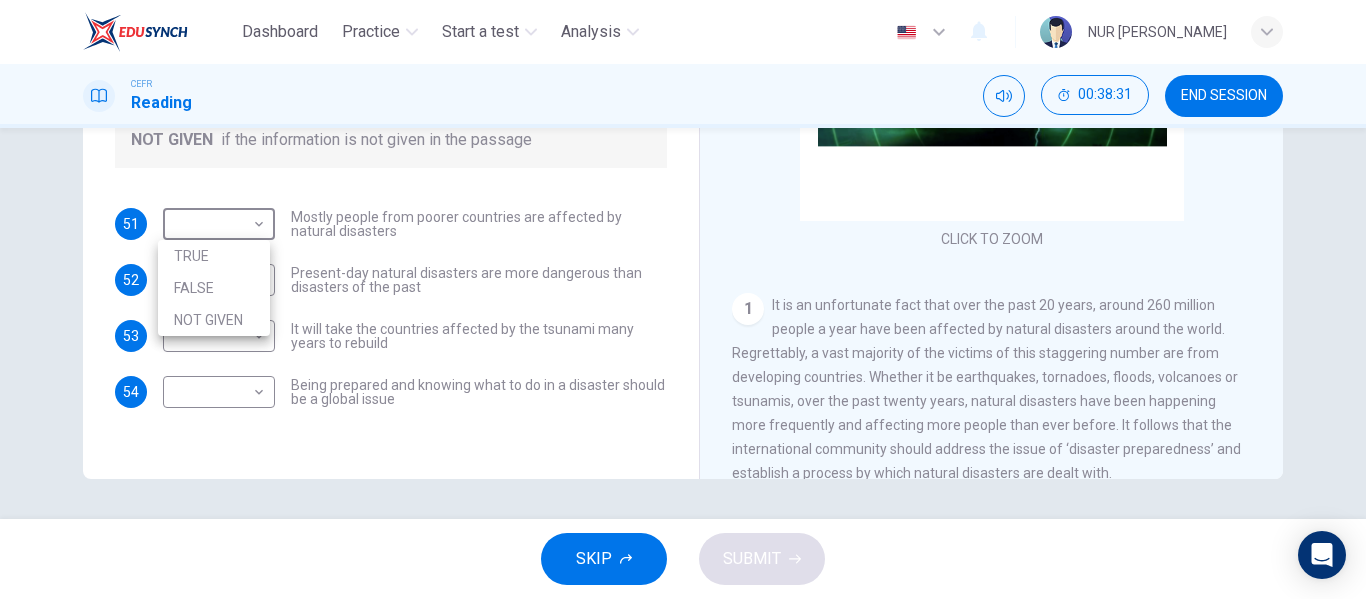 click on "TRUE" at bounding box center (214, 256) 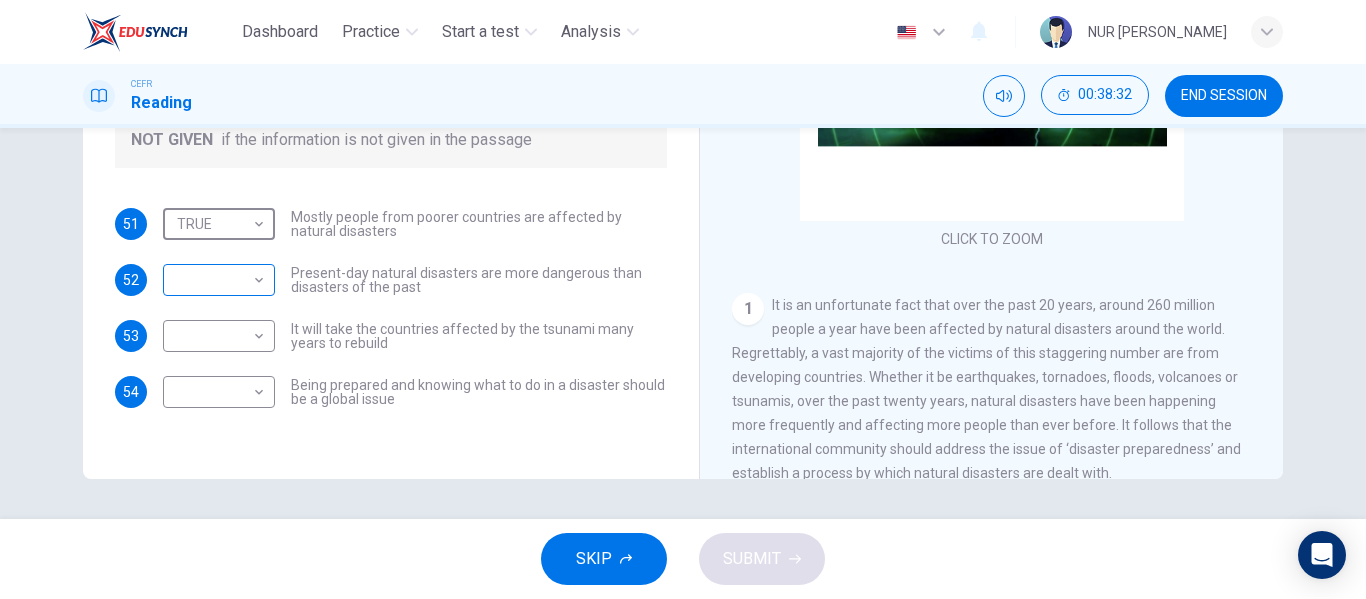 click on "Dashboard Practice Start a test Analysis English en ​ NUR SYAMIMI BINTI MOHD IBRAHIM CEFR Reading 00:38:32 END SESSION Questions 51 - 54 Do the following statements agree with the information given in the Reading Passage?
In the boxes below, write TRUE if the statement is true FALSE if the statement is false NOT GIVEN if the information is not given in the passage 51 TRUE TRUE ​ Mostly people from poorer countries are affected by natural disasters 52 ​ ​ Present-day natural disasters are more dangerous than disasters of the past 53 ​ ​ It will take the countries affected by the tsunami many years to rebuild 54 ​ ​ Being prepared and knowing what to do in a disaster should be a global issue Preparing for the Threat CLICK TO ZOOM Click to Zoom 1 2 3 4 5 6 SKIP SUBMIT EduSynch - Online Language Proficiency Testing
Dashboard Practice Start a test Analysis Notifications © Copyright  2025" at bounding box center [683, 299] 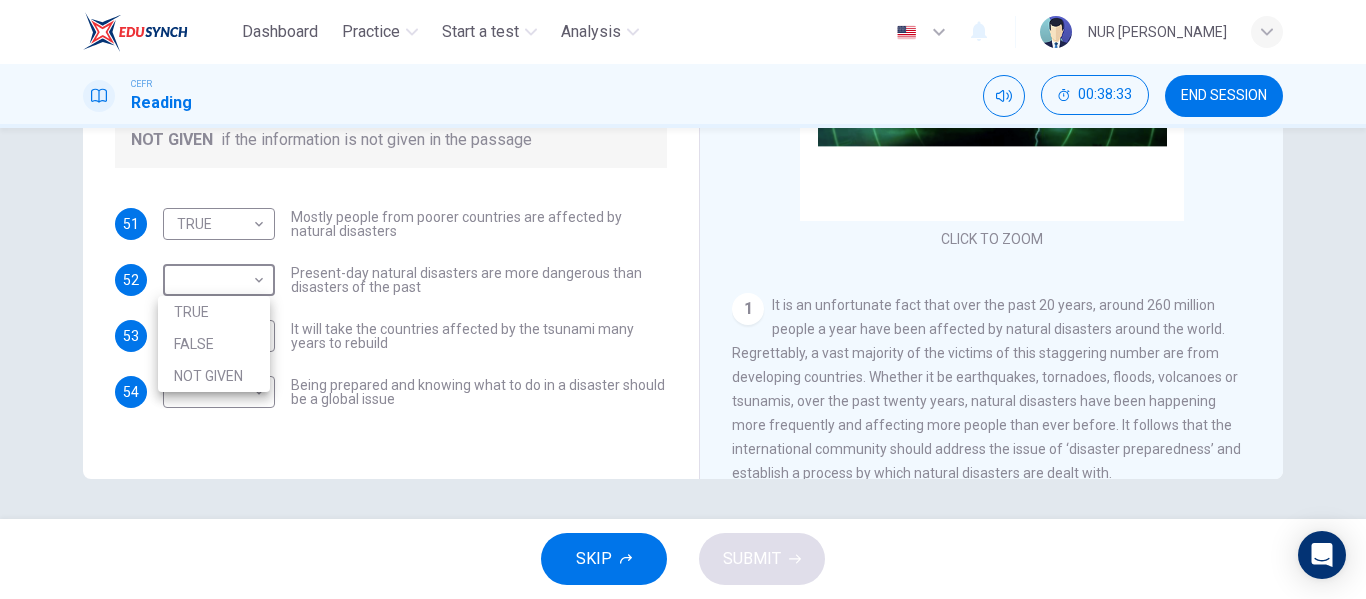 click on "NOT GIVEN" at bounding box center (214, 376) 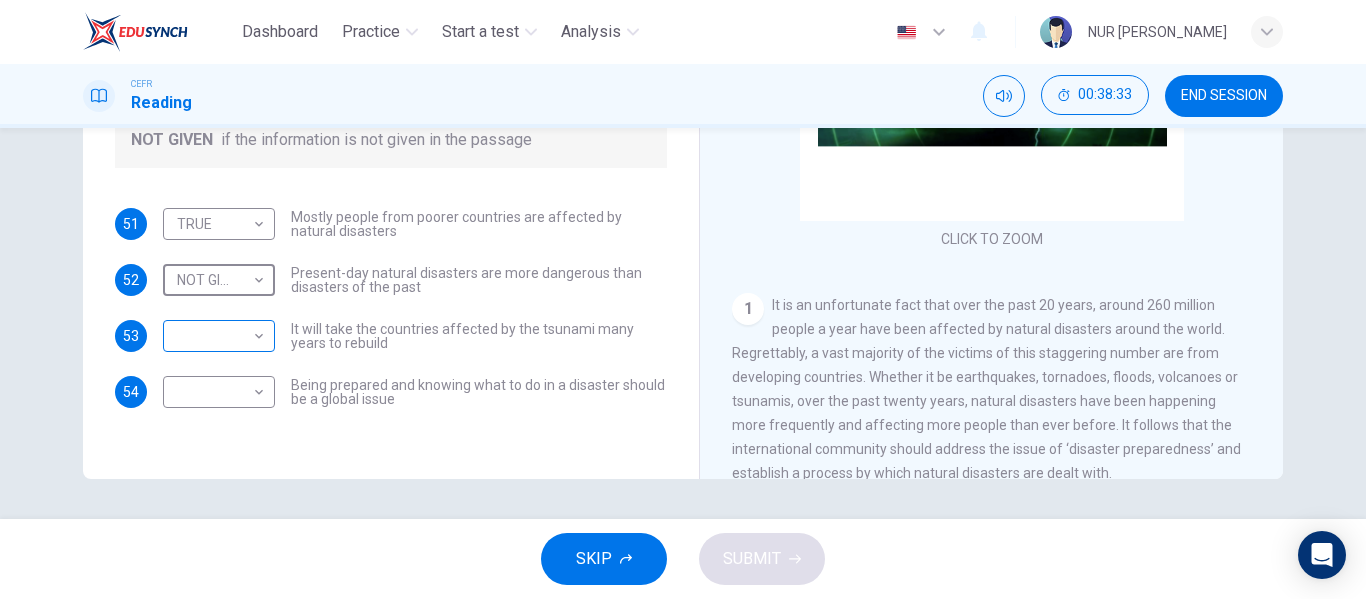 click on "Dashboard Practice Start a test Analysis English en ​ NUR SYAMIMI BINTI MOHD IBRAHIM CEFR Reading 00:38:33 END SESSION Questions 51 - 54 Do the following statements agree with the information given in the Reading Passage?
In the boxes below, write TRUE if the statement is true FALSE if the statement is false NOT GIVEN if the information is not given in the passage 51 TRUE TRUE ​ Mostly people from poorer countries are affected by natural disasters 52 NOT GIVEN NOT GIVEN ​ Present-day natural disasters are more dangerous than disasters of the past 53 ​ ​ It will take the countries affected by the tsunami many years to rebuild 54 ​ ​ Being prepared and knowing what to do in a disaster should be a global issue Preparing for the Threat CLICK TO ZOOM Click to Zoom 1 2 3 4 5 6 SKIP SUBMIT EduSynch - Online Language Proficiency Testing
Dashboard Practice Start a test Analysis Notifications © Copyright  2025" at bounding box center (683, 299) 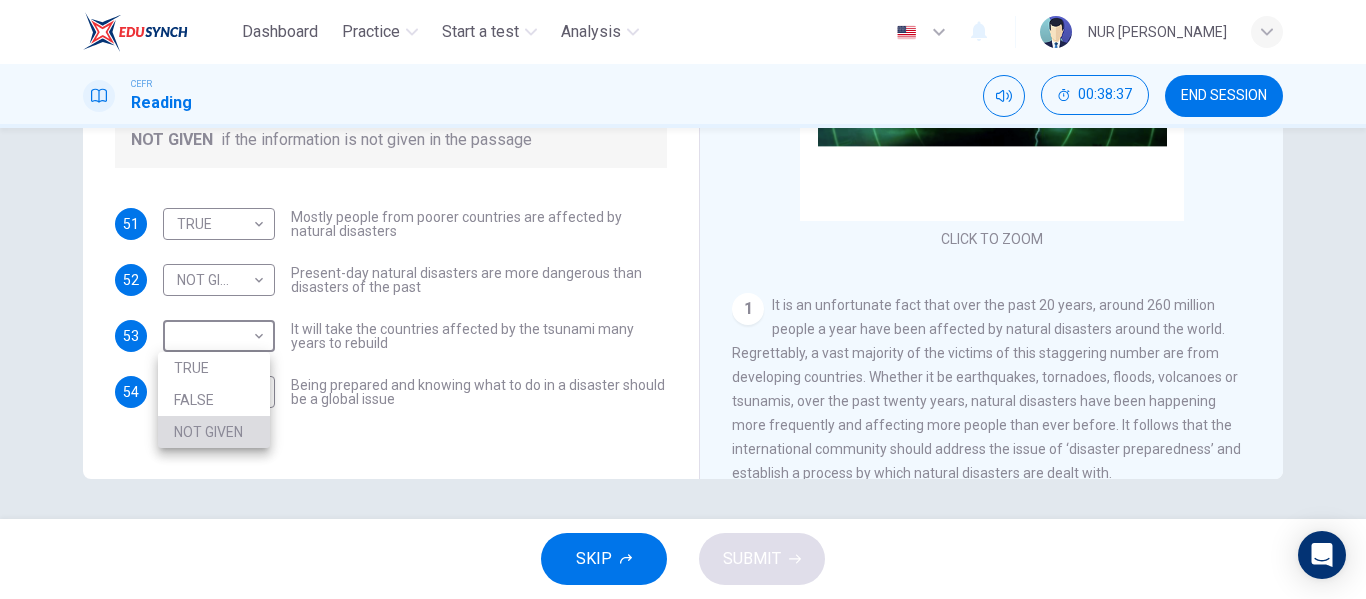 click on "NOT GIVEN" at bounding box center [214, 432] 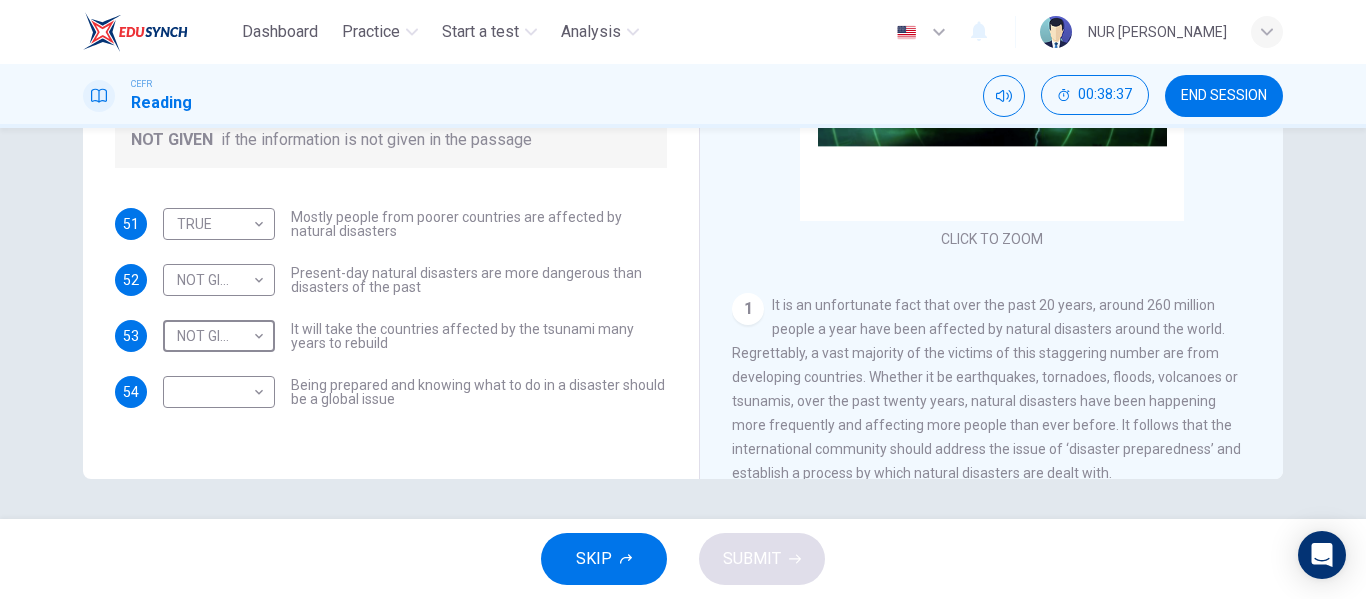 click on "Dashboard Practice Start a test Analysis English en ​ NUR SYAMIMI BINTI MOHD IBRAHIM CEFR Reading 00:38:37 END SESSION Questions 51 - 54 Do the following statements agree with the information given in the Reading Passage?
In the boxes below, write TRUE if the statement is true FALSE if the statement is false NOT GIVEN if the information is not given in the passage 51 TRUE TRUE ​ Mostly people from poorer countries are affected by natural disasters 52 NOT GIVEN NOT GIVEN ​ Present-day natural disasters are more dangerous than disasters of the past 53 NOT GIVEN NOT GIVEN ​ It will take the countries affected by the tsunami many years to rebuild 54 ​ ​ Being prepared and knowing what to do in a disaster should be a global issue Preparing for the Threat CLICK TO ZOOM Click to Zoom 1 2 3 4 5 6 SKIP SUBMIT EduSynch - Online Language Proficiency Testing
Dashboard Practice Start a test Analysis Notifications © Copyright  2025 TRUE FALSE NOT GIVEN" at bounding box center [683, 299] 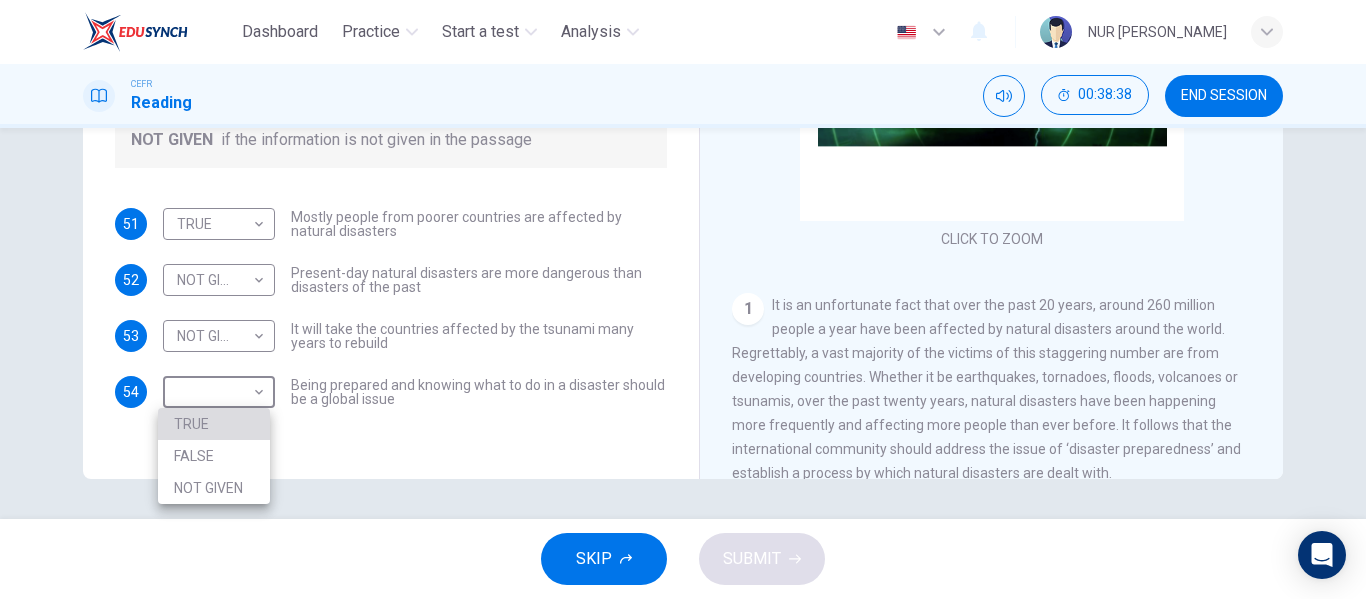 click on "TRUE" at bounding box center [214, 424] 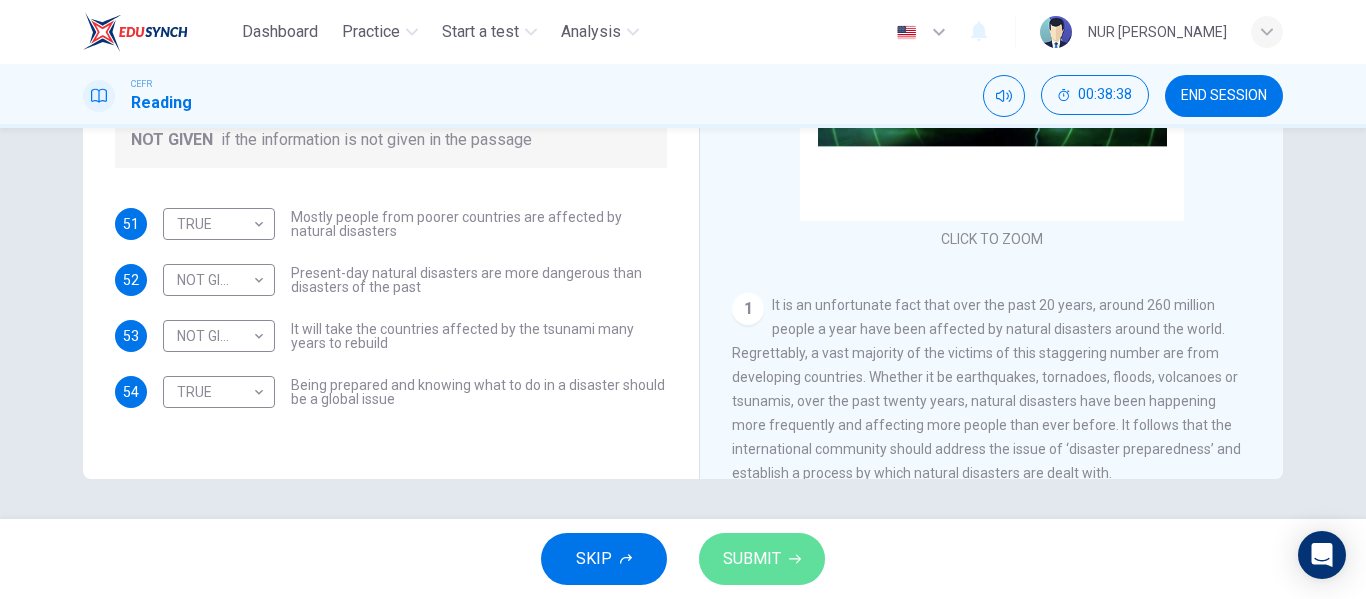 click on "SUBMIT" at bounding box center (752, 559) 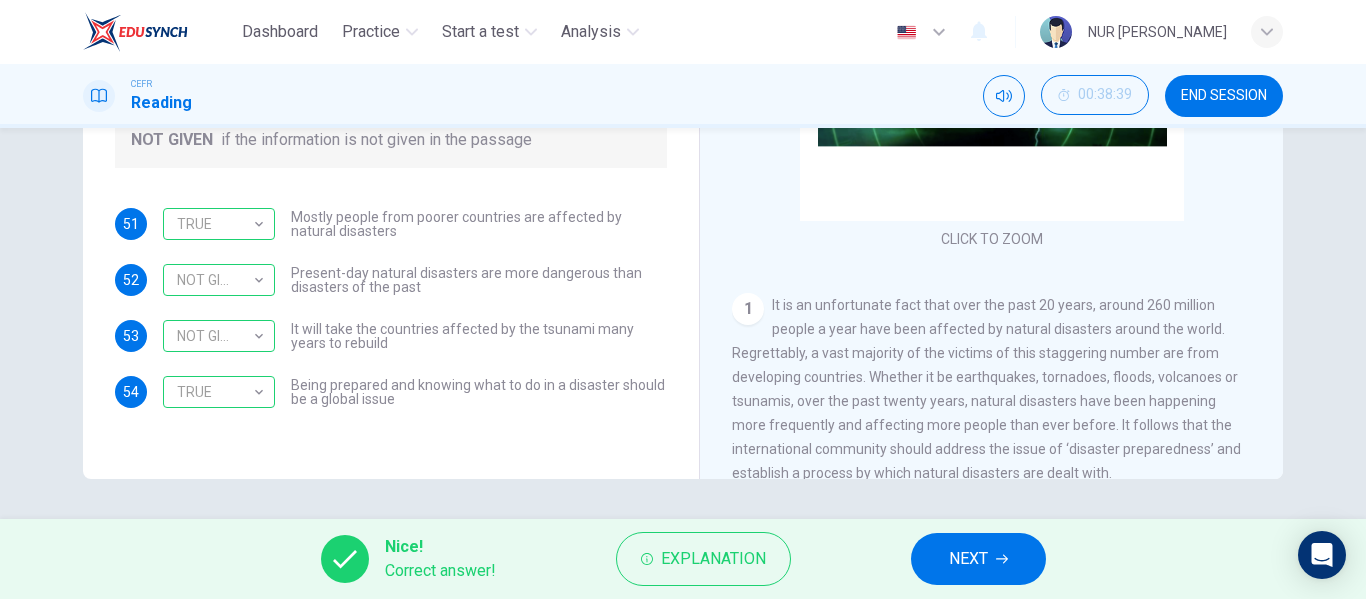 click on "NEXT" at bounding box center [968, 559] 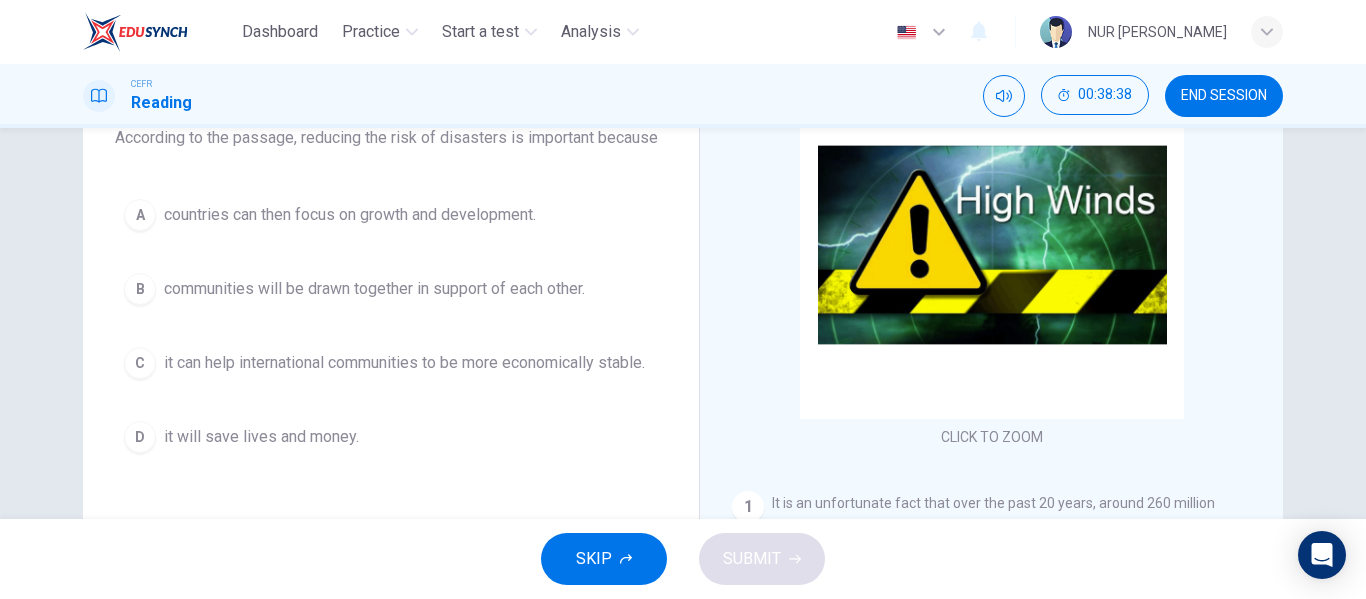 scroll, scrollTop: 184, scrollLeft: 0, axis: vertical 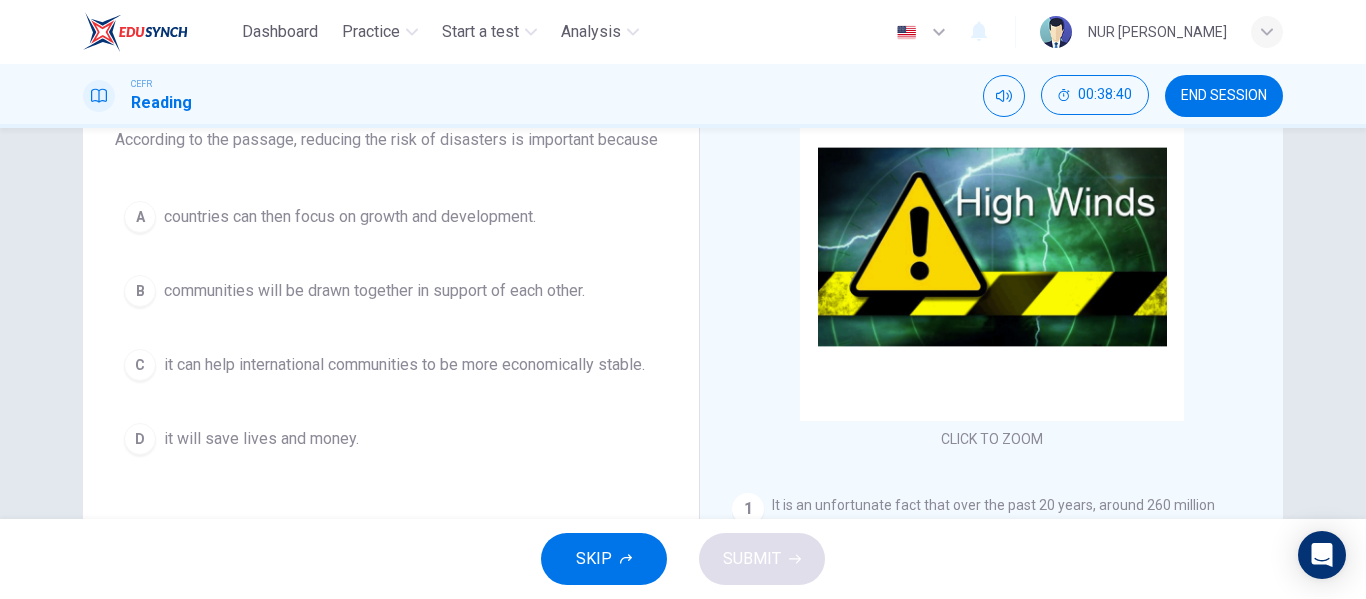 click on "A countries can then focus on growth and development." at bounding box center (391, 217) 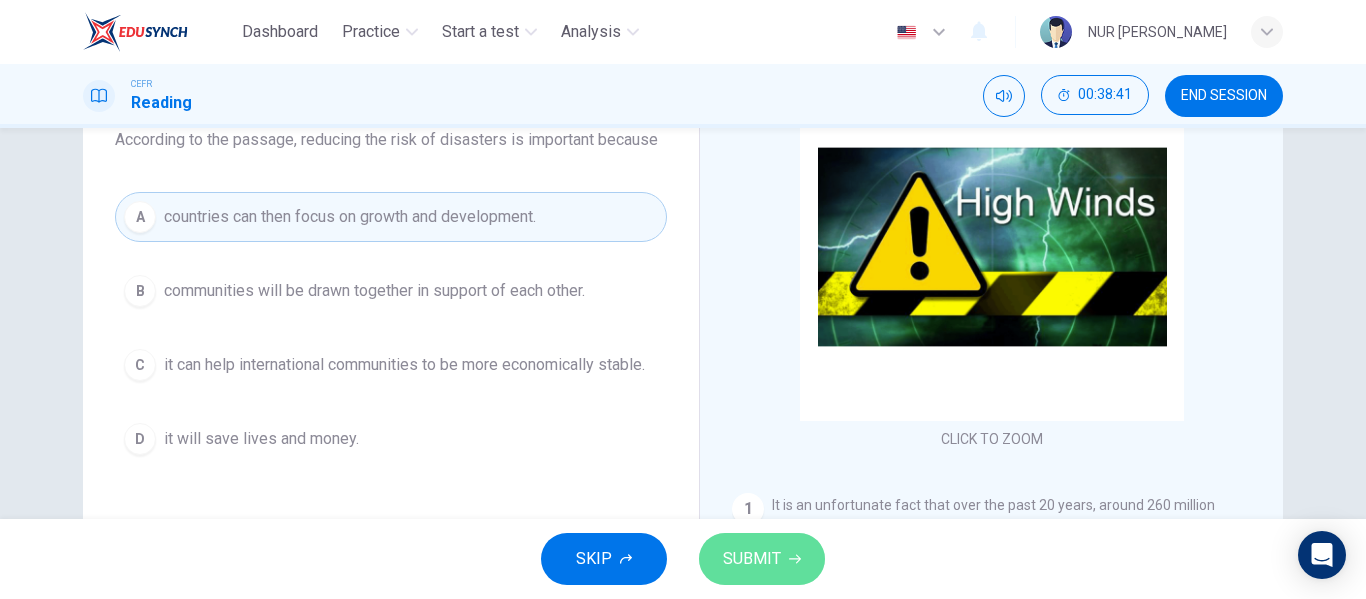 click on "SUBMIT" at bounding box center (752, 559) 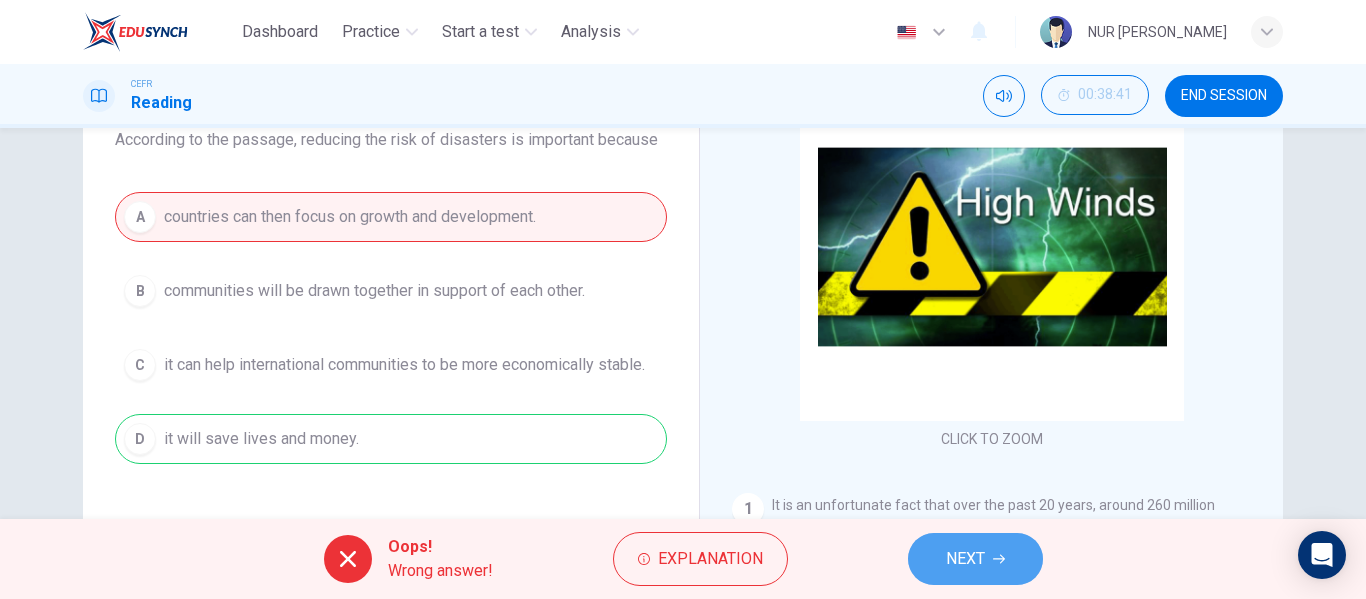 click on "NEXT" at bounding box center [975, 559] 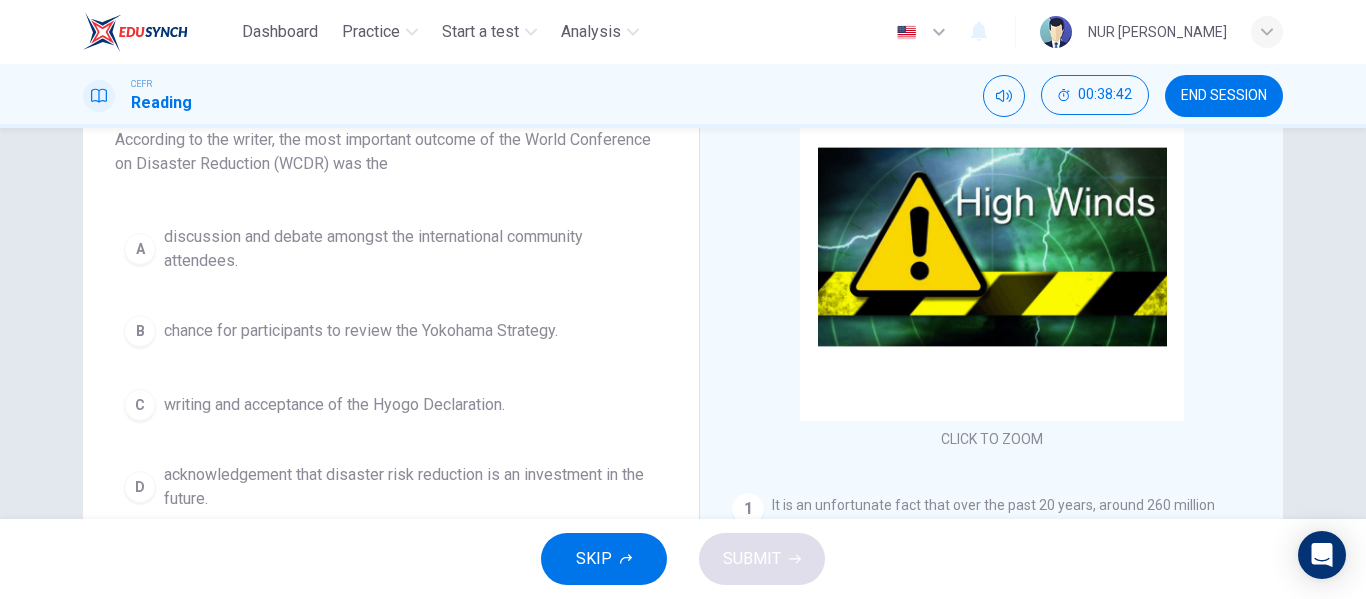 click on "C writing and acceptance of the Hyogo Declaration." at bounding box center (391, 405) 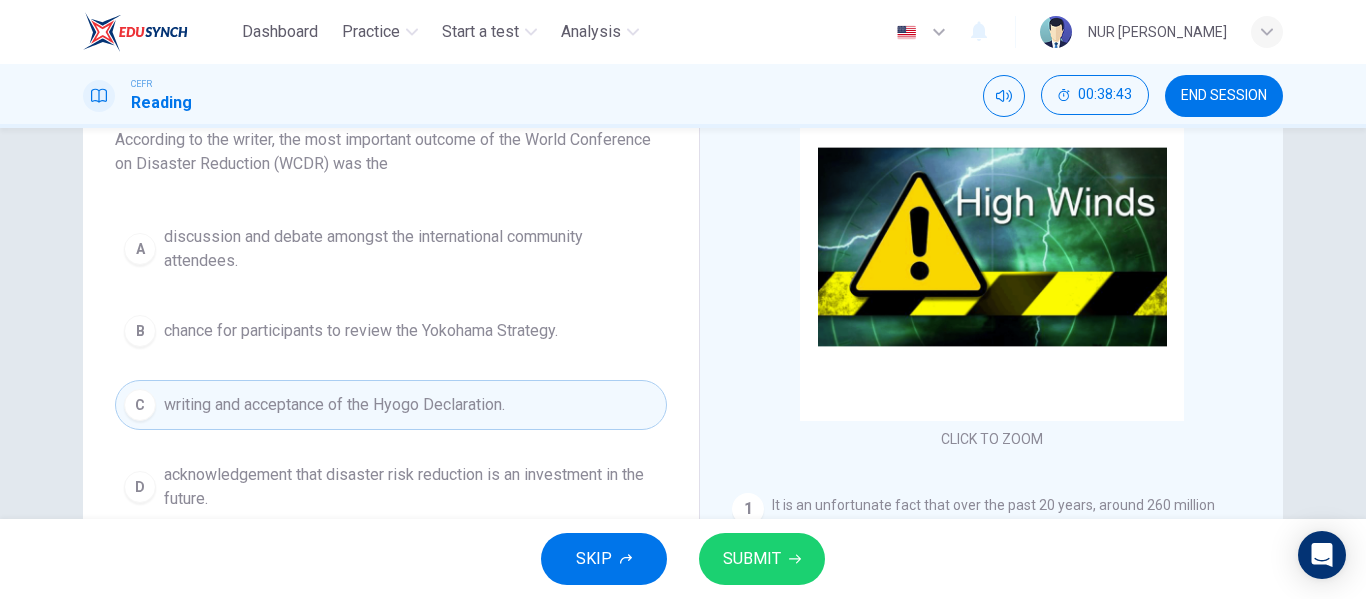 click 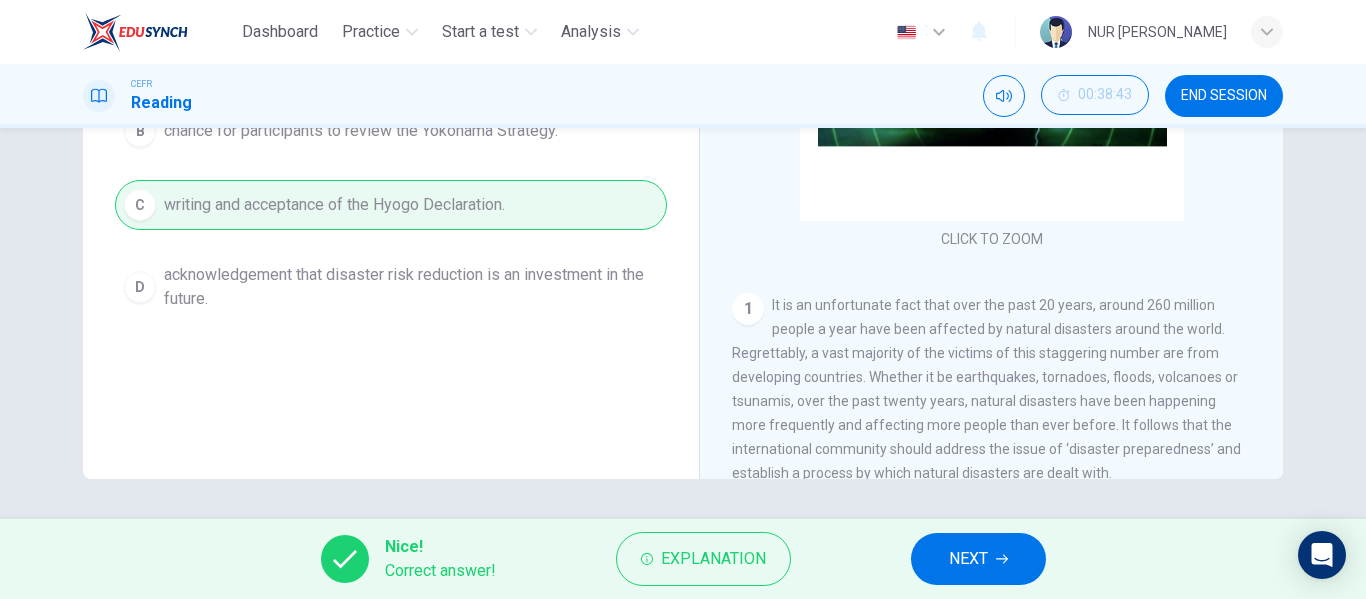 click on "NEXT" at bounding box center (968, 559) 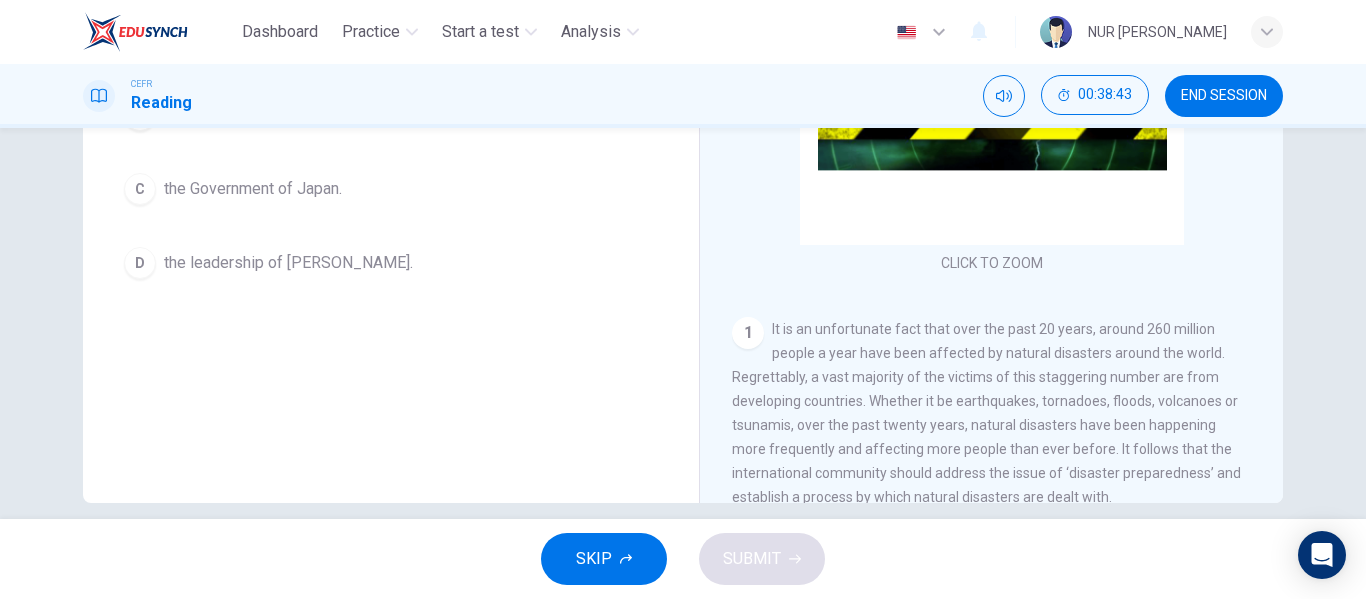 scroll, scrollTop: 260, scrollLeft: 0, axis: vertical 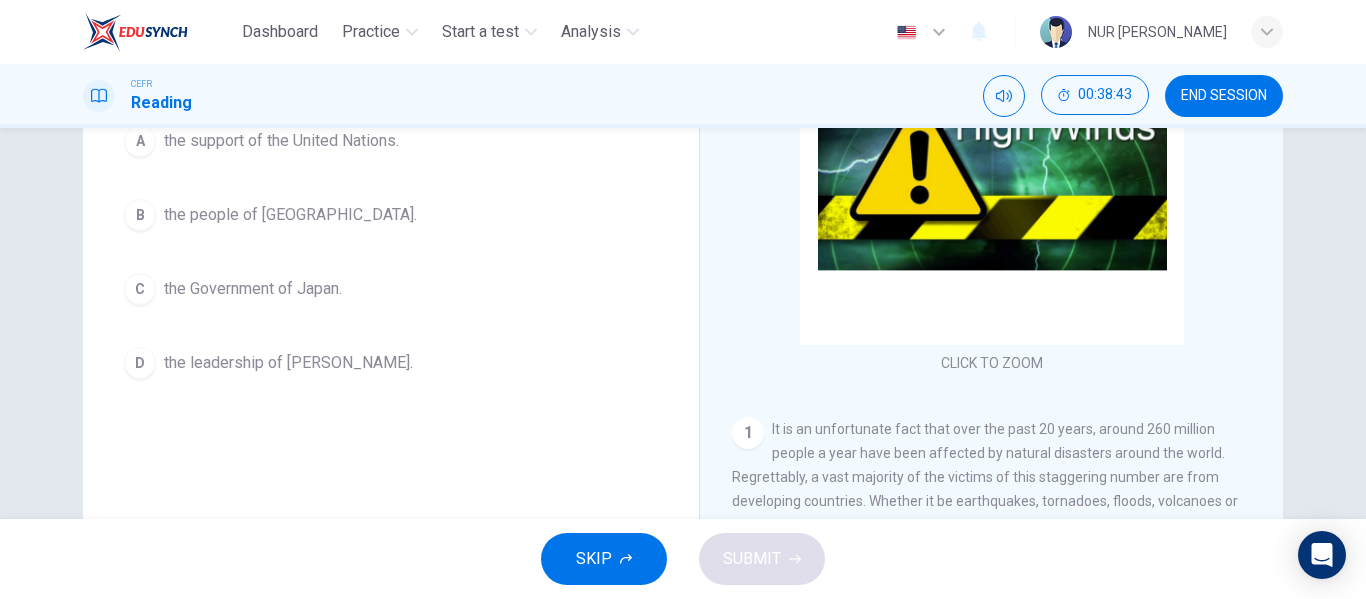 click on "B the people of Kobe." at bounding box center (391, 215) 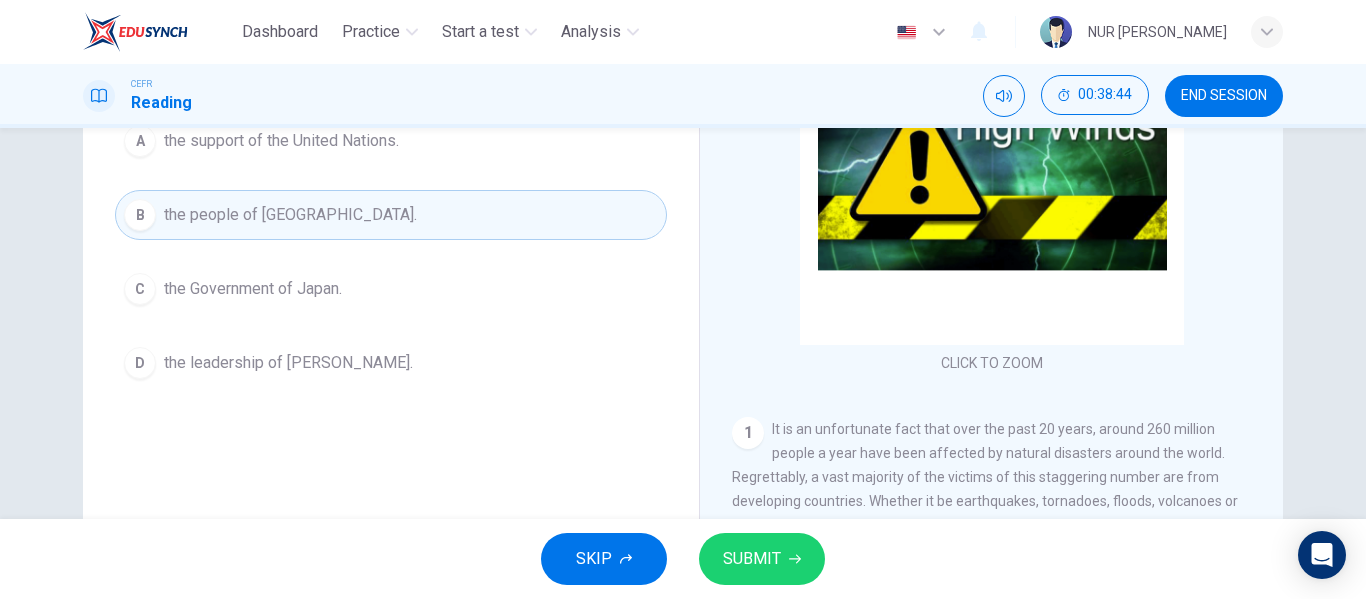 click on "SUBMIT" at bounding box center (762, 559) 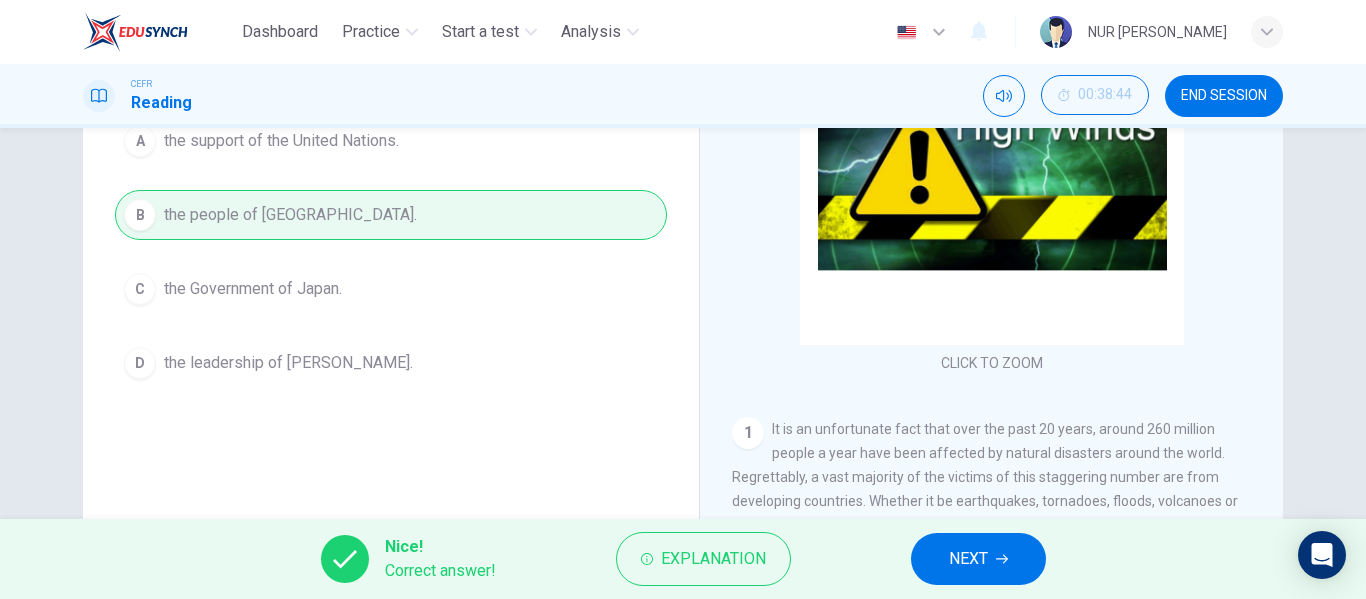 click on "NEXT" at bounding box center (978, 559) 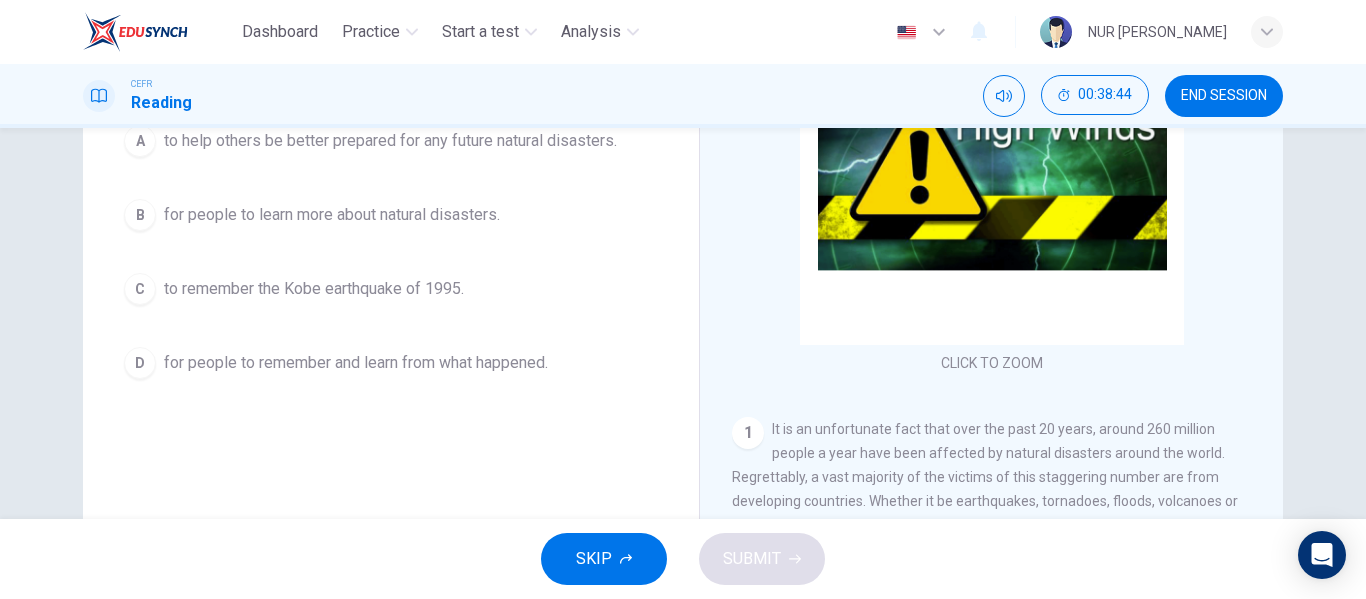 click on "for people to remember and learn from what happened." at bounding box center (356, 363) 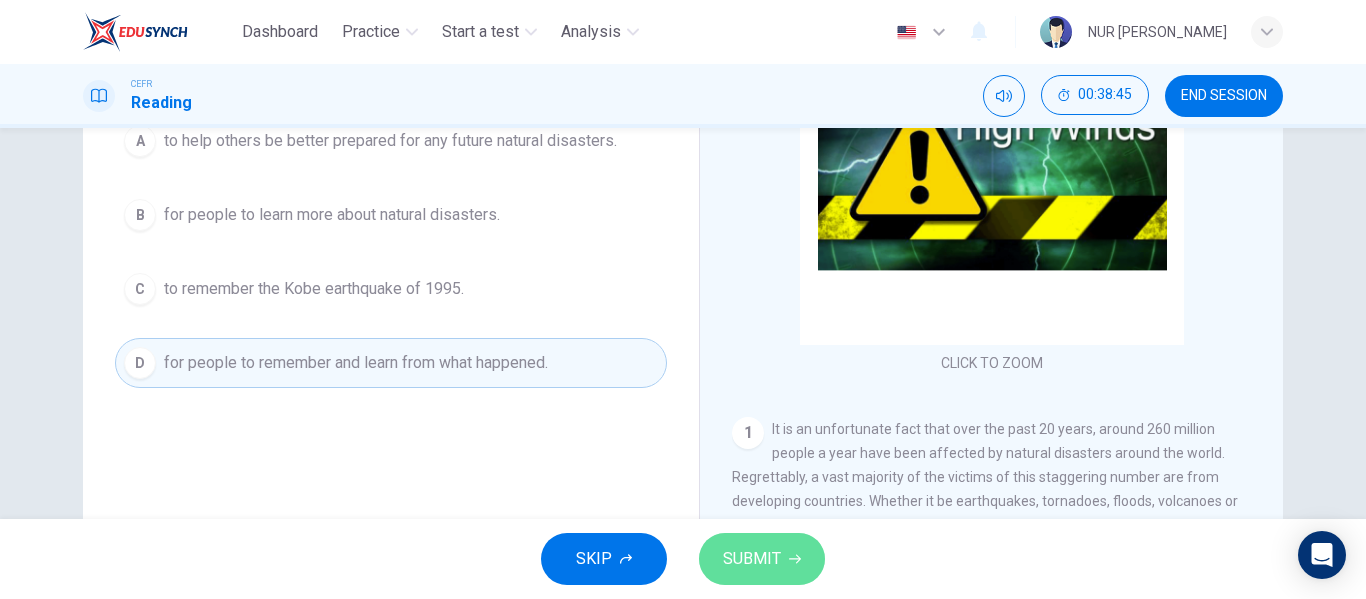 click on "SUBMIT" at bounding box center (762, 559) 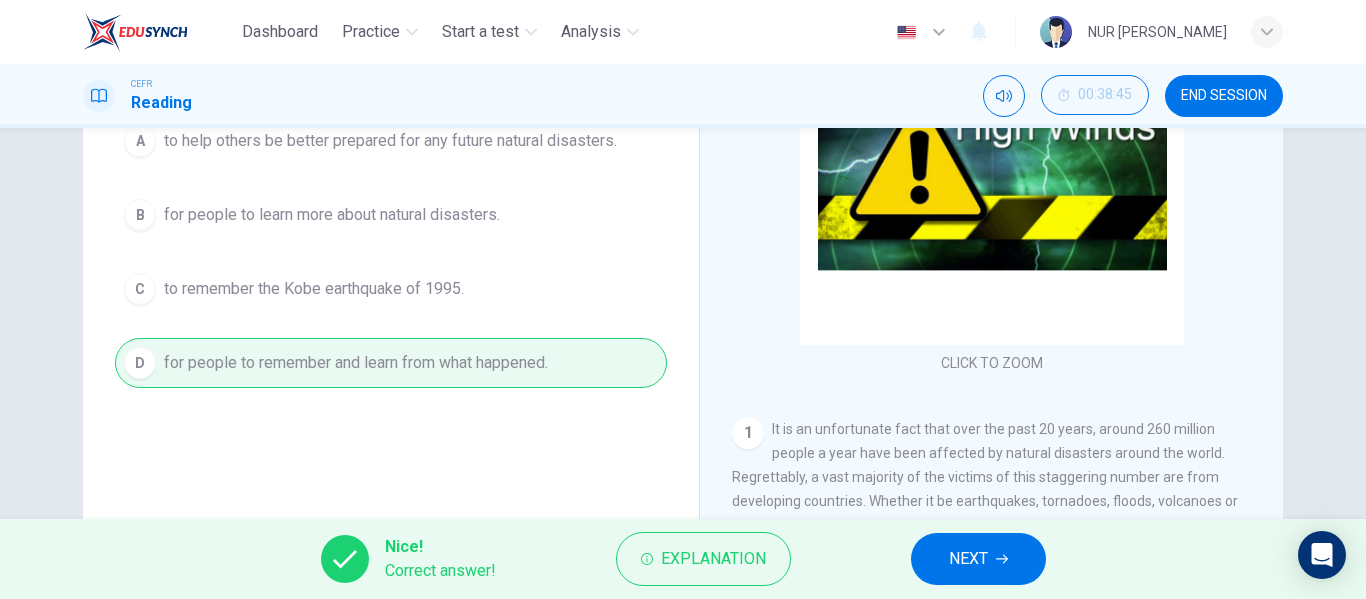 click on "Nice! Correct answer! Explanation NEXT" at bounding box center (683, 559) 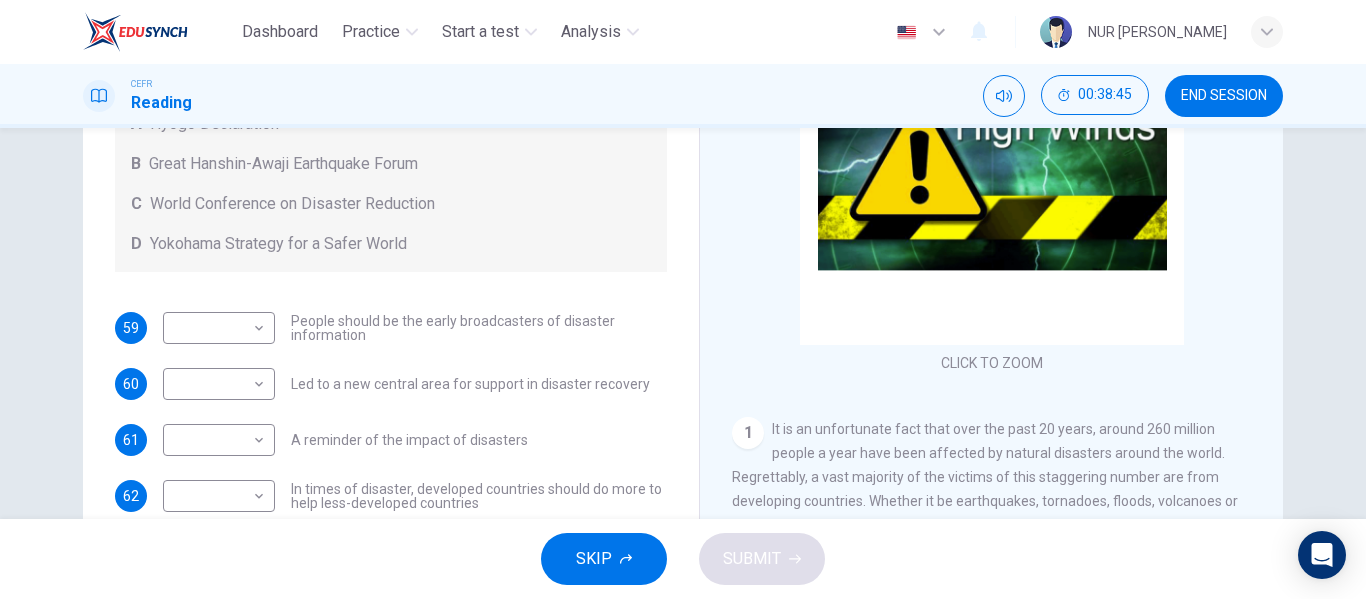 scroll, scrollTop: 137, scrollLeft: 0, axis: vertical 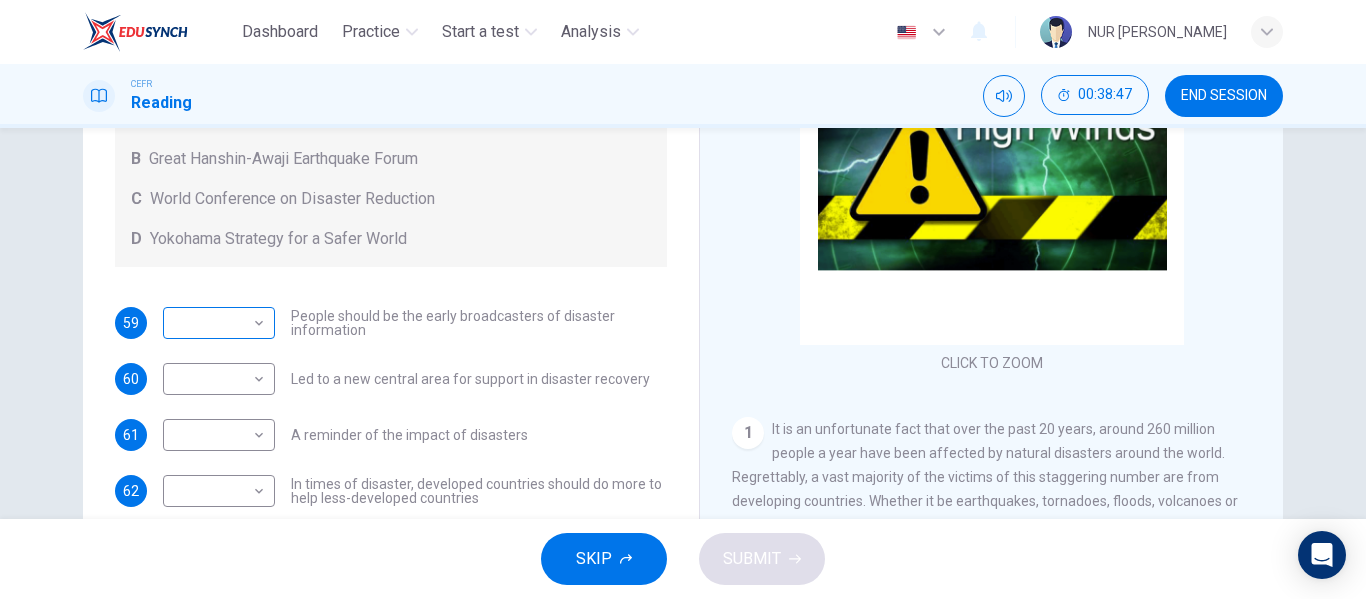 click on "Dashboard Practice Start a test Analysis English en ​ NUR SYAMIMI BINTI MOHD IBRAHIM CEFR Reading 00:38:47 END SESSION Questions 59 - 63 Look at the following statements and the list of disaster control initiatives below.
Match each statement with the correct disaster control initiative,  A-D .
Write the correct letter,  A-D , in the boxes below Disaster Control Initiatives A Hyogo Declaration B Great Hanshin-Awaji Earthquake Forum C World Conference on Disaster Reduction D Yokohama Strategy for a Safer World 59 ​ ​ People should be the early broadcasters of disaster information 60 ​ ​ Led to a new central area for support in disaster recovery 61 ​ ​ A reminder of the impact of disasters 62 ​ ​ In times of disaster, developed countries should do more to help less-developed countries 63 ​ ​ National development and disaster prevention should be considered at the same time Preparing for the Threat CLICK TO ZOOM Click to Zoom 1 2 3 4 5 6 SKIP SUBMIT
Dashboard Practice Start a test" at bounding box center (683, 299) 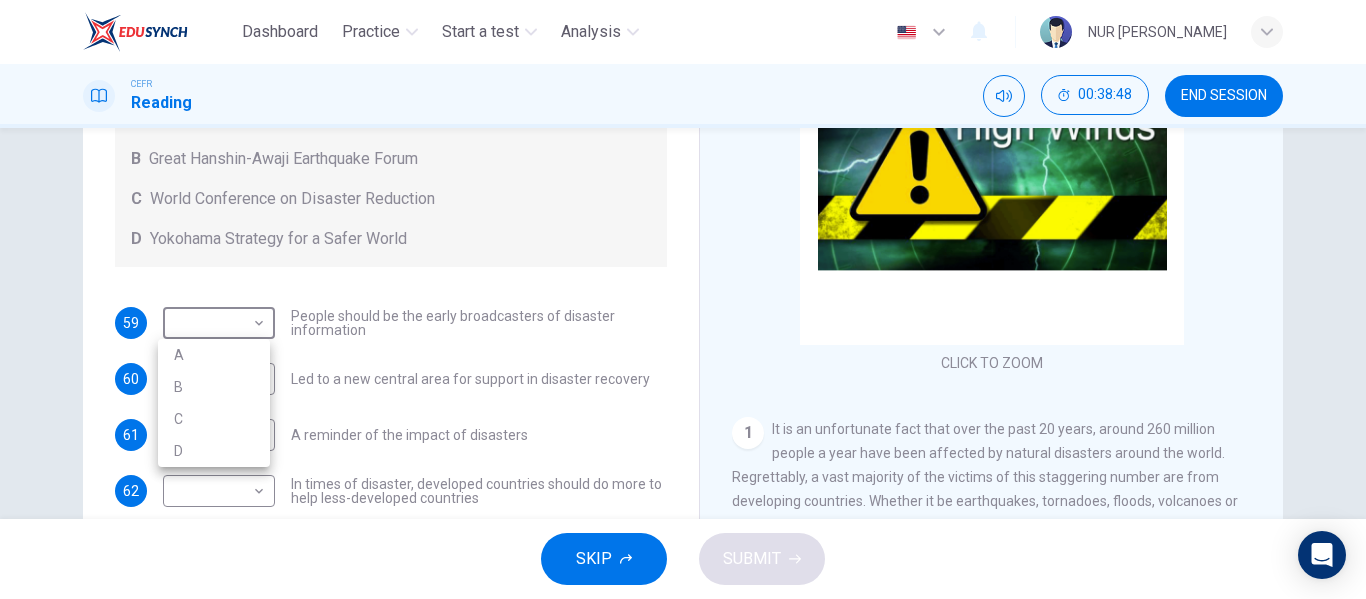 click on "A" at bounding box center (214, 355) 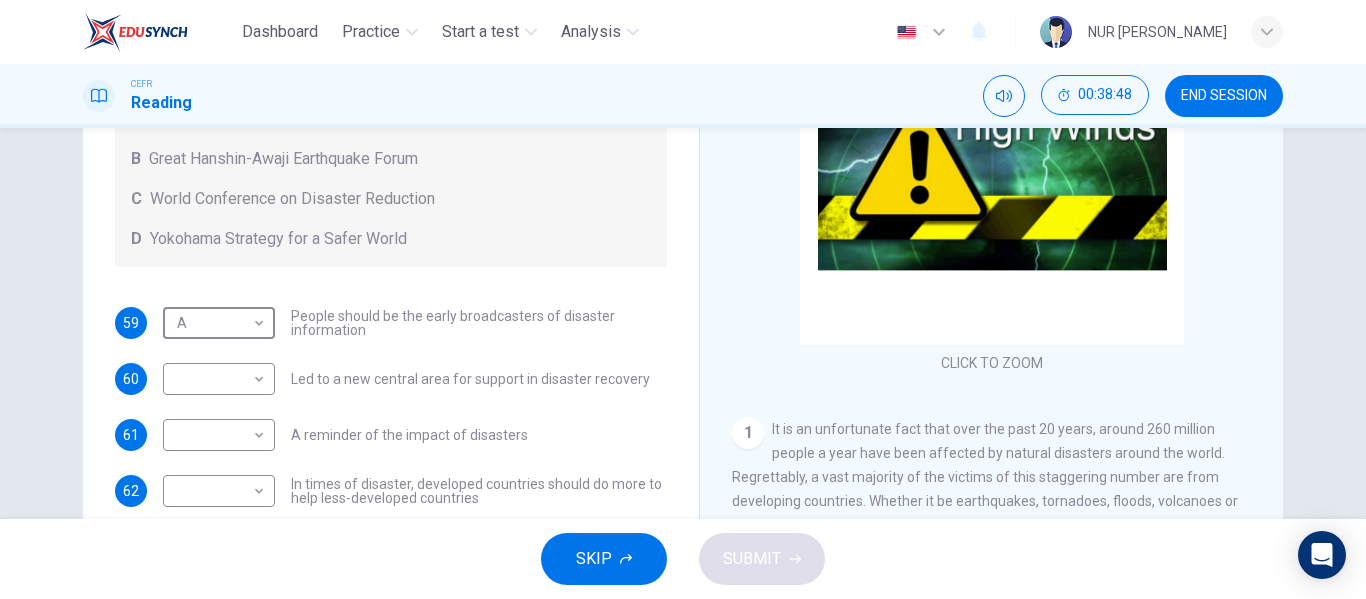 click on "Dashboard Practice Start a test Analysis English en ​ NUR SYAMIMI BINTI MOHD IBRAHIM CEFR Reading 00:38:48 END SESSION Questions 59 - 63 Look at the following statements and the list of disaster control initiatives below.
Match each statement with the correct disaster control initiative,  A-D .
Write the correct letter,  A-D , in the boxes below Disaster Control Initiatives A Hyogo Declaration B Great Hanshin-Awaji Earthquake Forum C World Conference on Disaster Reduction D Yokohama Strategy for a Safer World 59 A A ​ People should be the early broadcasters of disaster information 60 ​ ​ Led to a new central area for support in disaster recovery 61 ​ ​ A reminder of the impact of disasters 62 ​ ​ In times of disaster, developed countries should do more to help less-developed countries 63 ​ ​ National development and disaster prevention should be considered at the same time Preparing for the Threat CLICK TO ZOOM Click to Zoom 1 2 3 4 5 6 SKIP SUBMIT
Dashboard Practice Start a test" at bounding box center (683, 299) 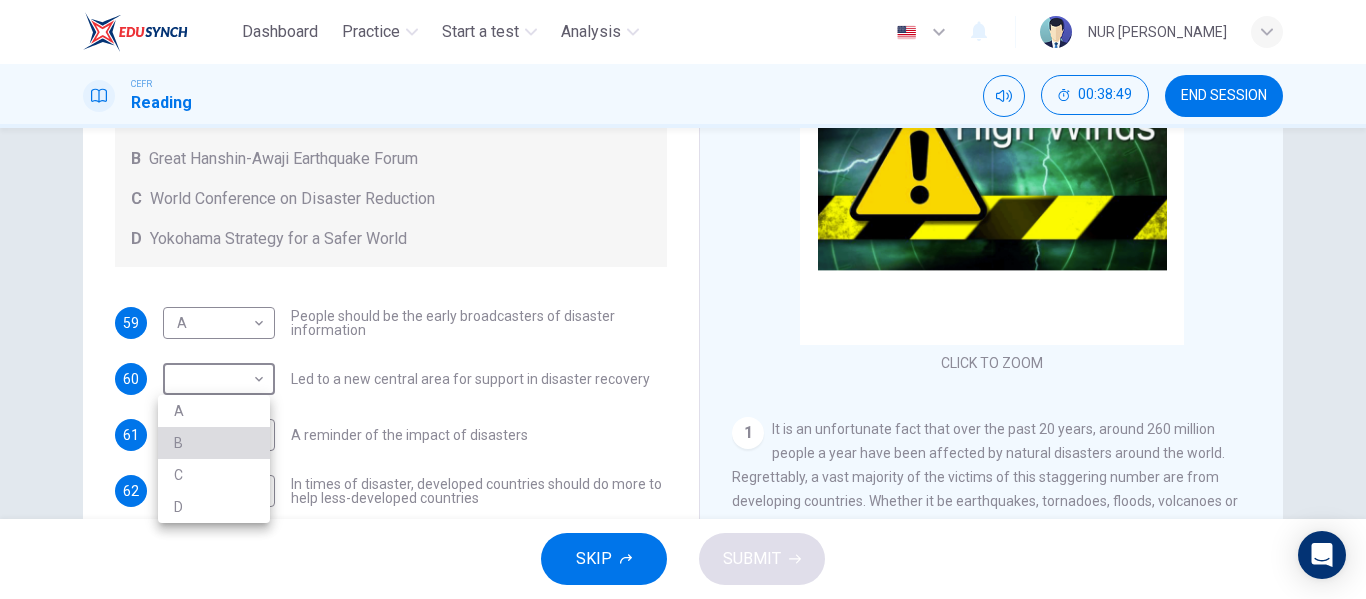 click on "B" at bounding box center [214, 443] 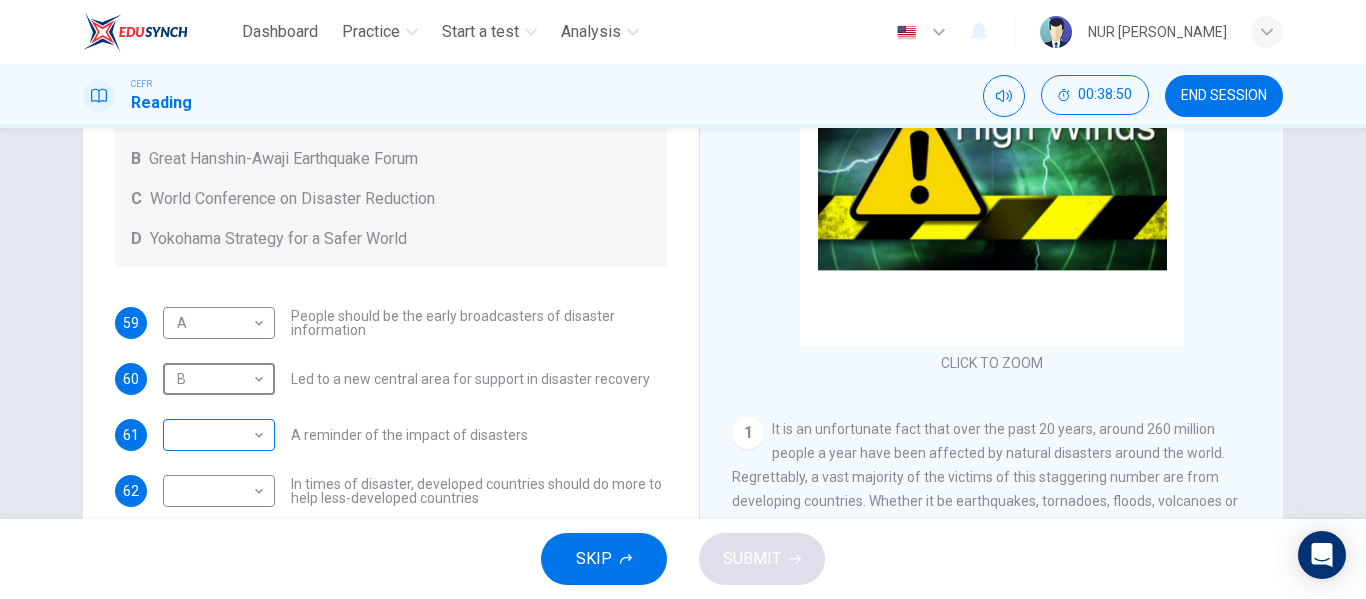 click on "Dashboard Practice Start a test Analysis English en ​ NUR SYAMIMI BINTI MOHD IBRAHIM CEFR Reading 00:38:50 END SESSION Questions 59 - 63 Look at the following statements and the list of disaster control initiatives below.
Match each statement with the correct disaster control initiative,  A-D .
Write the correct letter,  A-D , in the boxes below Disaster Control Initiatives A Hyogo Declaration B Great Hanshin-Awaji Earthquake Forum C World Conference on Disaster Reduction D Yokohama Strategy for a Safer World 59 A A ​ People should be the early broadcasters of disaster information 60 B B ​ Led to a new central area for support in disaster recovery 61 ​ ​ A reminder of the impact of disasters 62 ​ ​ In times of disaster, developed countries should do more to help less-developed countries 63 ​ ​ National development and disaster prevention should be considered at the same time Preparing for the Threat CLICK TO ZOOM Click to Zoom 1 2 3 4 5 6 SKIP SUBMIT
Dashboard Practice Start a test" at bounding box center [683, 299] 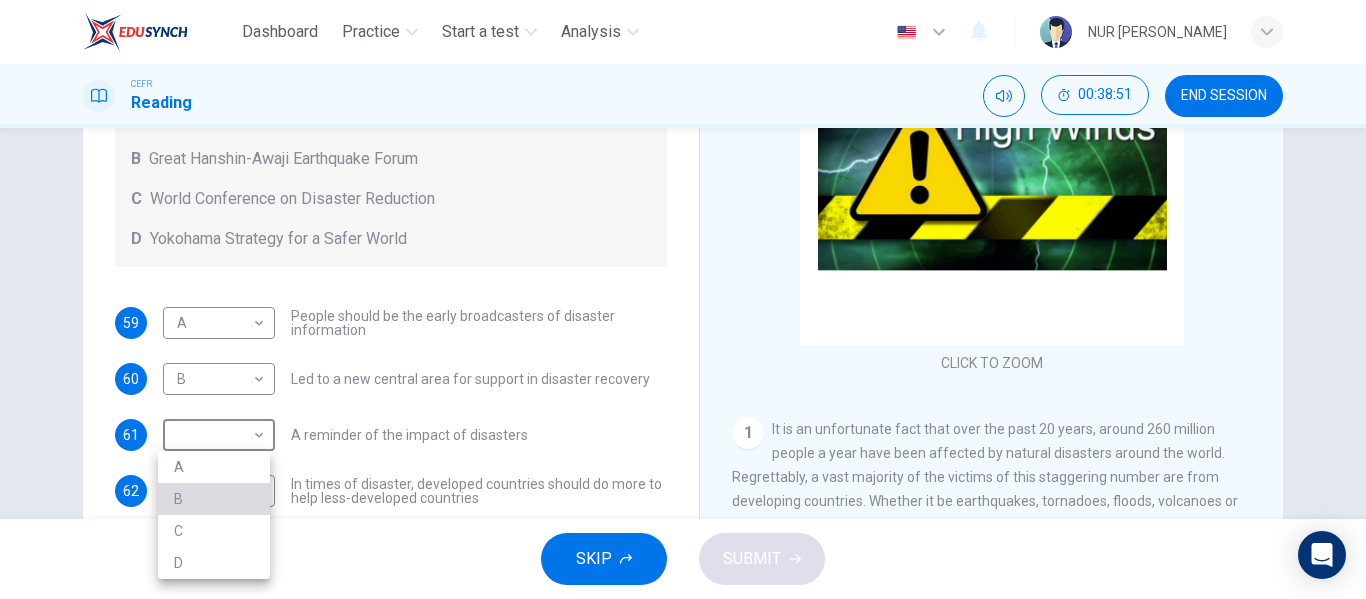 click on "B" at bounding box center [214, 499] 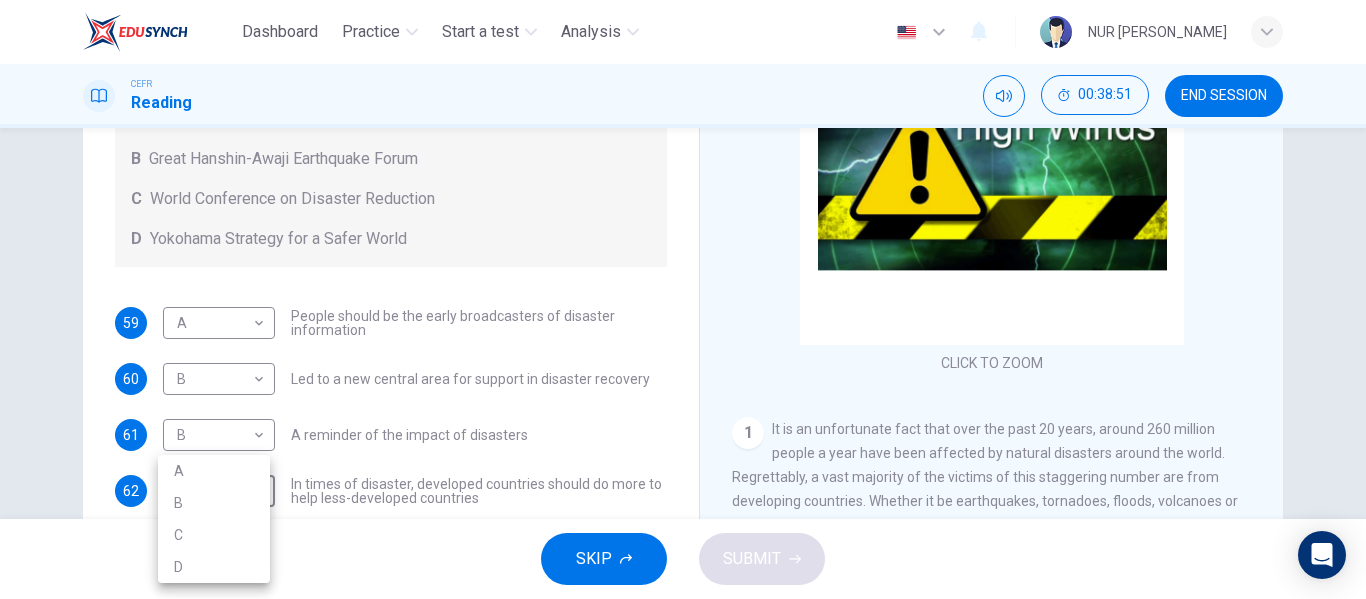 click on "Dashboard Practice Start a test Analysis English en ​ NUR SYAMIMI BINTI MOHD IBRAHIM CEFR Reading 00:38:51 END SESSION Questions 59 - 63 Look at the following statements and the list of disaster control initiatives below.
Match each statement with the correct disaster control initiative,  A-D .
Write the correct letter,  A-D , in the boxes below Disaster Control Initiatives A Hyogo Declaration B Great Hanshin-Awaji Earthquake Forum C World Conference on Disaster Reduction D Yokohama Strategy for a Safer World 59 A A ​ People should be the early broadcasters of disaster information 60 B B ​ Led to a new central area for support in disaster recovery 61 B B ​ A reminder of the impact of disasters 62 ​ ​ In times of disaster, developed countries should do more to help less-developed countries 63 ​ ​ National development and disaster prevention should be considered at the same time Preparing for the Threat CLICK TO ZOOM Click to Zoom 1 2 3 4 5 6 SKIP SUBMIT
Dashboard Practice Start a test" at bounding box center (683, 299) 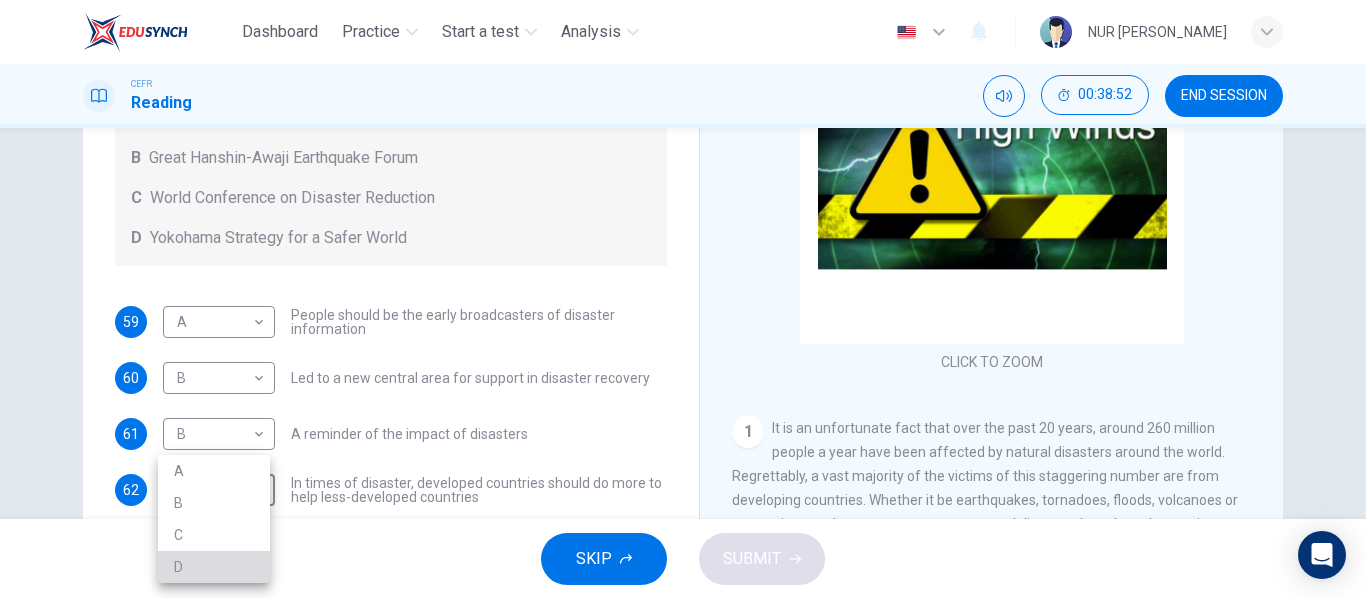click on "D" at bounding box center [214, 567] 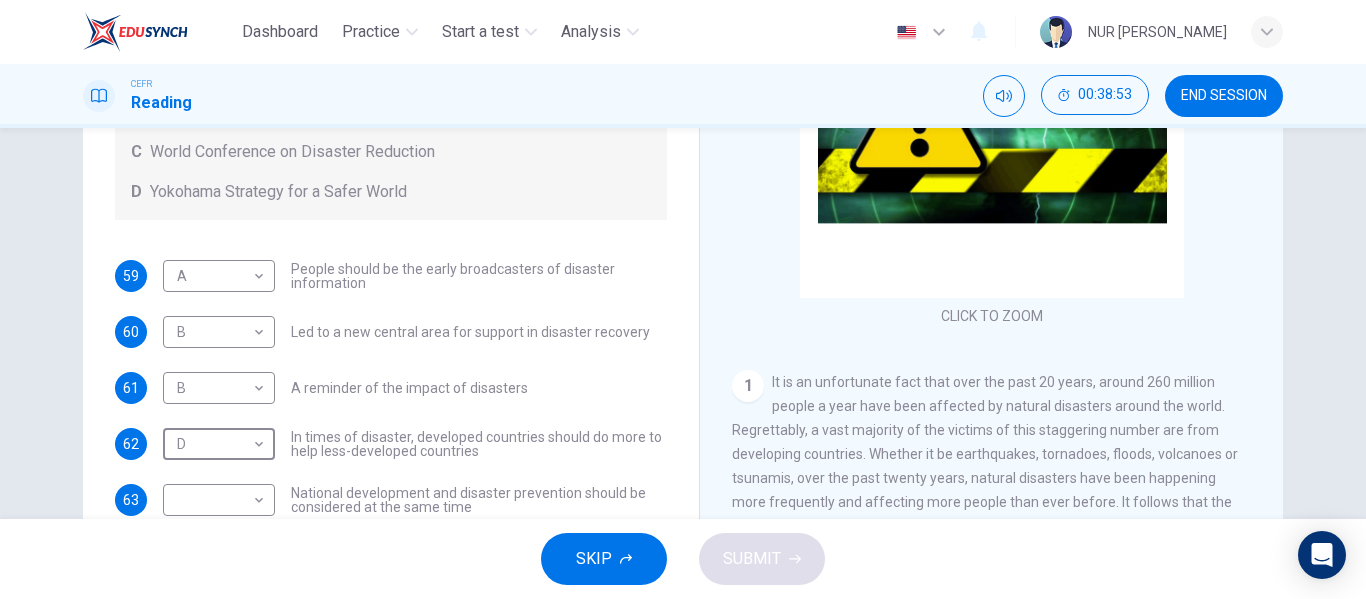 scroll, scrollTop: 384, scrollLeft: 0, axis: vertical 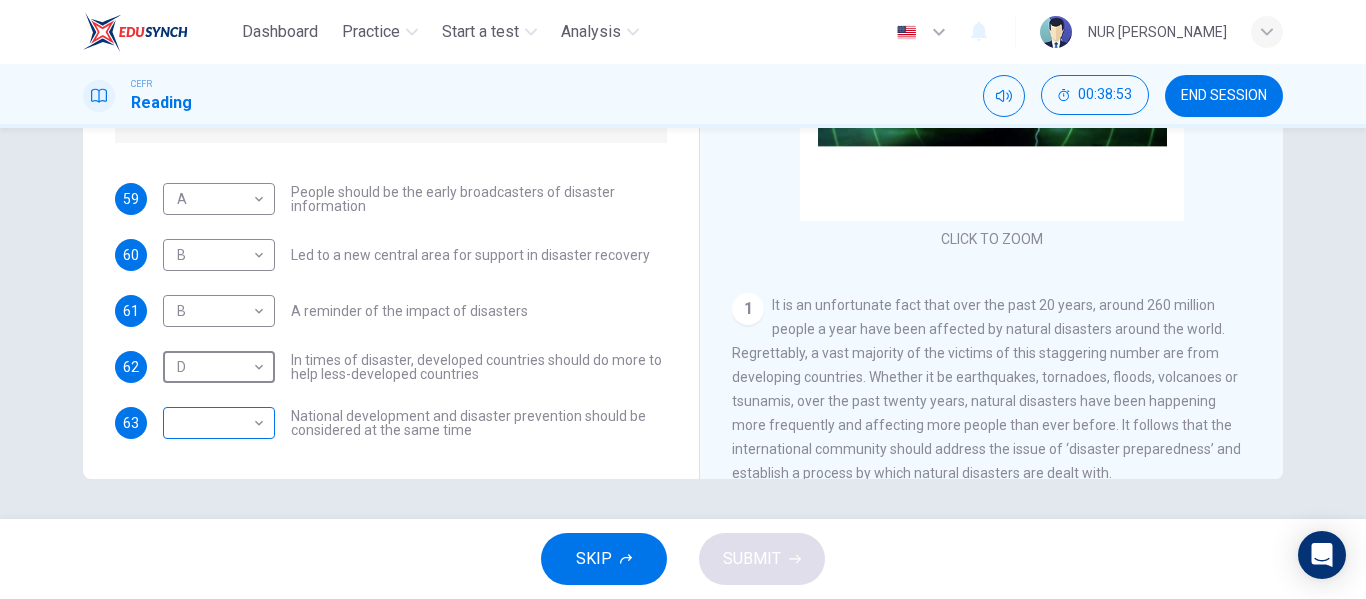 click on "Dashboard Practice Start a test Analysis English en ​ NUR SYAMIMI BINTI MOHD IBRAHIM CEFR Reading 00:38:53 END SESSION Questions 59 - 63 Look at the following statements and the list of disaster control initiatives below.
Match each statement with the correct disaster control initiative,  A-D .
Write the correct letter,  A-D , in the boxes below Disaster Control Initiatives A Hyogo Declaration B Great Hanshin-Awaji Earthquake Forum C World Conference on Disaster Reduction D Yokohama Strategy for a Safer World 59 A A ​ People should be the early broadcasters of disaster information 60 B B ​ Led to a new central area for support in disaster recovery 61 B B ​ A reminder of the impact of disasters 62 D D ​ In times of disaster, developed countries should do more to help less-developed countries 63 ​ ​ National development and disaster prevention should be considered at the same time Preparing for the Threat CLICK TO ZOOM Click to Zoom 1 2 3 4 5 6 SKIP SUBMIT
Dashboard Practice Start a test" at bounding box center [683, 299] 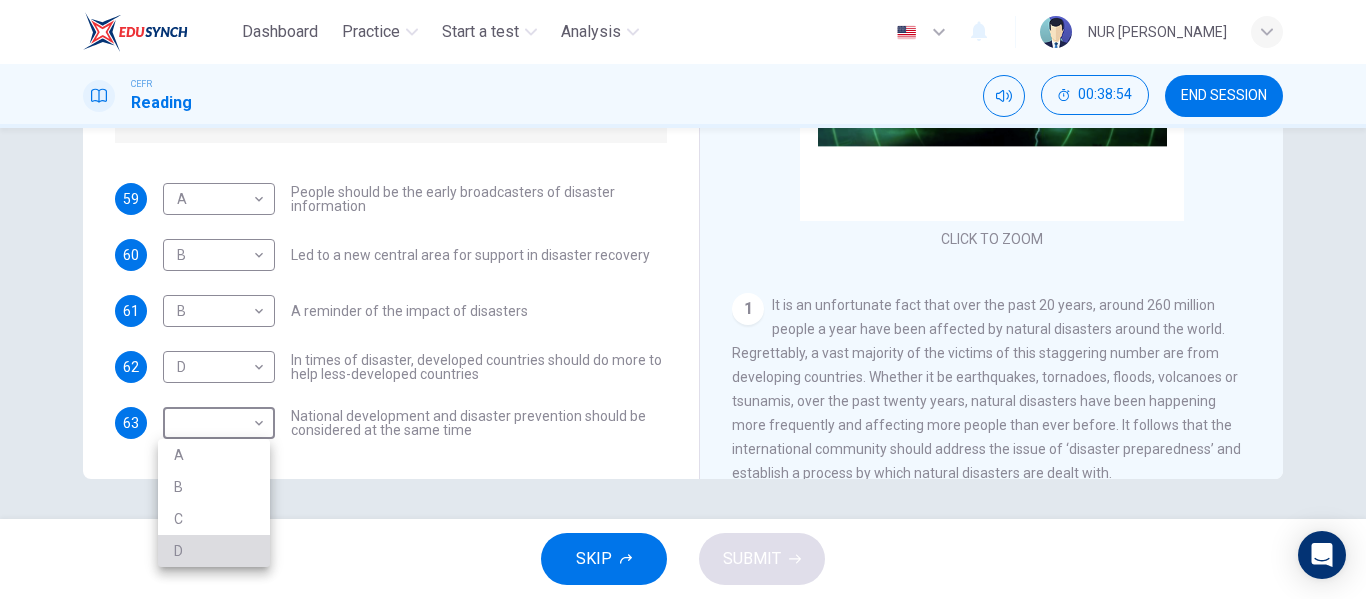 click on "D" at bounding box center (214, 551) 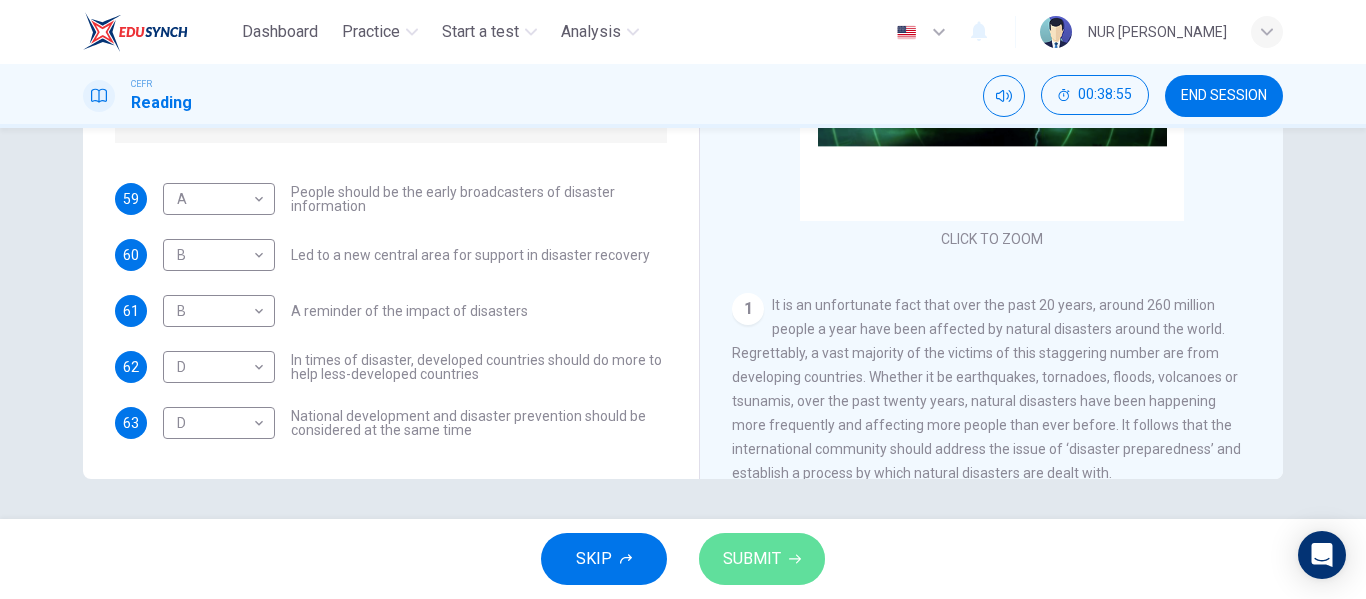 click on "SUBMIT" at bounding box center [752, 559] 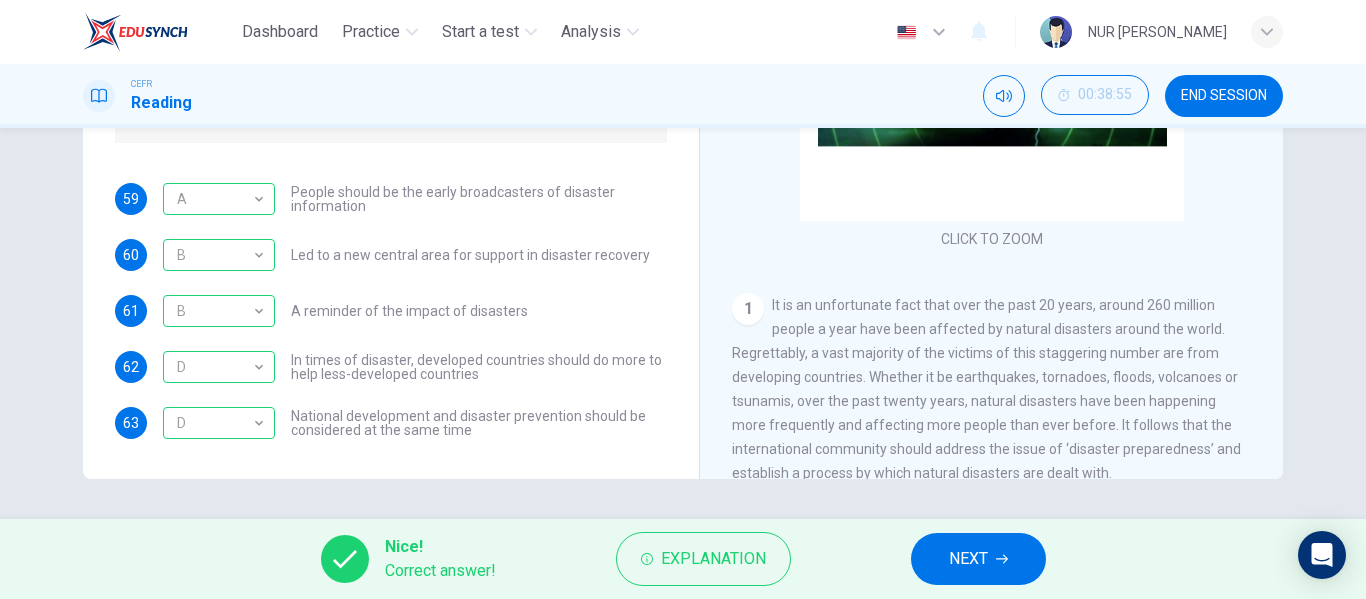 click on "NEXT" at bounding box center [978, 559] 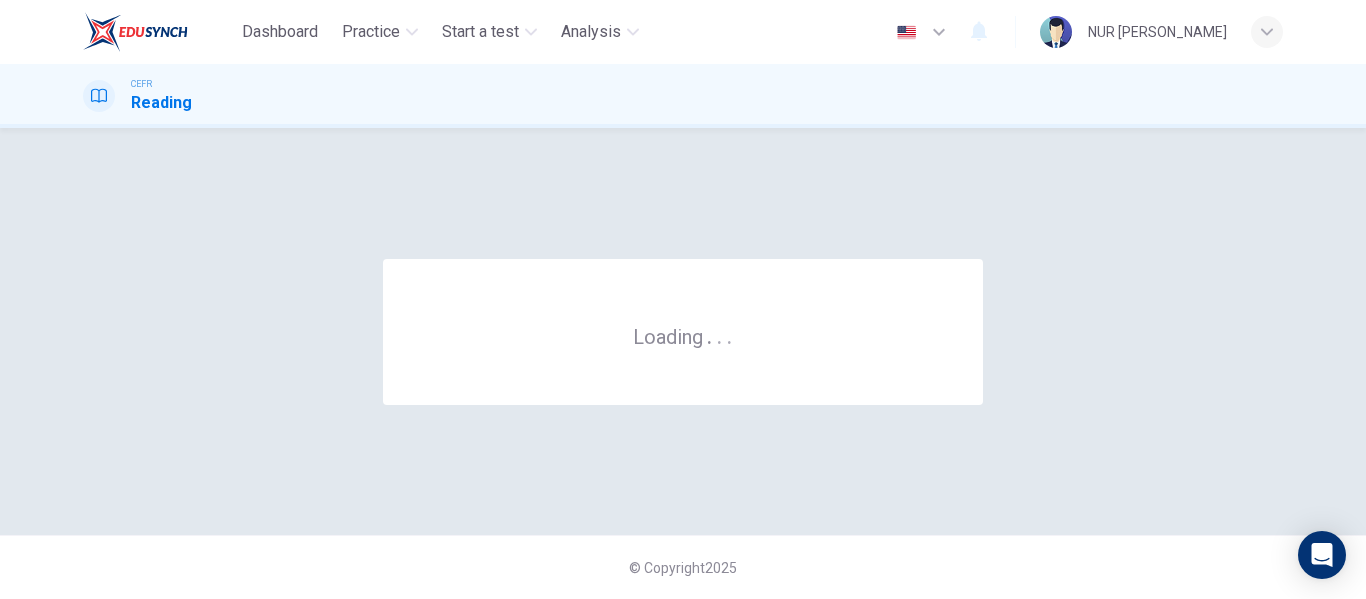 scroll, scrollTop: 0, scrollLeft: 0, axis: both 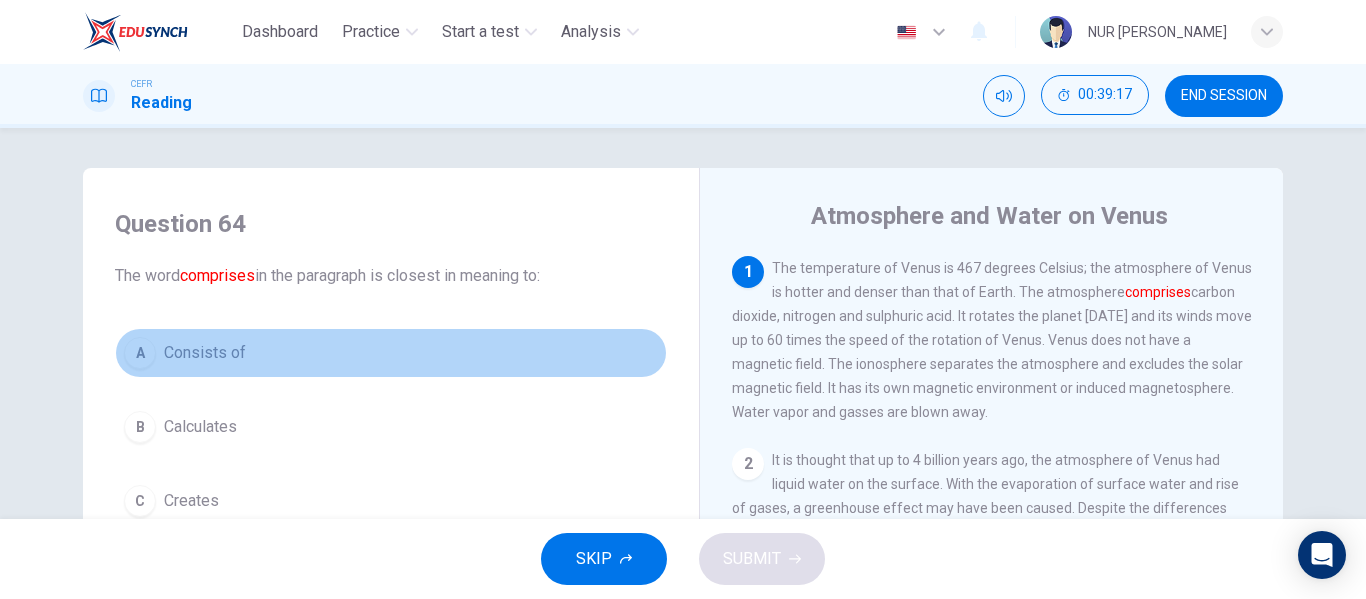 click on "A Consists of" at bounding box center [391, 353] 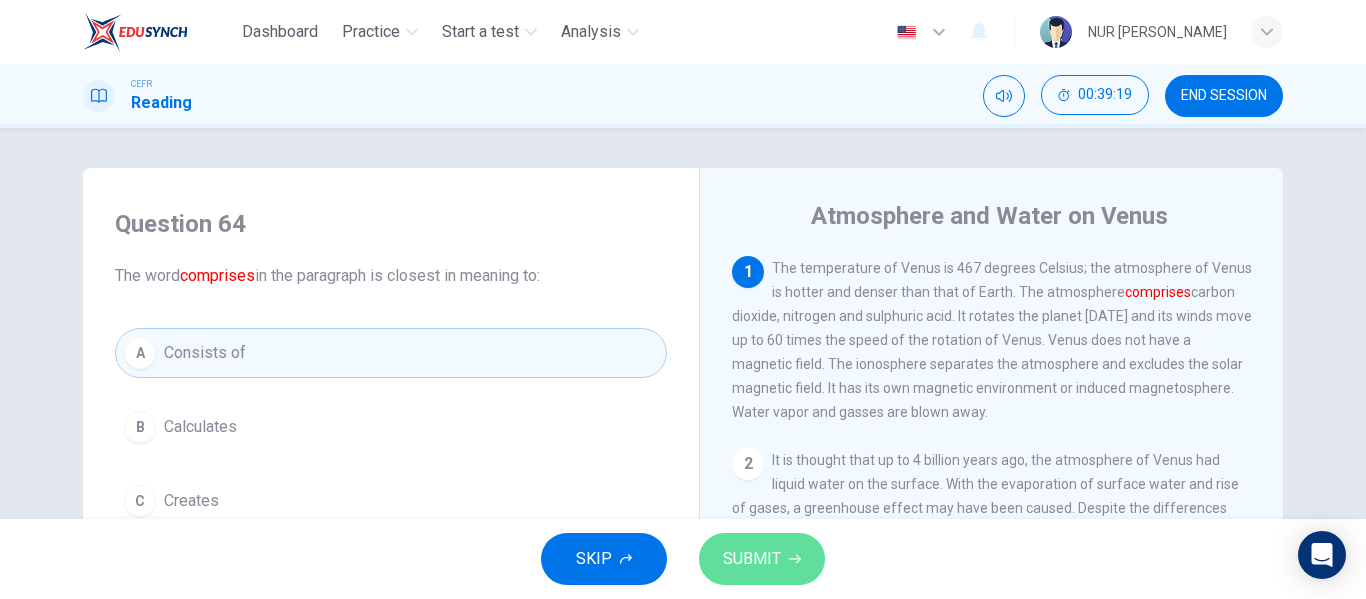 click on "SUBMIT" at bounding box center (752, 559) 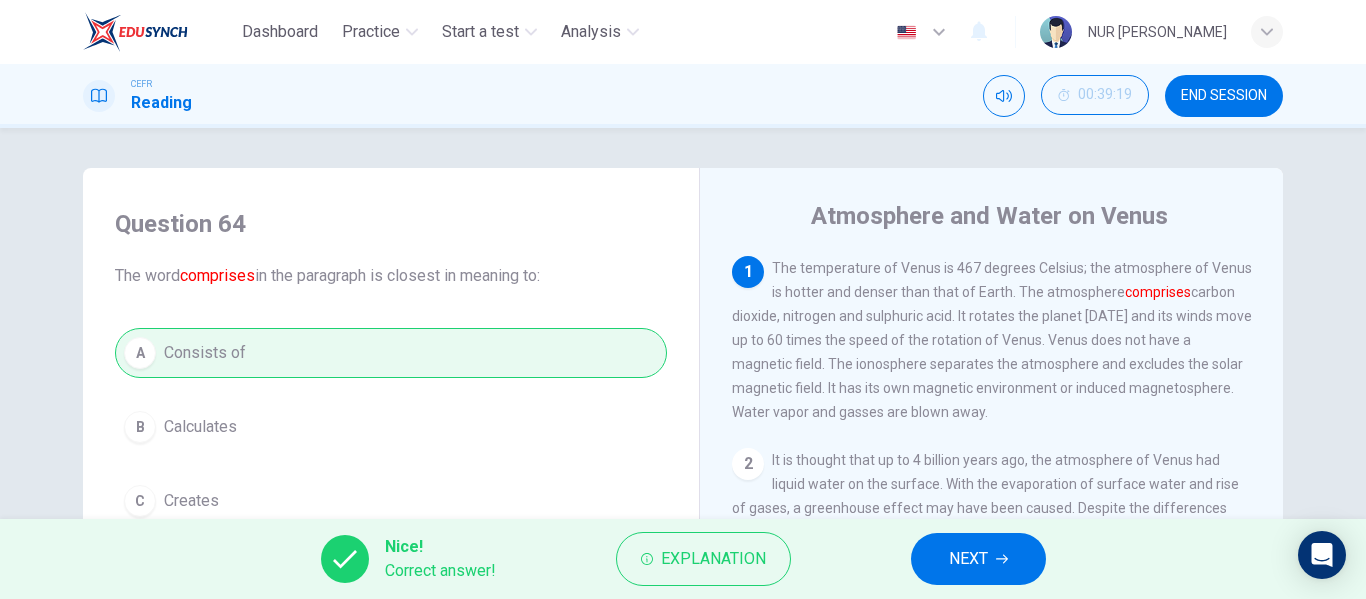 click on "NEXT" at bounding box center (978, 559) 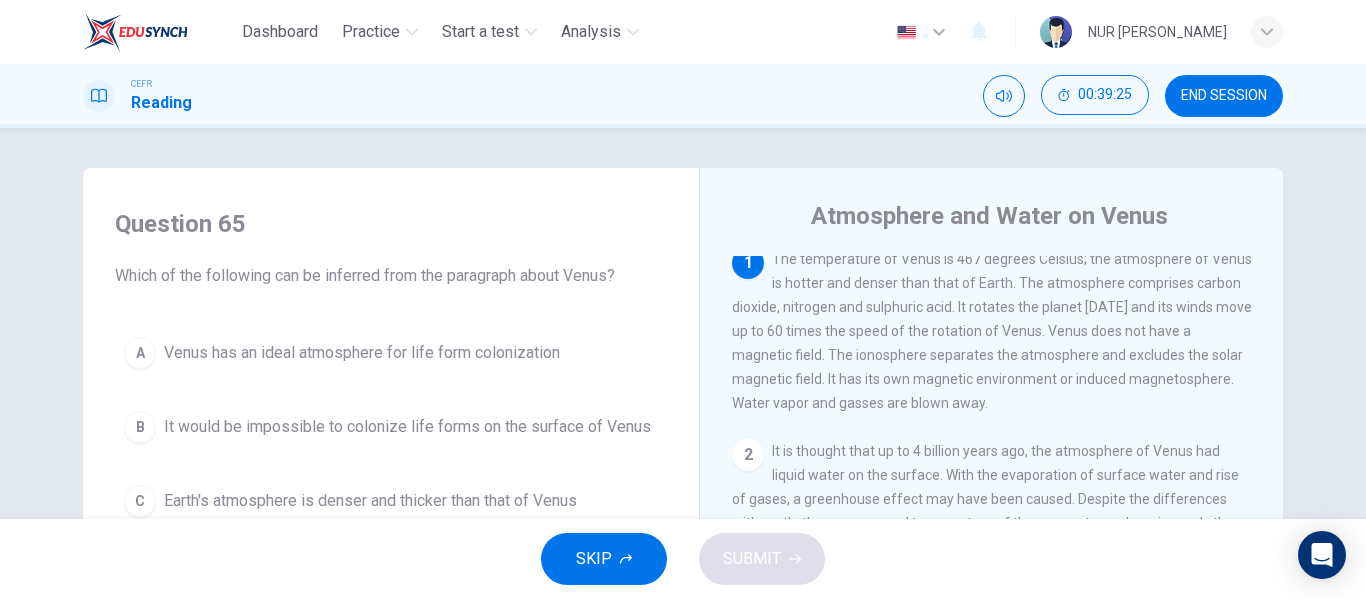 scroll, scrollTop: 10, scrollLeft: 0, axis: vertical 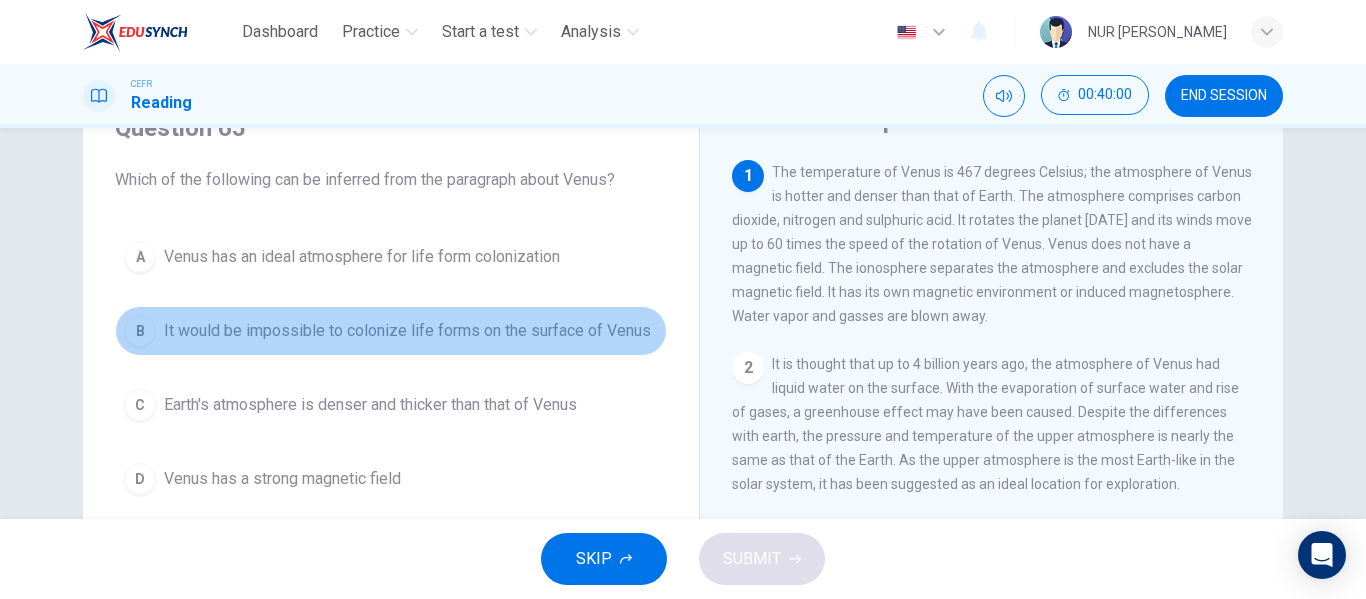 click on "It would be impossible to colonize life forms on the surface of Venus" at bounding box center [407, 331] 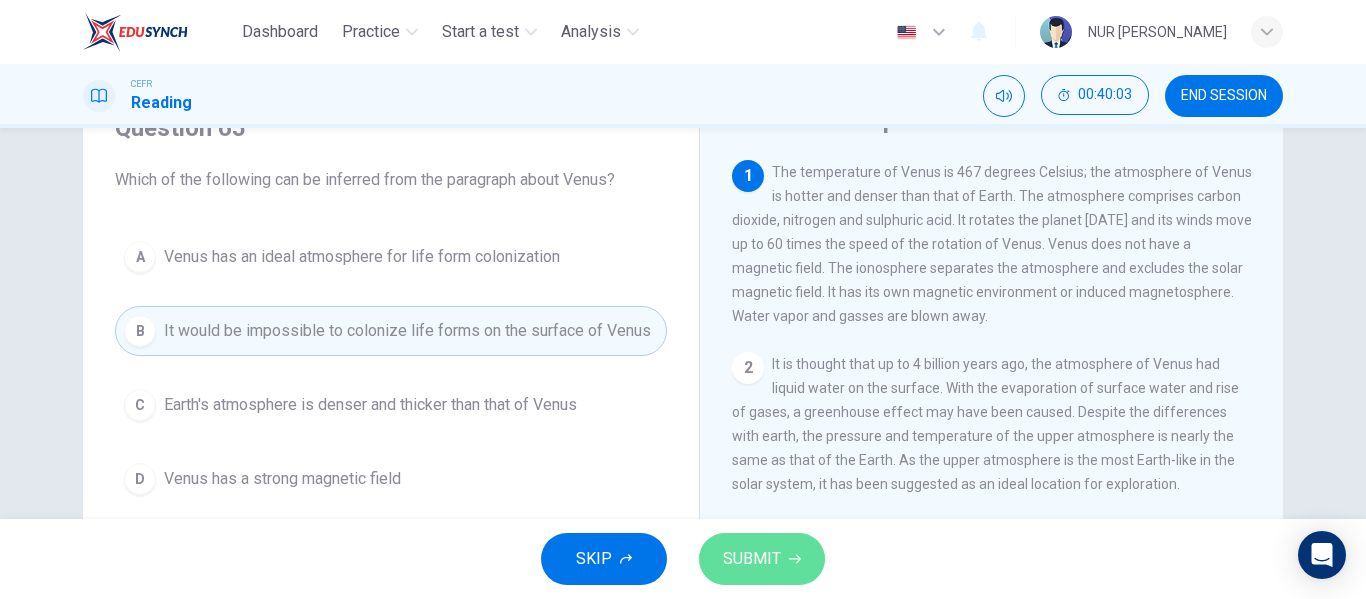 click on "SUBMIT" at bounding box center [762, 559] 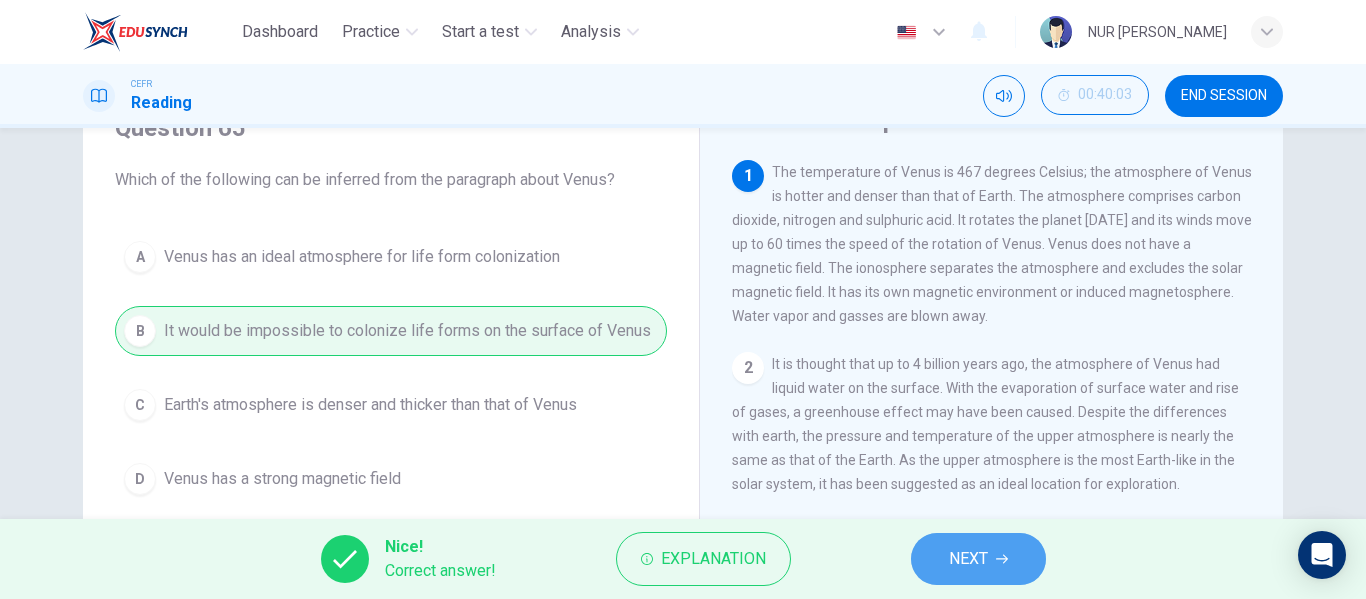 click on "NEXT" at bounding box center [978, 559] 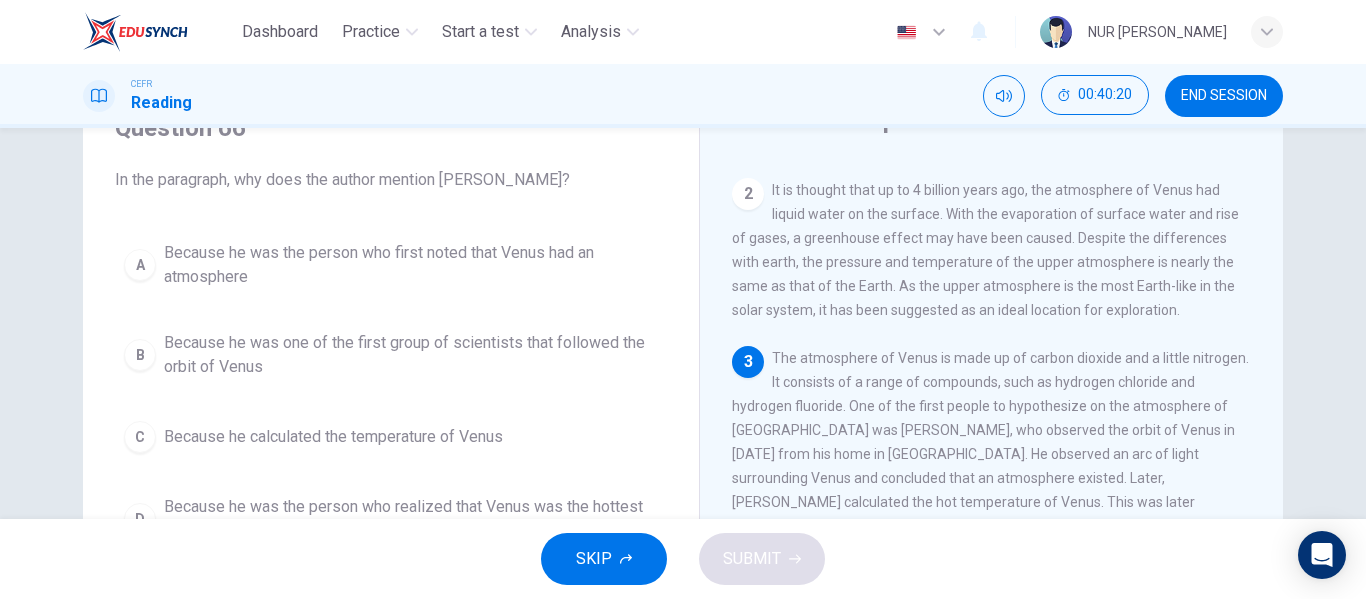 scroll, scrollTop: 175, scrollLeft: 0, axis: vertical 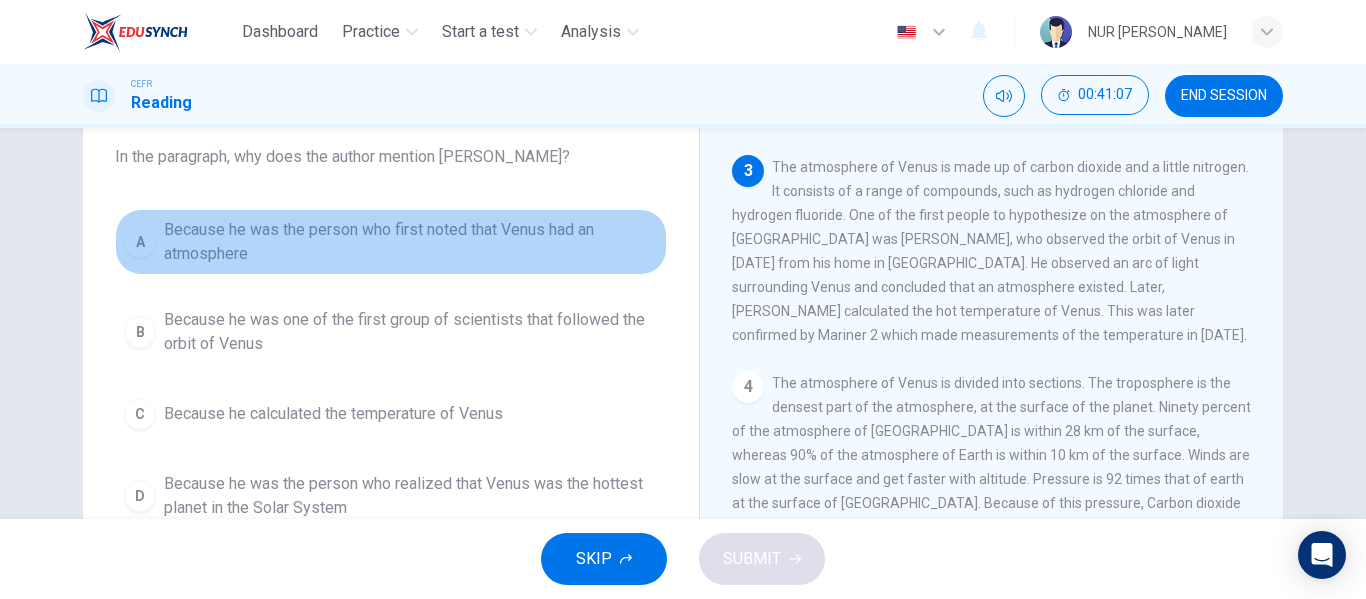 click on "Because he was the person who first noted that Venus had an atmosphere" at bounding box center (411, 242) 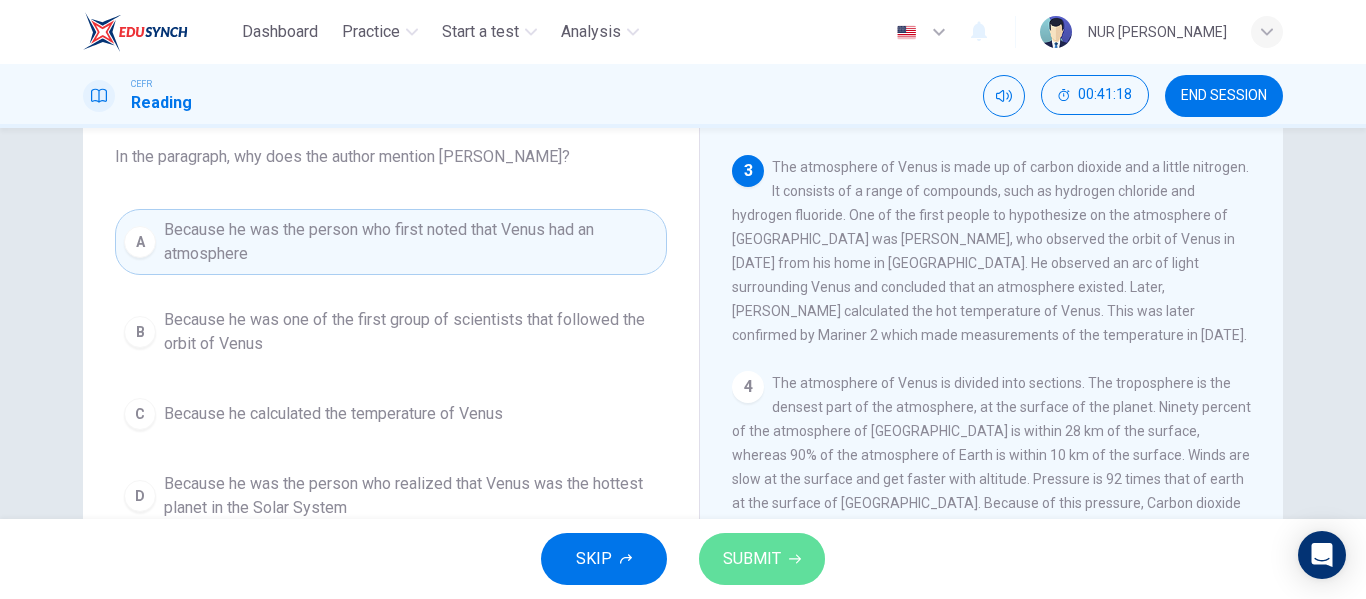 click on "SUBMIT" at bounding box center [762, 559] 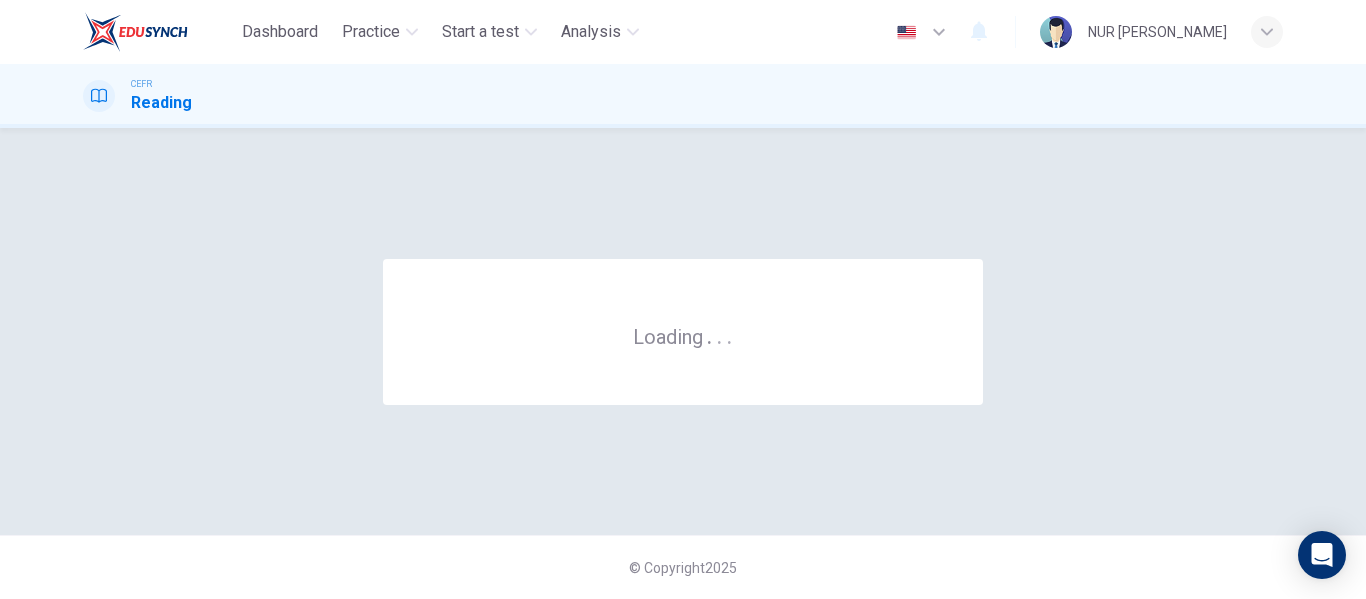 scroll, scrollTop: 0, scrollLeft: 0, axis: both 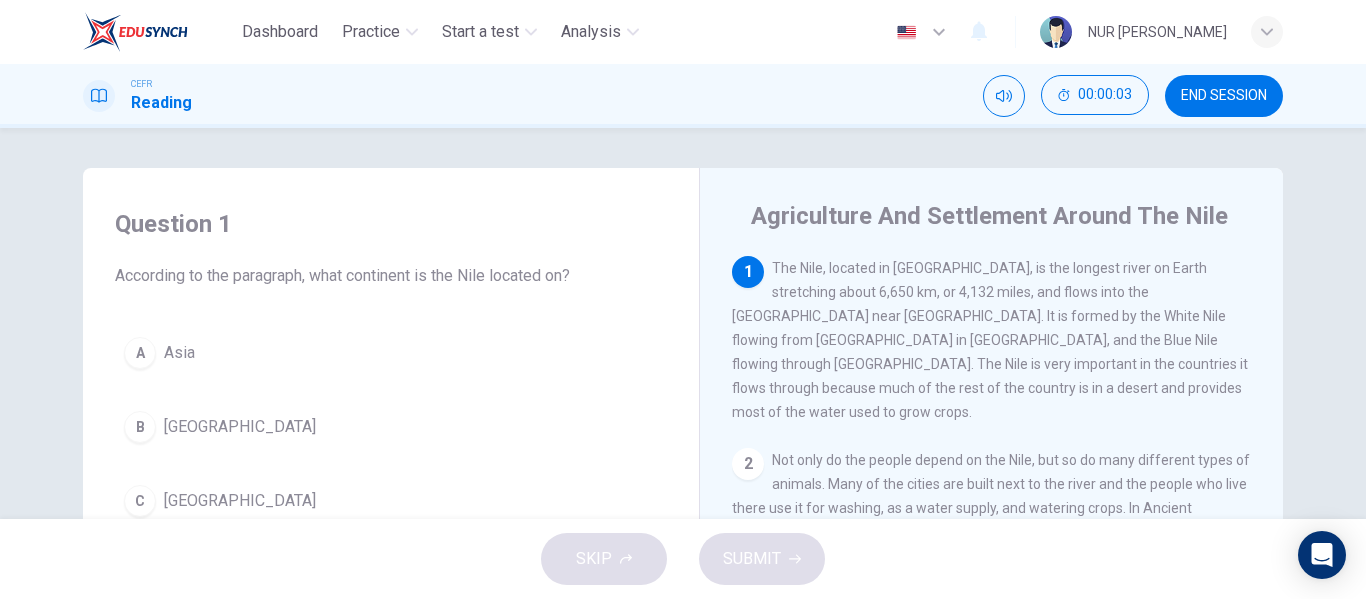 click on "[GEOGRAPHIC_DATA]" at bounding box center [240, 501] 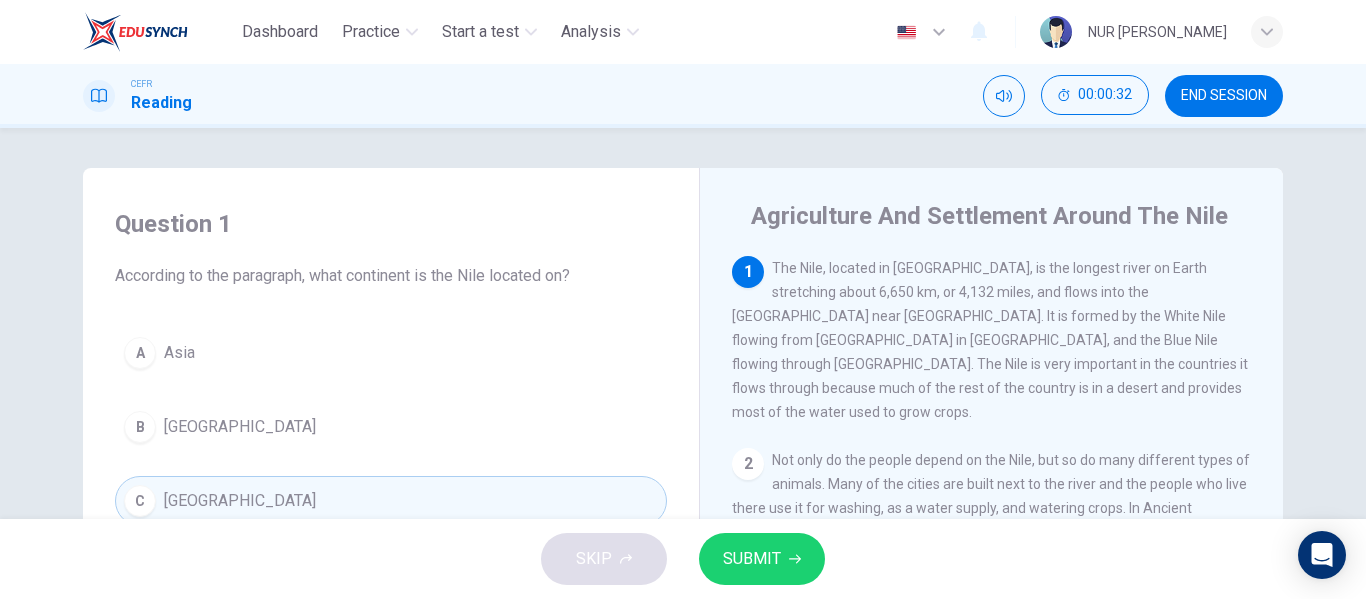 click on "SUBMIT" at bounding box center (752, 559) 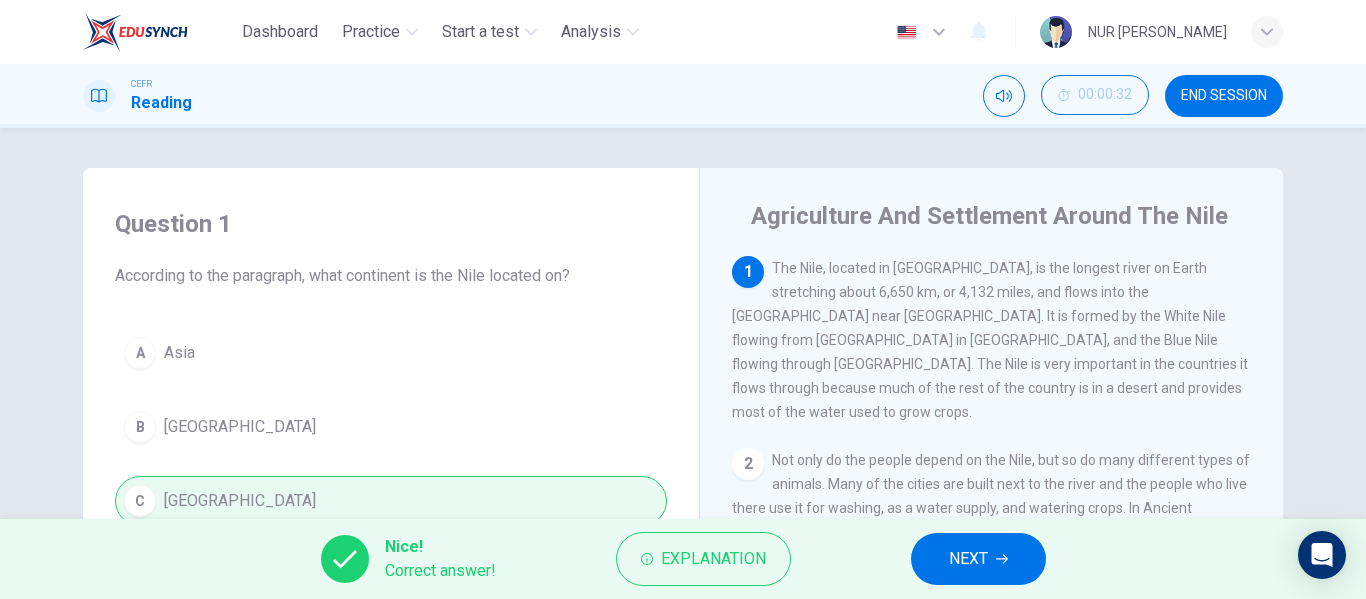click on "NEXT" at bounding box center (968, 559) 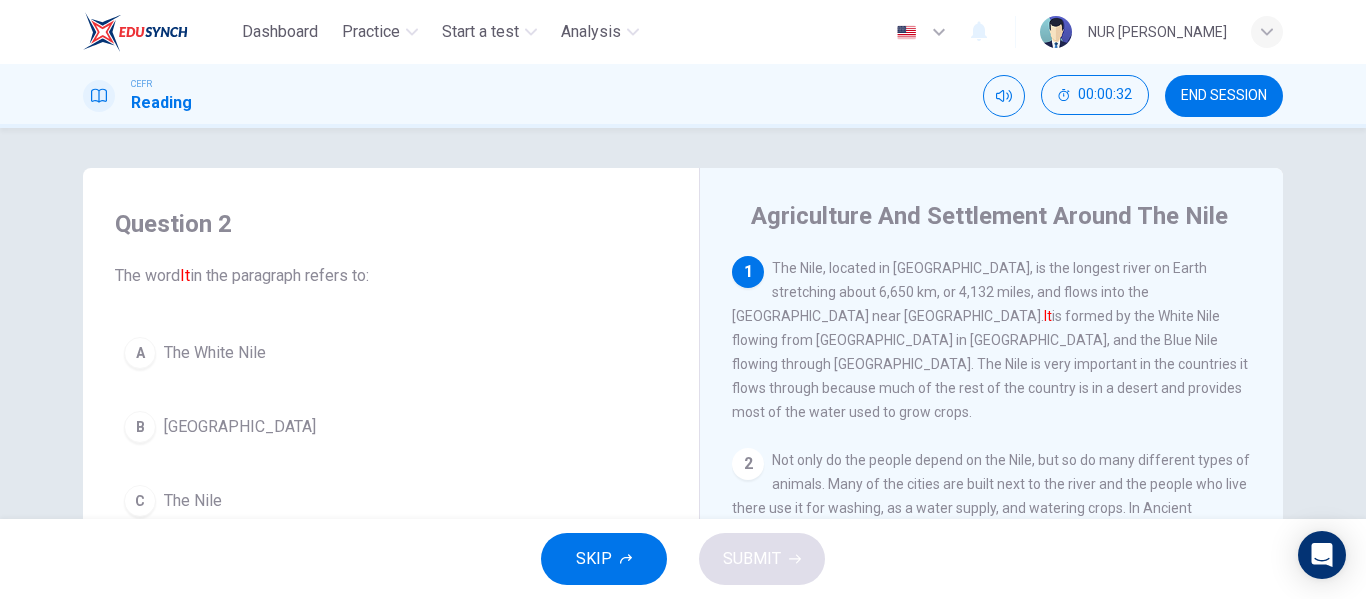 scroll, scrollTop: 100, scrollLeft: 0, axis: vertical 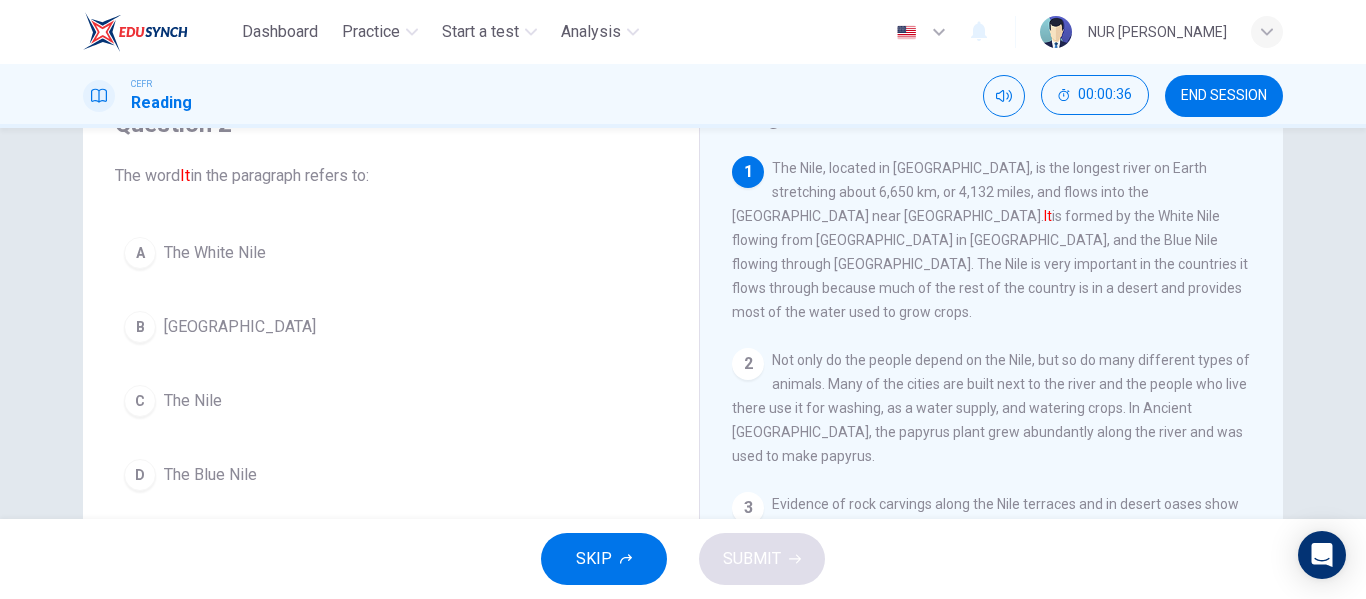click on "C The Nile" at bounding box center [391, 401] 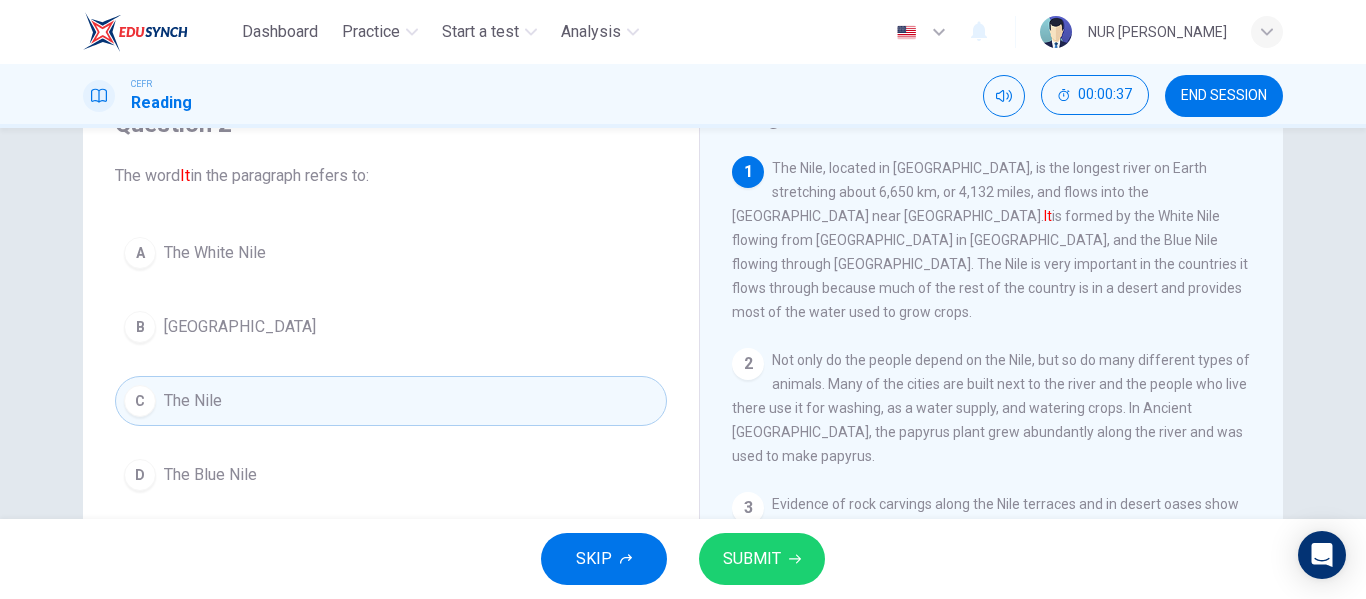 click on "SUBMIT" at bounding box center (752, 559) 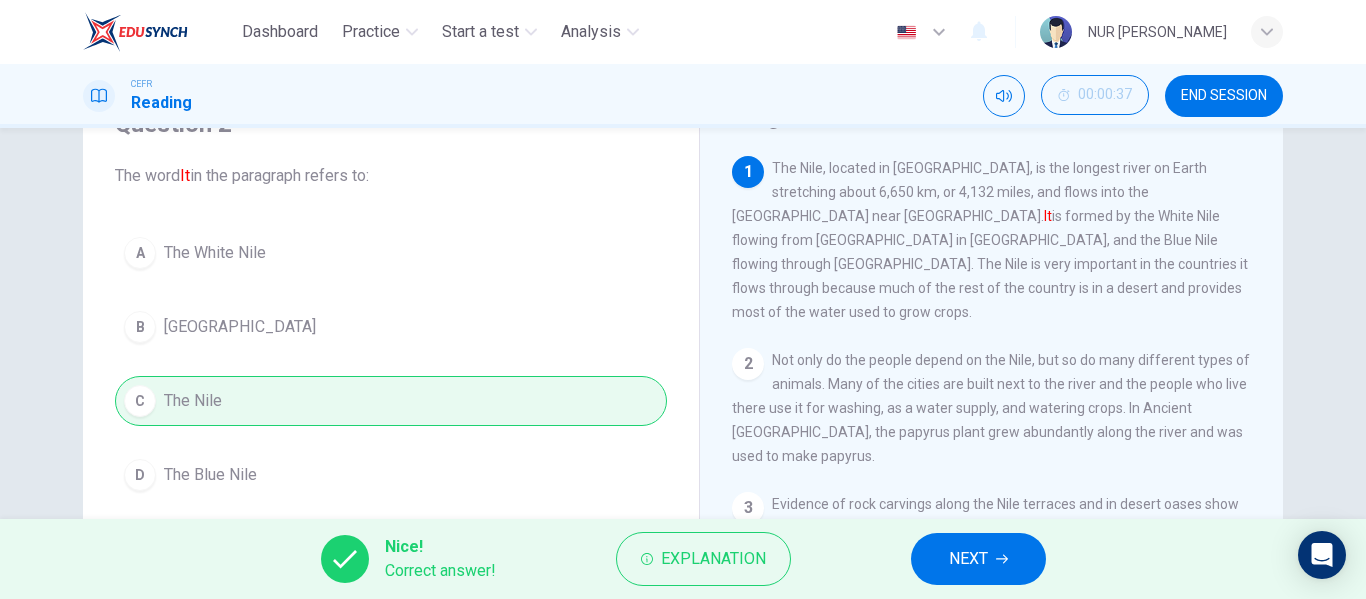 click on "NEXT" at bounding box center [978, 559] 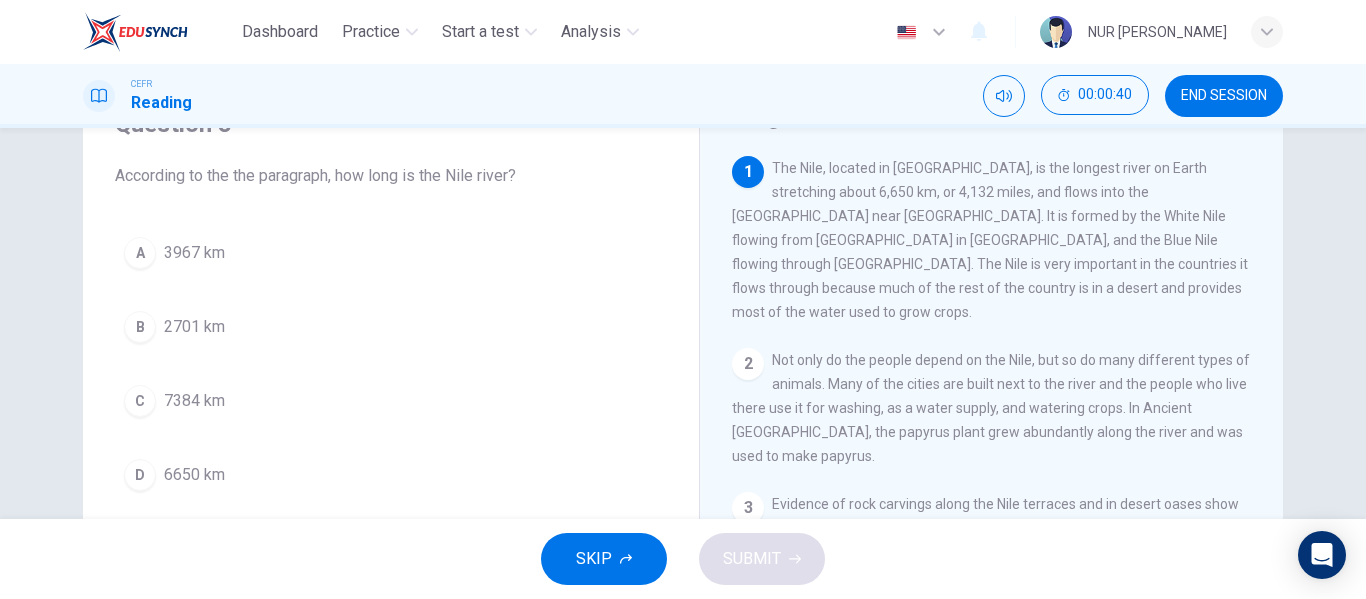 click on "6650 km" at bounding box center [194, 475] 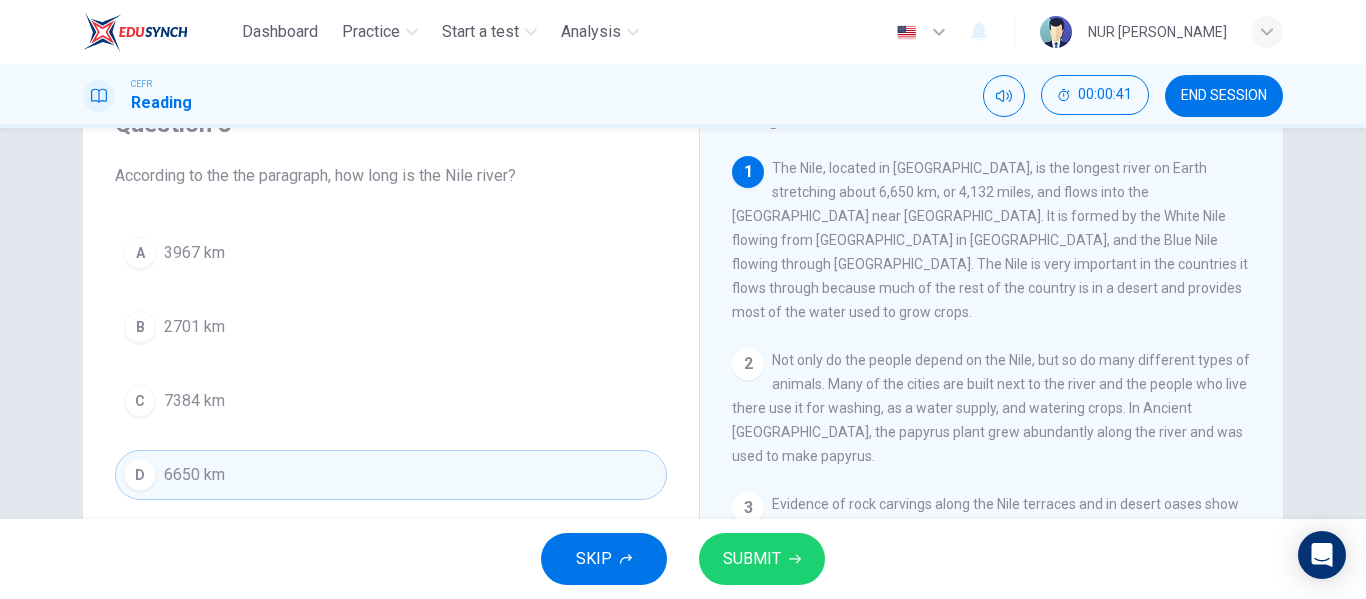 click on "SUBMIT" at bounding box center [762, 559] 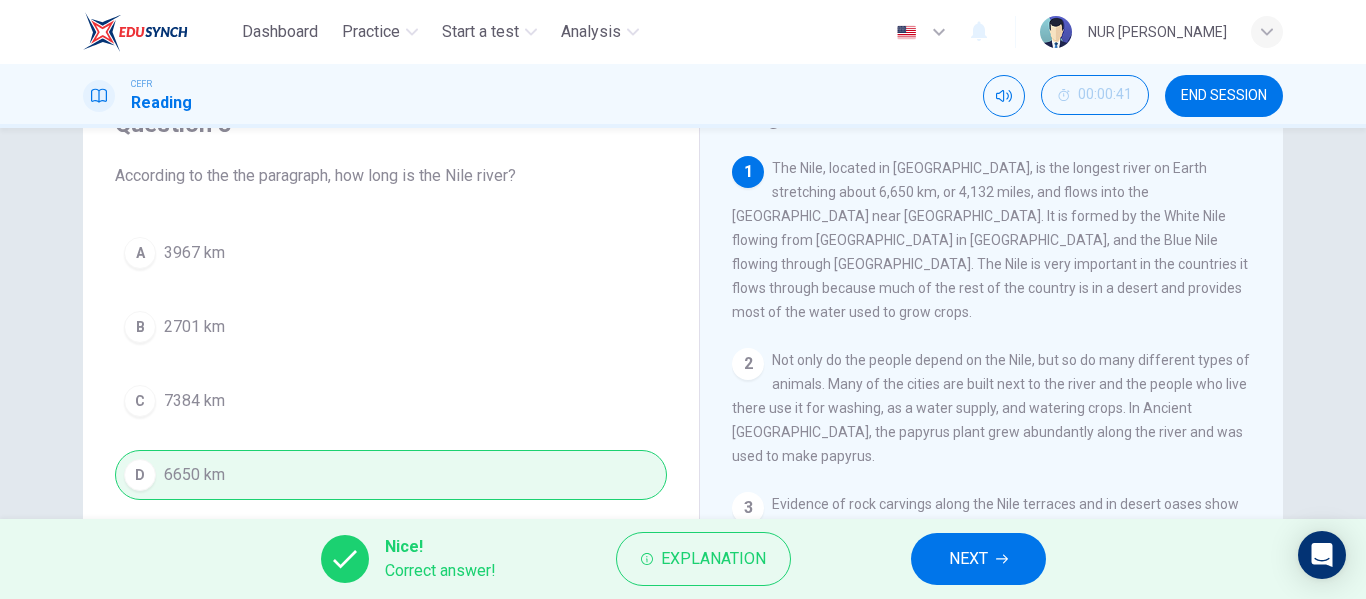 click on "NEXT" at bounding box center [968, 559] 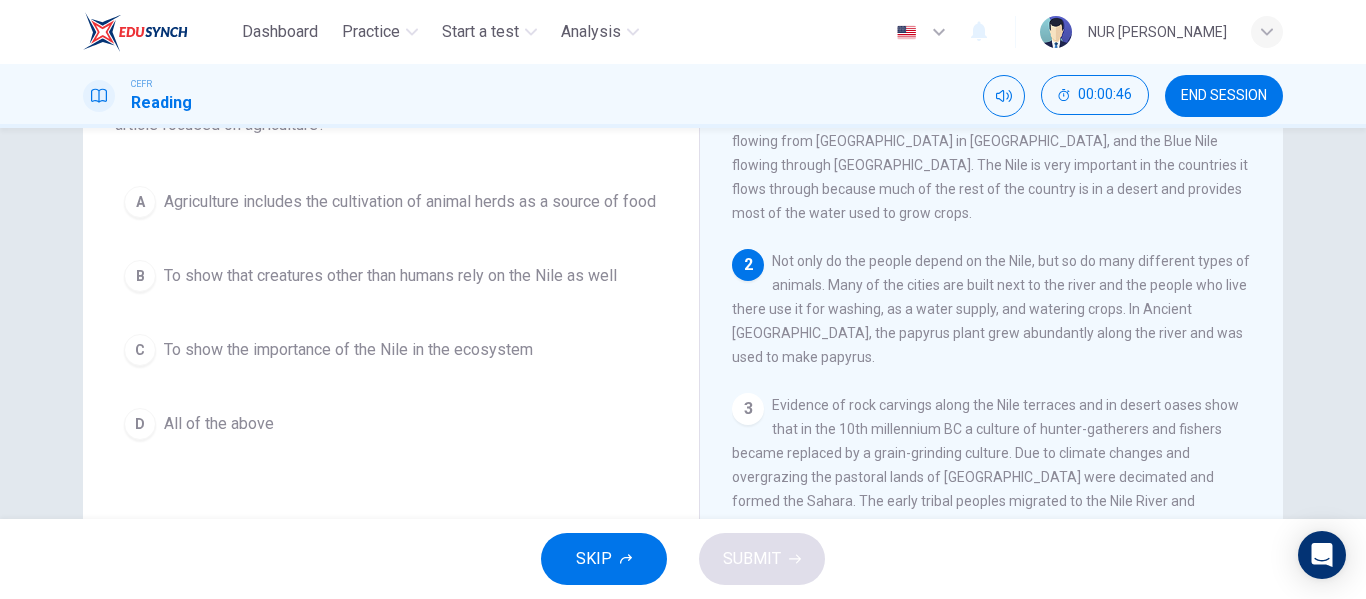 scroll, scrollTop: 200, scrollLeft: 0, axis: vertical 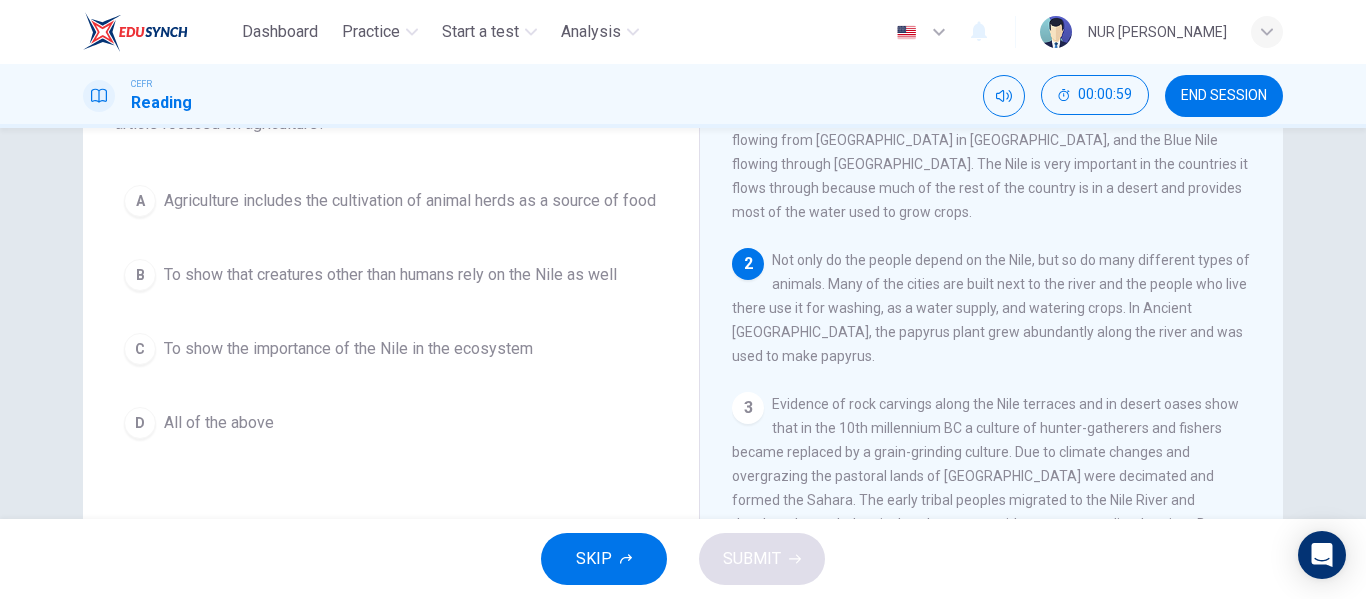 click on "To show that creatures other than humans rely on the Nile as well" at bounding box center (390, 275) 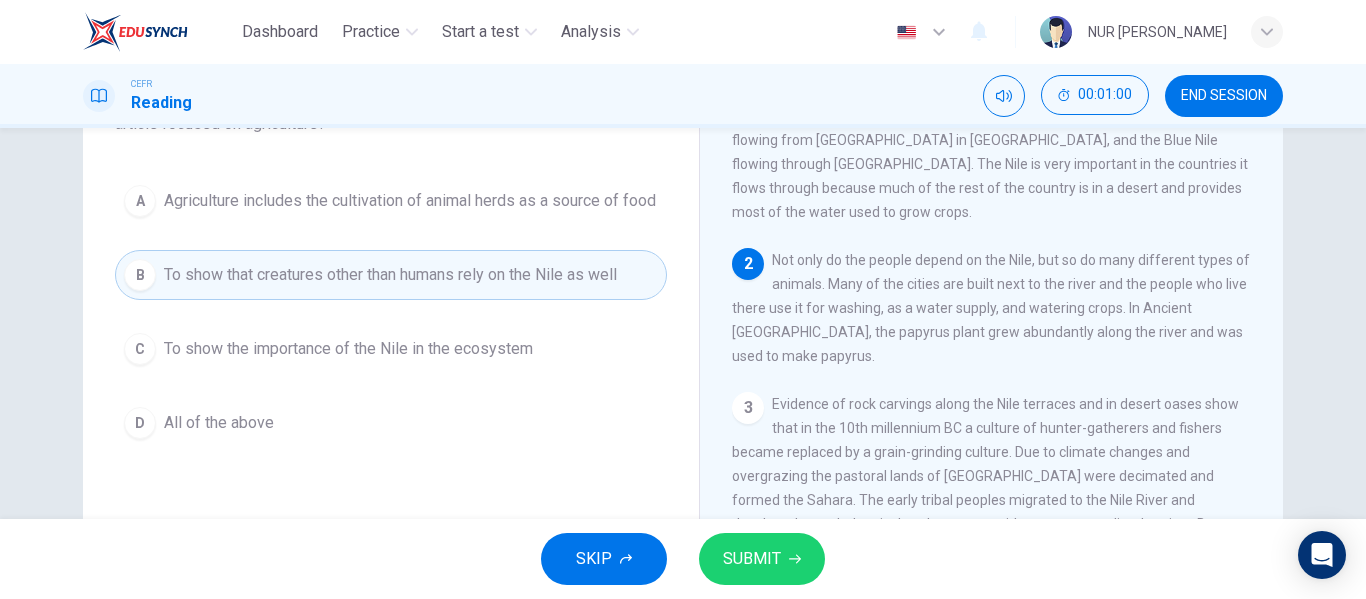 click on "SUBMIT" at bounding box center [752, 559] 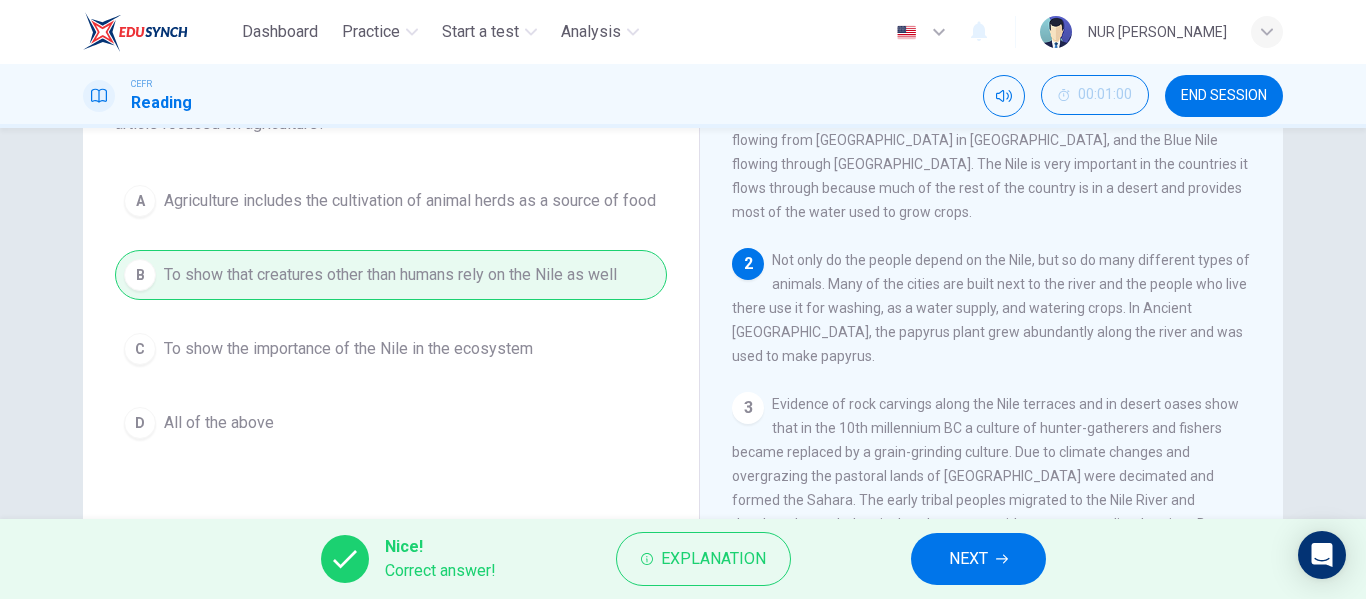 click on "Nice! Correct answer! Explanation NEXT" at bounding box center [683, 559] 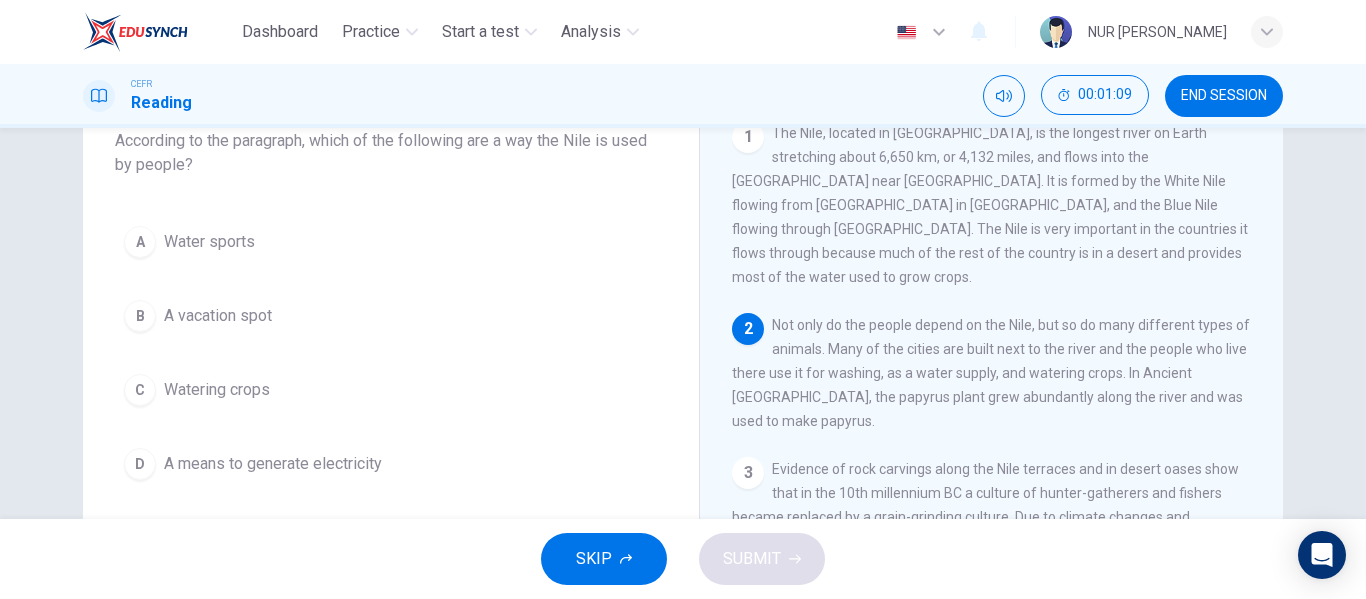 scroll, scrollTop: 100, scrollLeft: 0, axis: vertical 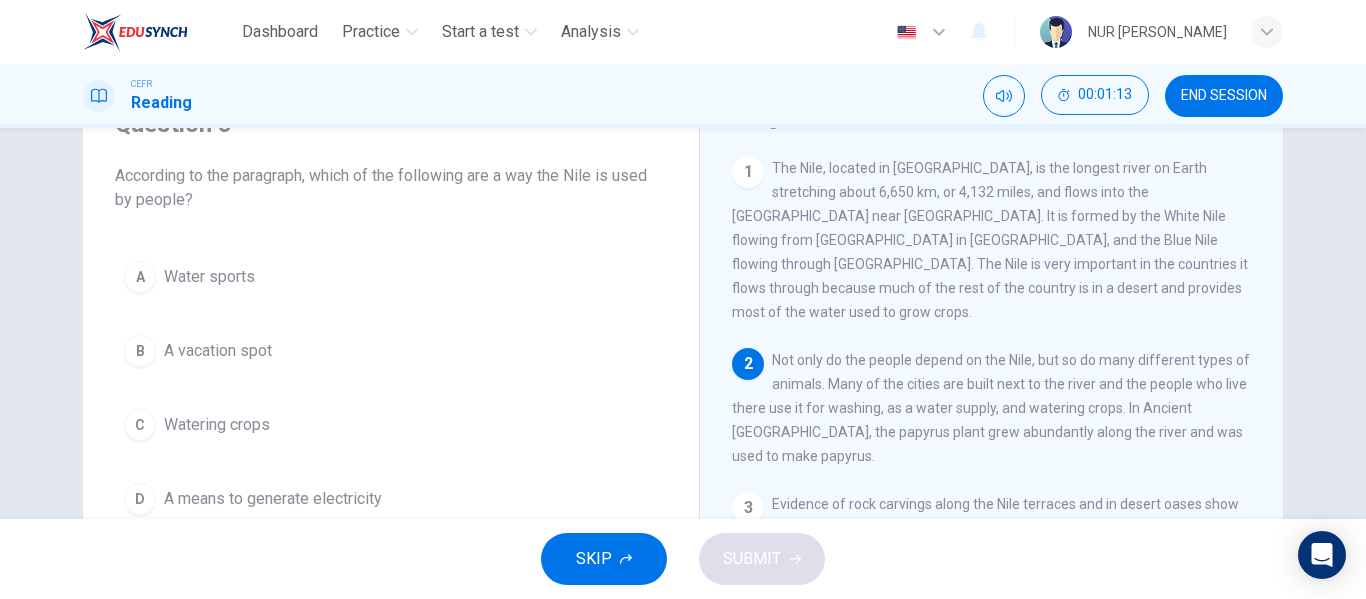 click on "C Watering crops" at bounding box center [391, 425] 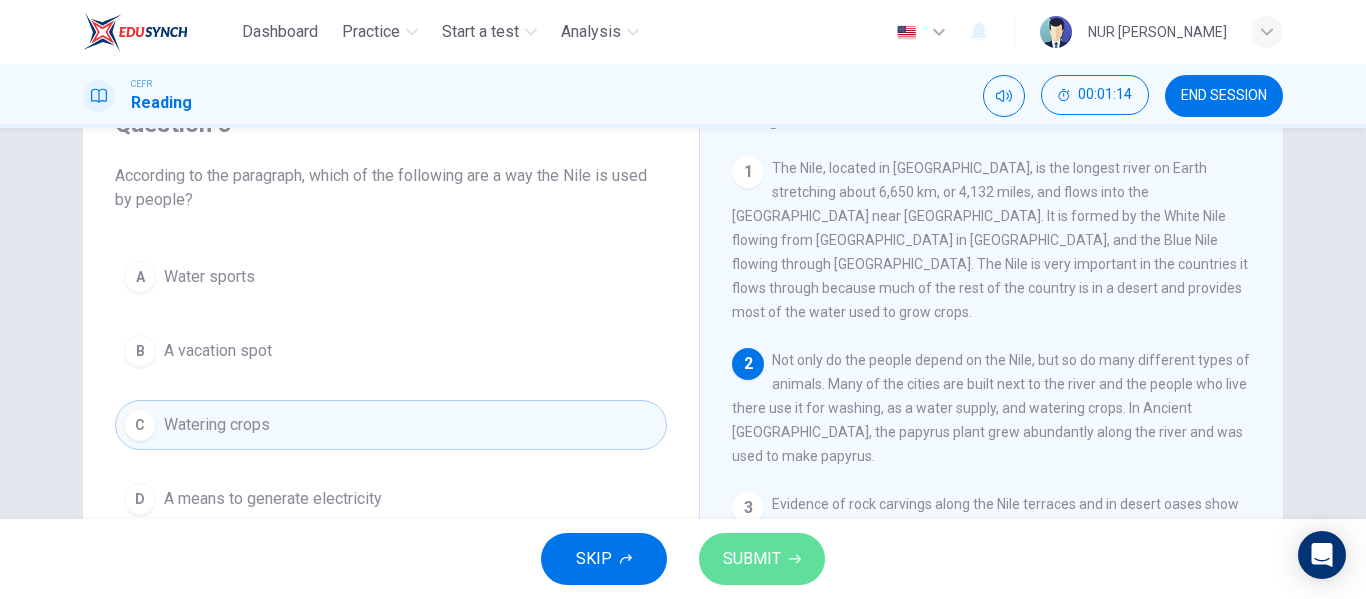 click on "SUBMIT" at bounding box center (752, 559) 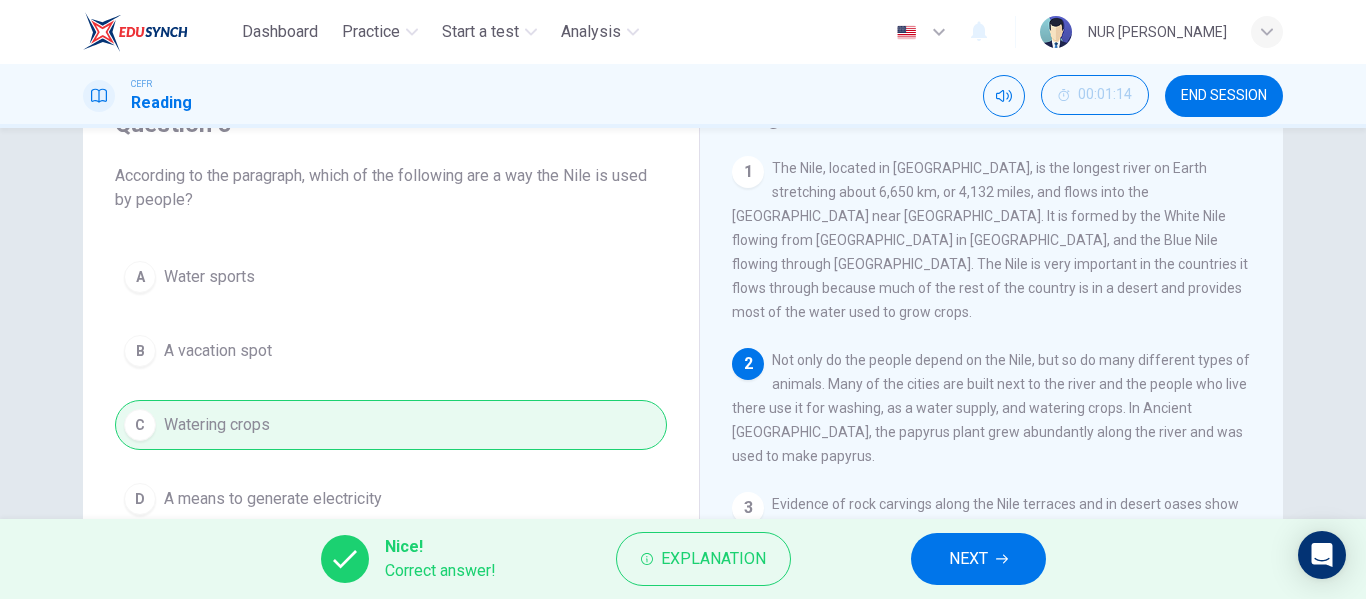 scroll, scrollTop: 0, scrollLeft: 0, axis: both 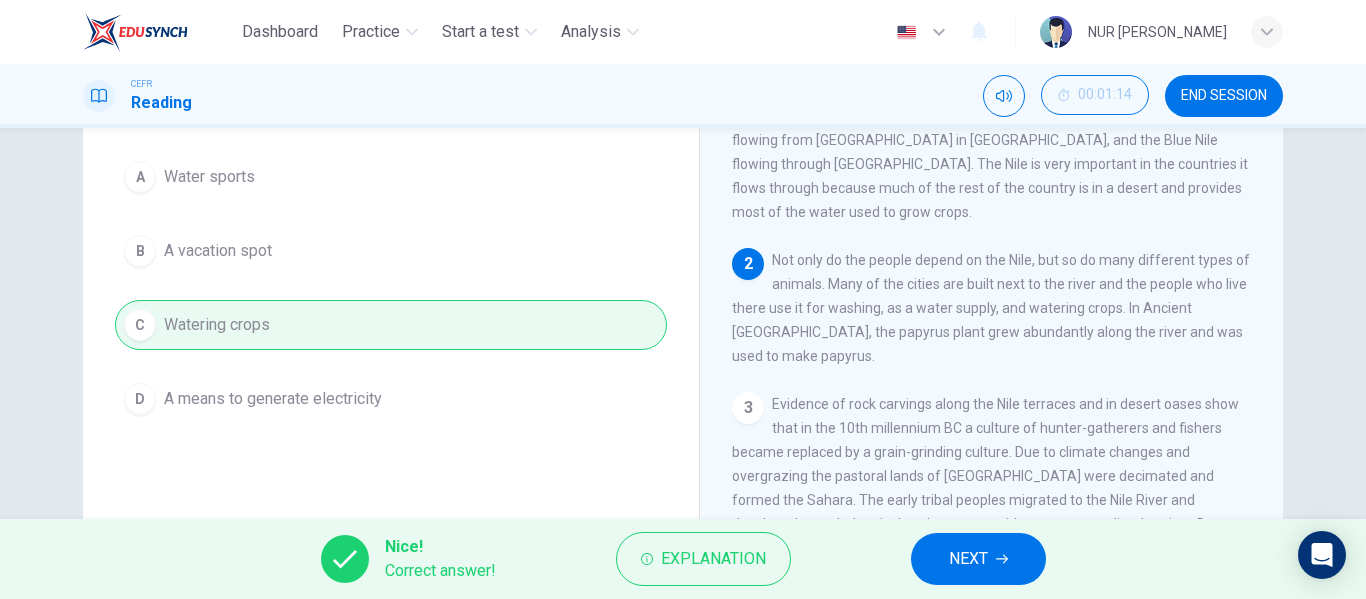 click on "NEXT" at bounding box center [968, 559] 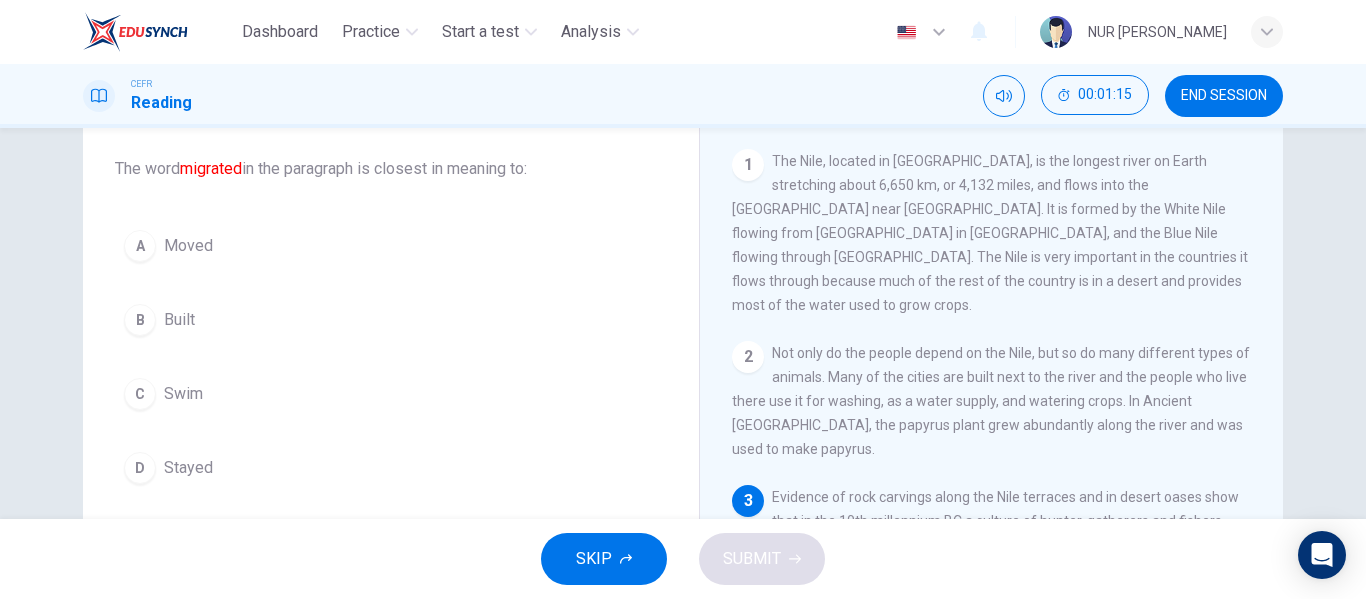 scroll, scrollTop: 76, scrollLeft: 0, axis: vertical 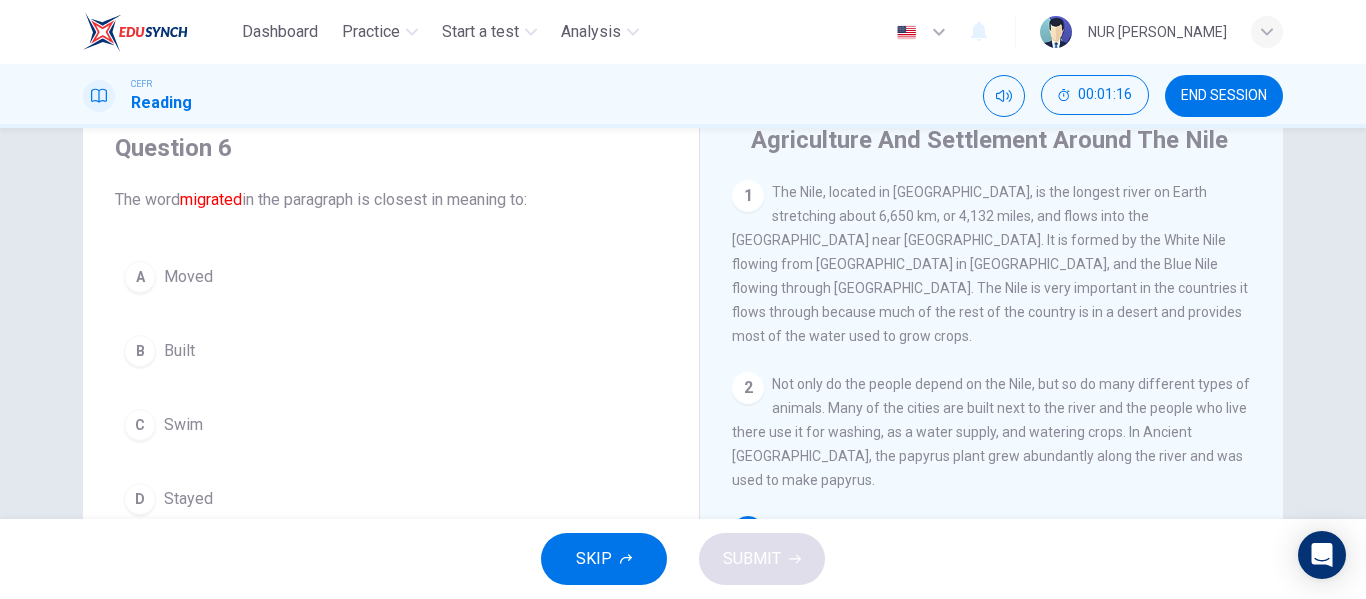 click on "A Moved" at bounding box center [391, 277] 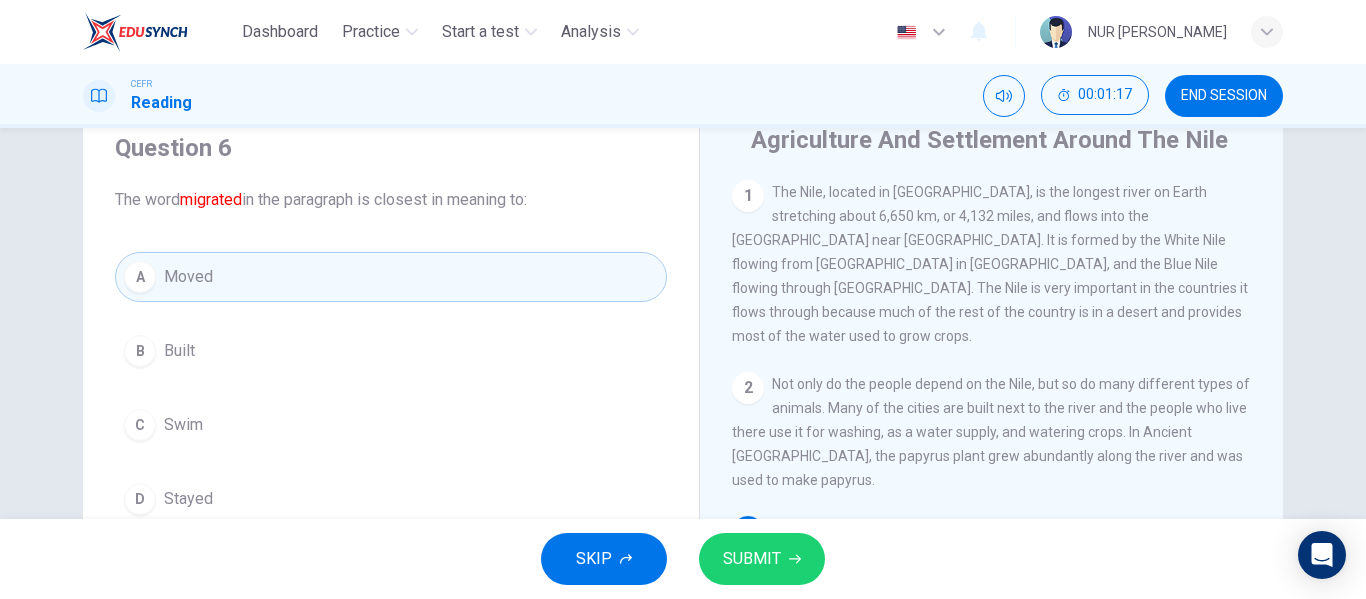 click on "SUBMIT" at bounding box center (752, 559) 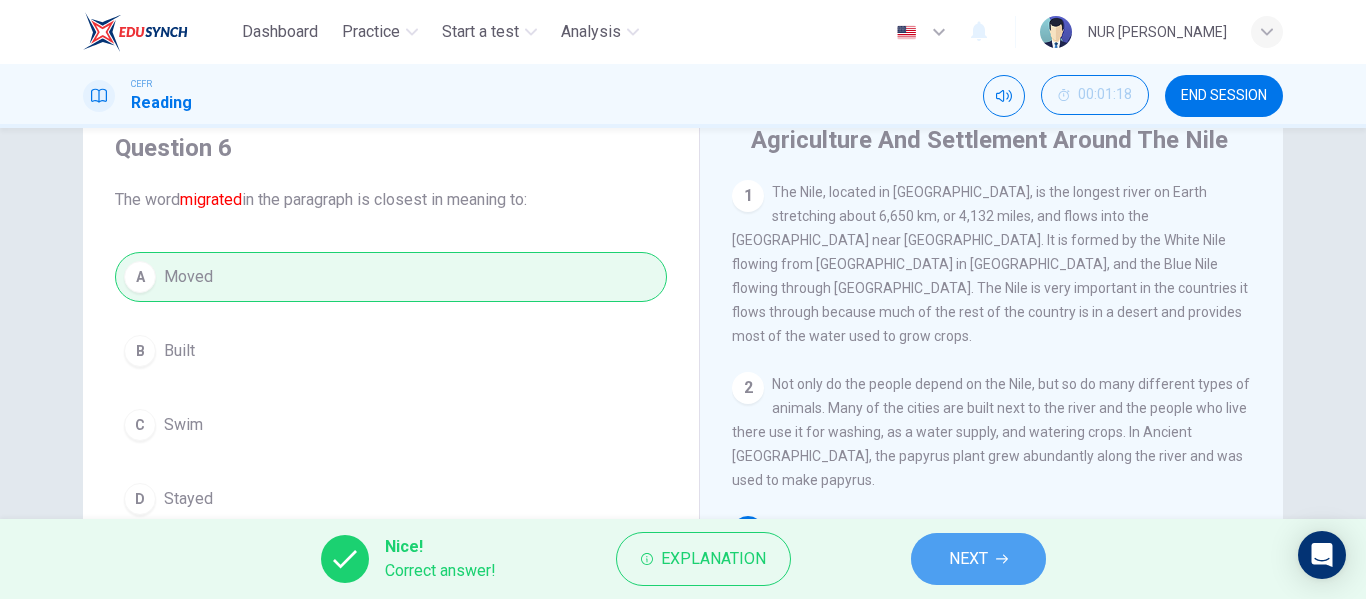click on "NEXT" at bounding box center (968, 559) 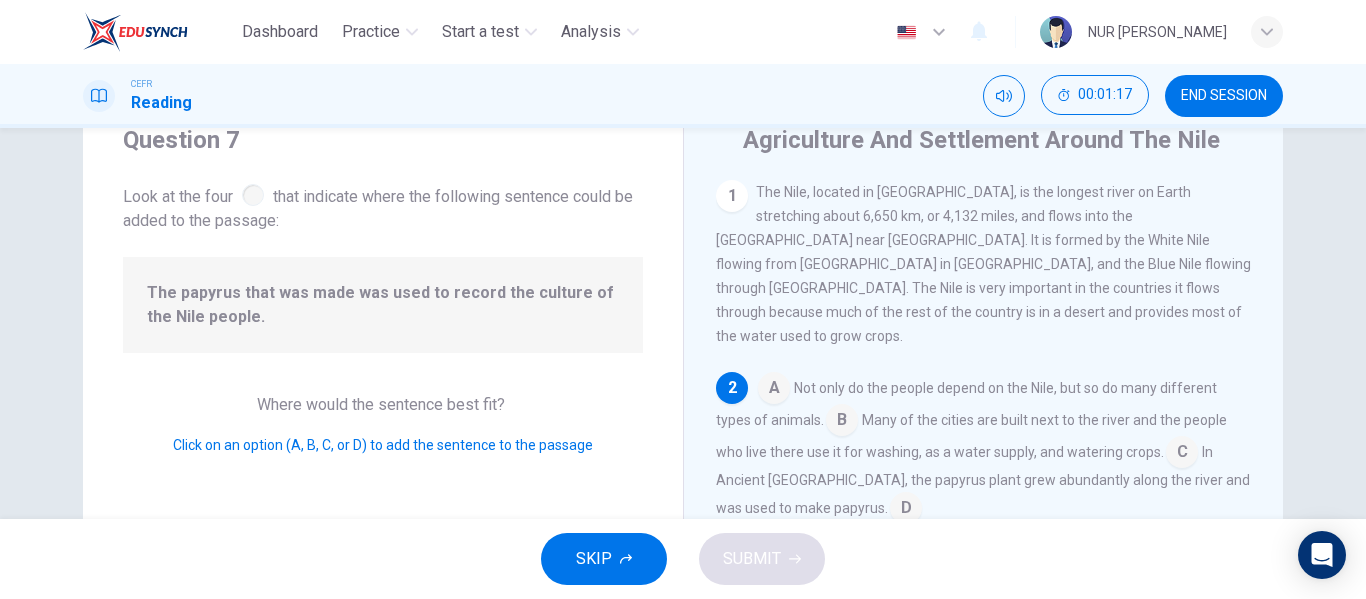 scroll, scrollTop: 174, scrollLeft: 0, axis: vertical 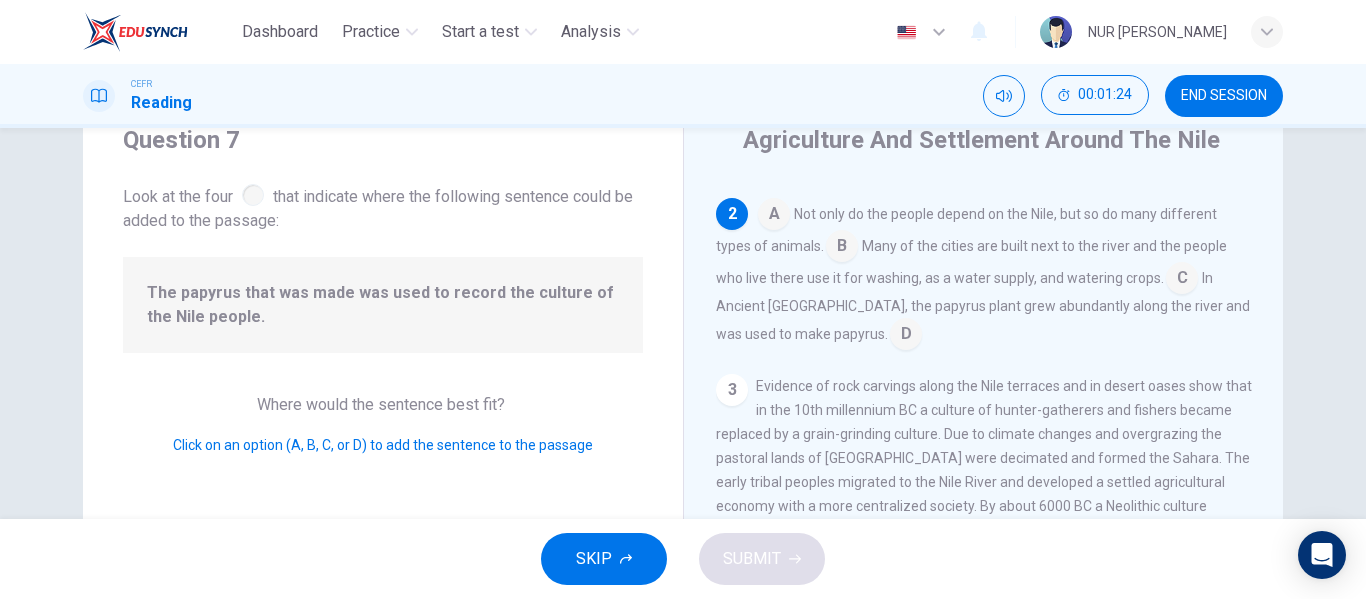 click at bounding box center (906, 336) 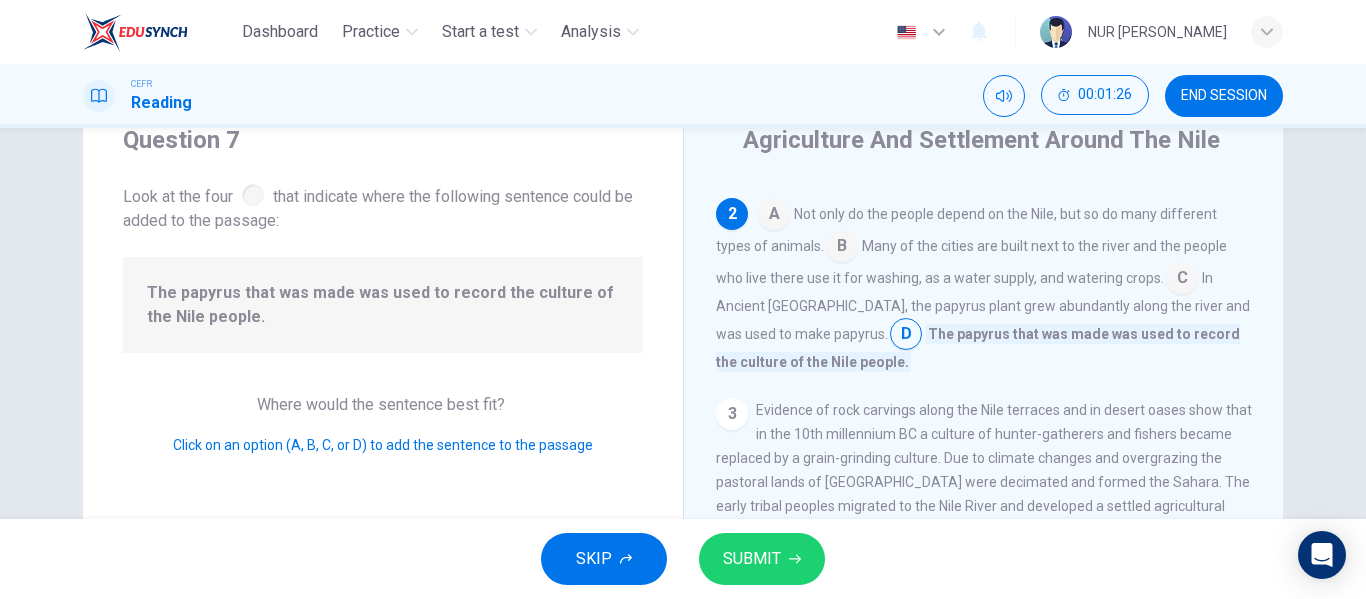 click on "SUBMIT" at bounding box center [762, 559] 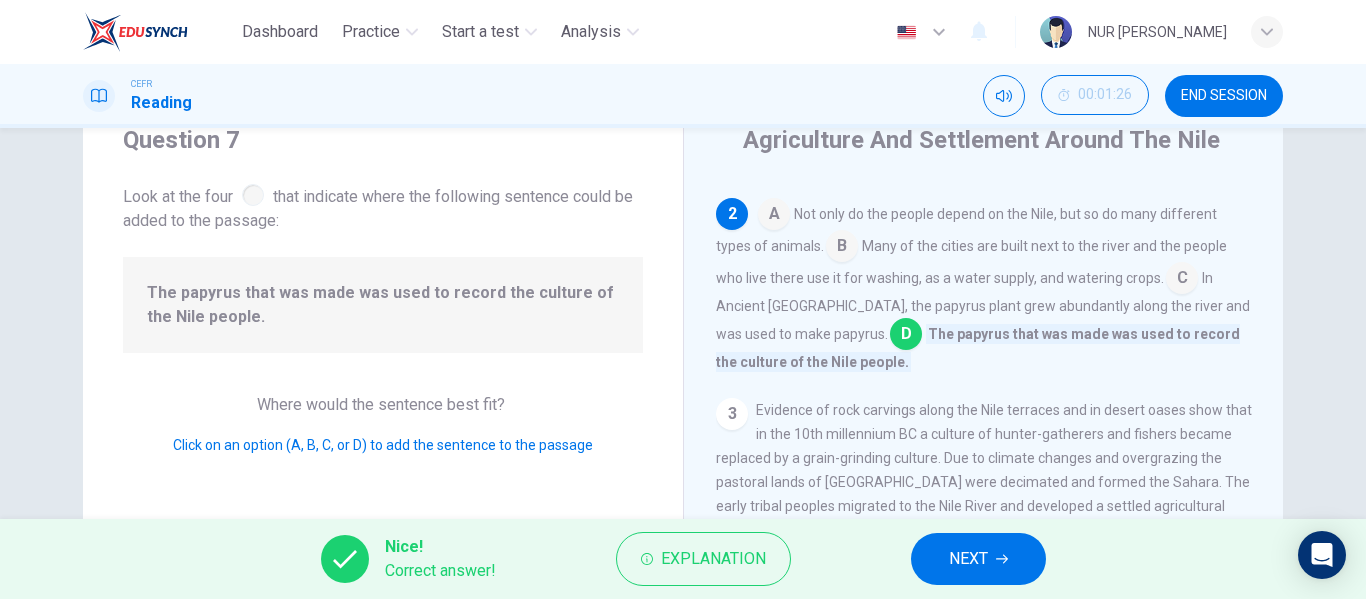 click on "NEXT" at bounding box center (968, 559) 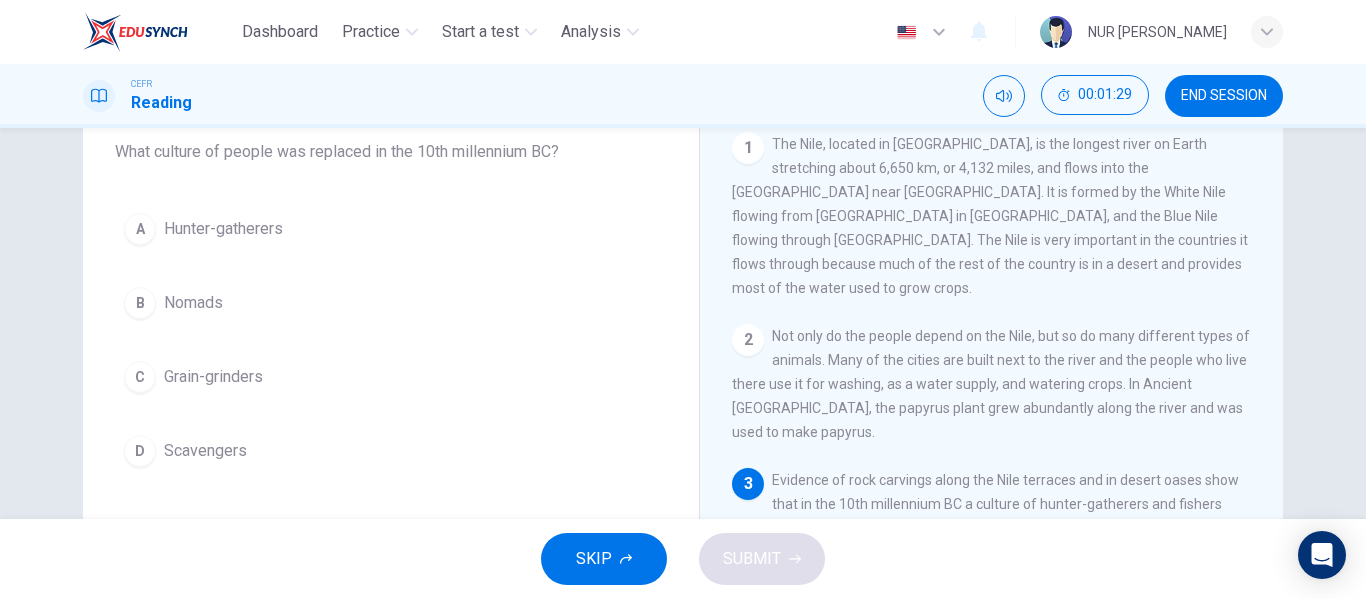 scroll, scrollTop: 125, scrollLeft: 0, axis: vertical 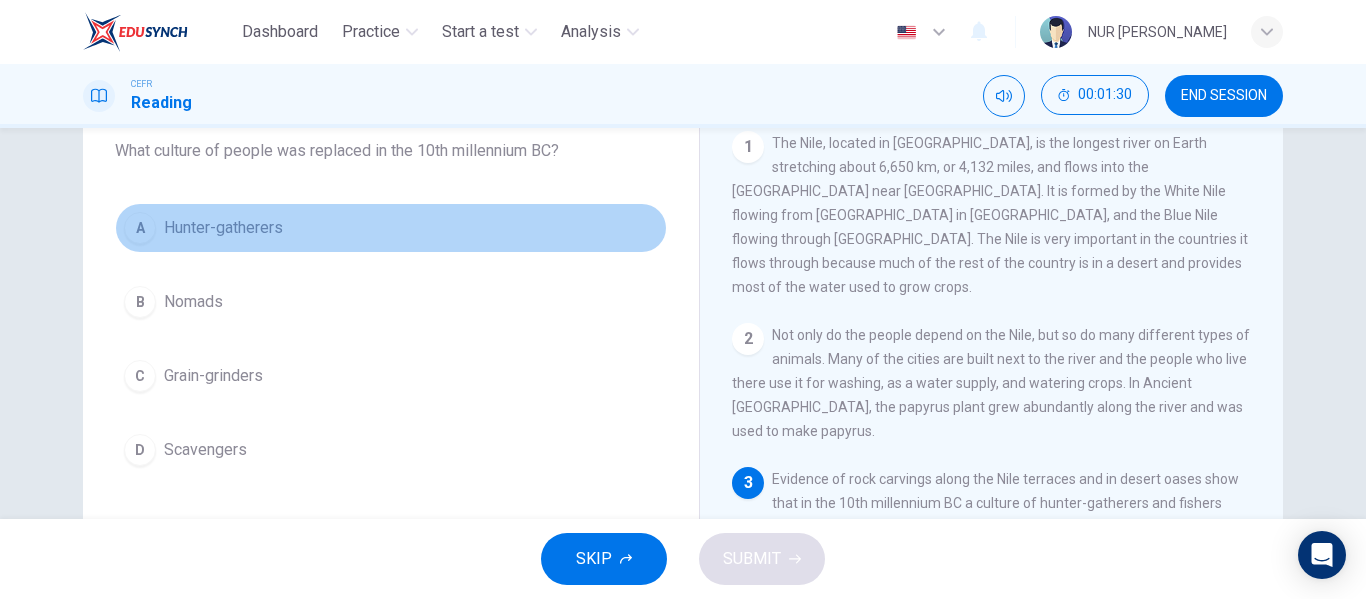 click on "A Hunter-gatherers" at bounding box center [391, 228] 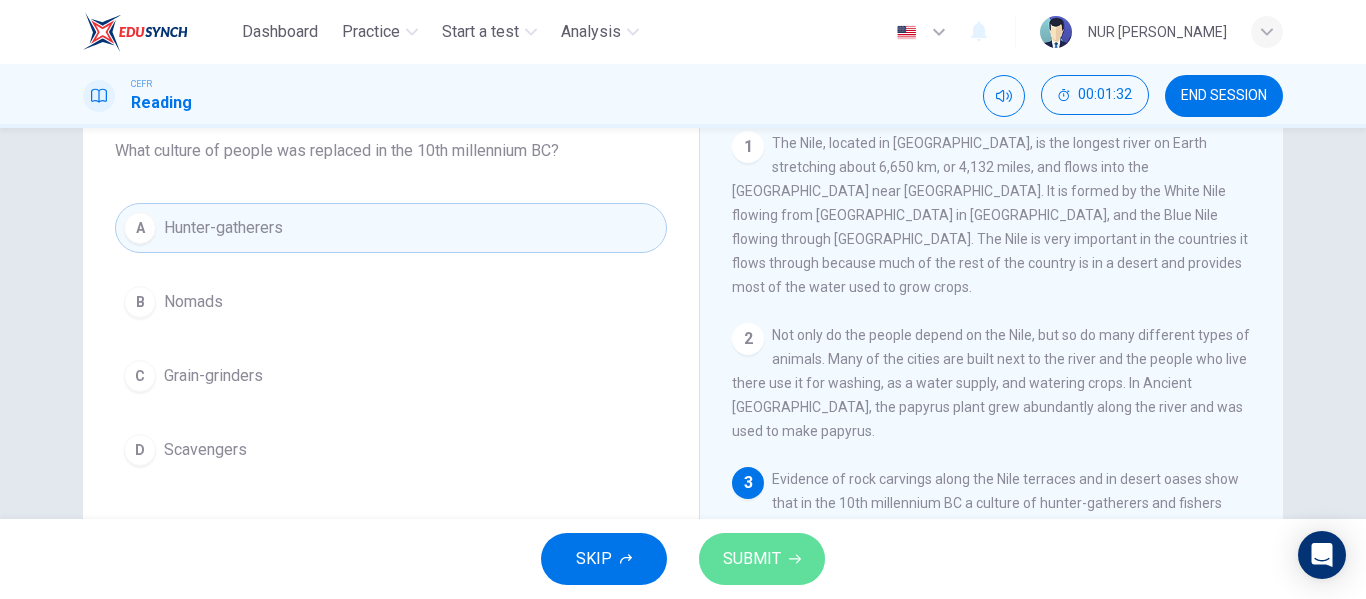 click on "SUBMIT" at bounding box center (762, 559) 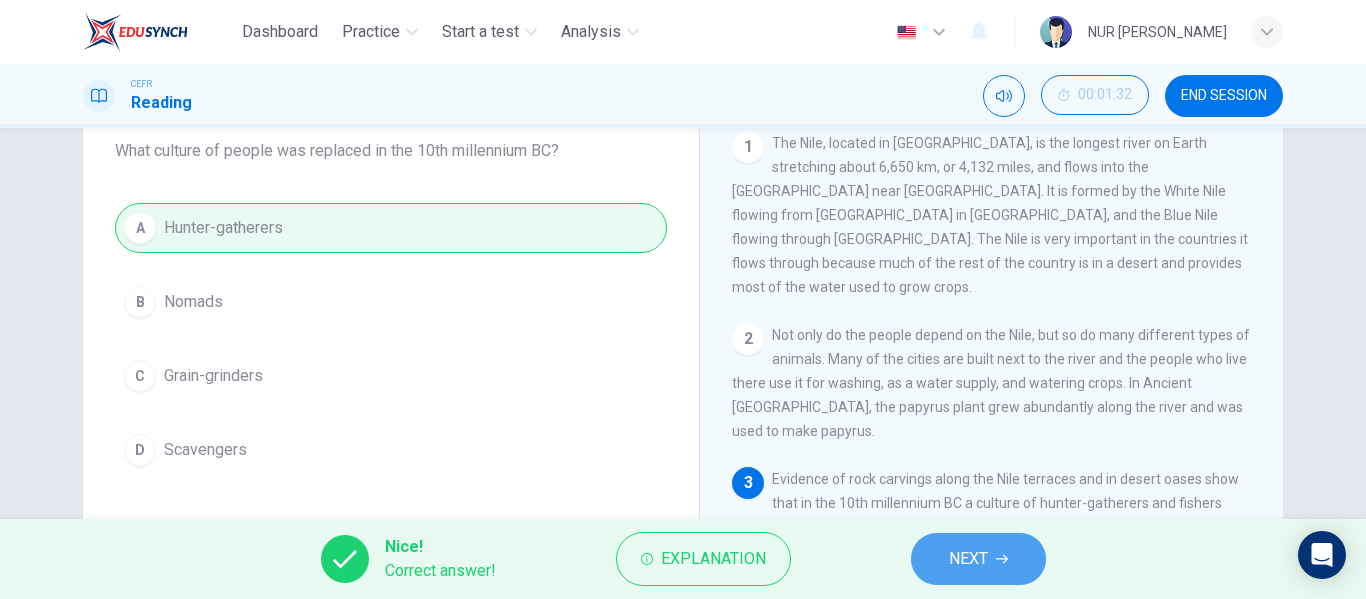 click on "NEXT" at bounding box center [978, 559] 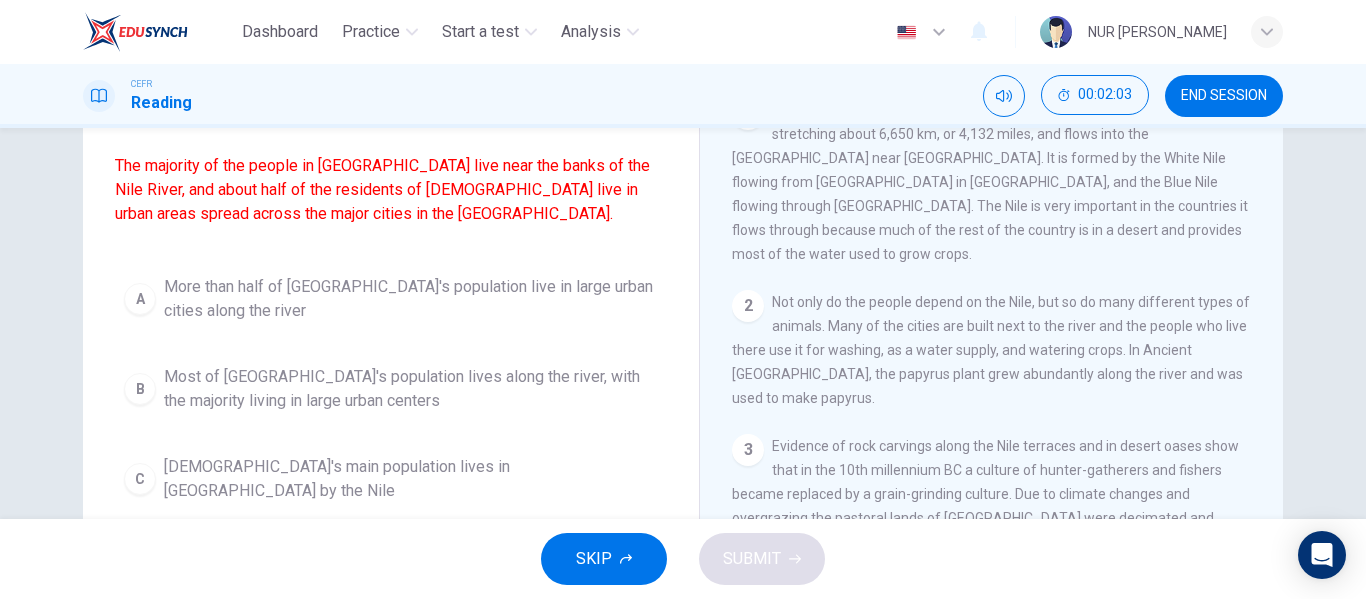 scroll, scrollTop: 159, scrollLeft: 0, axis: vertical 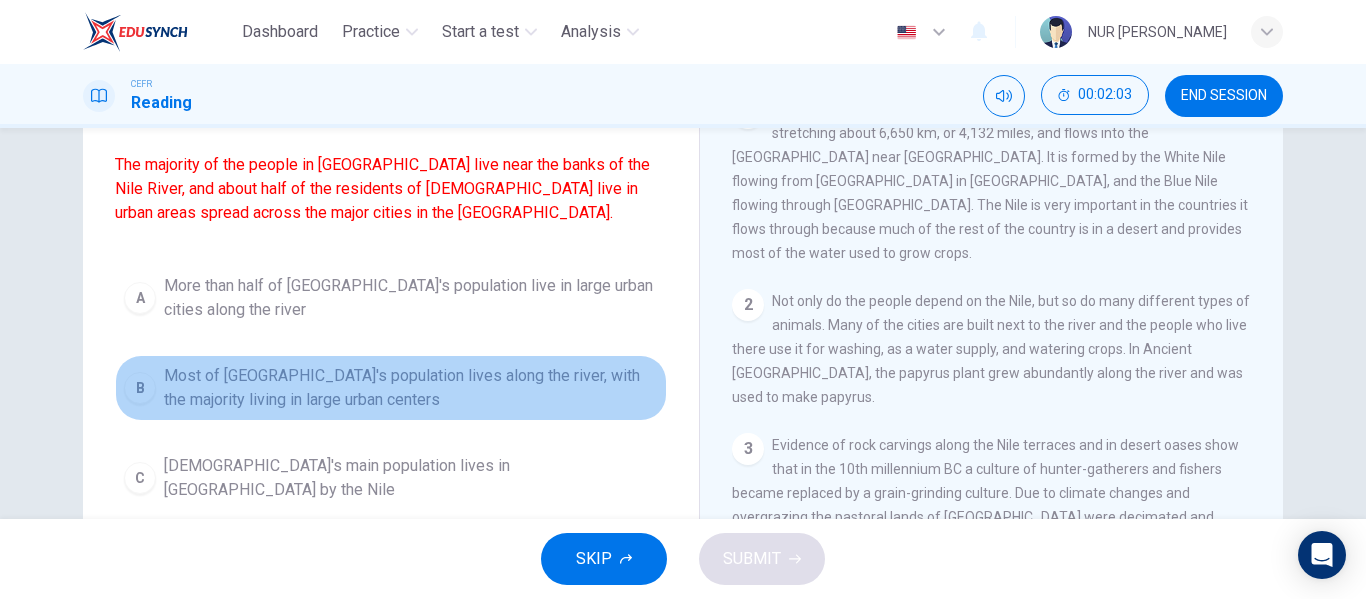 click on "Most of [GEOGRAPHIC_DATA]'s population lives along the river, with the majority living in large urban centers" at bounding box center [411, 388] 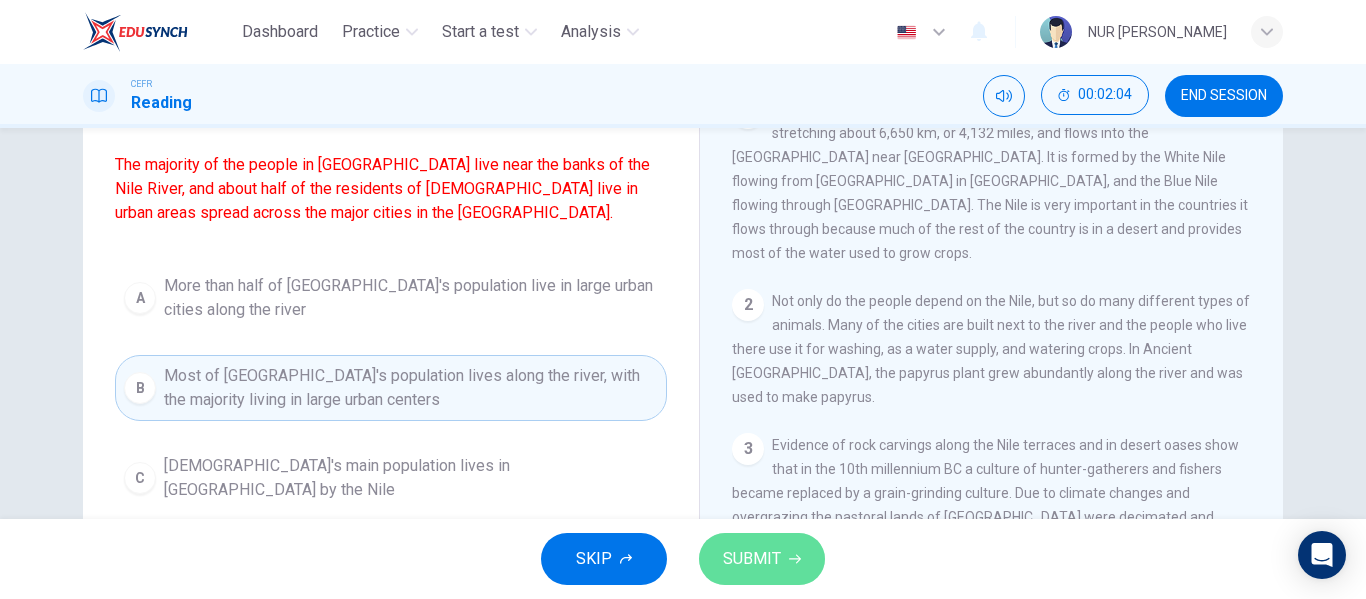 click on "SUBMIT" at bounding box center [752, 559] 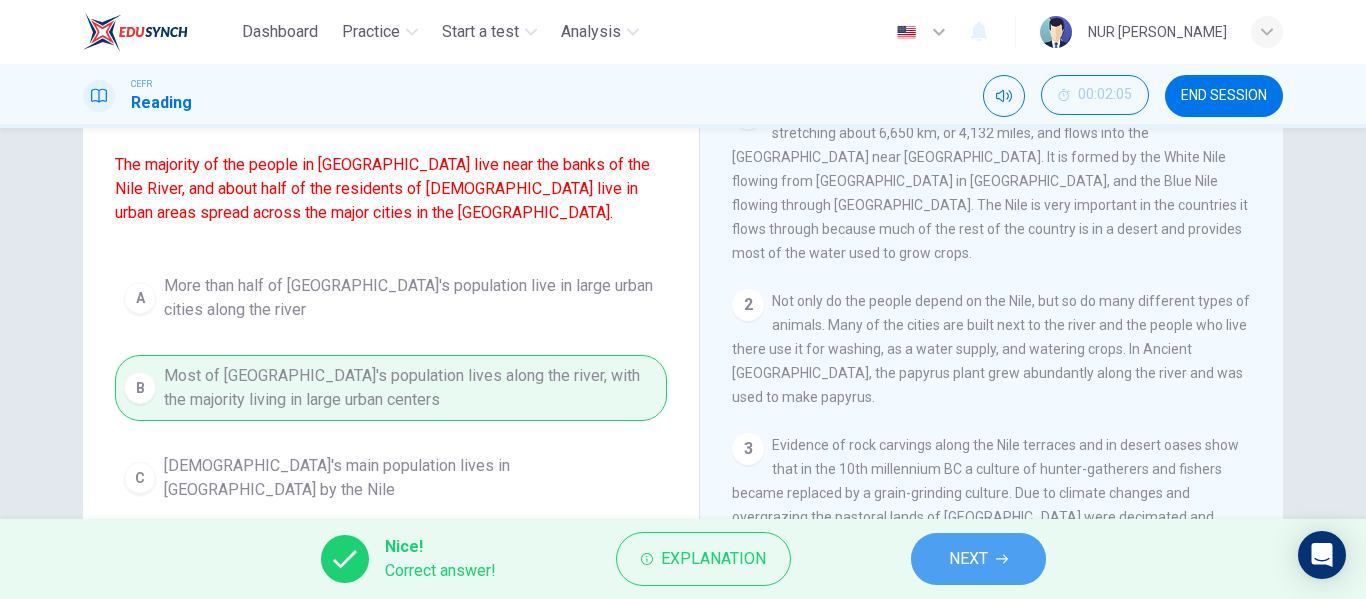 click on "NEXT" at bounding box center (978, 559) 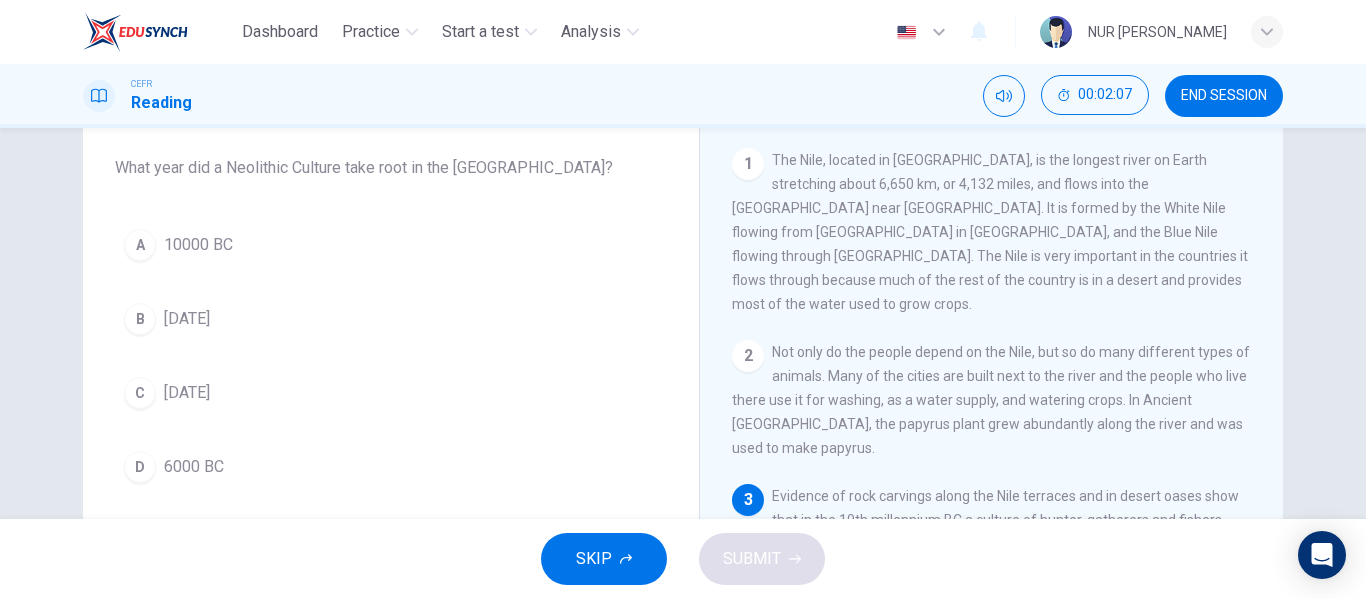 scroll, scrollTop: 106, scrollLeft: 0, axis: vertical 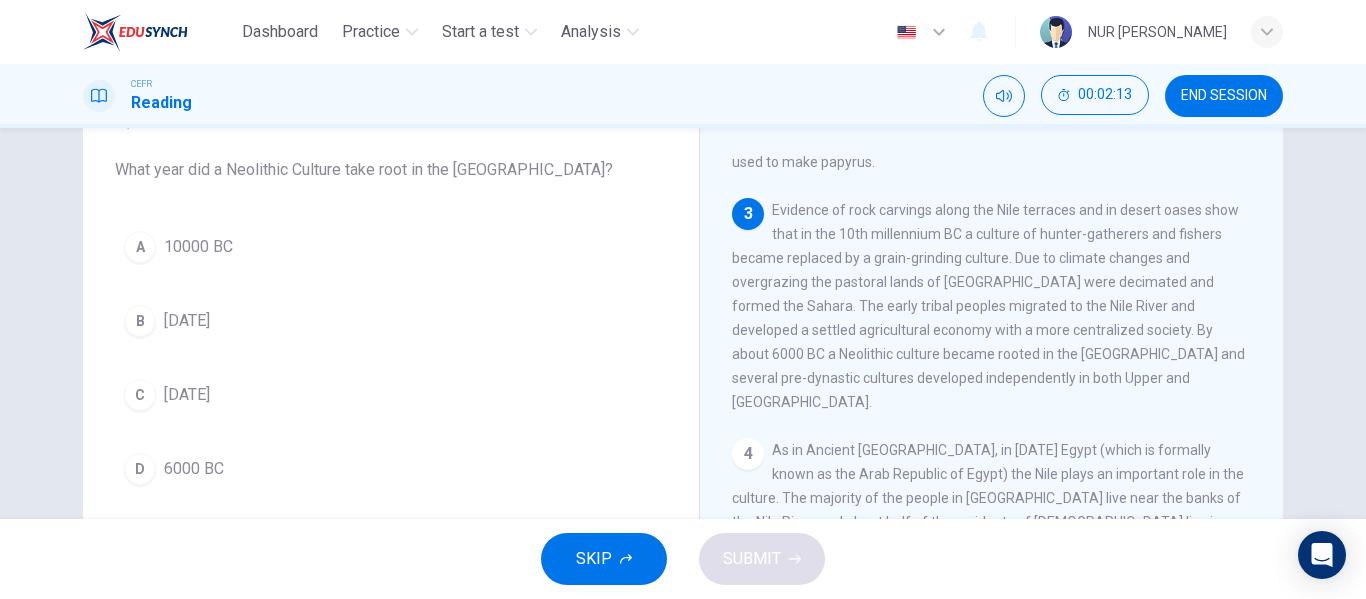 click on "D 6000 BC" at bounding box center (391, 469) 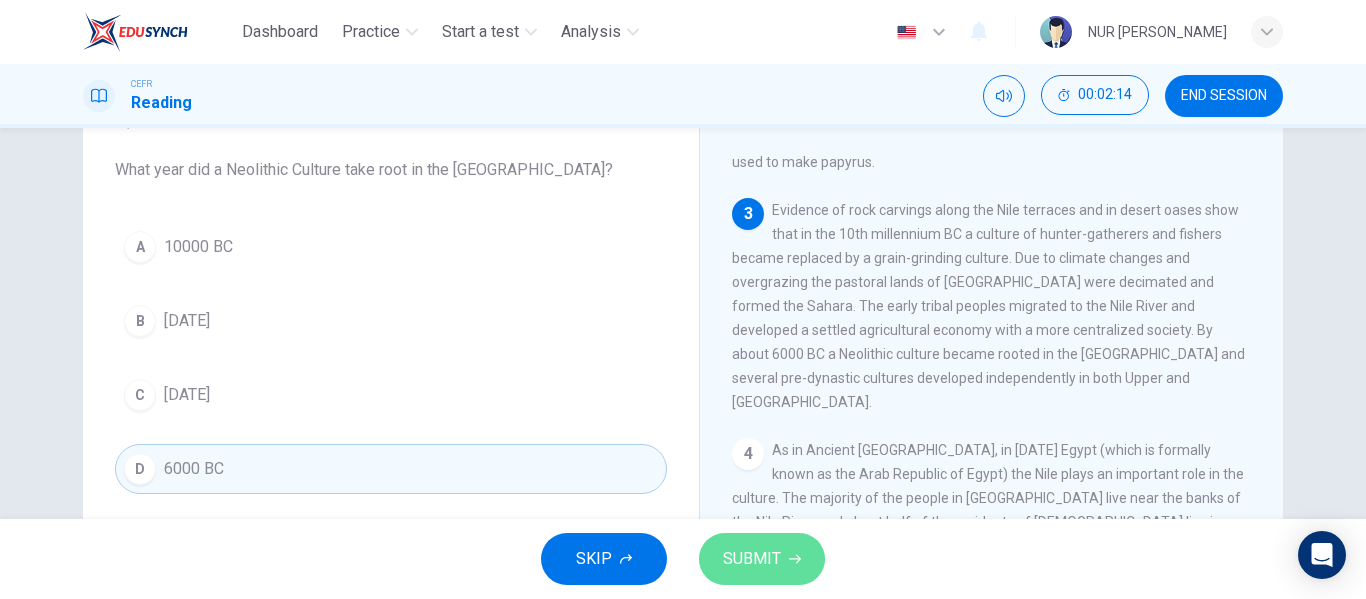 click on "SUBMIT" at bounding box center (752, 559) 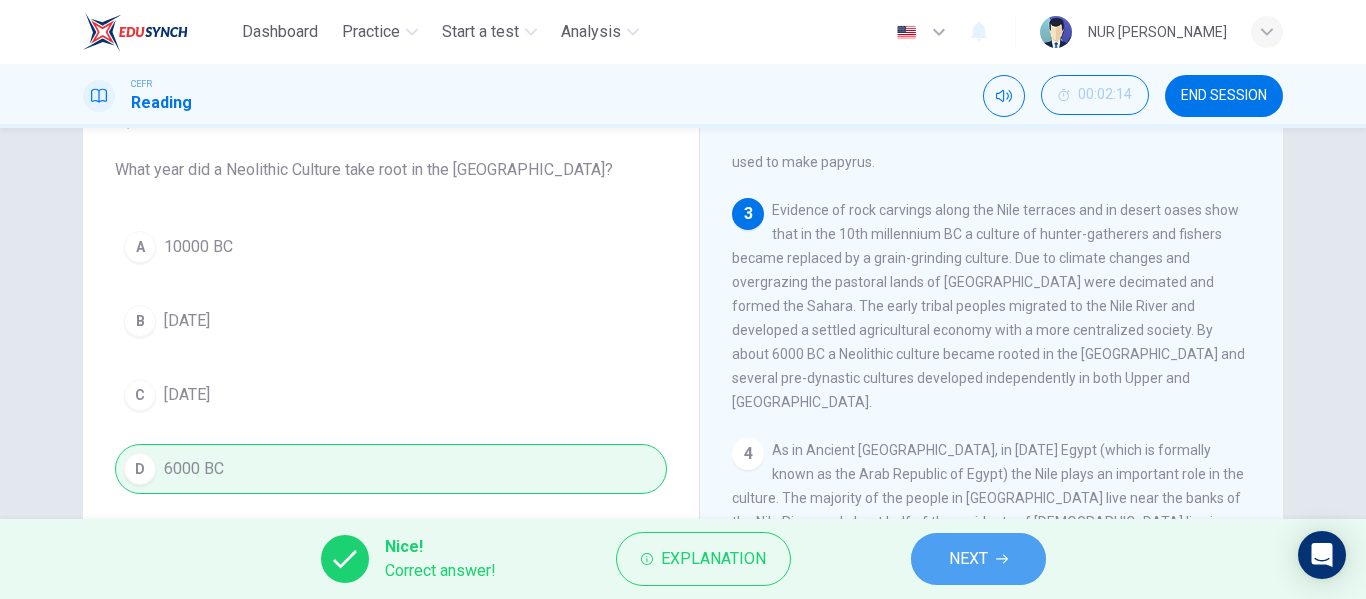 click on "NEXT" at bounding box center (968, 559) 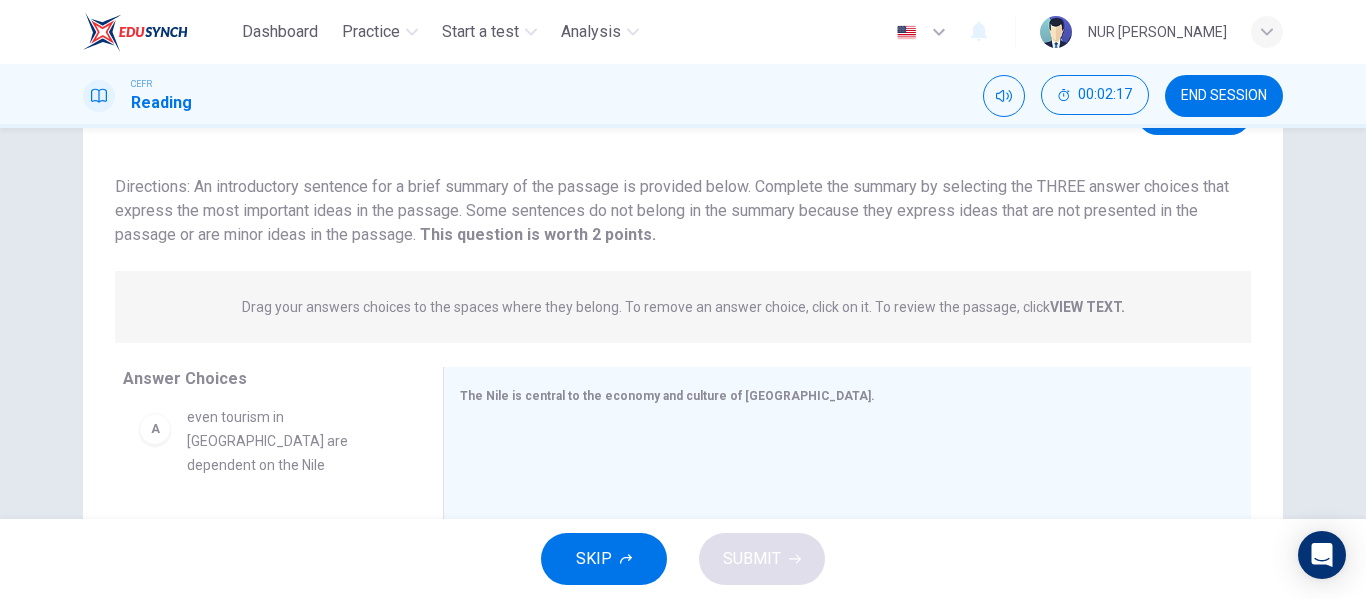 scroll, scrollTop: 0, scrollLeft: 0, axis: both 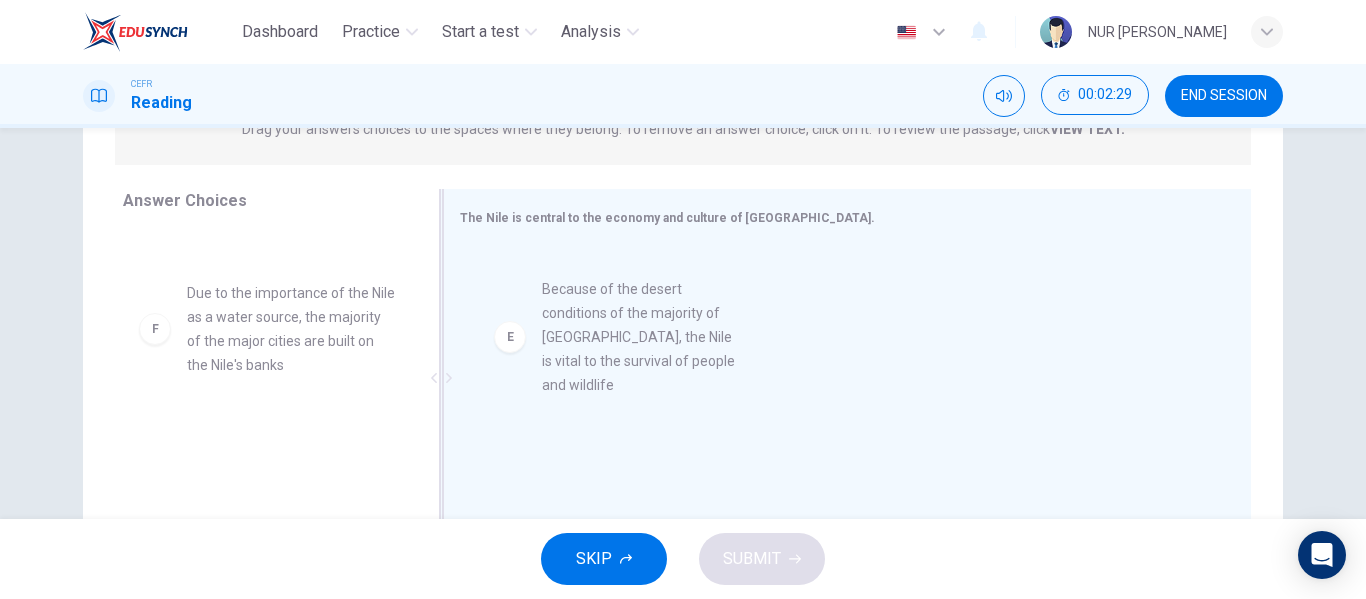 drag, startPoint x: 292, startPoint y: 374, endPoint x: 662, endPoint y: 368, distance: 370.04865 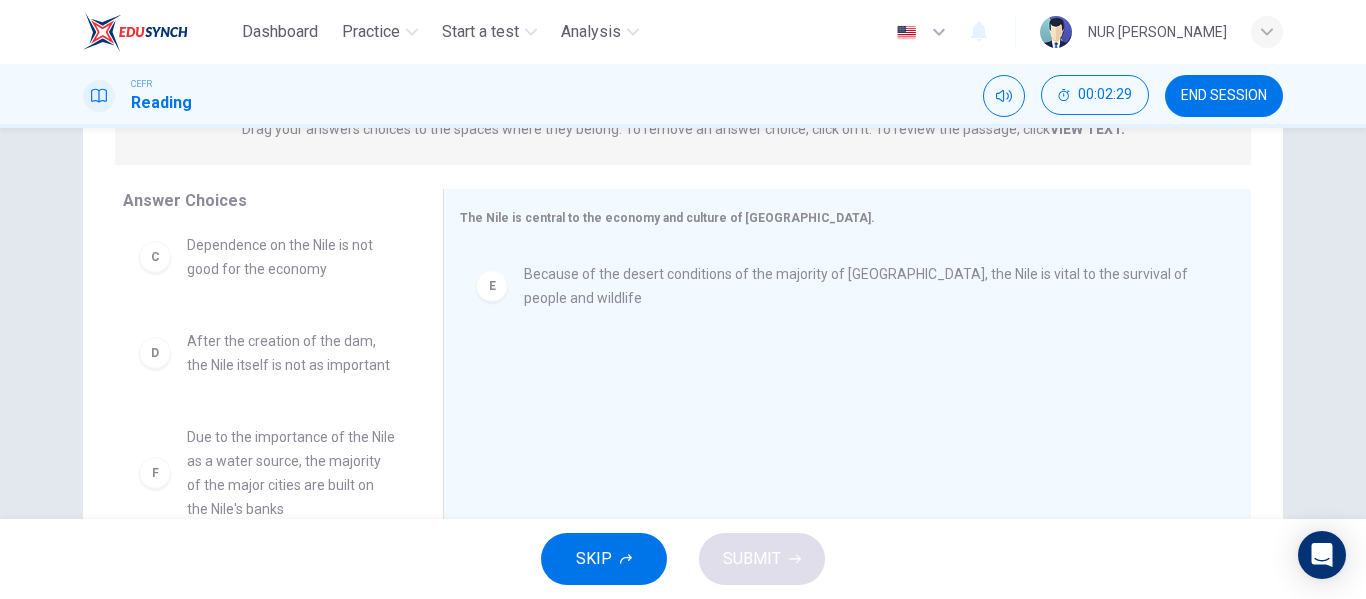 scroll, scrollTop: 324, scrollLeft: 0, axis: vertical 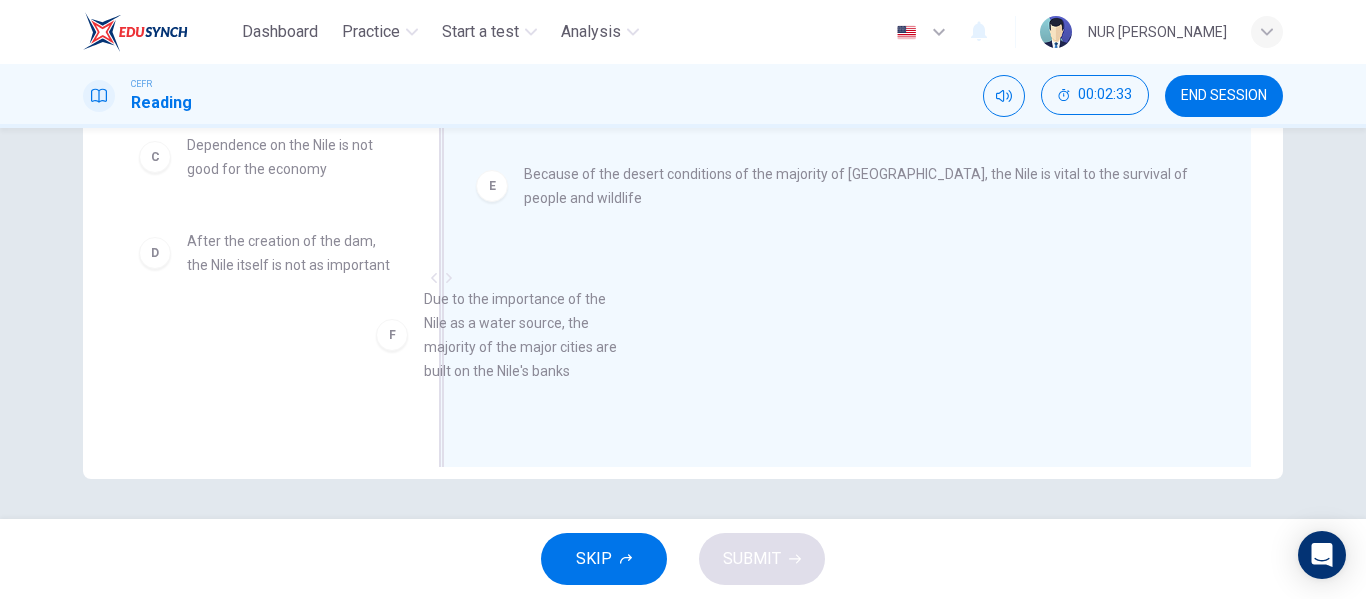 drag, startPoint x: 536, startPoint y: 369, endPoint x: 671, endPoint y: 363, distance: 135.13327 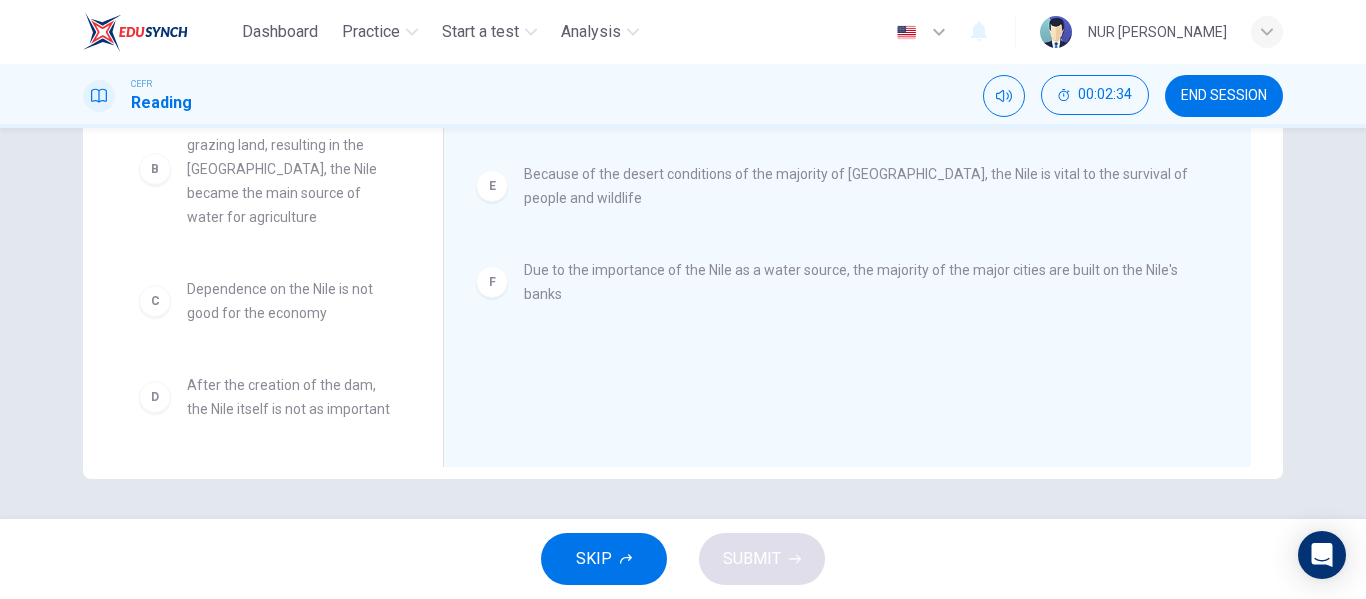 scroll, scrollTop: 0, scrollLeft: 0, axis: both 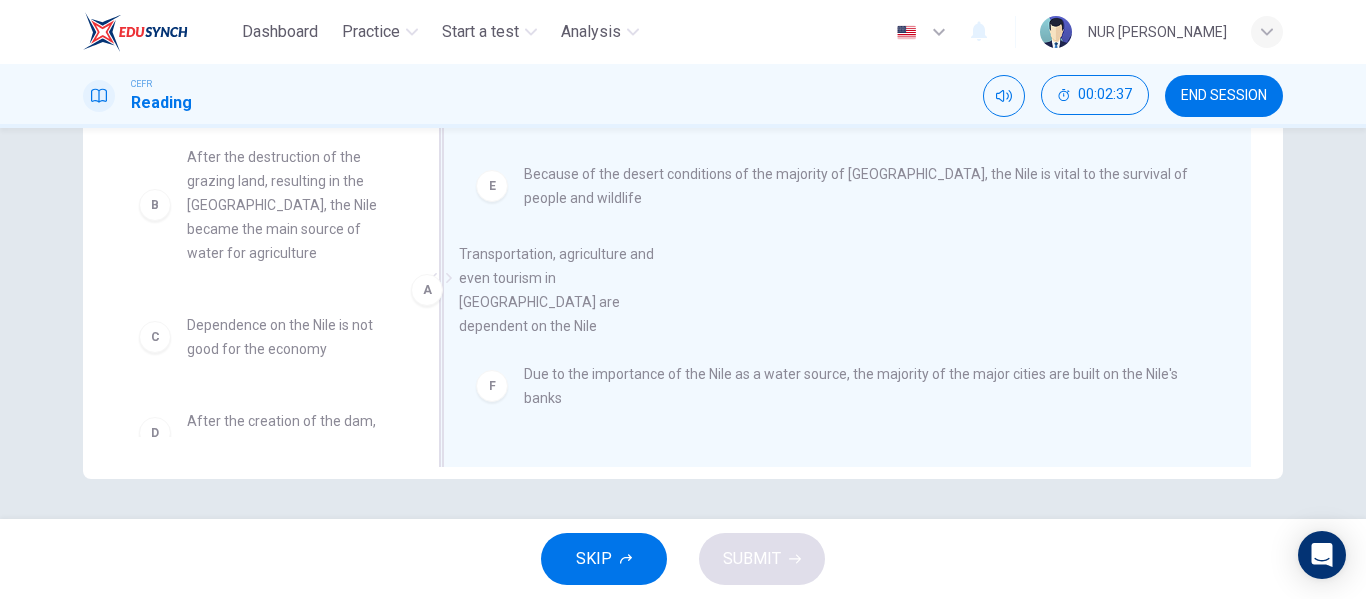 drag, startPoint x: 296, startPoint y: 197, endPoint x: 689, endPoint y: 354, distance: 423.1997 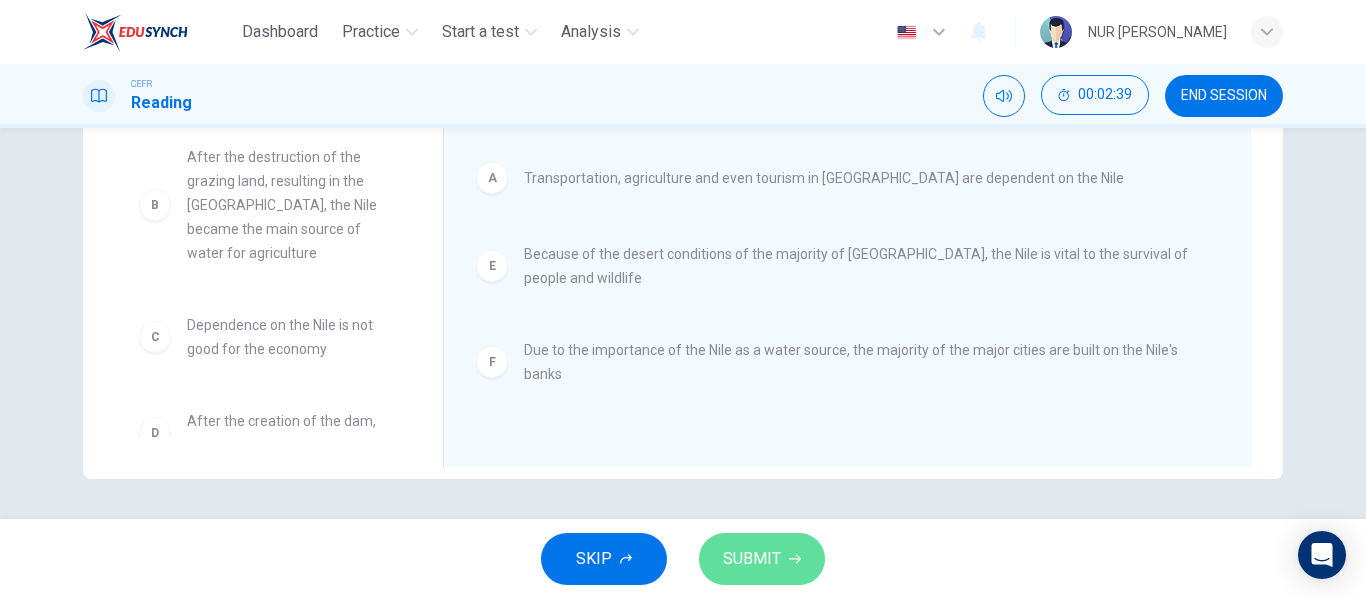 click on "SUBMIT" at bounding box center (752, 559) 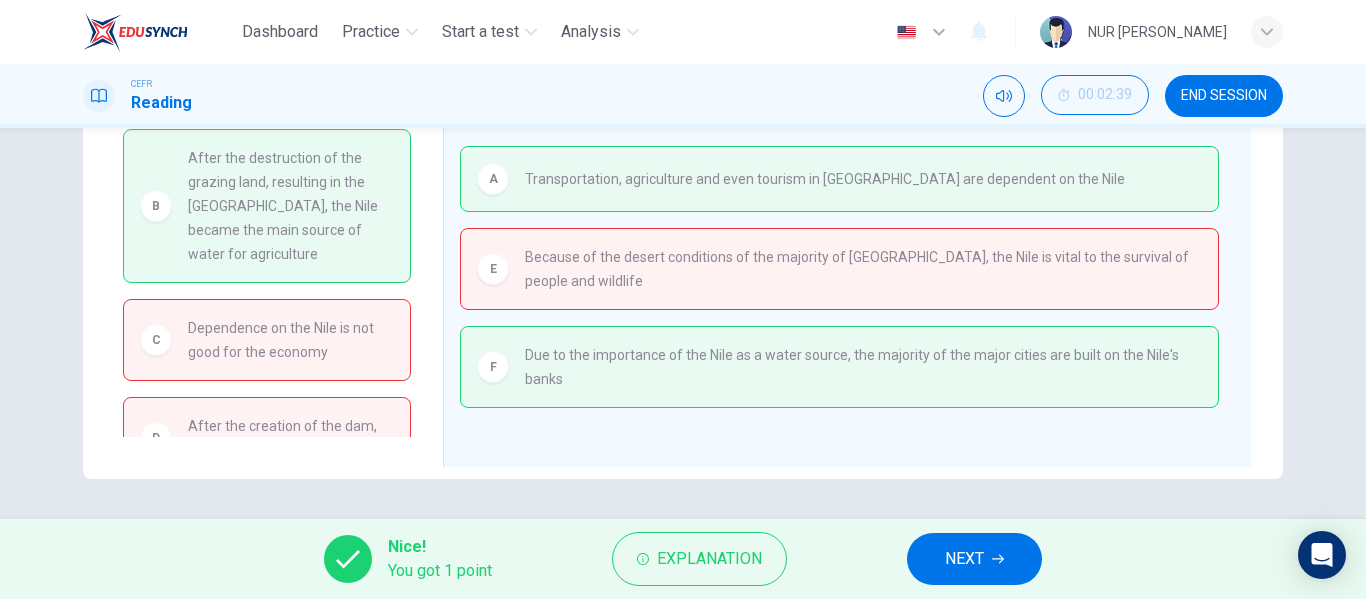click on "NEXT" at bounding box center (964, 559) 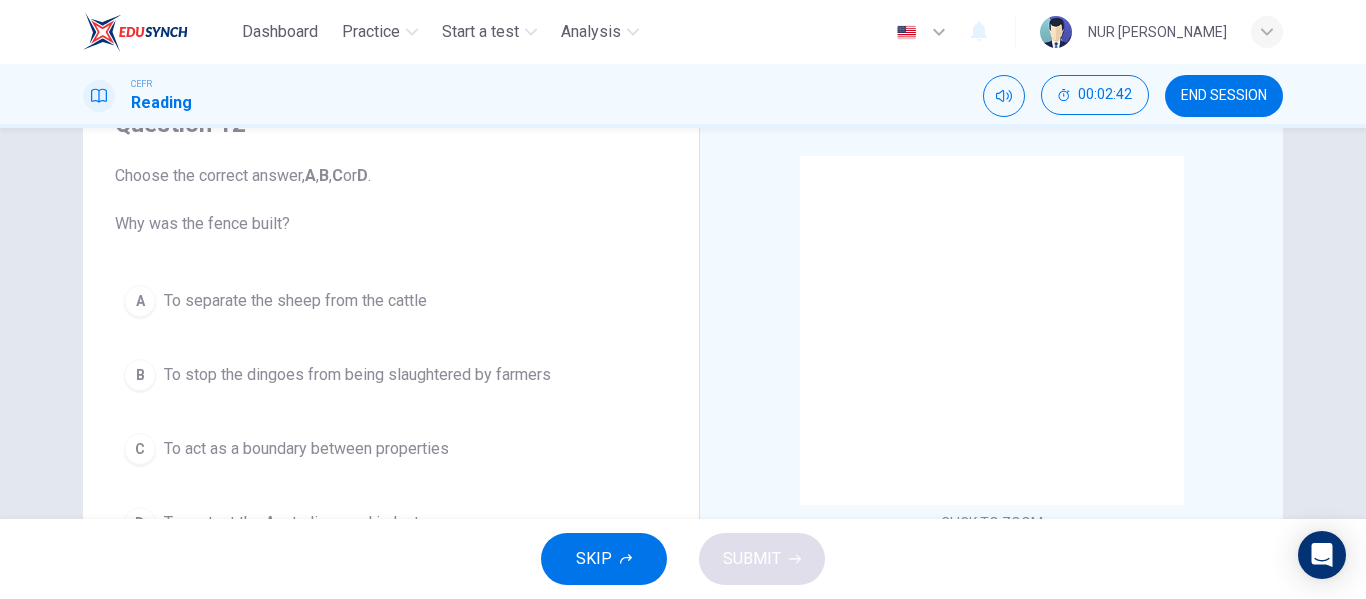scroll, scrollTop: 0, scrollLeft: 0, axis: both 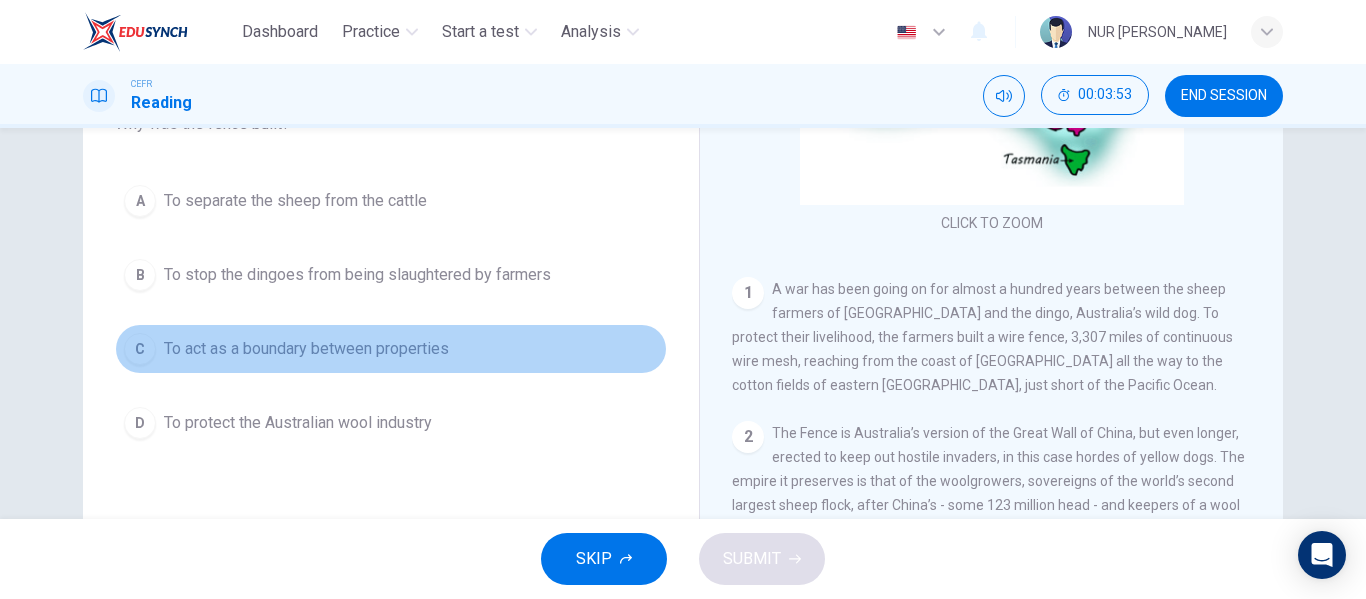 click on "To act as a boundary between properties" at bounding box center (306, 349) 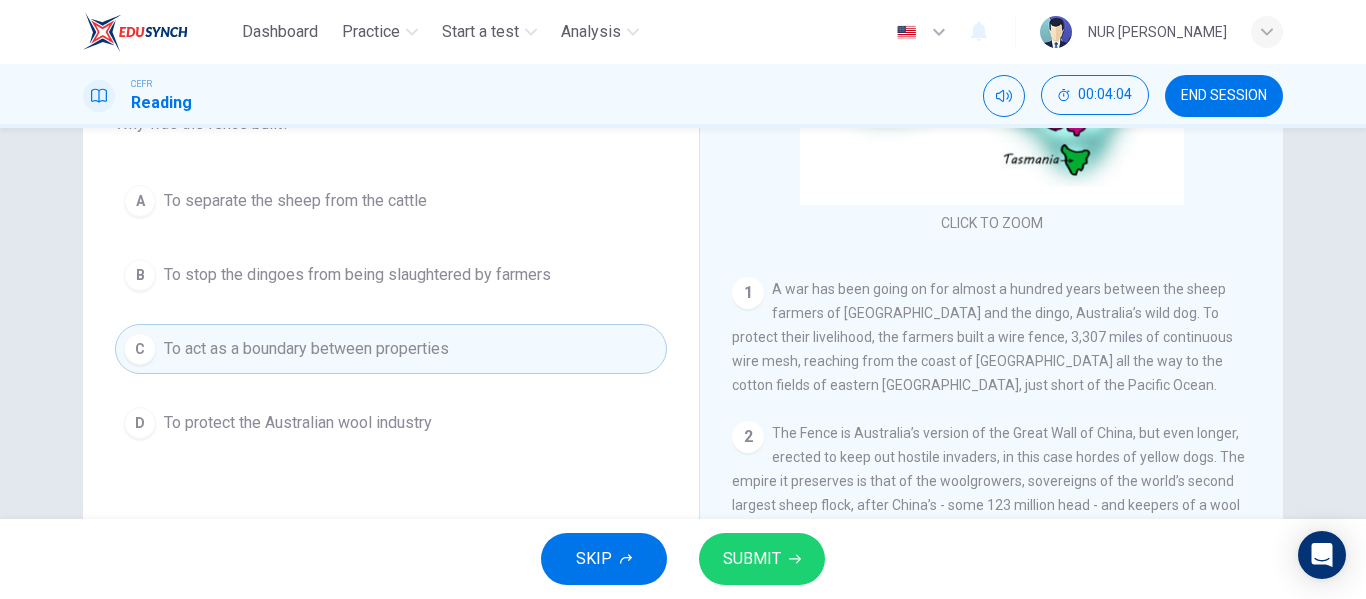click on "SUBMIT" at bounding box center [762, 559] 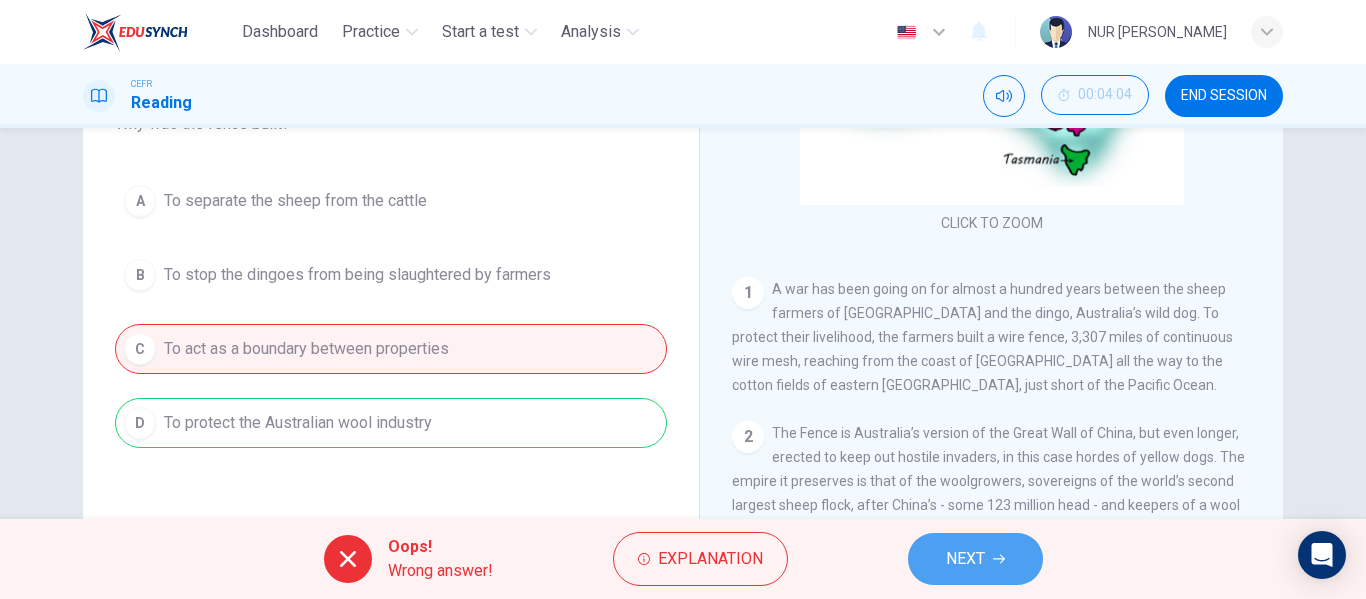 click on "NEXT" at bounding box center [975, 559] 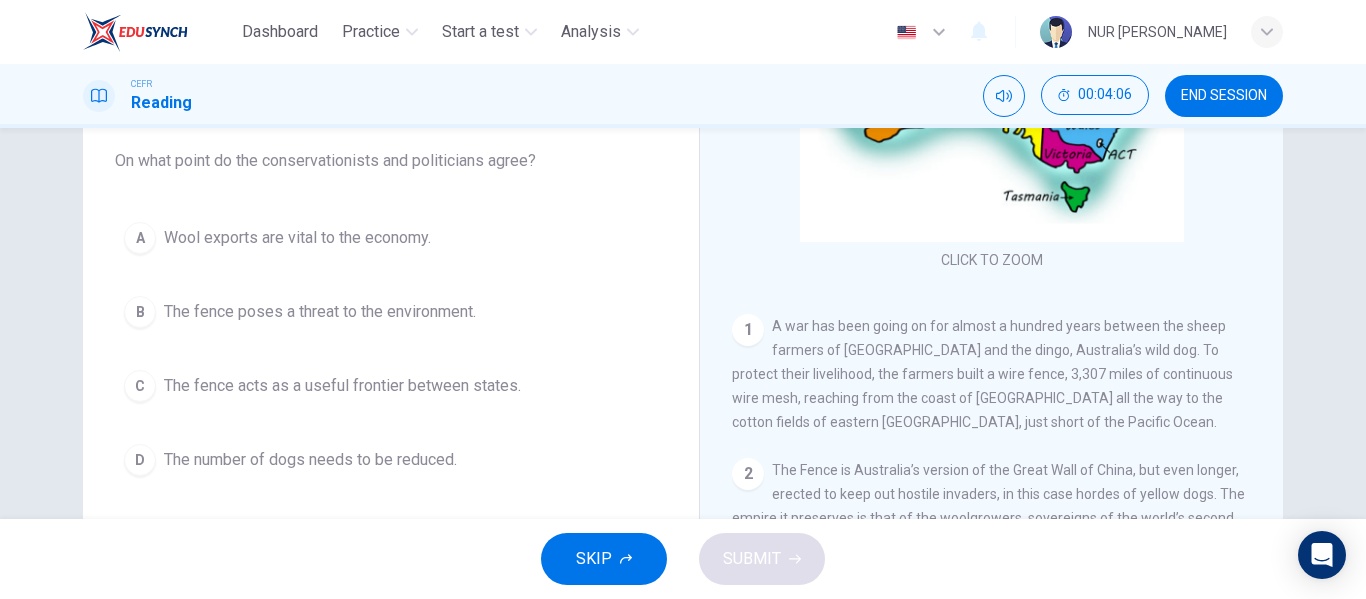 scroll, scrollTop: 164, scrollLeft: 0, axis: vertical 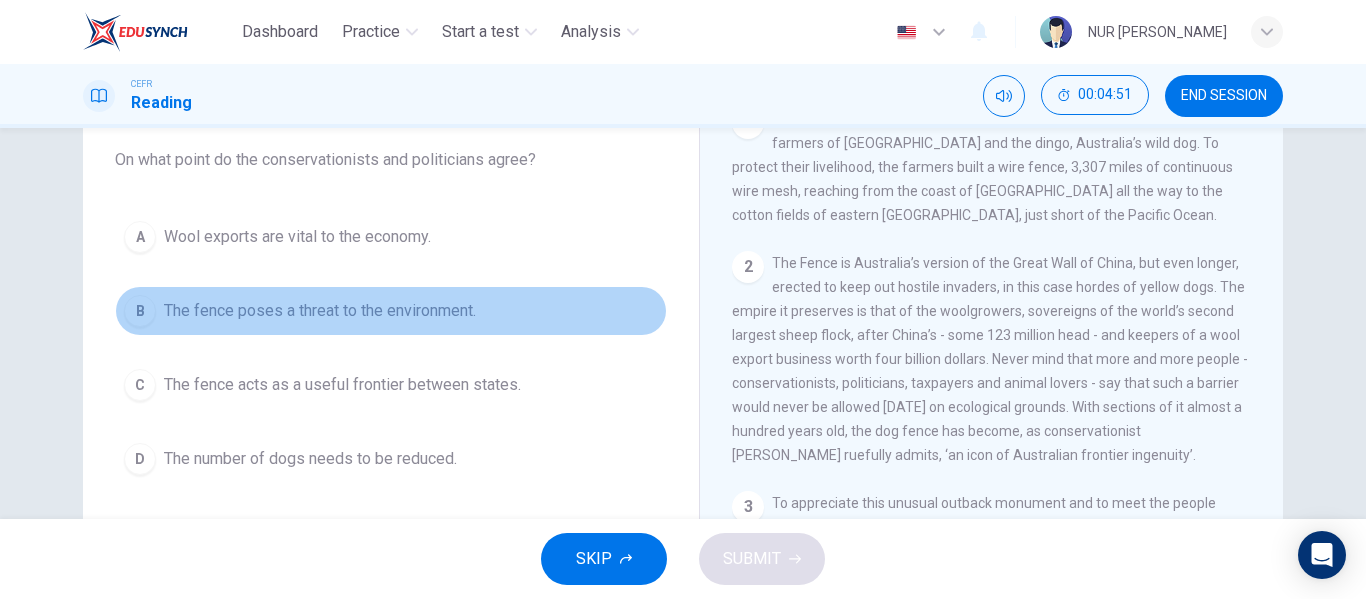 click on "B The fence poses a threat to the environment." at bounding box center [391, 311] 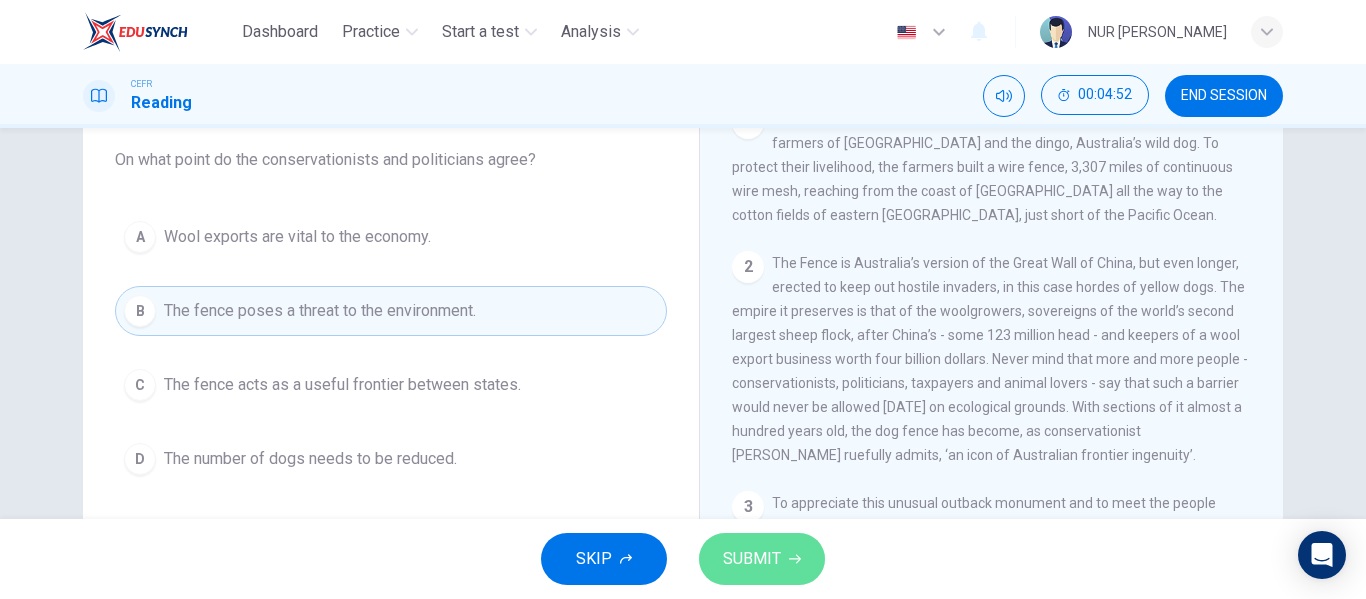 click on "SUBMIT" at bounding box center [752, 559] 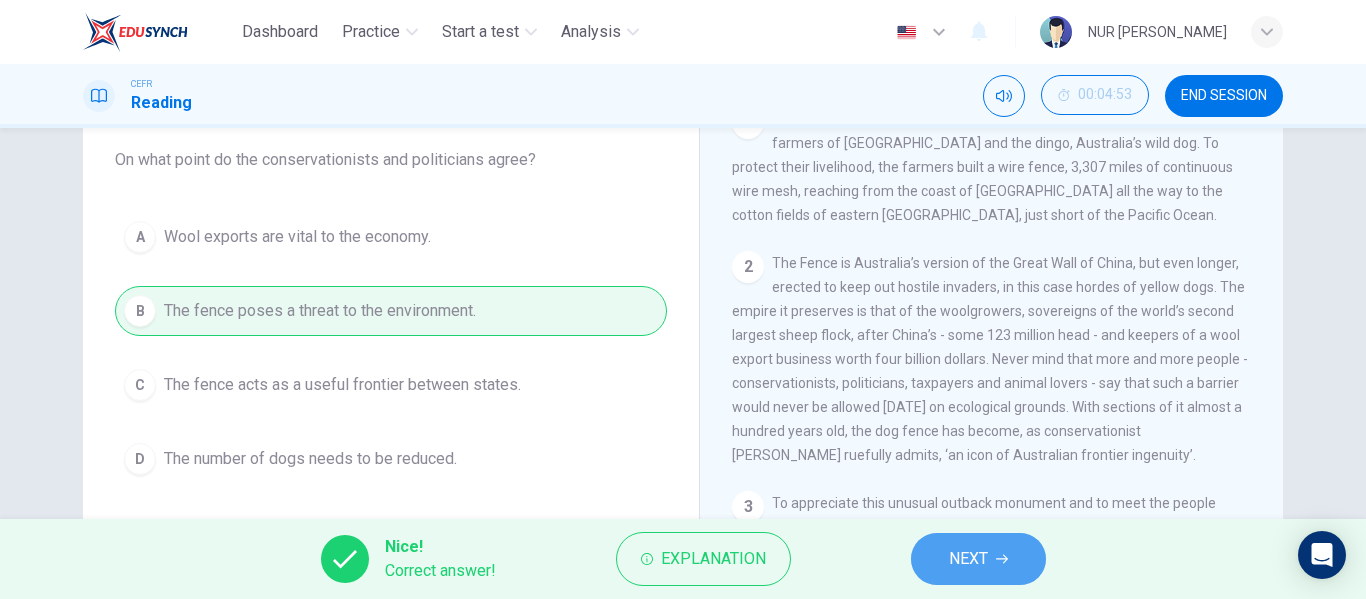 click on "NEXT" at bounding box center [978, 559] 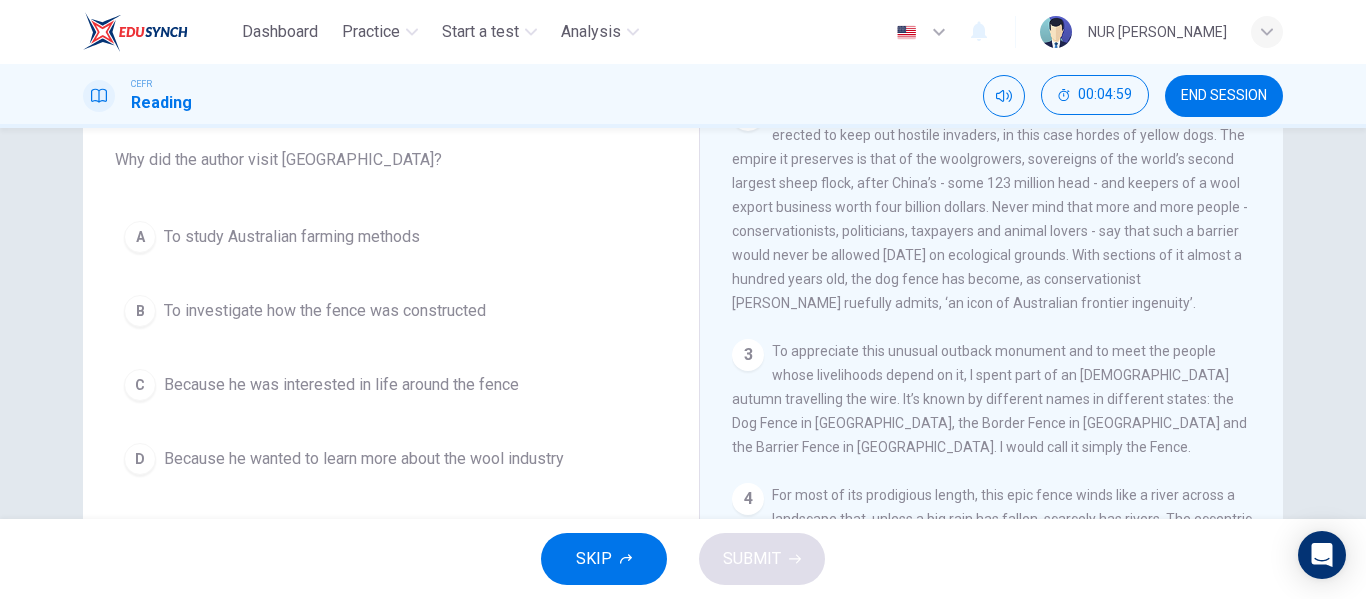 scroll, scrollTop: 560, scrollLeft: 0, axis: vertical 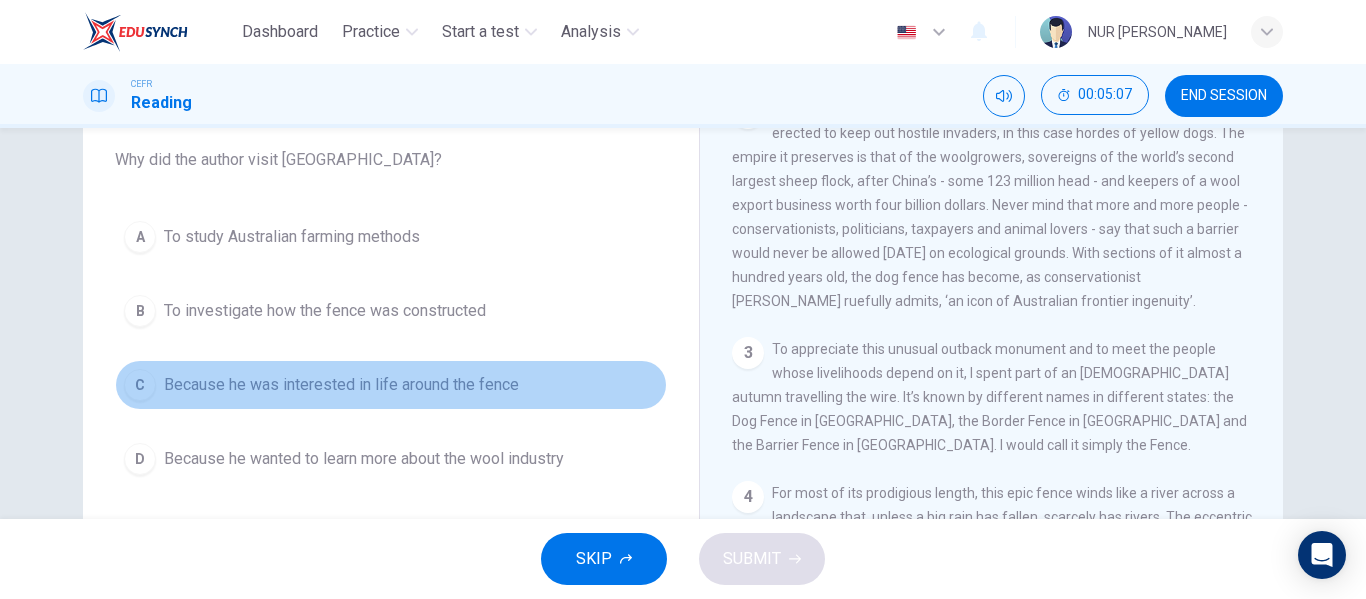 click on "C Because he was interested in life around the fence" at bounding box center [391, 385] 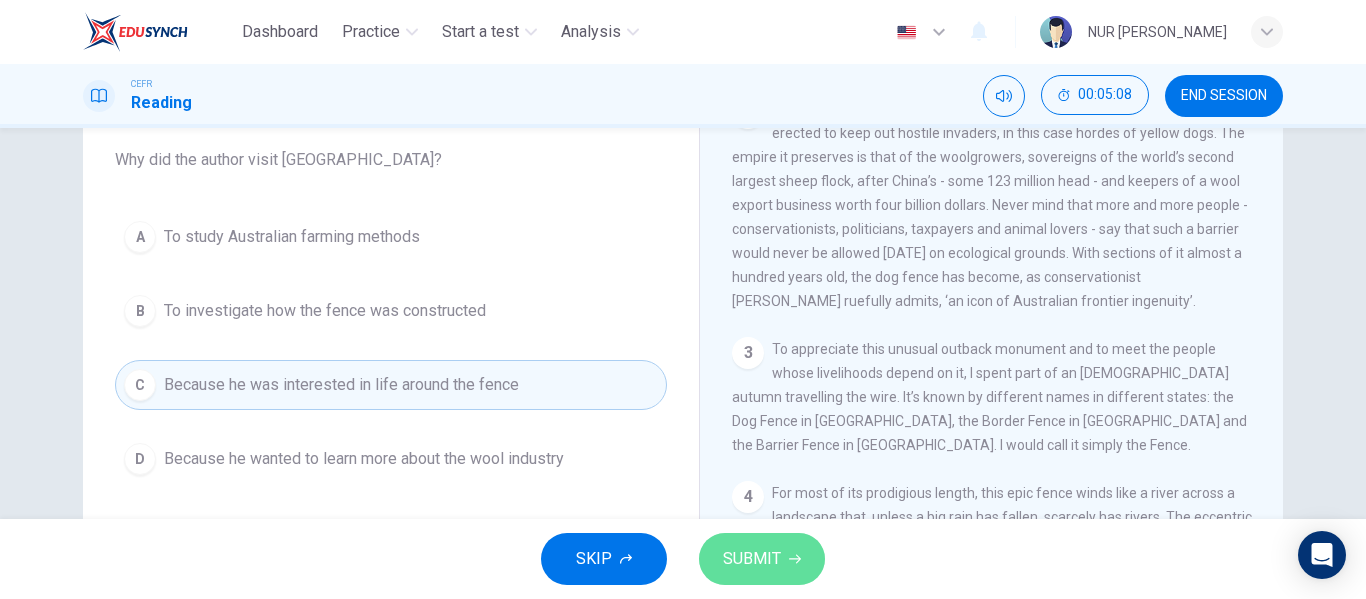 click on "SUBMIT" at bounding box center (762, 559) 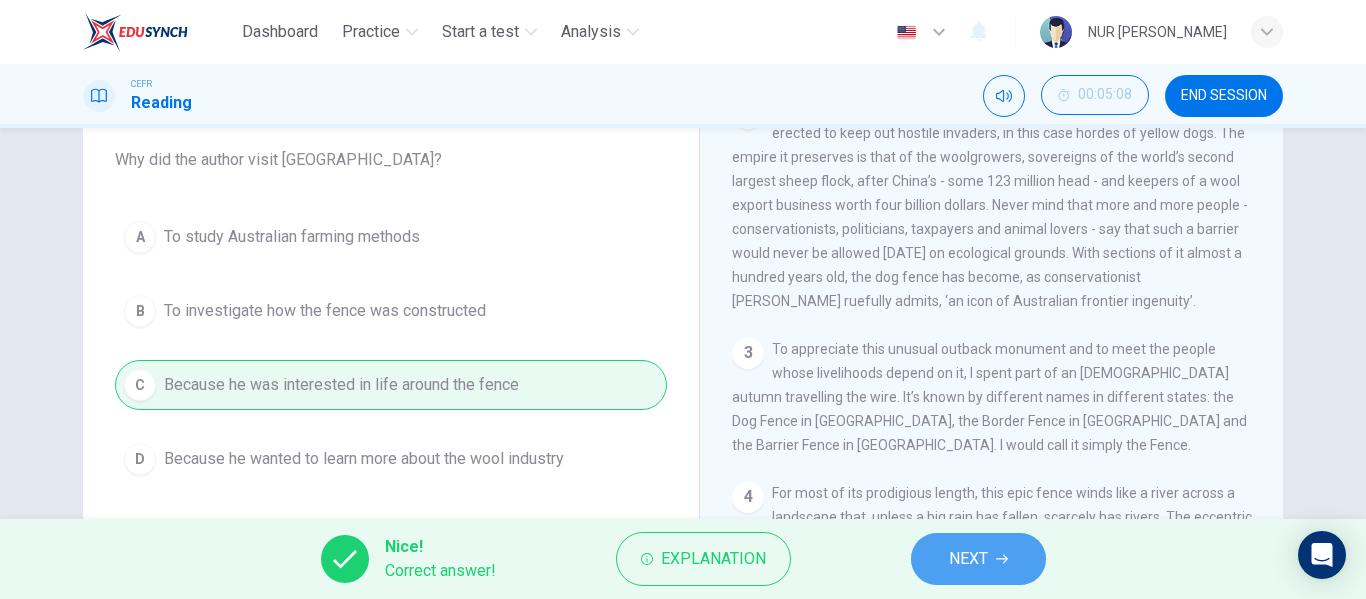 click on "NEXT" at bounding box center (978, 559) 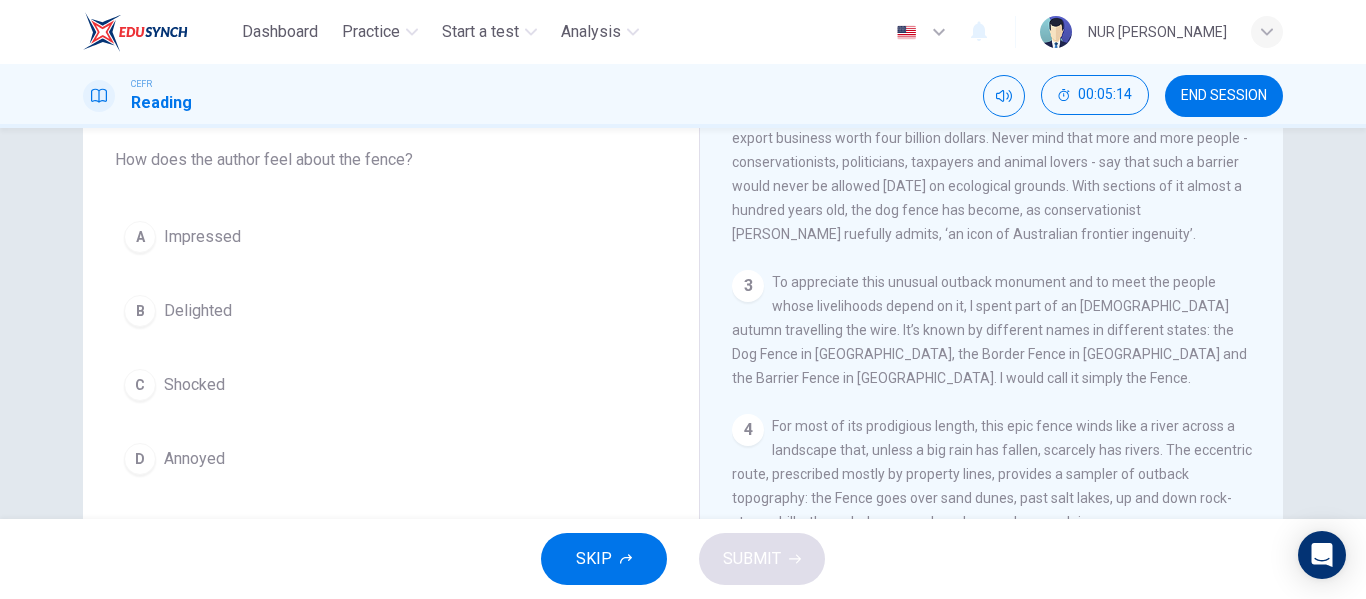 scroll, scrollTop: 627, scrollLeft: 0, axis: vertical 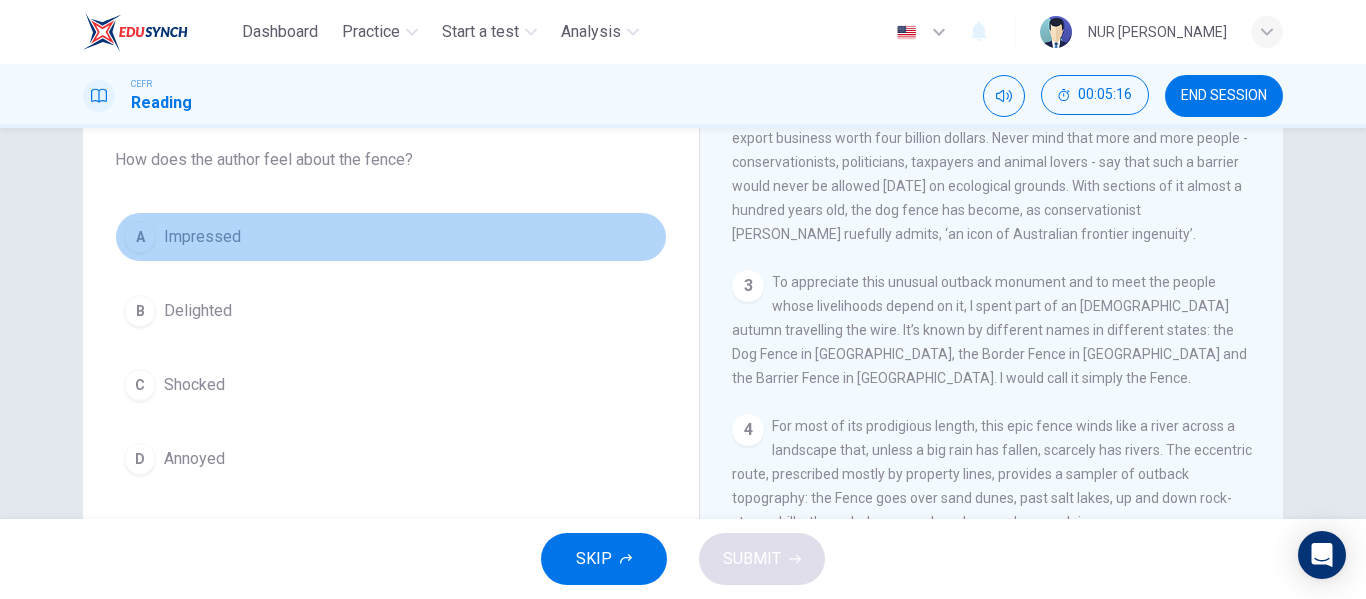 click on "A Impressed" at bounding box center [391, 237] 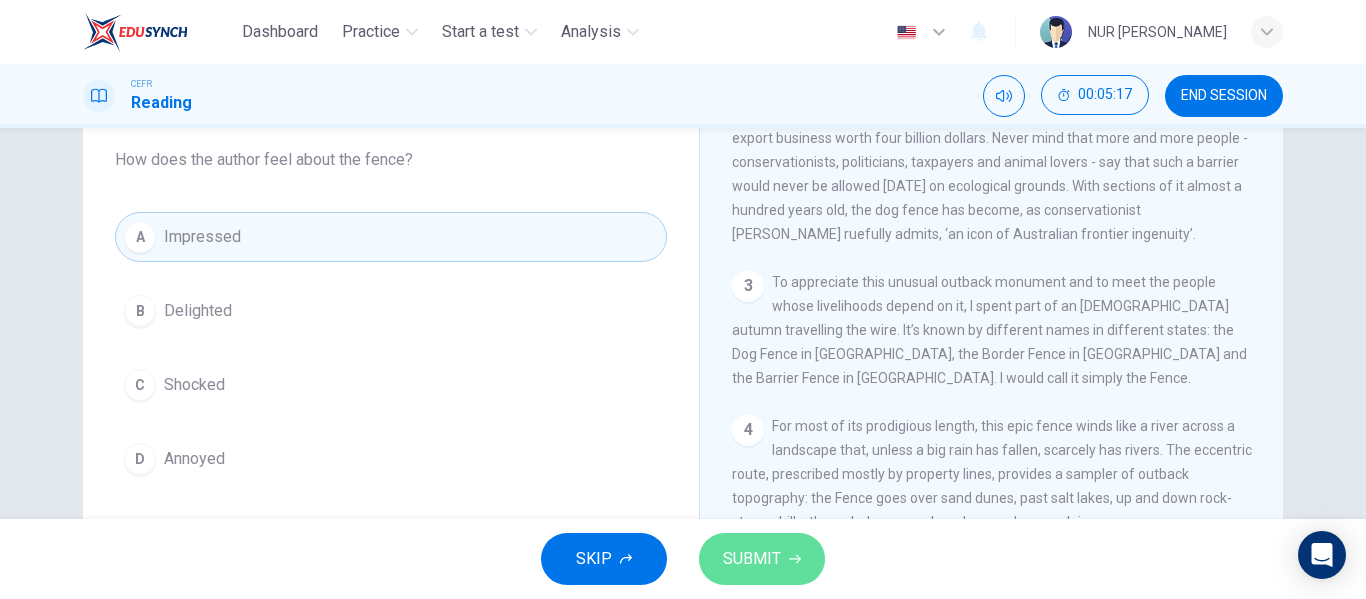 click on "SUBMIT" at bounding box center (762, 559) 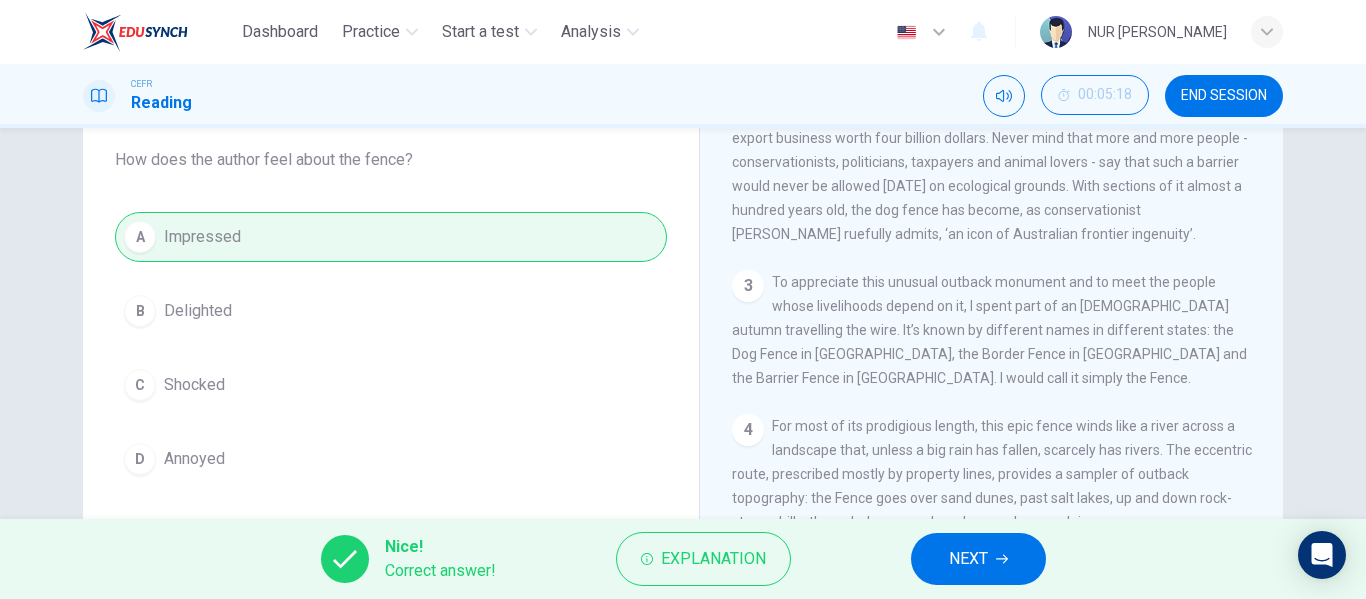 drag, startPoint x: 1065, startPoint y: 550, endPoint x: 1017, endPoint y: 558, distance: 48.6621 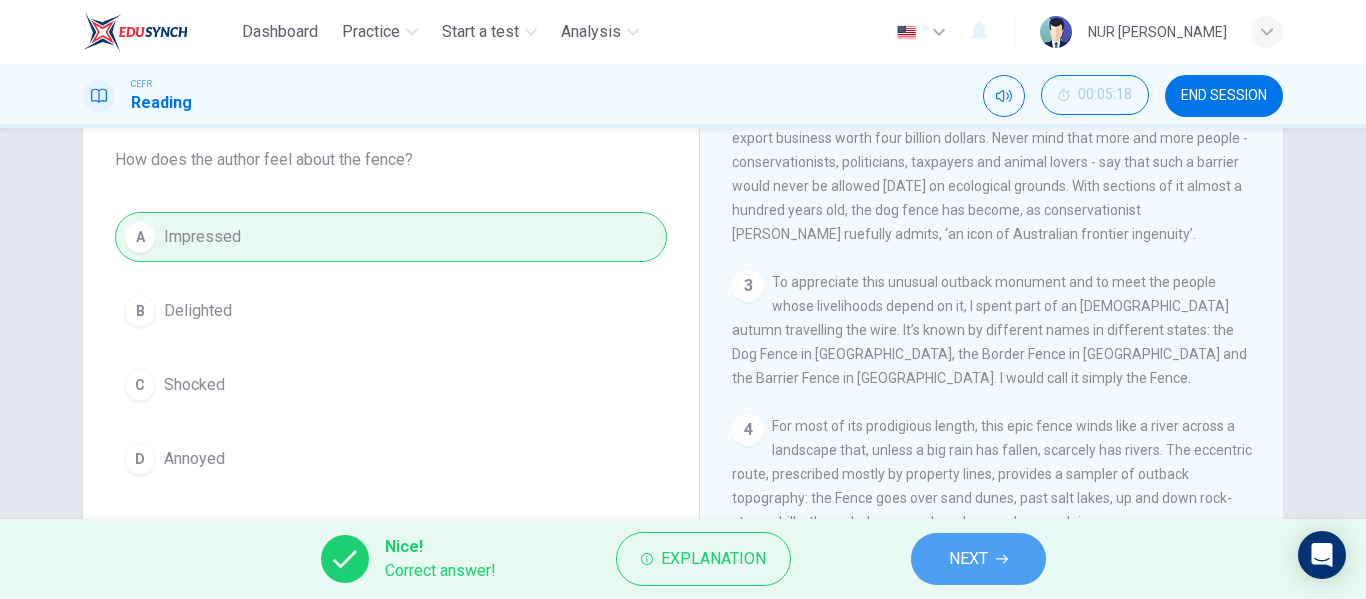 click on "NEXT" at bounding box center (978, 559) 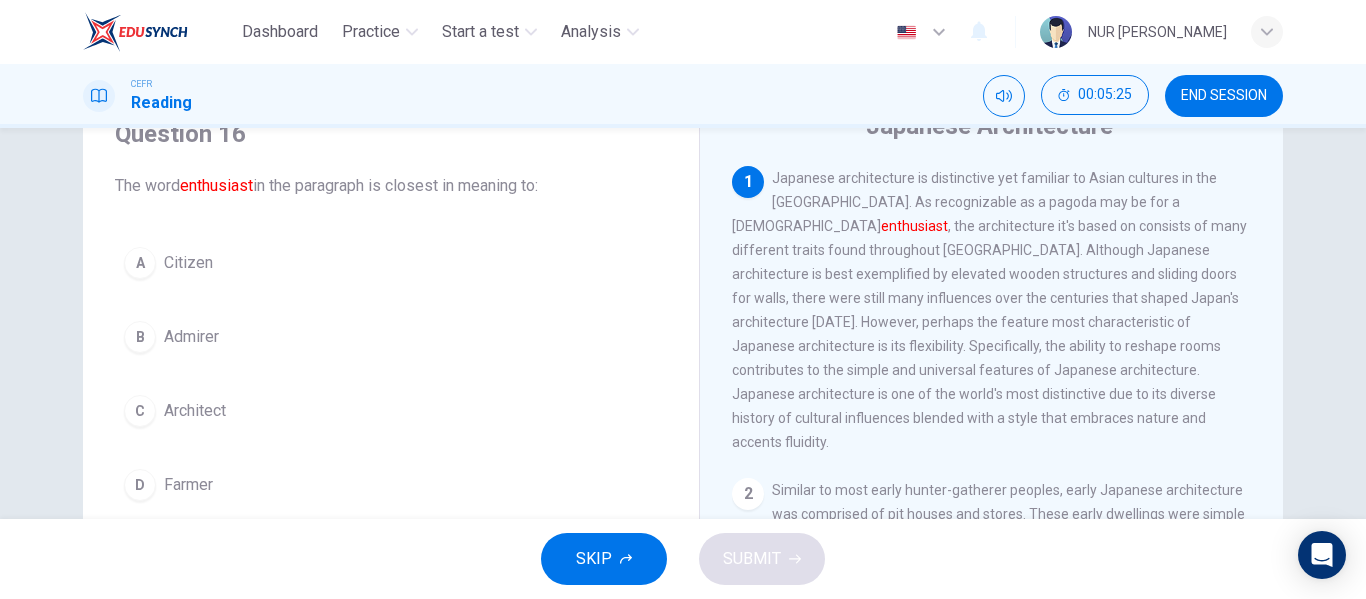 scroll, scrollTop: 91, scrollLeft: 0, axis: vertical 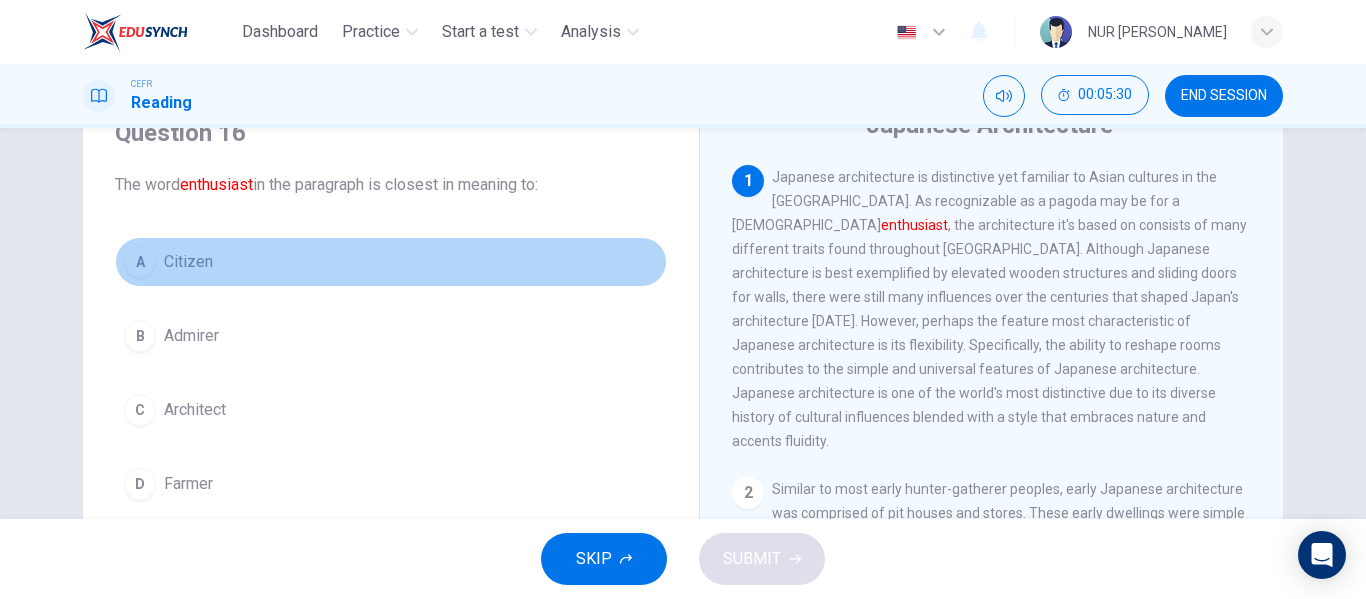 click on "A Citizen" at bounding box center (391, 262) 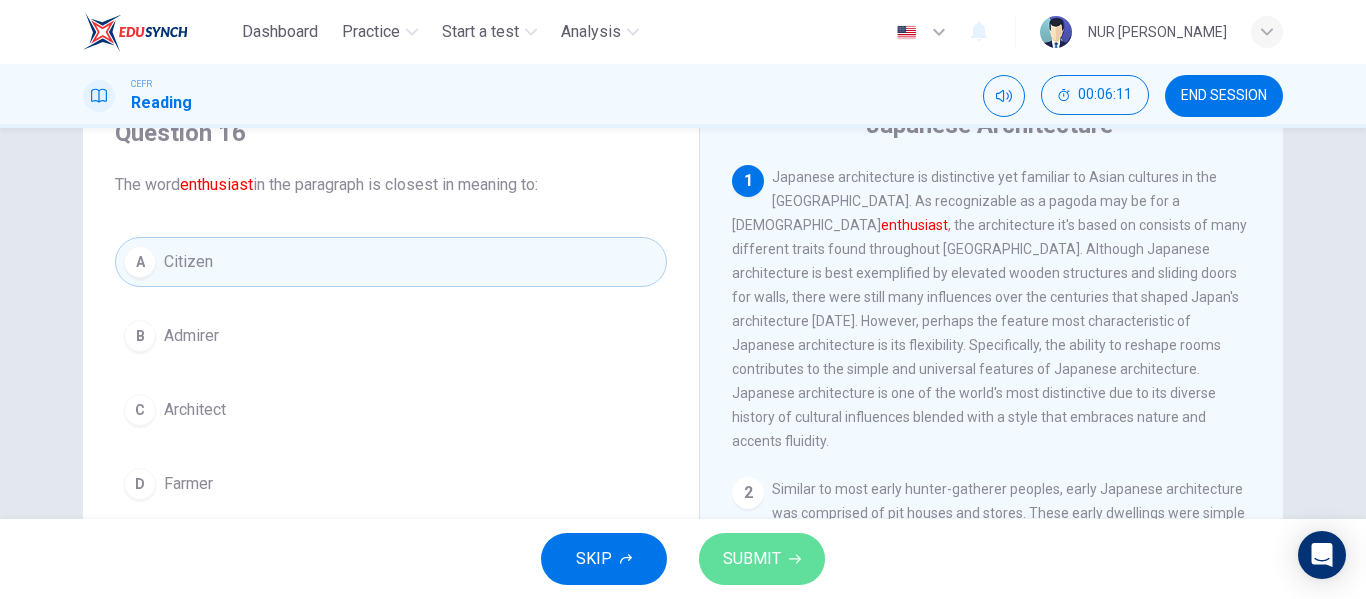 click on "SUBMIT" at bounding box center [752, 559] 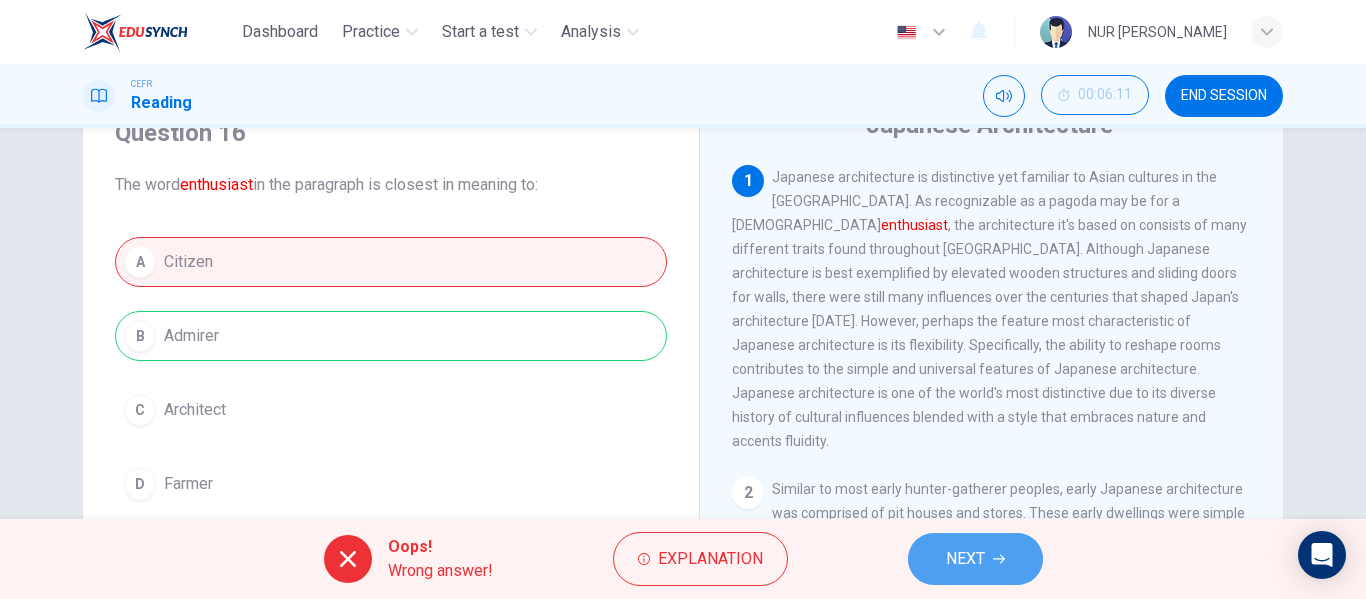 click on "NEXT" at bounding box center (975, 559) 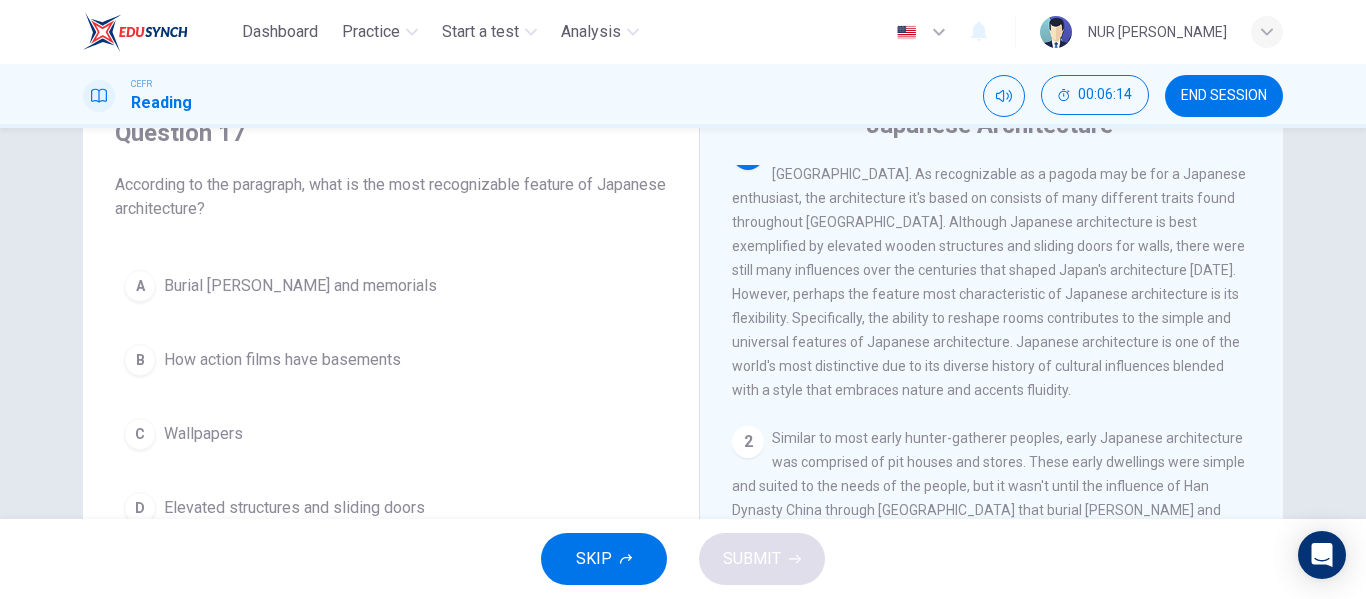 scroll, scrollTop: 28, scrollLeft: 0, axis: vertical 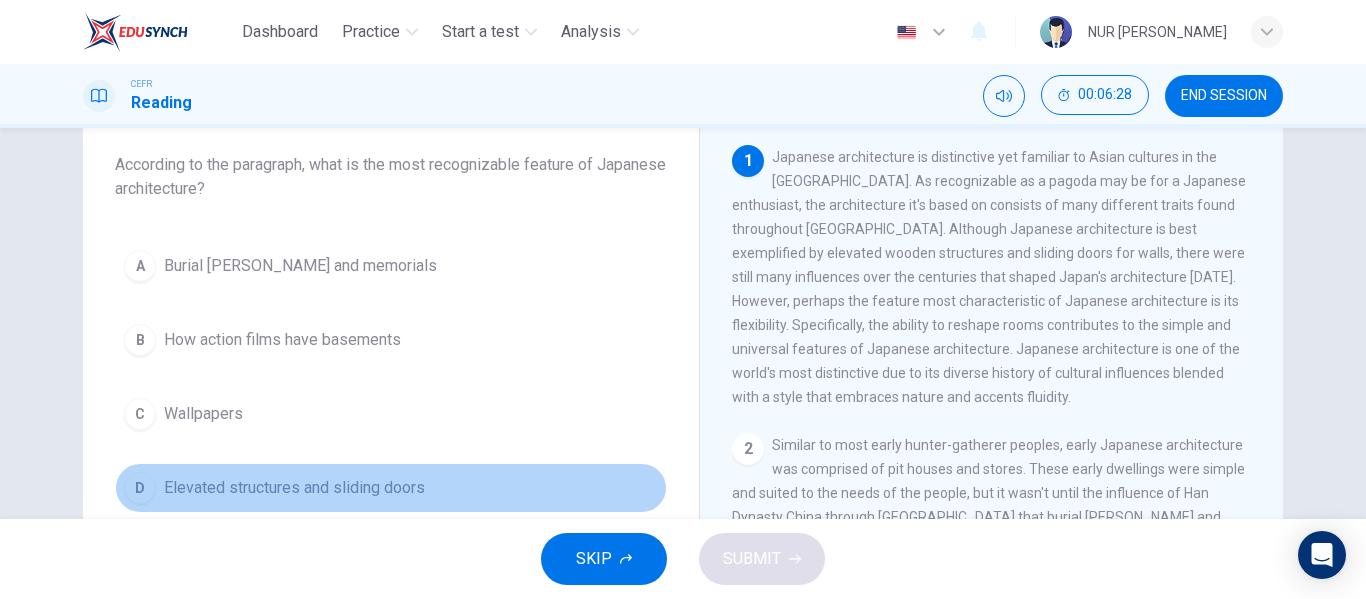 click on "D Elevated structures and sliding doors" at bounding box center [391, 488] 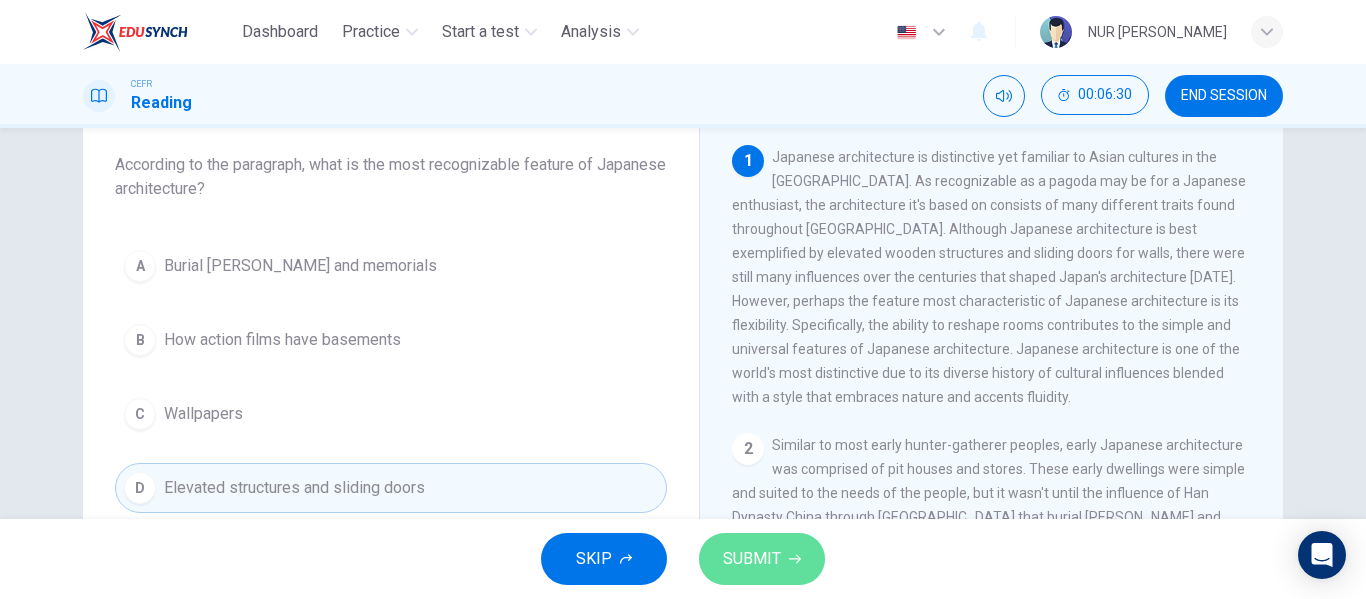 click on "SUBMIT" at bounding box center (762, 559) 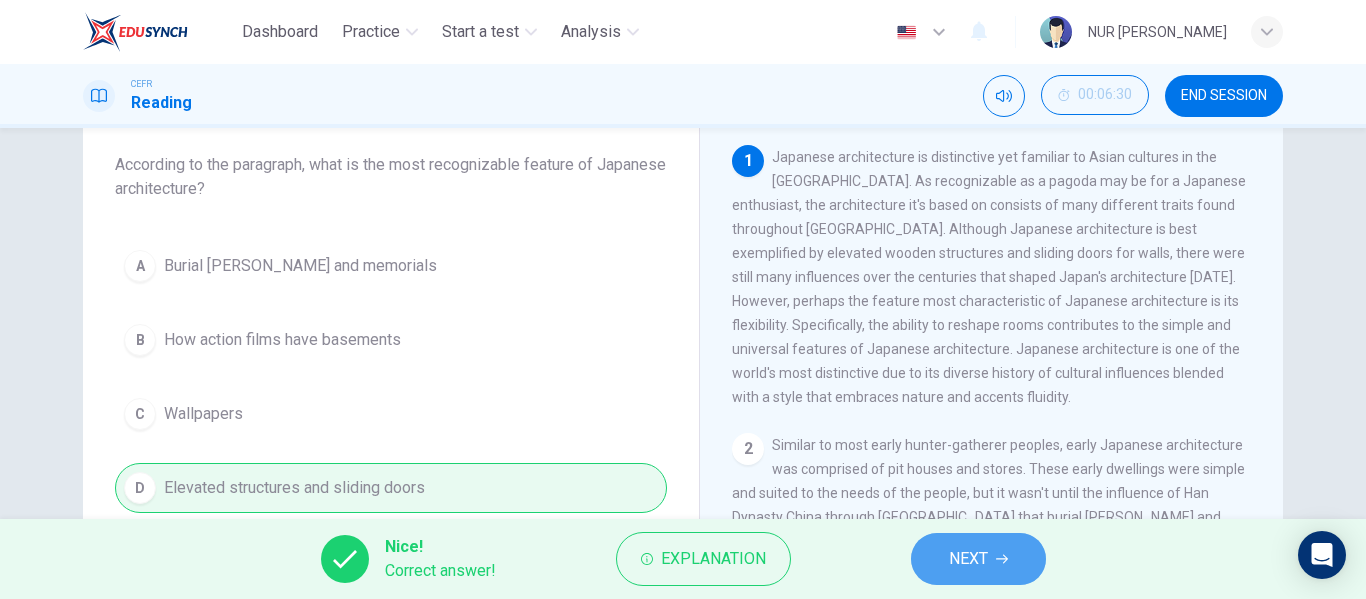 click on "NEXT" at bounding box center [978, 559] 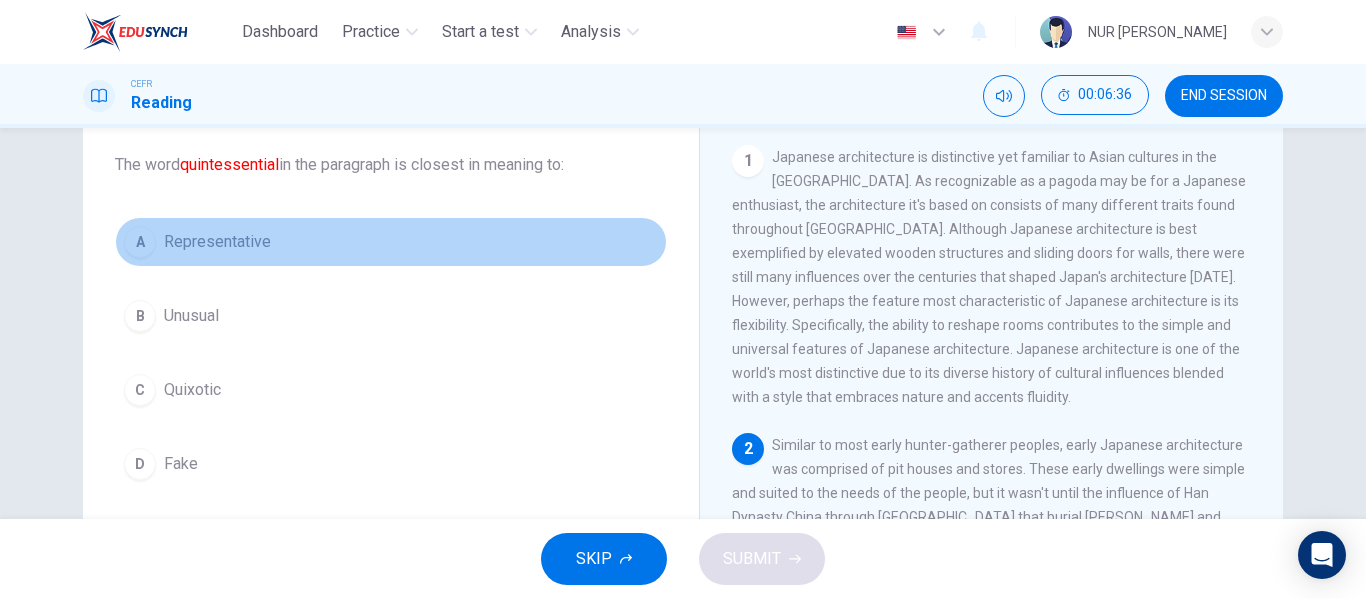 click on "A Representative" at bounding box center (391, 242) 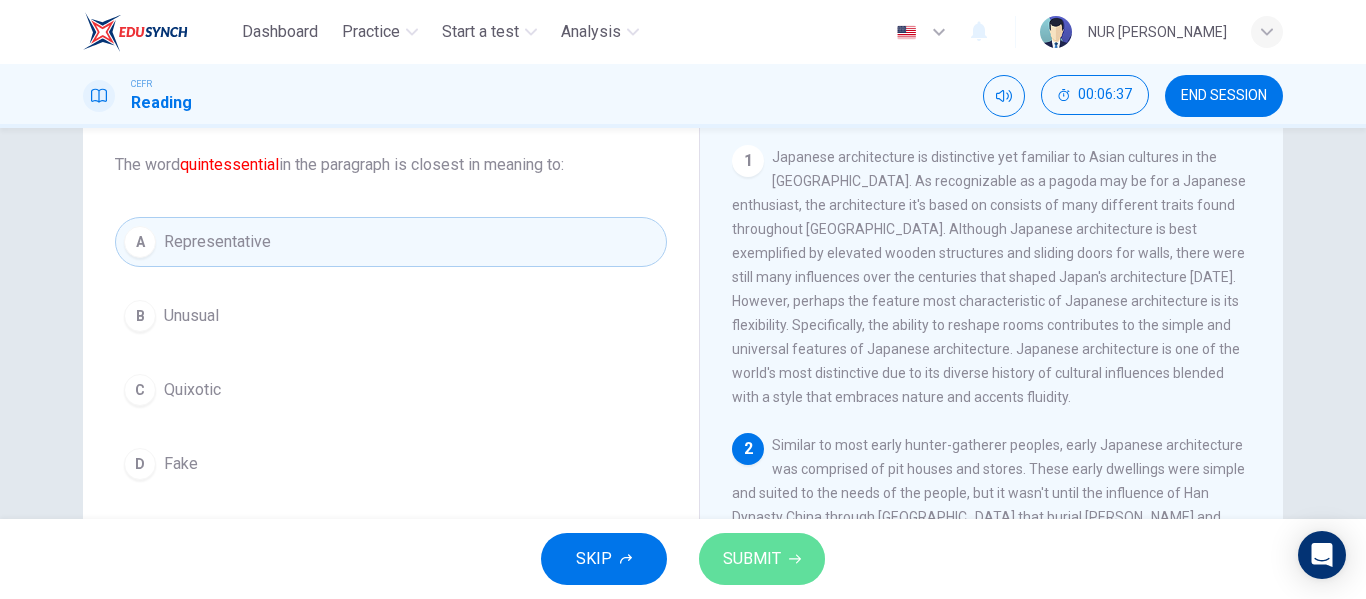 click 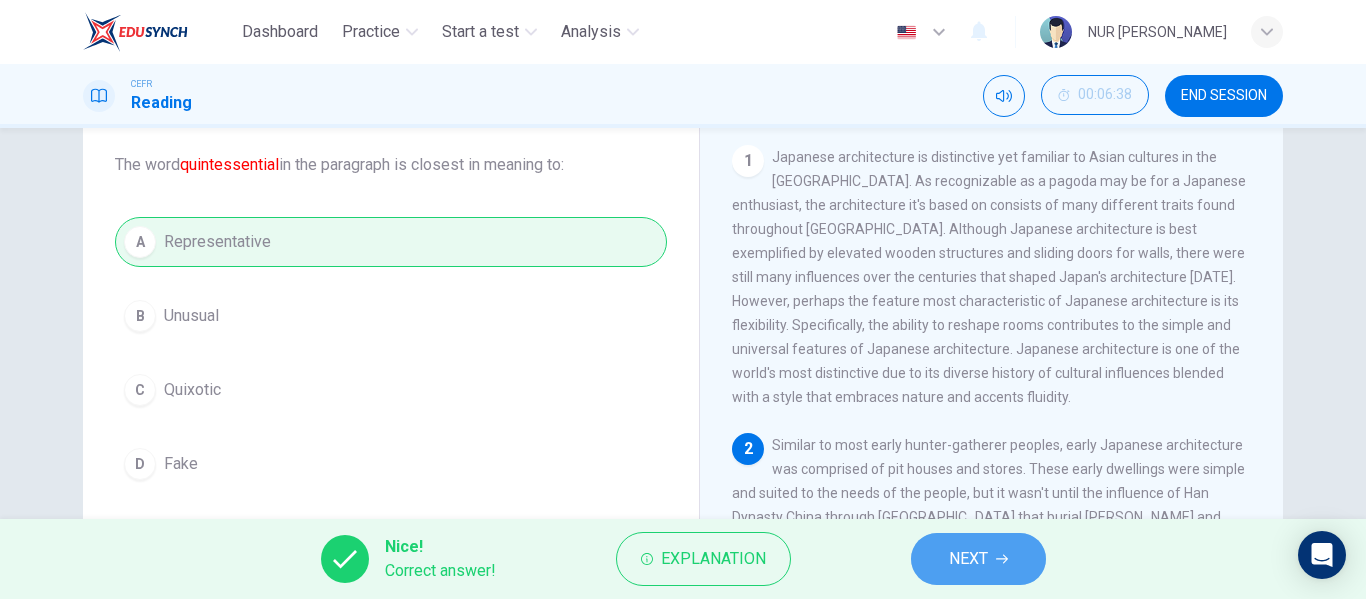 click on "NEXT" at bounding box center [978, 559] 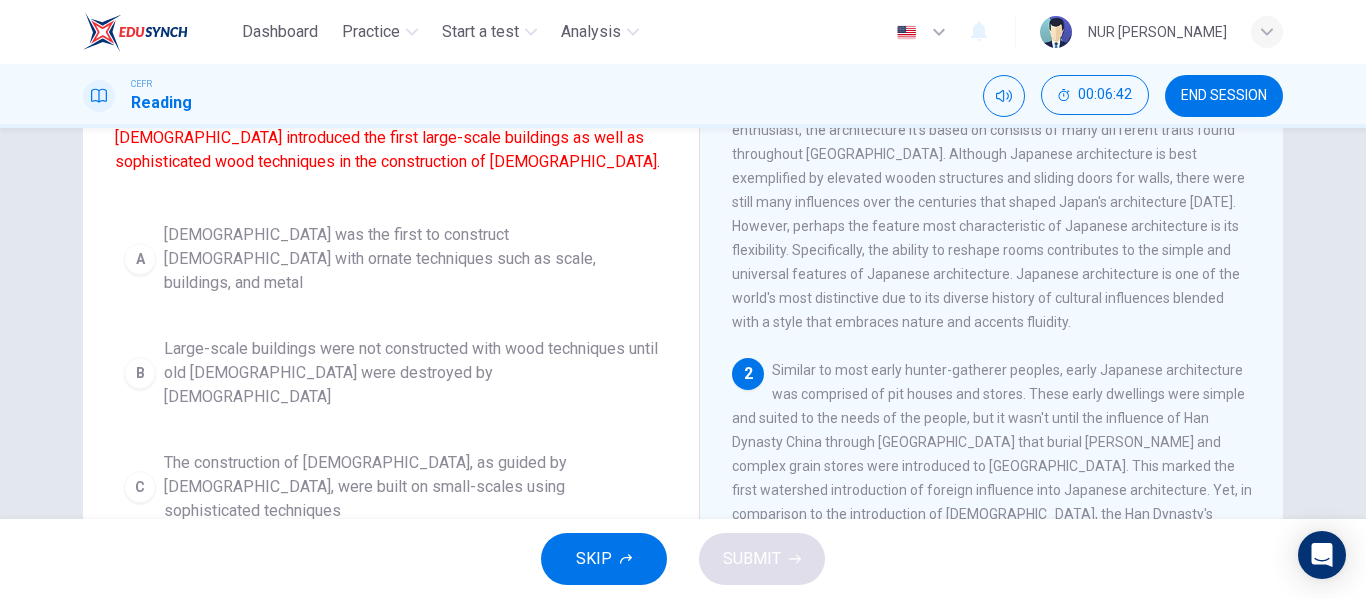 scroll, scrollTop: 185, scrollLeft: 0, axis: vertical 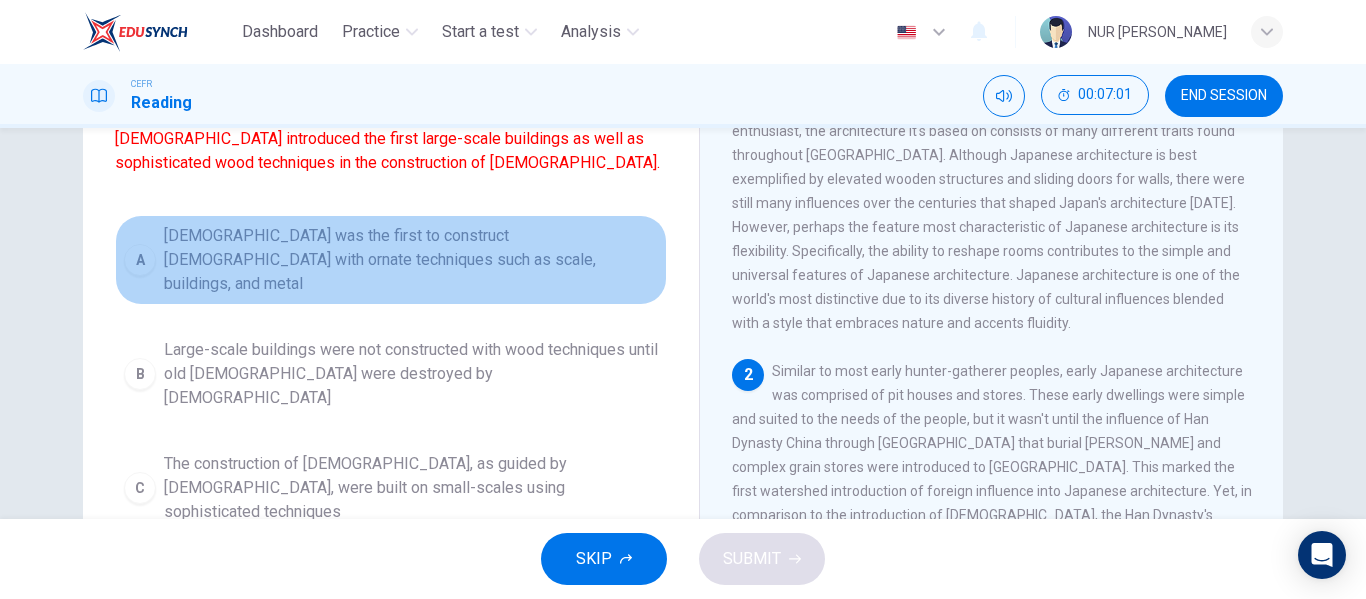 click on "A [DEMOGRAPHIC_DATA] was the first to construct [DEMOGRAPHIC_DATA] with ornate techniques such as scale, buildings, and metal" at bounding box center (391, 260) 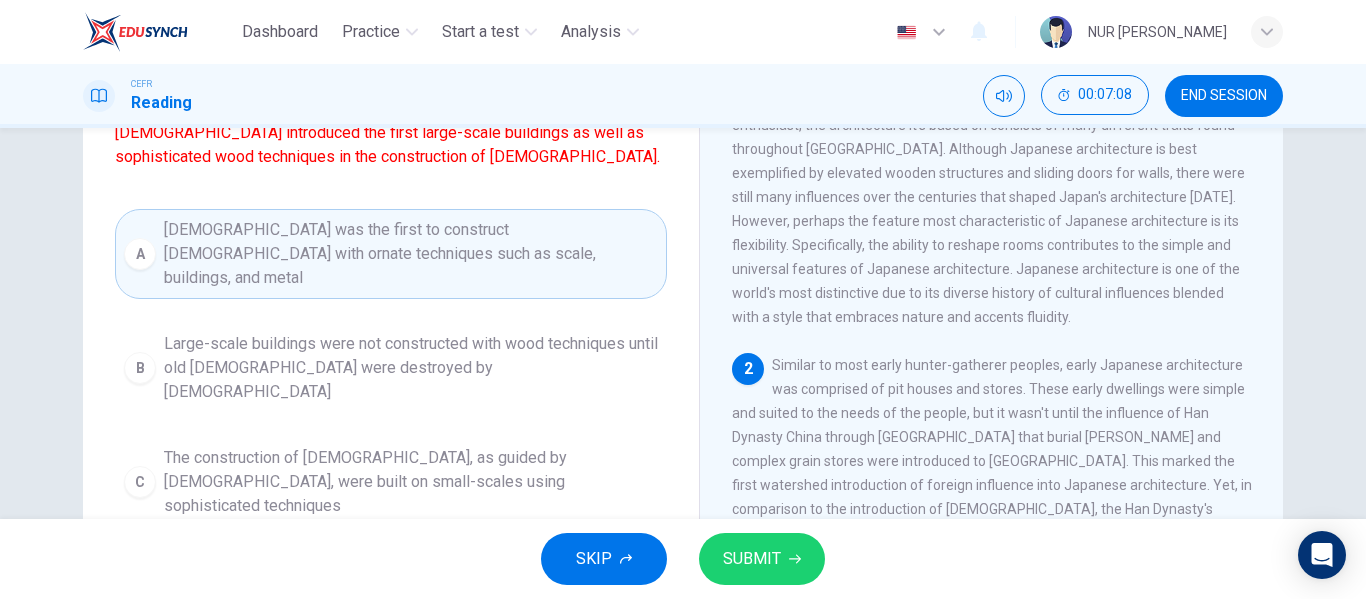 scroll, scrollTop: 192, scrollLeft: 0, axis: vertical 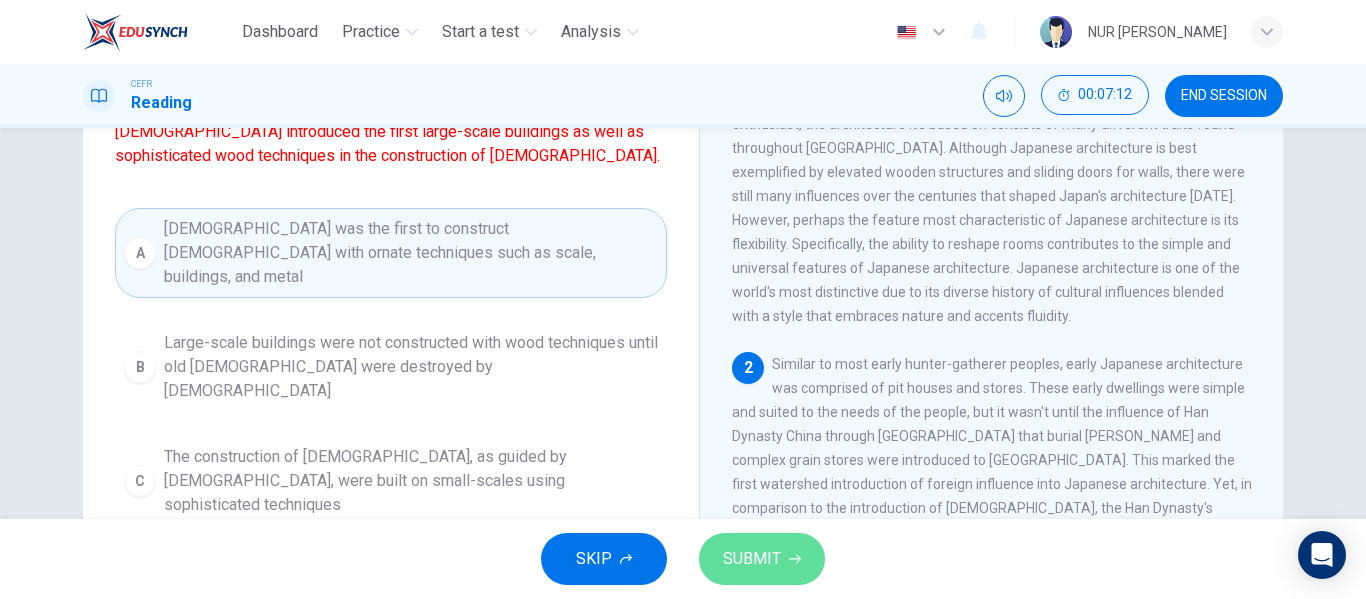 click on "SUBMIT" at bounding box center [762, 559] 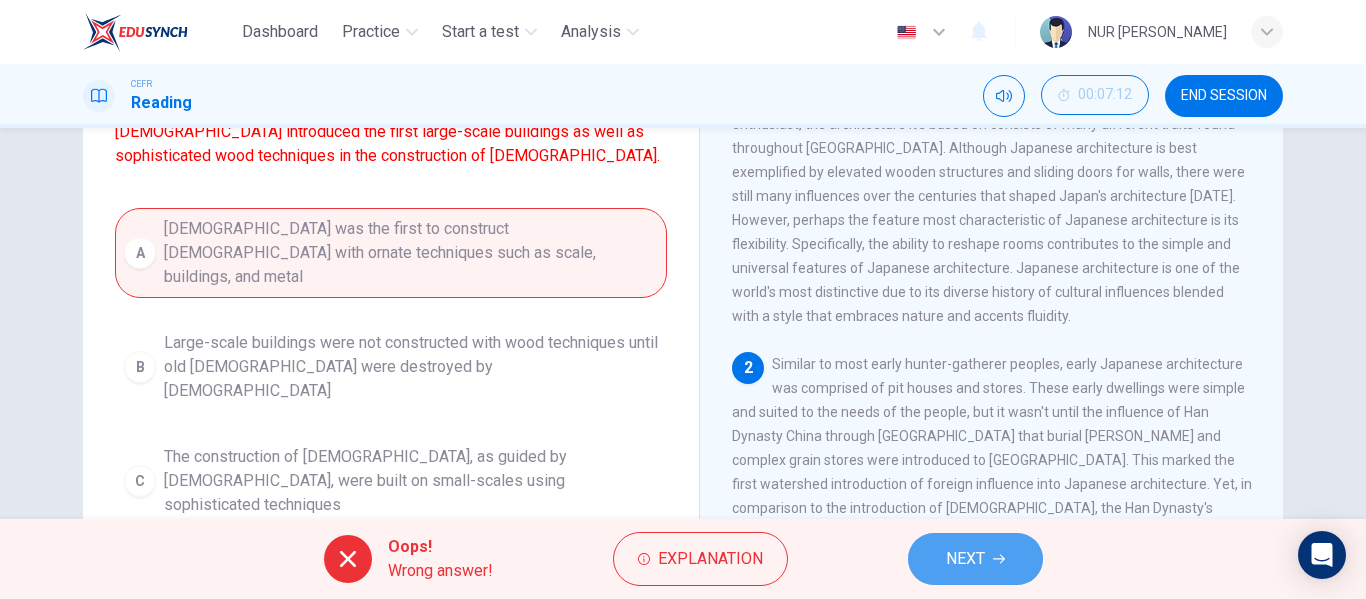 click on "NEXT" at bounding box center [975, 559] 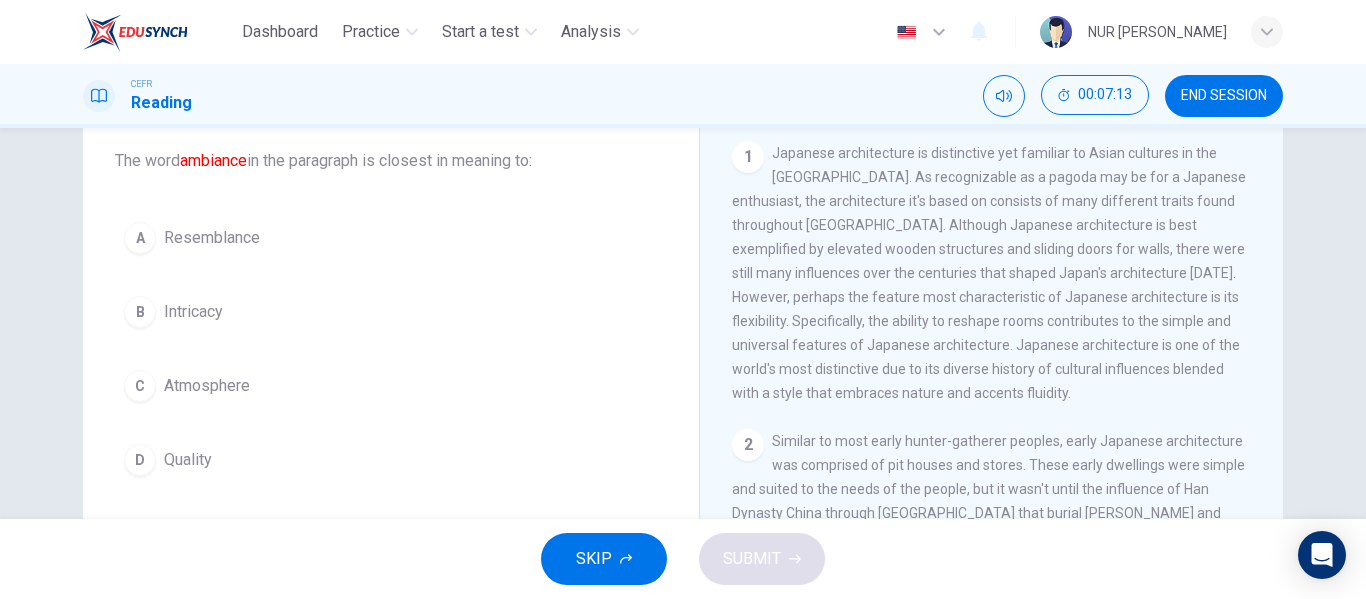 scroll, scrollTop: 126, scrollLeft: 0, axis: vertical 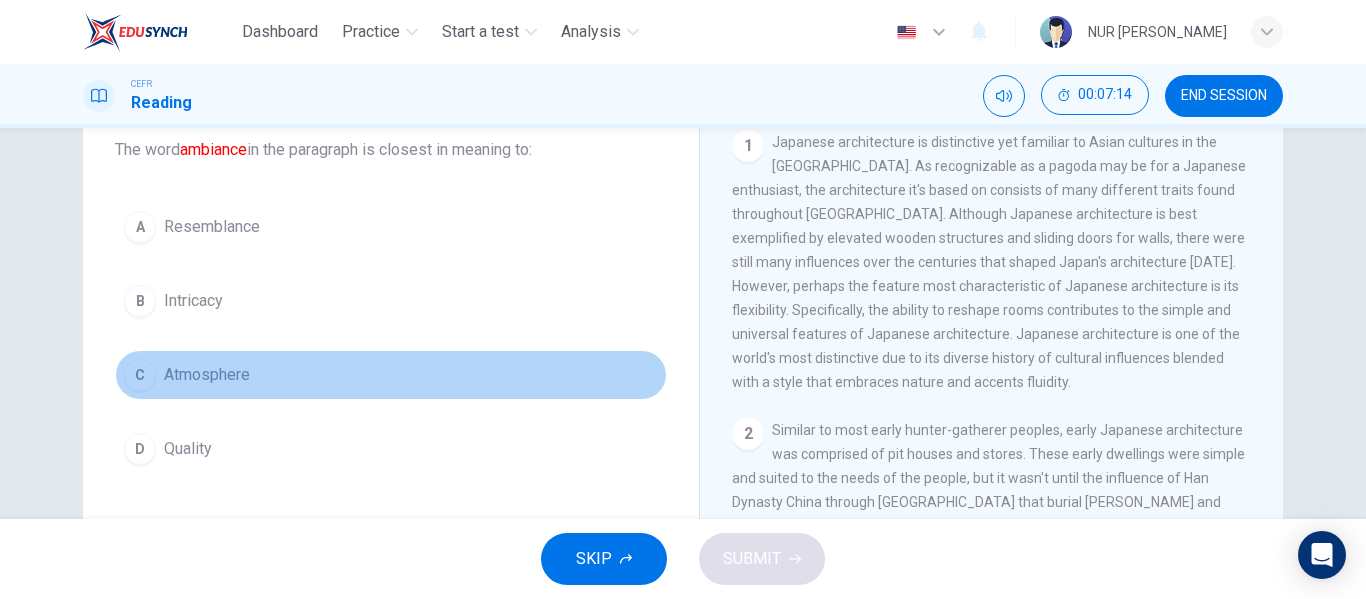 click on "C Atmosphere" at bounding box center [391, 375] 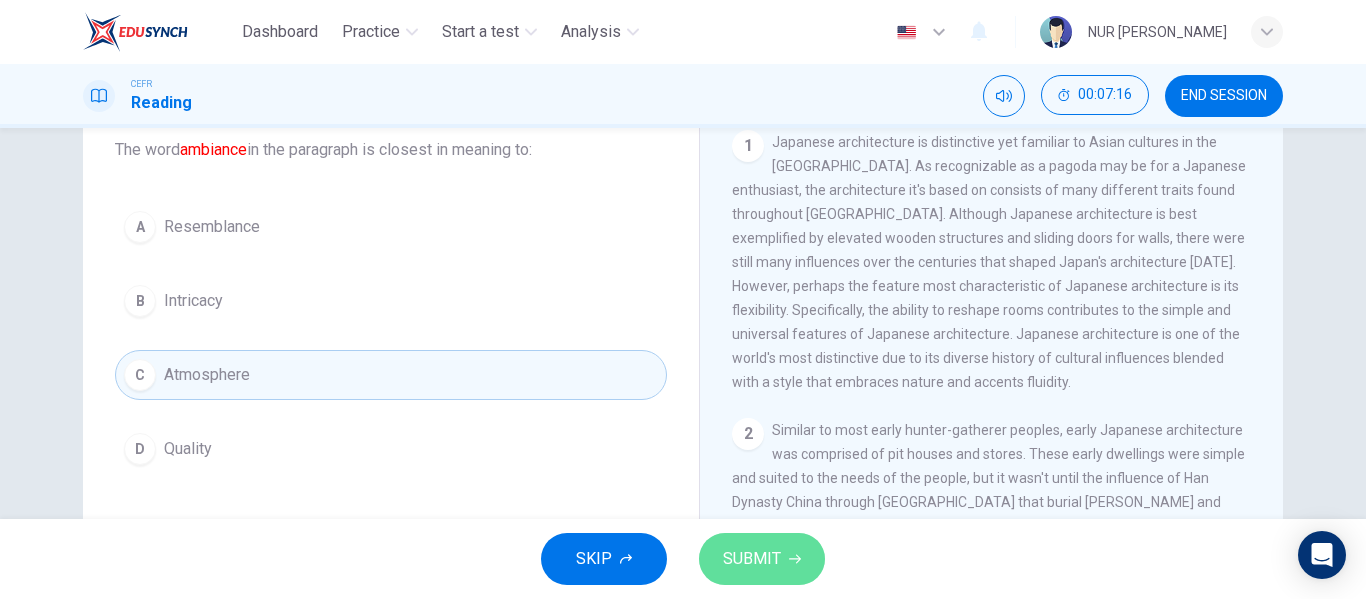 click on "SUBMIT" at bounding box center (762, 559) 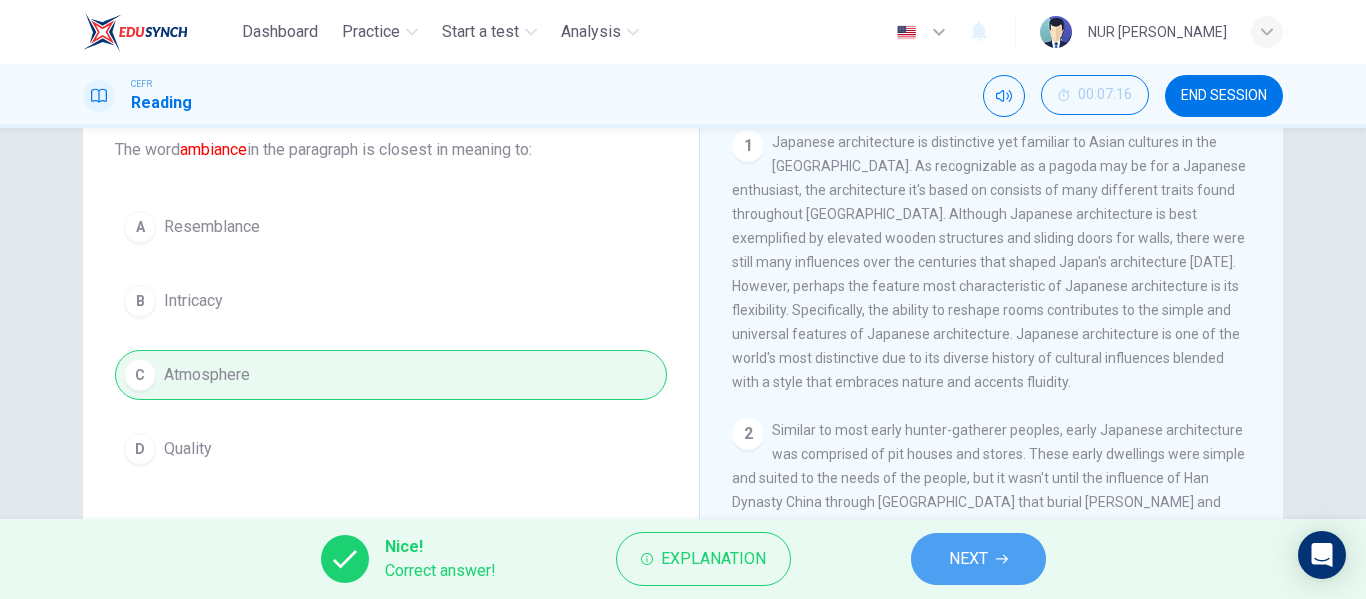 click on "NEXT" at bounding box center (968, 559) 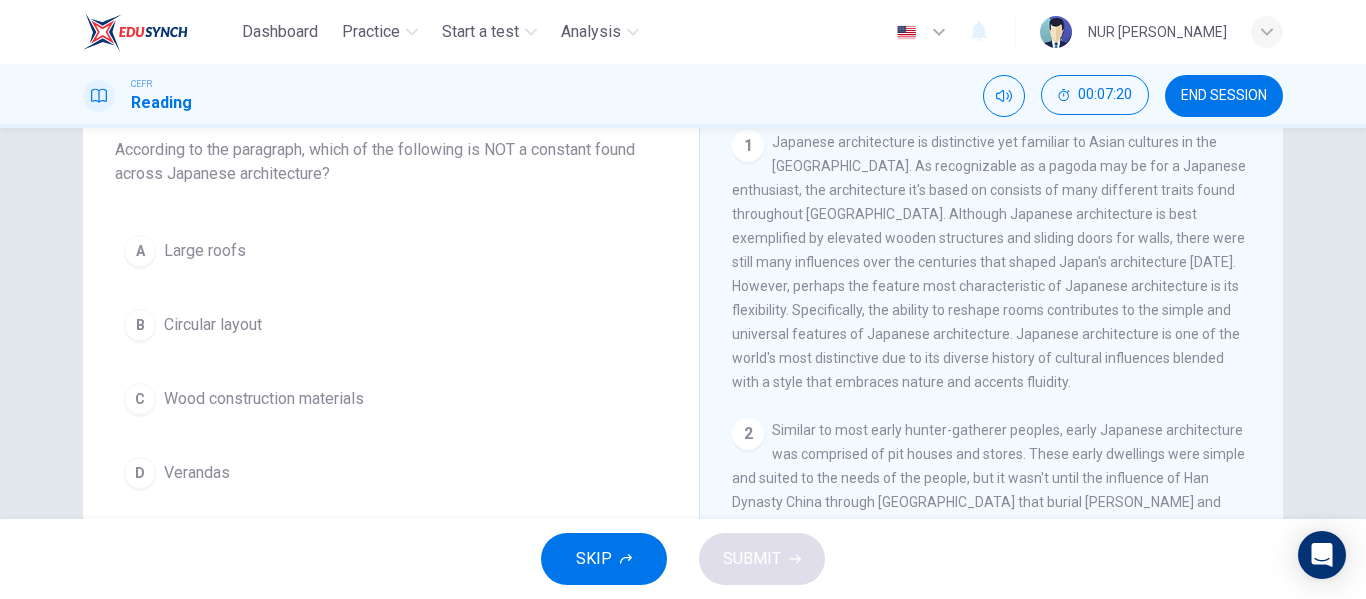 scroll, scrollTop: 128, scrollLeft: 0, axis: vertical 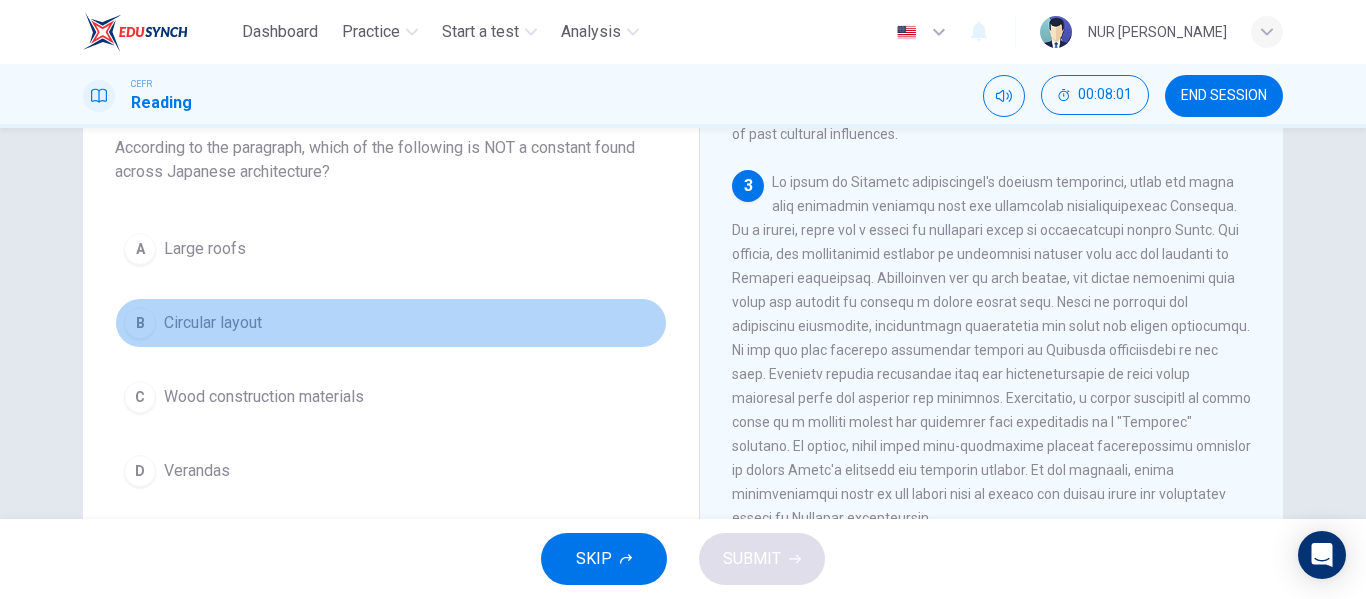 click on "B Circular layout" at bounding box center (391, 323) 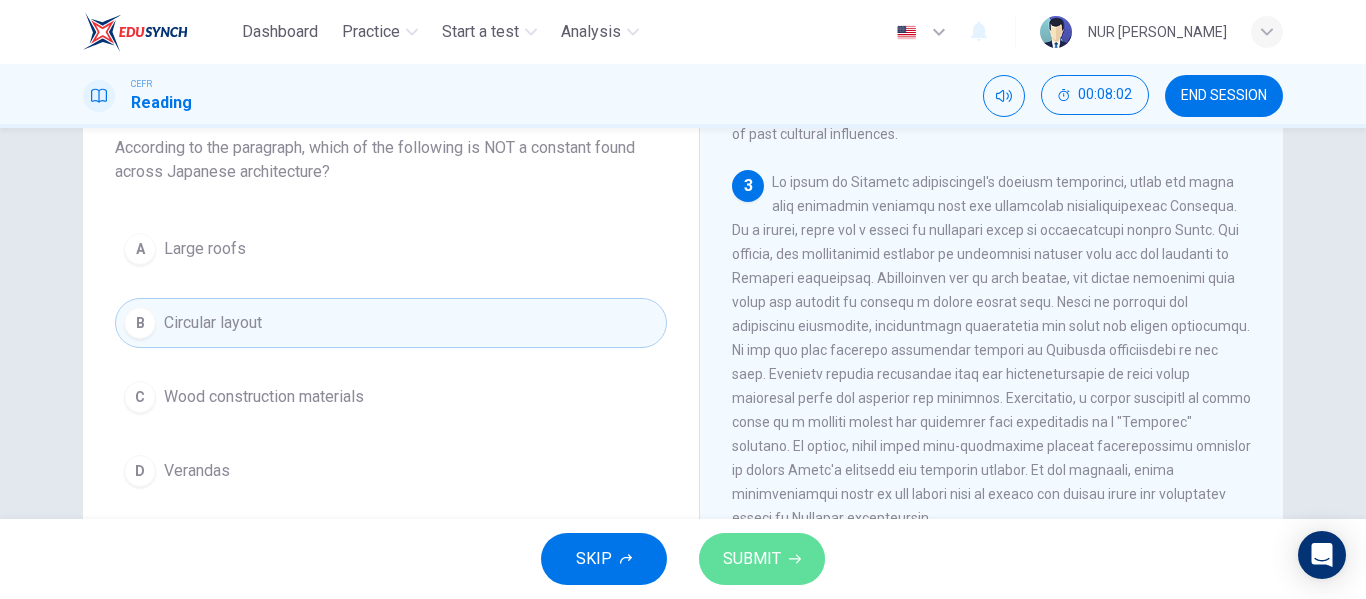 click on "SUBMIT" at bounding box center [752, 559] 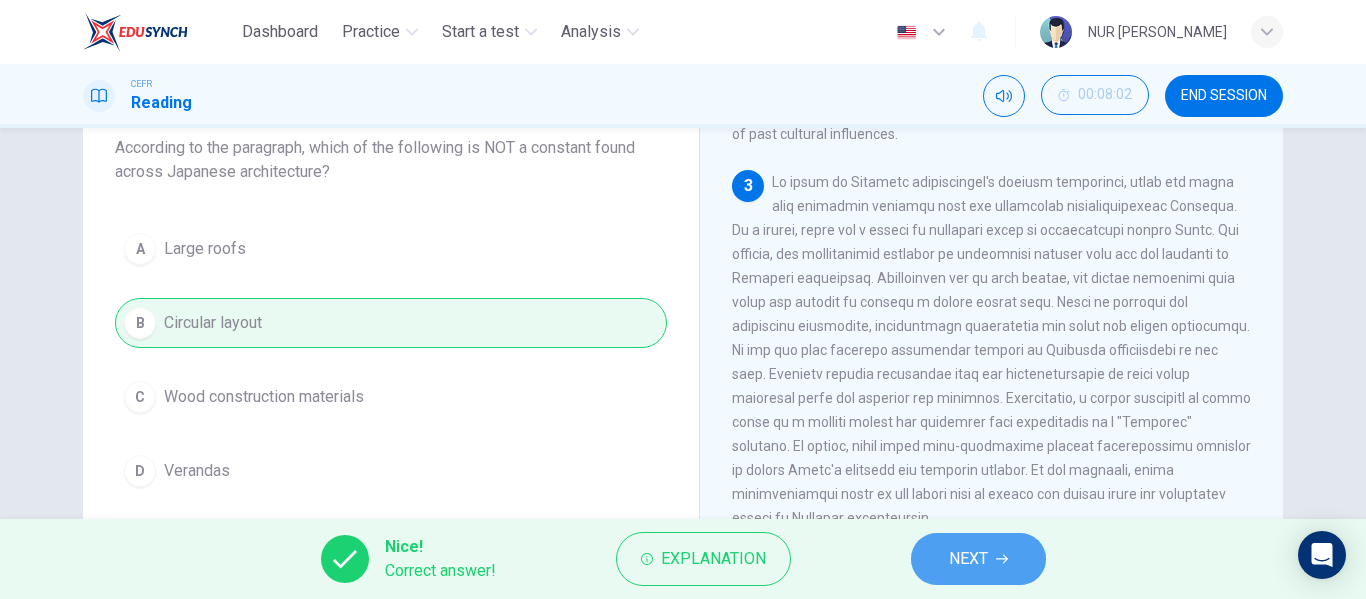 click on "NEXT" at bounding box center (968, 559) 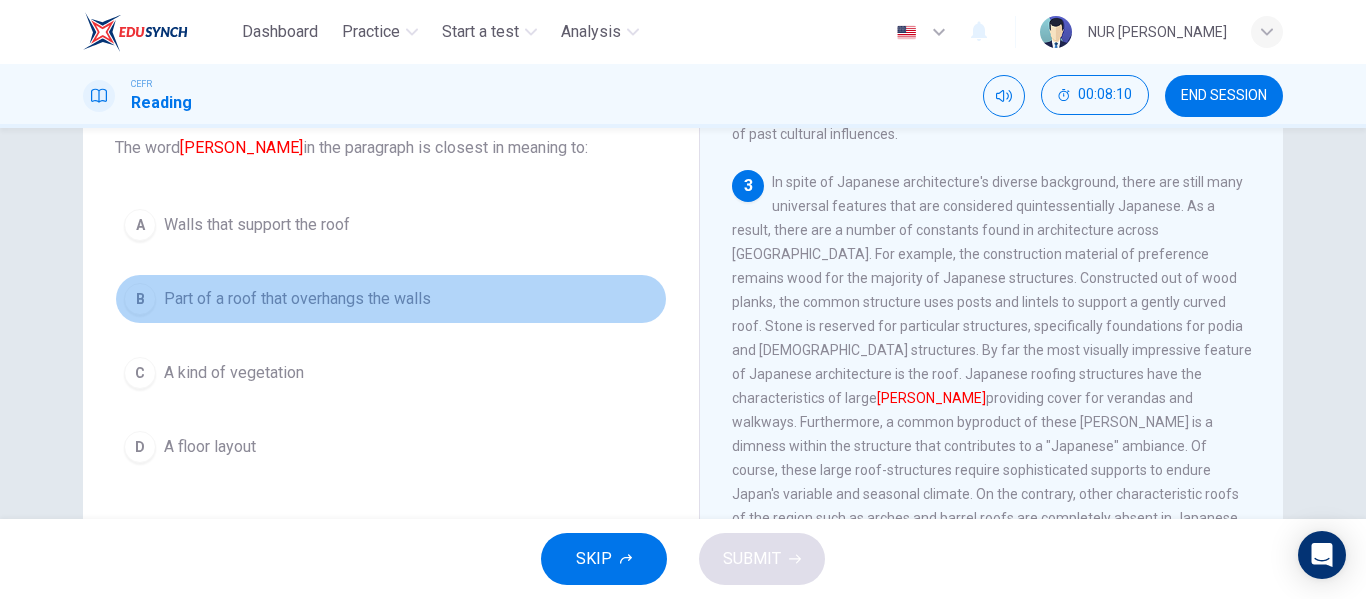 click on "B Part of a roof that overhangs the walls" at bounding box center (391, 299) 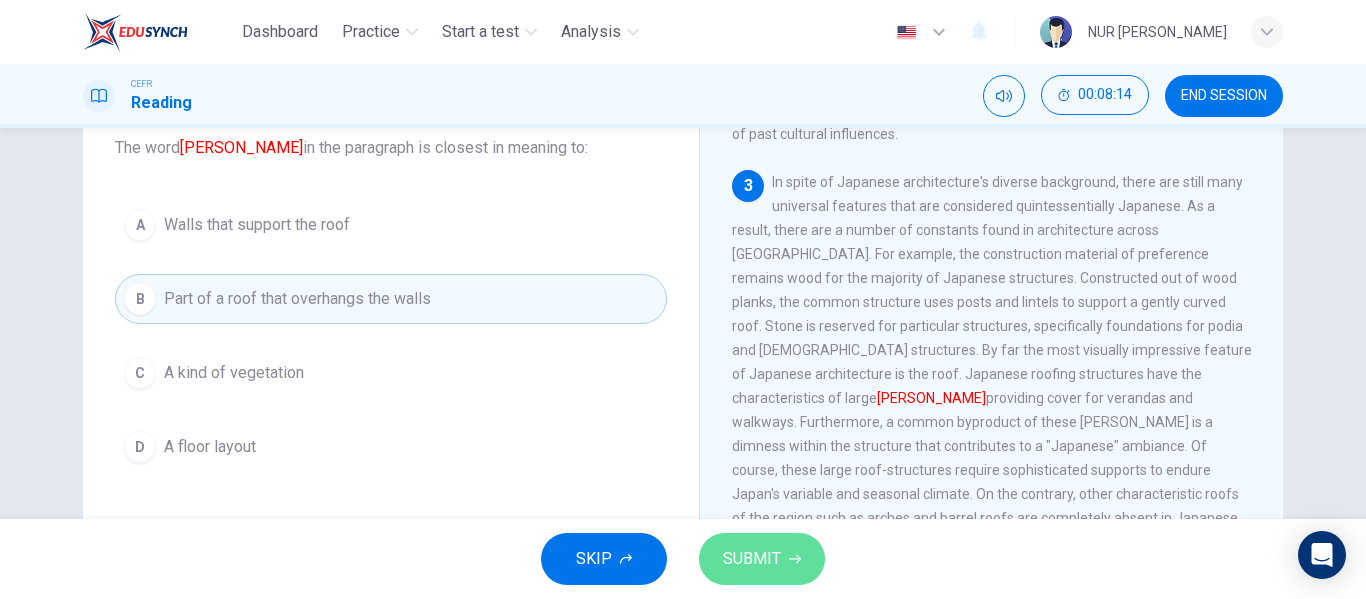 click on "SUBMIT" at bounding box center [752, 559] 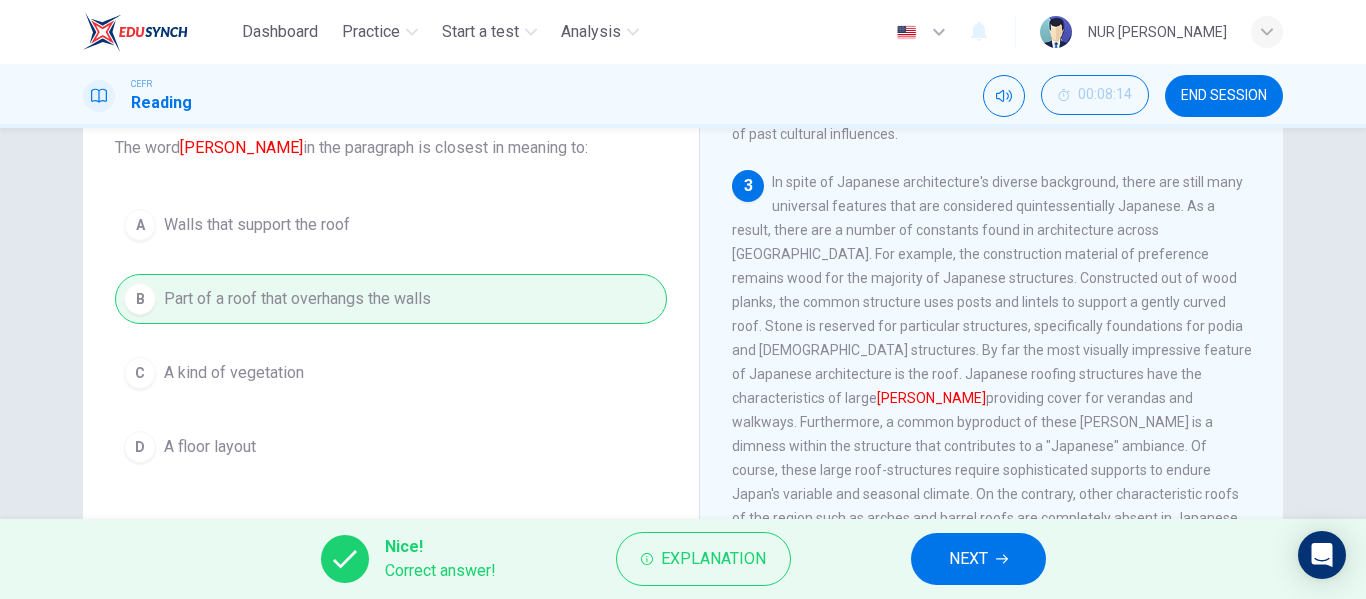 click on "NEXT" at bounding box center [978, 559] 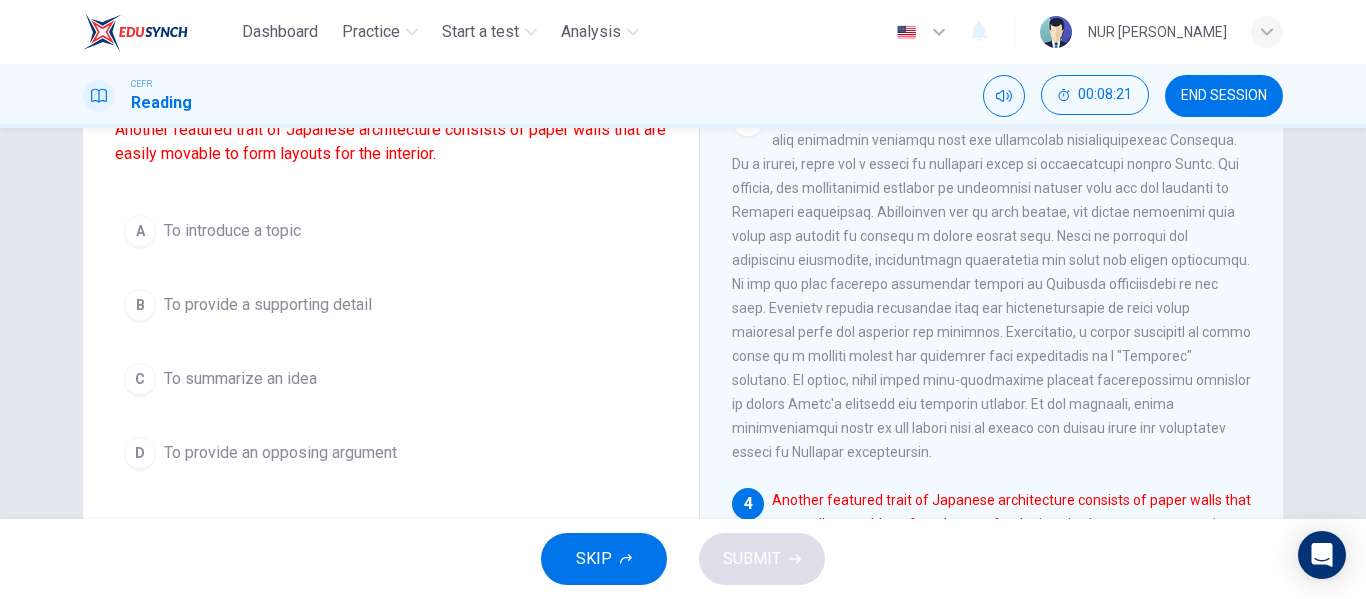 scroll, scrollTop: 194, scrollLeft: 0, axis: vertical 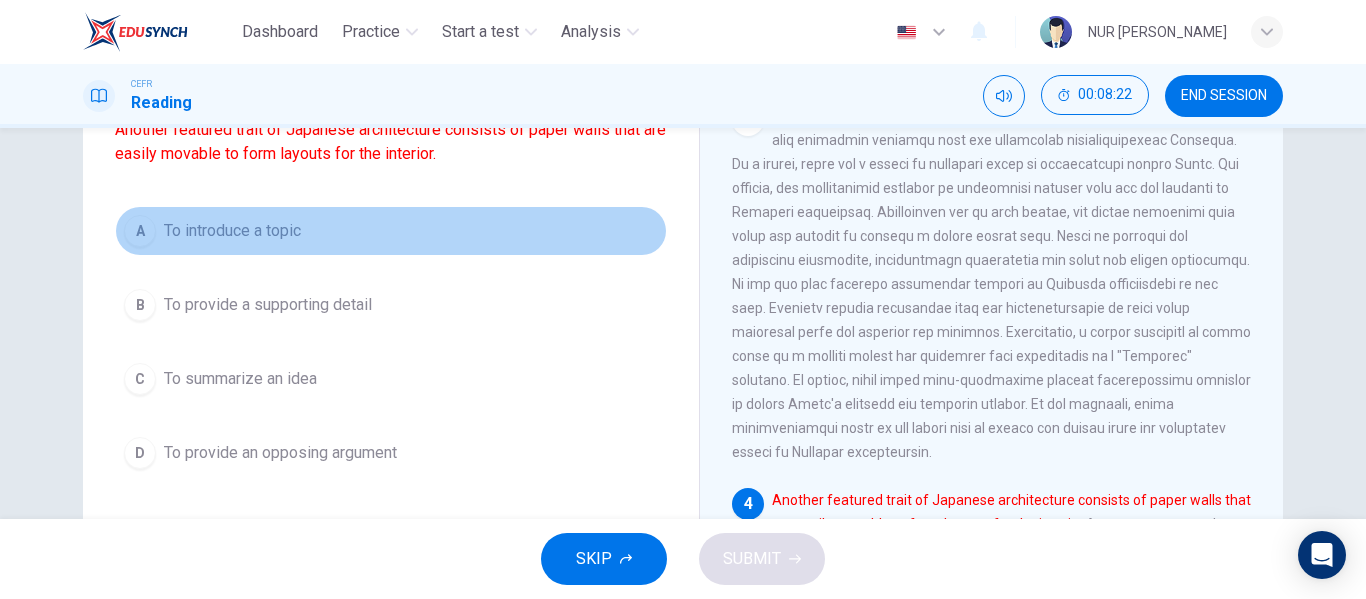 click on "A To introduce a topic" at bounding box center (391, 231) 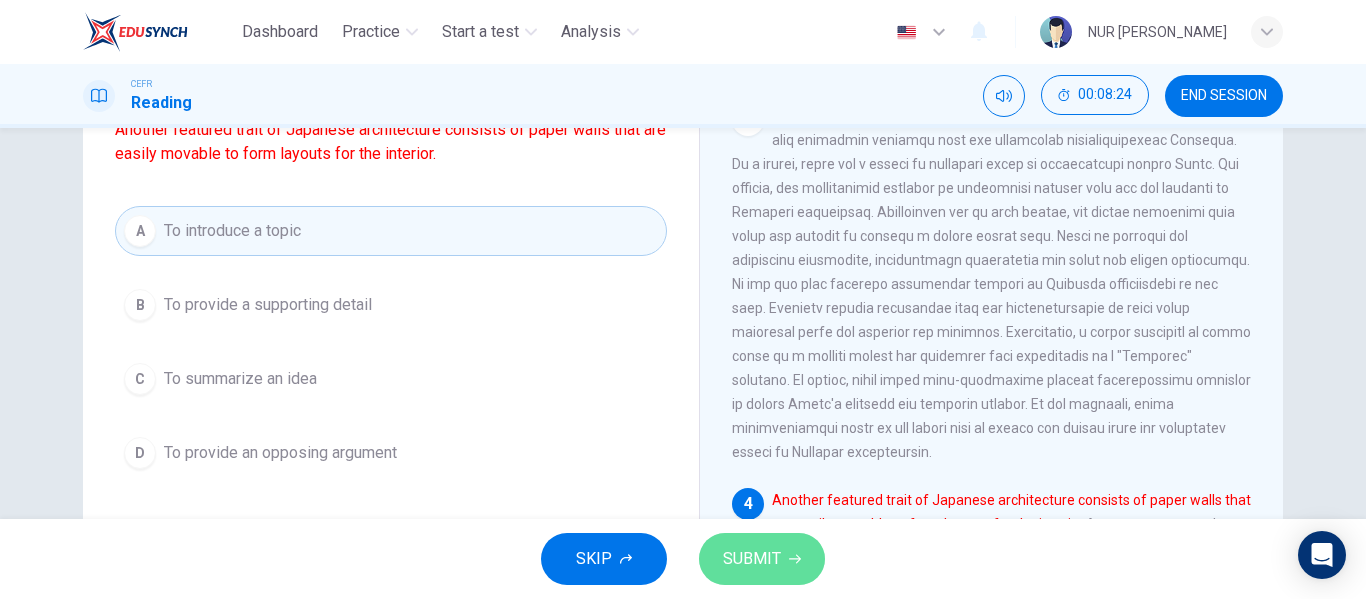 click on "SUBMIT" at bounding box center (752, 559) 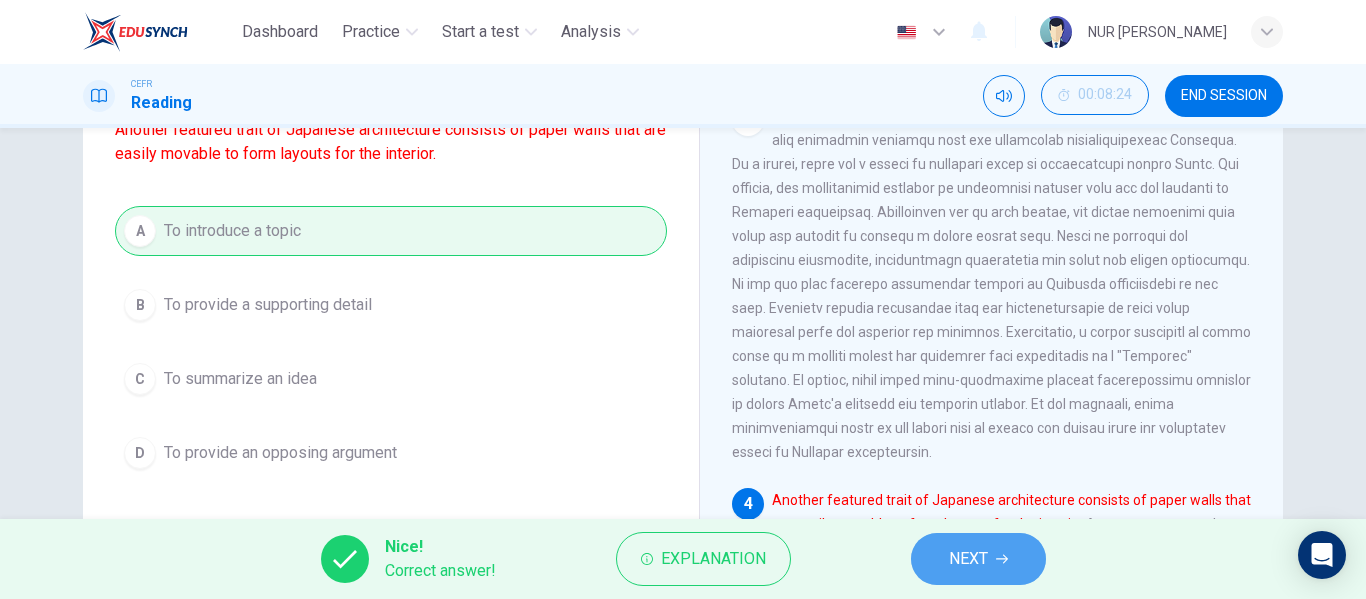 click on "NEXT" at bounding box center (968, 559) 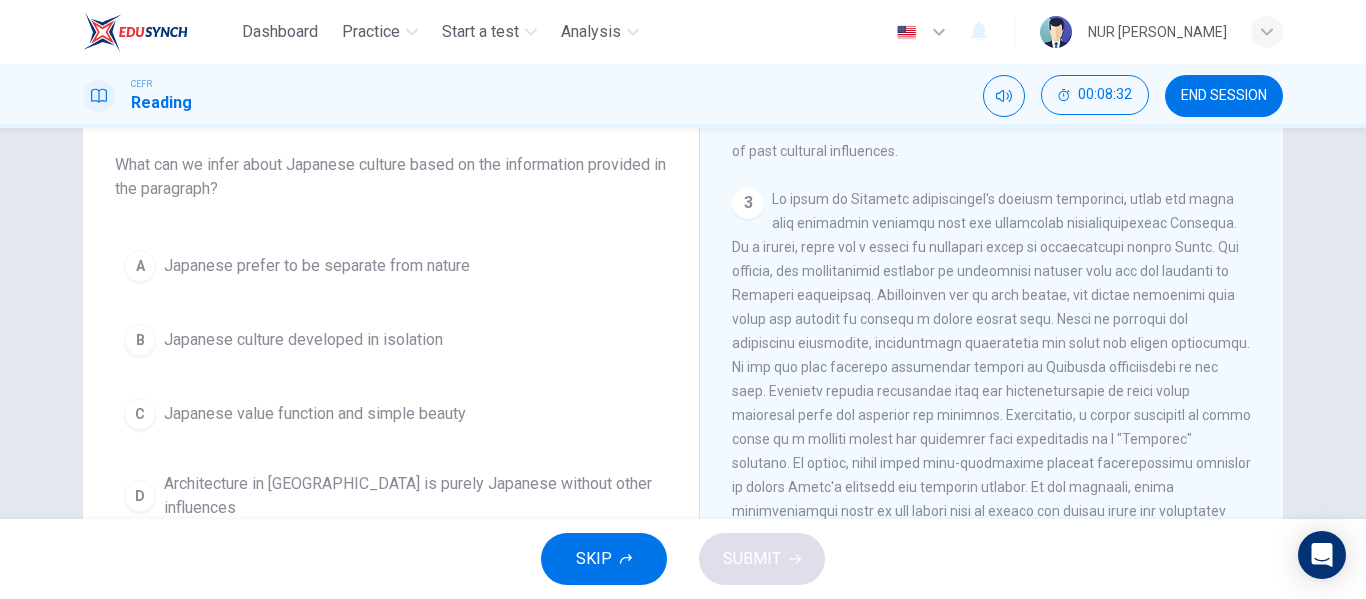scroll, scrollTop: 110, scrollLeft: 0, axis: vertical 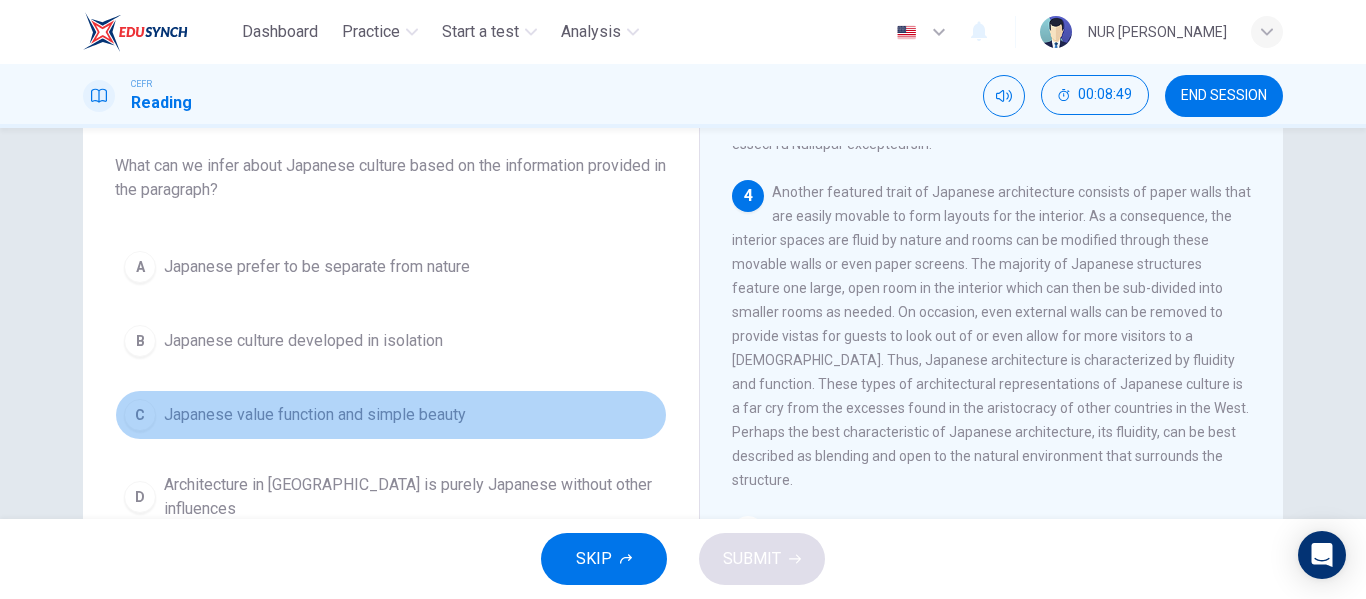 click on "Japanese value function and simple beauty" at bounding box center [315, 415] 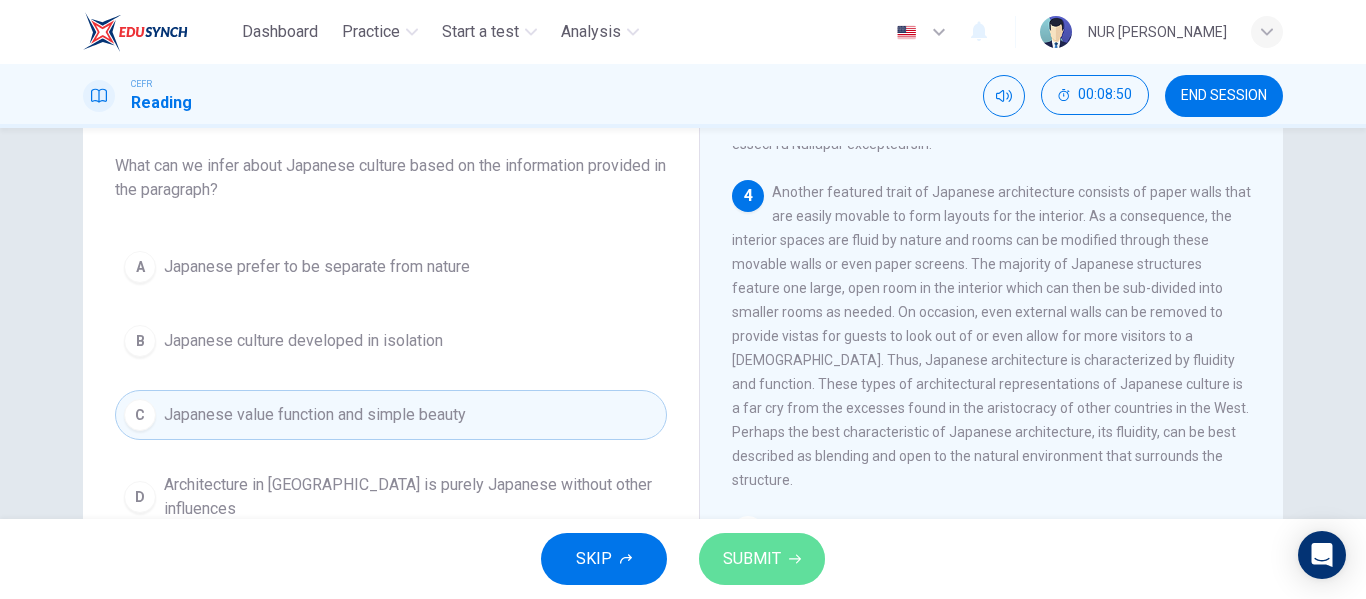 click on "SUBMIT" at bounding box center (752, 559) 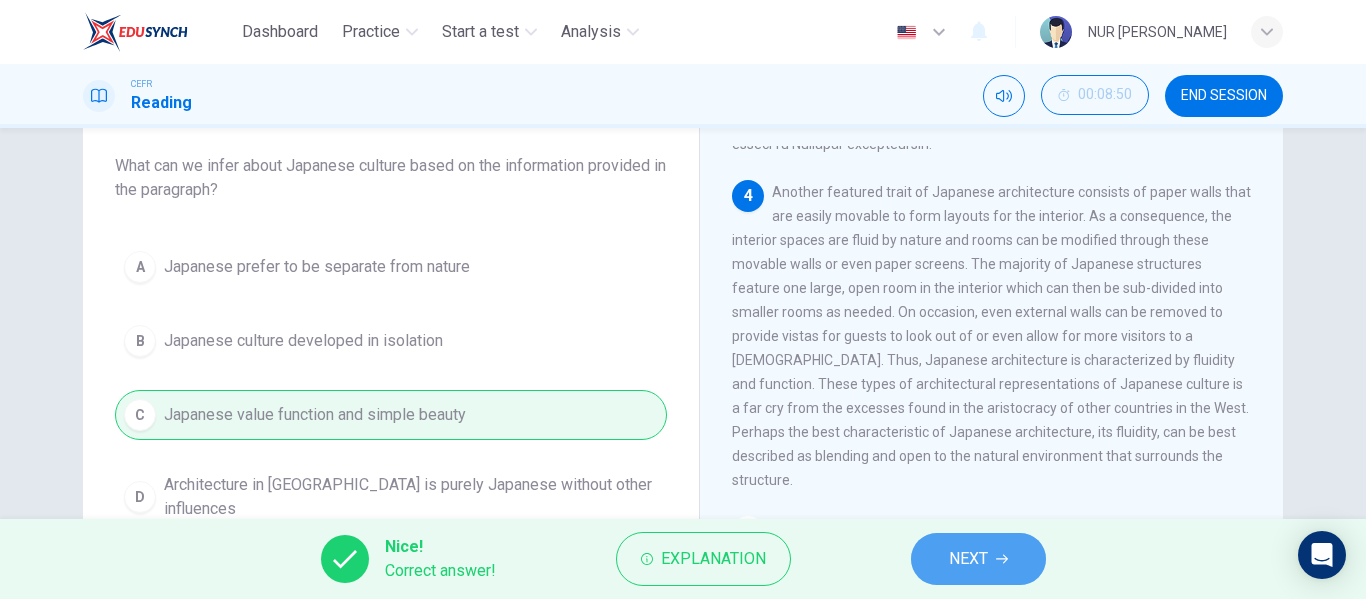 click on "NEXT" at bounding box center [978, 559] 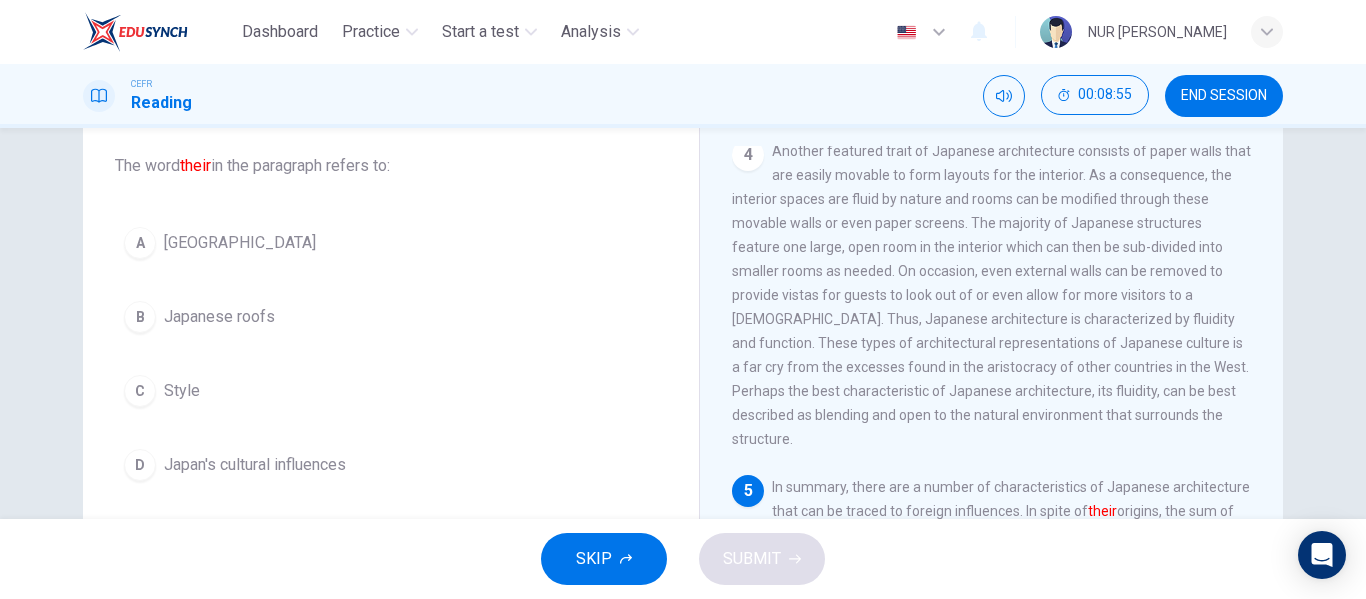 scroll, scrollTop: 1063, scrollLeft: 0, axis: vertical 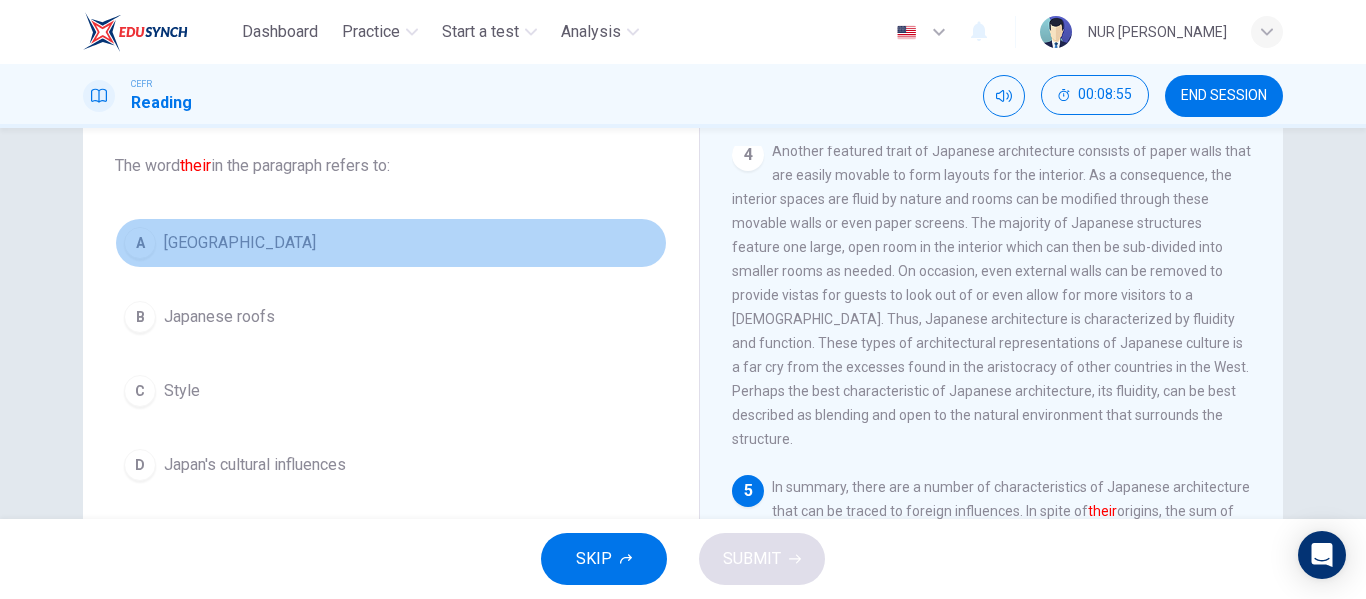 click on "[GEOGRAPHIC_DATA]" at bounding box center (240, 243) 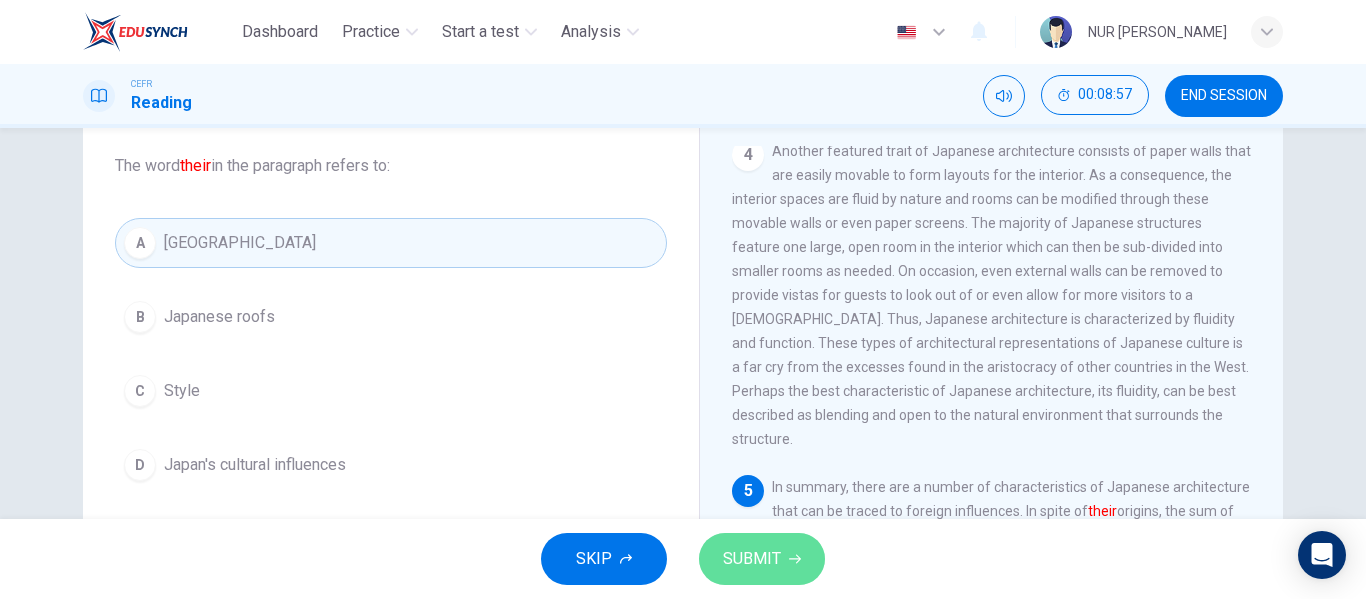 click on "SUBMIT" at bounding box center [752, 559] 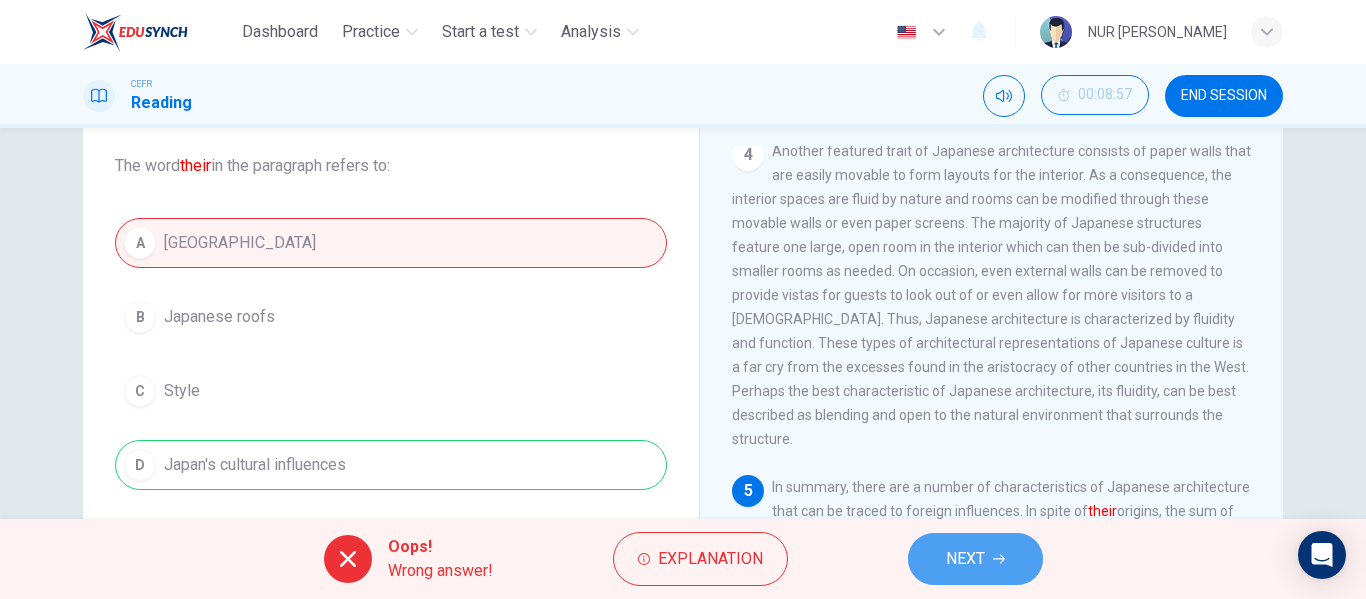 click on "NEXT" at bounding box center [975, 559] 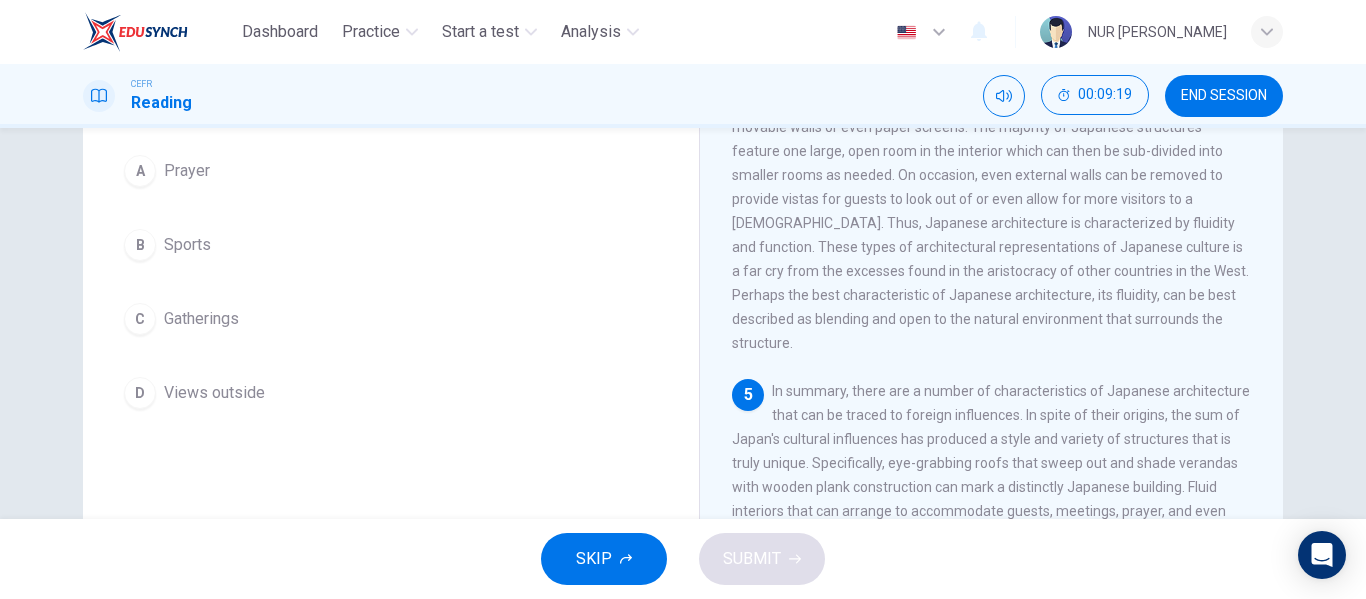 scroll, scrollTop: 208, scrollLeft: 0, axis: vertical 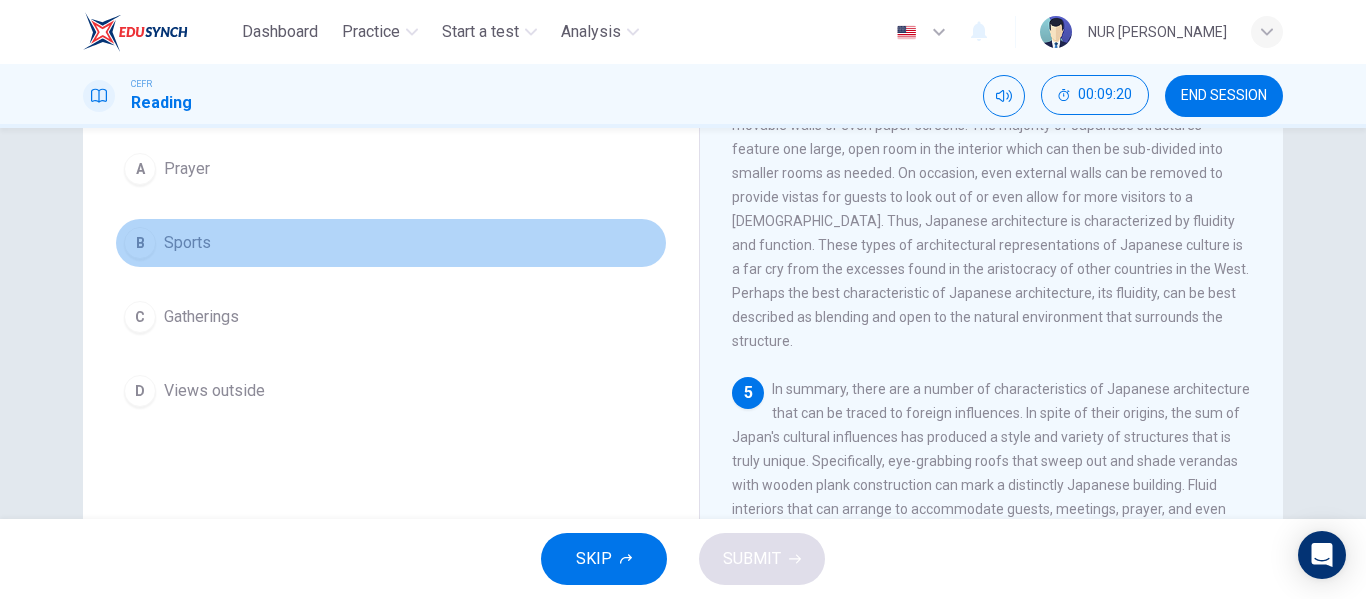 click on "B Sports" at bounding box center (391, 243) 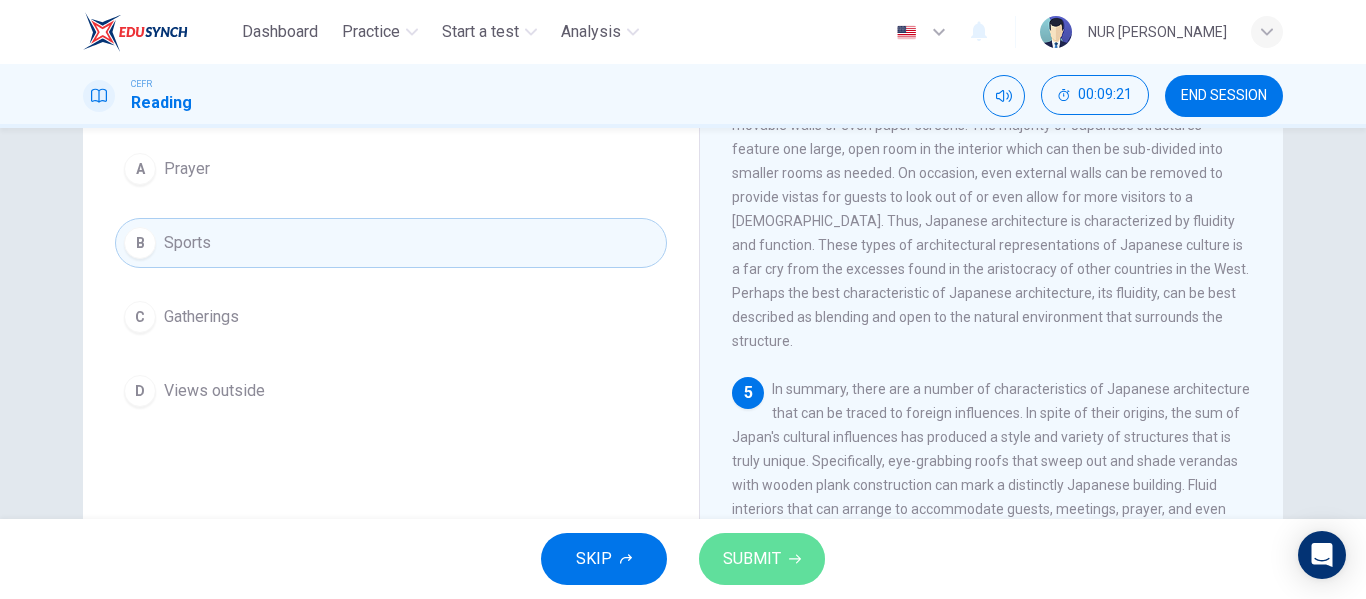 click on "SUBMIT" at bounding box center (762, 559) 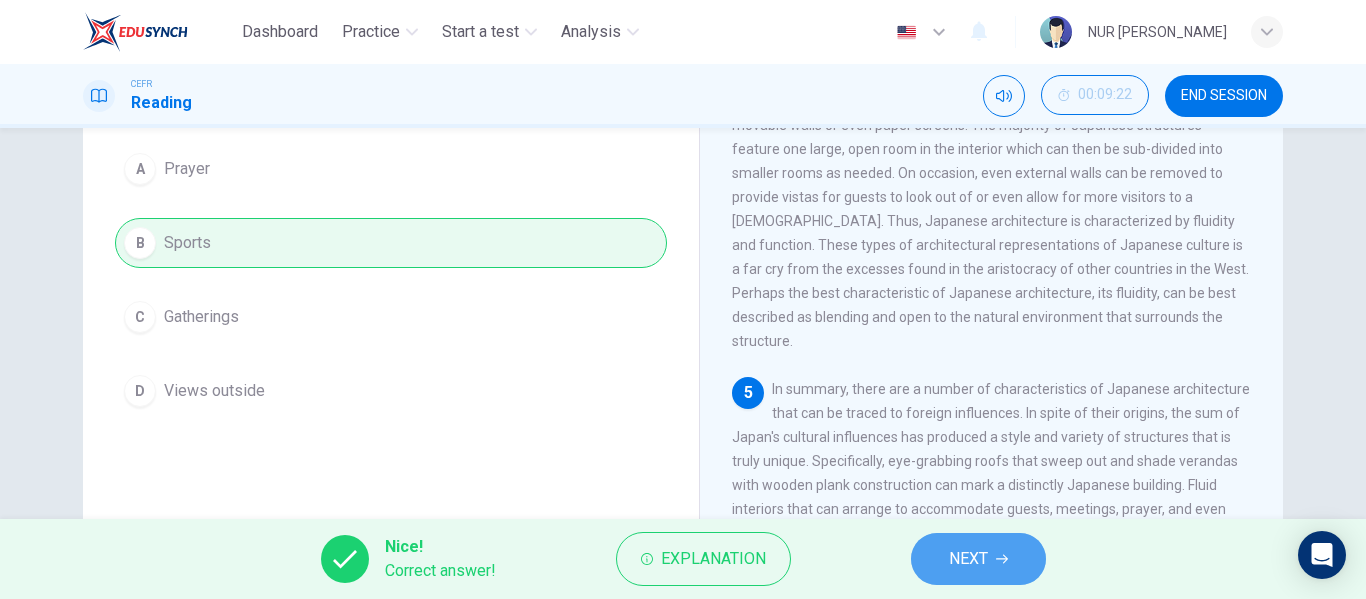 click on "NEXT" at bounding box center [978, 559] 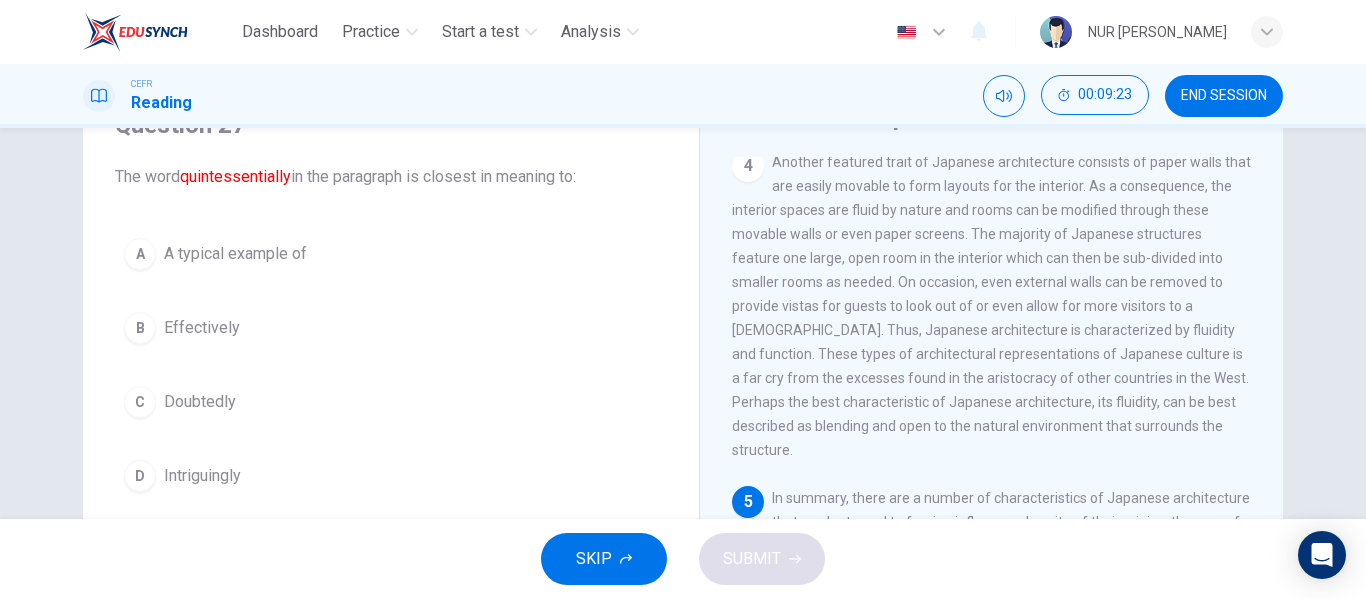 scroll, scrollTop: 100, scrollLeft: 0, axis: vertical 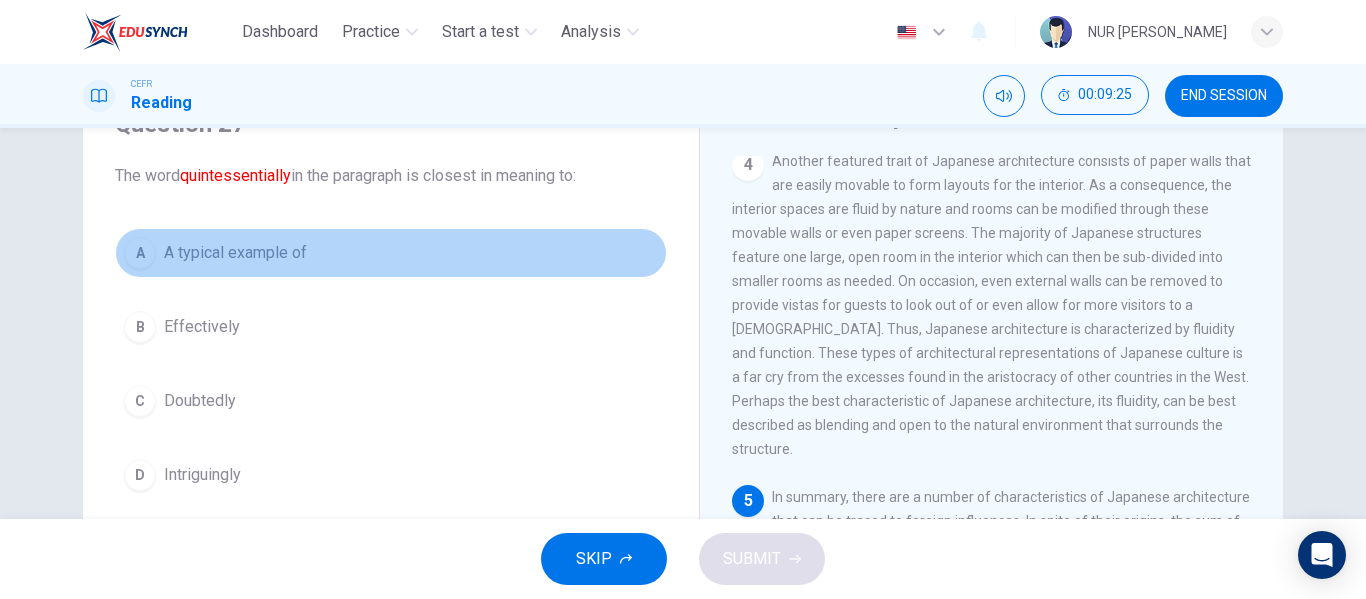 click on "A typical example of" at bounding box center [235, 253] 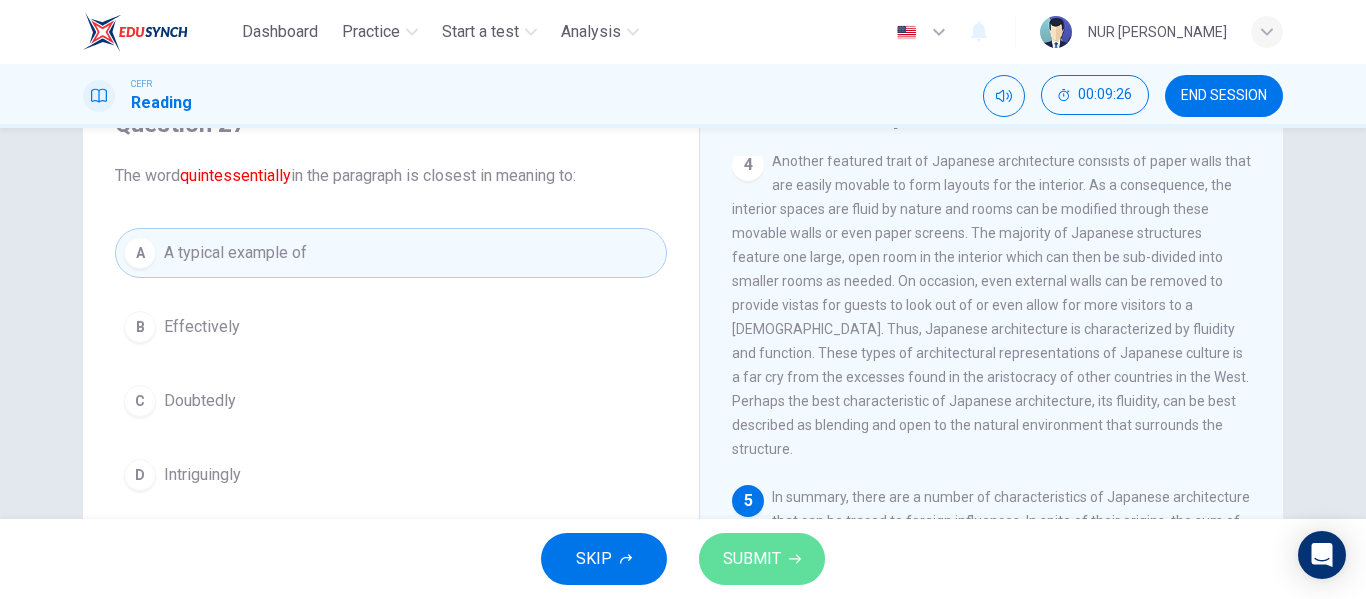 click on "SUBMIT" at bounding box center (762, 559) 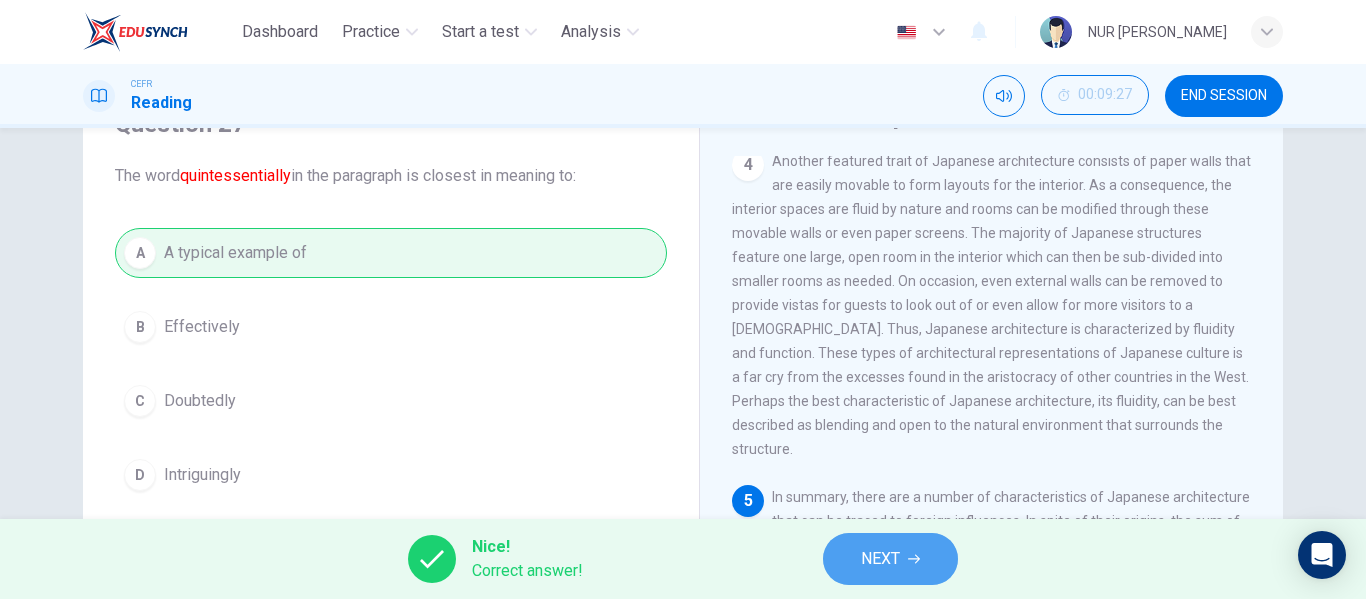 click on "NEXT" at bounding box center (890, 559) 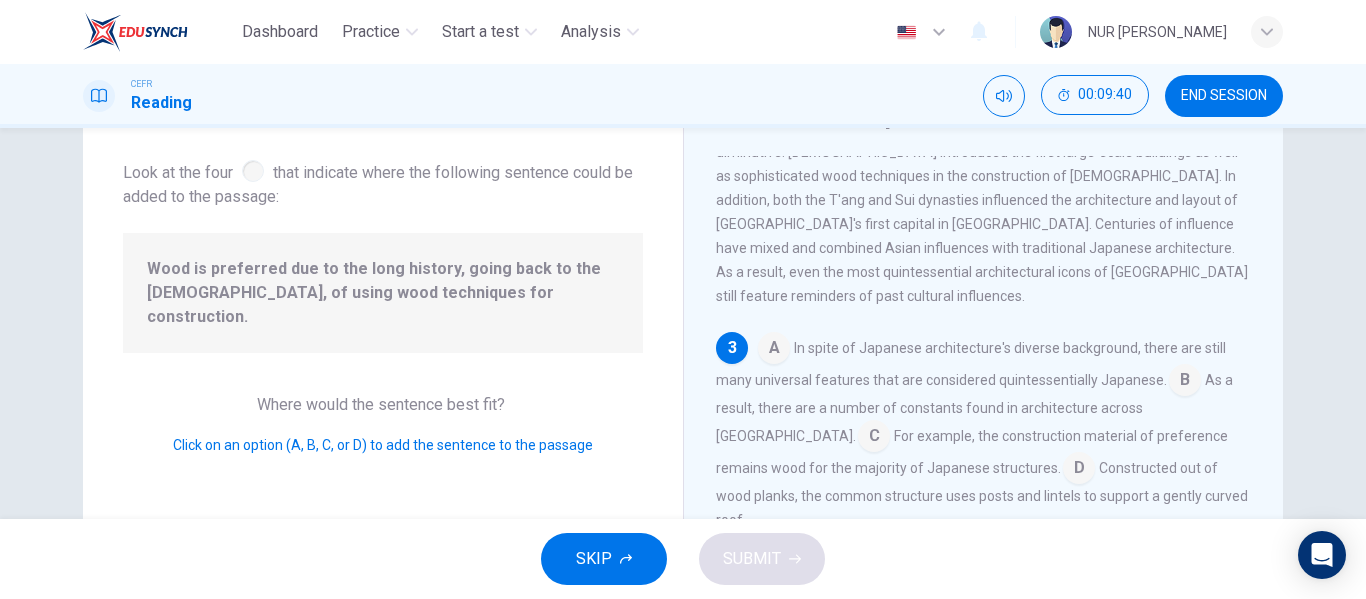 scroll, scrollTop: 473, scrollLeft: 0, axis: vertical 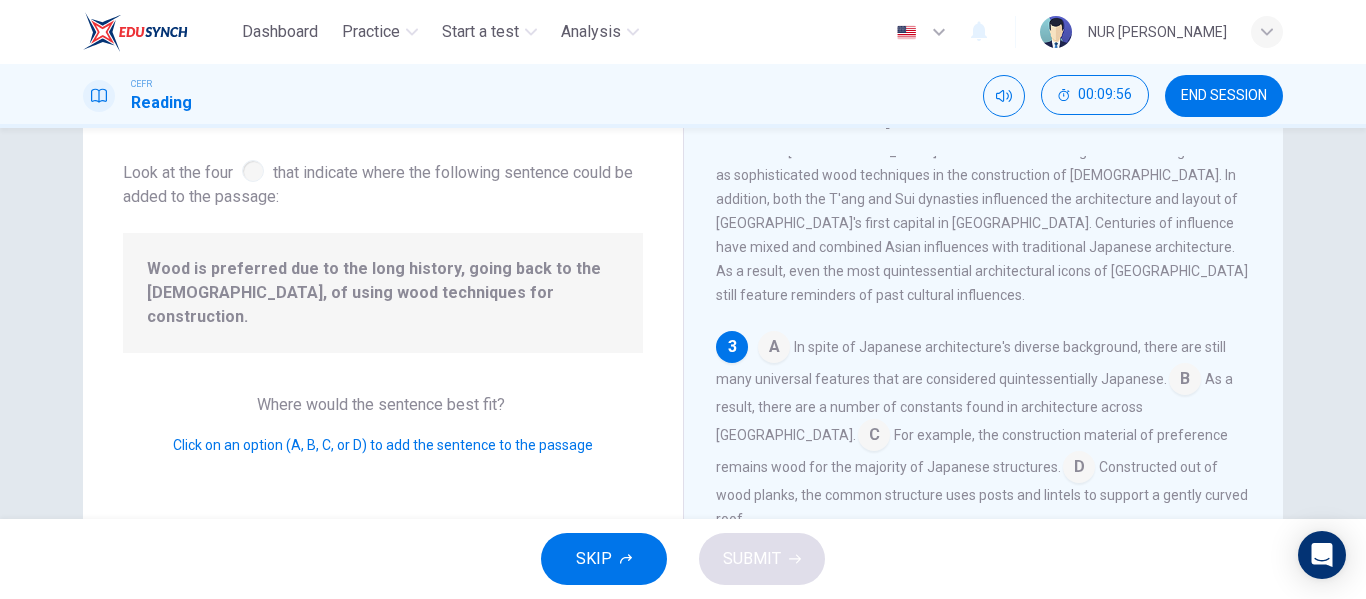 click at bounding box center [874, 437] 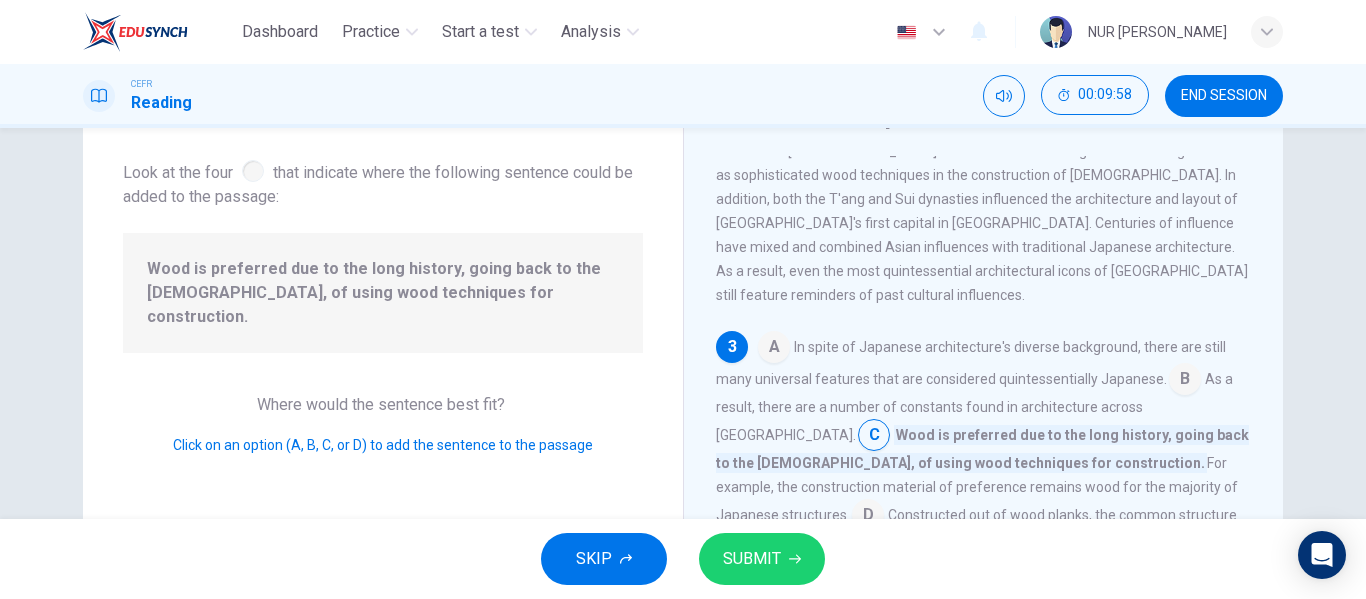 scroll, scrollTop: 528, scrollLeft: 0, axis: vertical 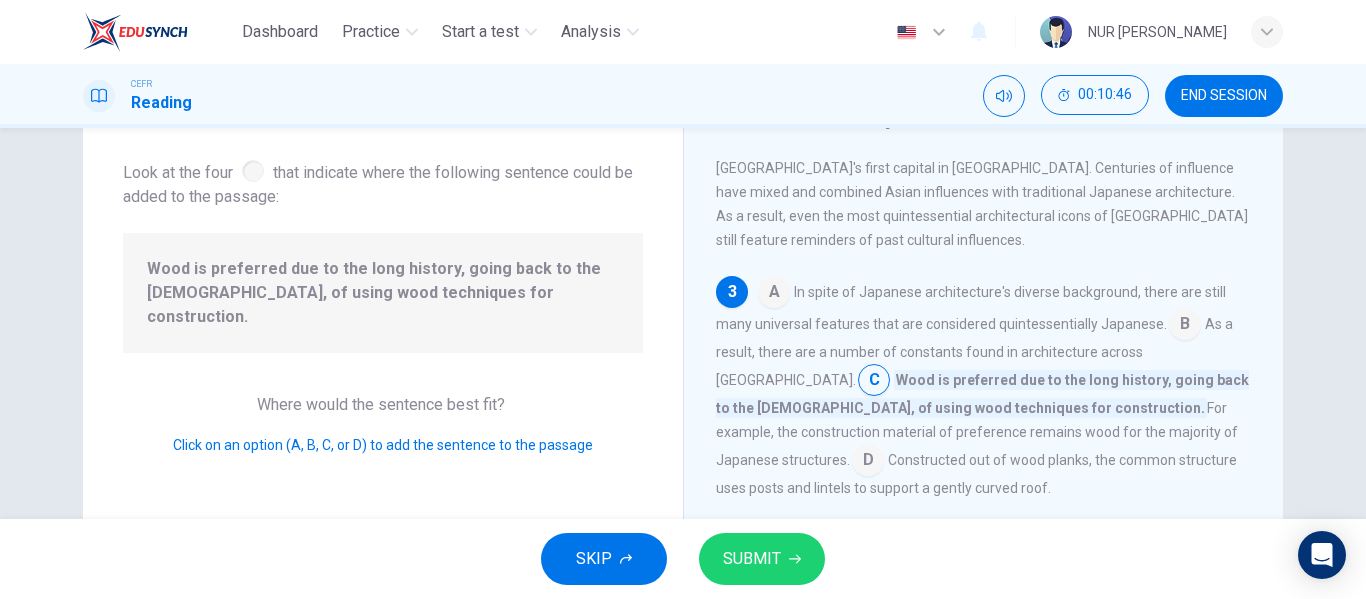 click at bounding box center [868, 462] 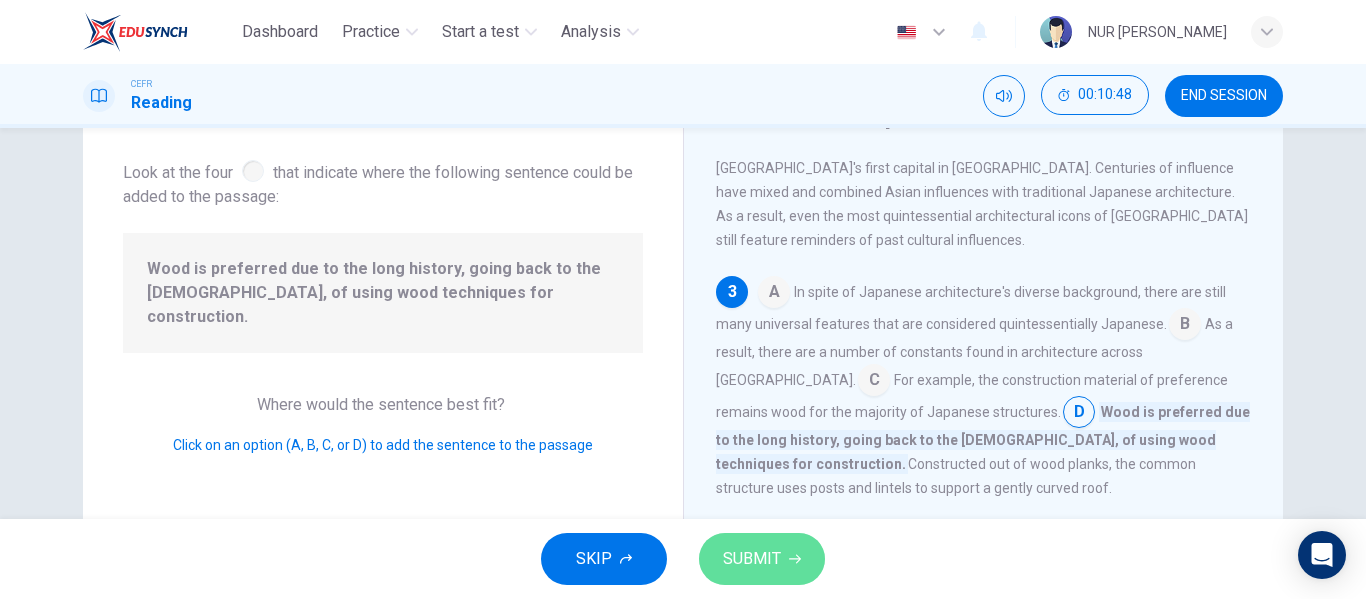 click on "SUBMIT" at bounding box center [752, 559] 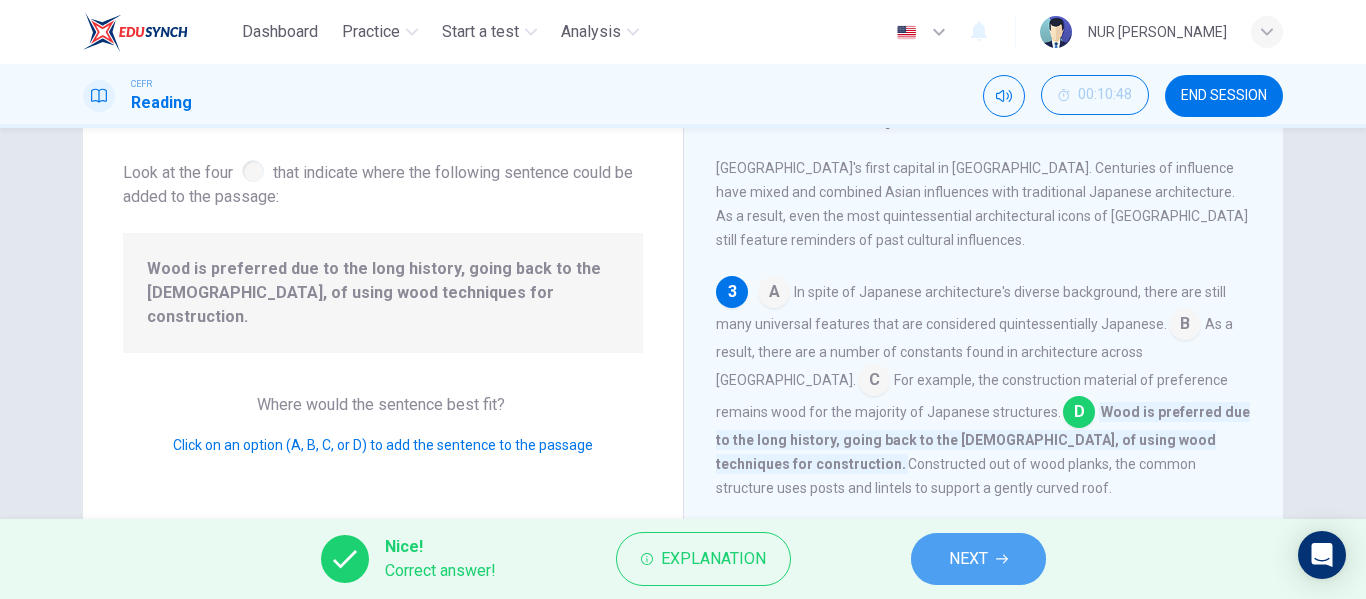 click on "NEXT" at bounding box center [968, 559] 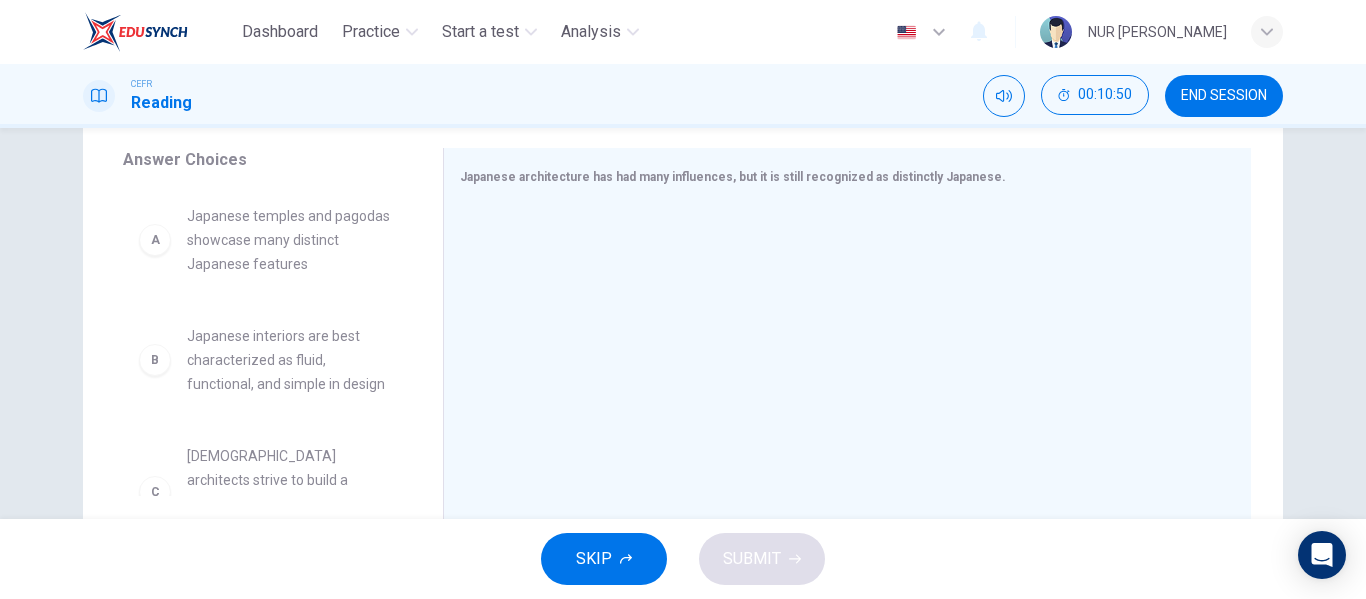 scroll, scrollTop: 324, scrollLeft: 0, axis: vertical 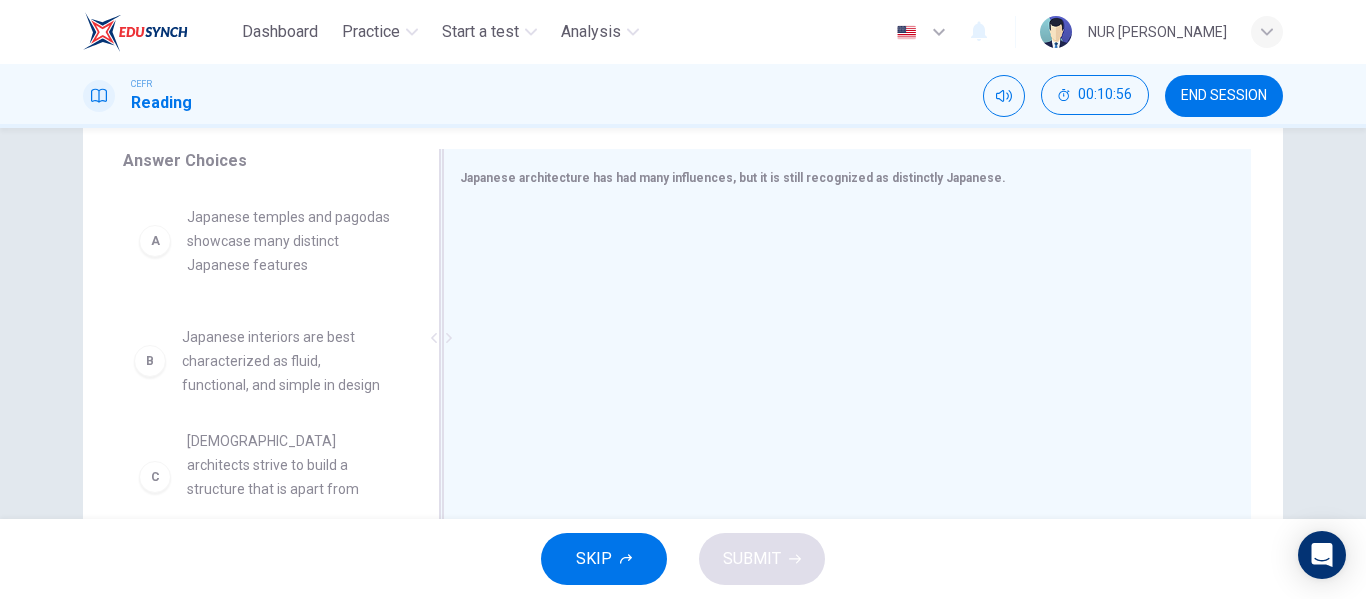 drag, startPoint x: 306, startPoint y: 376, endPoint x: 606, endPoint y: 371, distance: 300.04166 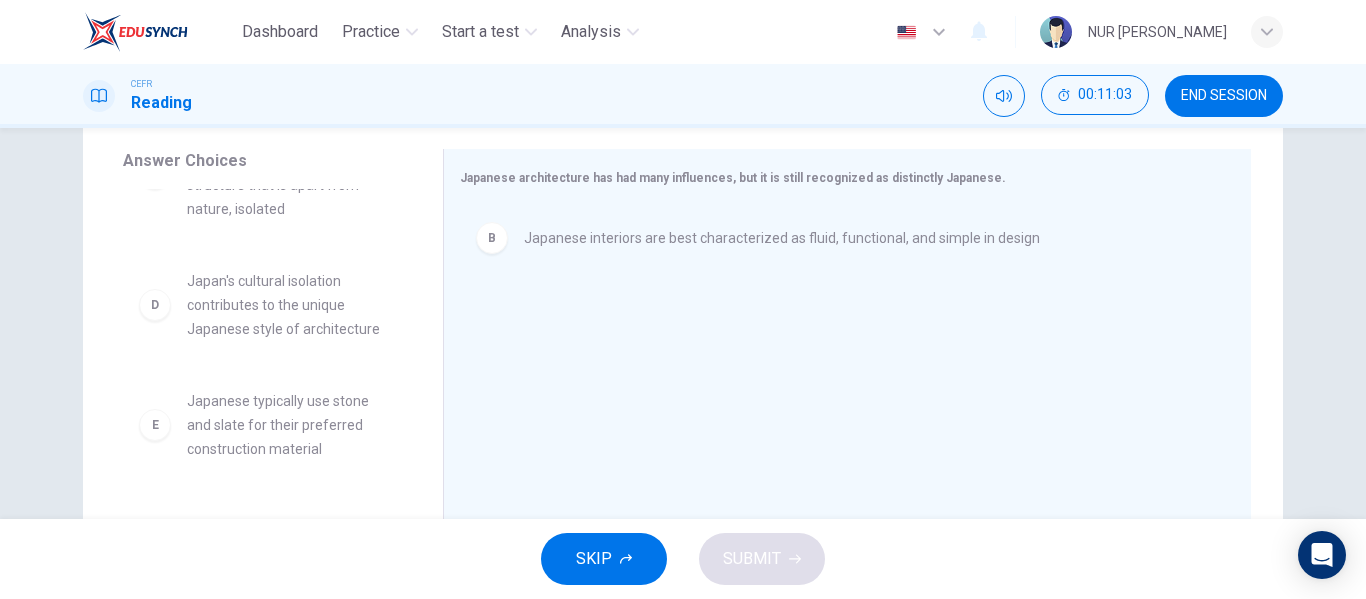 scroll, scrollTop: 276, scrollLeft: 0, axis: vertical 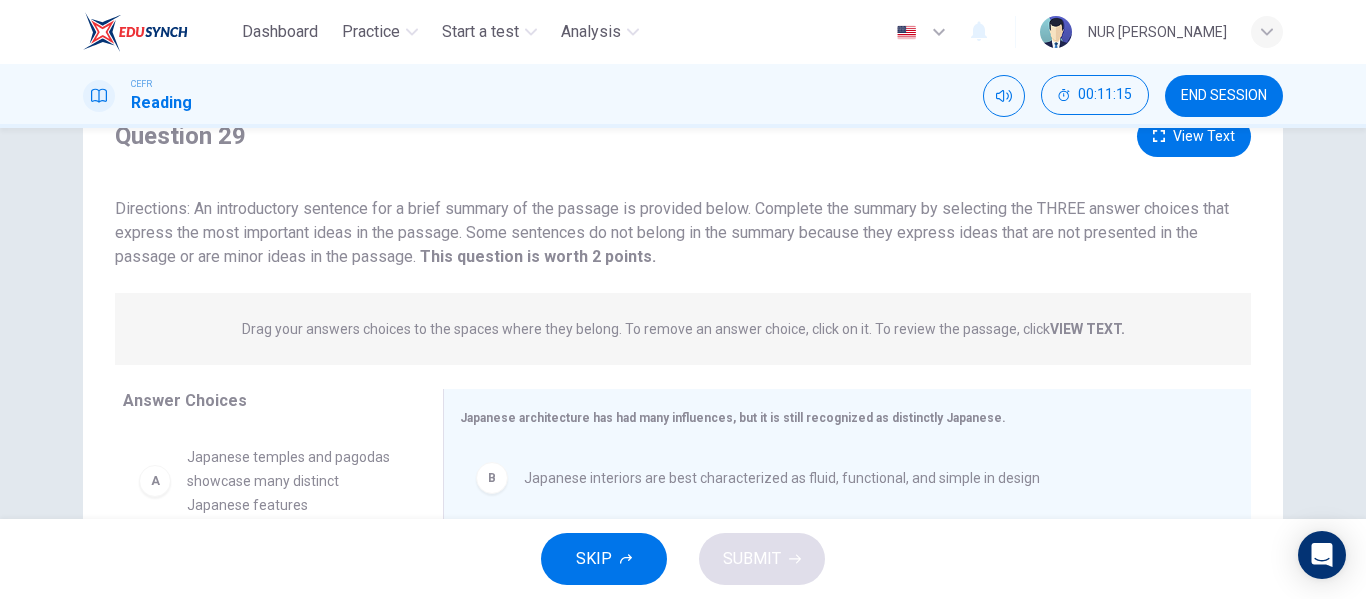 click on "View Text" at bounding box center (1194, 136) 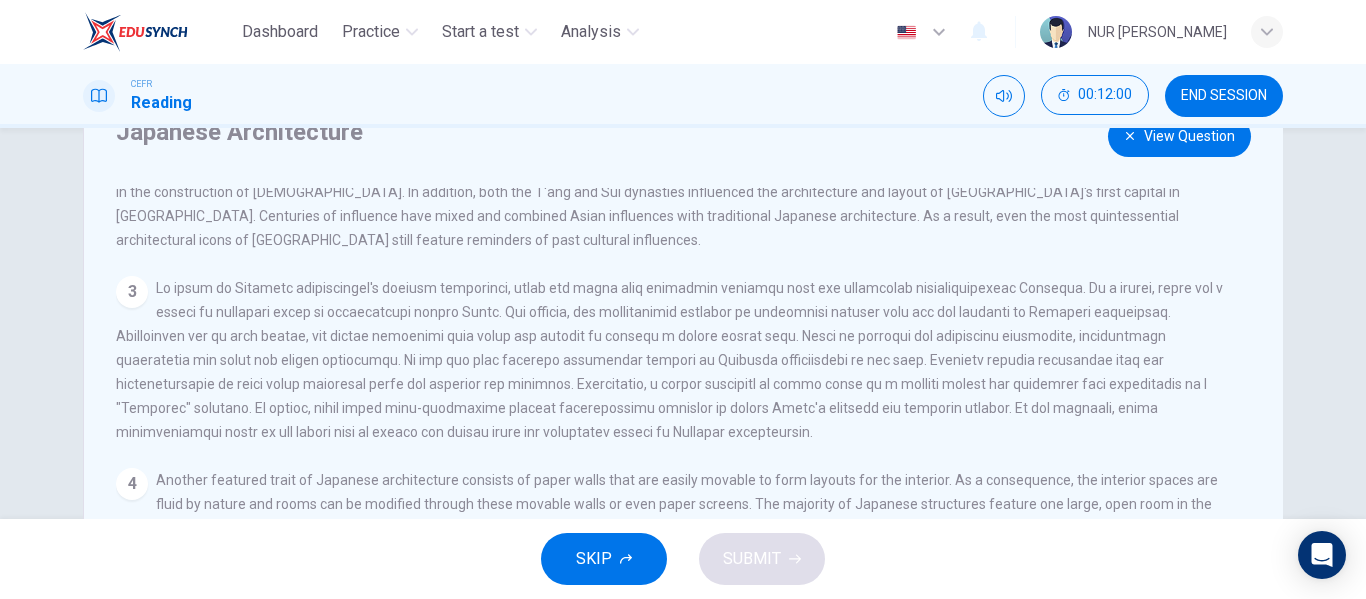 scroll, scrollTop: 270, scrollLeft: 0, axis: vertical 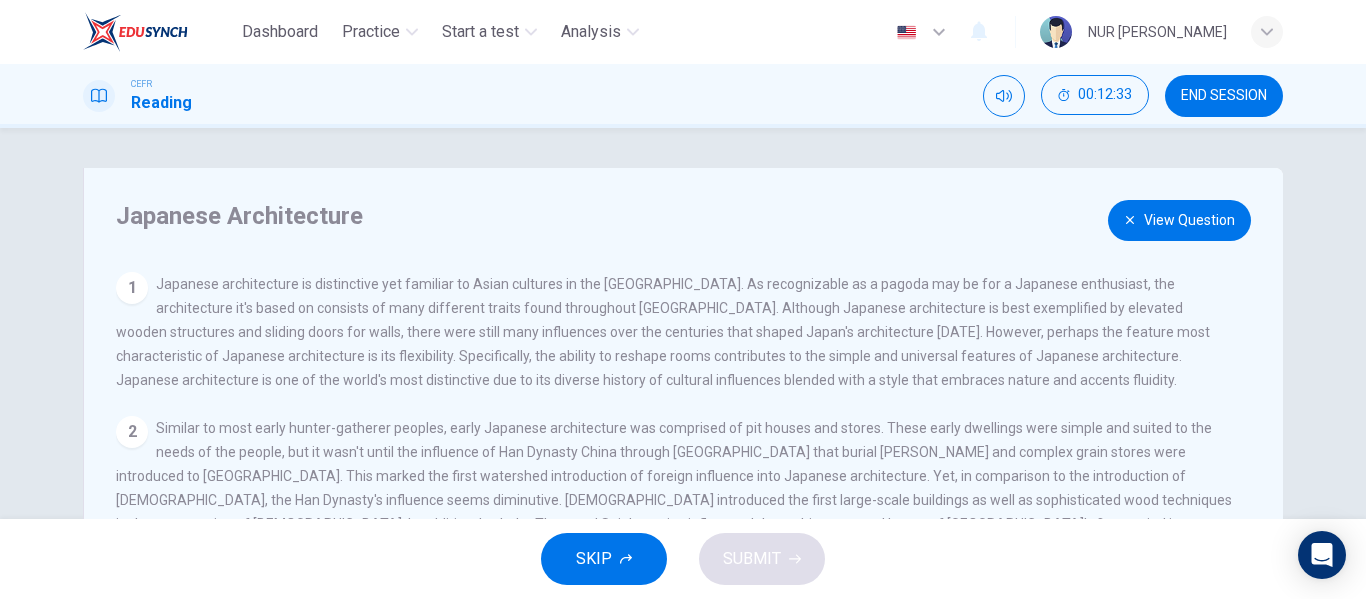 click on "View Question" at bounding box center [1179, 220] 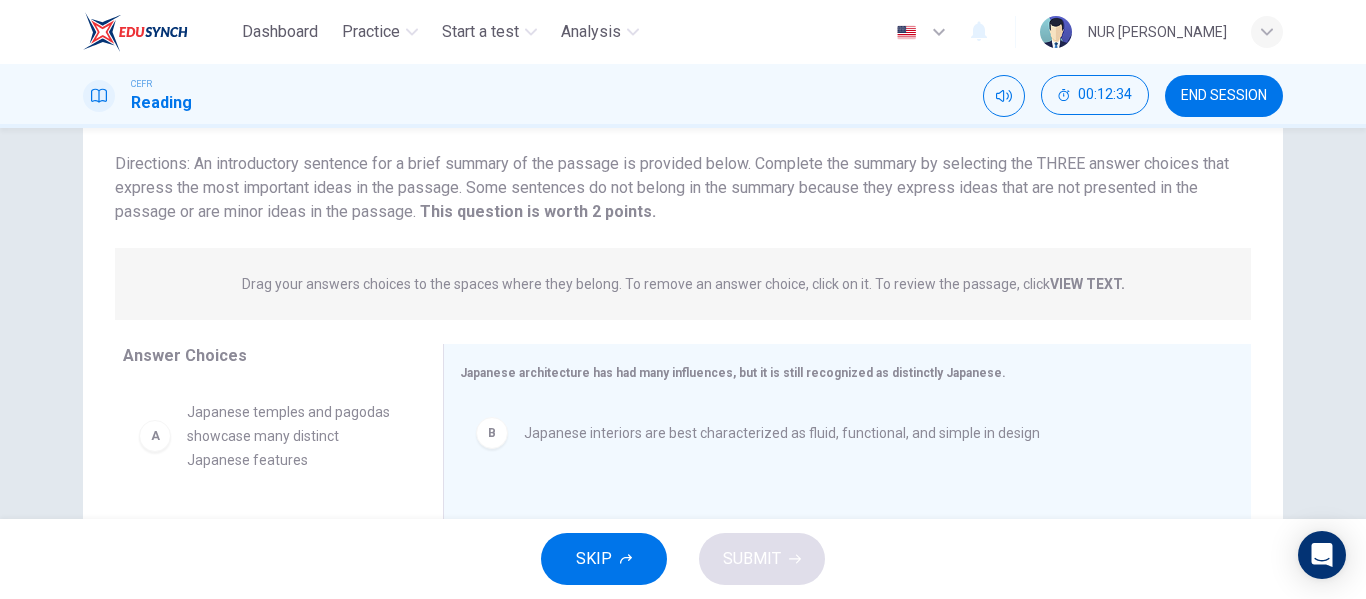 scroll, scrollTop: 300, scrollLeft: 0, axis: vertical 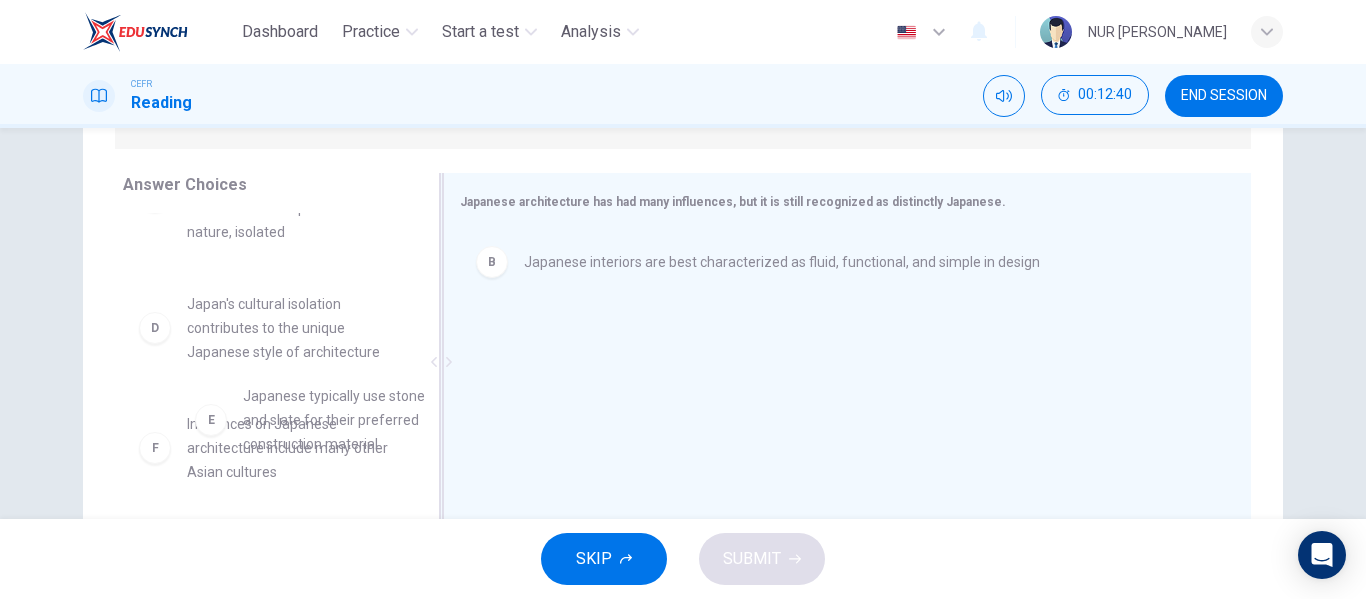 drag, startPoint x: 331, startPoint y: 452, endPoint x: 607, endPoint y: 425, distance: 277.3175 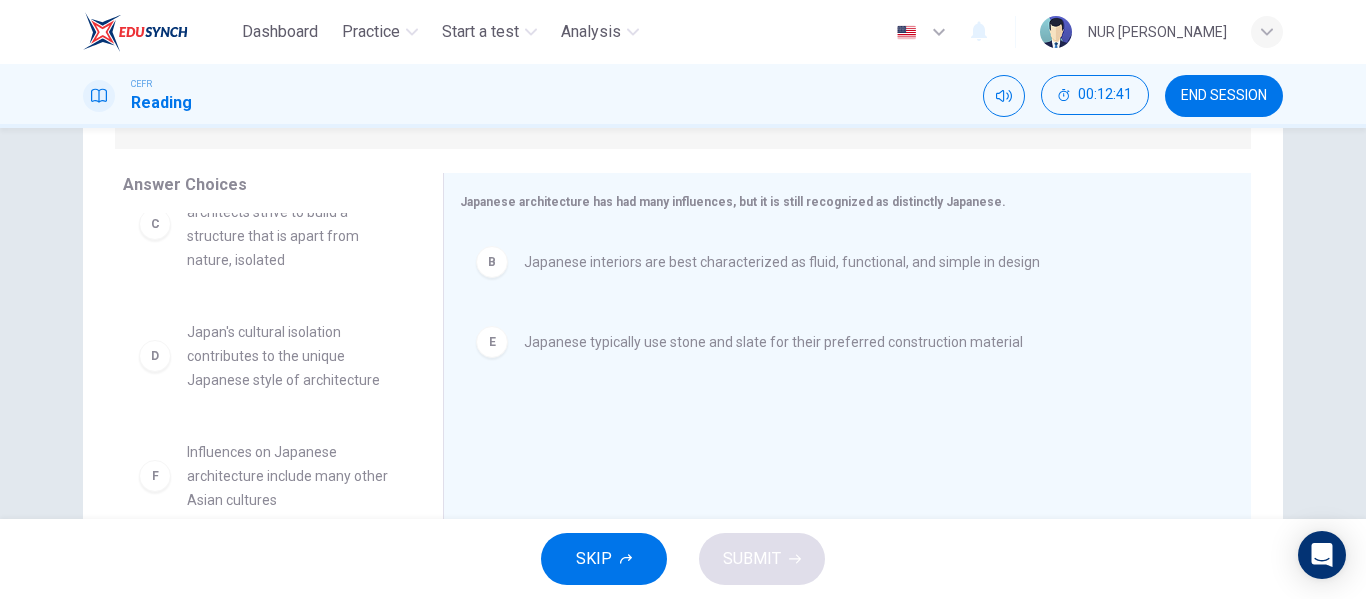 scroll, scrollTop: 156, scrollLeft: 0, axis: vertical 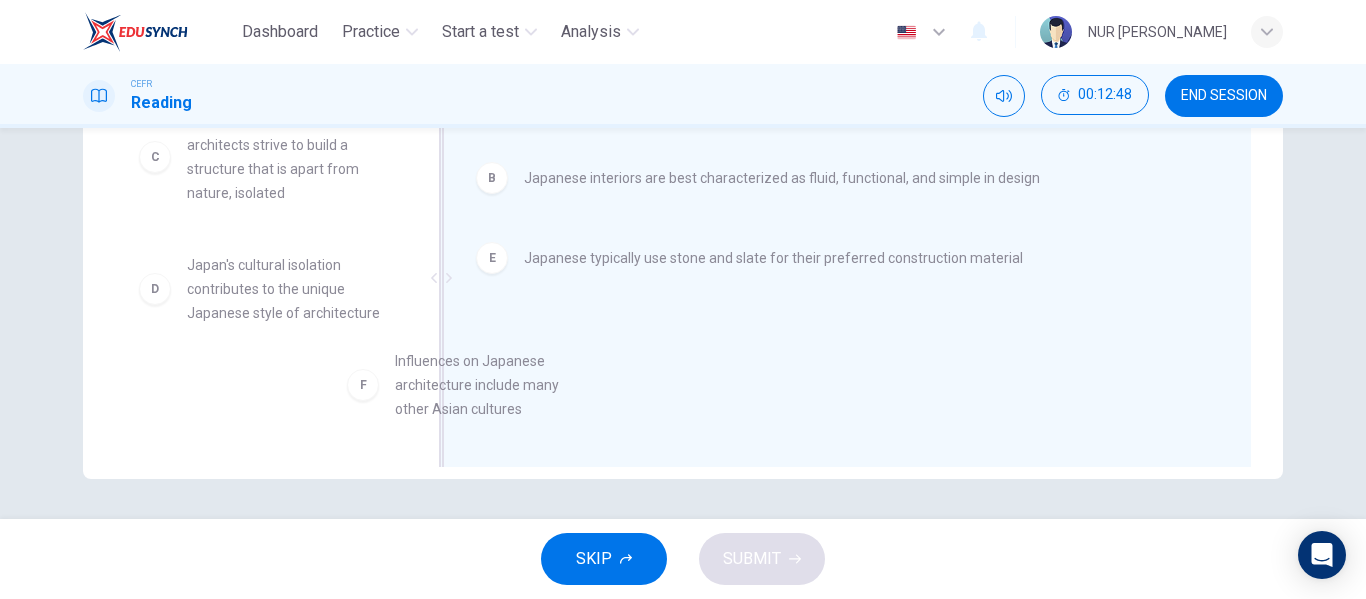 drag, startPoint x: 290, startPoint y: 411, endPoint x: 523, endPoint y: 409, distance: 233.00859 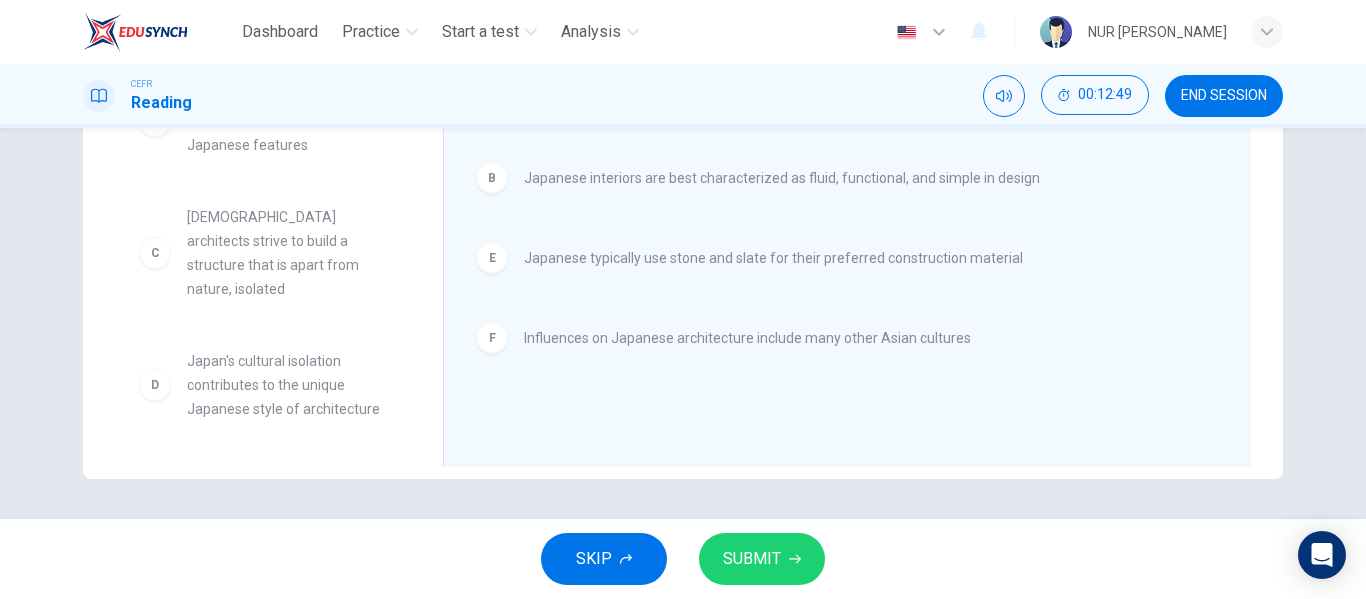 scroll, scrollTop: 36, scrollLeft: 0, axis: vertical 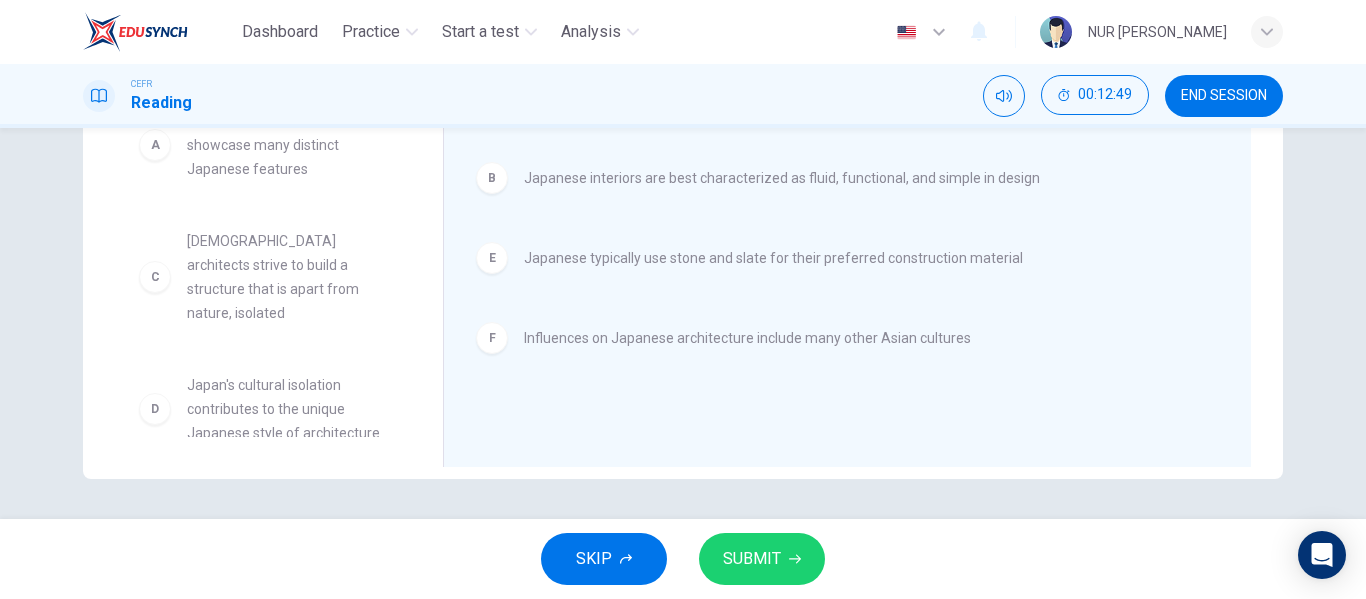 click on "SUBMIT" at bounding box center (762, 559) 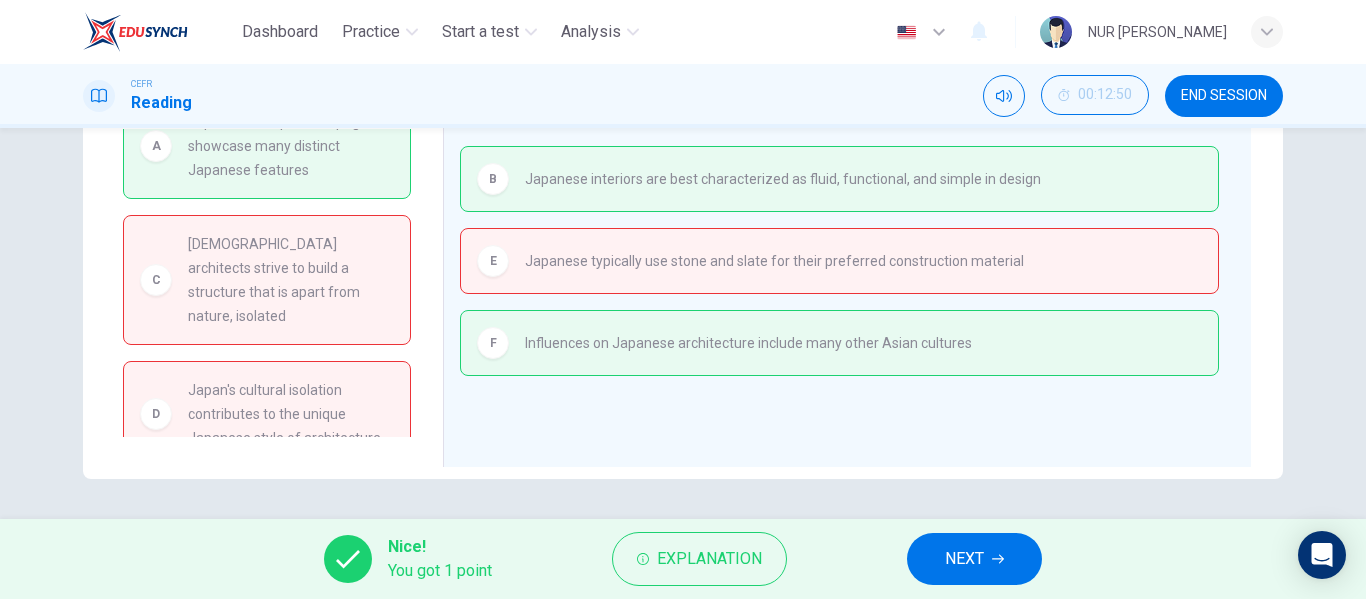 click on "NEXT" at bounding box center (964, 559) 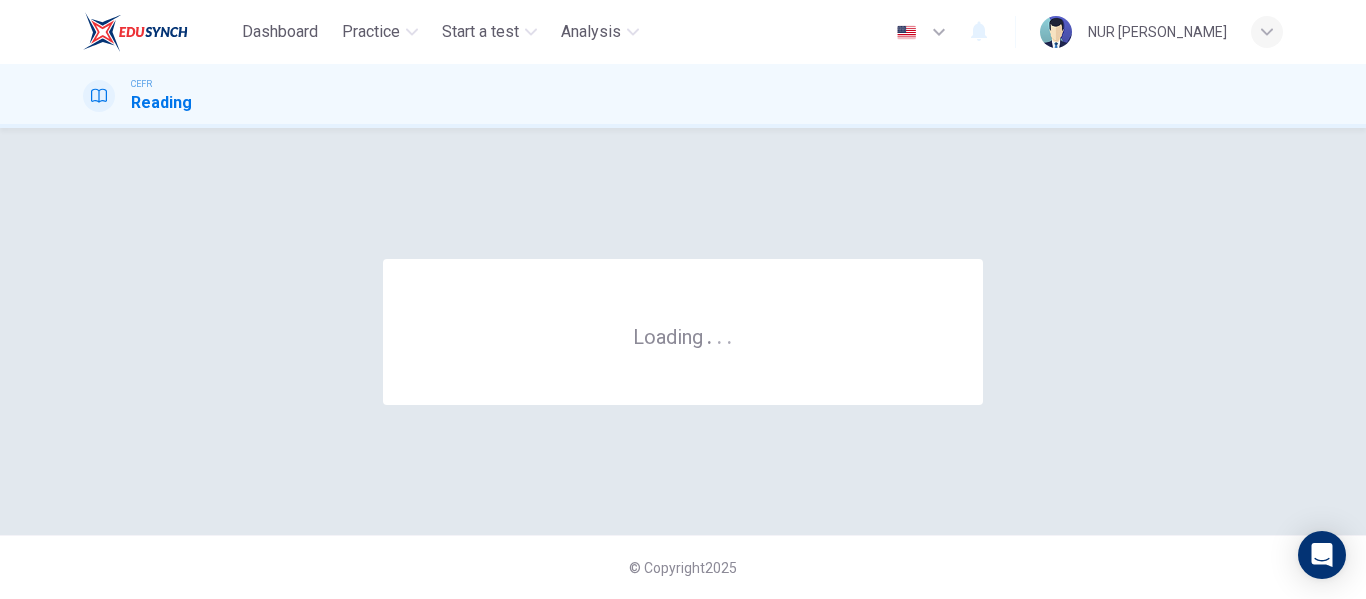 scroll, scrollTop: 0, scrollLeft: 0, axis: both 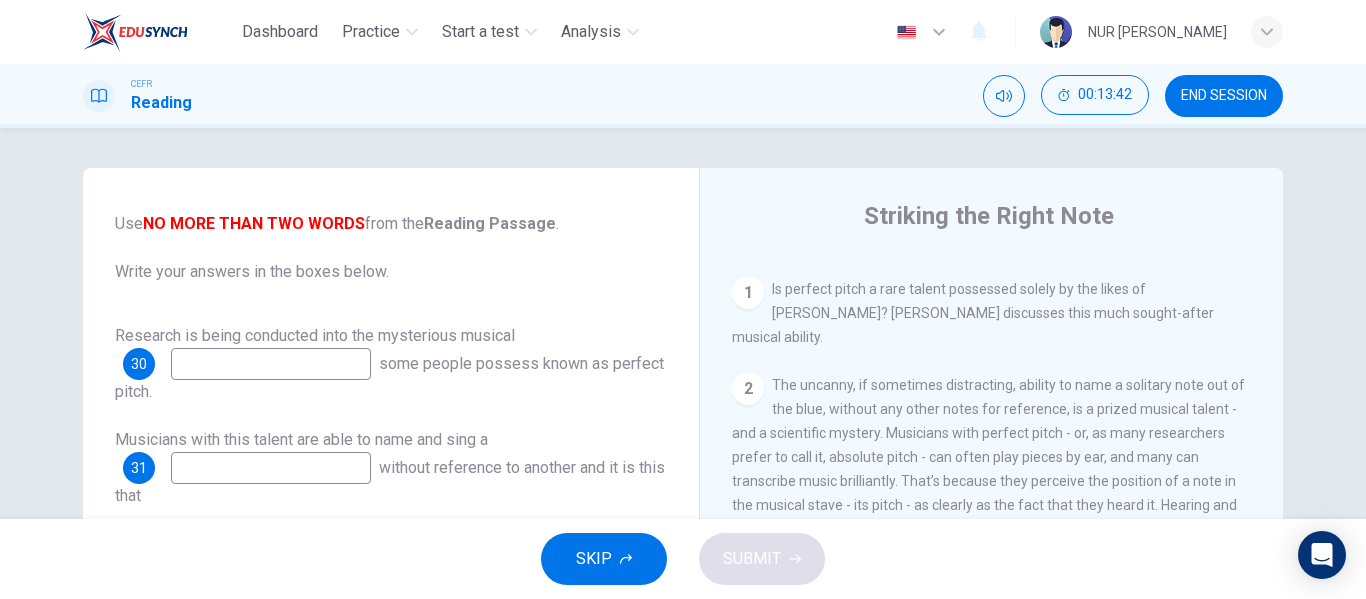 click at bounding box center [271, 364] 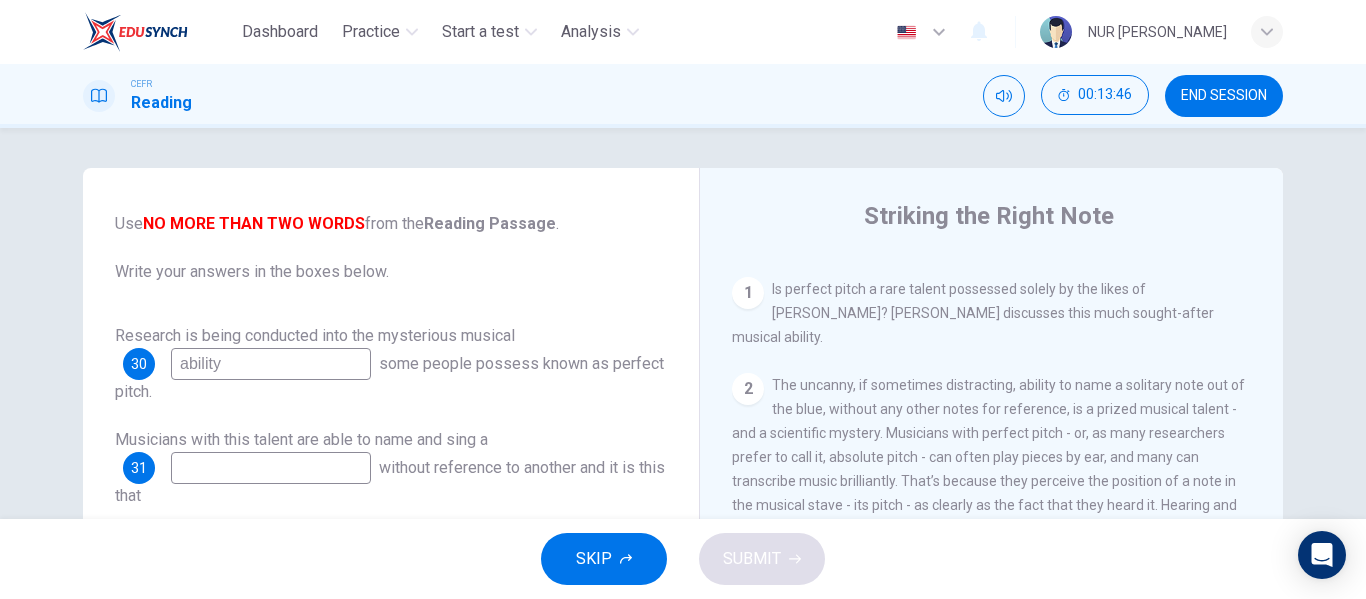 scroll, scrollTop: 200, scrollLeft: 0, axis: vertical 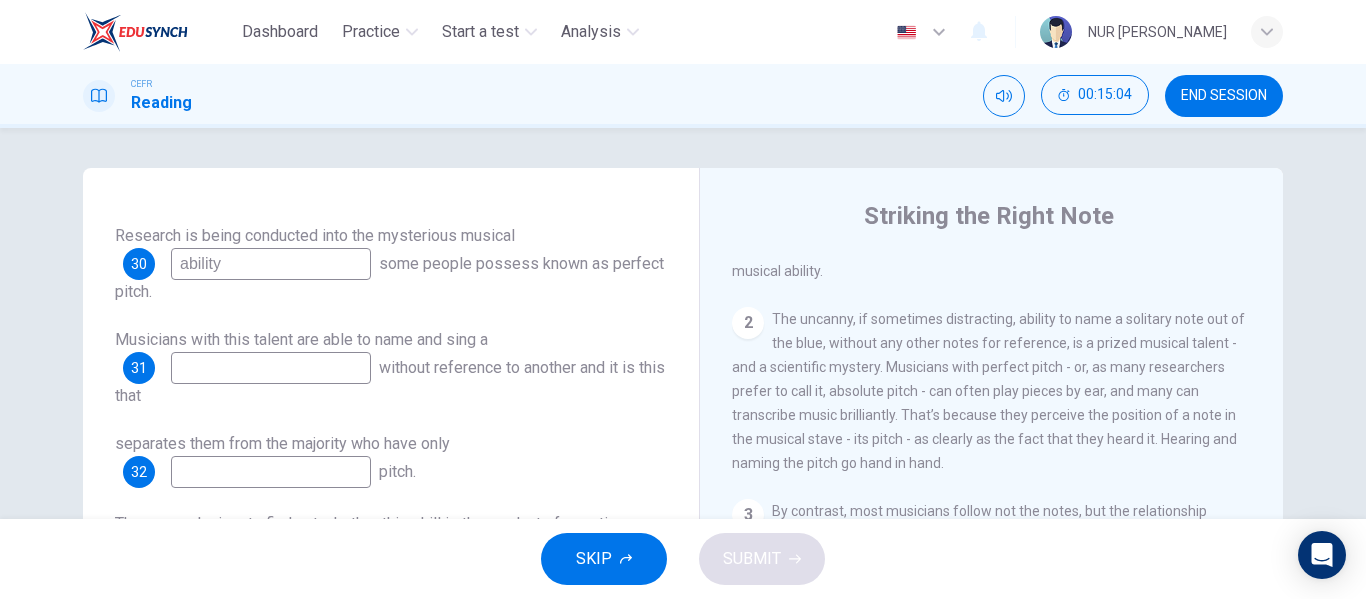 drag, startPoint x: 231, startPoint y: 262, endPoint x: 144, endPoint y: 269, distance: 87.28116 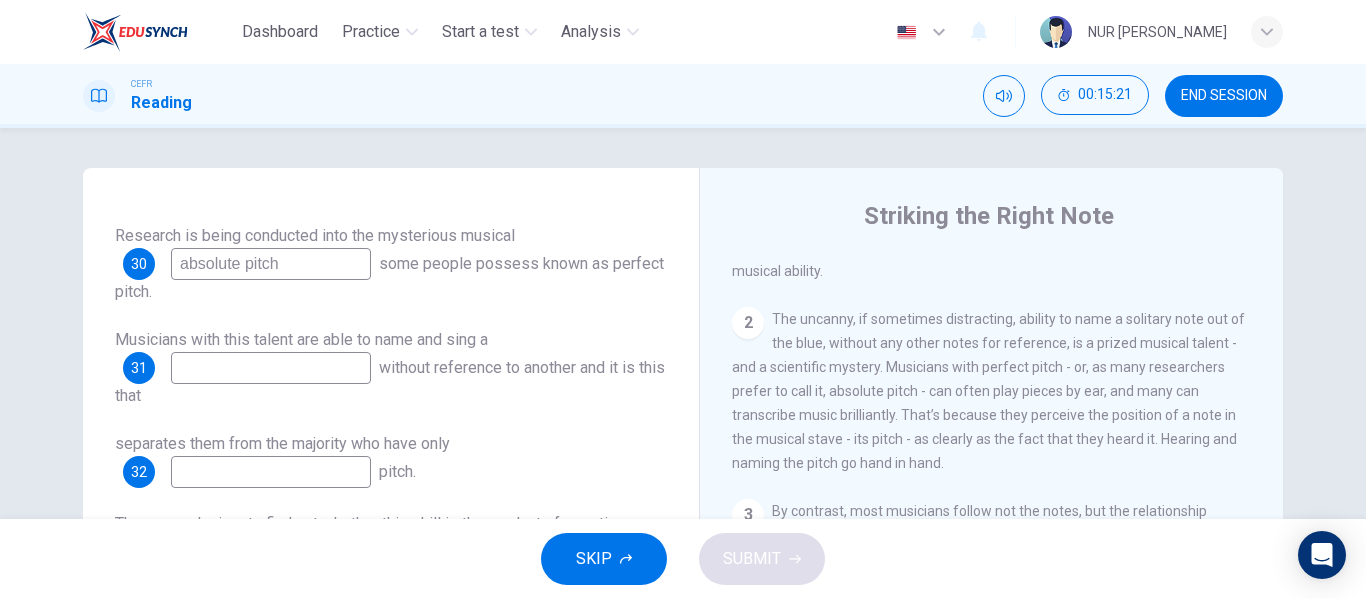 drag, startPoint x: 282, startPoint y: 263, endPoint x: 121, endPoint y: 276, distance: 161.52399 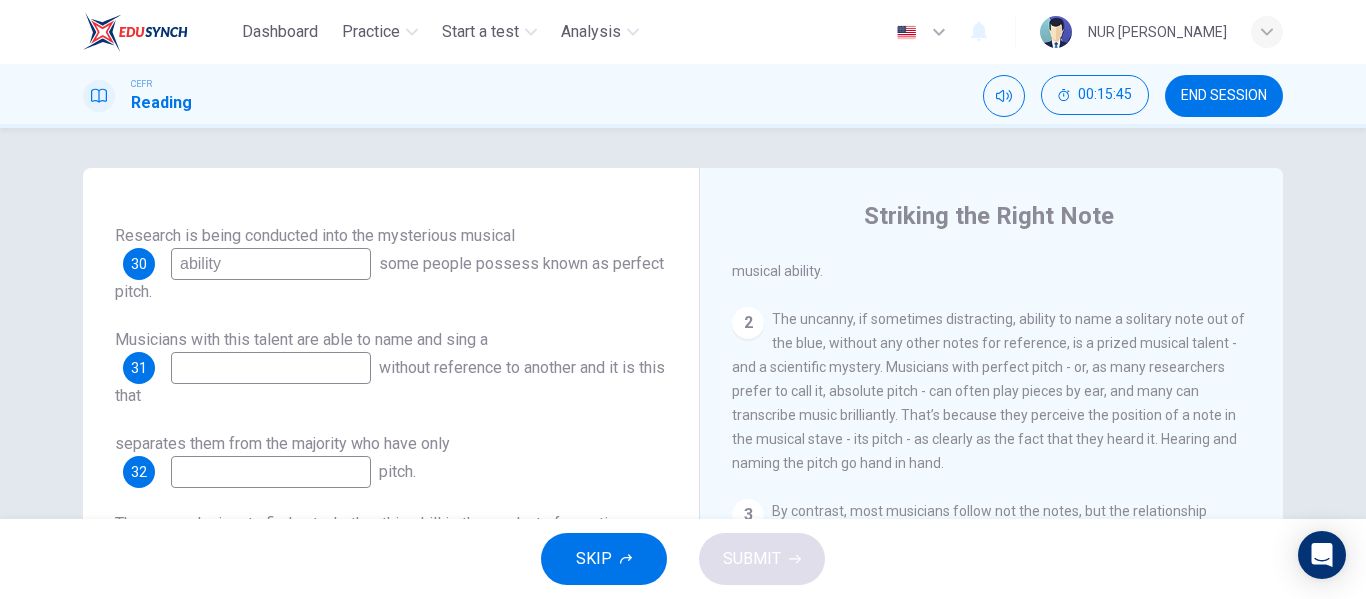drag, startPoint x: 309, startPoint y: 263, endPoint x: 154, endPoint y: 264, distance: 155.00322 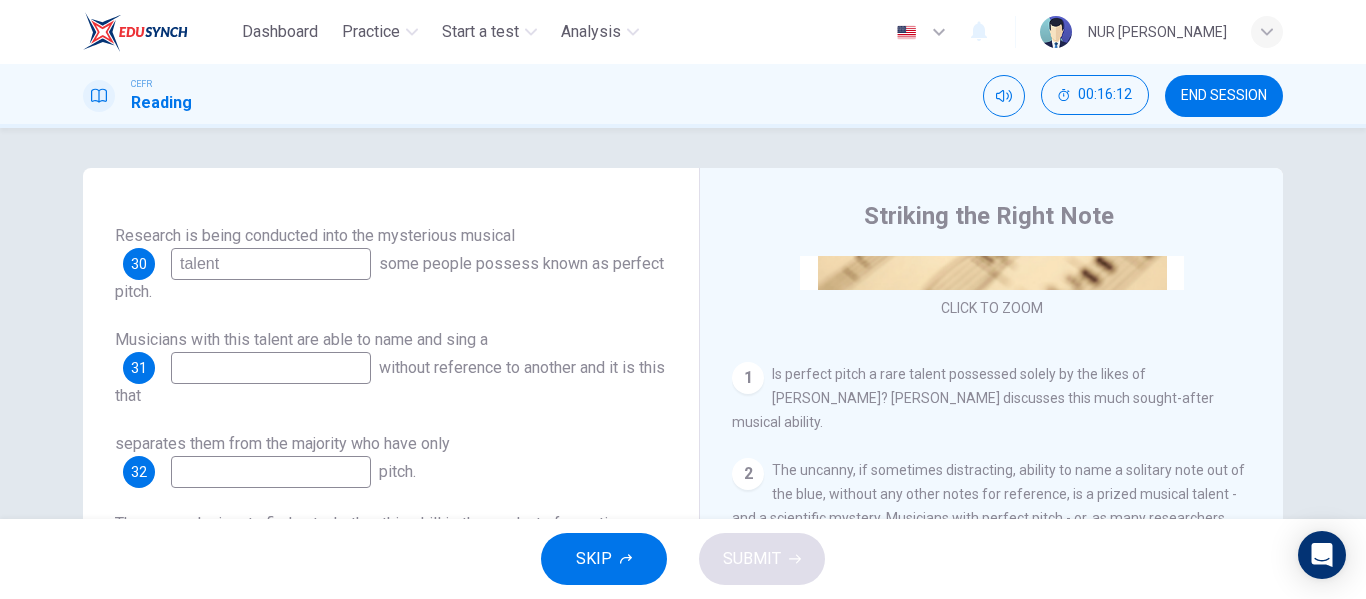 scroll, scrollTop: 300, scrollLeft: 0, axis: vertical 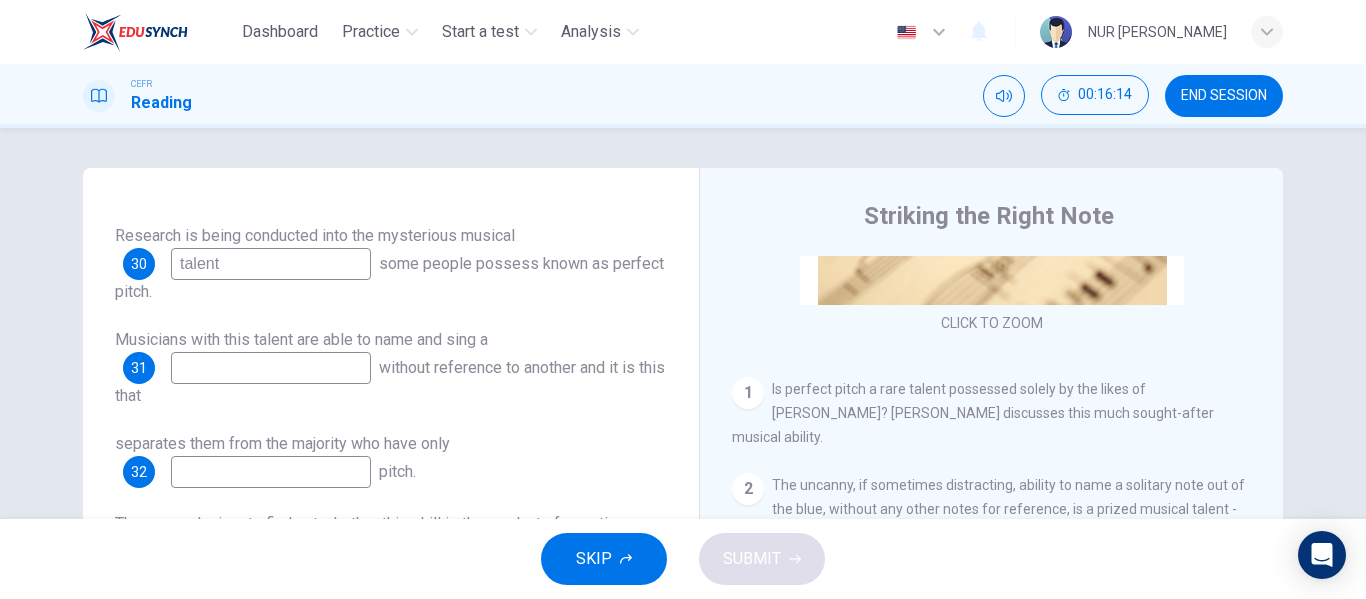 drag, startPoint x: 305, startPoint y: 261, endPoint x: 35, endPoint y: 242, distance: 270.6677 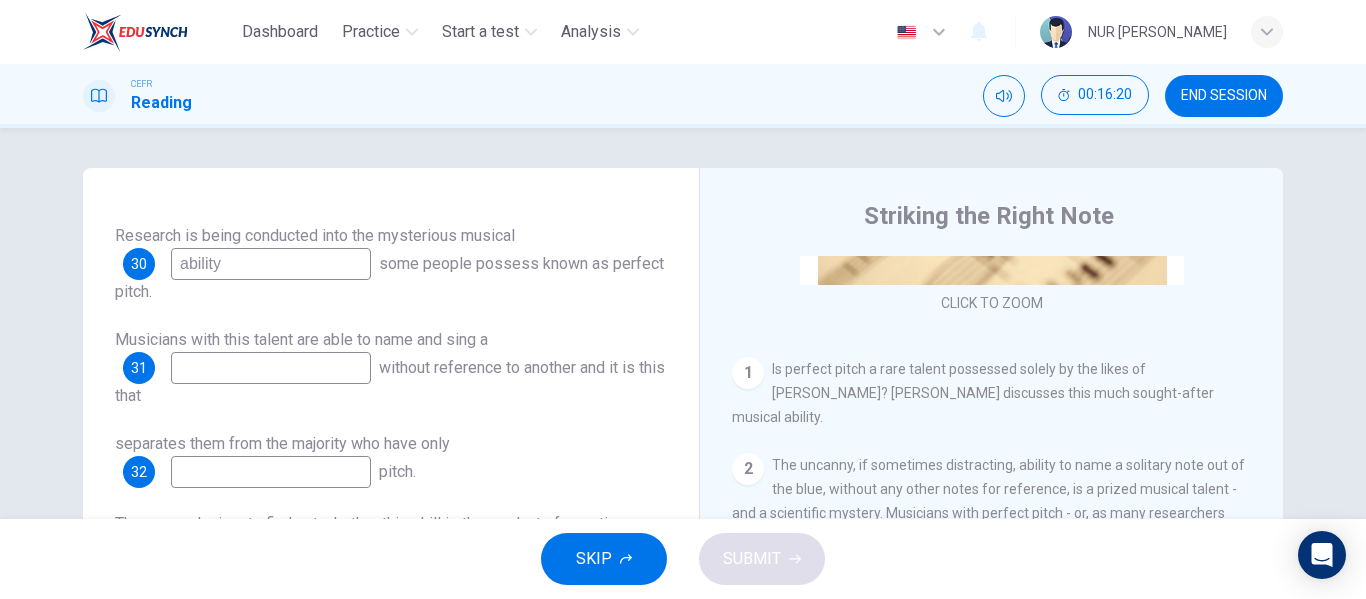 scroll, scrollTop: 321, scrollLeft: 0, axis: vertical 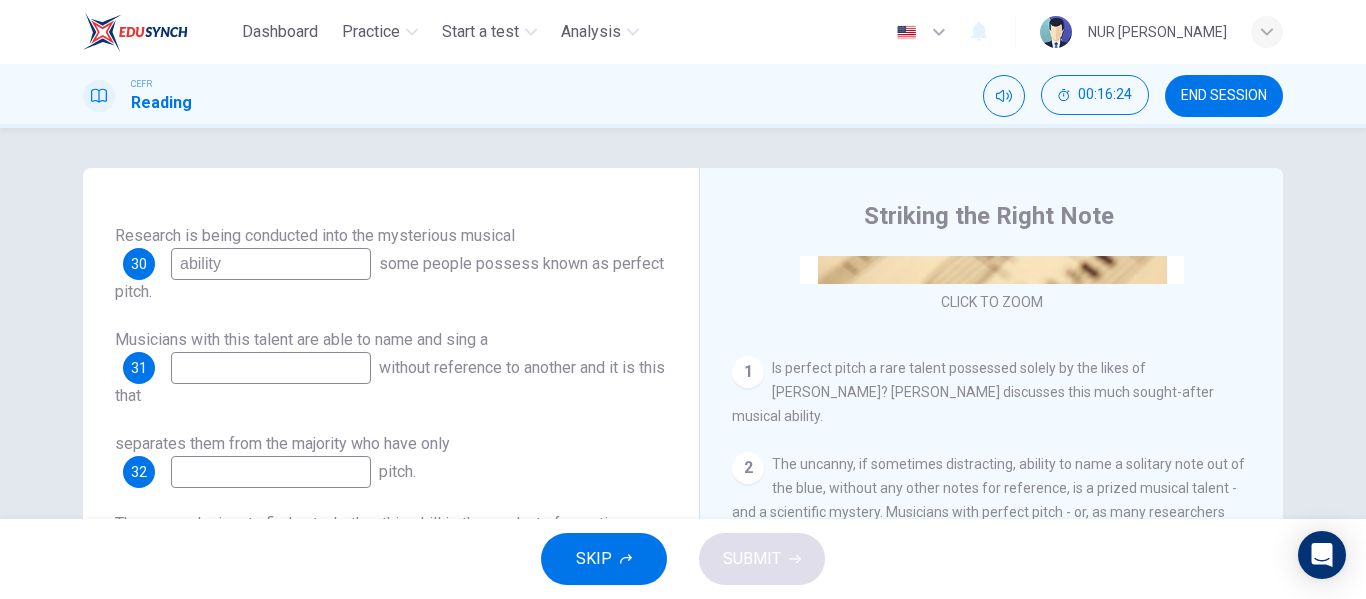 type on "ability" 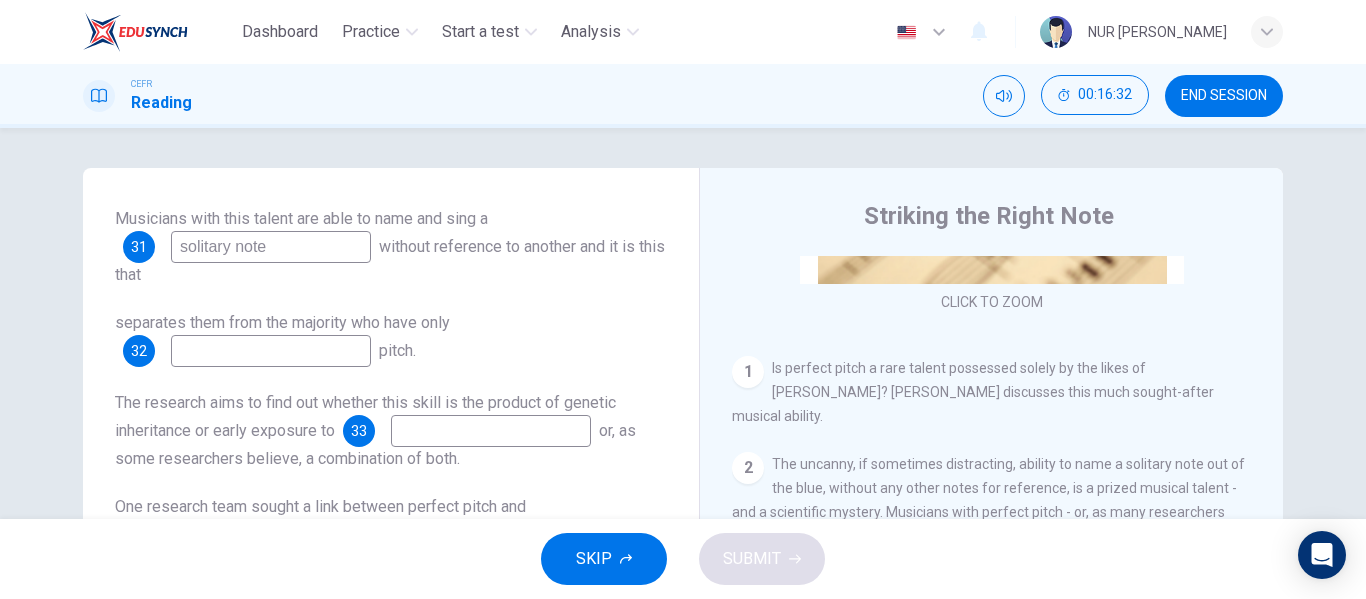 scroll, scrollTop: 324, scrollLeft: 0, axis: vertical 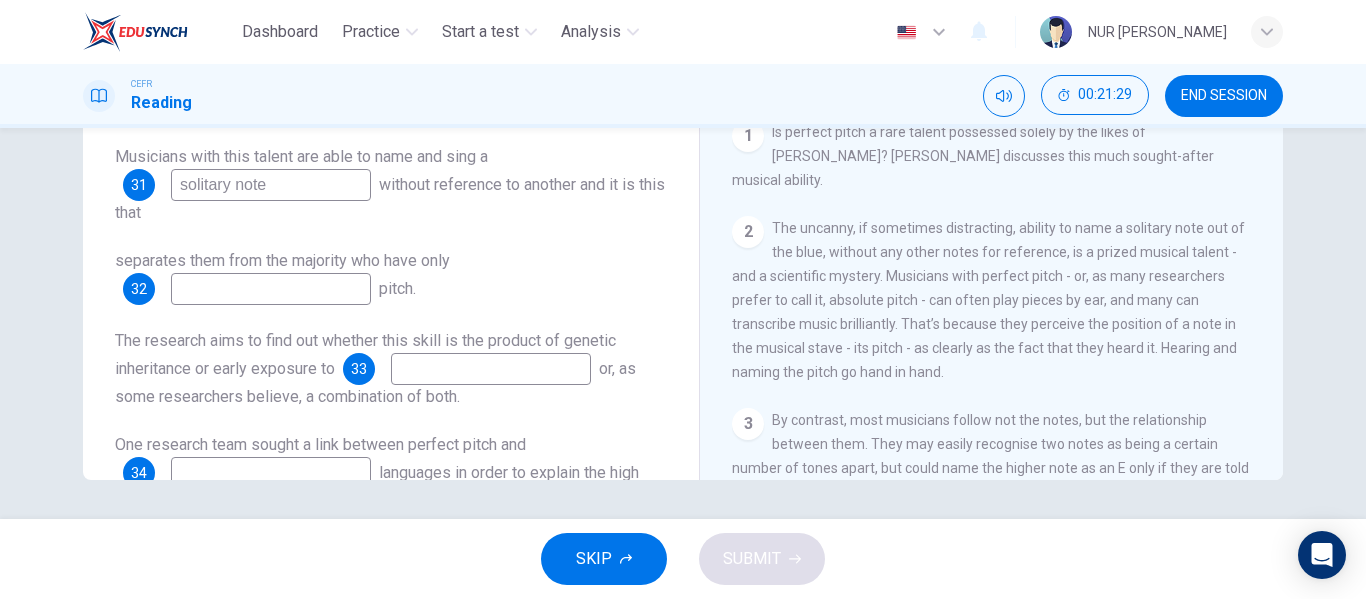 type on "solitary note" 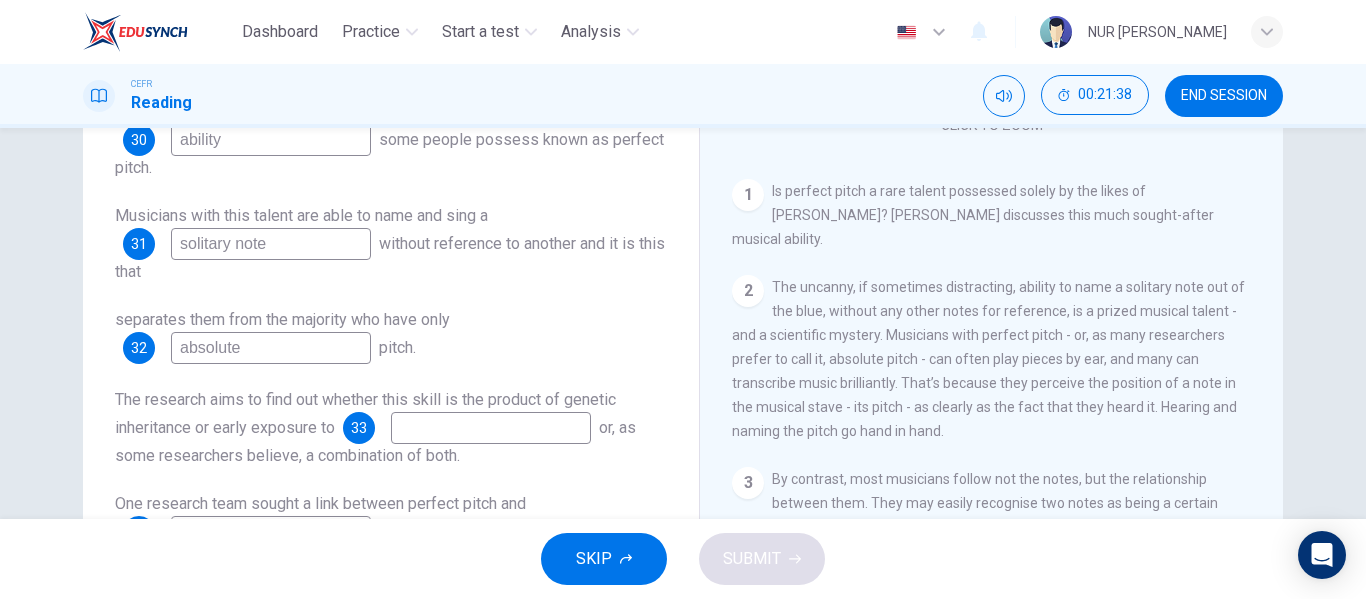 scroll, scrollTop: 358, scrollLeft: 0, axis: vertical 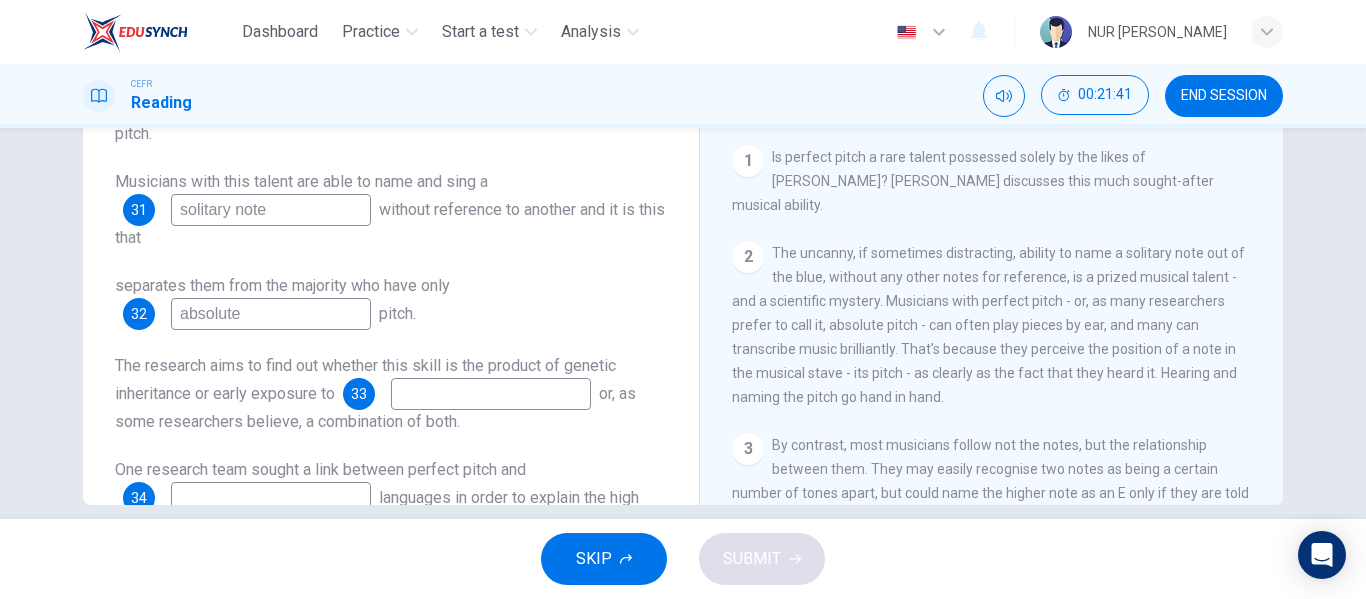 drag, startPoint x: 328, startPoint y: 326, endPoint x: 133, endPoint y: 303, distance: 196.35173 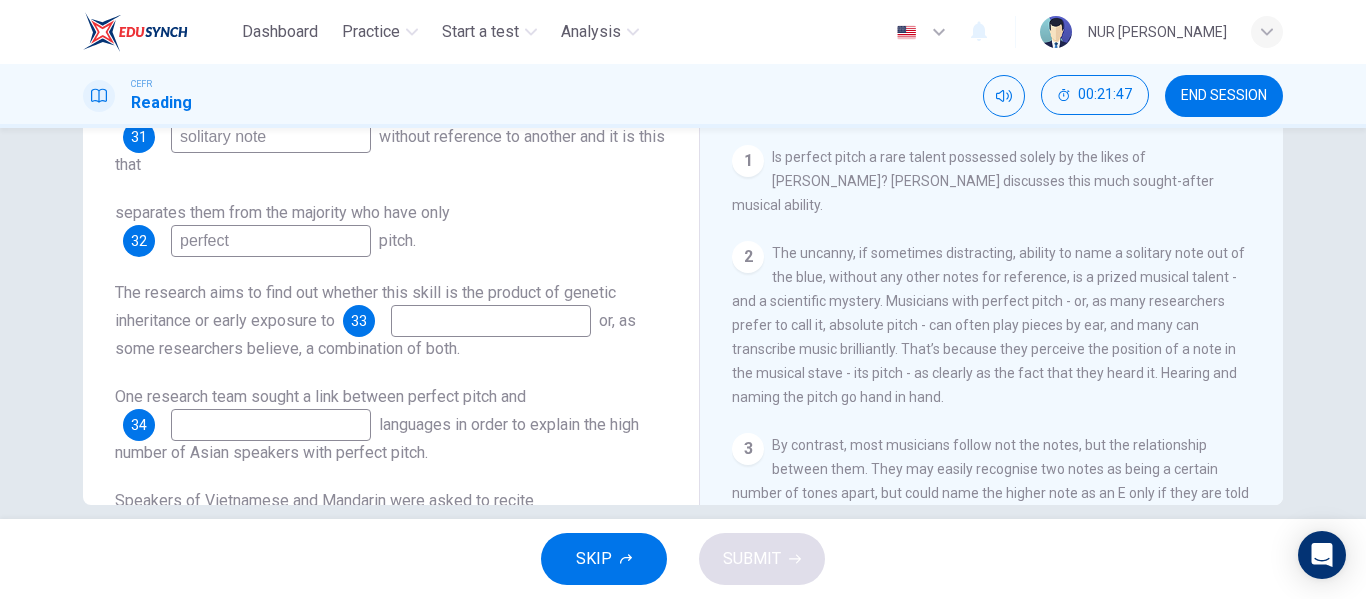 scroll, scrollTop: 74, scrollLeft: 0, axis: vertical 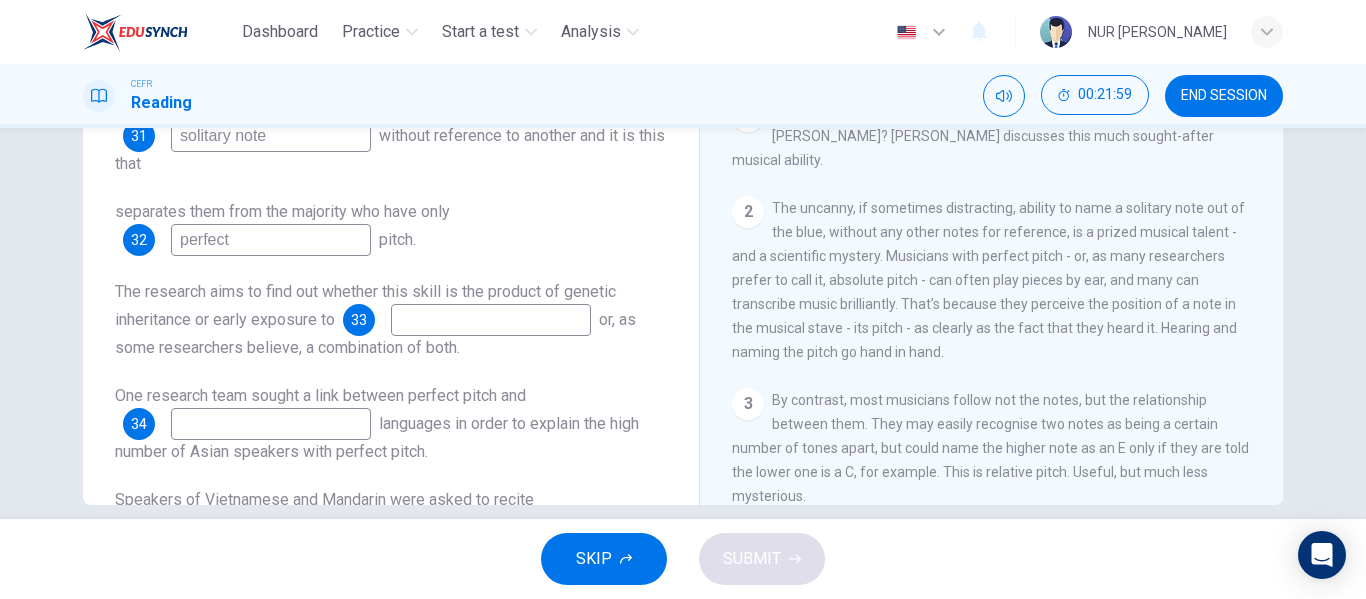 drag, startPoint x: 252, startPoint y: 247, endPoint x: 146, endPoint y: 249, distance: 106.01887 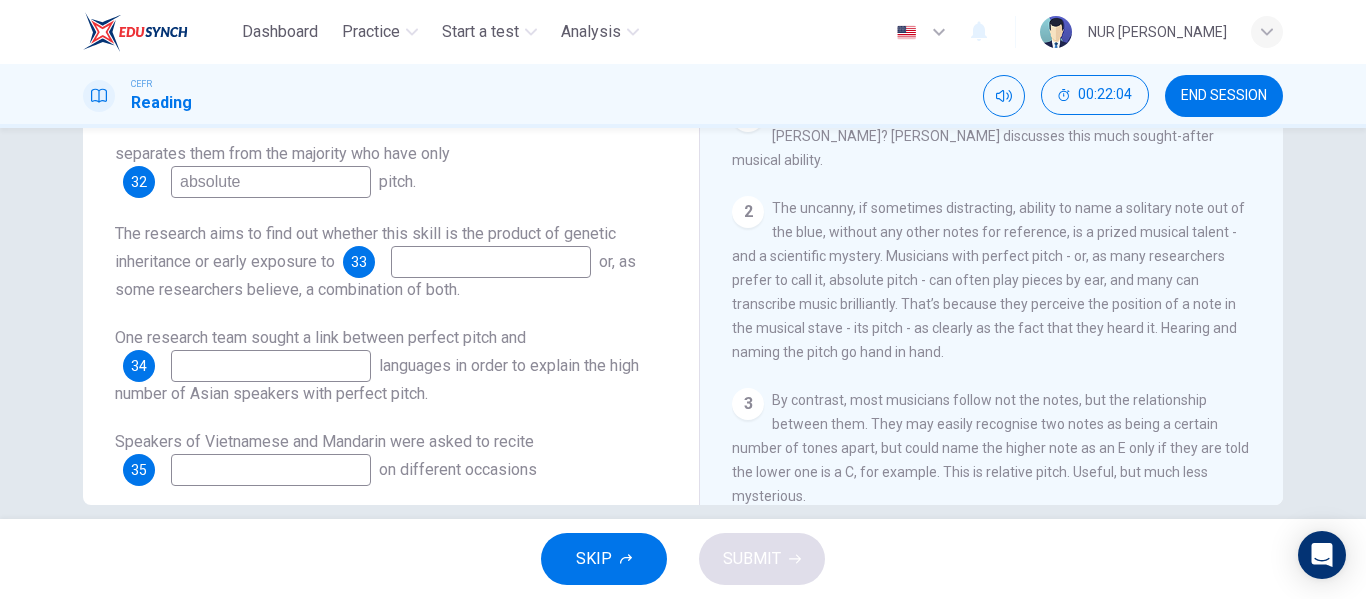 scroll, scrollTop: 133, scrollLeft: 0, axis: vertical 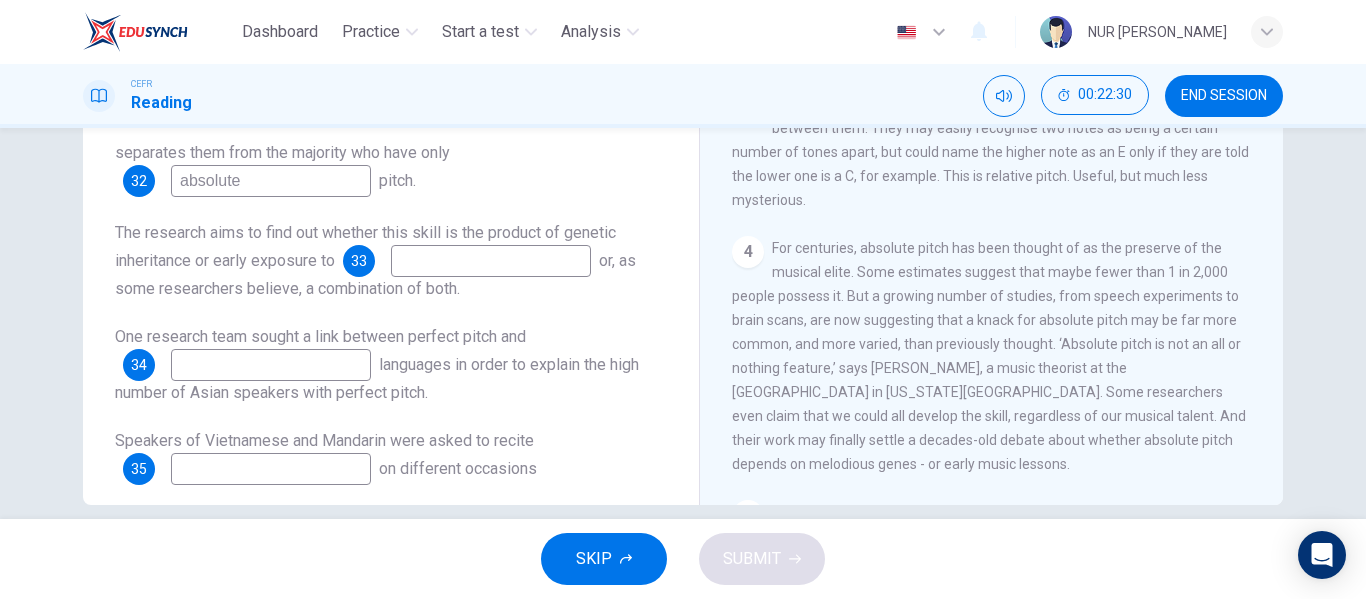 type on "absolute" 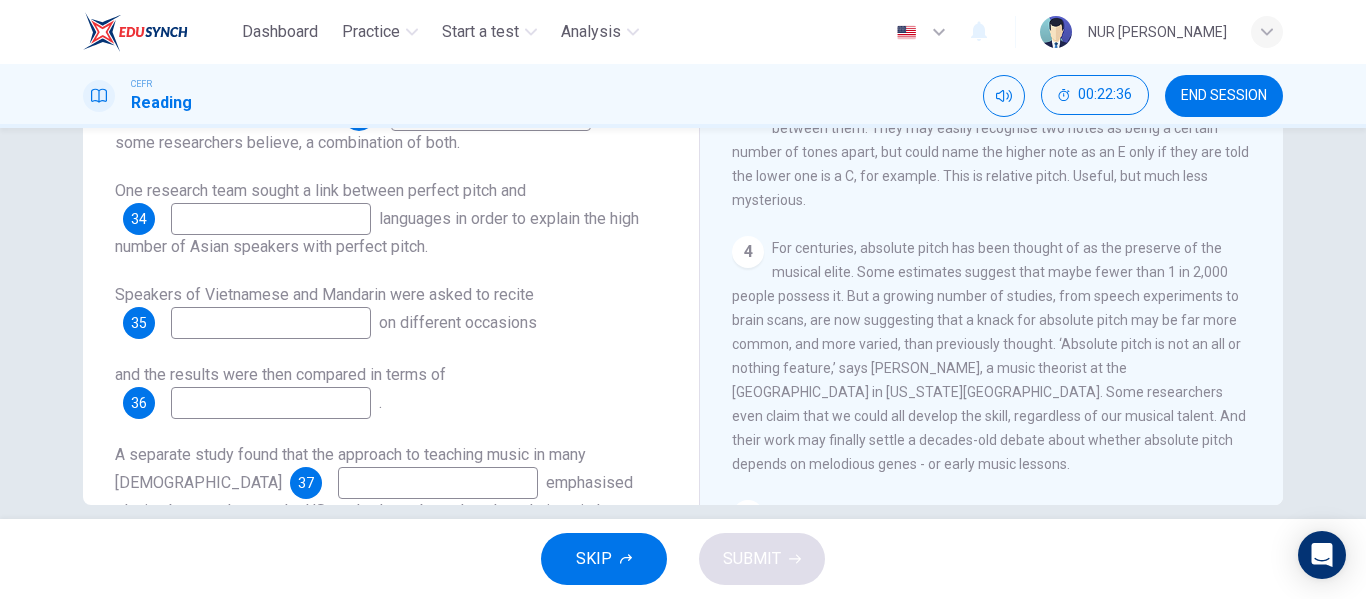 scroll, scrollTop: 280, scrollLeft: 0, axis: vertical 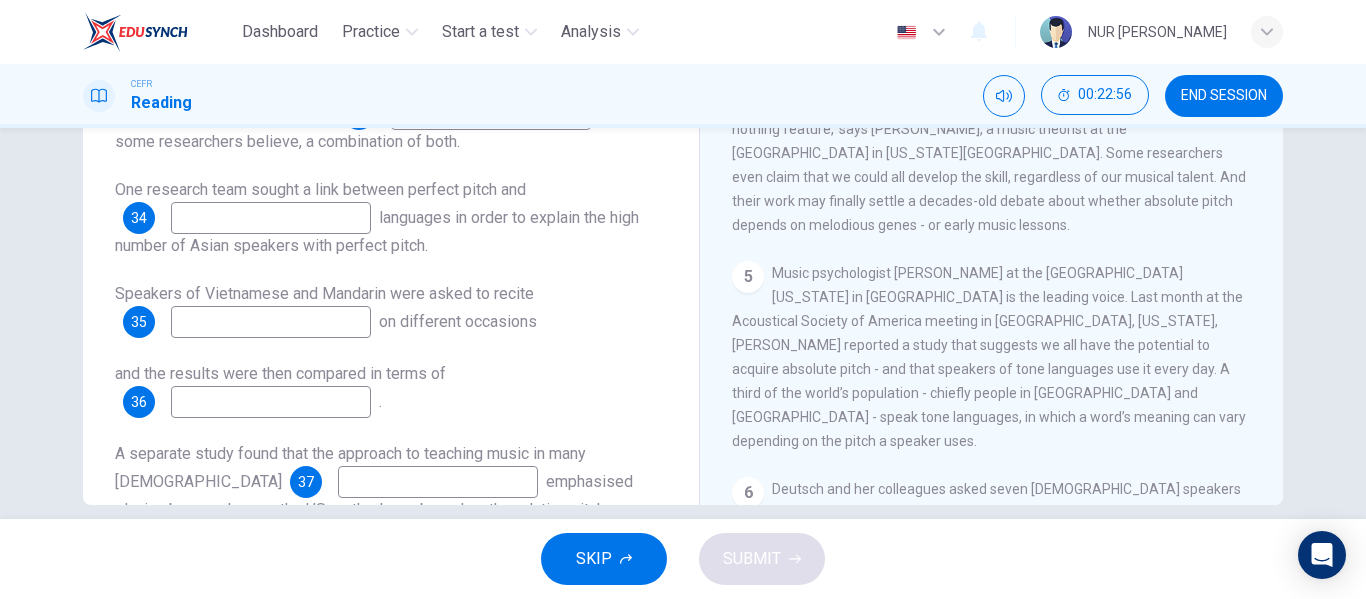 type on "music lessons" 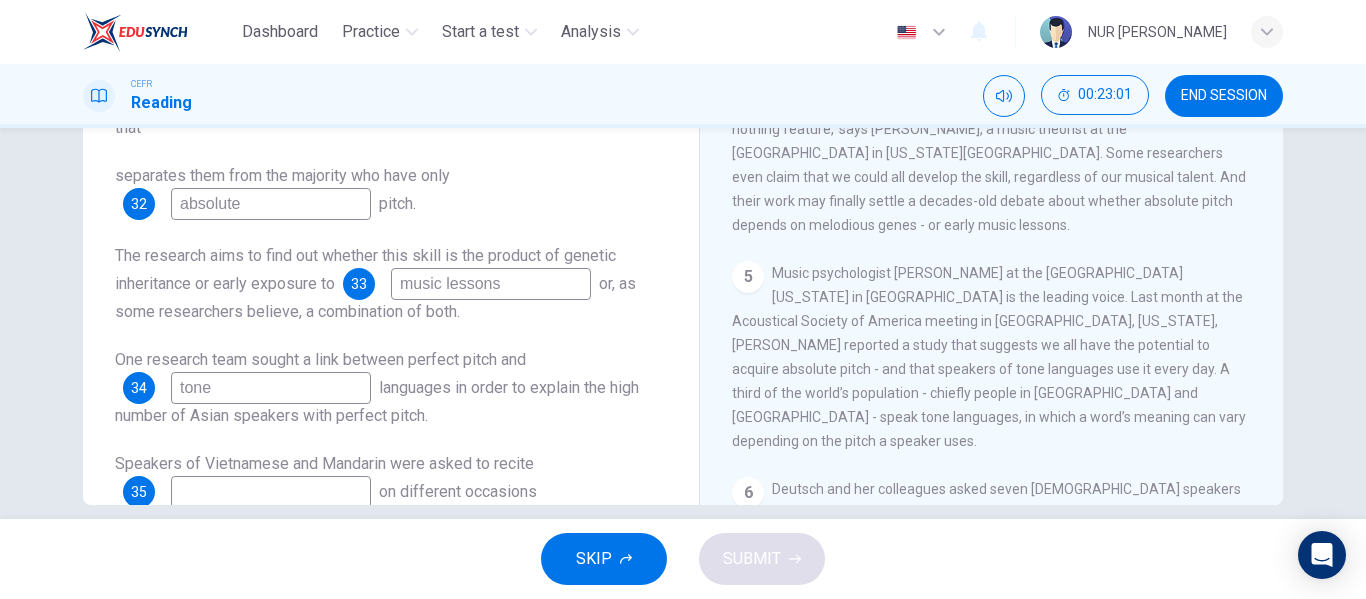 scroll, scrollTop: 109, scrollLeft: 0, axis: vertical 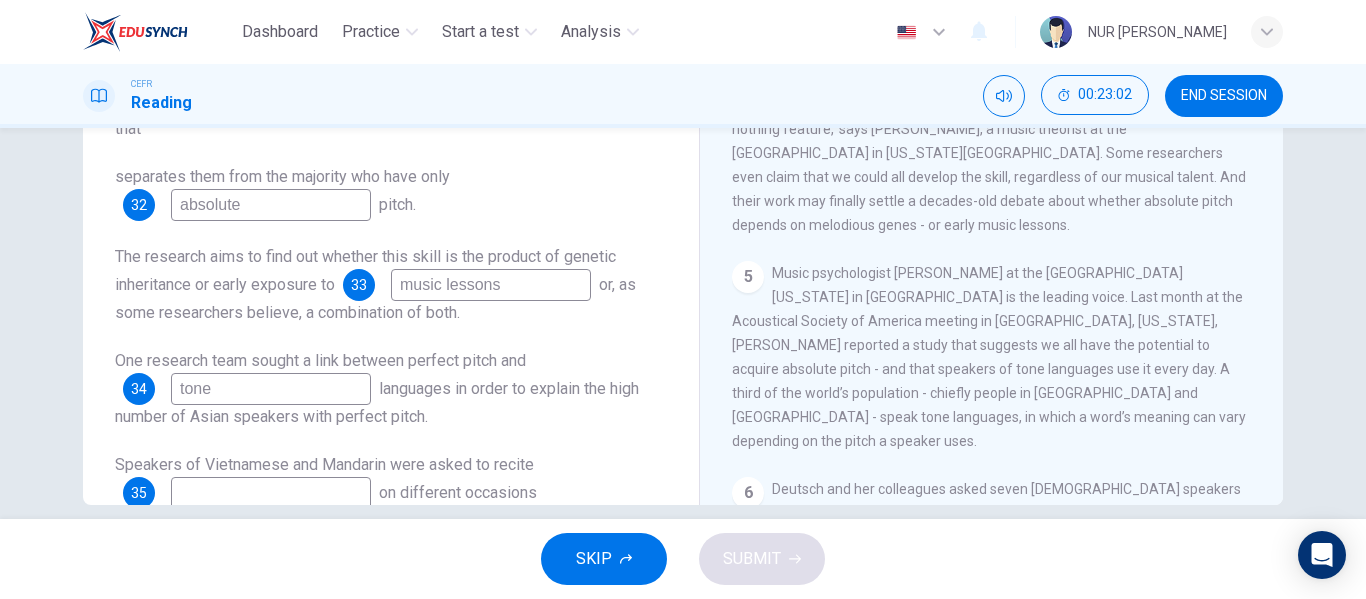 type on "tone" 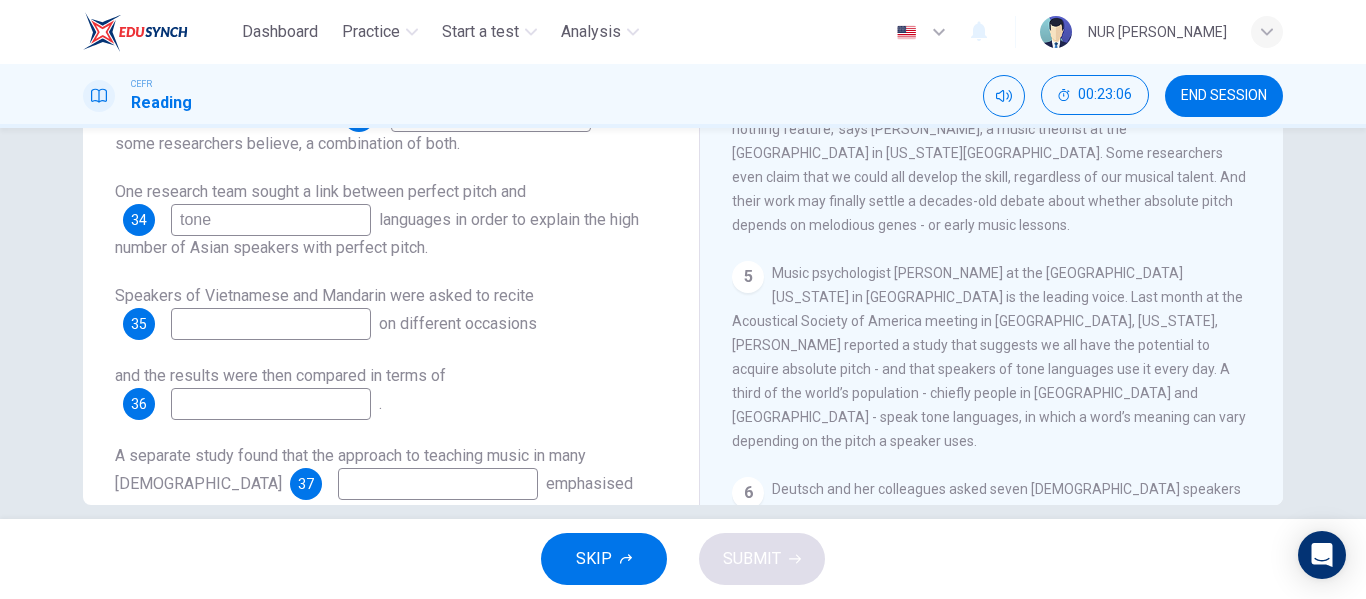 scroll, scrollTop: 281, scrollLeft: 0, axis: vertical 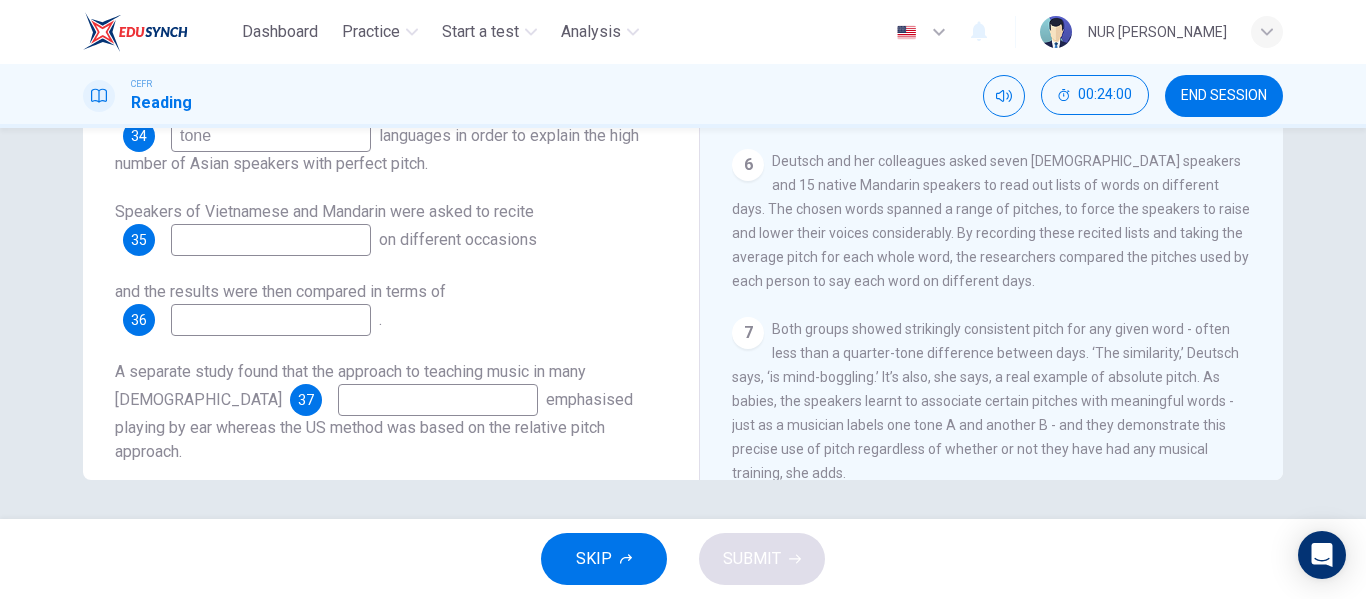 type on "perfect" 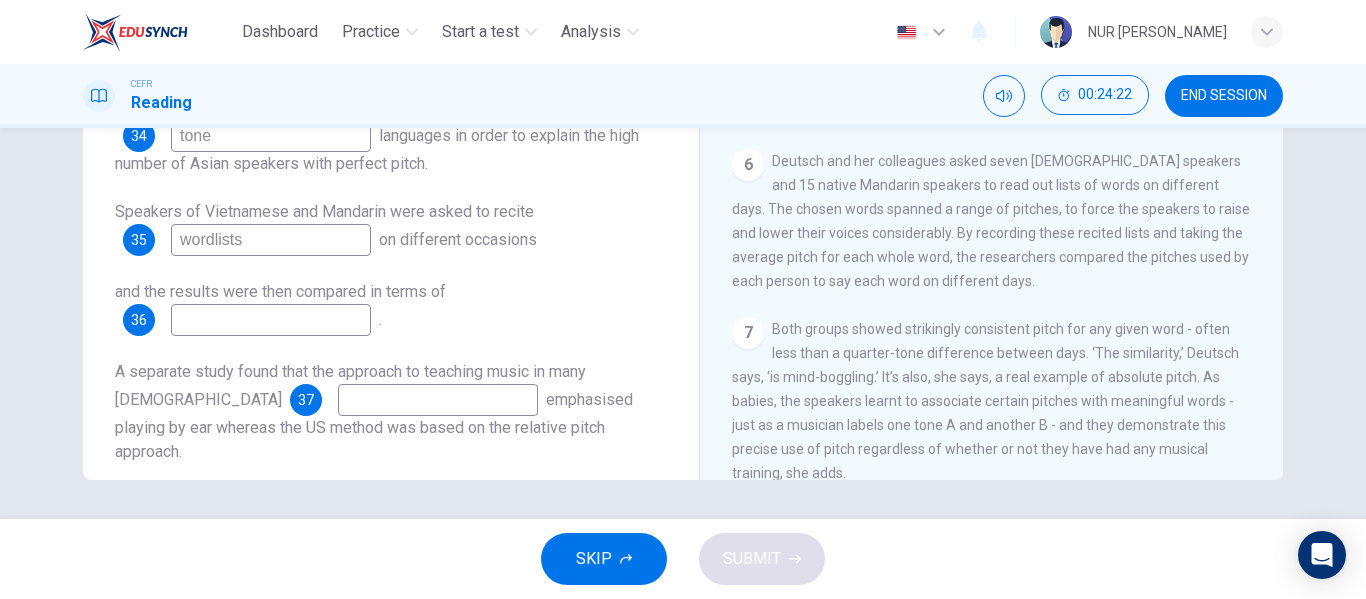 click on "wordlists" at bounding box center (271, 240) 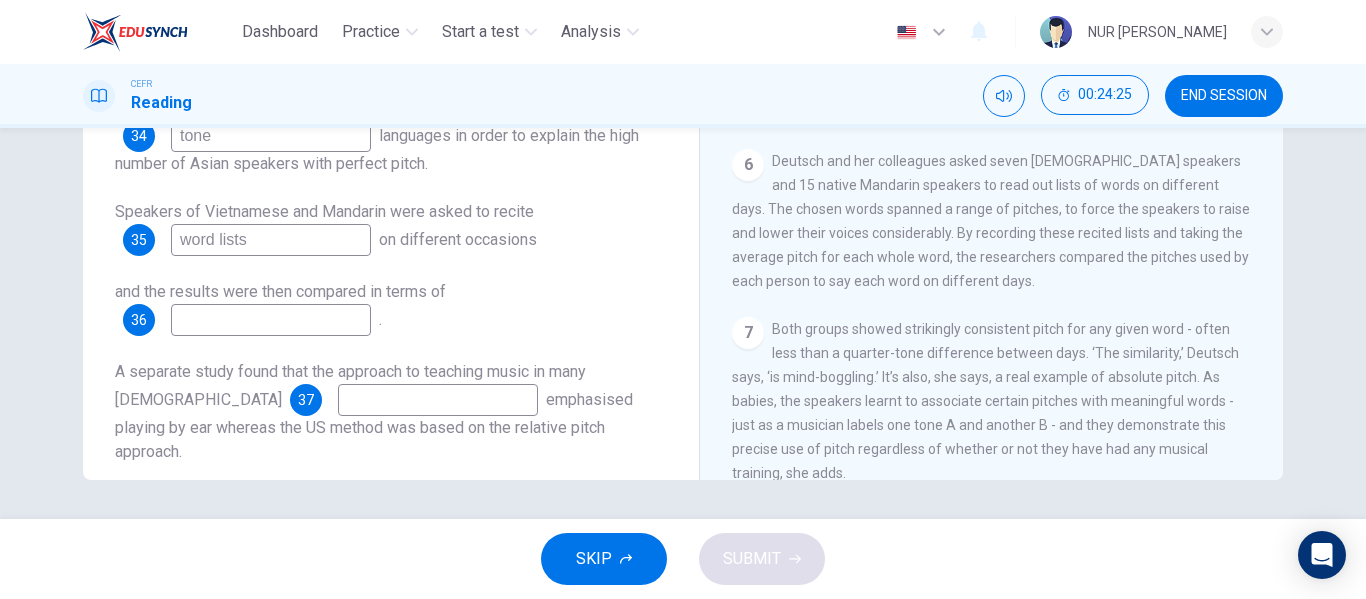 type on "word lists" 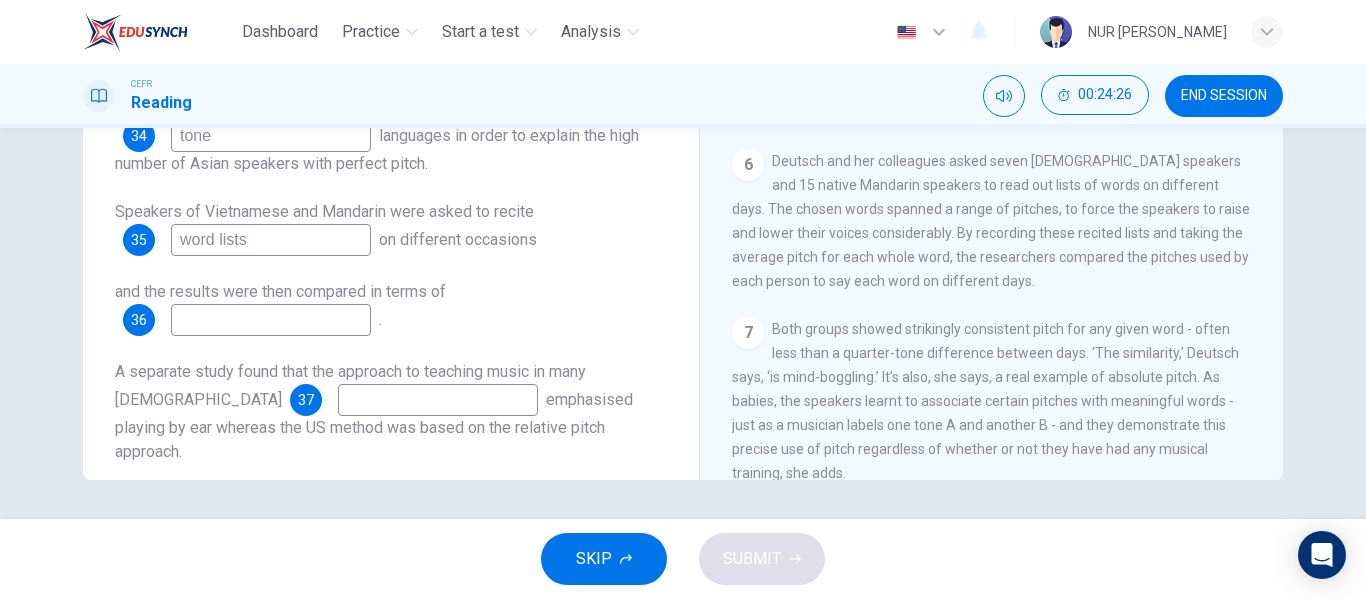 click at bounding box center (271, 320) 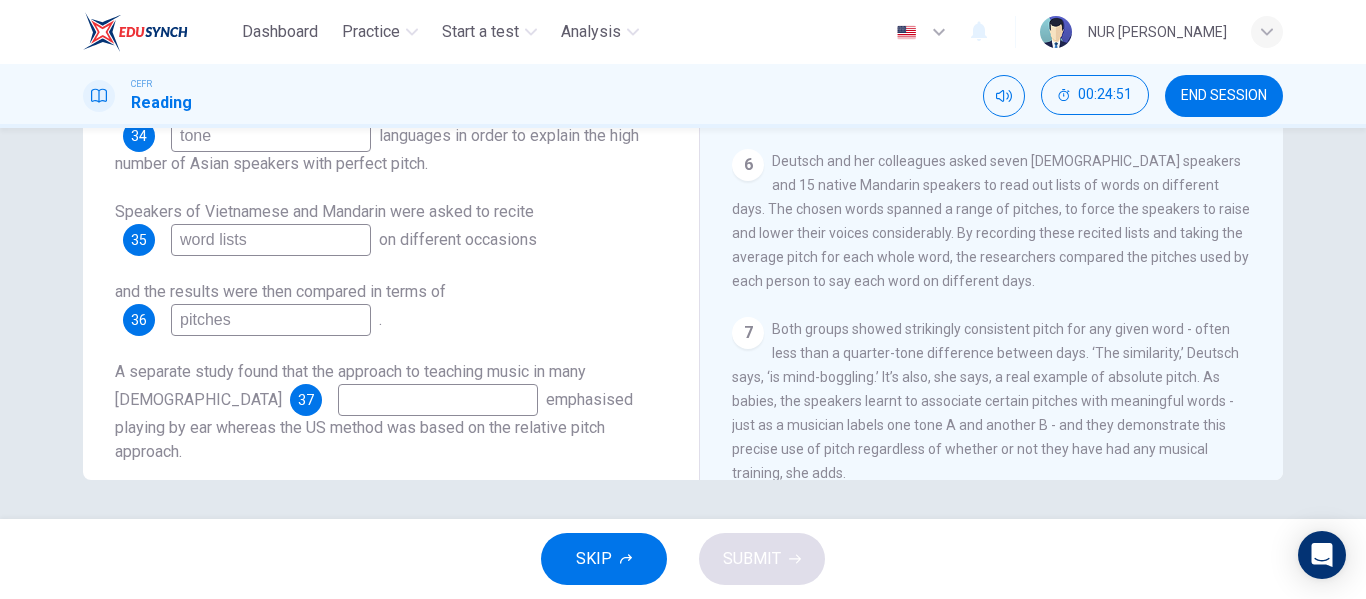 scroll, scrollTop: 384, scrollLeft: 0, axis: vertical 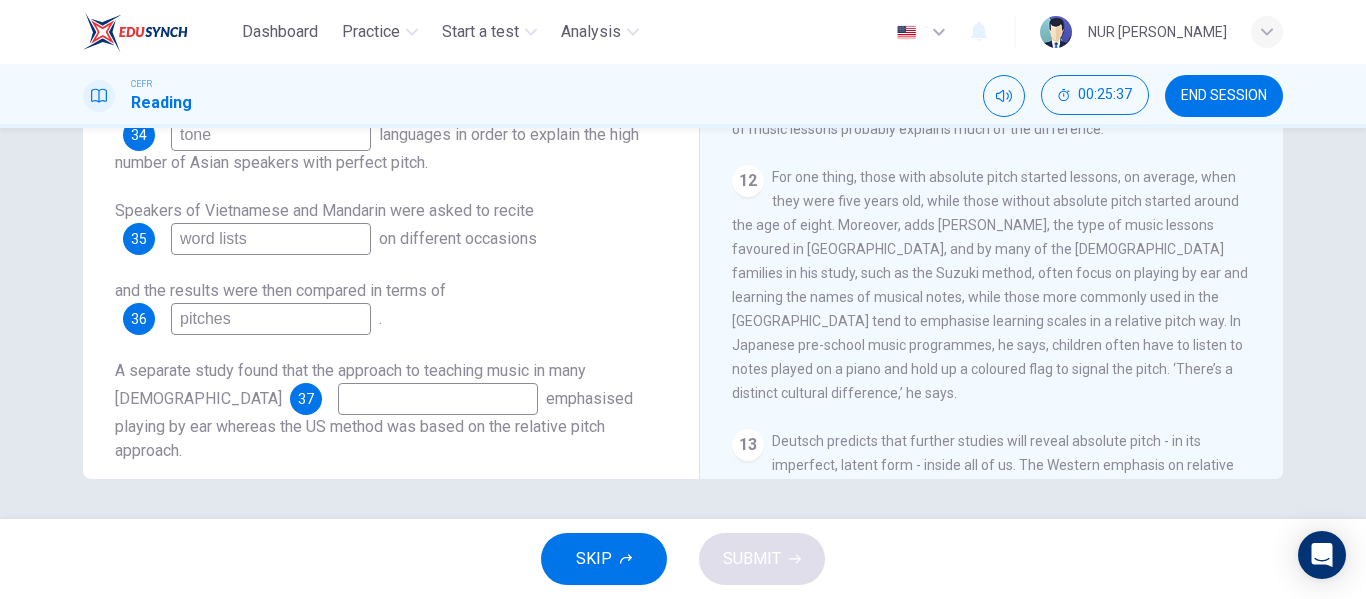 type on "pitches" 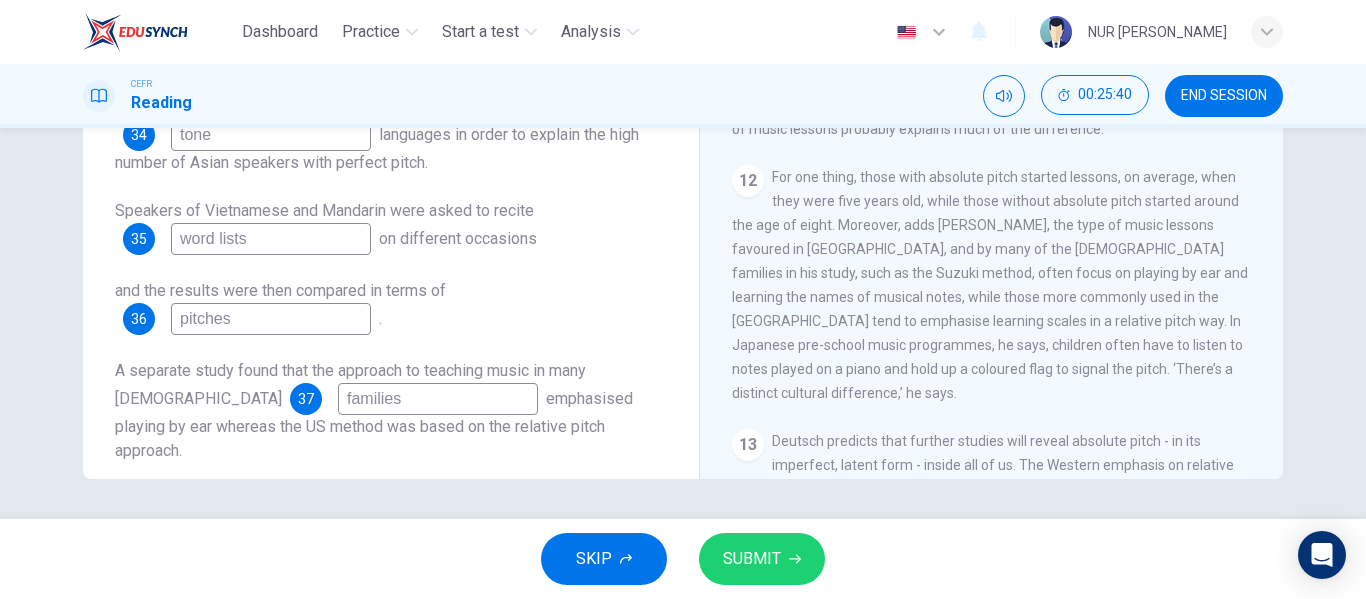 type on "families" 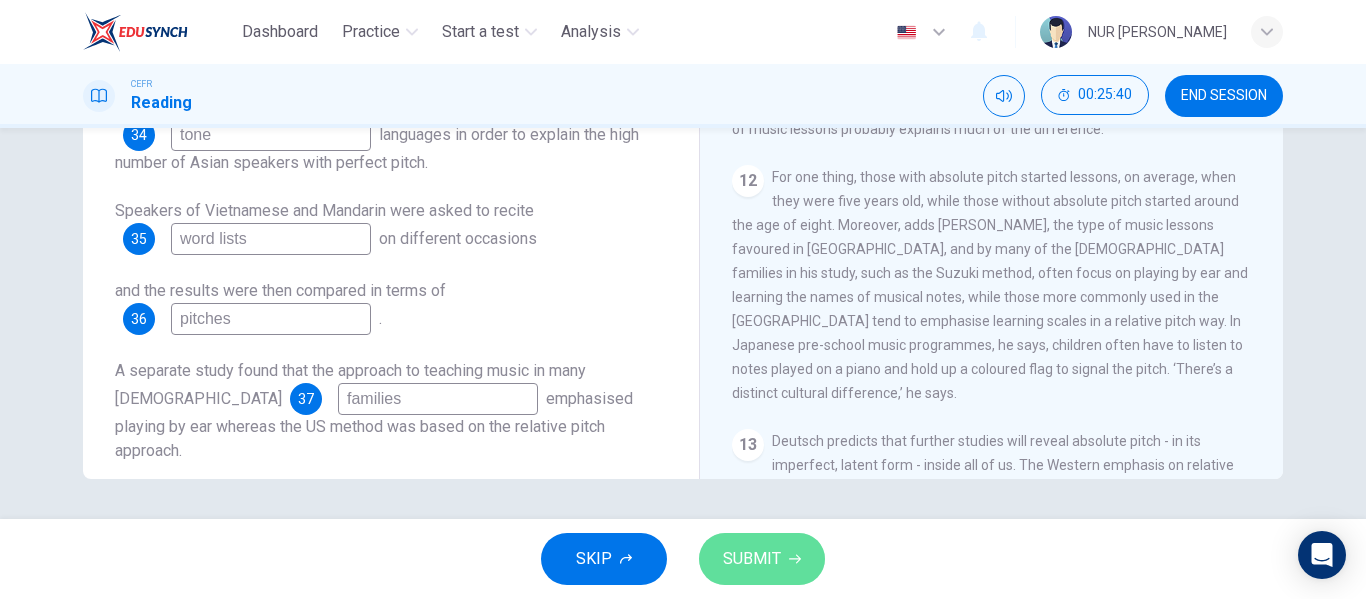 click on "SUBMIT" at bounding box center (762, 559) 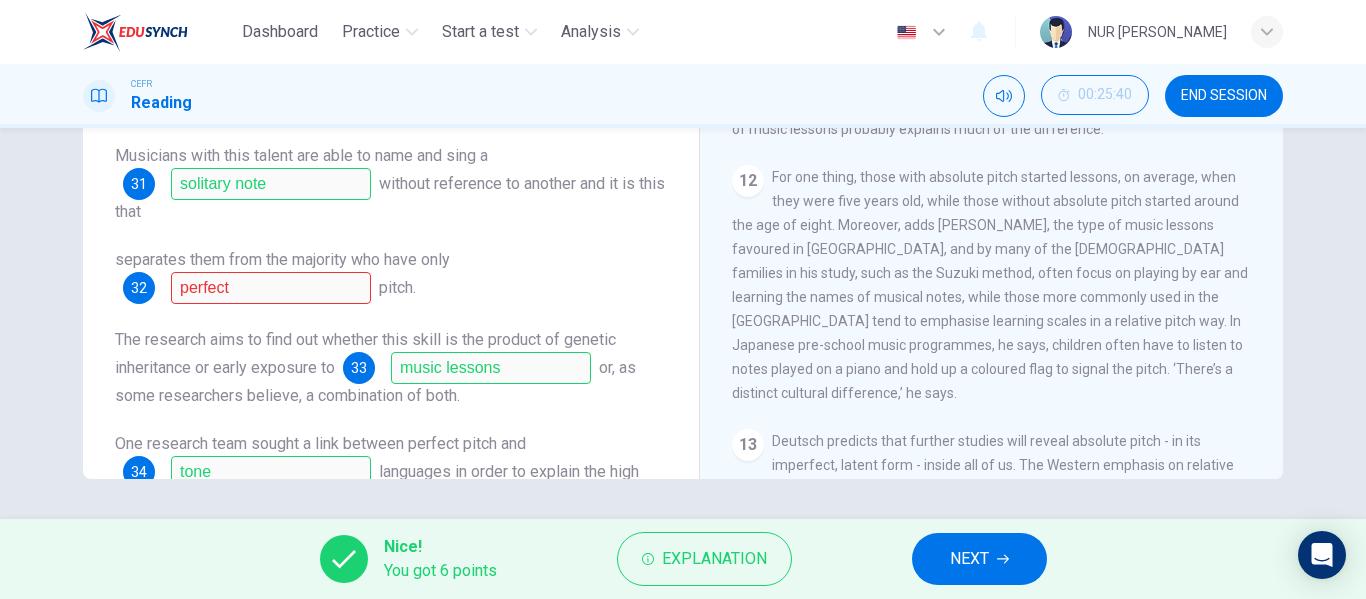 scroll, scrollTop: 0, scrollLeft: 0, axis: both 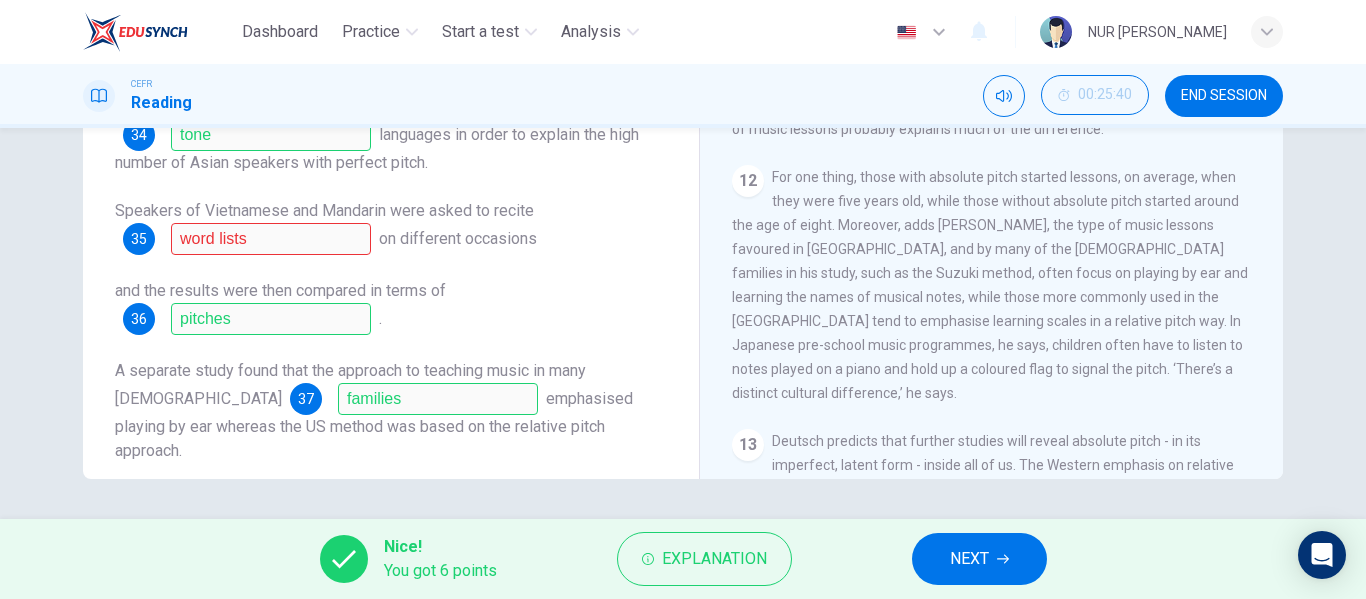 click on "NEXT" at bounding box center [969, 559] 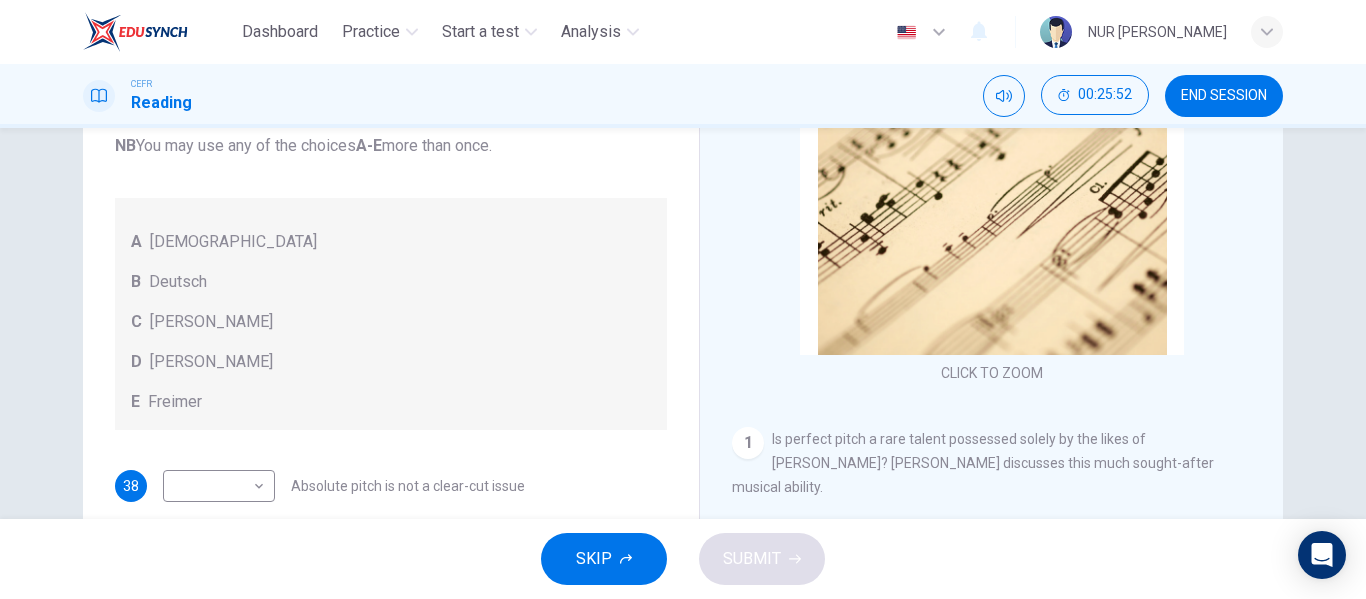 scroll, scrollTop: 253, scrollLeft: 0, axis: vertical 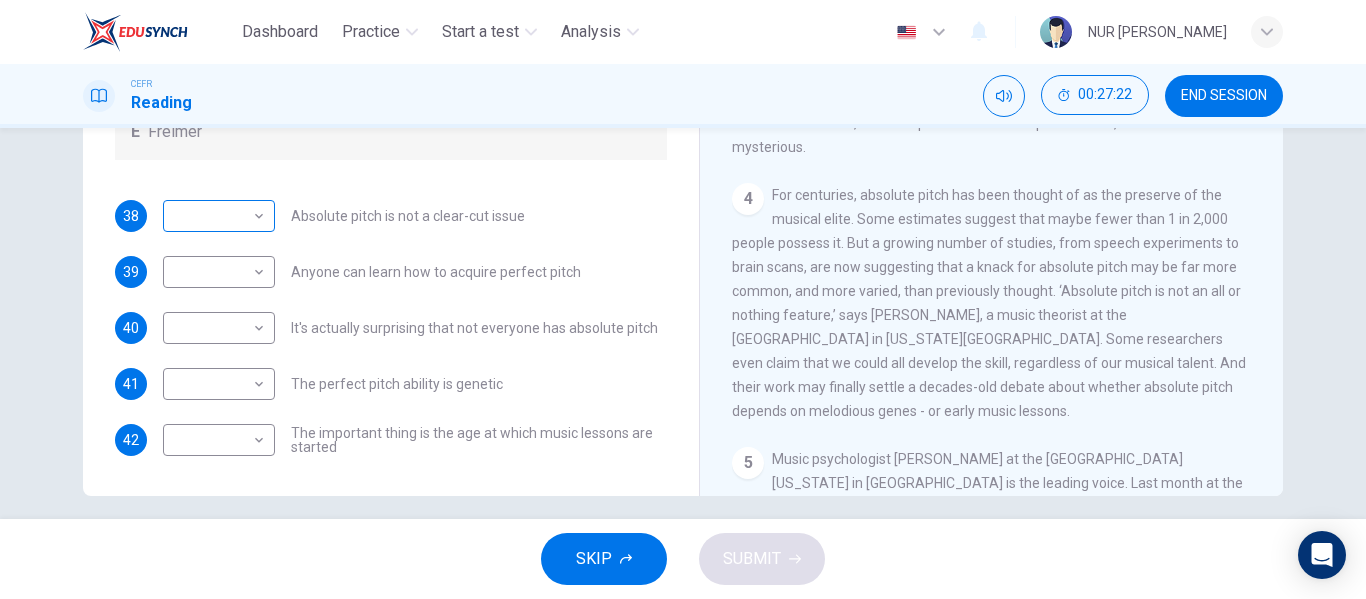 click on "Dashboard Practice Start a test Analysis English en ​ NUR [PERSON_NAME] Reading 00:27:22 END SESSION Questions 38 - 42 The Reading Passage contains a number of opinions provided by five different scientists. Match each opinion with one of the scientists ( A-E  below).
Write your answers in the boxes below.
NB  You may use any of the choices  A-E  more than once. A Levitin B Deutsch C [PERSON_NAME] D [PERSON_NAME] 38 ​ ​ Absolute pitch is not a clear-cut issue 39 ​ ​ Anyone can learn how to acquire perfect pitch 40 ​ ​ It's actually surprising that not everyone has absolute pitch 41 ​ ​ The perfect pitch ability is genetic 42 ​ ​ The important thing is the age at which music lessons are started Striking the Right Note CLICK TO ZOOM Click to Zoom 1 Is perfect pitch a rare talent possessed solely by the likes of
[PERSON_NAME]? [PERSON_NAME] discusses this much sought-after musical ability. 2 3 4 5 6 7 8 9 10 11 12 13 SKIP SUBMIT EduSynch - Online Language Proficiency Testing" at bounding box center [683, 299] 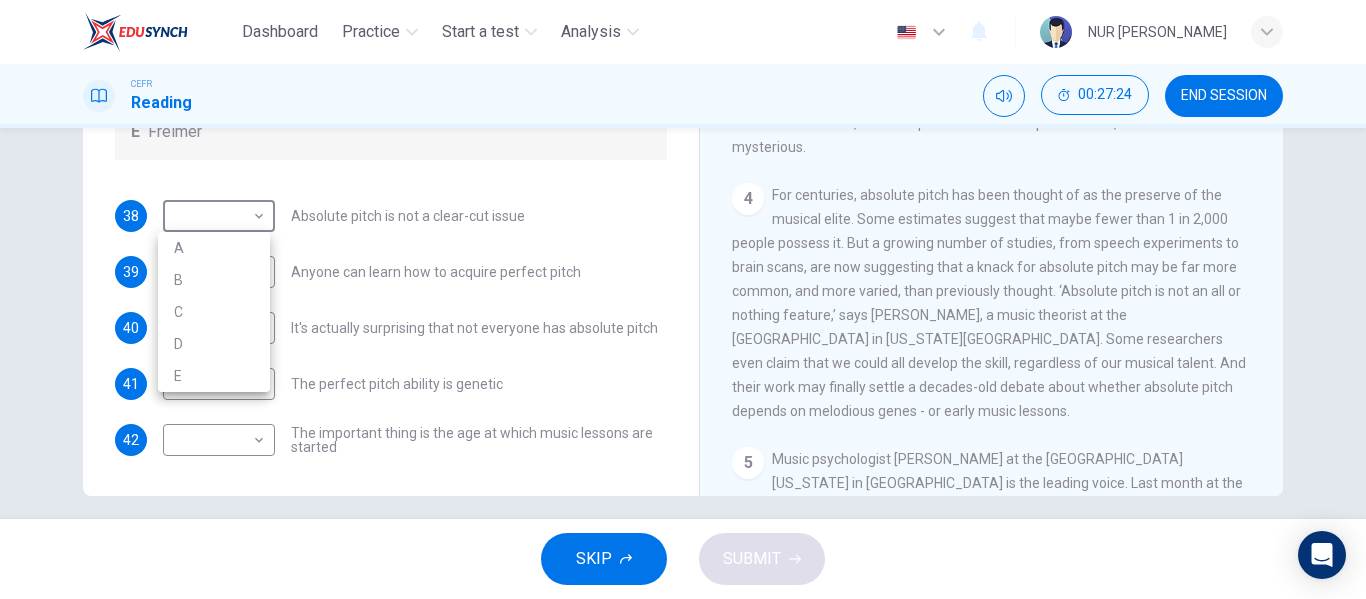 click at bounding box center [683, 299] 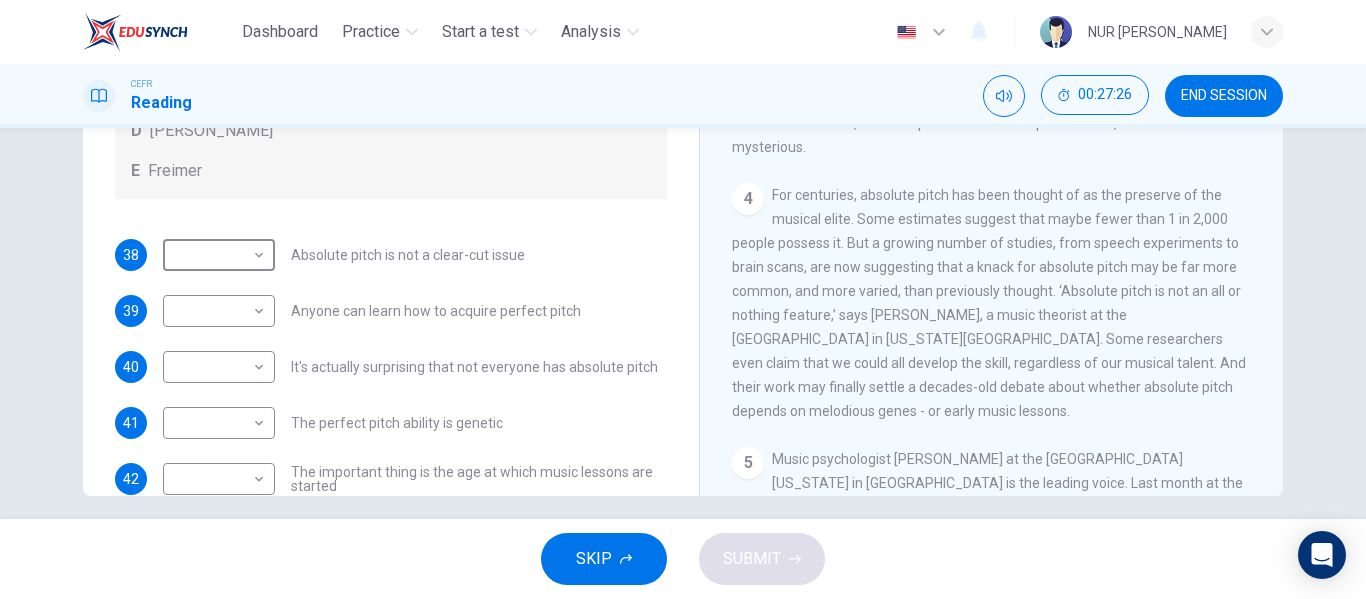 scroll, scrollTop: 177, scrollLeft: 0, axis: vertical 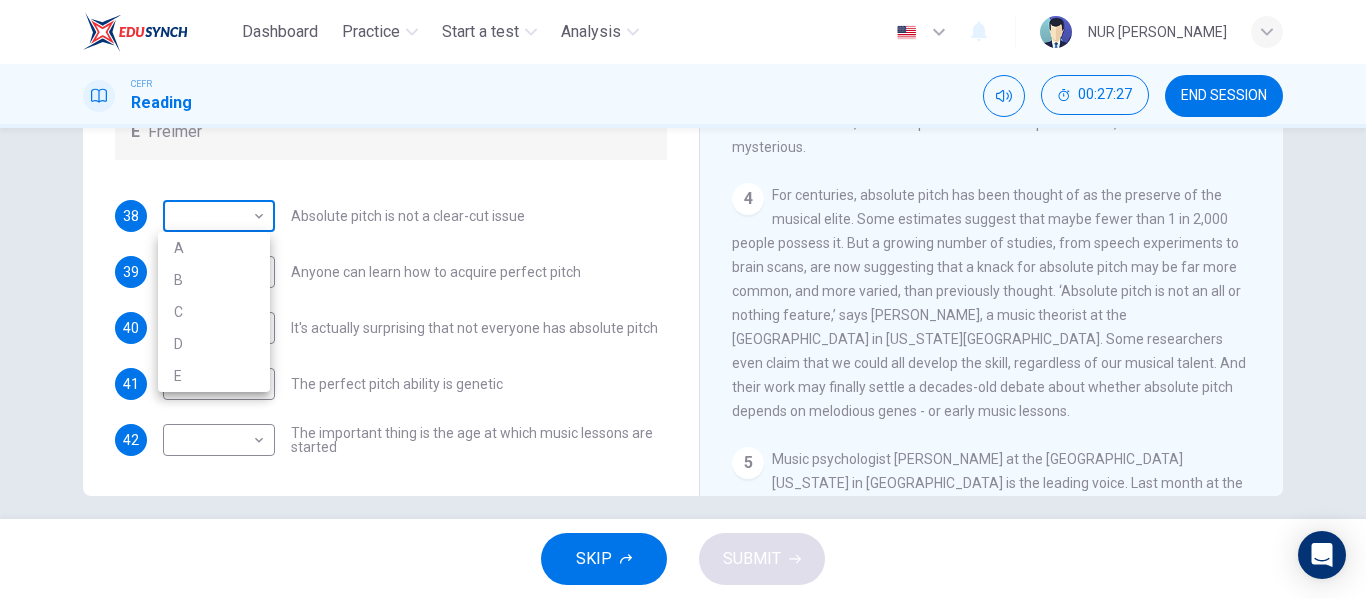 click on "Dashboard Practice Start a test Analysis English en ​ NUR [PERSON_NAME] Reading 00:27:27 END SESSION Questions 38 - 42 The Reading Passage contains a number of opinions provided by five different scientists. Match each opinion with one of the scientists ( A-E  below).
Write your answers in the boxes below.
NB  You may use any of the choices  A-E  more than once. A Levitin B Deutsch C [PERSON_NAME] D [PERSON_NAME] 38 ​ ​ Absolute pitch is not a clear-cut issue 39 ​ ​ Anyone can learn how to acquire perfect pitch 40 ​ ​ It's actually surprising that not everyone has absolute pitch 41 ​ ​ The perfect pitch ability is genetic 42 ​ ​ The important thing is the age at which music lessons are started Striking the Right Note CLICK TO ZOOM Click to Zoom 1 Is perfect pitch a rare talent possessed solely by the likes of
[PERSON_NAME]? [PERSON_NAME] discusses this much sought-after musical ability. 2 3 4 5 6 7 8 9 10 11 12 13 SKIP SUBMIT EduSynch - Online Language Proficiency Testing" at bounding box center [683, 299] 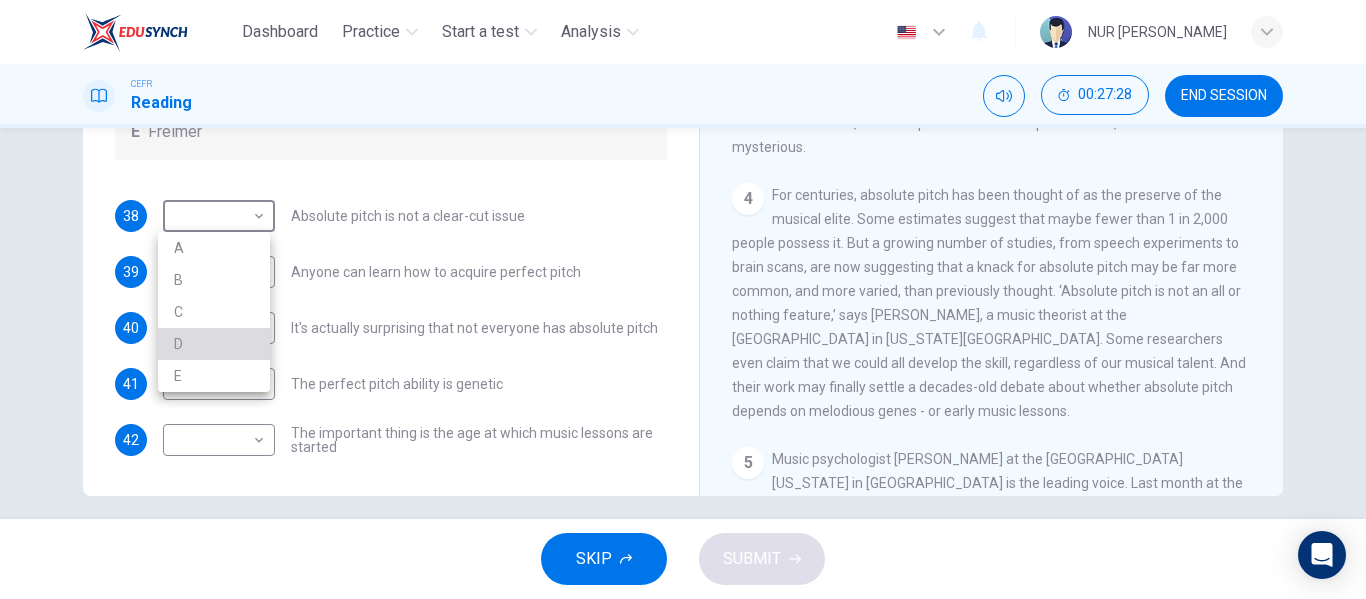 click on "D" at bounding box center [214, 344] 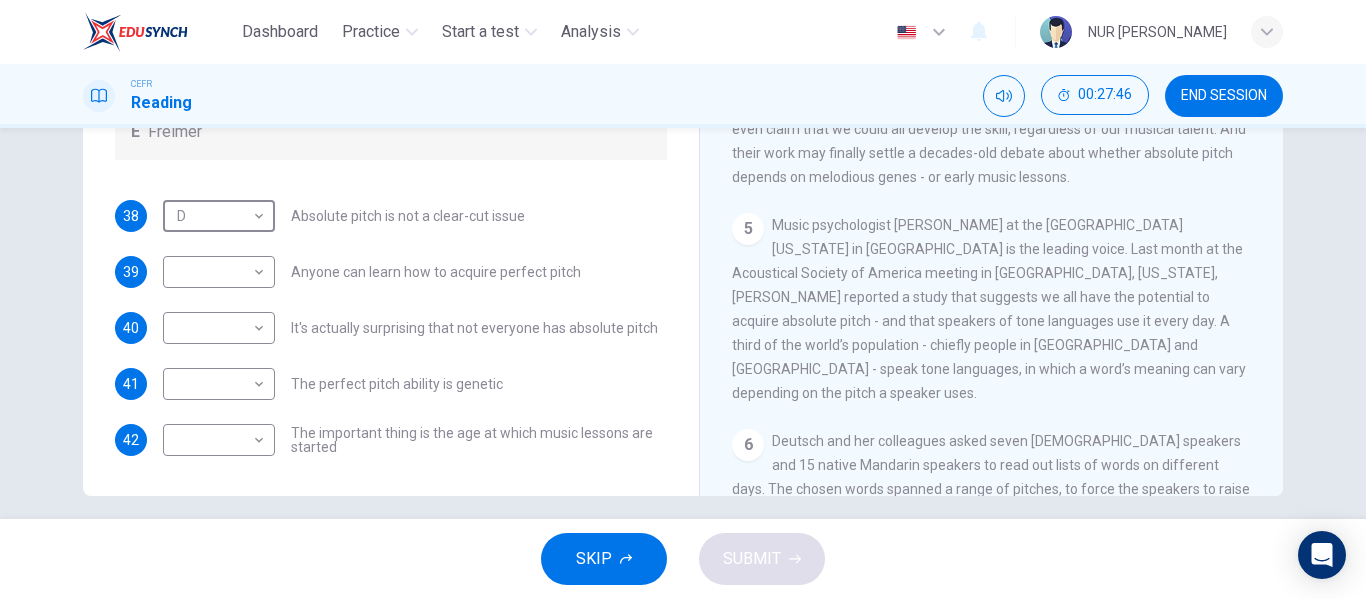 scroll, scrollTop: 794, scrollLeft: 0, axis: vertical 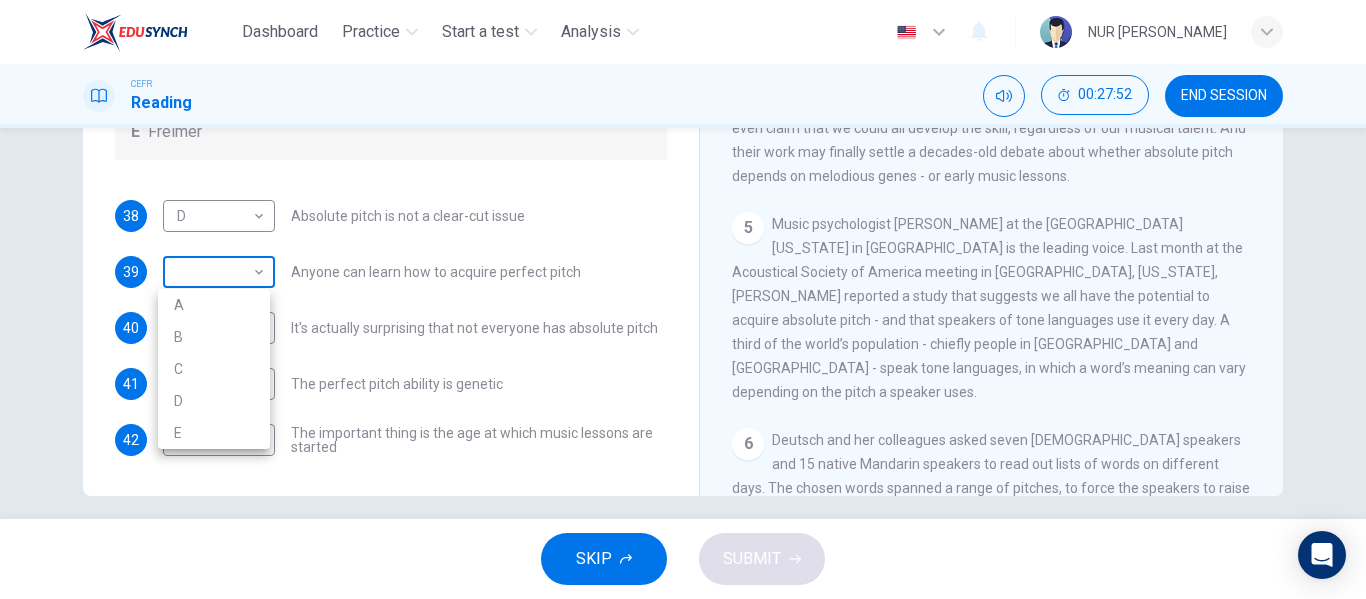 click on "Dashboard Practice Start a test Analysis English en ​ NUR [PERSON_NAME] Reading 00:27:52 END SESSION Questions 38 - 42 The Reading Passage contains a number of opinions provided by five different scientists. Match each opinion with one of the scientists ( A-E  below).
Write your answers in the boxes below.
NB  You may use any of the choices  A-E  more than once. A Levitin B Deutsch C [PERSON_NAME] D [PERSON_NAME] 38 D D ​ Absolute pitch is not a clear-cut issue 39 ​ ​ Anyone can learn how to acquire perfect pitch 40 ​ ​ It's actually surprising that not everyone has absolute pitch 41 ​ ​ The perfect pitch ability is genetic 42 ​ ​ The important thing is the age at which music lessons are started Striking the Right Note CLICK TO ZOOM Click to Zoom 1 Is perfect pitch a rare talent possessed solely by the likes of
[PERSON_NAME]? [PERSON_NAME] discusses this much sought-after musical ability. 2 3 4 5 6 7 8 9 10 11 12 13 SKIP SUBMIT EduSynch - Online Language Proficiency Testing" at bounding box center (683, 299) 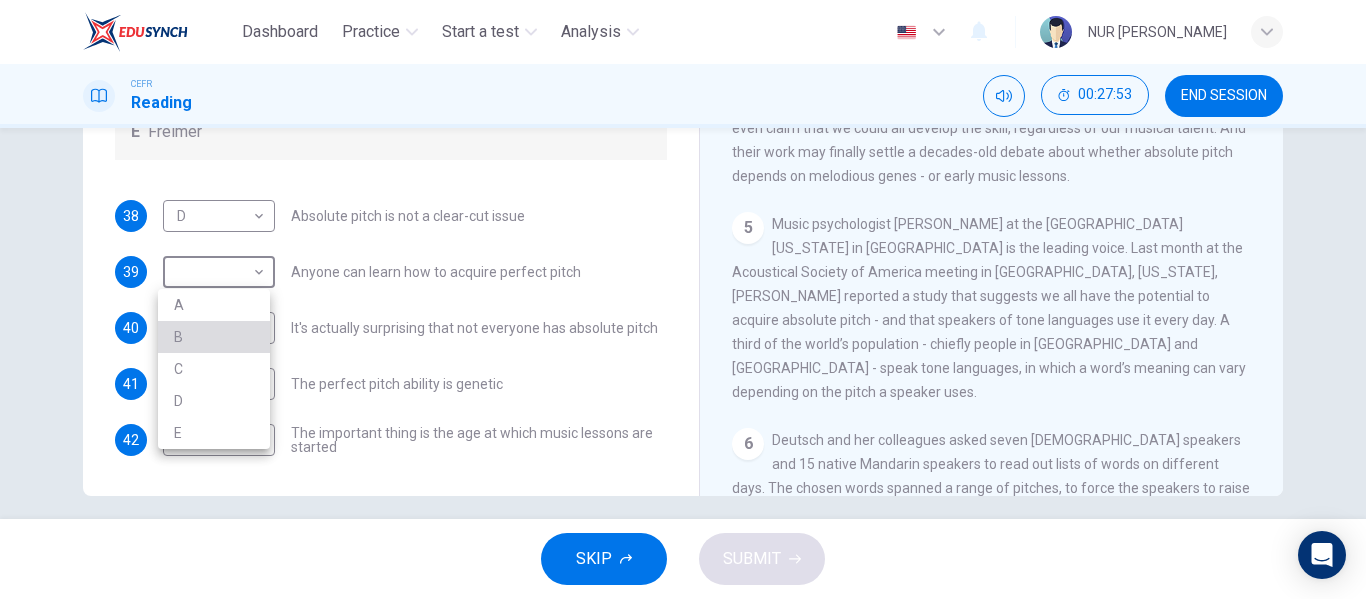 click on "B" at bounding box center (214, 337) 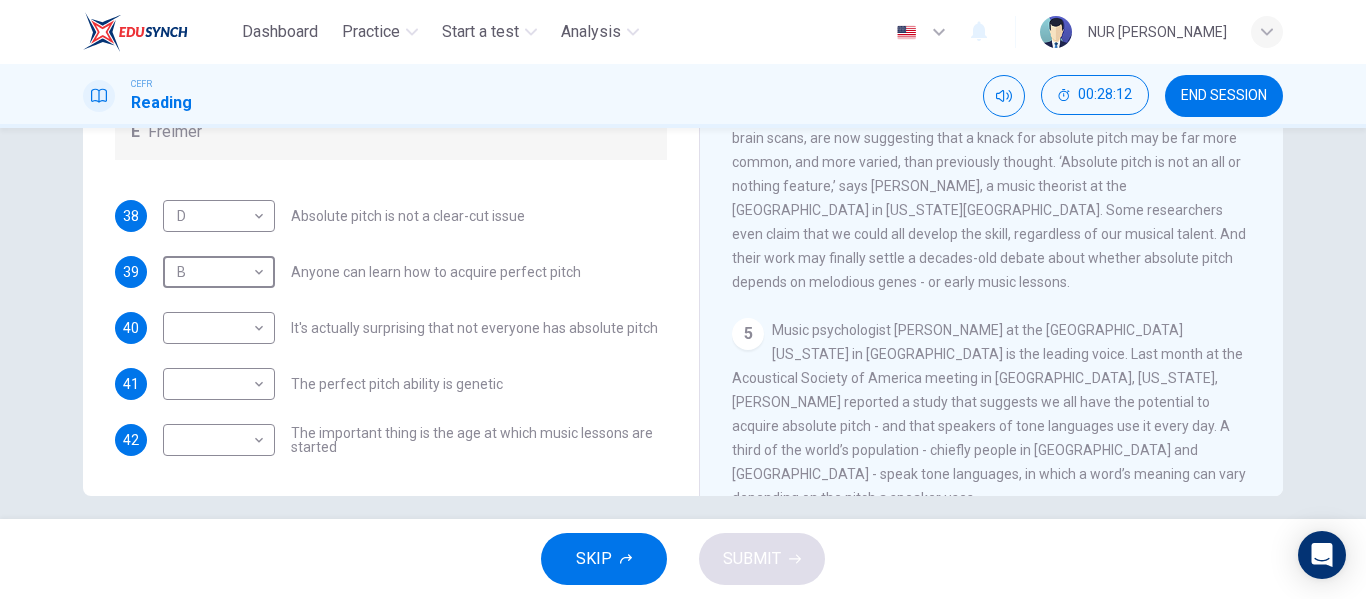 scroll, scrollTop: 684, scrollLeft: 0, axis: vertical 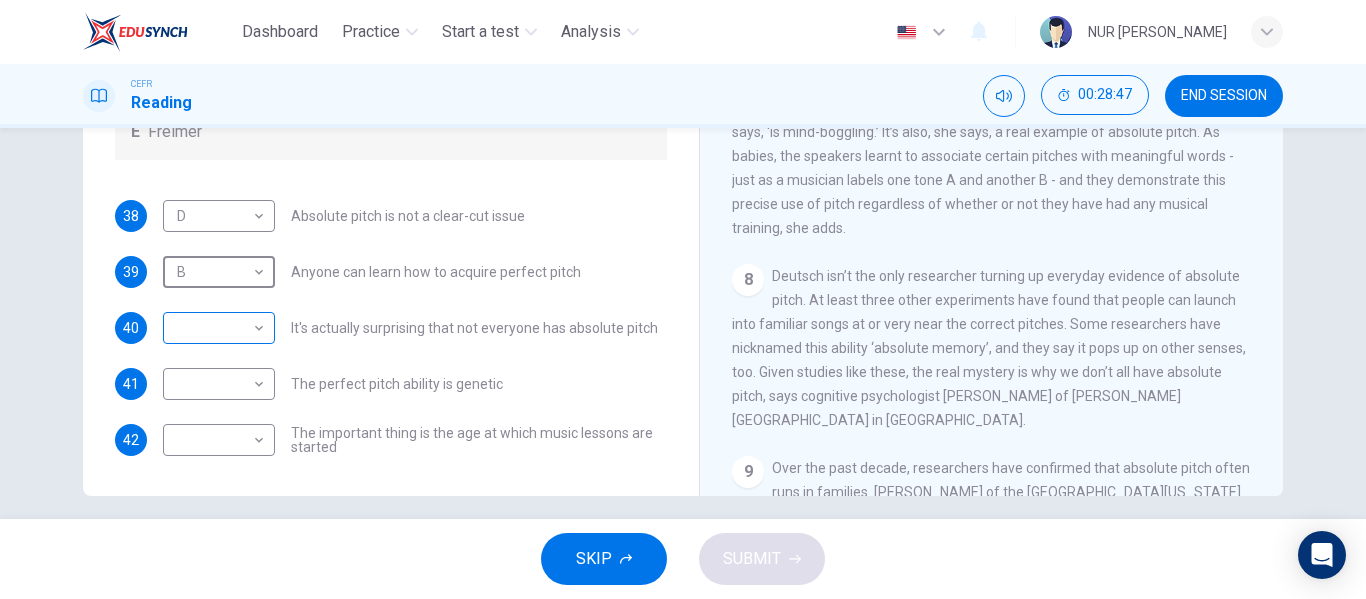 click on "Dashboard Practice Start a test Analysis English en ​ NUR [PERSON_NAME] Reading 00:28:47 END SESSION Questions 38 - 42 The Reading Passage contains a number of opinions provided by five different scientists. Match each opinion with one of the scientists ( A-E  below).
Write your answers in the boxes below.
NB  You may use any of the choices  A-E  more than once. A Levitin B Deutsch C [PERSON_NAME] D [PERSON_NAME] 38 D D ​ Absolute pitch is not a clear-cut issue 39 B B ​ Anyone can learn how to acquire perfect pitch 40 ​ ​ It's actually surprising that not everyone has absolute pitch 41 ​ ​ The perfect pitch ability is genetic 42 ​ ​ The important thing is the age at which music lessons are started Striking the Right Note CLICK TO ZOOM Click to Zoom 1 Is perfect pitch a rare talent possessed solely by the likes of
[PERSON_NAME]? [PERSON_NAME] discusses this much sought-after musical ability. 2 3 4 5 6 7 8 9 10 11 12 13 SKIP SUBMIT EduSynch - Online Language Proficiency Testing" at bounding box center (683, 299) 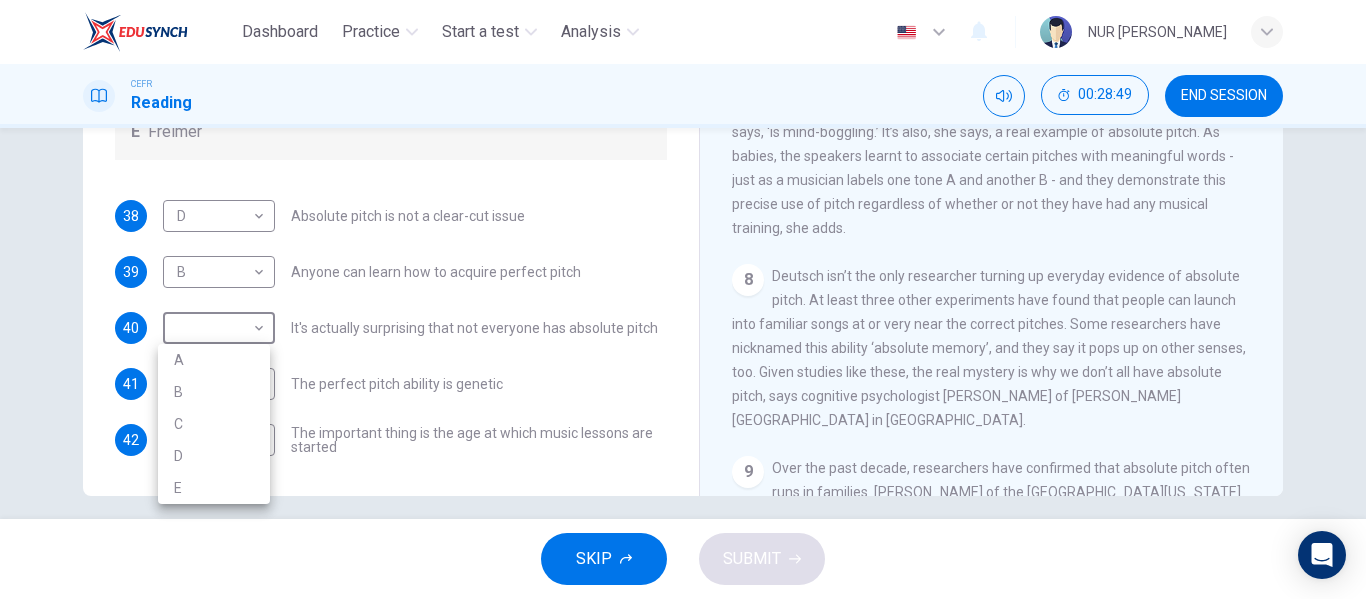 click at bounding box center [683, 299] 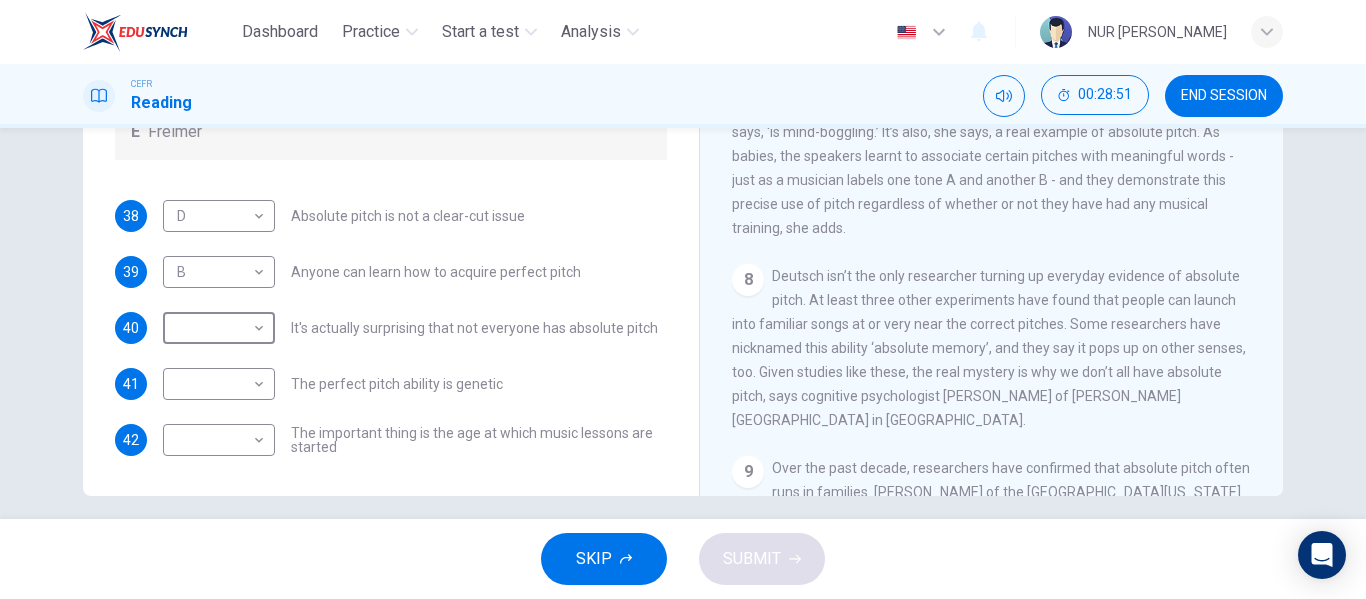 scroll, scrollTop: 162, scrollLeft: 0, axis: vertical 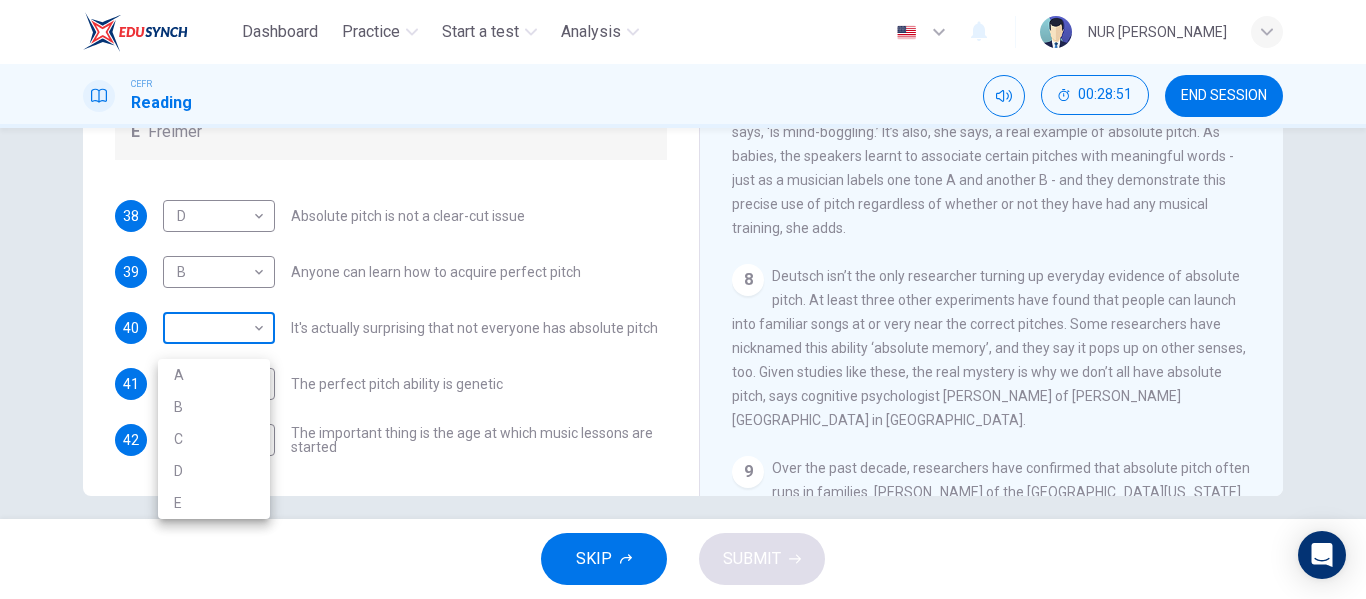 click on "Dashboard Practice Start a test Analysis English en ​ NUR [PERSON_NAME] Reading 00:28:51 END SESSION Questions 38 - 42 The Reading Passage contains a number of opinions provided by five different scientists. Match each opinion with one of the scientists ( A-E  below).
Write your answers in the boxes below.
NB  You may use any of the choices  A-E  more than once. A Levitin B Deutsch C [PERSON_NAME] D [PERSON_NAME] 38 D D ​ Absolute pitch is not a clear-cut issue 39 B B ​ Anyone can learn how to acquire perfect pitch 40 ​ ​ It's actually surprising that not everyone has absolute pitch 41 ​ ​ The perfect pitch ability is genetic 42 ​ ​ The important thing is the age at which music lessons are started Striking the Right Note CLICK TO ZOOM Click to Zoom 1 Is perfect pitch a rare talent possessed solely by the likes of
[PERSON_NAME]? [PERSON_NAME] discusses this much sought-after musical ability. 2 3 4 5 6 7 8 9 10 11 12 13 SKIP SUBMIT EduSynch - Online Language Proficiency Testing" at bounding box center (683, 299) 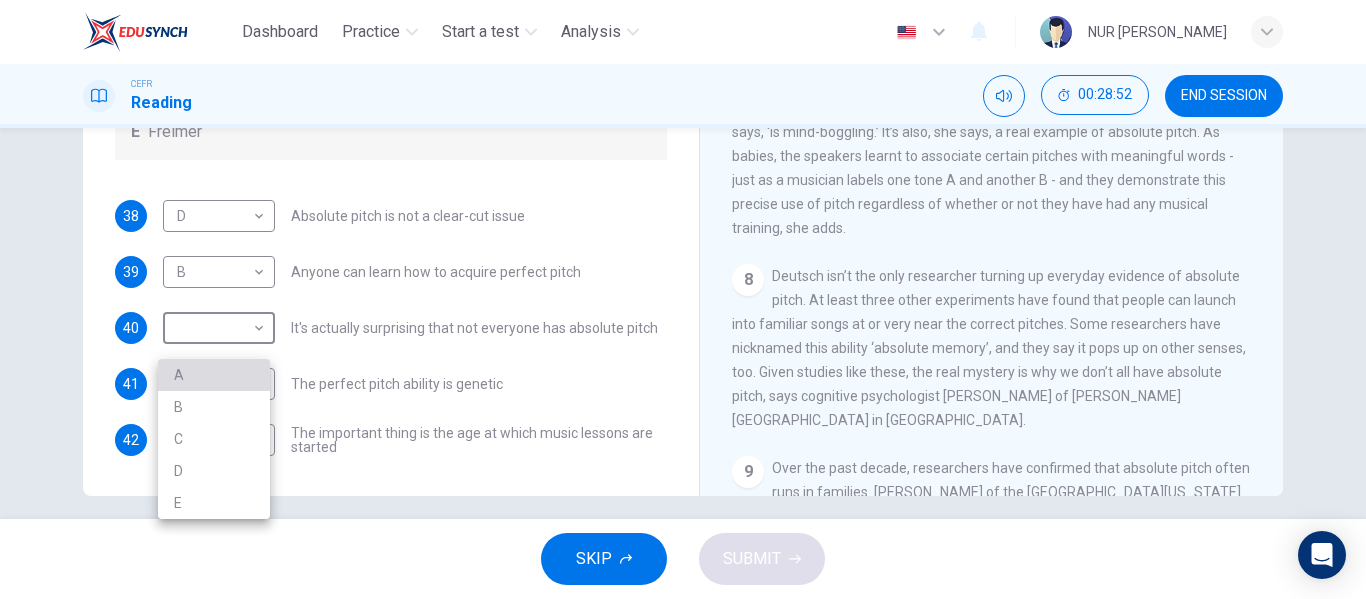 click on "A" at bounding box center (214, 375) 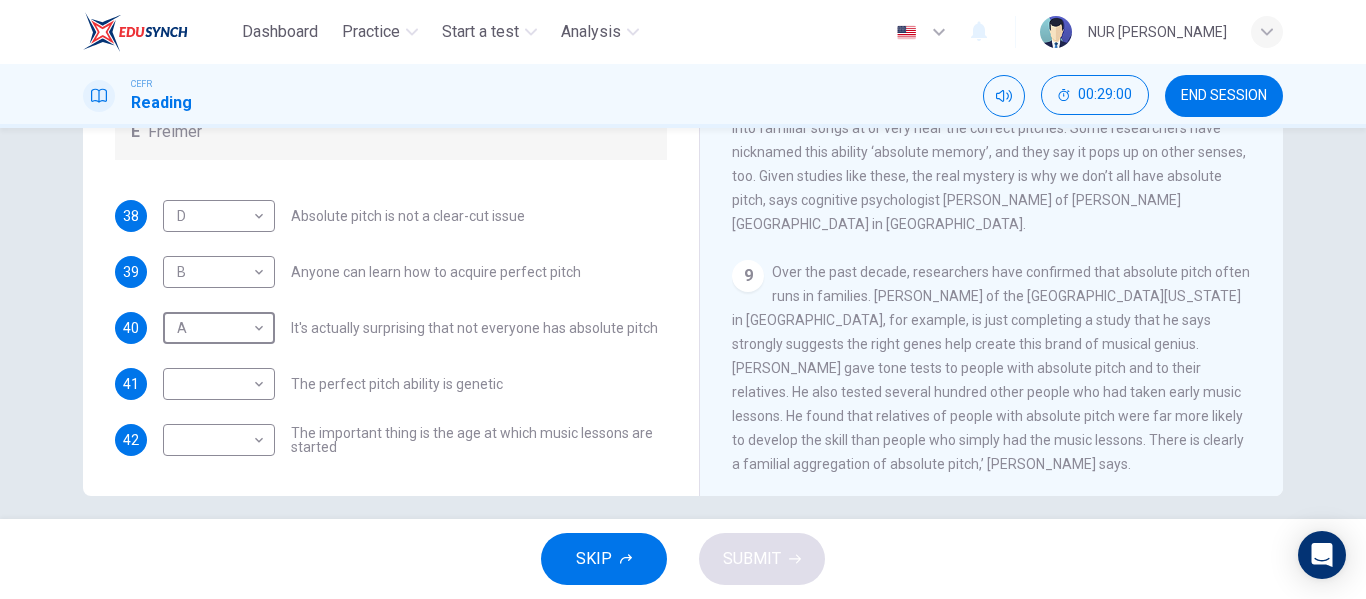 scroll, scrollTop: 1516, scrollLeft: 0, axis: vertical 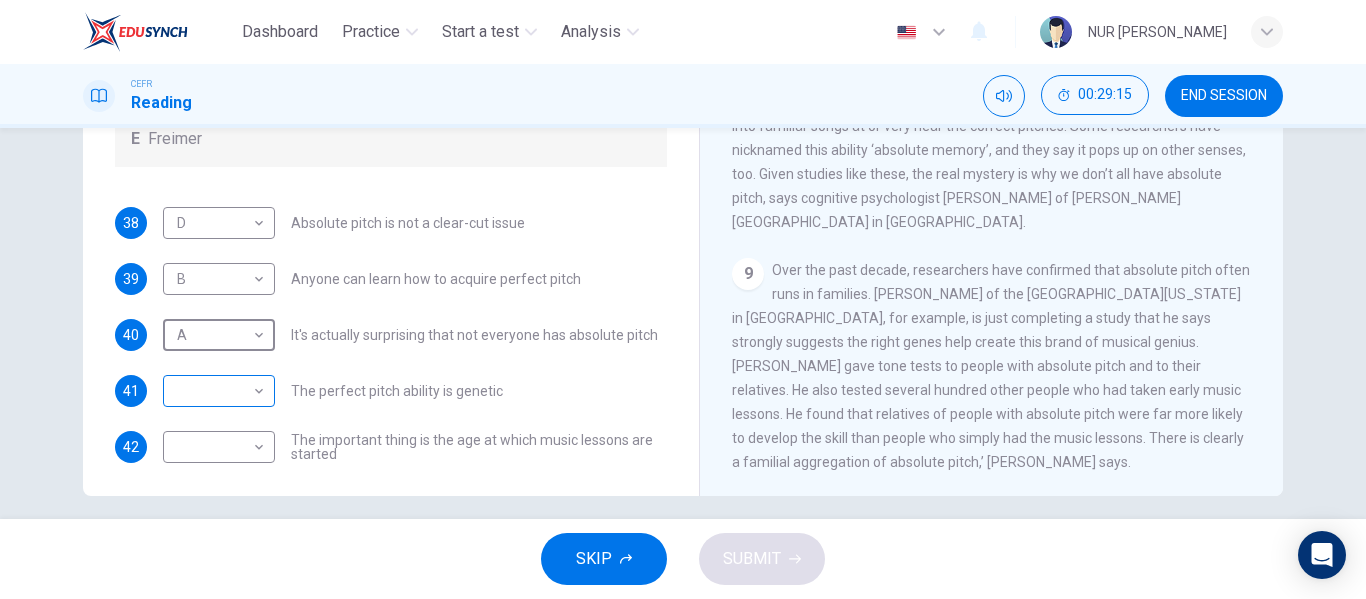click on "Dashboard Practice Start a test Analysis English en ​ NUR [PERSON_NAME] Reading 00:29:15 END SESSION Questions 38 - 42 The Reading Passage contains a number of opinions provided by five different scientists. Match each opinion with one of the scientists ( A-E  below).
Write your answers in the boxes below.
NB  You may use any of the choices  A-E  more than once. A Levitin B Deutsch C [PERSON_NAME] D [PERSON_NAME] 38 D D ​ Absolute pitch is not a clear-cut issue 39 B B ​ Anyone can learn how to acquire perfect pitch 40 A A ​ It's actually surprising that not everyone has absolute pitch 41 ​ ​ The perfect pitch ability is genetic 42 ​ ​ The important thing is the age at which music lessons are started Striking the Right Note CLICK TO ZOOM Click to Zoom 1 Is perfect pitch a rare talent possessed solely by the likes of
[PERSON_NAME]? [PERSON_NAME] discusses this much sought-after musical ability. 2 3 4 5 6 7 8 9 10 11 12 13 SKIP SUBMIT EduSynch - Online Language Proficiency Testing" at bounding box center (683, 299) 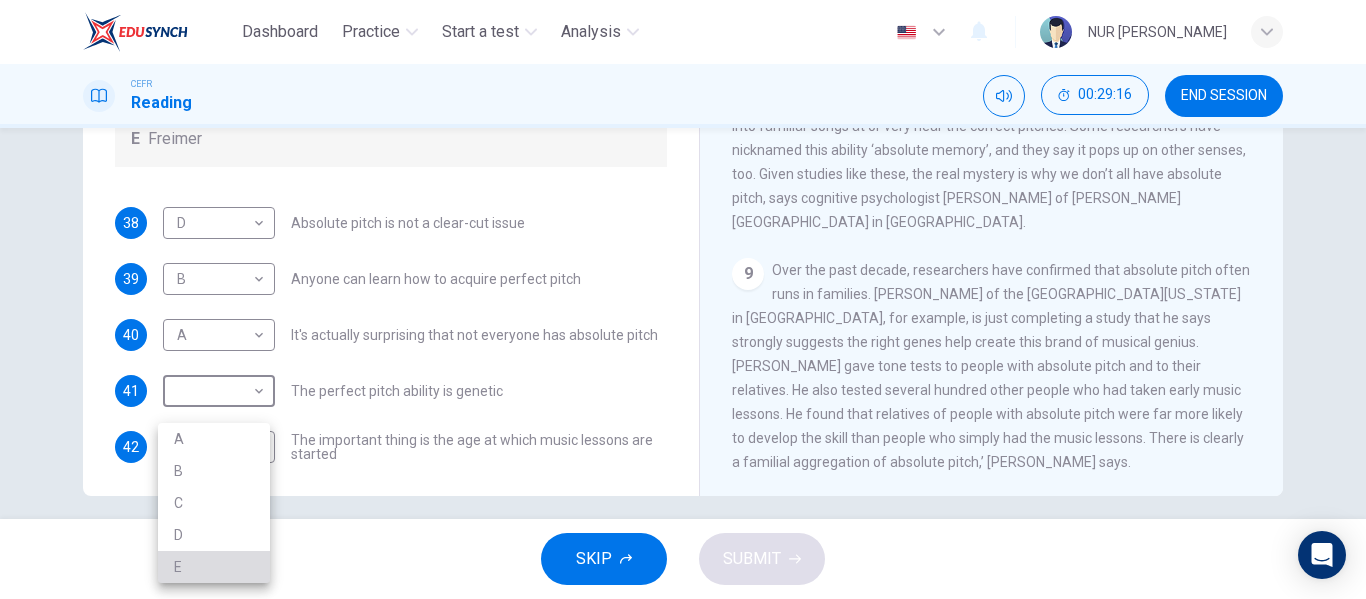 click on "E" at bounding box center (214, 567) 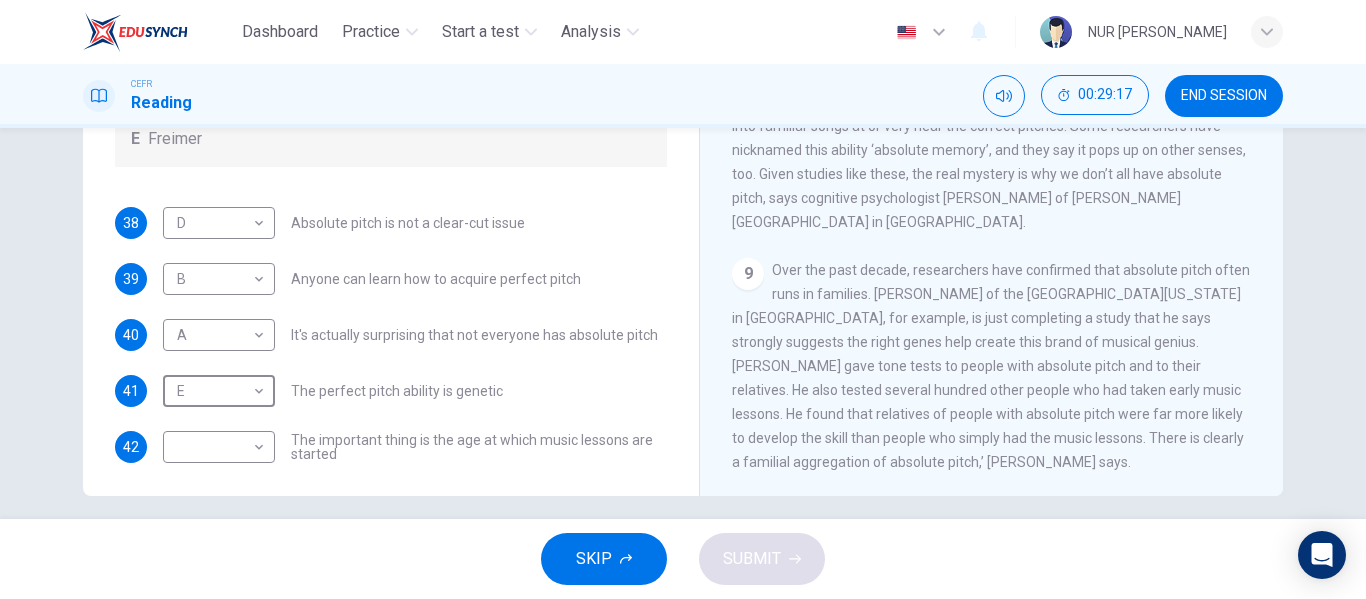scroll, scrollTop: 177, scrollLeft: 0, axis: vertical 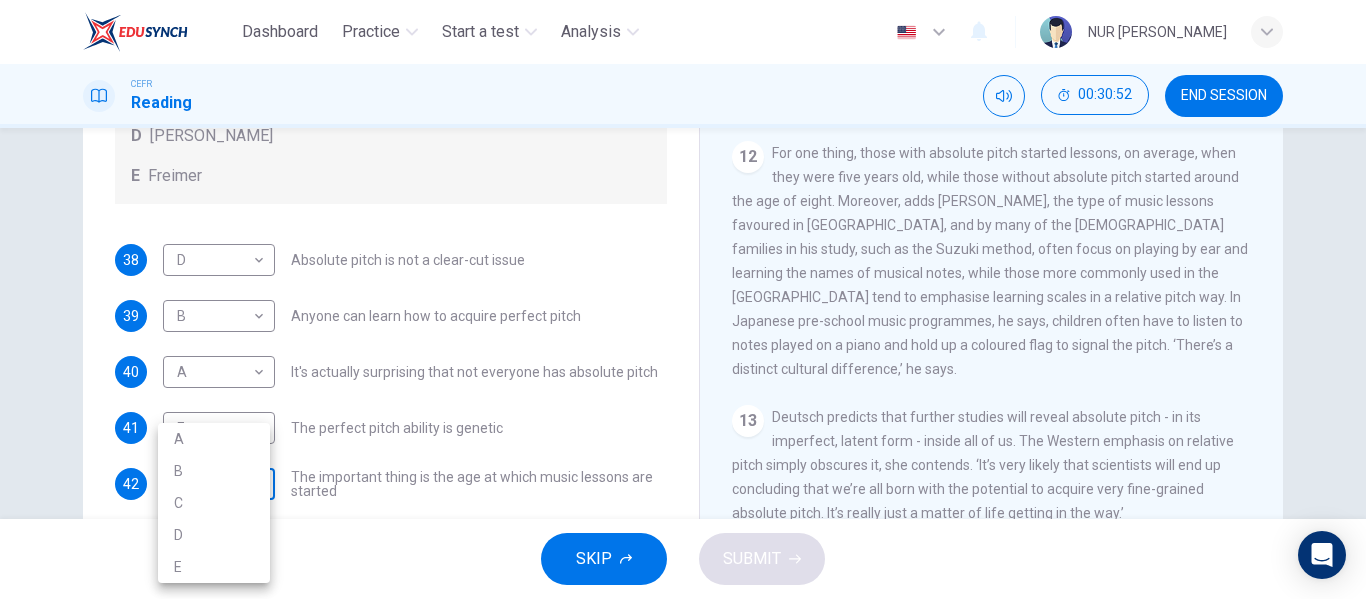 click on "Dashboard Practice Start a test Analysis English en ​ NUR [PERSON_NAME] Reading 00:30:52 END SESSION Questions 38 - 42 The Reading Passage contains a number of opinions provided by five different scientists. Match each opinion with one of the scientists ( A-E  below).
Write your answers in the boxes below.
NB  You may use any of the choices  A-E  more than once. A Levitin B Deutsch C [PERSON_NAME] D [PERSON_NAME] 38 D D ​ Absolute pitch is not a clear-cut issue 39 B B ​ Anyone can learn how to acquire perfect pitch 40 A A ​ It's actually surprising that not everyone has absolute pitch 41 E E ​ The perfect pitch ability is genetic 42 ​ ​ The important thing is the age at which music lessons are started Striking the Right Note CLICK TO ZOOM Click to Zoom 1 Is perfect pitch a rare talent possessed solely by the likes of
[PERSON_NAME]? [PERSON_NAME] discusses this much sought-after musical ability. 2 3 4 5 6 7 8 9 10 11 12 13 SKIP SUBMIT EduSynch - Online Language Proficiency Testing" at bounding box center (683, 299) 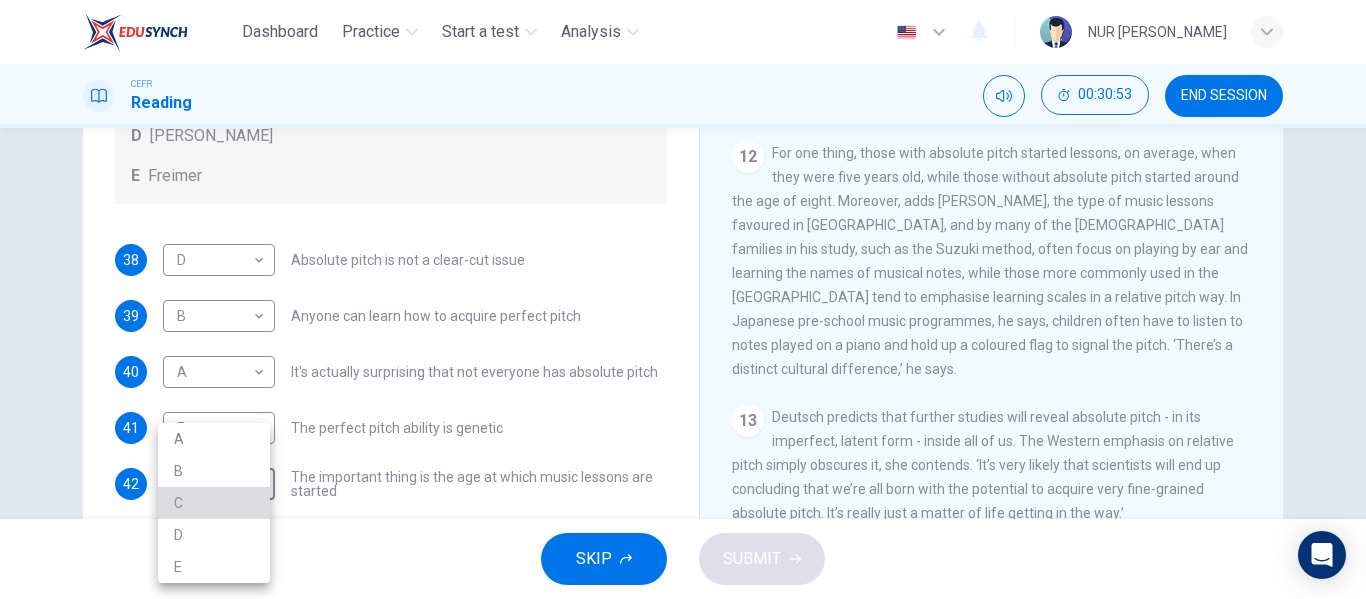 click on "C" at bounding box center (214, 503) 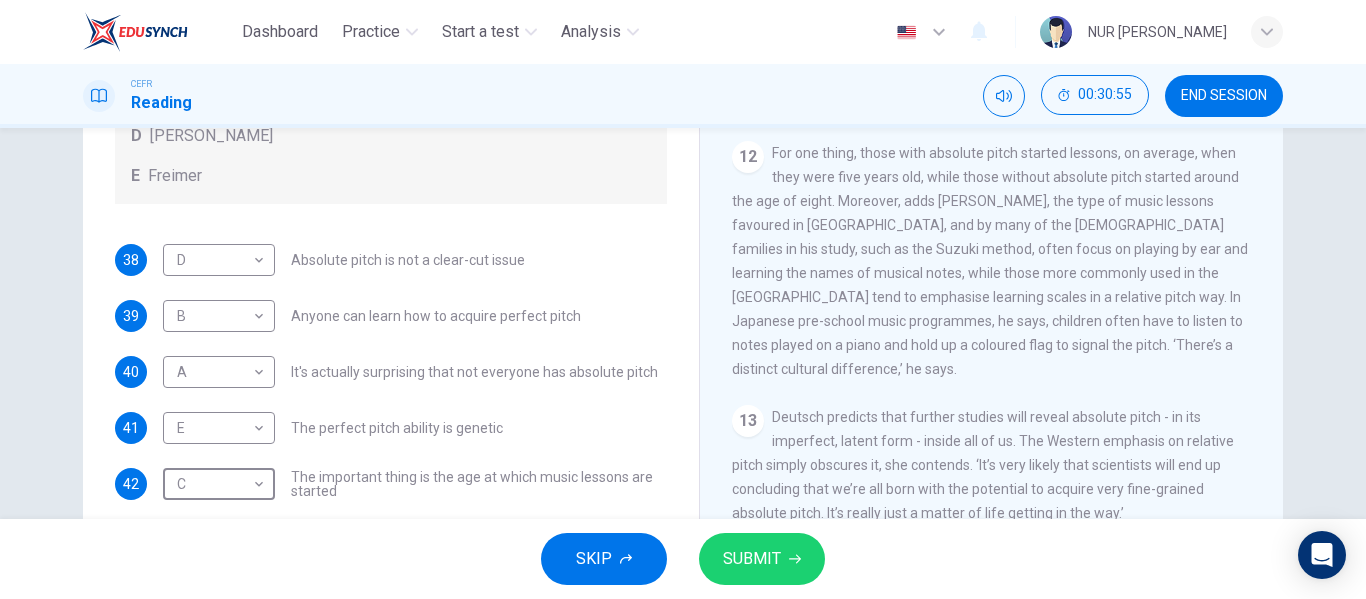 click on "SUBMIT" at bounding box center (752, 559) 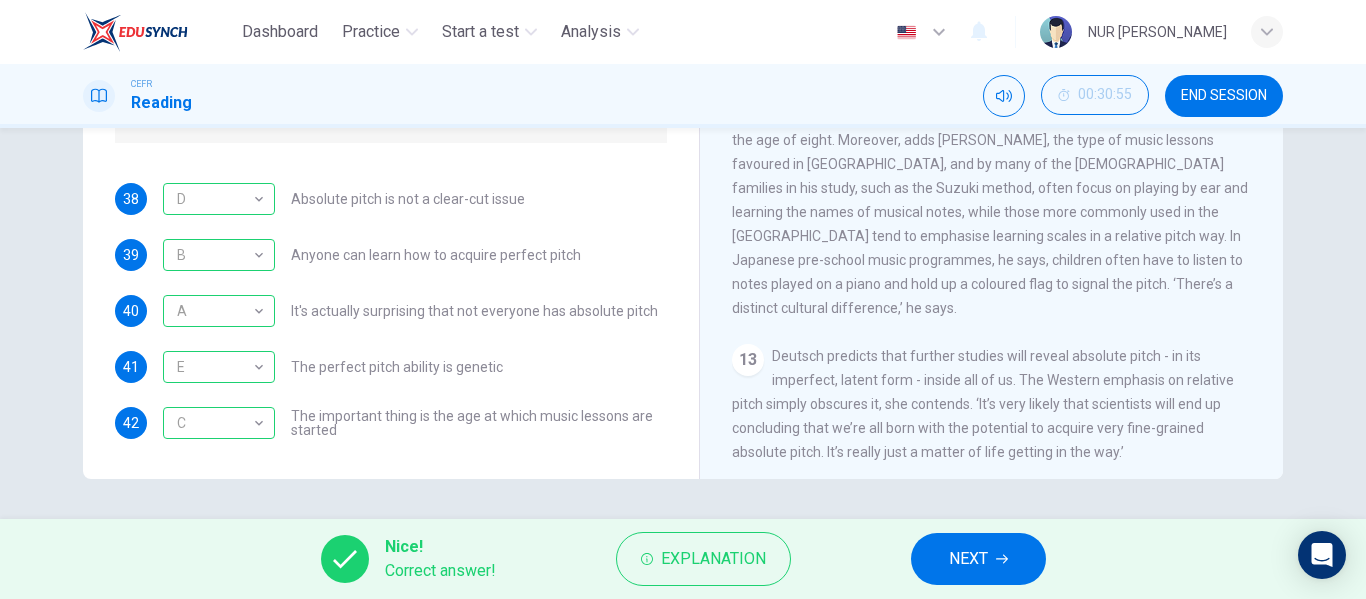 scroll, scrollTop: 384, scrollLeft: 0, axis: vertical 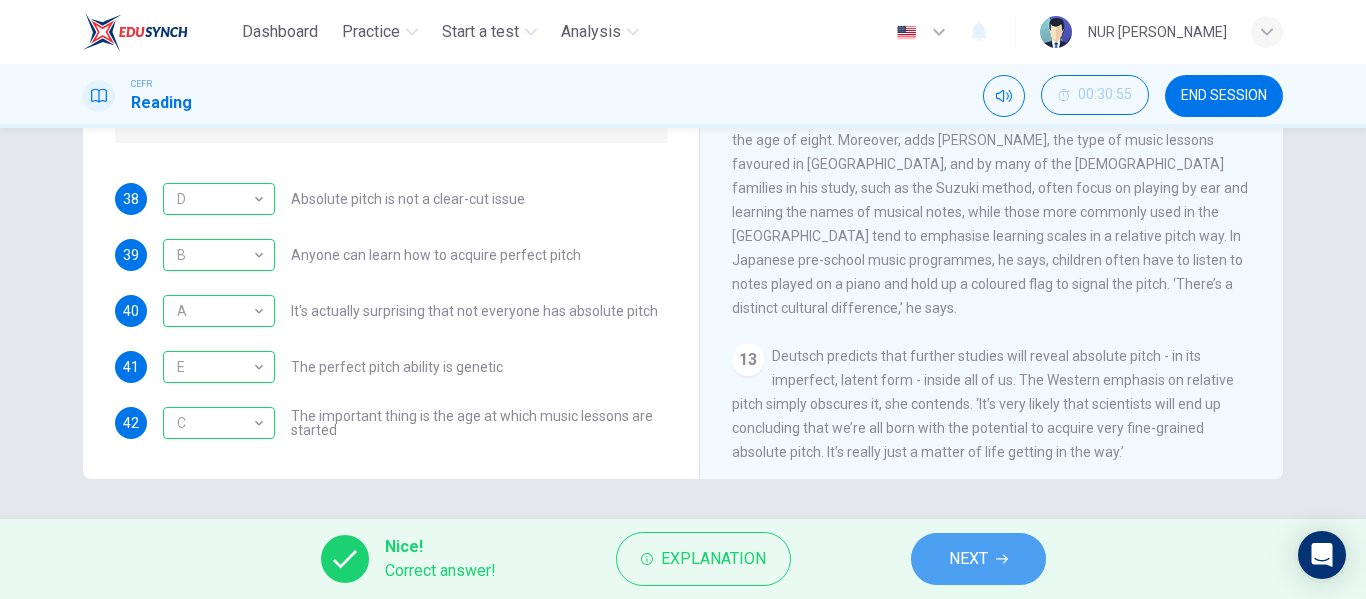click on "NEXT" at bounding box center (978, 559) 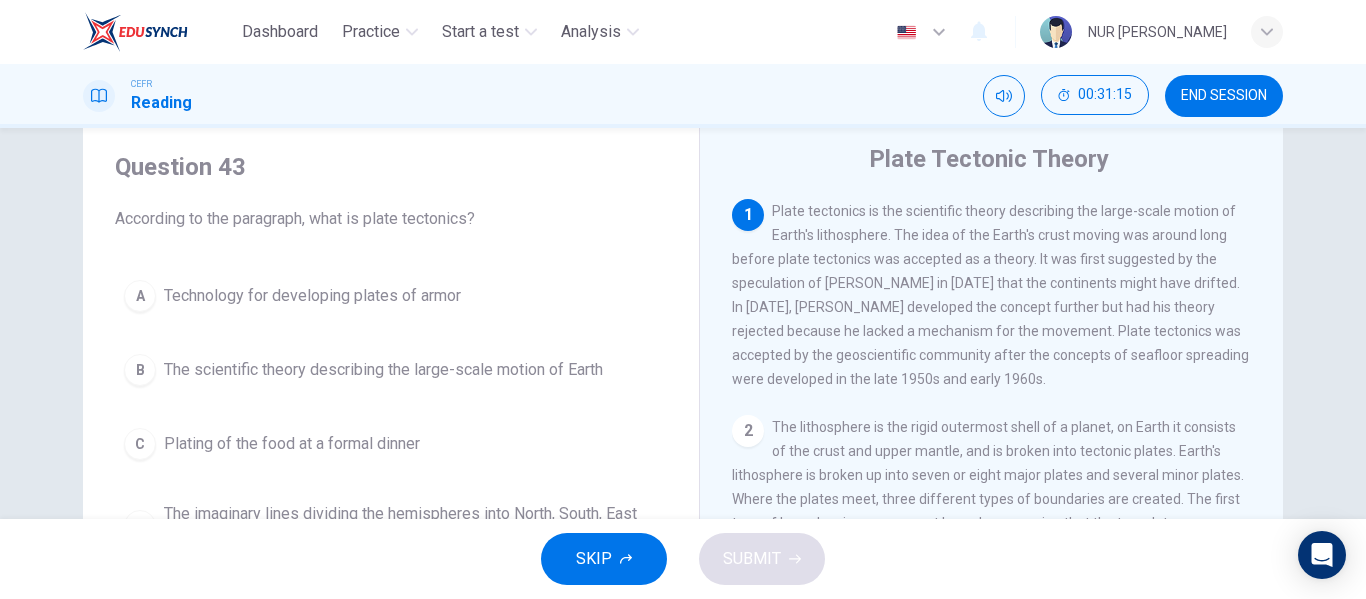scroll, scrollTop: 57, scrollLeft: 0, axis: vertical 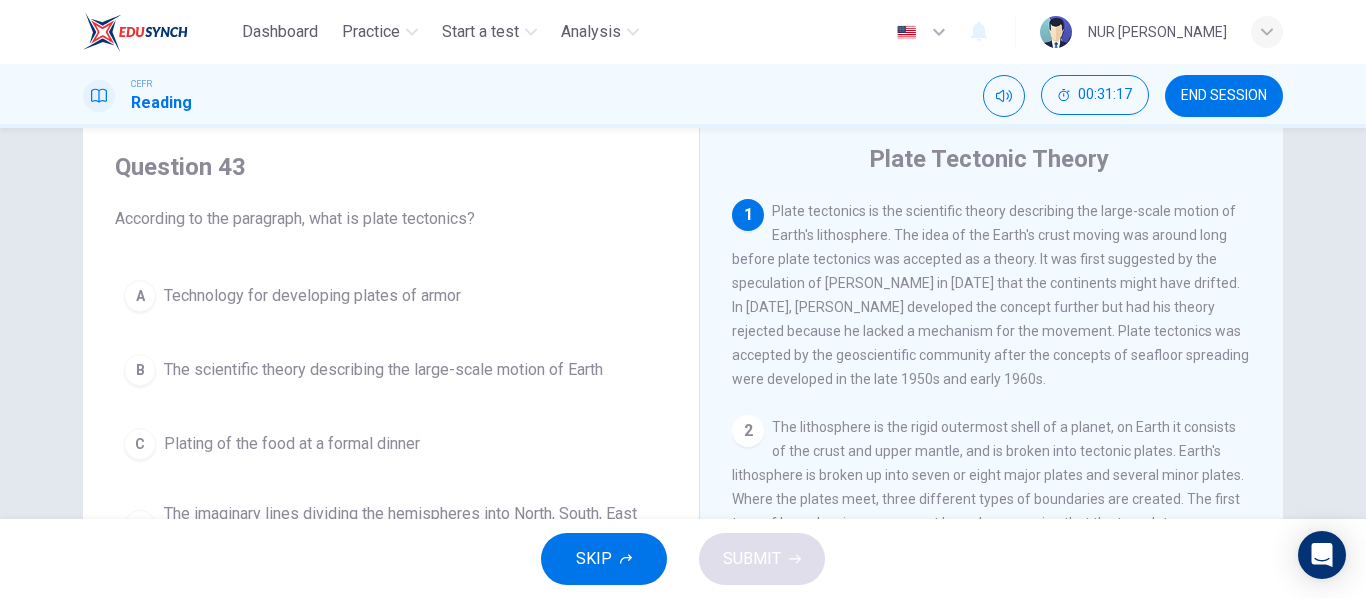 click on "A Technology for developing plates of armor B The scientific theory describing the large-scale motion of Earth C Plating of the food at a formal dinner D The imaginary lines dividing the hemispheres into North, South, East and West" at bounding box center (391, 415) 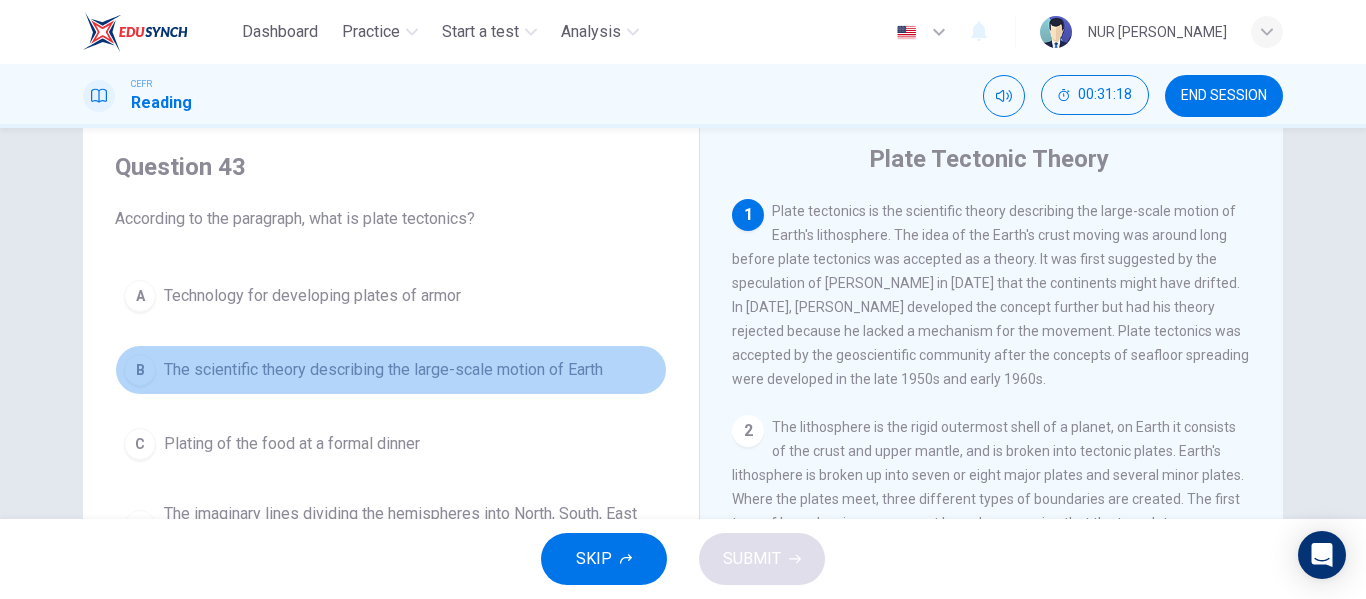 click on "The scientific theory describing the large-scale motion of Earth" at bounding box center [383, 370] 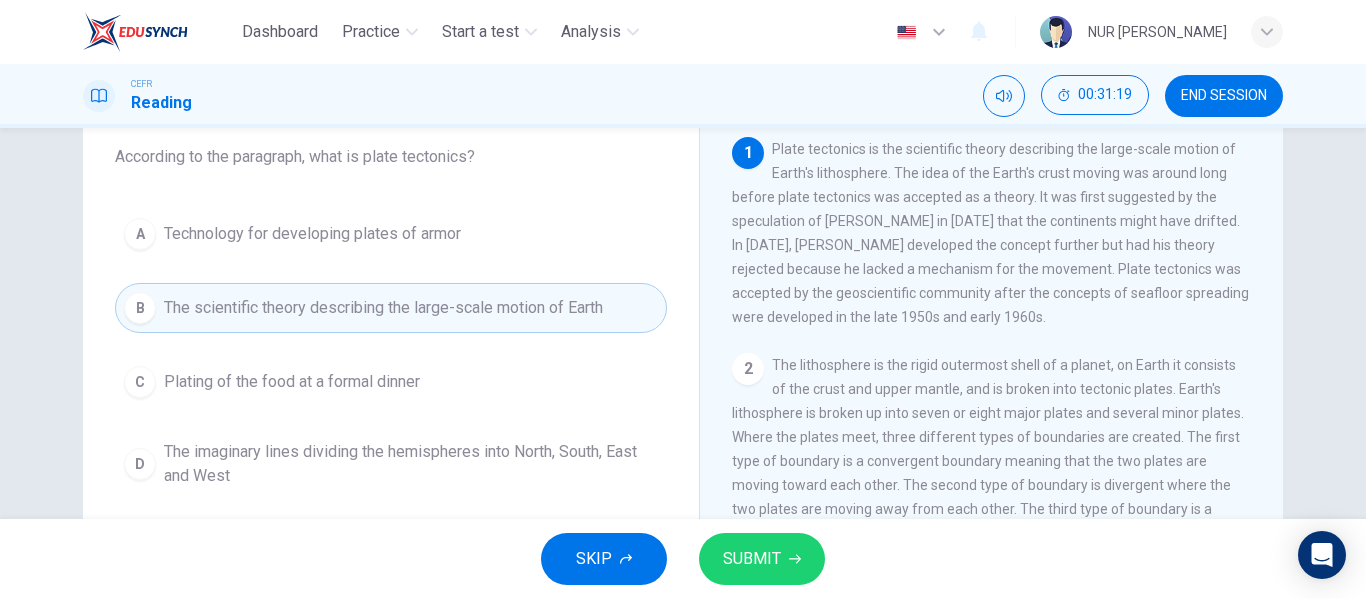 scroll, scrollTop: 118, scrollLeft: 0, axis: vertical 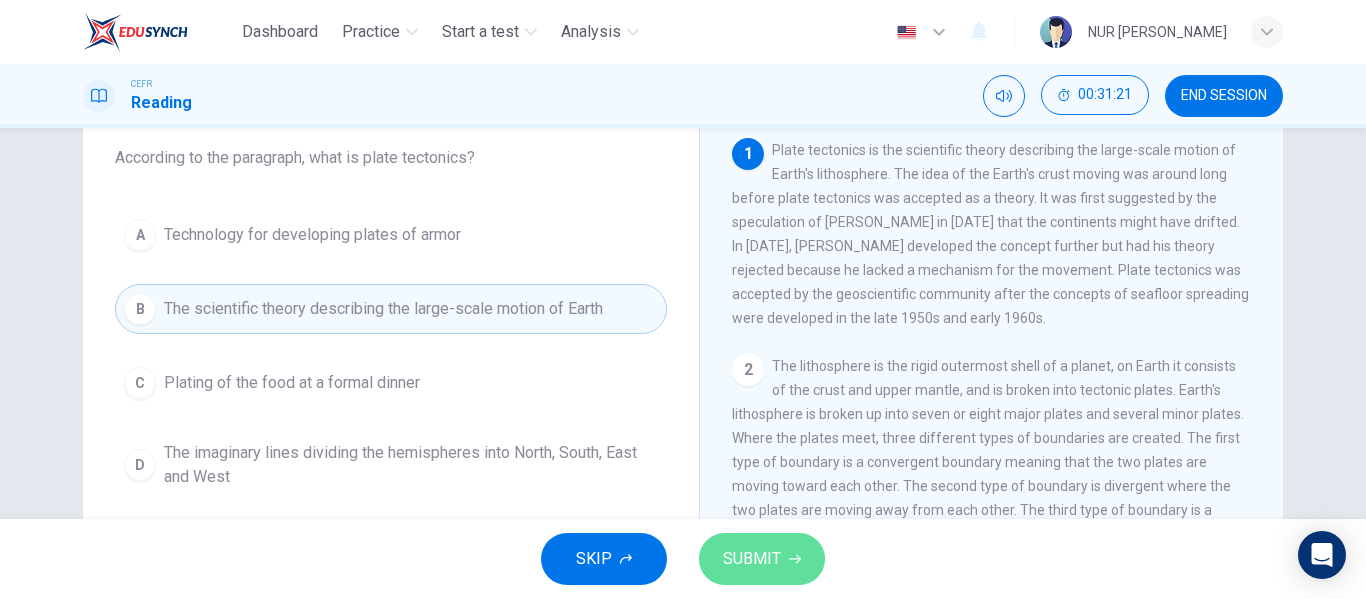 click on "SUBMIT" at bounding box center [762, 559] 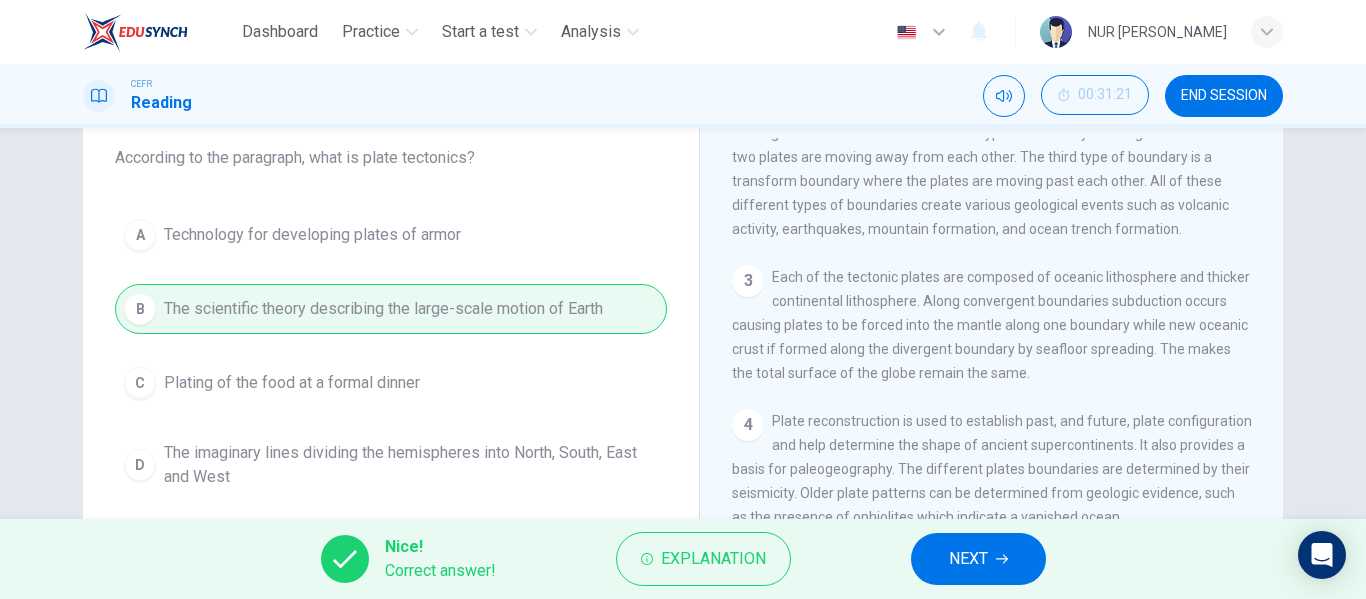 scroll, scrollTop: 388, scrollLeft: 0, axis: vertical 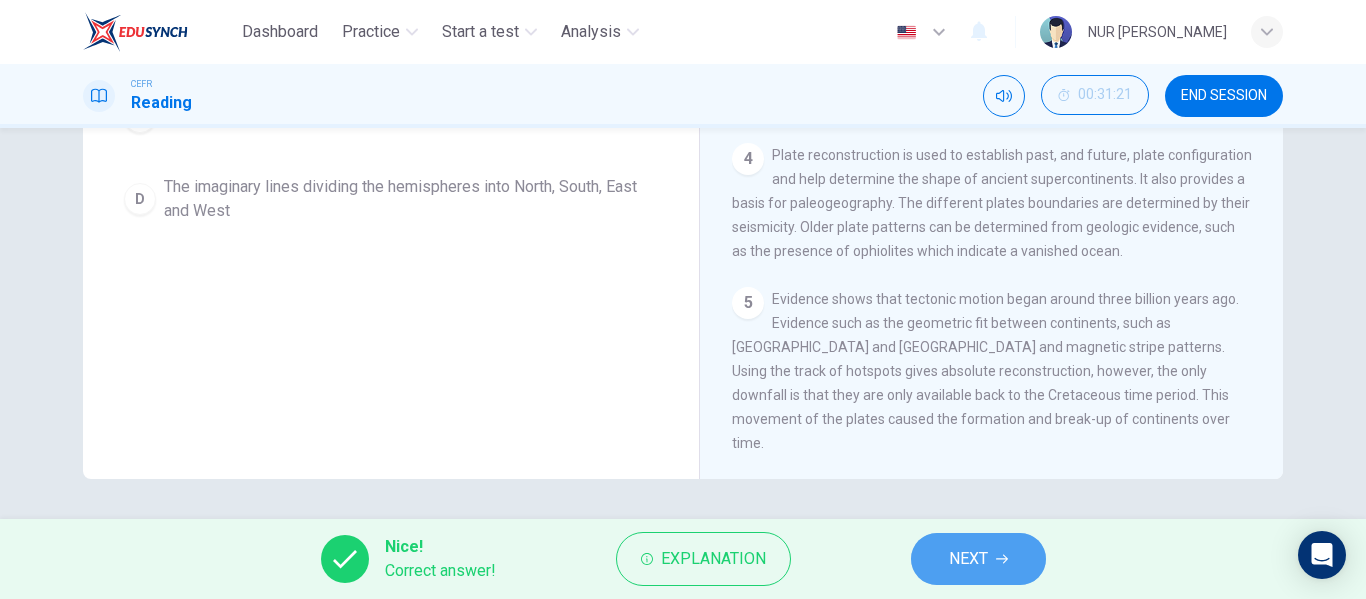 click on "NEXT" at bounding box center [978, 559] 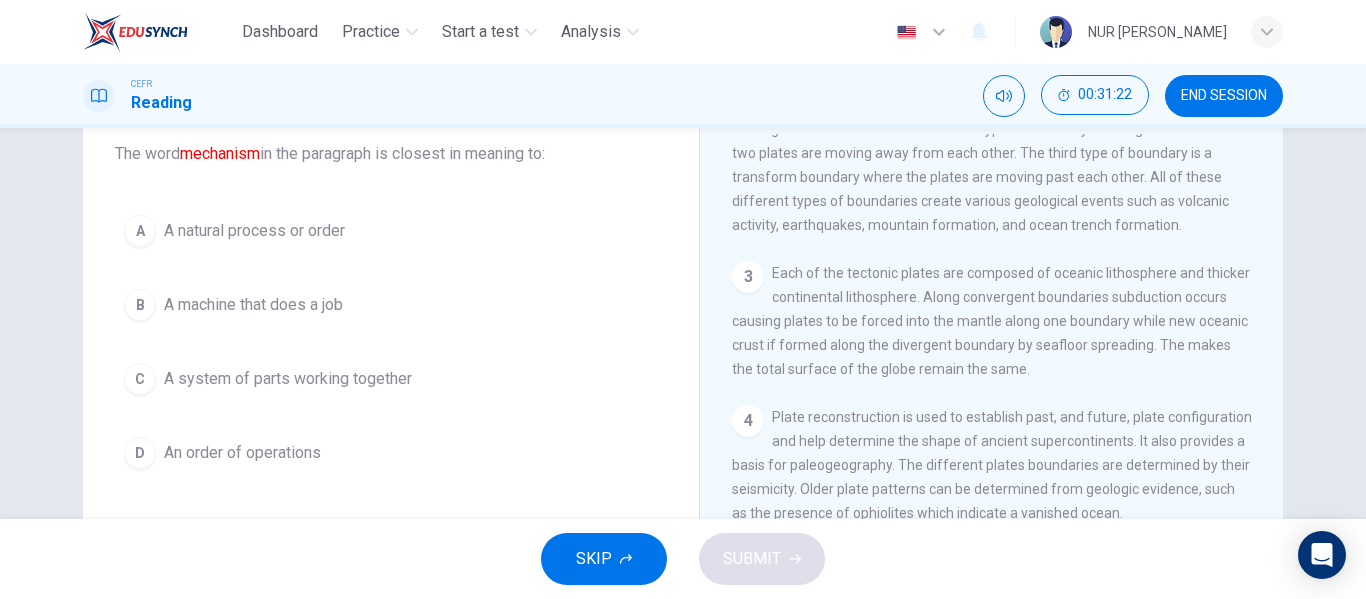 scroll, scrollTop: 121, scrollLeft: 0, axis: vertical 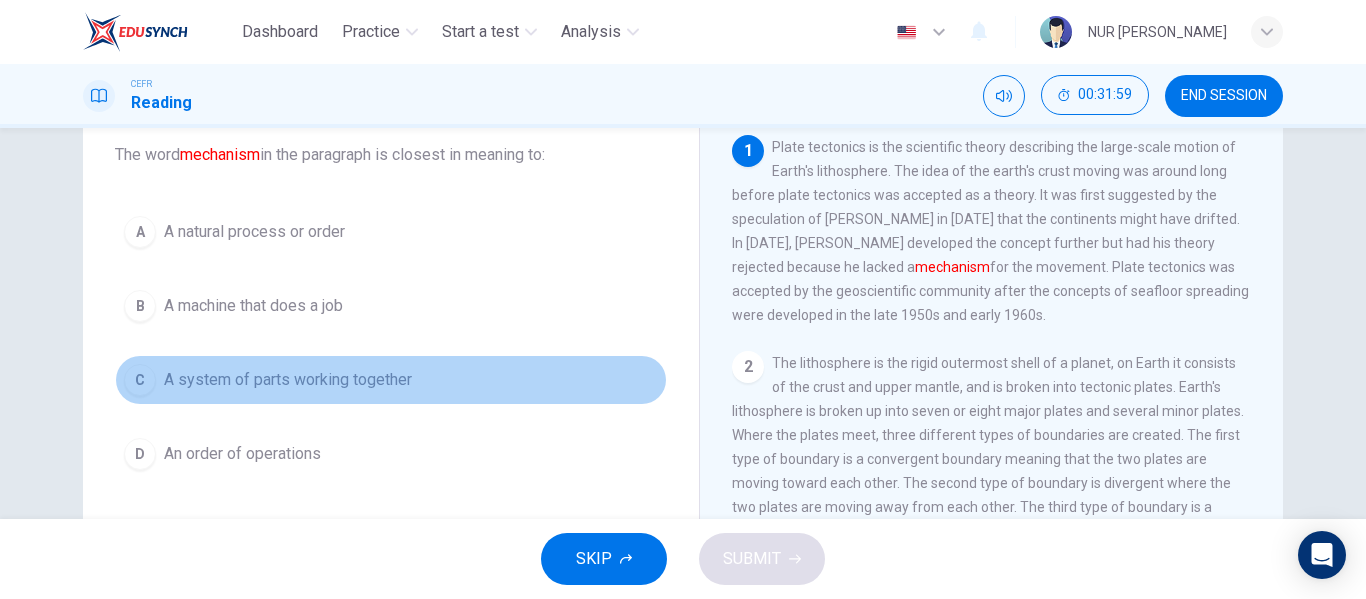 click on "A system of parts working together" at bounding box center [288, 380] 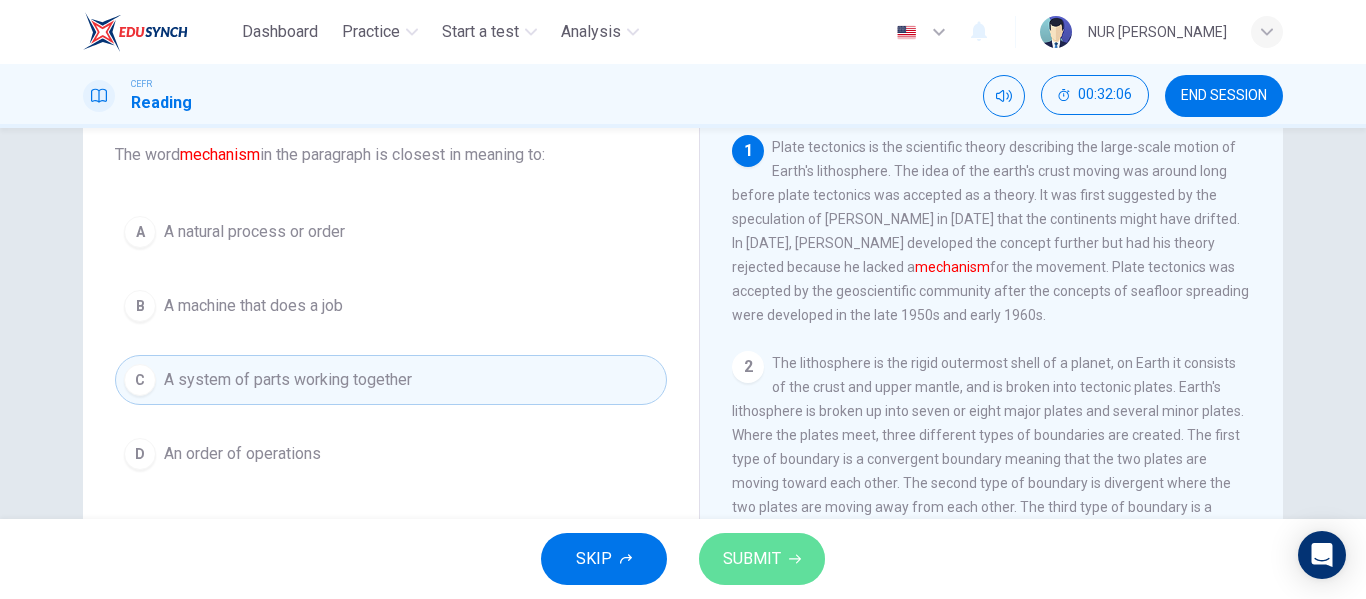click on "SUBMIT" at bounding box center (752, 559) 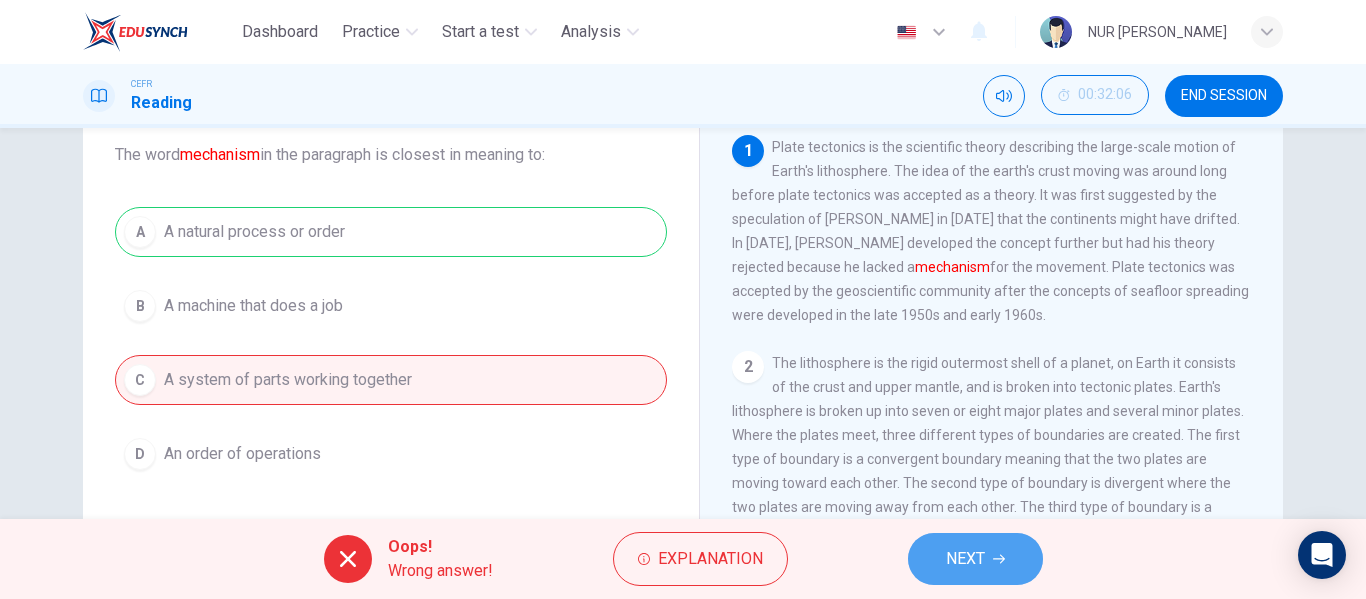 click on "NEXT" at bounding box center (975, 559) 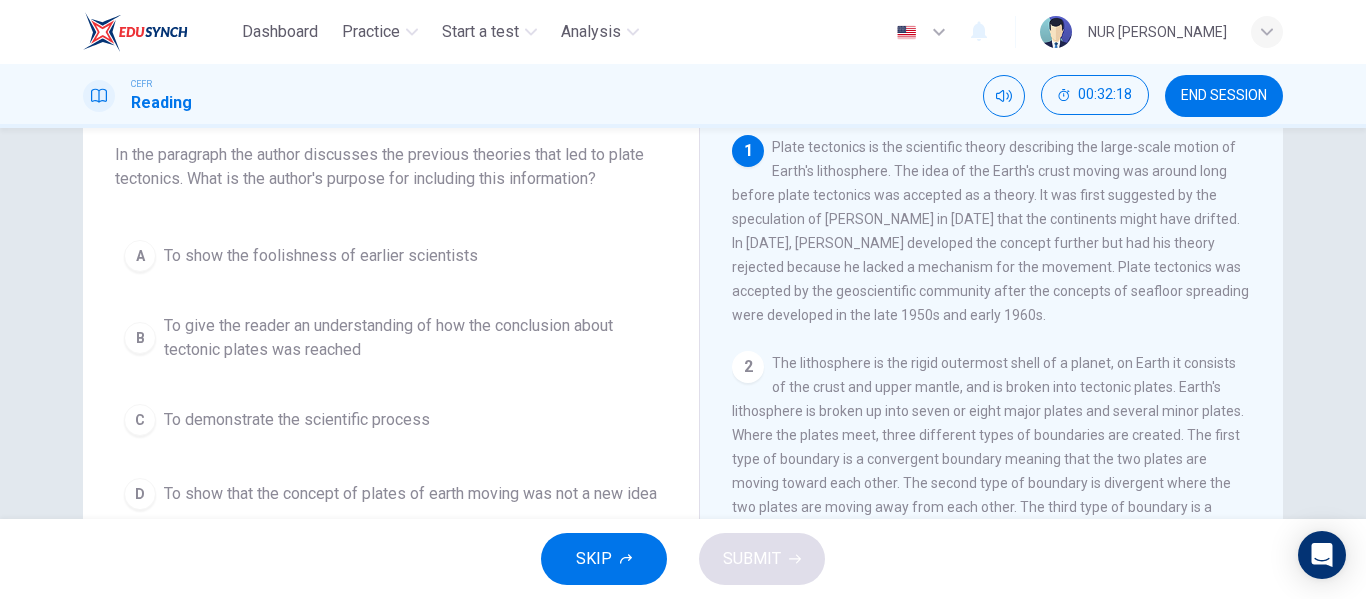 scroll, scrollTop: 221, scrollLeft: 0, axis: vertical 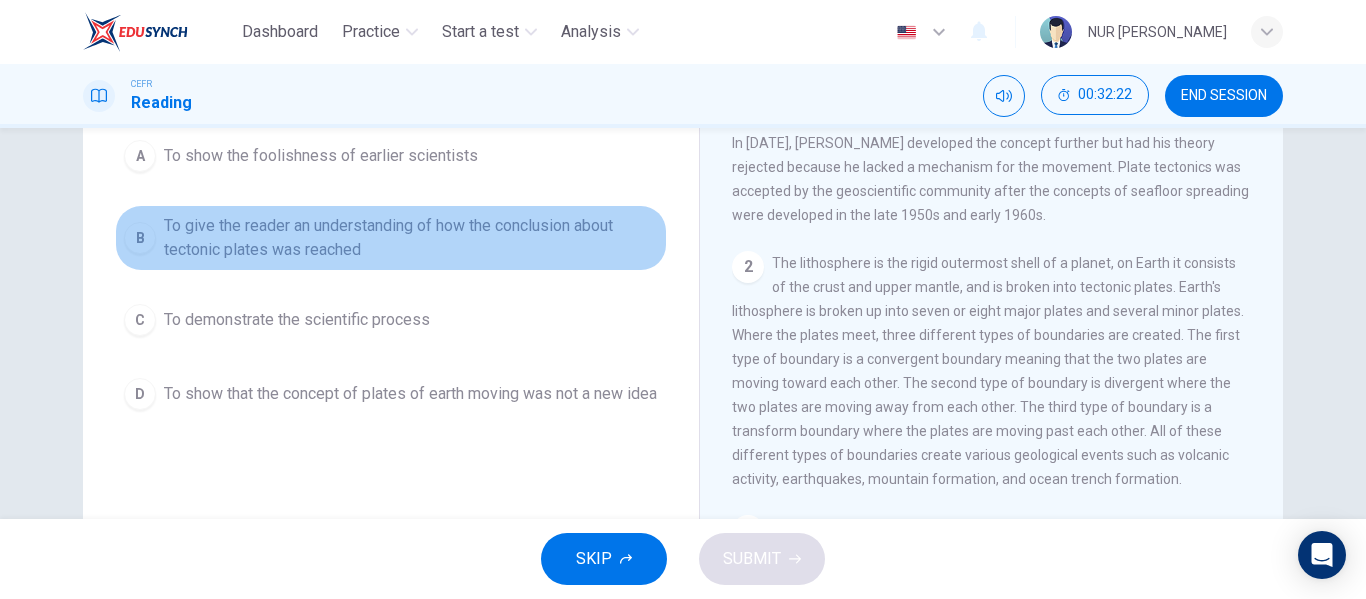 click on "To give the reader an understanding of how the conclusion about tectonic plates was reached" at bounding box center [411, 238] 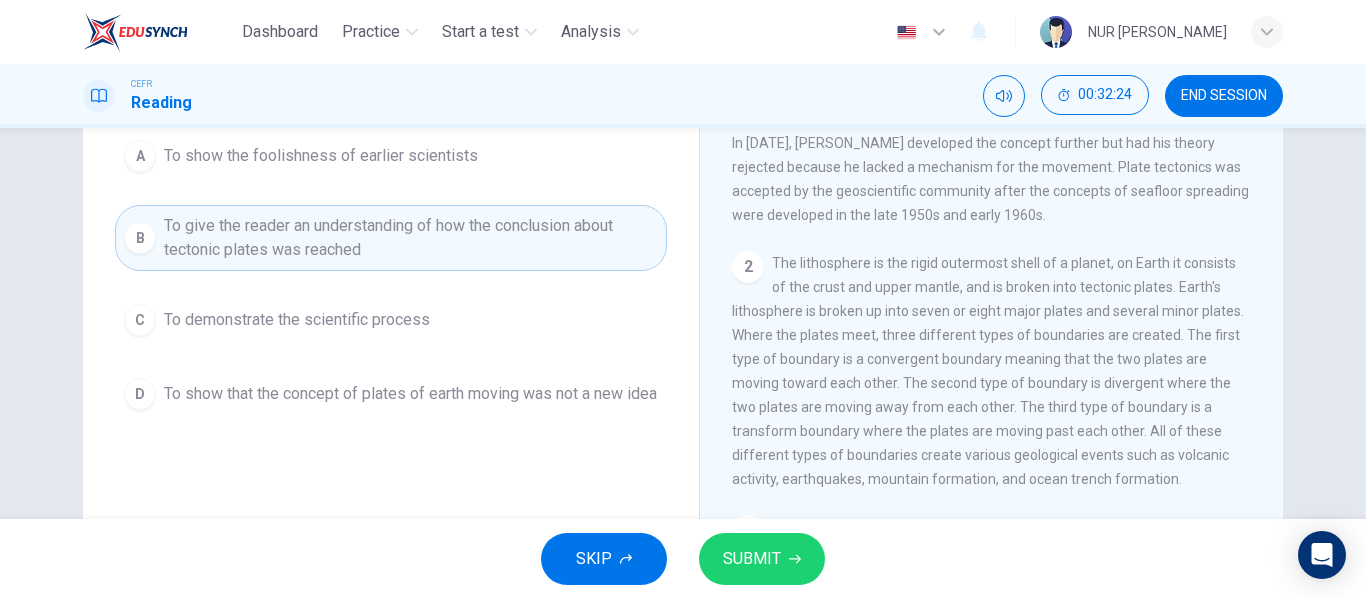 click on "SUBMIT" at bounding box center [752, 559] 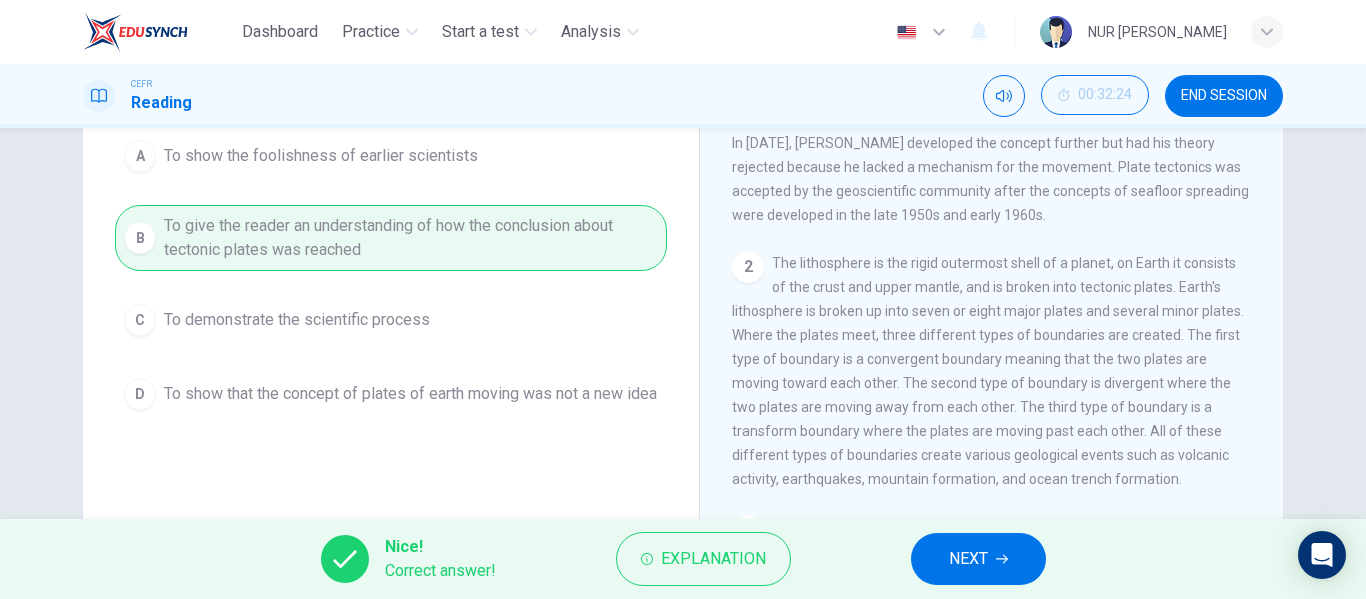 click on "NEXT" at bounding box center (968, 559) 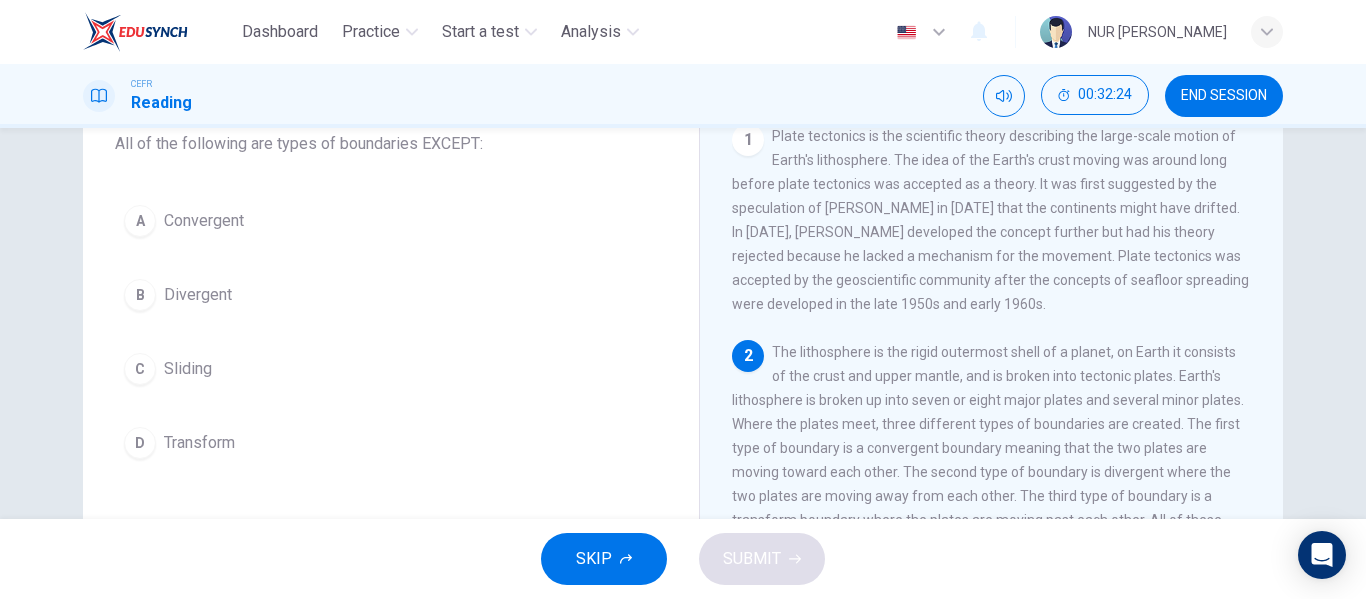 scroll, scrollTop: 97, scrollLeft: 0, axis: vertical 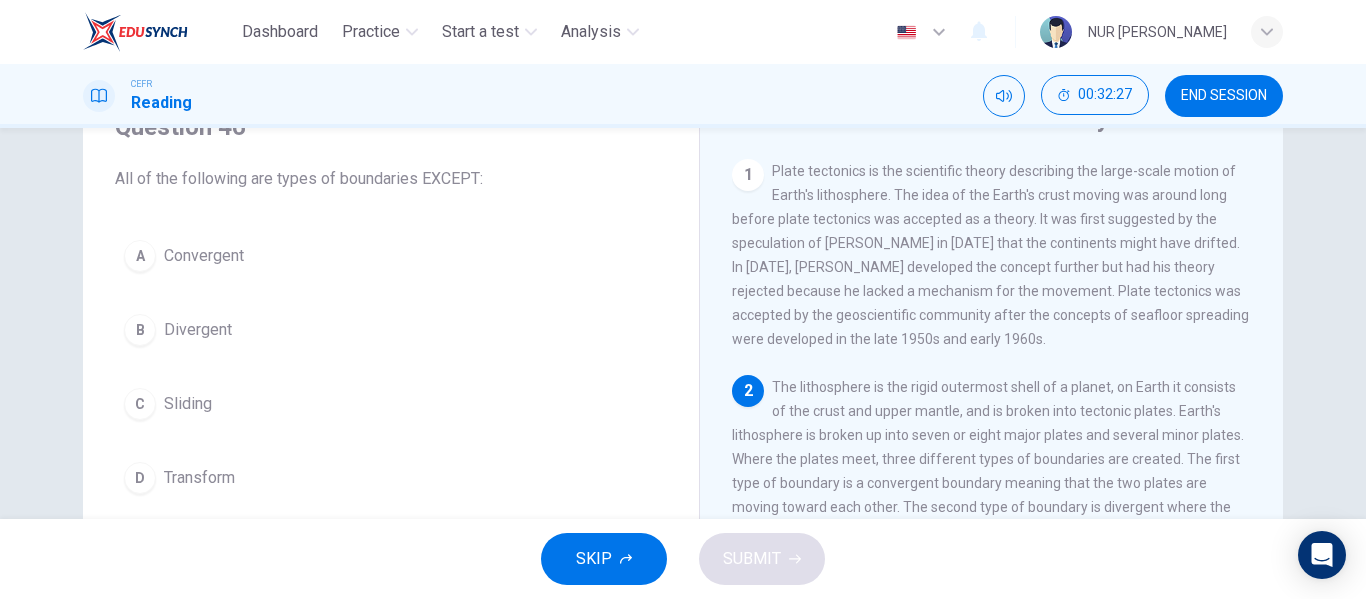 click on "C Sliding" at bounding box center (391, 404) 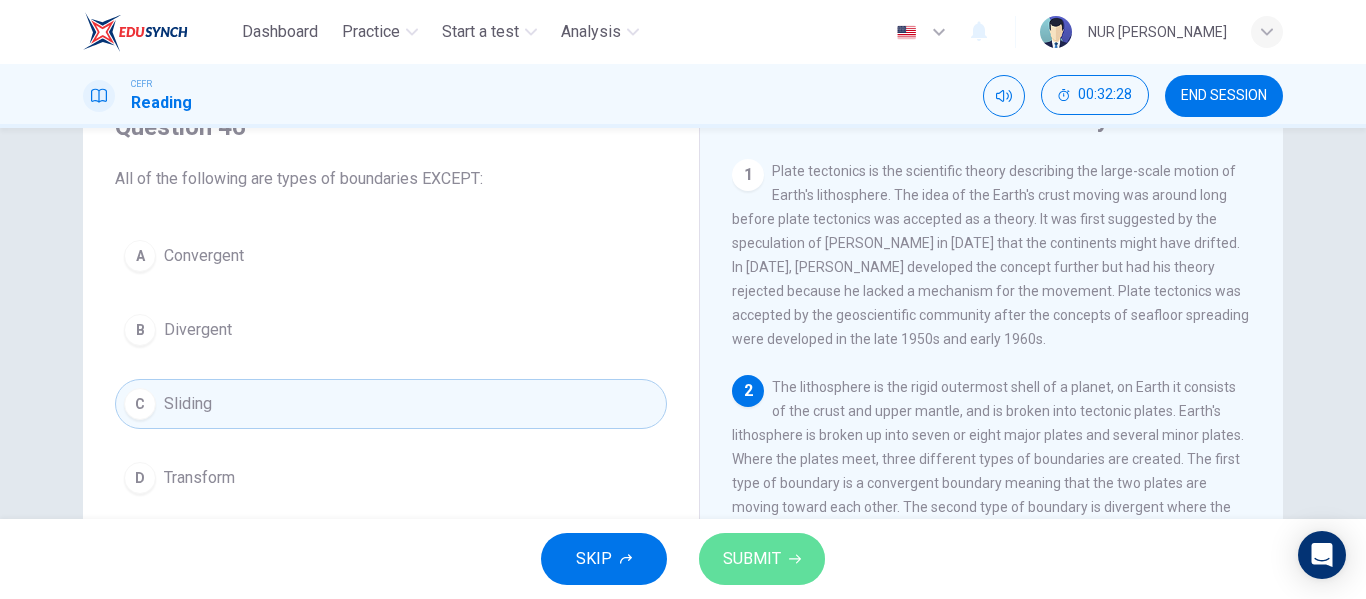 click on "SUBMIT" at bounding box center (762, 559) 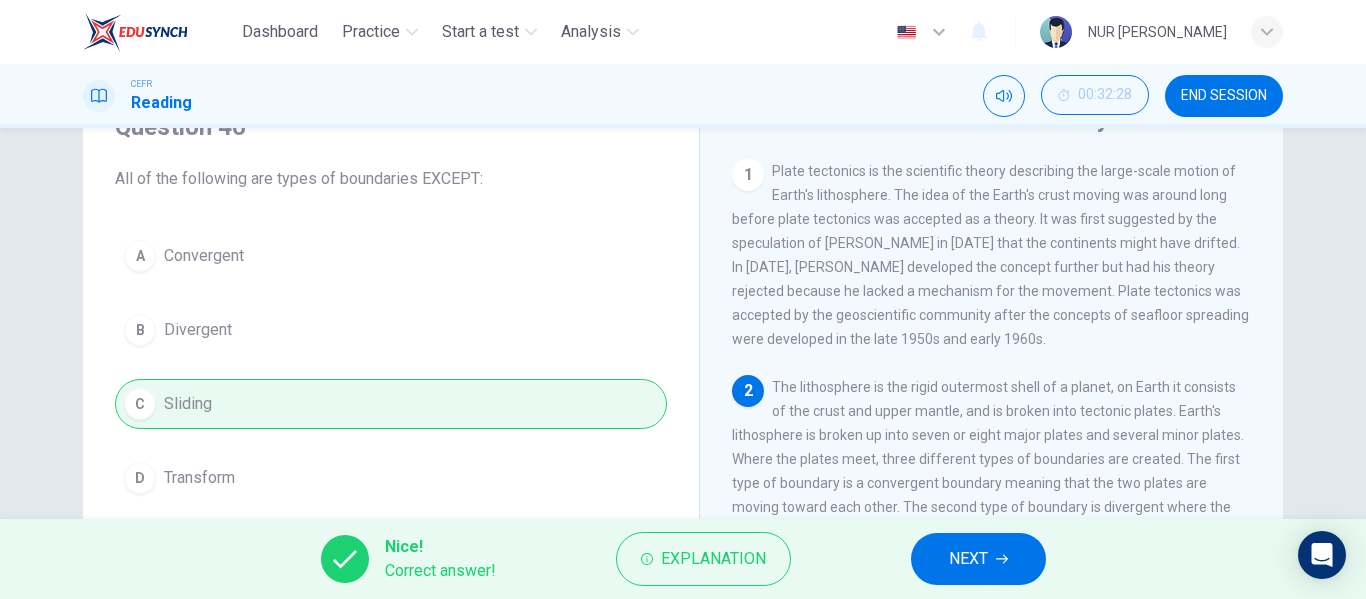 click on "NEXT" at bounding box center [968, 559] 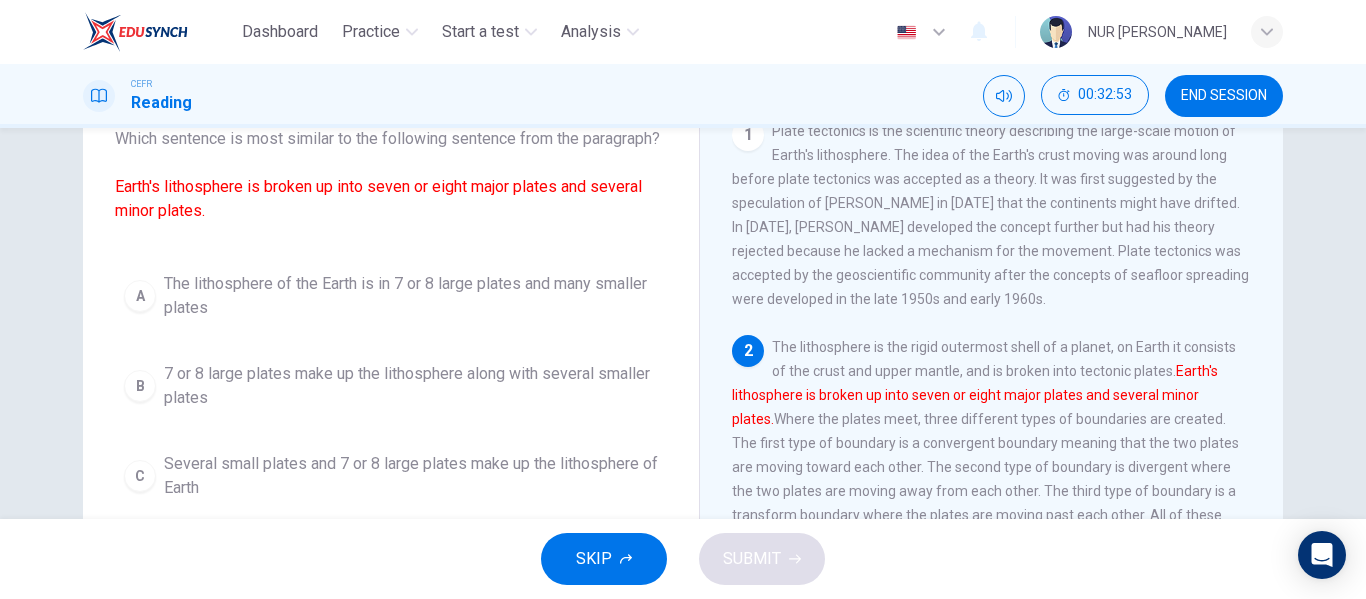 scroll, scrollTop: 135, scrollLeft: 0, axis: vertical 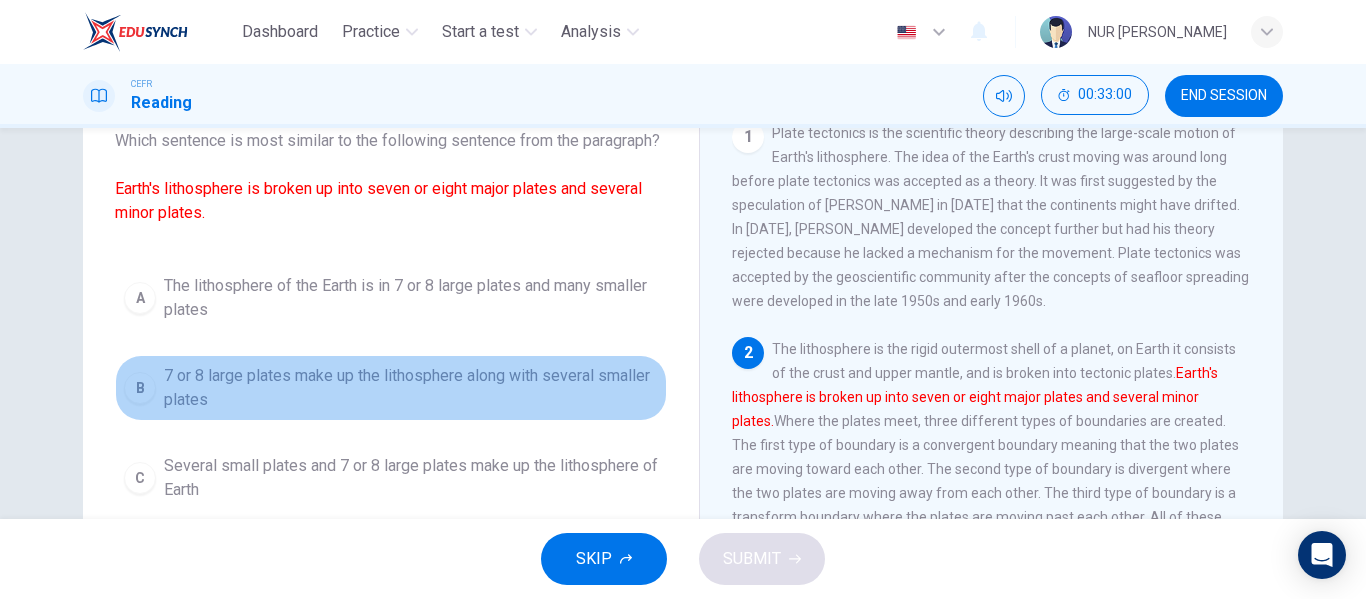 click on "7 or 8 large plates make up the lithosphere along with several smaller plates" at bounding box center (411, 388) 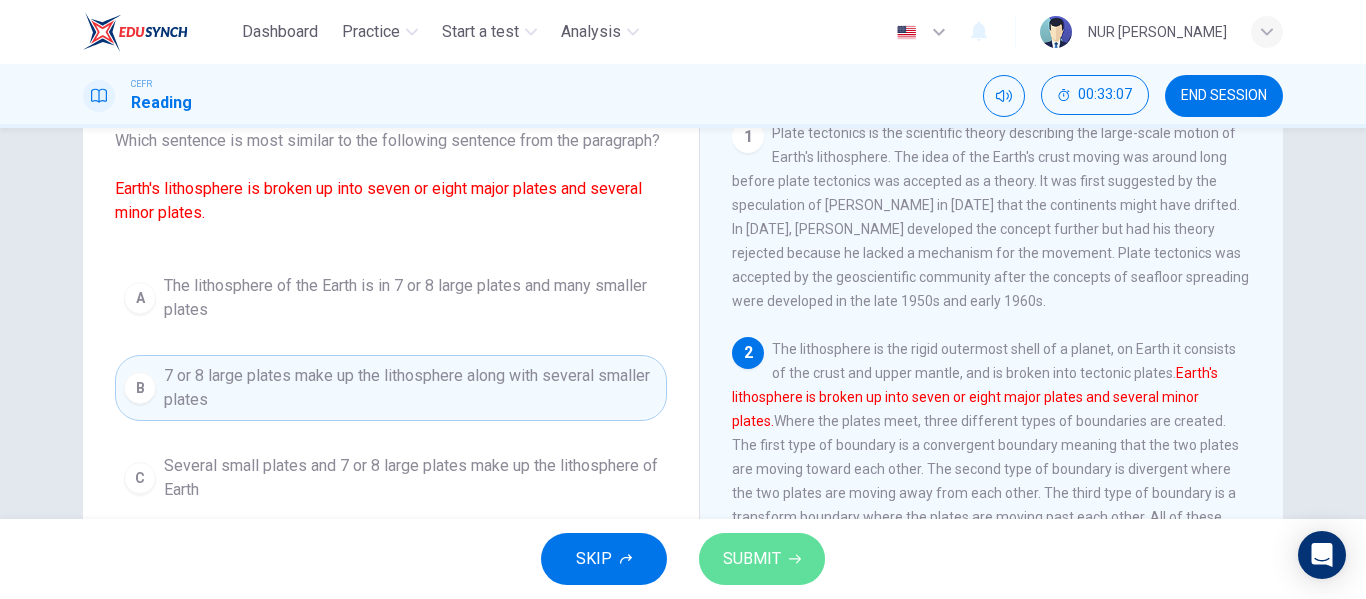 click on "SUBMIT" at bounding box center [752, 559] 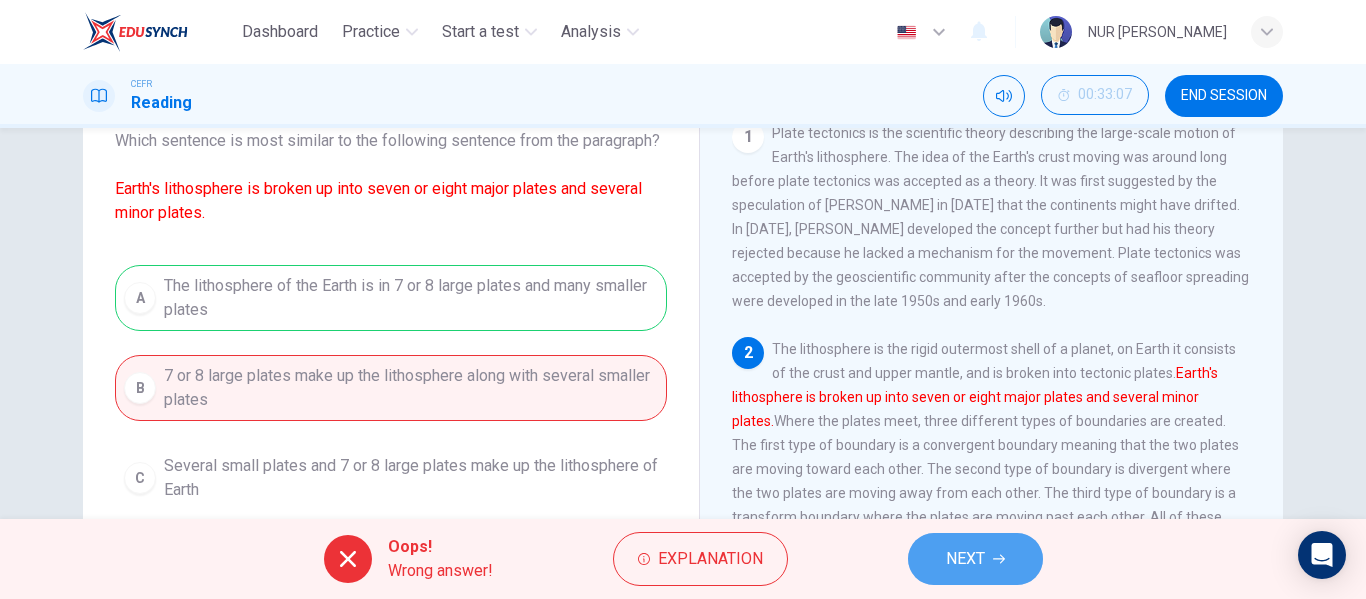 click on "NEXT" at bounding box center (975, 559) 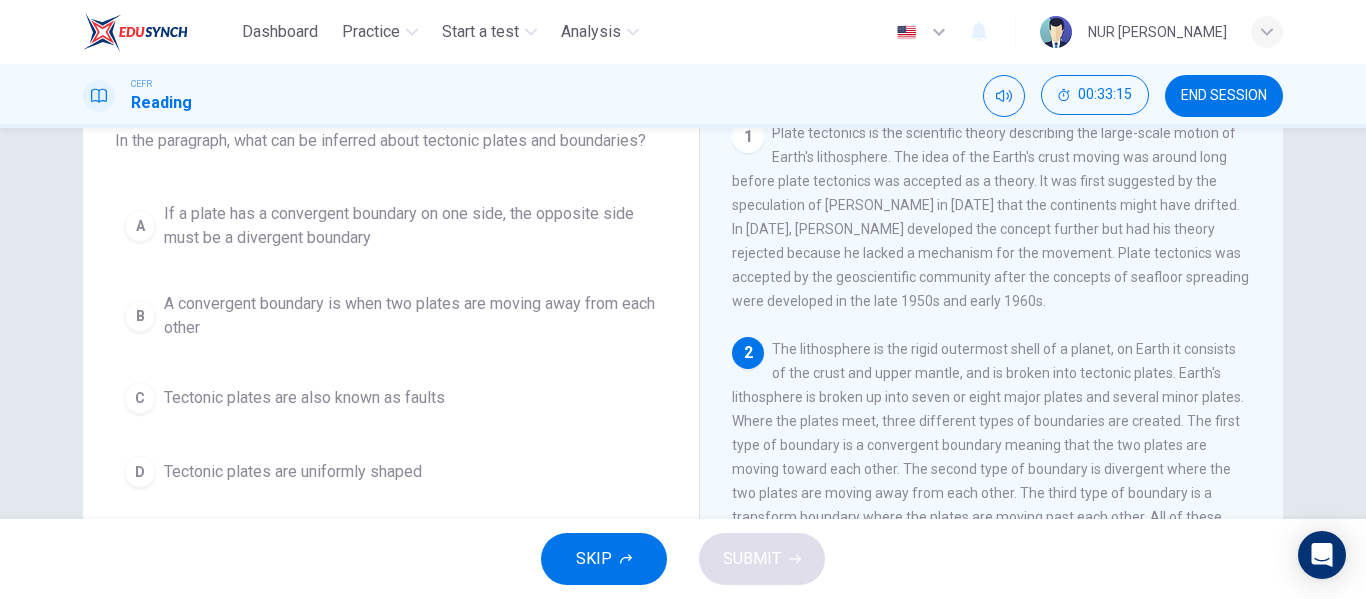 scroll, scrollTop: 100, scrollLeft: 0, axis: vertical 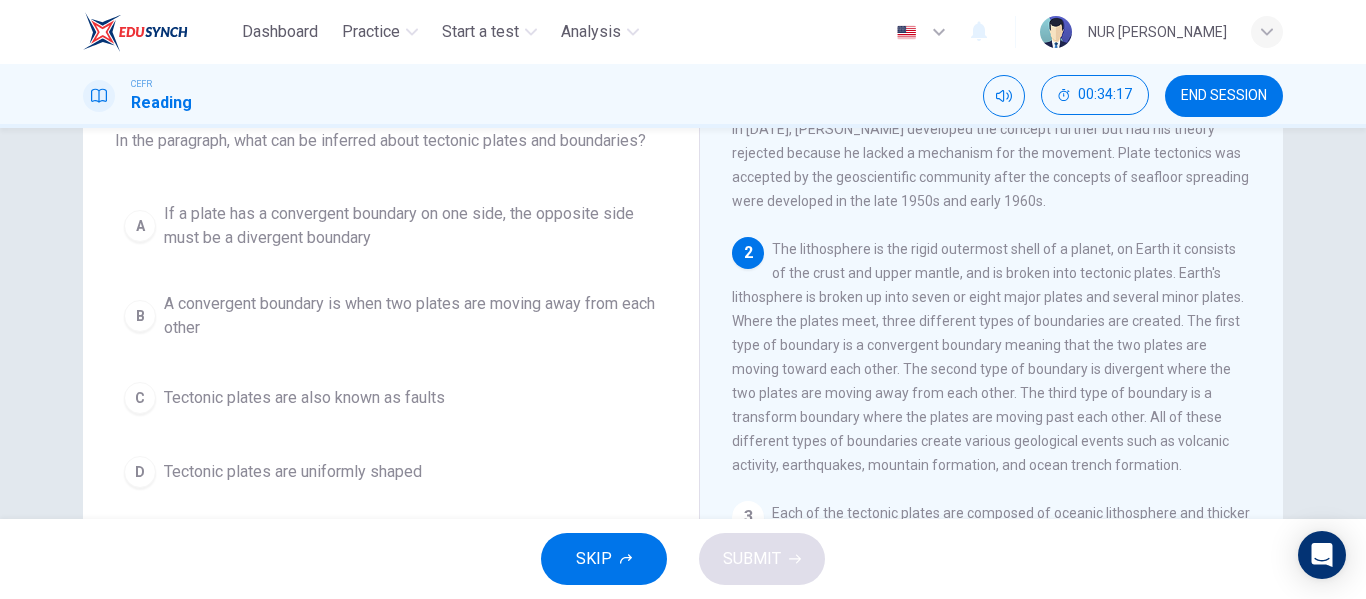 click on "D Tectonic plates are uniformly shaped" at bounding box center [391, 472] 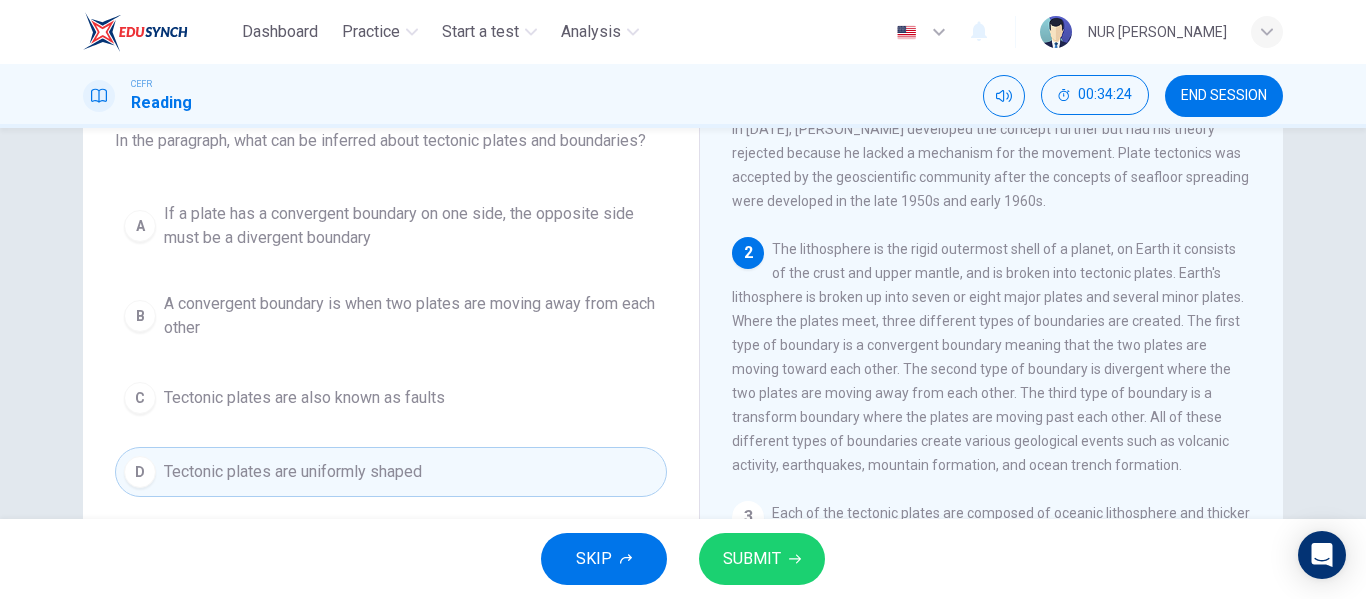 click on "SUBMIT" at bounding box center [752, 559] 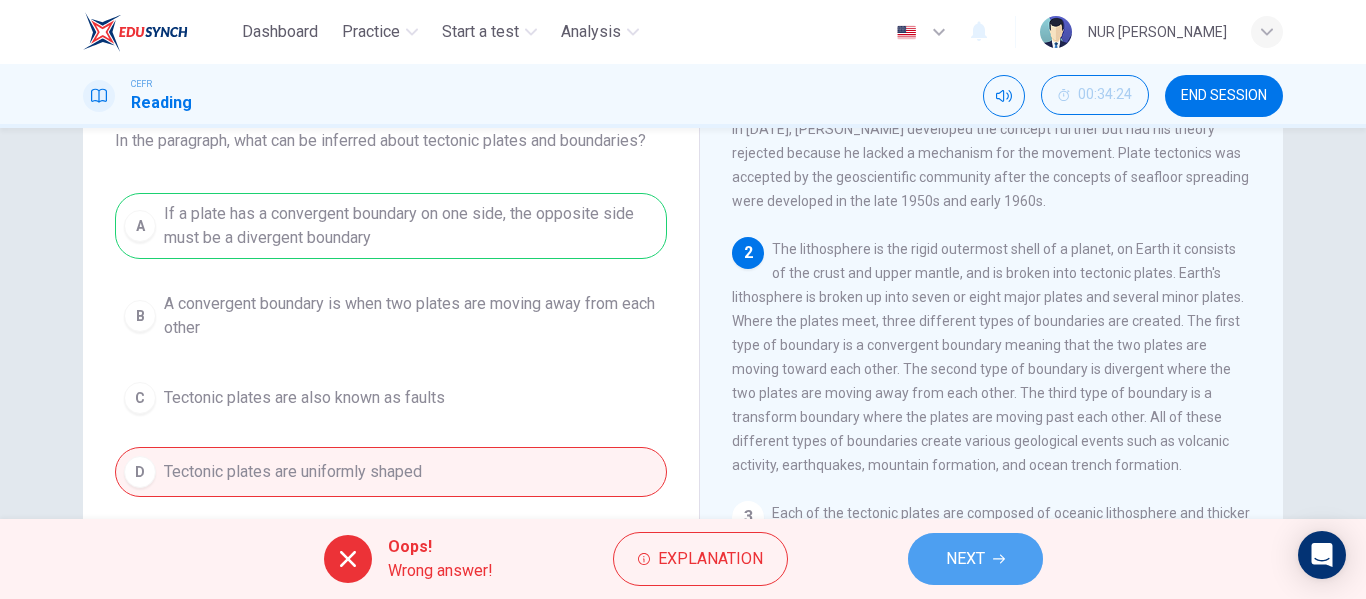click on "NEXT" at bounding box center (975, 559) 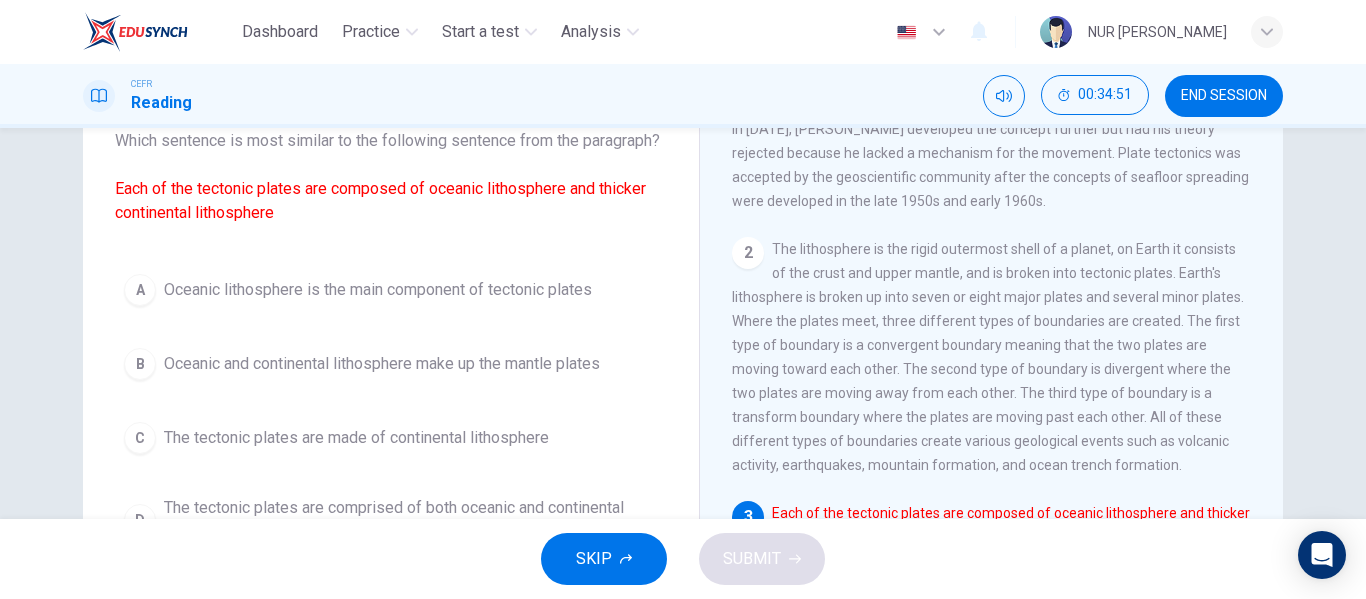 scroll, scrollTop: 235, scrollLeft: 0, axis: vertical 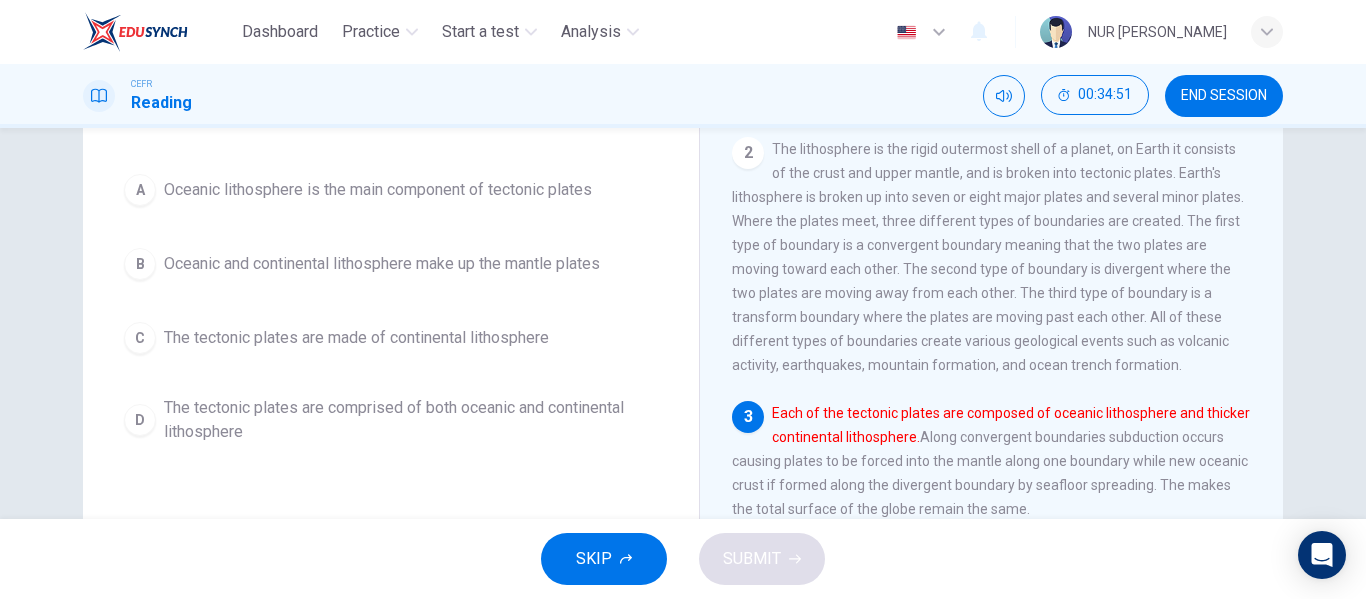 click on "The tectonic plates are comprised of both oceanic and continental lithosphere" at bounding box center (411, 420) 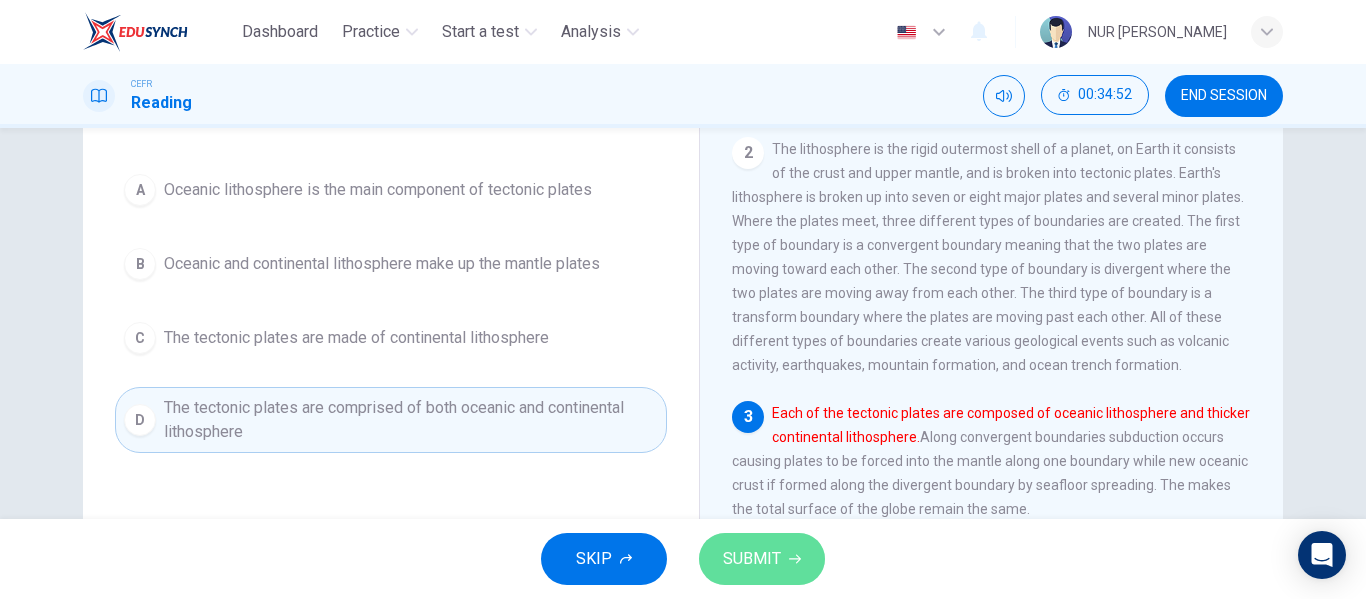 click on "SUBMIT" at bounding box center (752, 559) 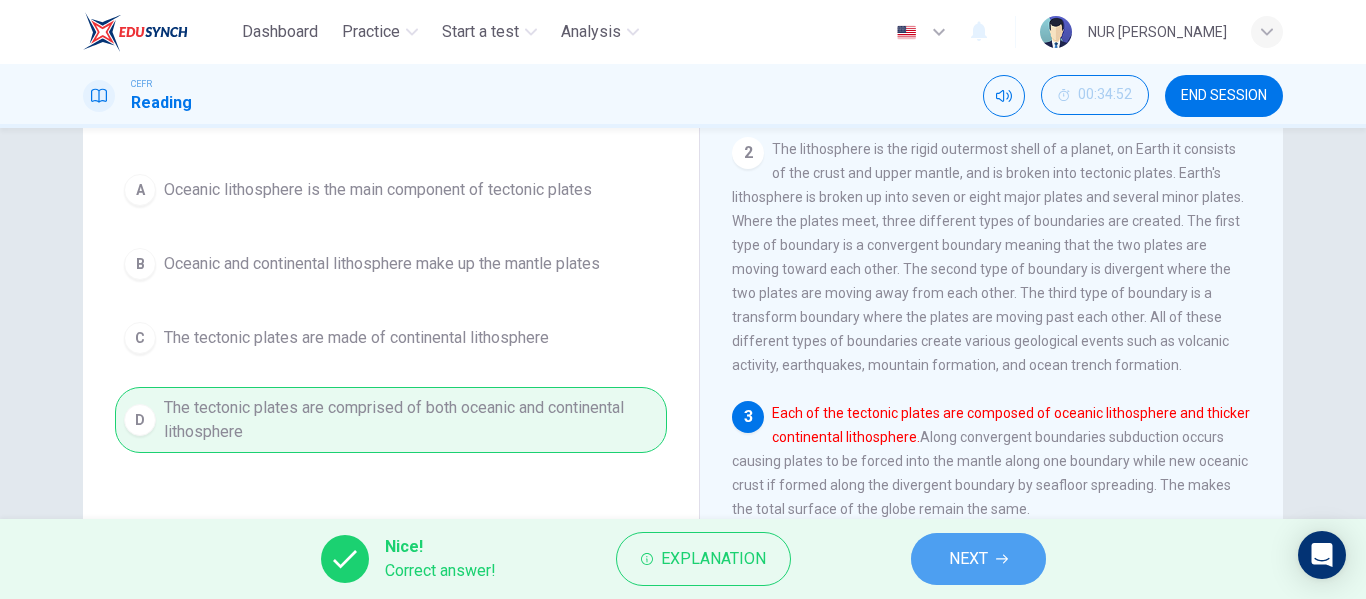 click on "NEXT" at bounding box center (978, 559) 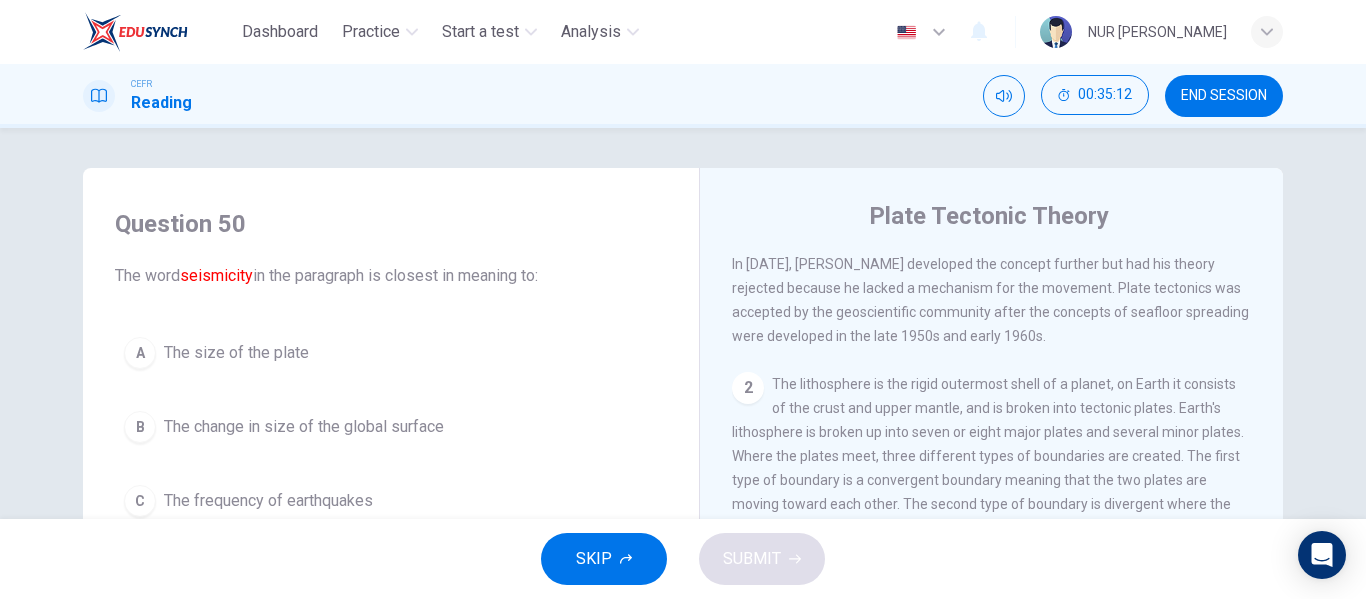 scroll, scrollTop: 100, scrollLeft: 0, axis: vertical 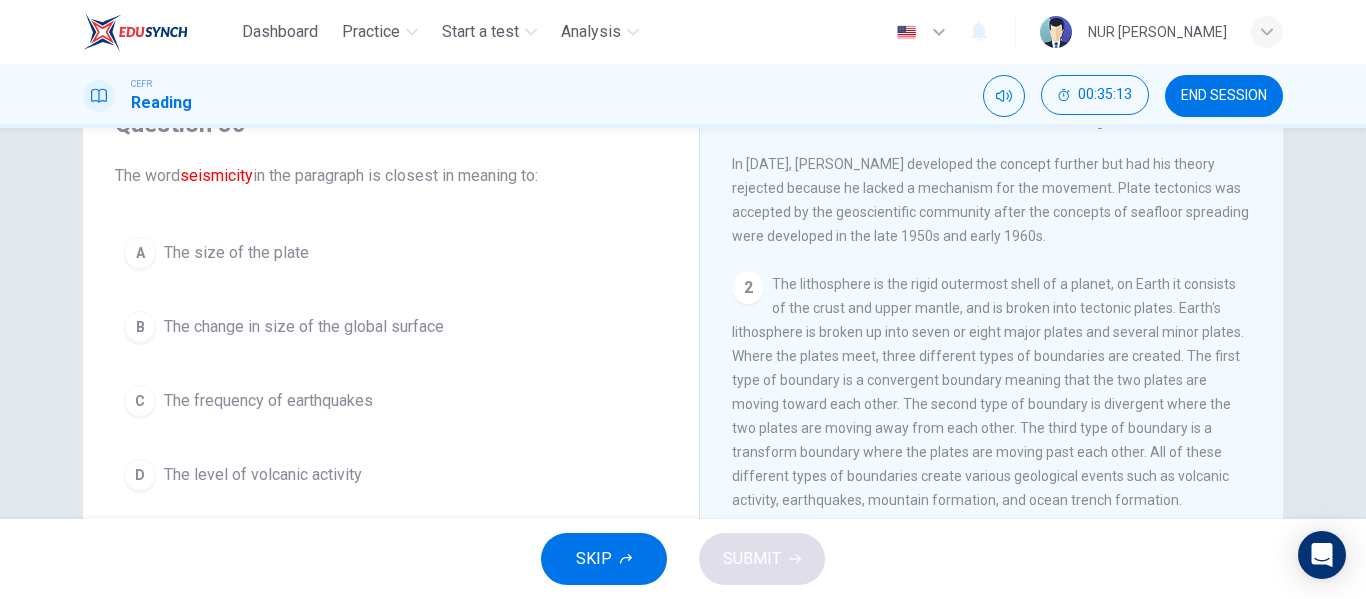 click on "C The frequency of earthquakes" at bounding box center [391, 401] 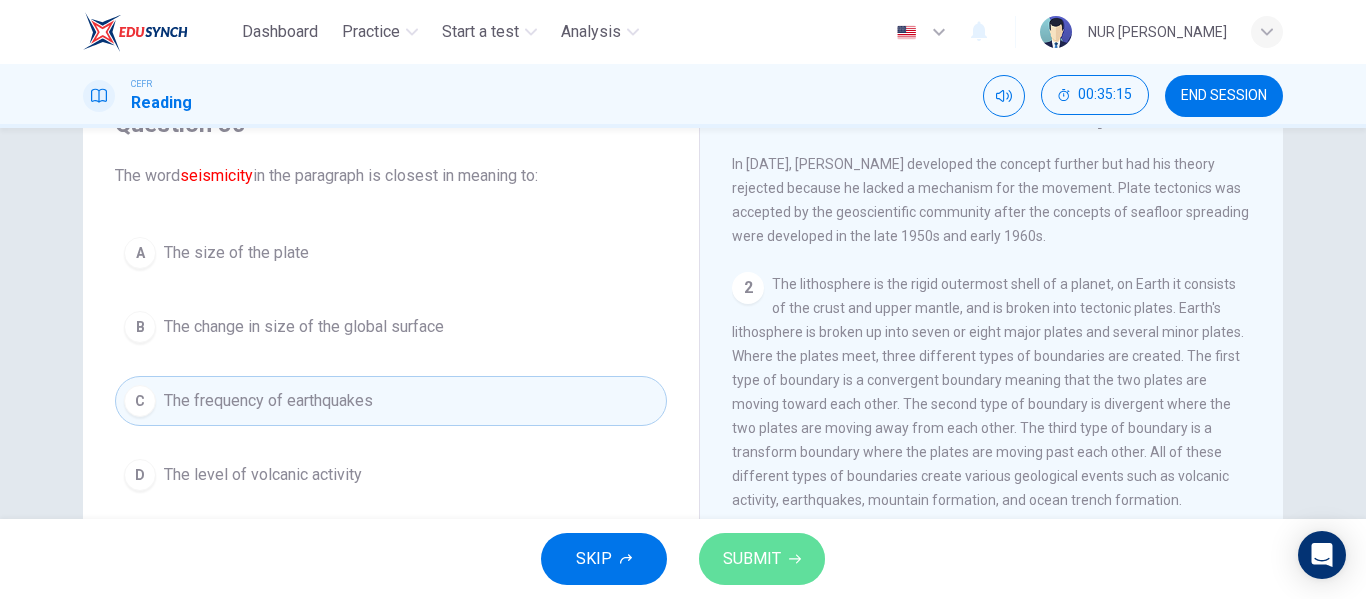 click on "SUBMIT" at bounding box center [752, 559] 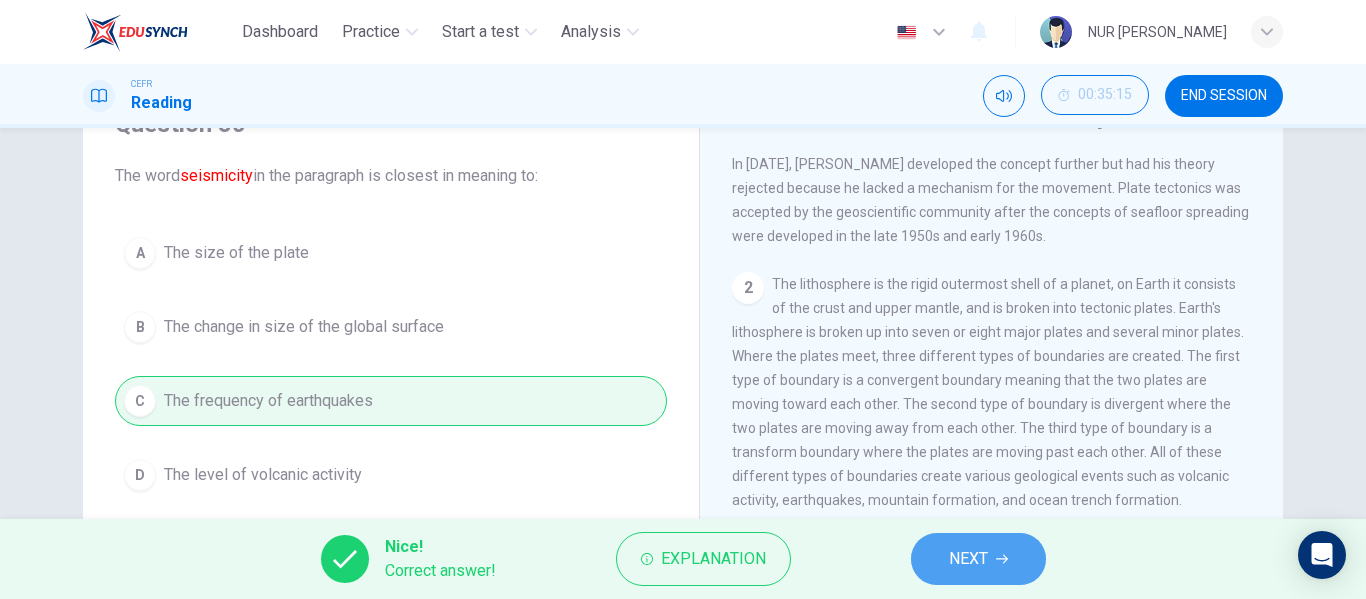 click on "NEXT" at bounding box center (968, 559) 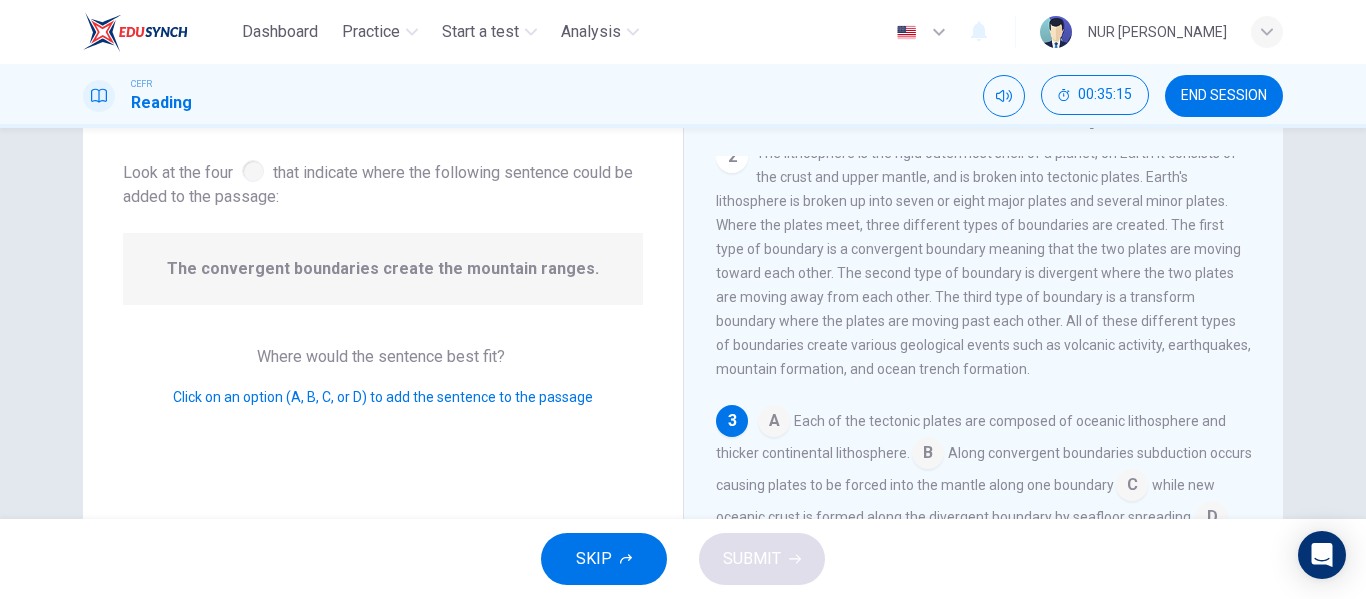 scroll, scrollTop: 275, scrollLeft: 0, axis: vertical 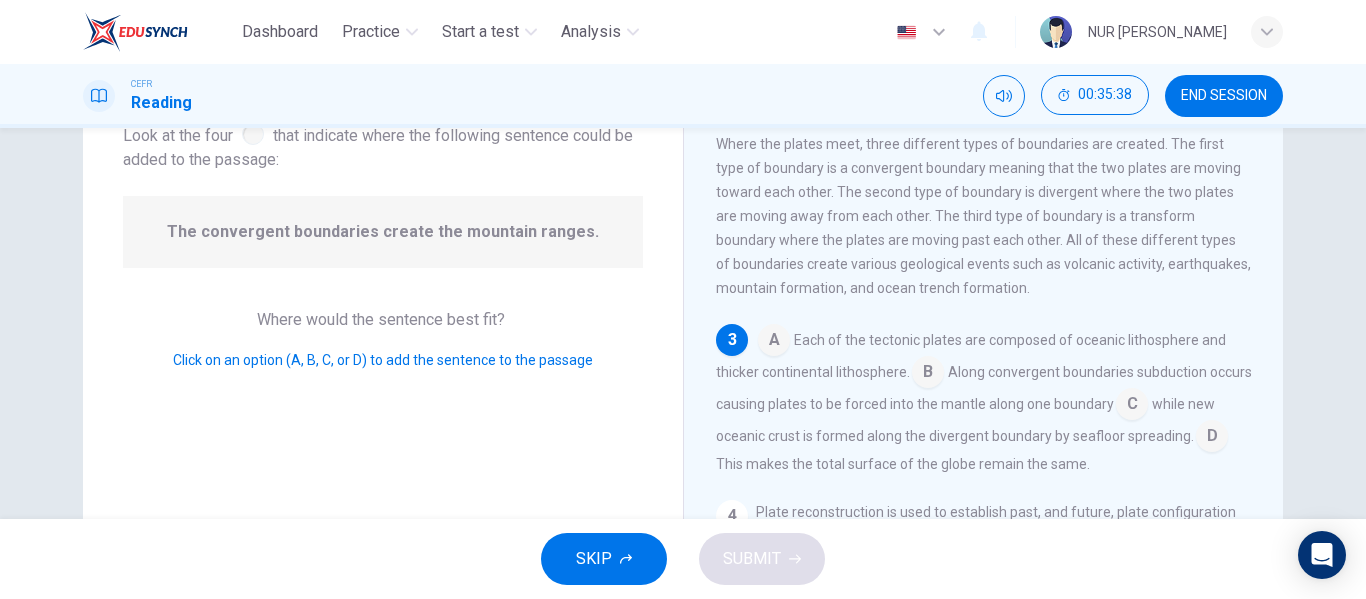 click at bounding box center [928, 374] 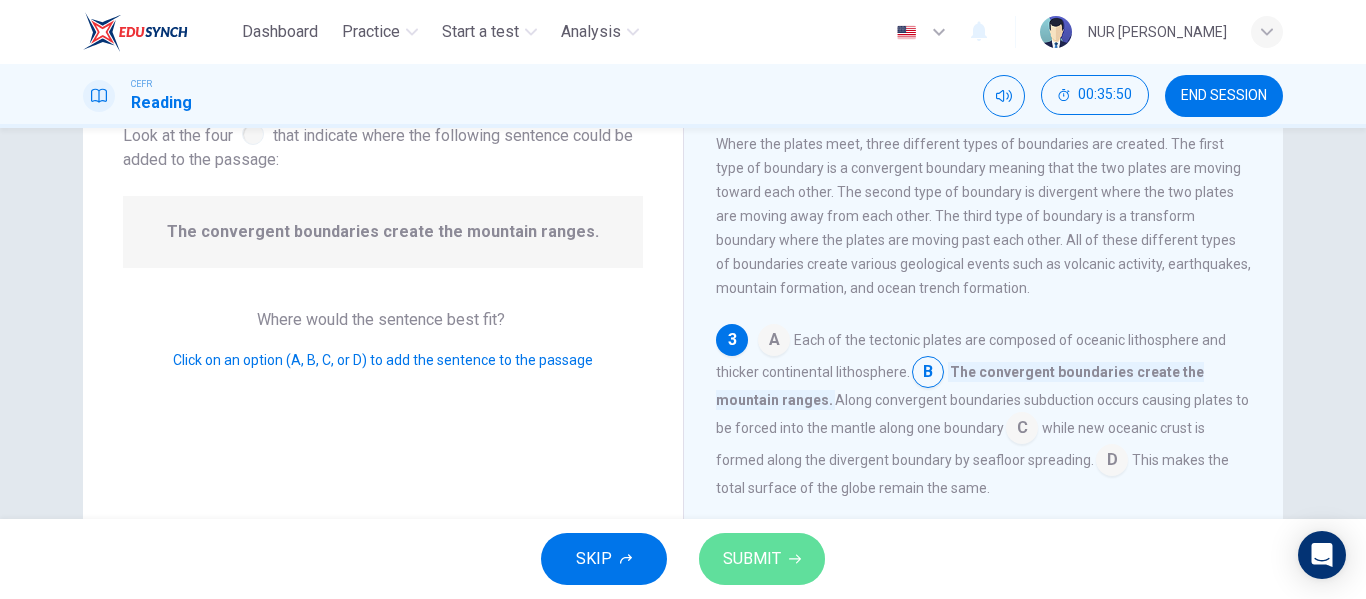 click on "SUBMIT" at bounding box center [752, 559] 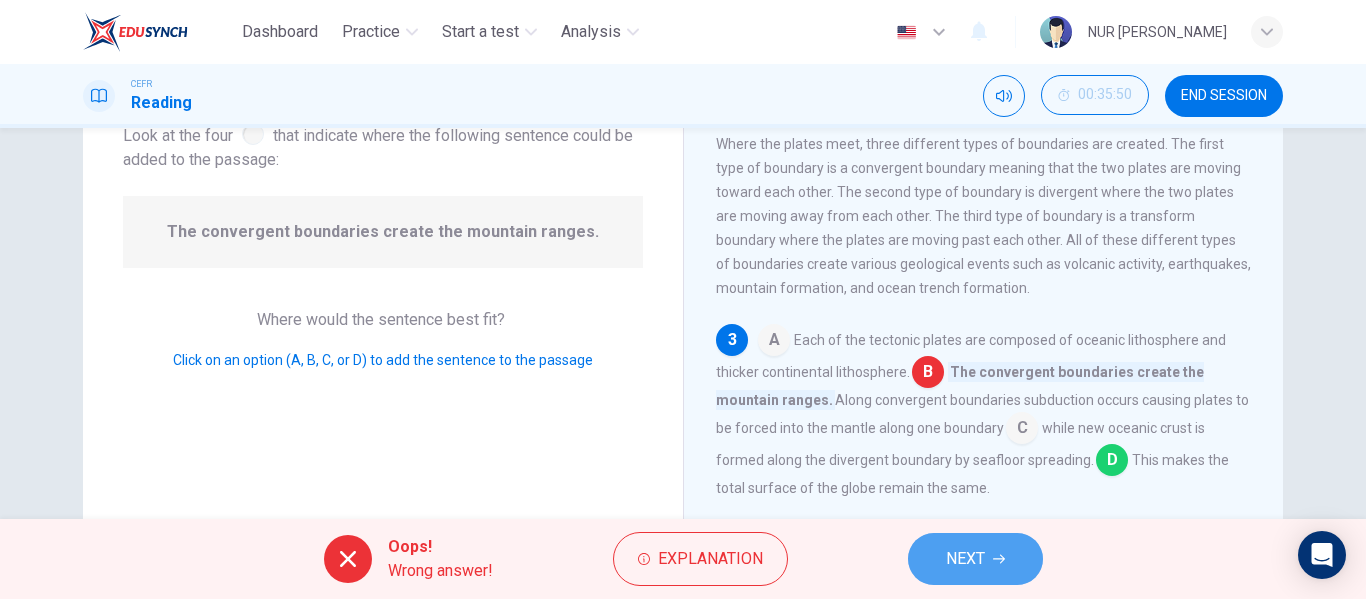 click on "NEXT" at bounding box center [975, 559] 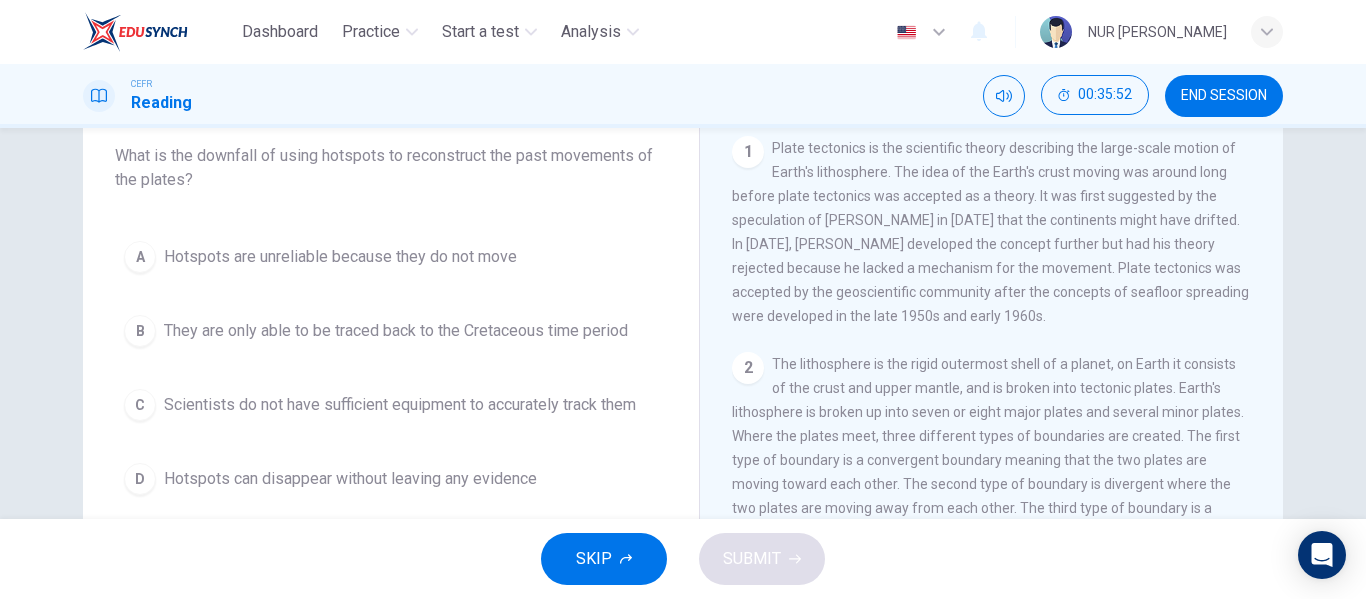 scroll, scrollTop: 119, scrollLeft: 0, axis: vertical 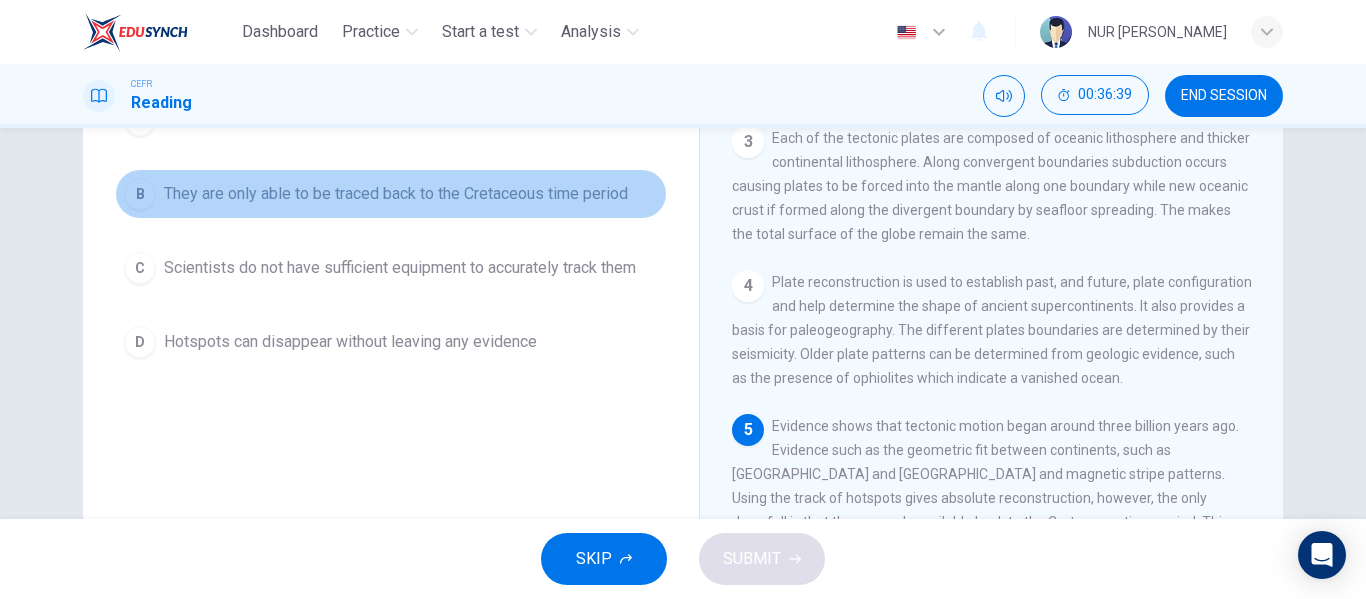 click on "B They are only able to be traced back to the Cretaceous time period" at bounding box center (391, 194) 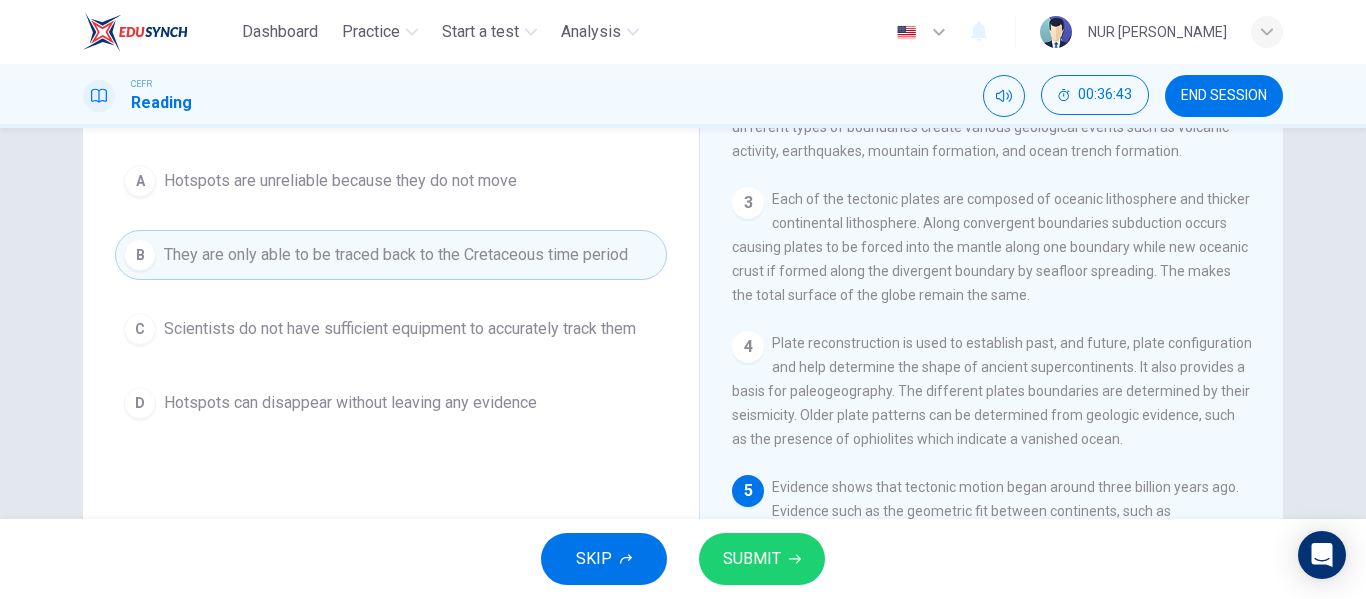 scroll, scrollTop: 339, scrollLeft: 0, axis: vertical 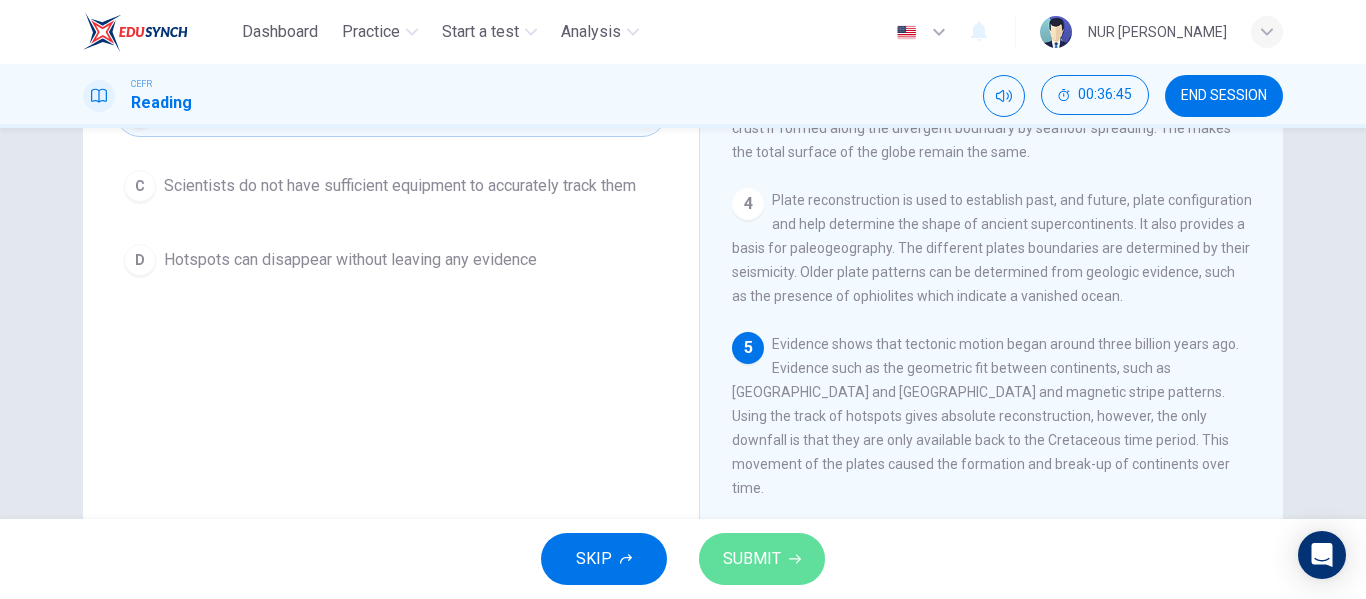 click on "SUBMIT" at bounding box center (762, 559) 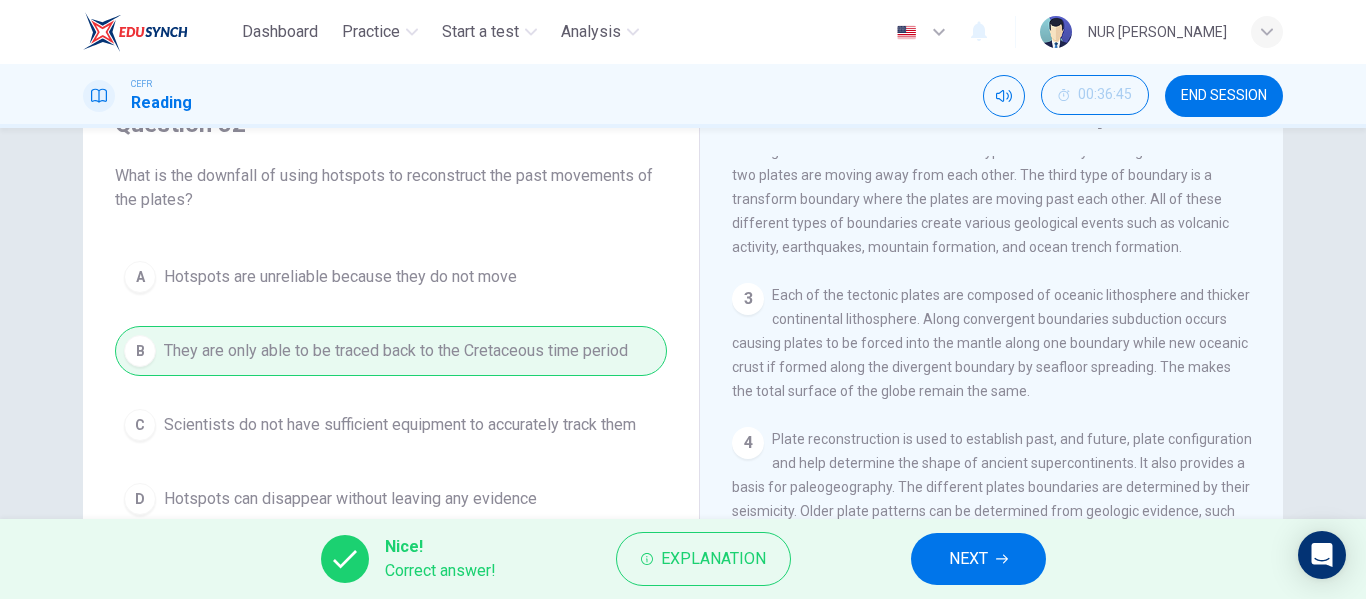 scroll, scrollTop: 99, scrollLeft: 0, axis: vertical 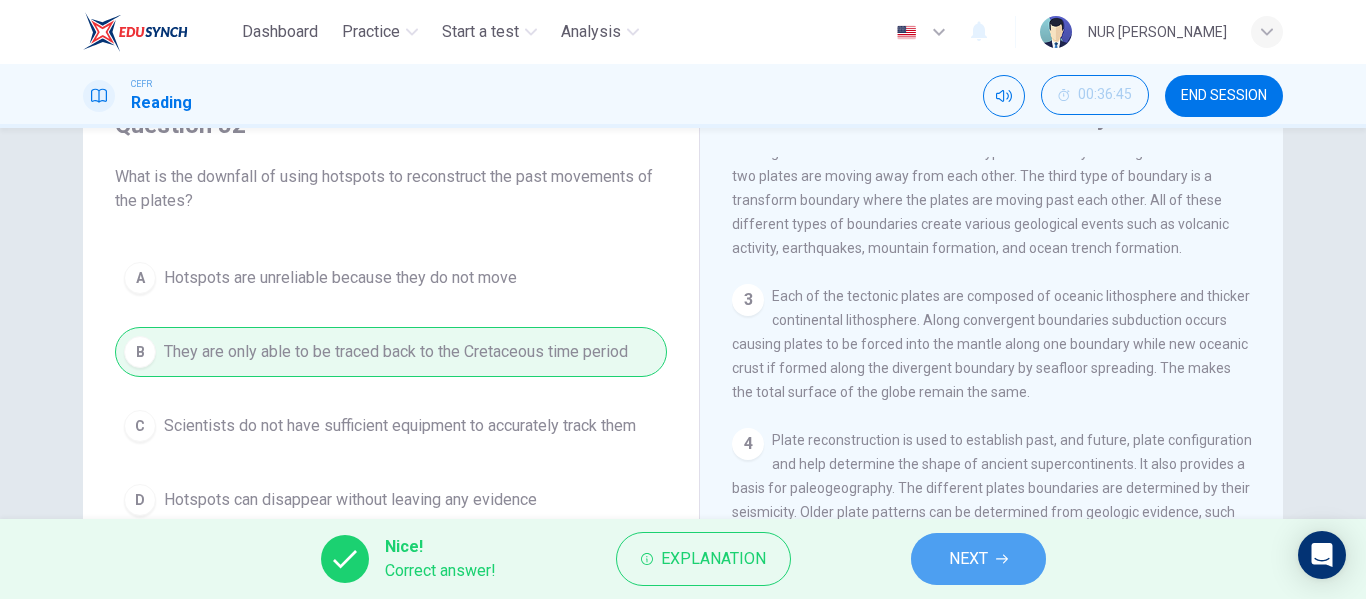 click on "NEXT" at bounding box center (968, 559) 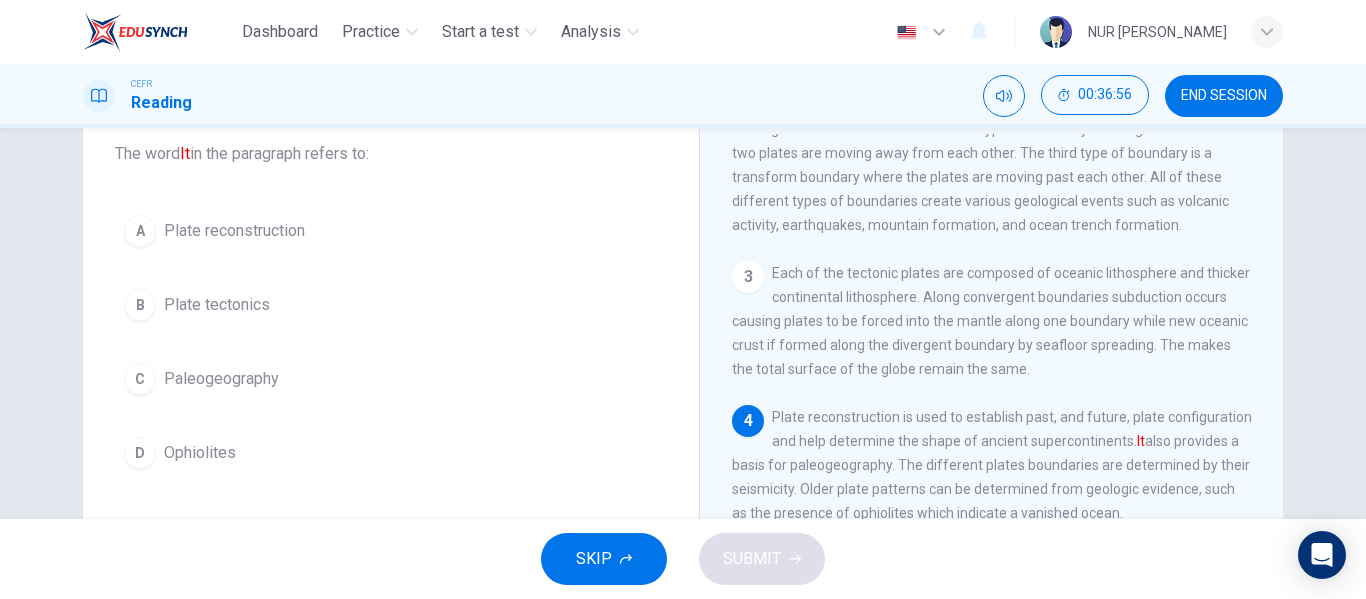 scroll, scrollTop: 122, scrollLeft: 0, axis: vertical 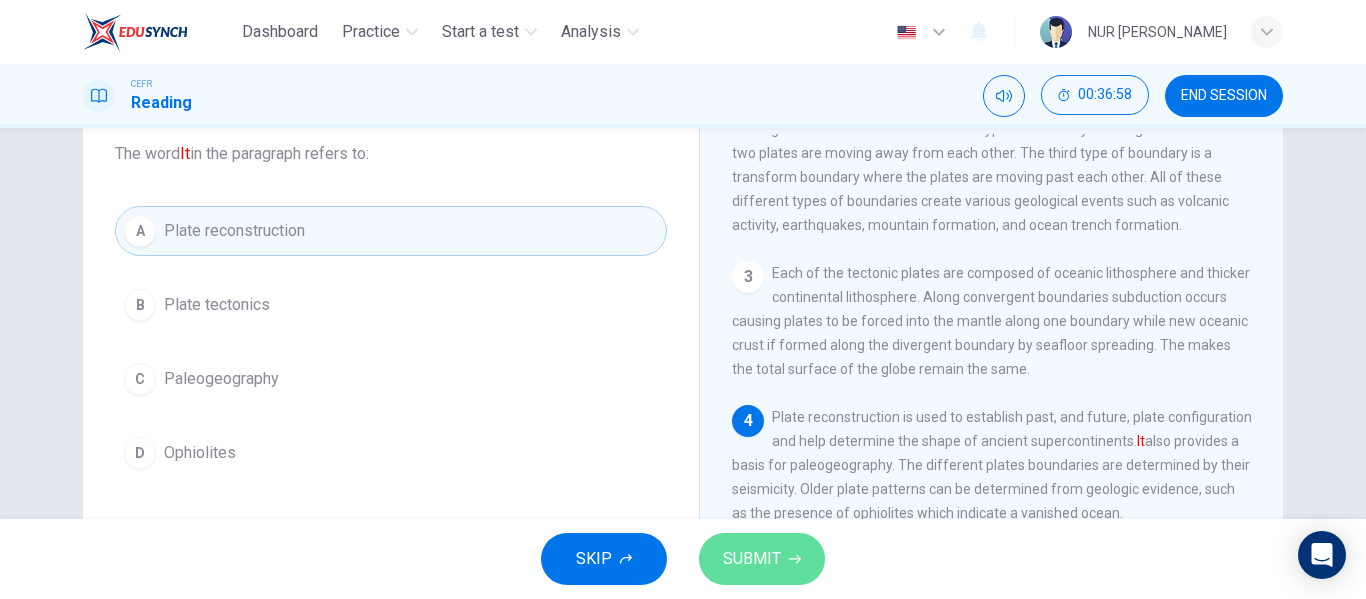 click on "SUBMIT" at bounding box center [752, 559] 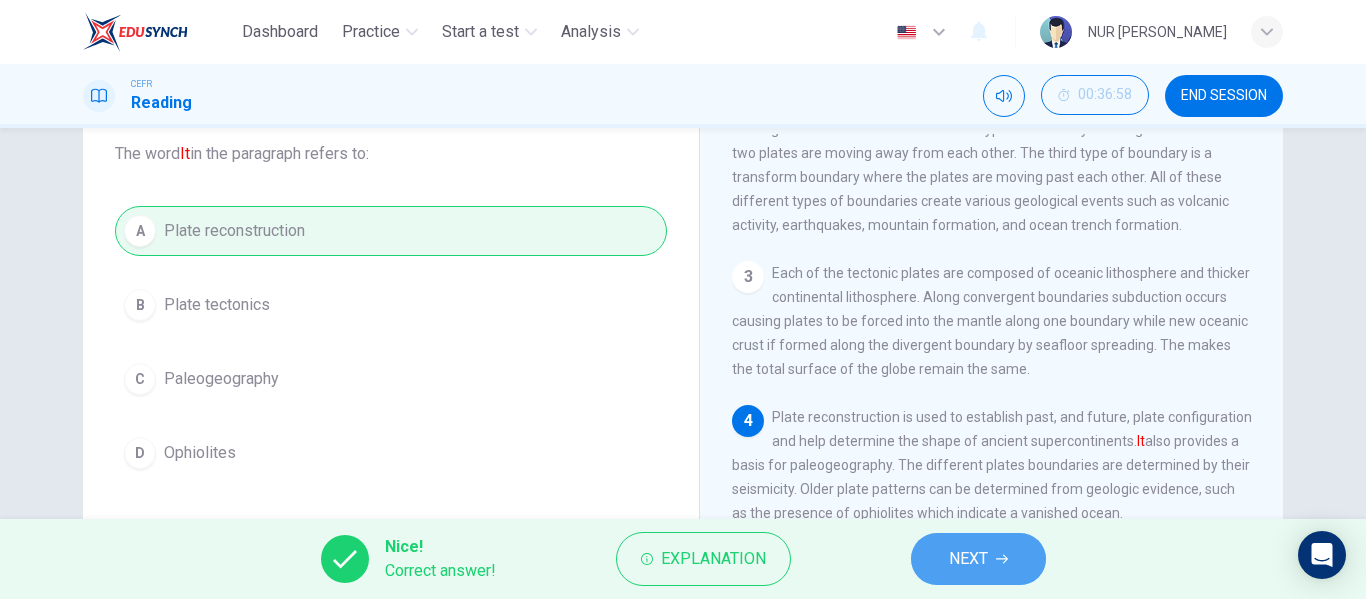 click on "NEXT" at bounding box center (978, 559) 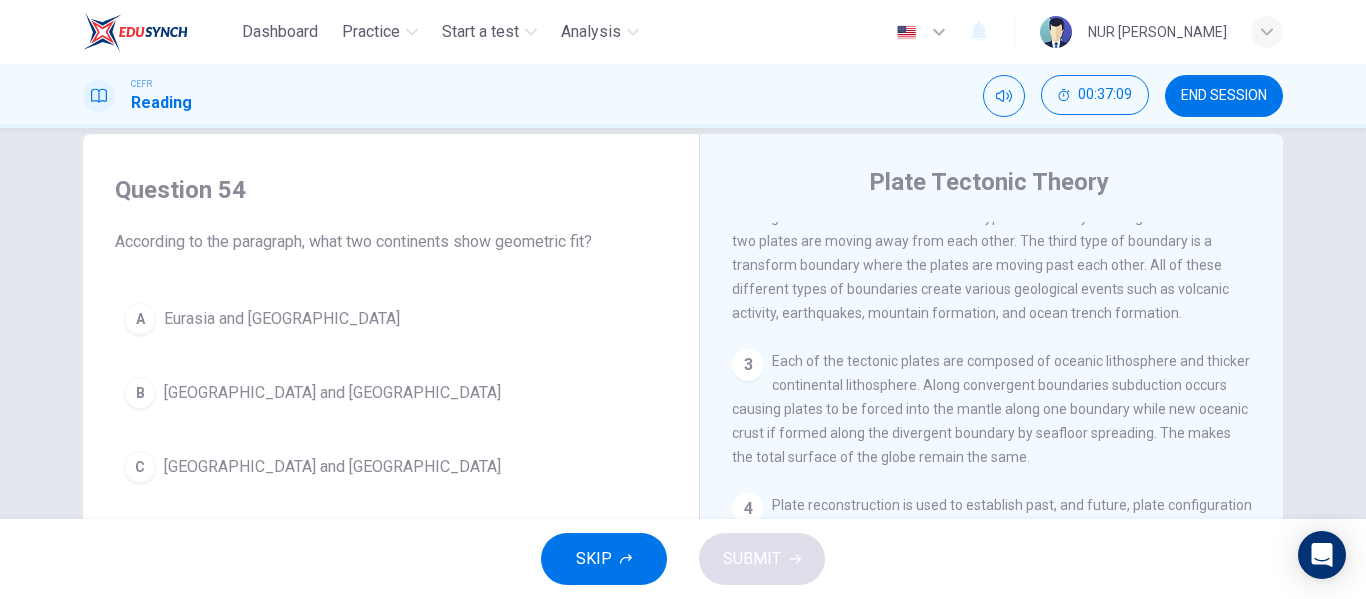 scroll, scrollTop: 170, scrollLeft: 0, axis: vertical 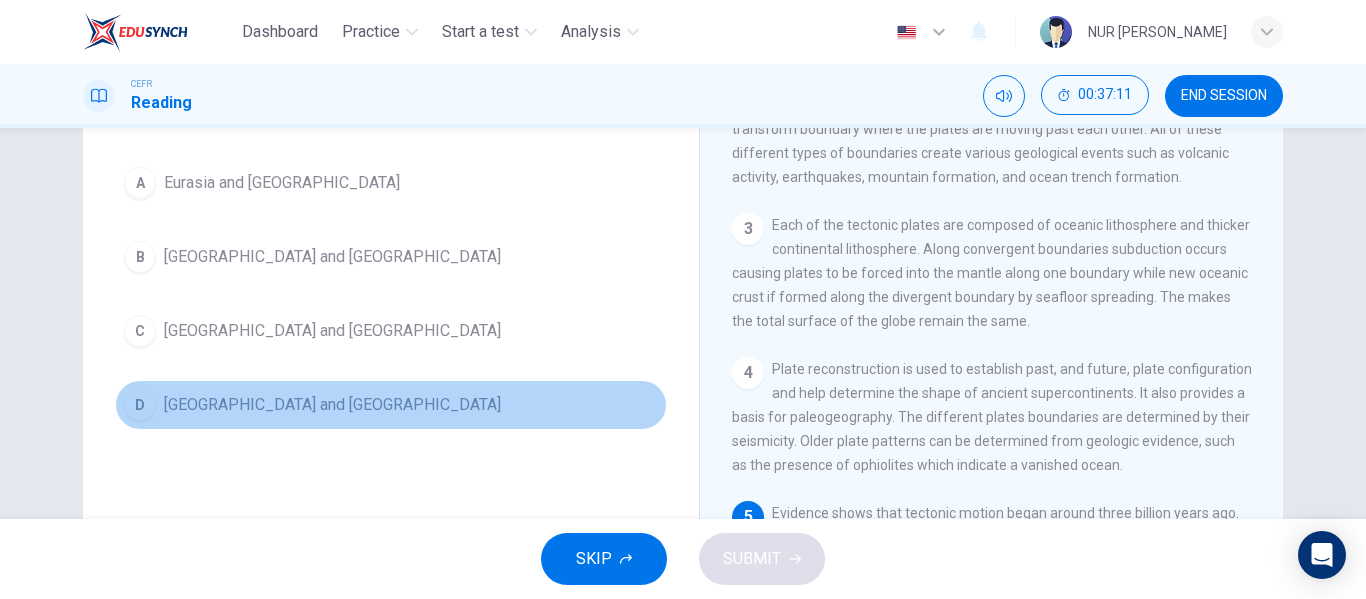 click on "D [GEOGRAPHIC_DATA] and [GEOGRAPHIC_DATA]" at bounding box center [391, 405] 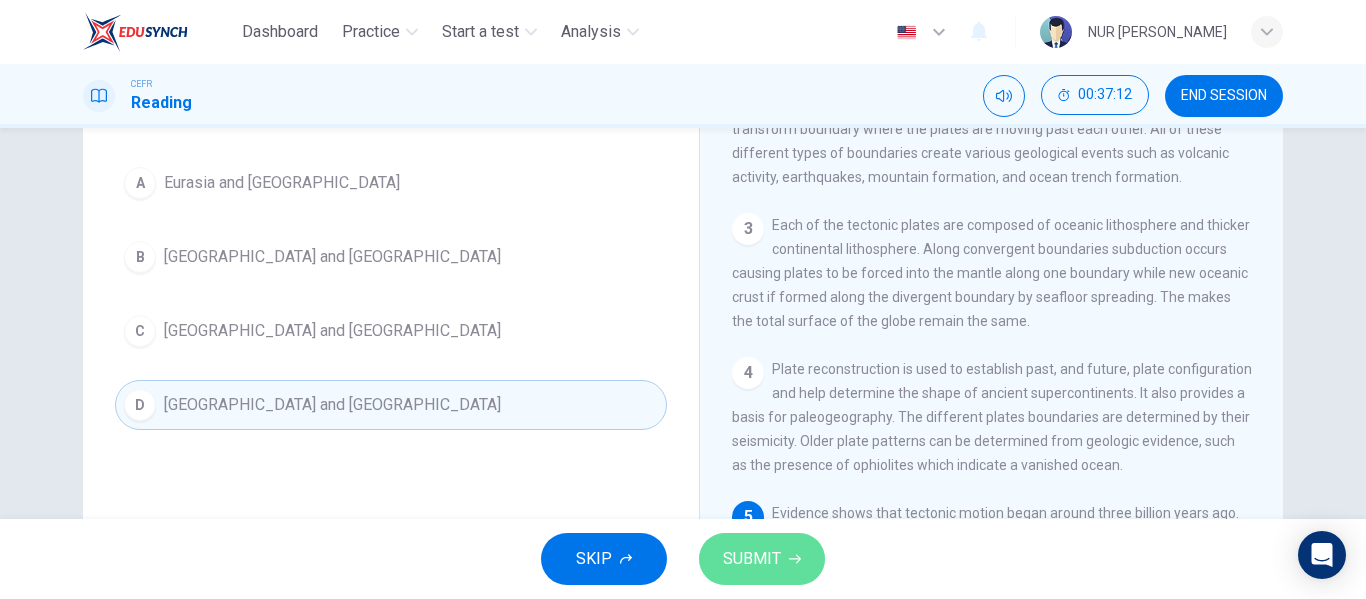 click on "SUBMIT" at bounding box center (752, 559) 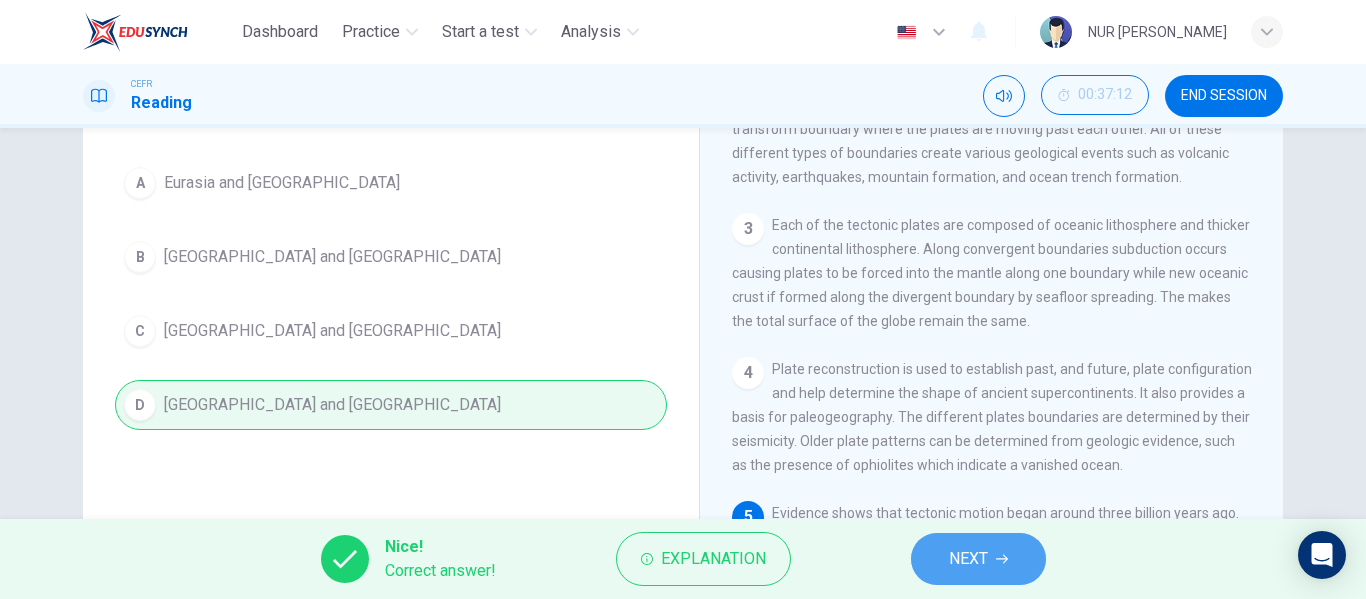 click on "NEXT" at bounding box center [978, 559] 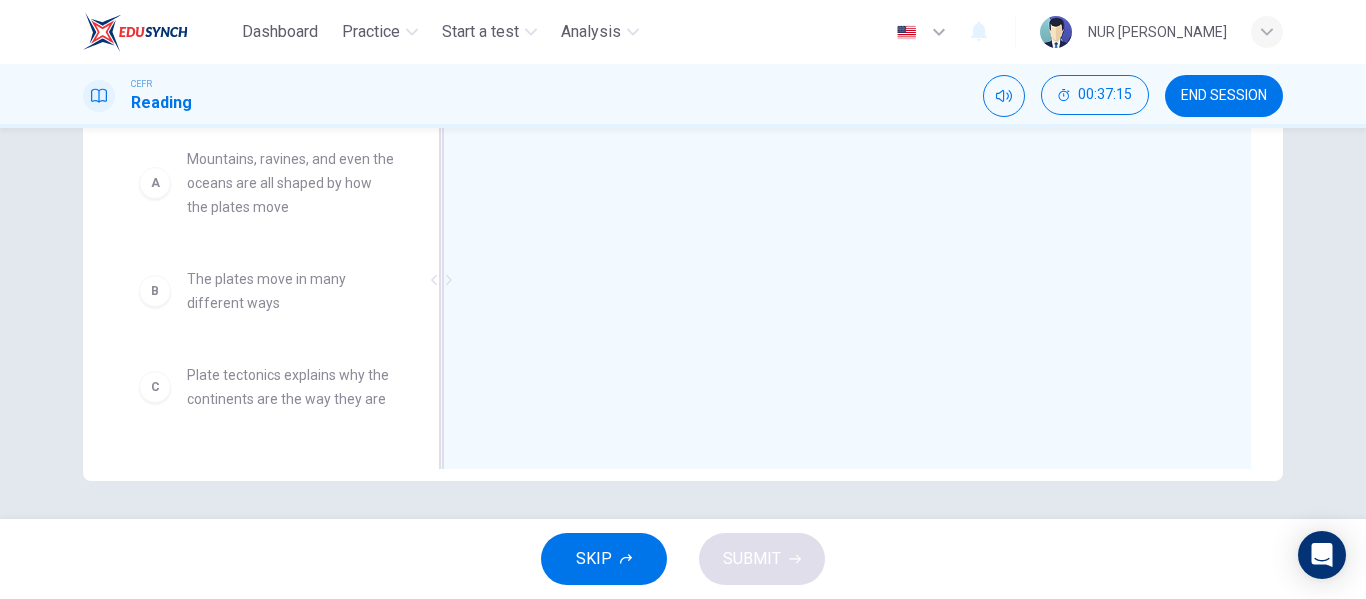 scroll, scrollTop: 384, scrollLeft: 0, axis: vertical 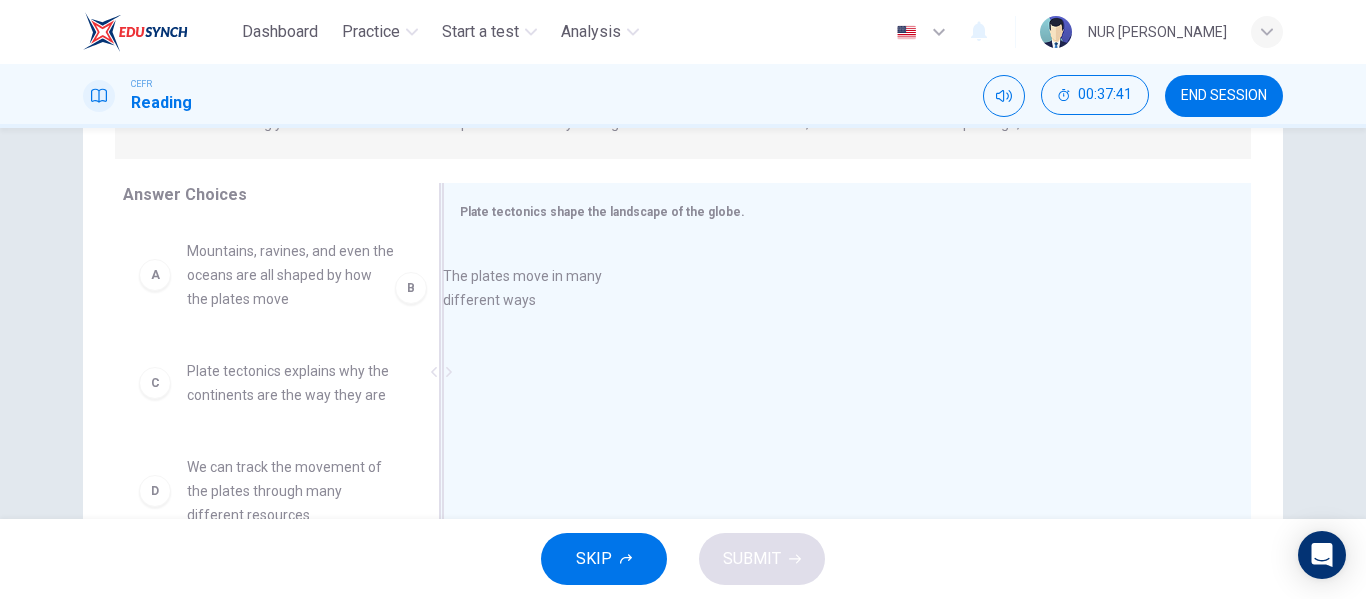 drag, startPoint x: 298, startPoint y: 384, endPoint x: 579, endPoint y: 281, distance: 299.28247 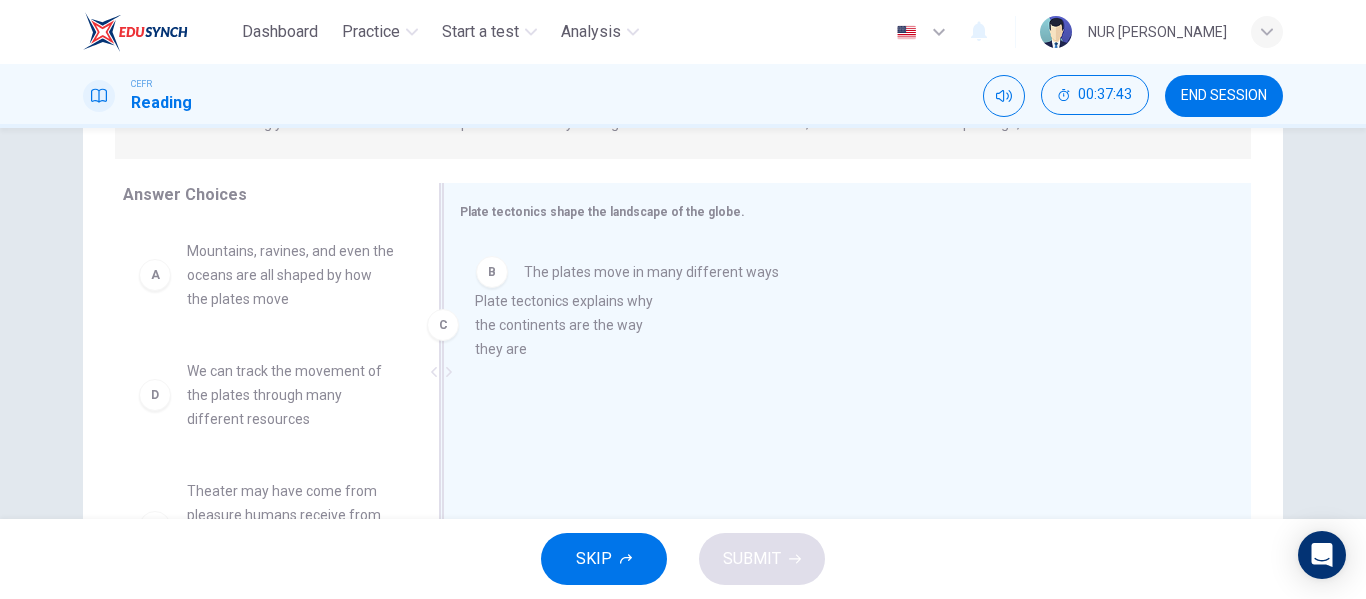 drag, startPoint x: 373, startPoint y: 404, endPoint x: 682, endPoint y: 330, distance: 317.7373 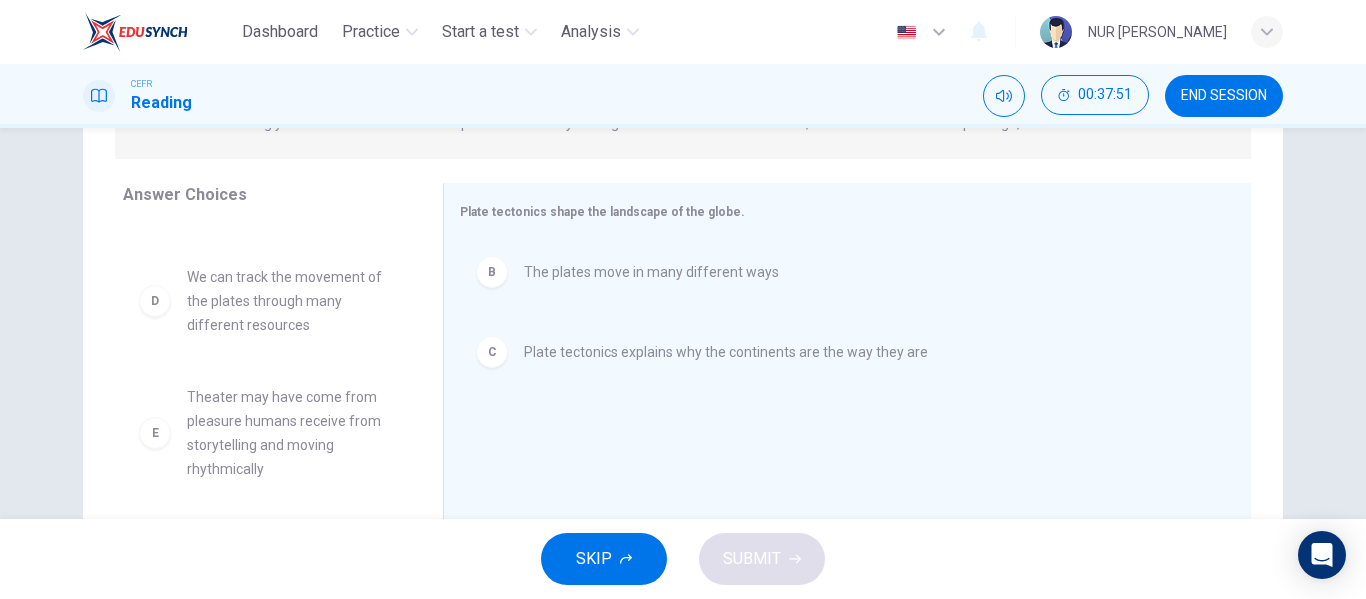 scroll, scrollTop: 0, scrollLeft: 0, axis: both 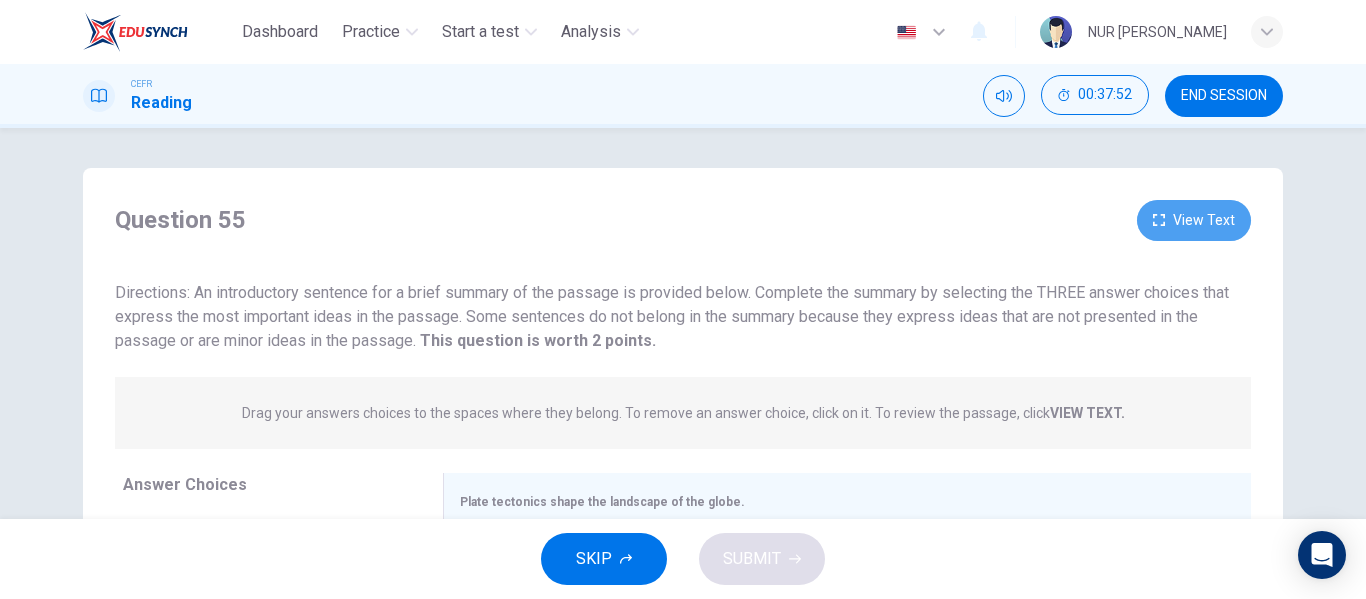 click on "View Text" at bounding box center (1194, 220) 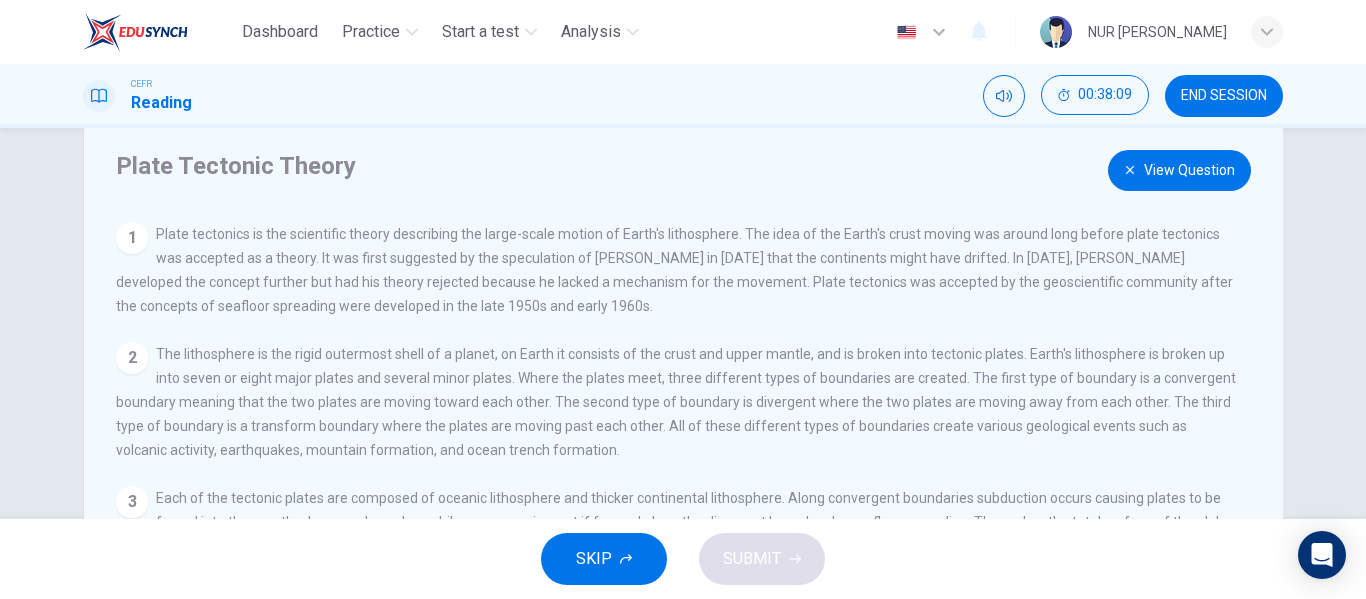 scroll, scrollTop: 50, scrollLeft: 0, axis: vertical 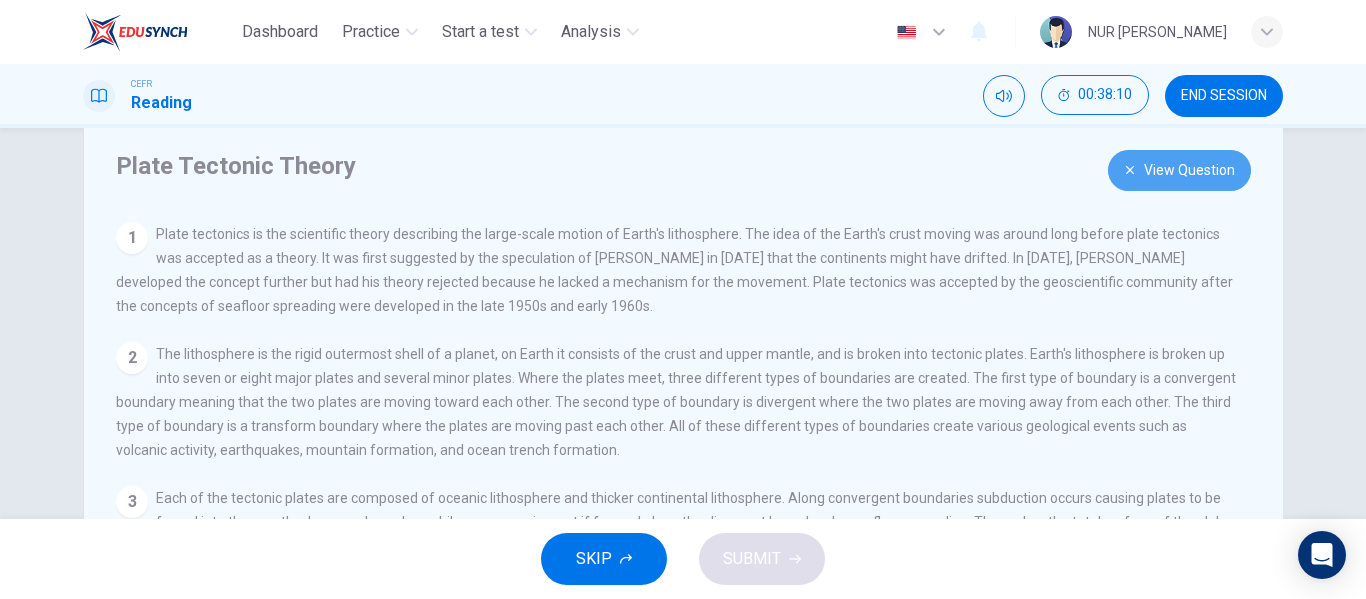 click on "View Question" at bounding box center [1179, 170] 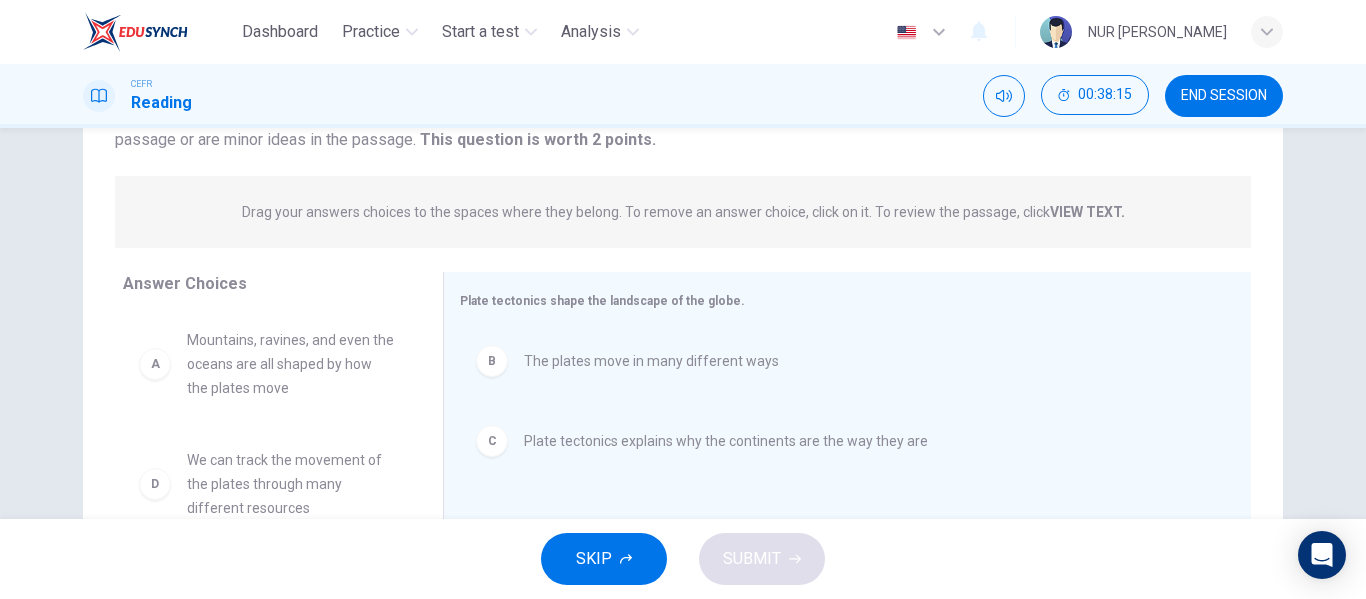 scroll, scrollTop: 223, scrollLeft: 0, axis: vertical 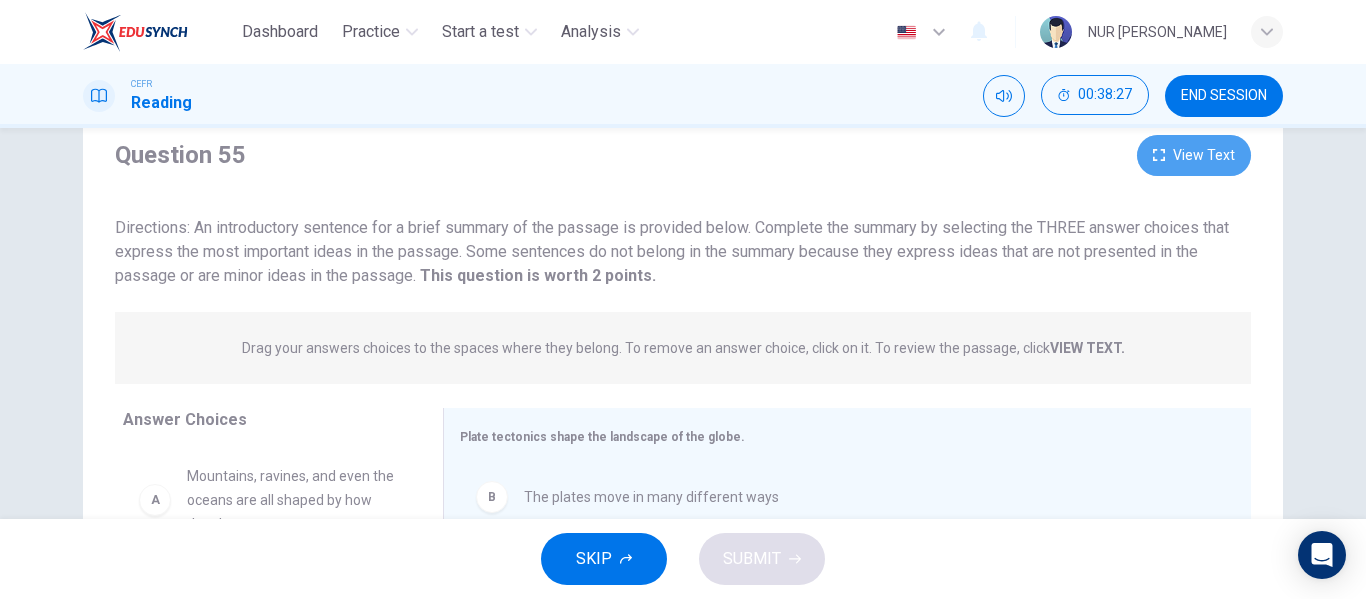 click 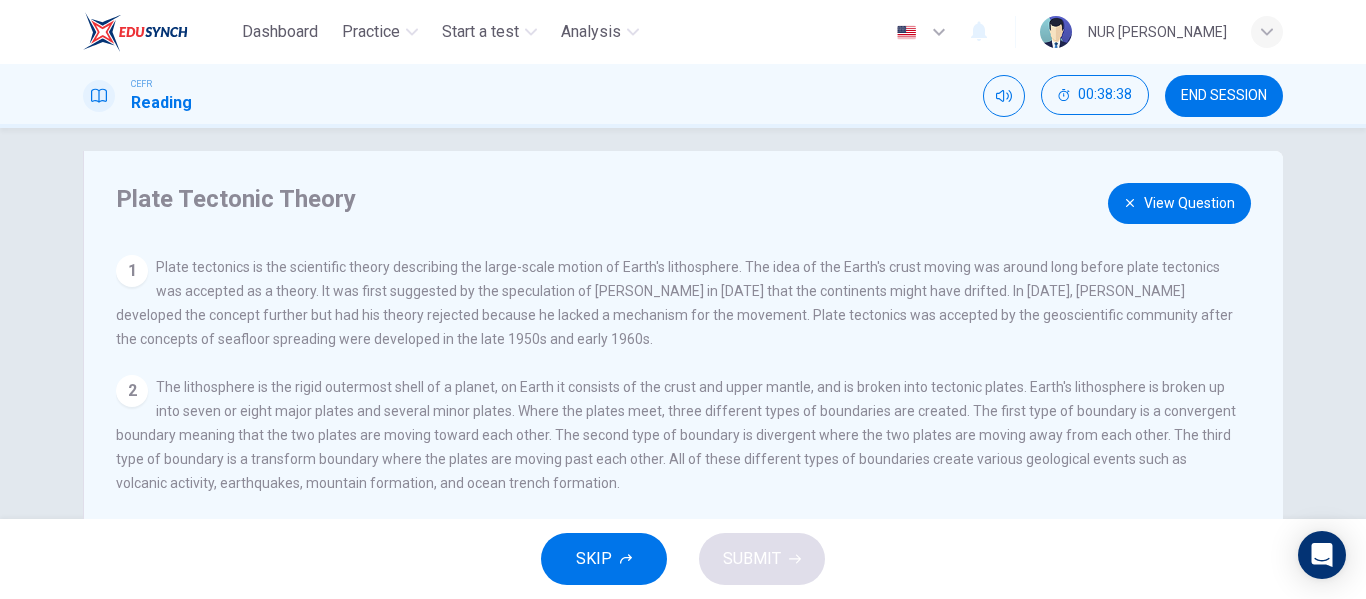 scroll, scrollTop: 11, scrollLeft: 0, axis: vertical 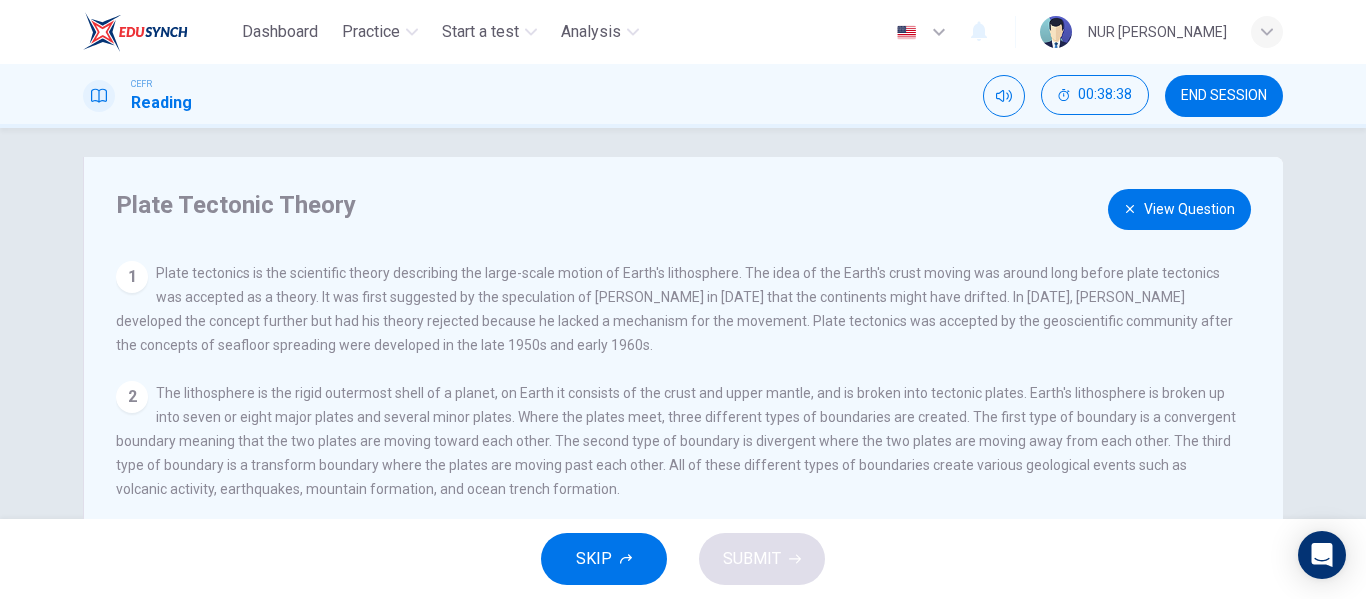 click on "View Question" at bounding box center [1179, 209] 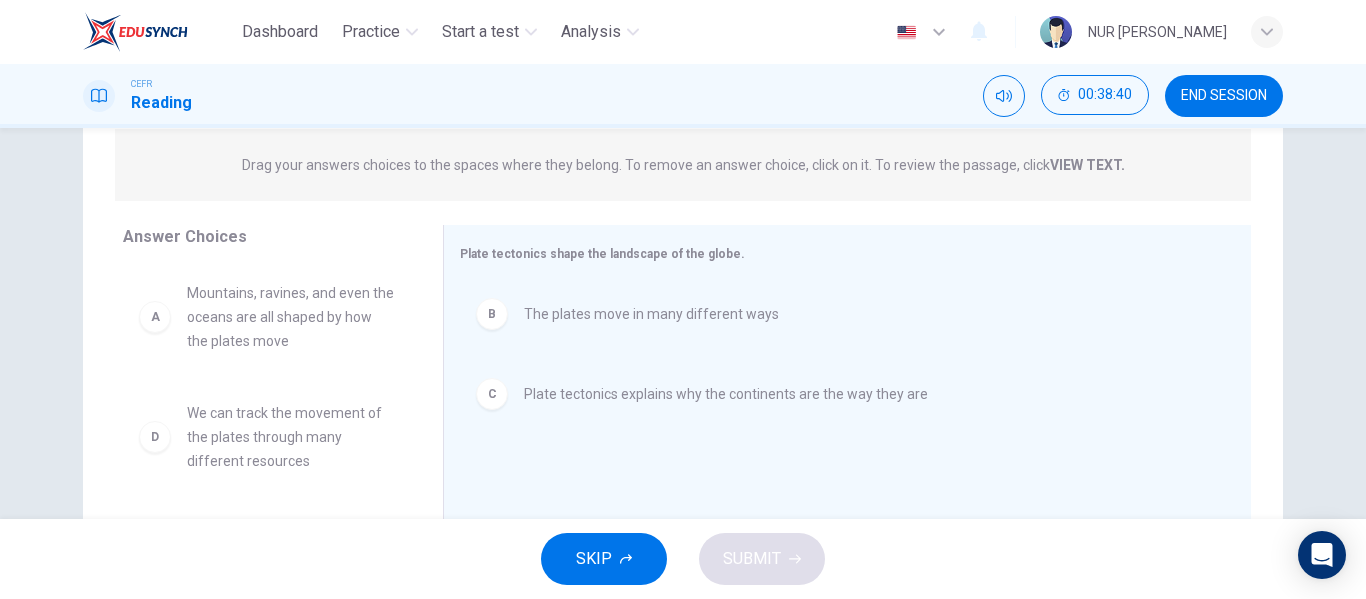 scroll, scrollTop: 250, scrollLeft: 0, axis: vertical 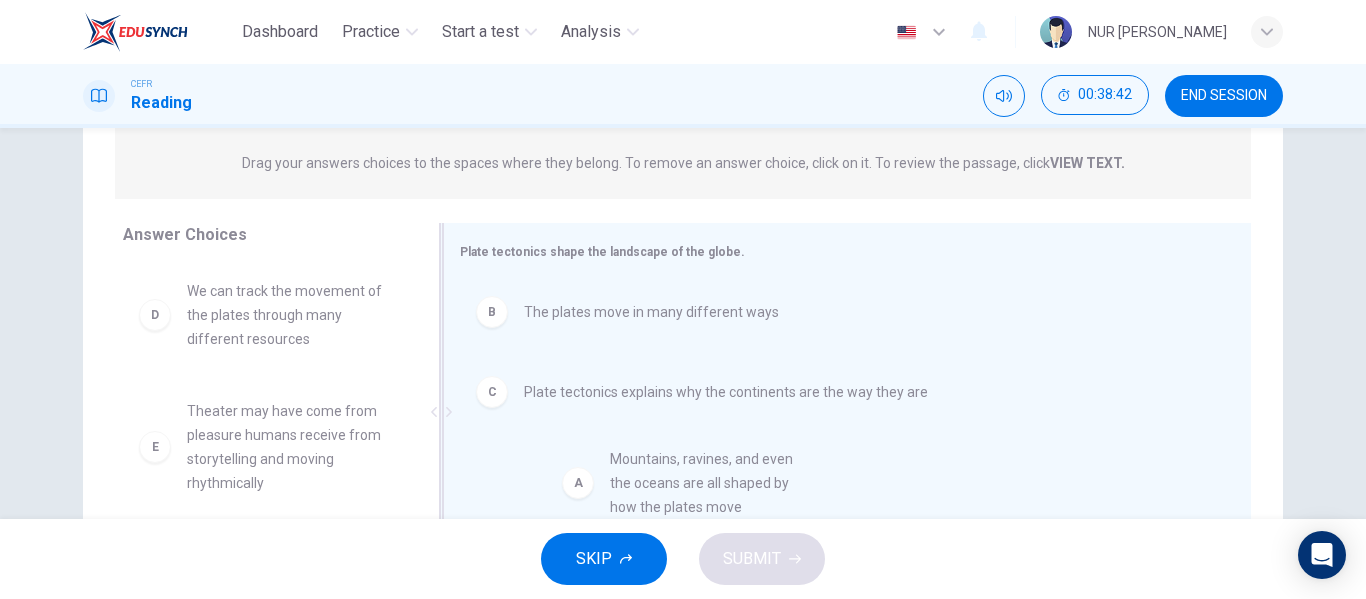 drag, startPoint x: 296, startPoint y: 346, endPoint x: 739, endPoint y: 516, distance: 474.4987 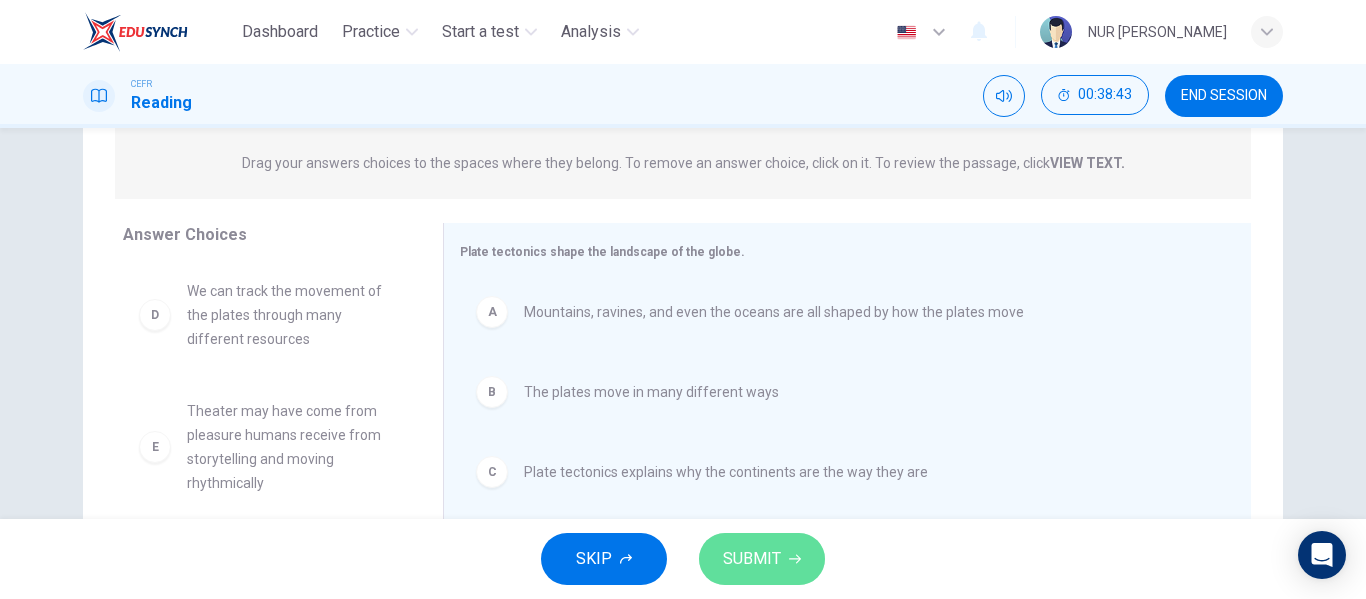click on "SUBMIT" at bounding box center [762, 559] 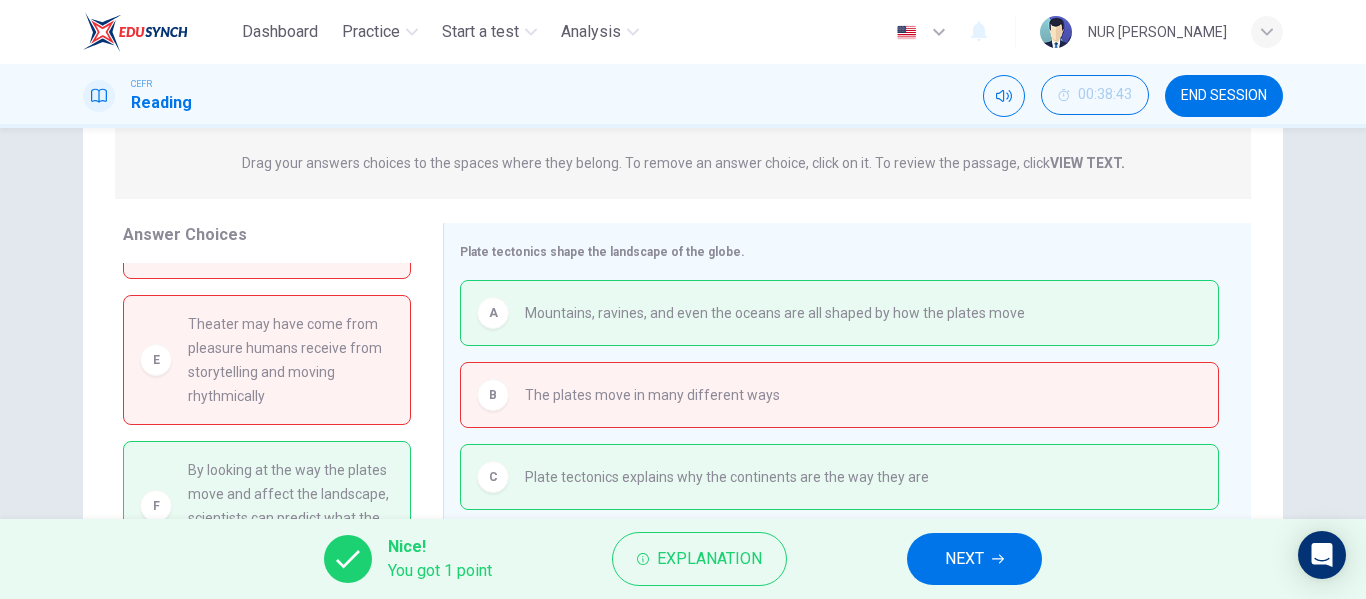scroll, scrollTop: 114, scrollLeft: 0, axis: vertical 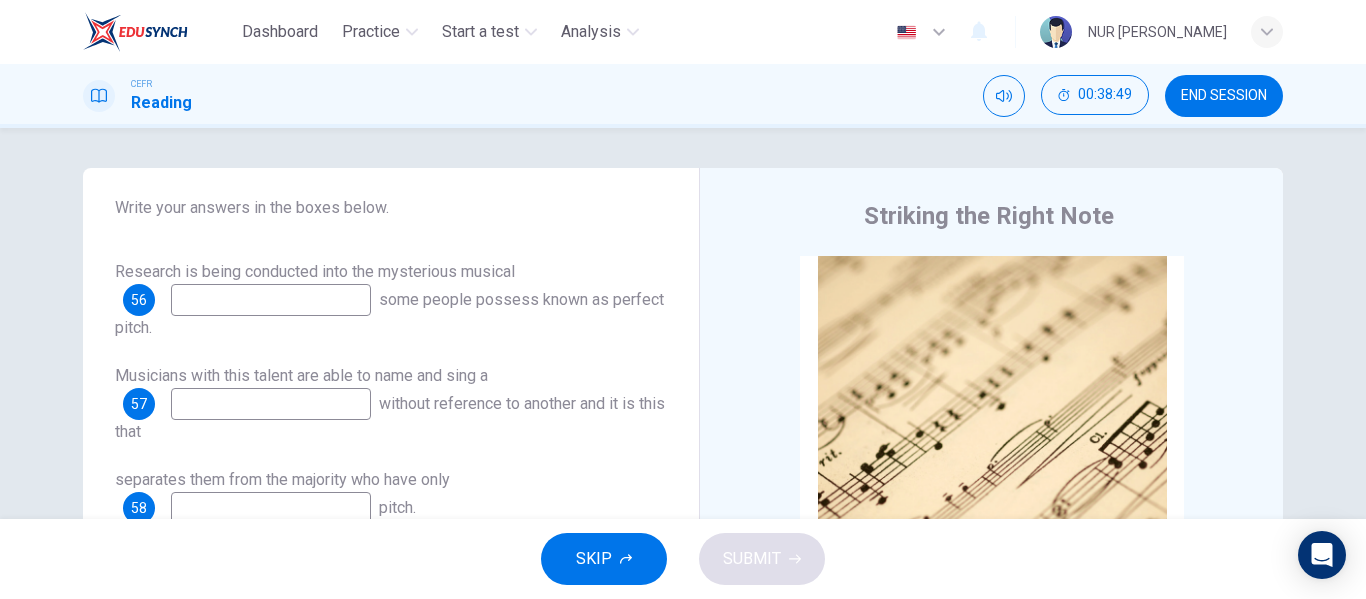 click at bounding box center (271, 300) 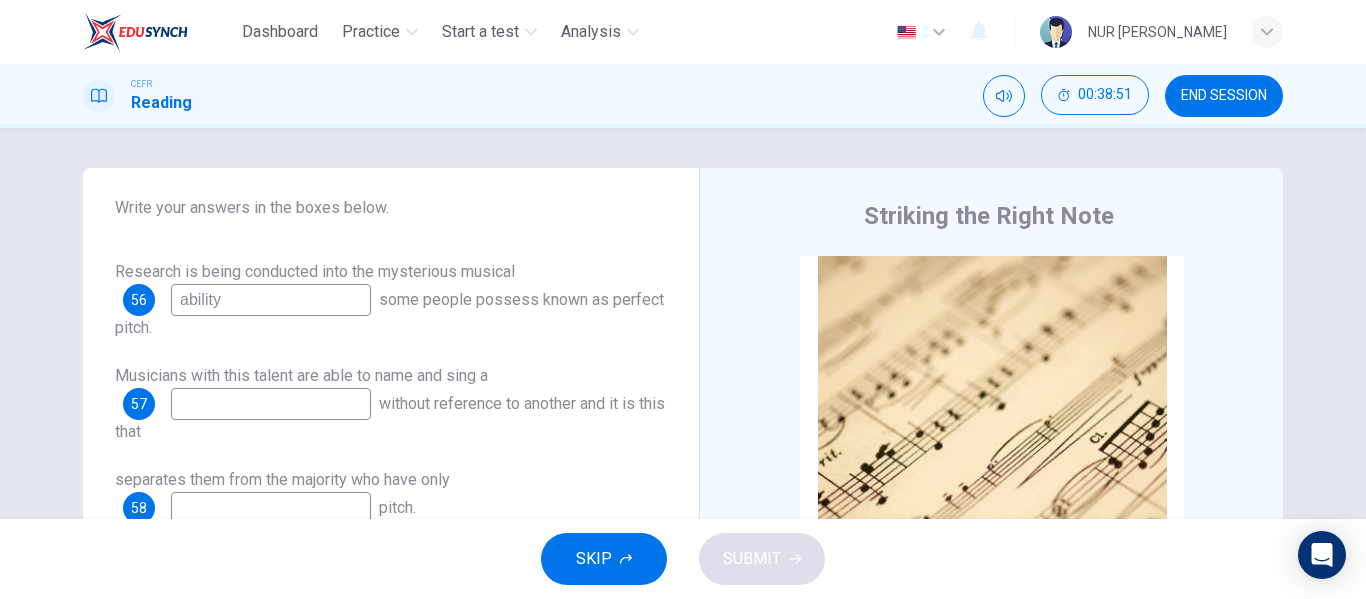 type on "ability" 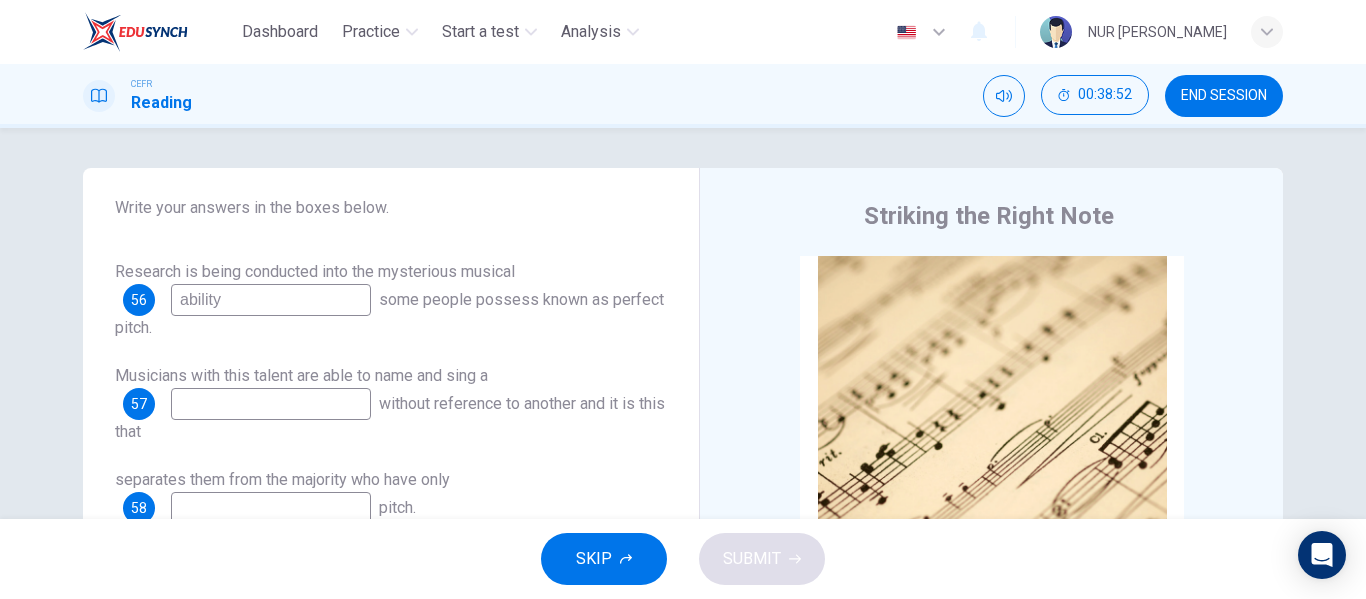 click at bounding box center [271, 404] 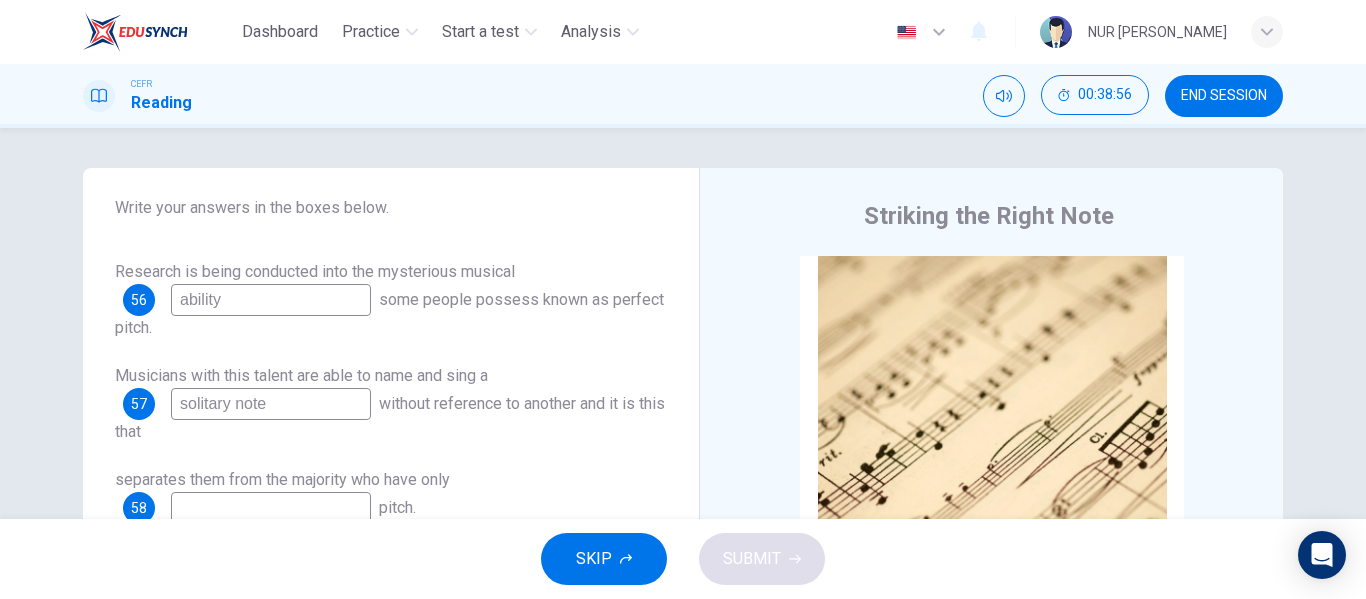 scroll, scrollTop: 262, scrollLeft: 0, axis: vertical 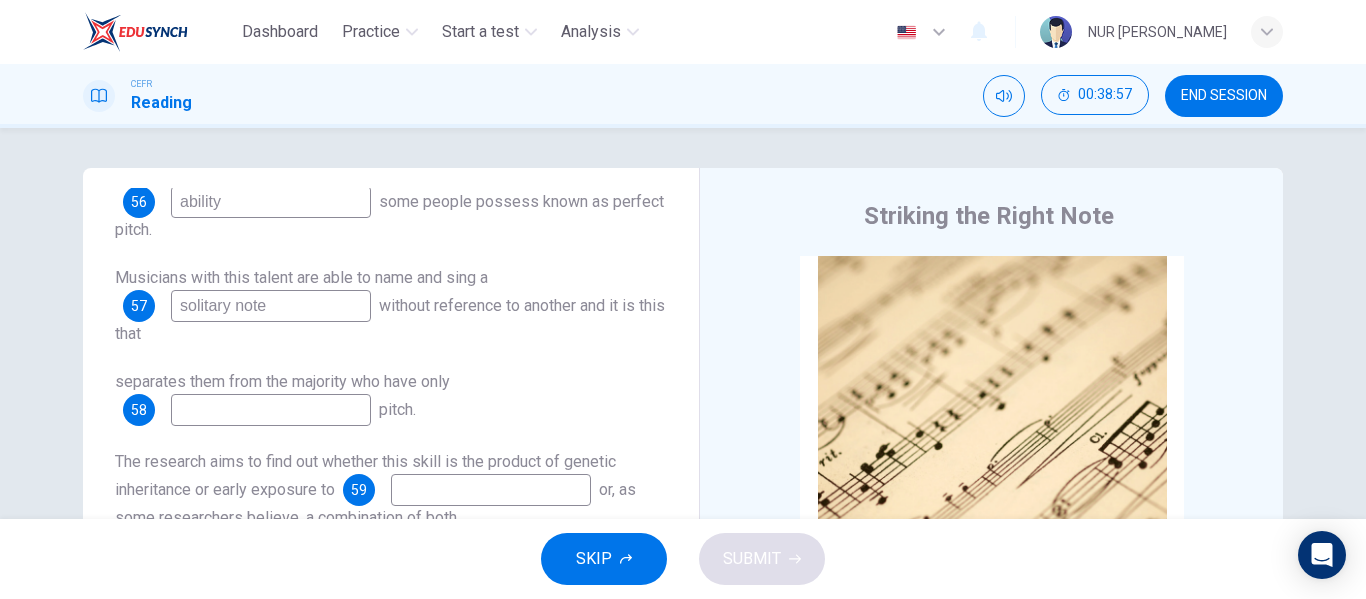 type on "solitary note" 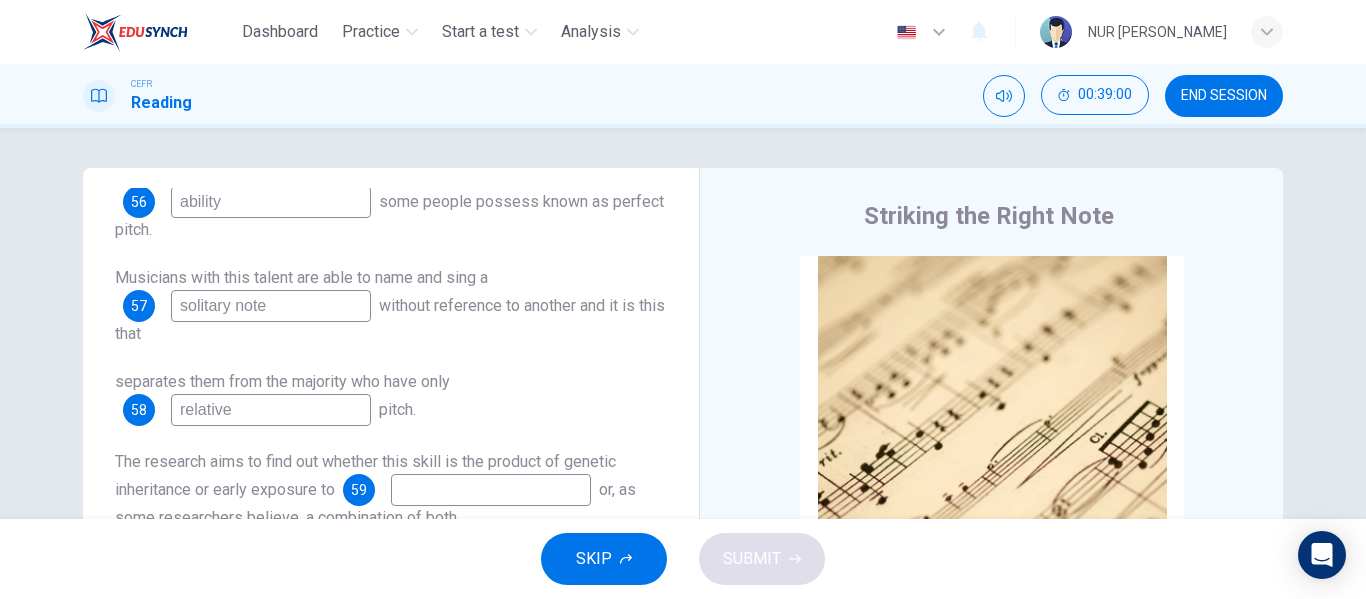 type on "relative" 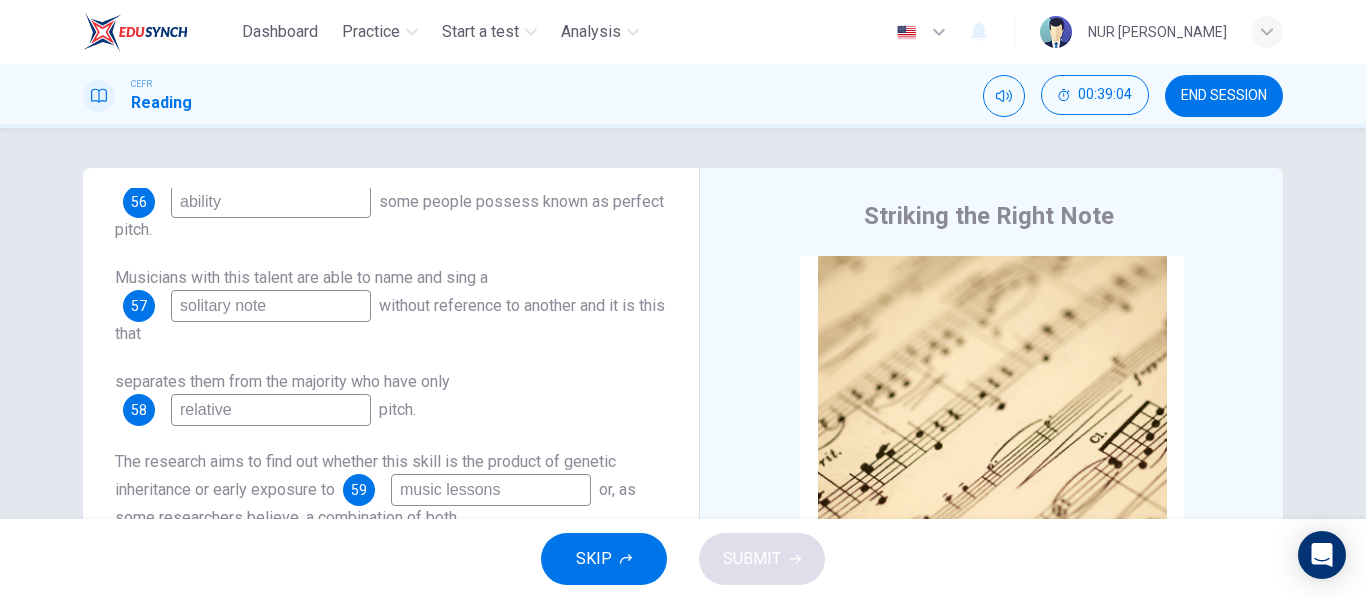 scroll, scrollTop: 337, scrollLeft: 0, axis: vertical 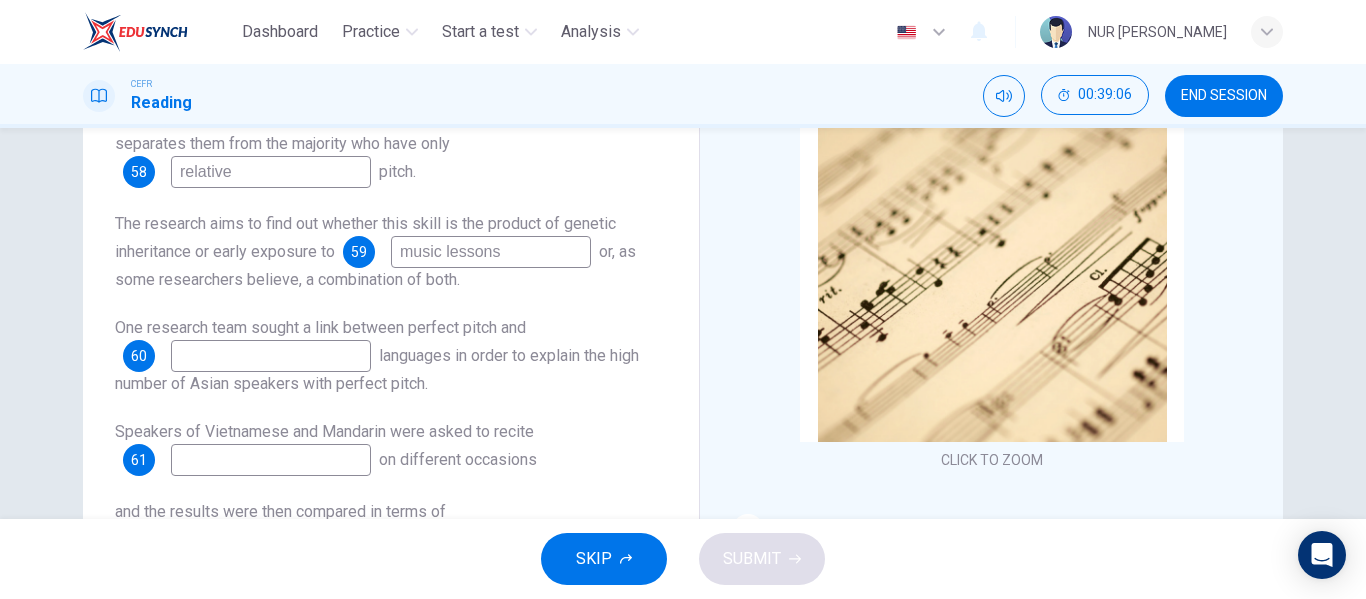 type on "music lessons" 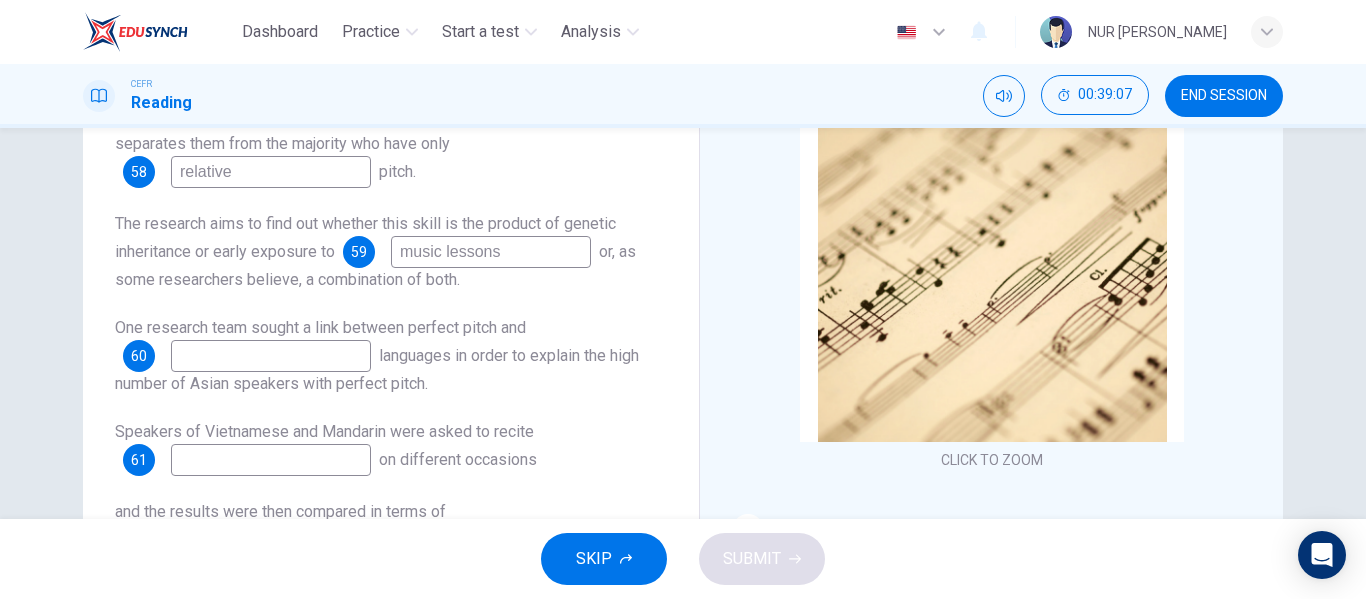 click at bounding box center [271, 356] 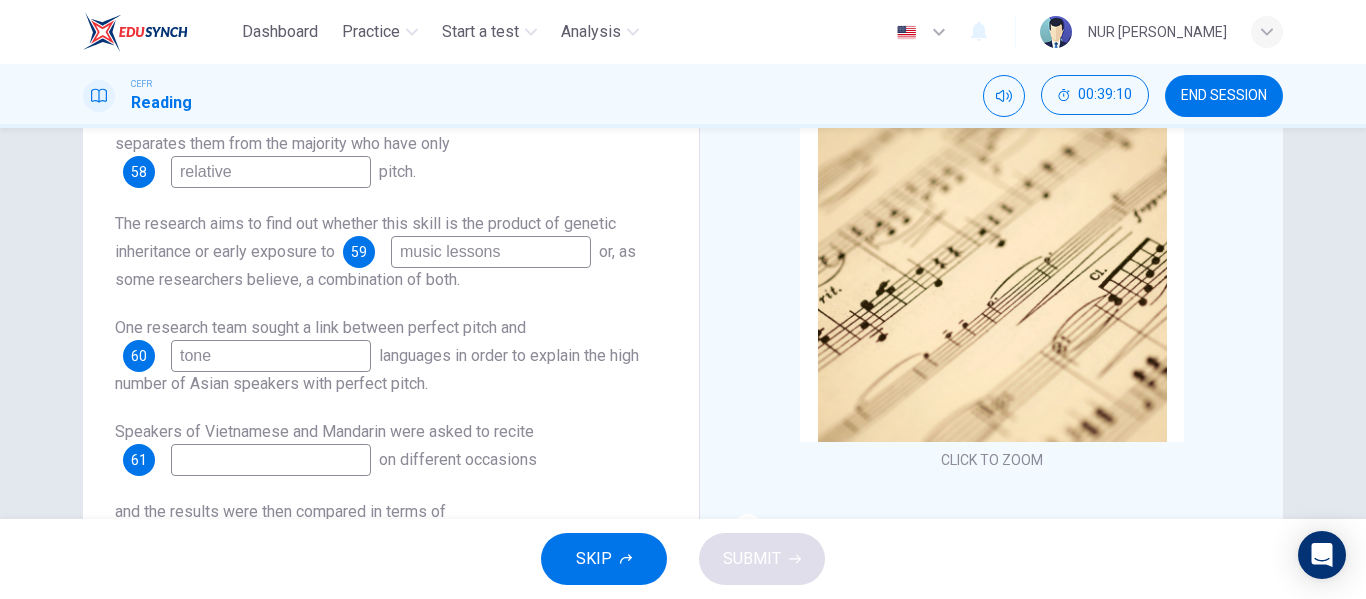 type on "tone" 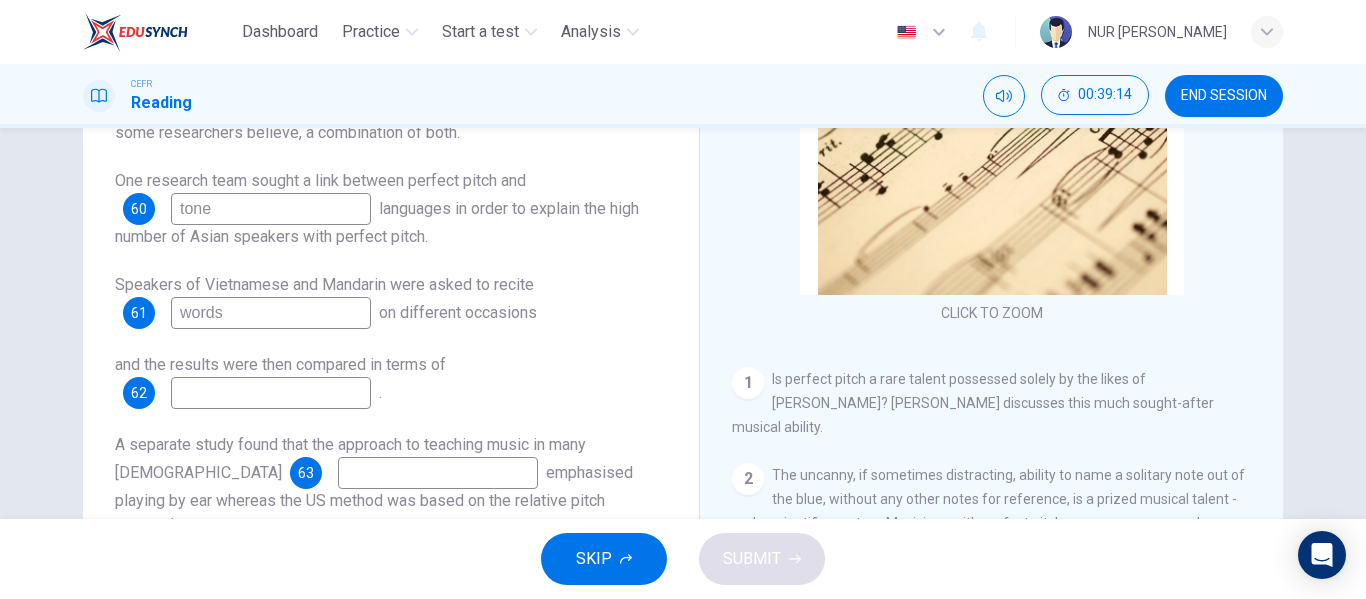 scroll, scrollTop: 311, scrollLeft: 0, axis: vertical 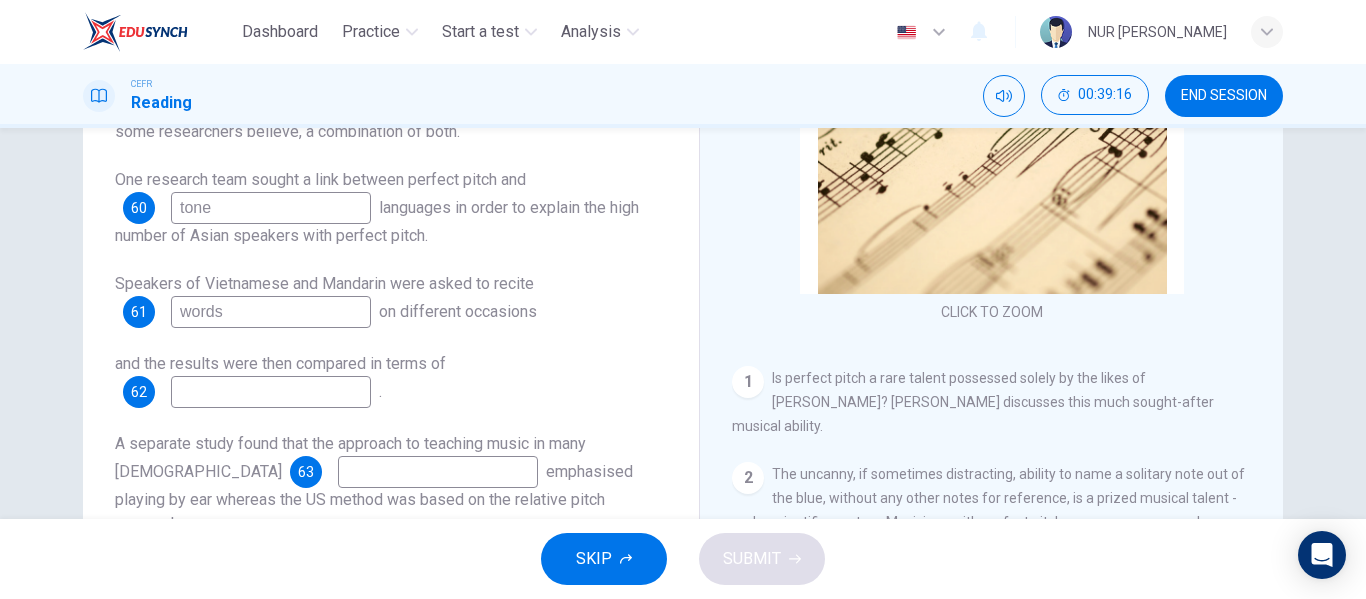 type on "words" 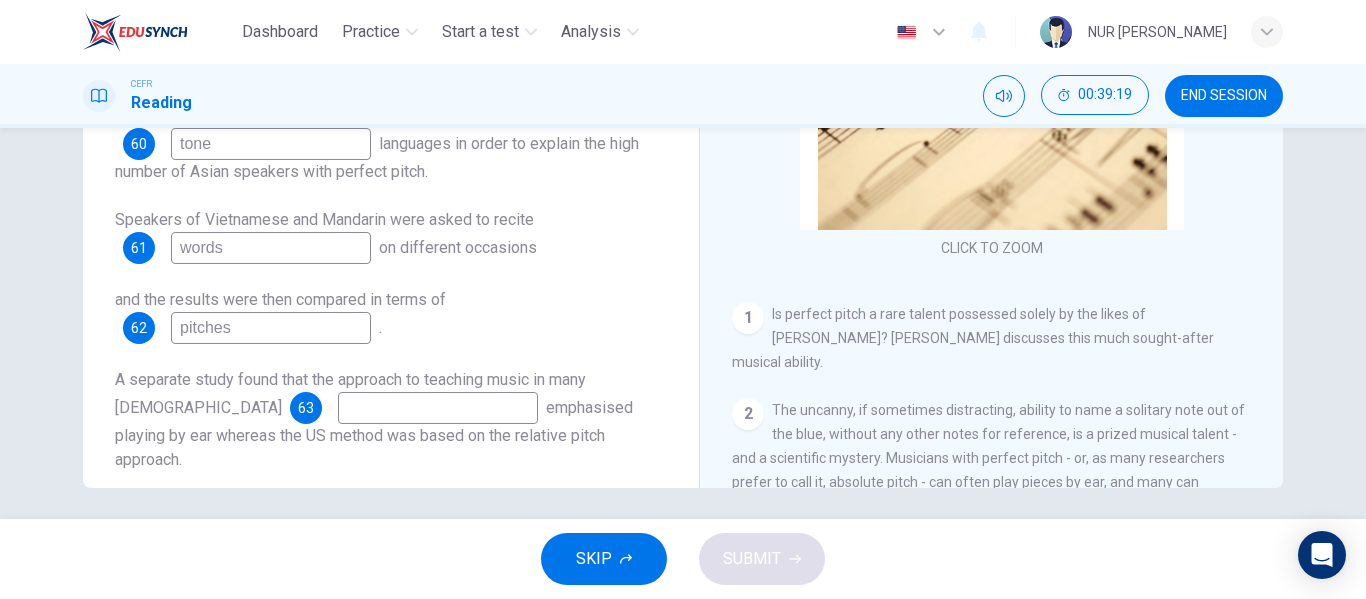 scroll, scrollTop: 376, scrollLeft: 0, axis: vertical 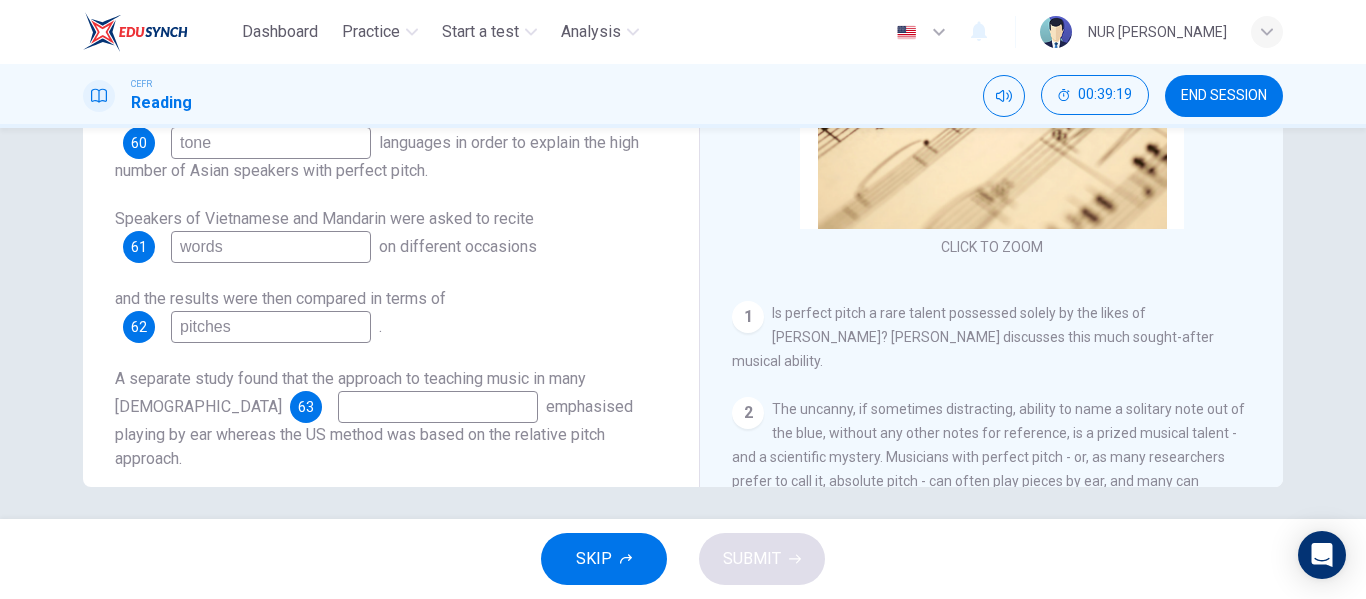 type on "pitches" 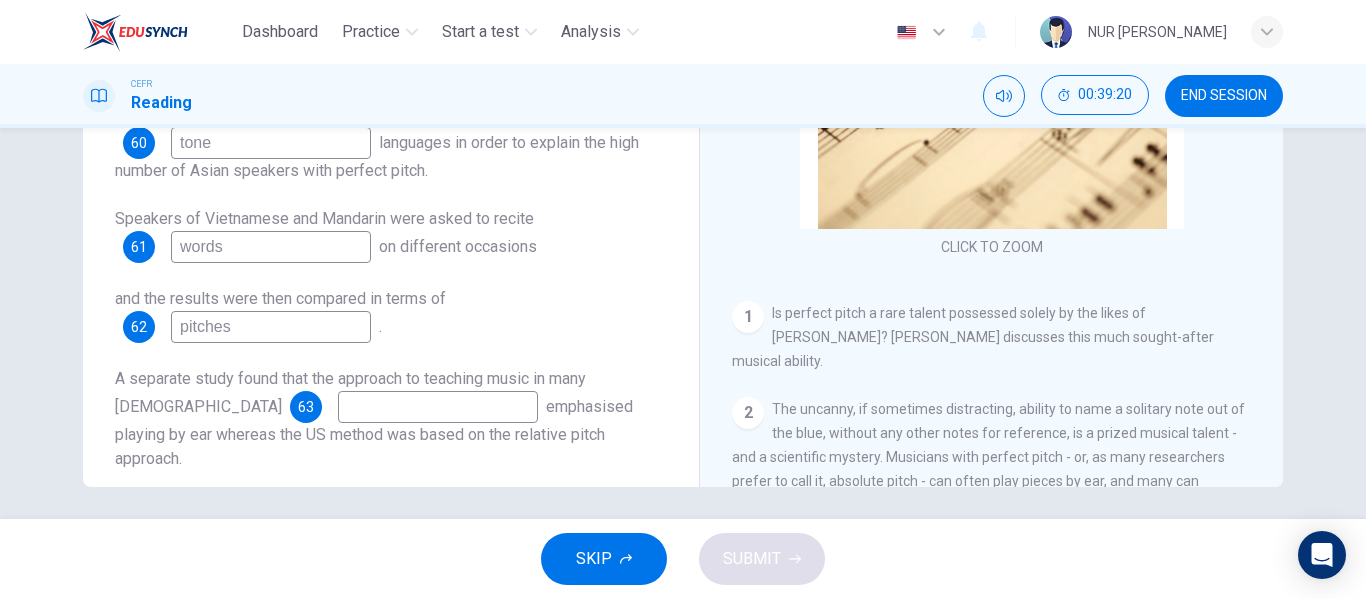 click at bounding box center (438, 407) 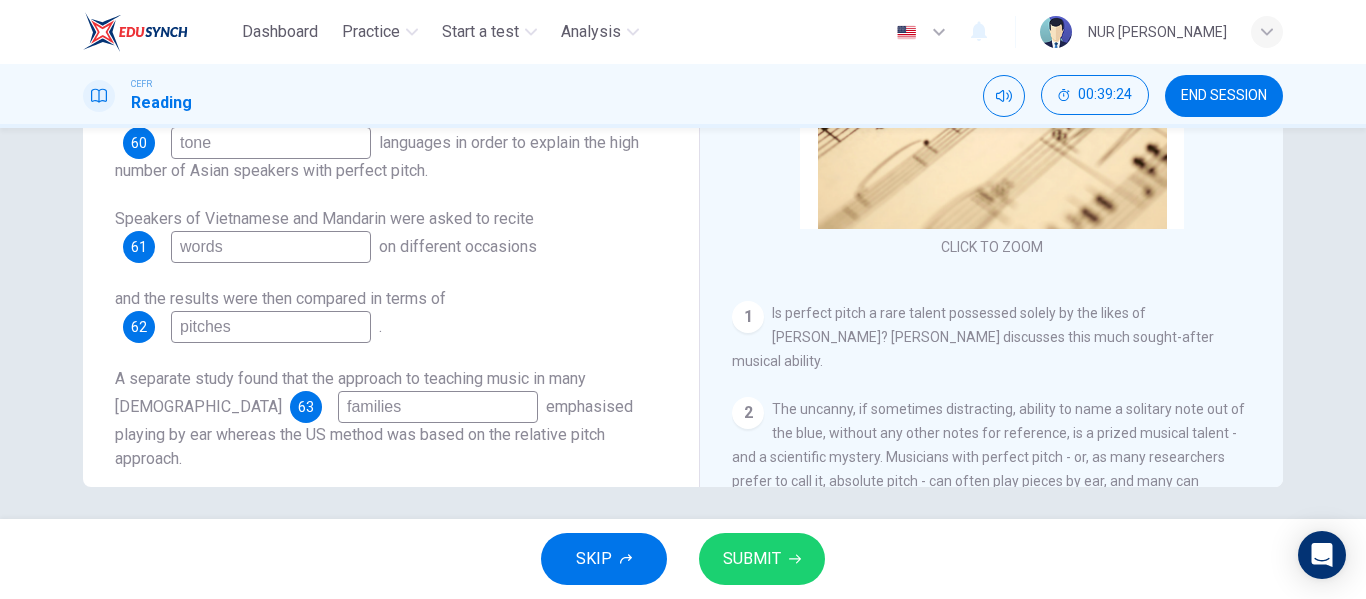 type on "families" 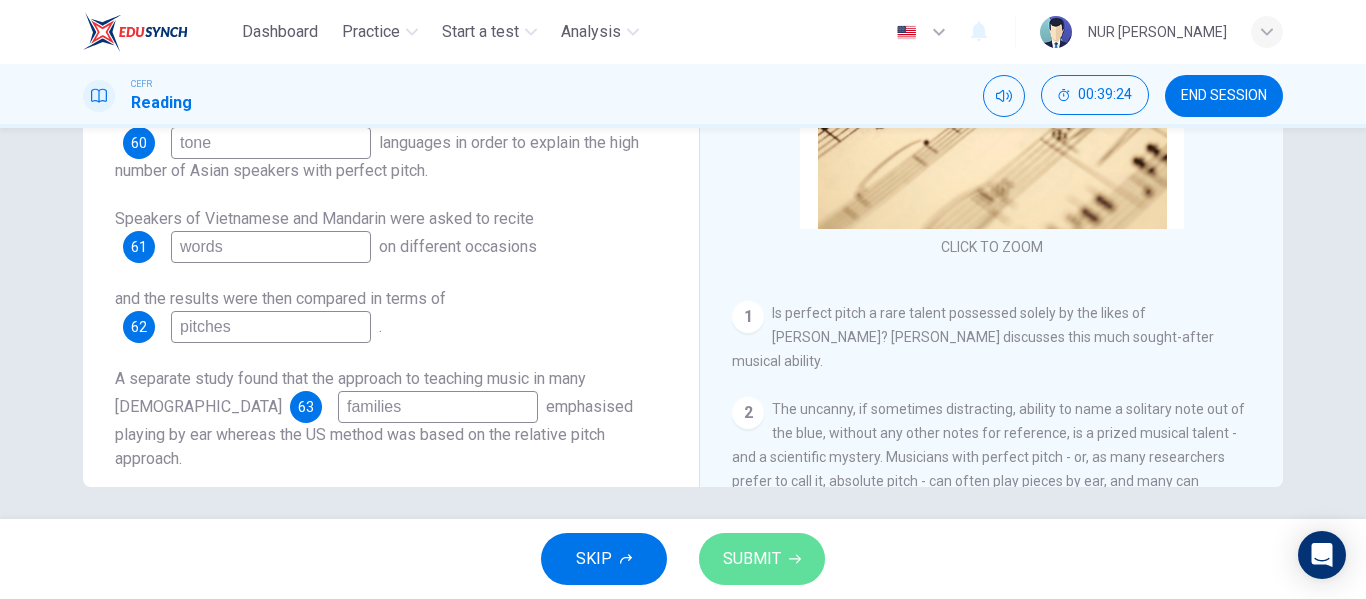 click on "SUBMIT" at bounding box center [752, 559] 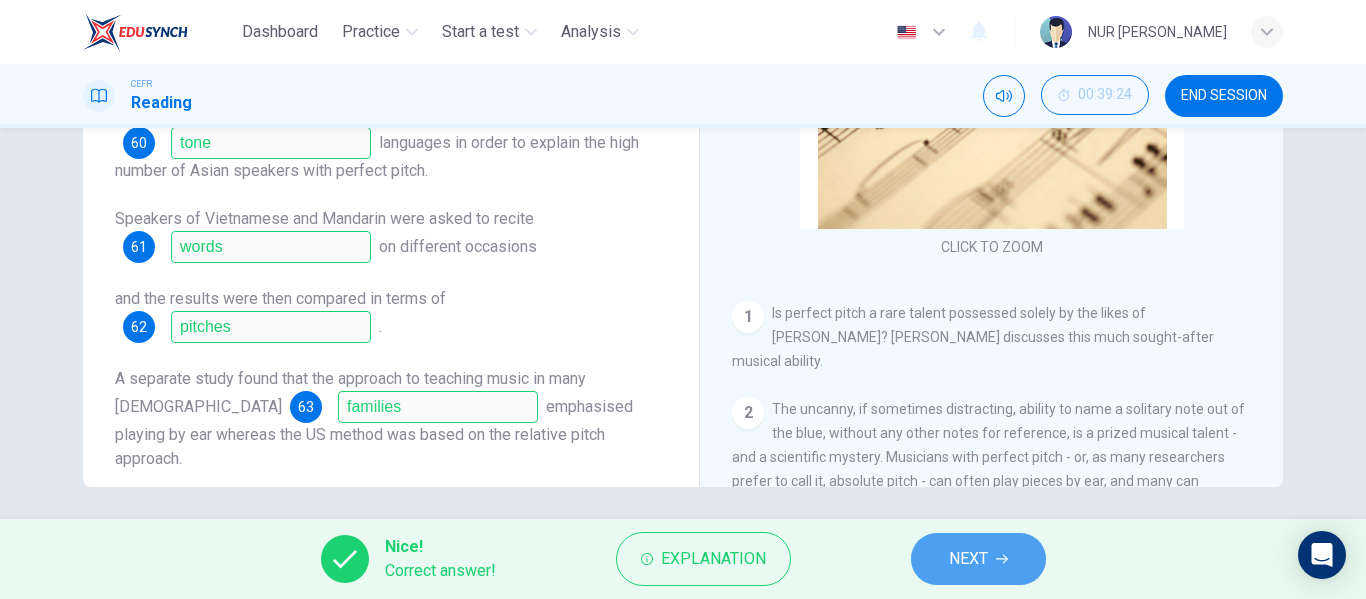 click on "NEXT" at bounding box center [978, 559] 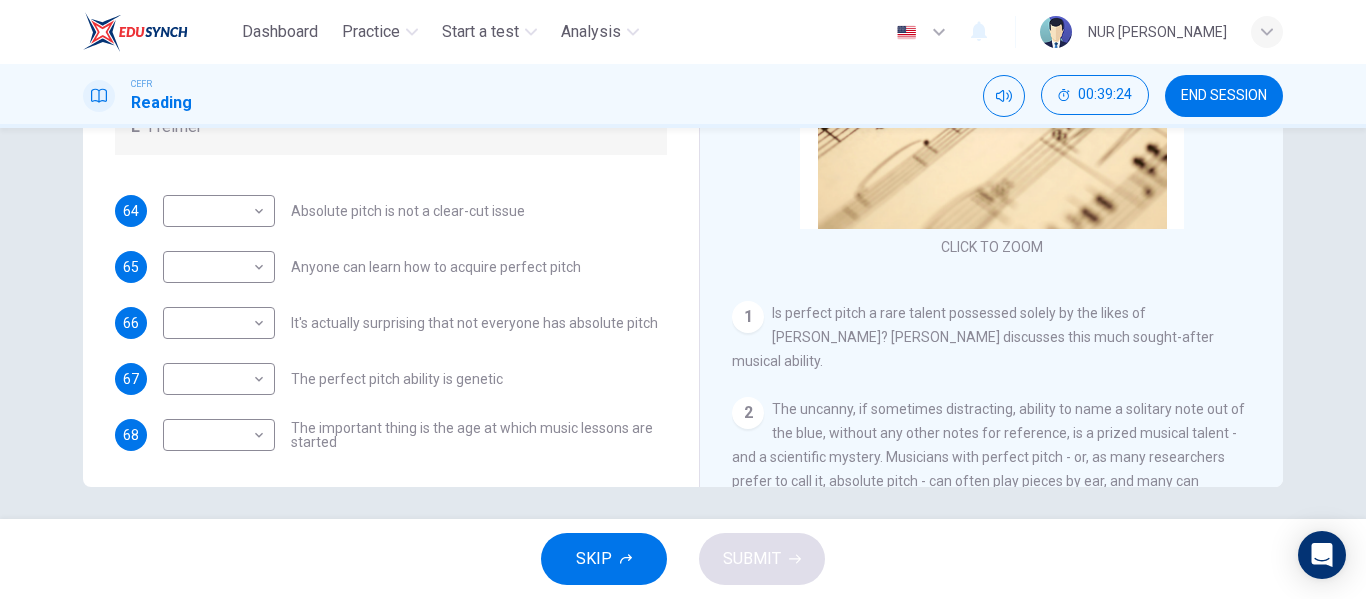 scroll, scrollTop: 163, scrollLeft: 0, axis: vertical 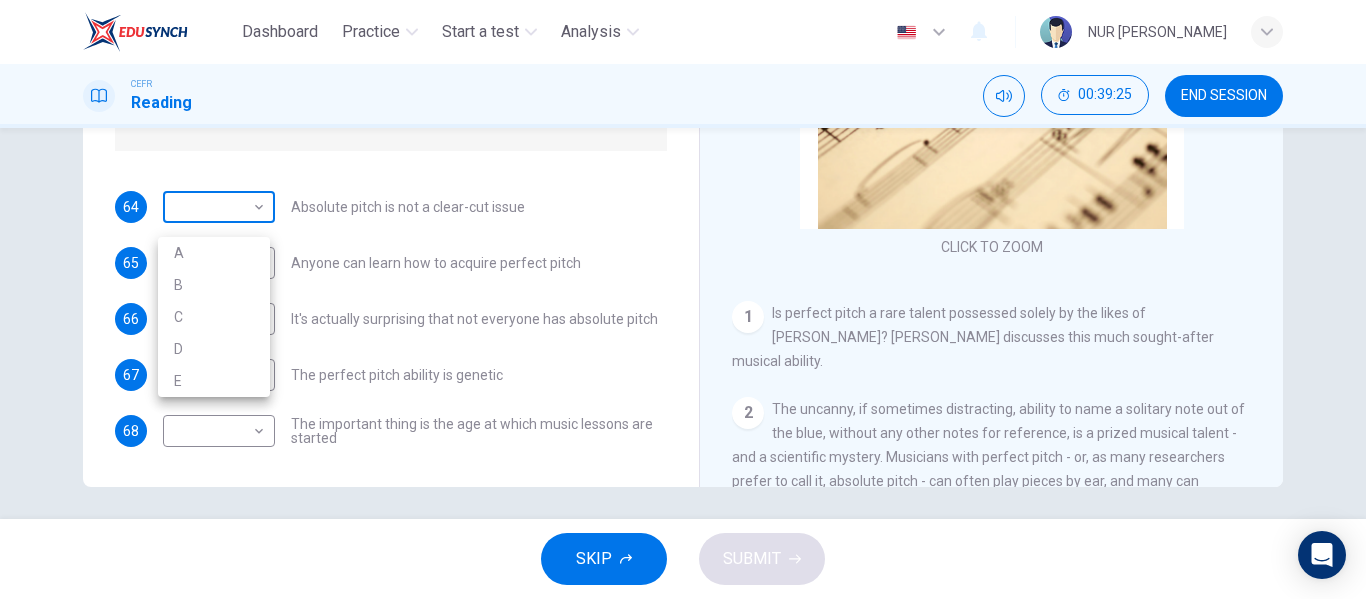 click on "Dashboard Practice Start a test Analysis English en ​ NUR [PERSON_NAME] Reading 00:39:25 END SESSION Questions 64 - 68 The Reading Passage contains a number of opinions provided by five different scientists. Match each opinion with one of the scientists ( A-E  below).
Write your answers in the boxes below.
NB  You may use any of the choices  A-E  more than once. A Levitin B Deutsch C [PERSON_NAME] D [PERSON_NAME] 64 ​ ​ Absolute pitch is not a clear-cut issue 65 ​ ​ Anyone can learn how to acquire perfect pitch 66 ​ ​ It's actually surprising that not everyone has absolute pitch 67 ​ ​ The perfect pitch ability is genetic 68 ​ ​ The important thing is the age at which music lessons are started Striking the Right Note CLICK TO ZOOM Click to Zoom 1 Is perfect pitch a rare talent possessed solely by the likes of
[PERSON_NAME]? [PERSON_NAME] discusses this much sought-after musical ability. 2 3 4 5 6 7 8 9 10 11 12 13 SKIP SUBMIT EduSynch - Online Language Proficiency Testing" at bounding box center (683, 299) 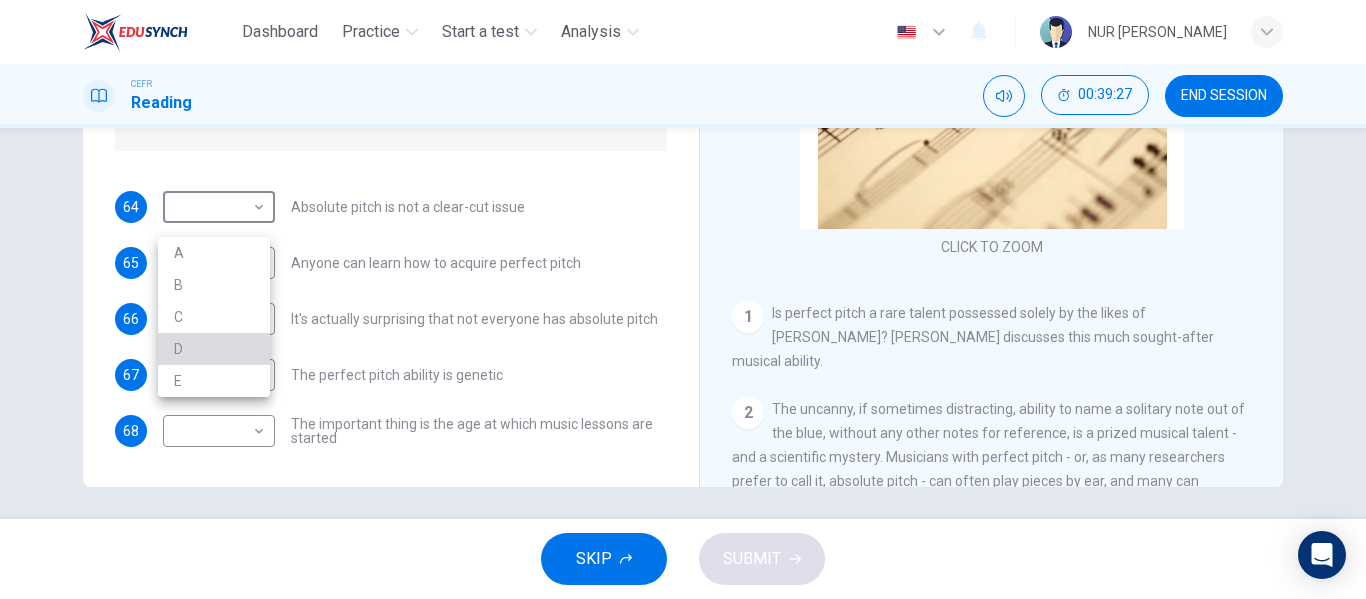 click on "D" at bounding box center [214, 349] 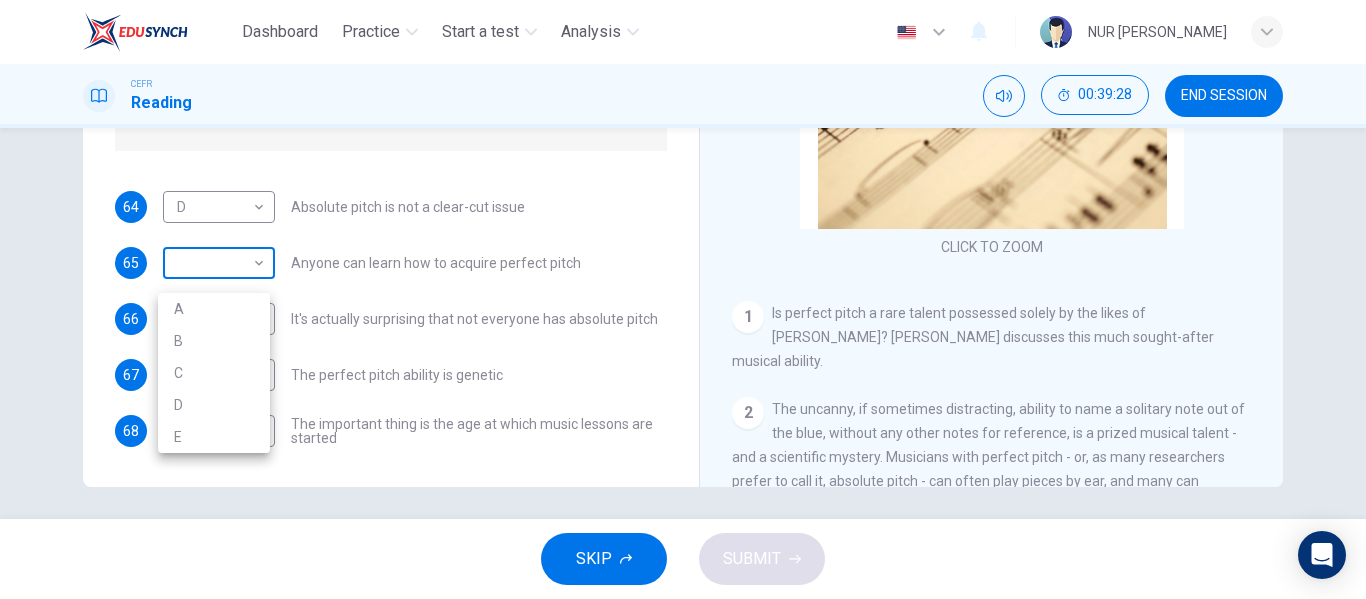 click on "Dashboard Practice Start a test Analysis English en ​ NUR [PERSON_NAME] Reading 00:39:28 END SESSION Questions 64 - 68 The Reading Passage contains a number of opinions provided by five different scientists. Match each opinion with one of the scientists ( A-E  below).
Write your answers in the boxes below.
NB  You may use any of the choices  A-E  more than once. A Levitin B Deutsch C [PERSON_NAME] D [PERSON_NAME] 64 D D ​ Absolute pitch is not a clear-cut issue 65 ​ ​ Anyone can learn how to acquire perfect pitch 66 ​ ​ It's actually surprising that not everyone has absolute pitch 67 ​ ​ The perfect pitch ability is genetic 68 ​ ​ The important thing is the age at which music lessons are started Striking the Right Note CLICK TO ZOOM Click to Zoom 1 Is perfect pitch a rare talent possessed solely by the likes of
[PERSON_NAME]? [PERSON_NAME] discusses this much sought-after musical ability. 2 3 4 5 6 7 8 9 10 11 12 13 SKIP SUBMIT EduSynch - Online Language Proficiency Testing" at bounding box center [683, 299] 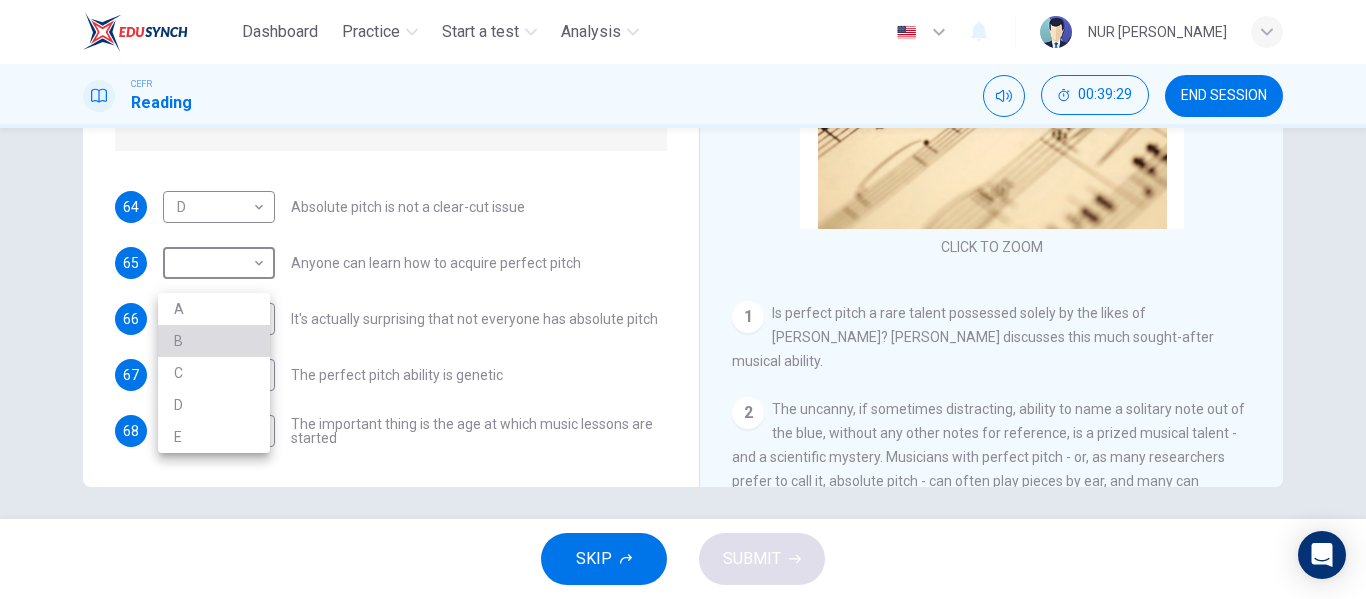 click on "B" at bounding box center [214, 341] 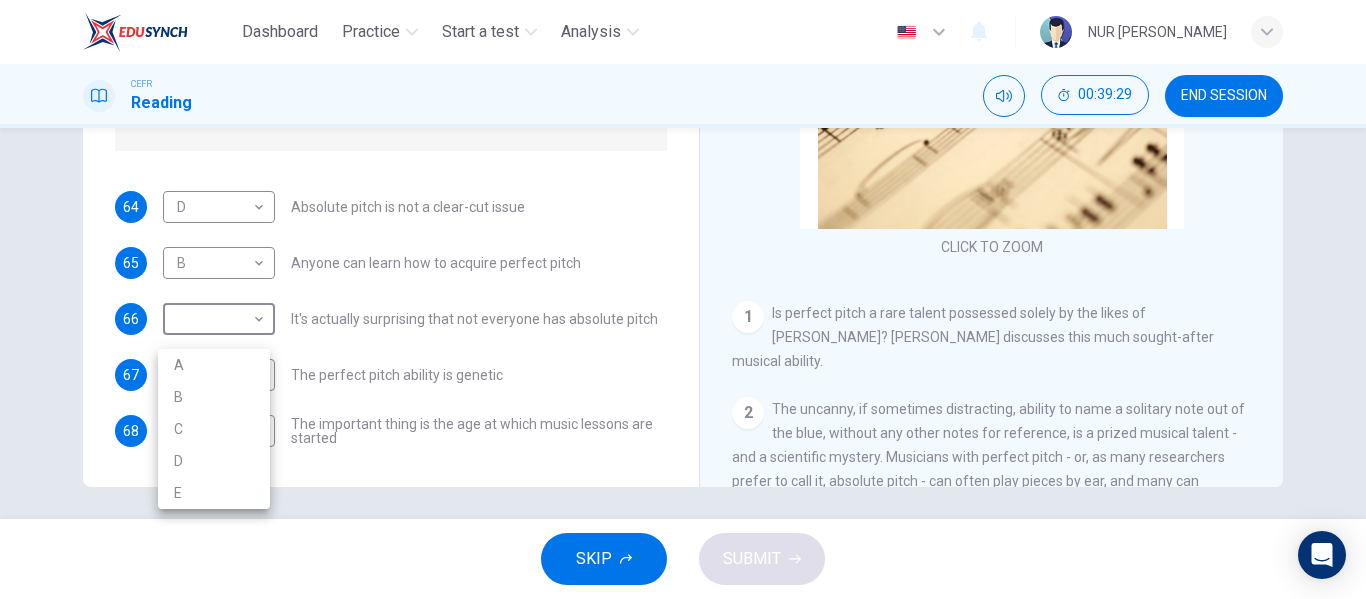 click on "Dashboard Practice Start a test Analysis English en ​ NUR [PERSON_NAME] Reading 00:39:29 END SESSION Questions 64 - 68 The Reading Passage contains a number of opinions provided by five different scientists. Match each opinion with one of the scientists ( A-E  below).
Write your answers in the boxes below.
NB  You may use any of the choices  A-E  more than once. A Levitin B Deutsch C [PERSON_NAME] D [PERSON_NAME] 64 D D ​ Absolute pitch is not a clear-cut issue 65 B B ​ Anyone can learn how to acquire perfect pitch 66 ​ ​ It's actually surprising that not everyone has absolute pitch 67 ​ ​ The perfect pitch ability is genetic 68 ​ ​ The important thing is the age at which music lessons are started Striking the Right Note CLICK TO ZOOM Click to Zoom 1 Is perfect pitch a rare talent possessed solely by the likes of
[PERSON_NAME]? [PERSON_NAME] discusses this much sought-after musical ability. 2 3 4 5 6 7 8 9 10 11 12 13 SKIP SUBMIT EduSynch - Online Language Proficiency Testing" at bounding box center [683, 299] 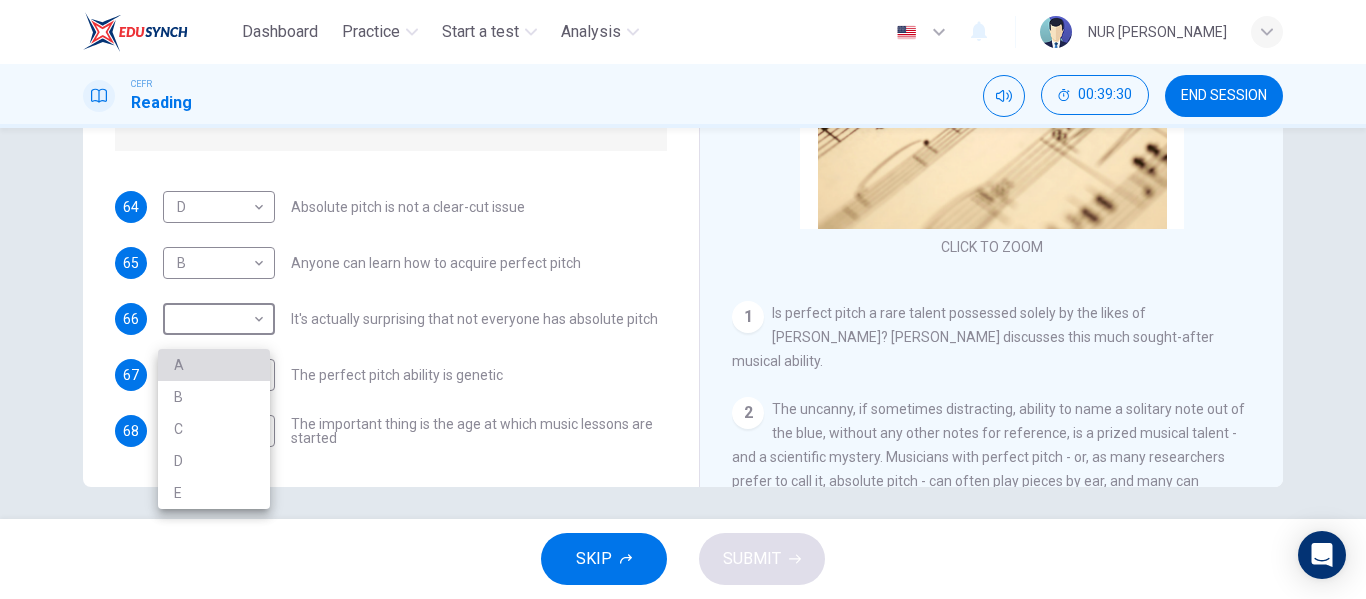 click on "A" at bounding box center (214, 365) 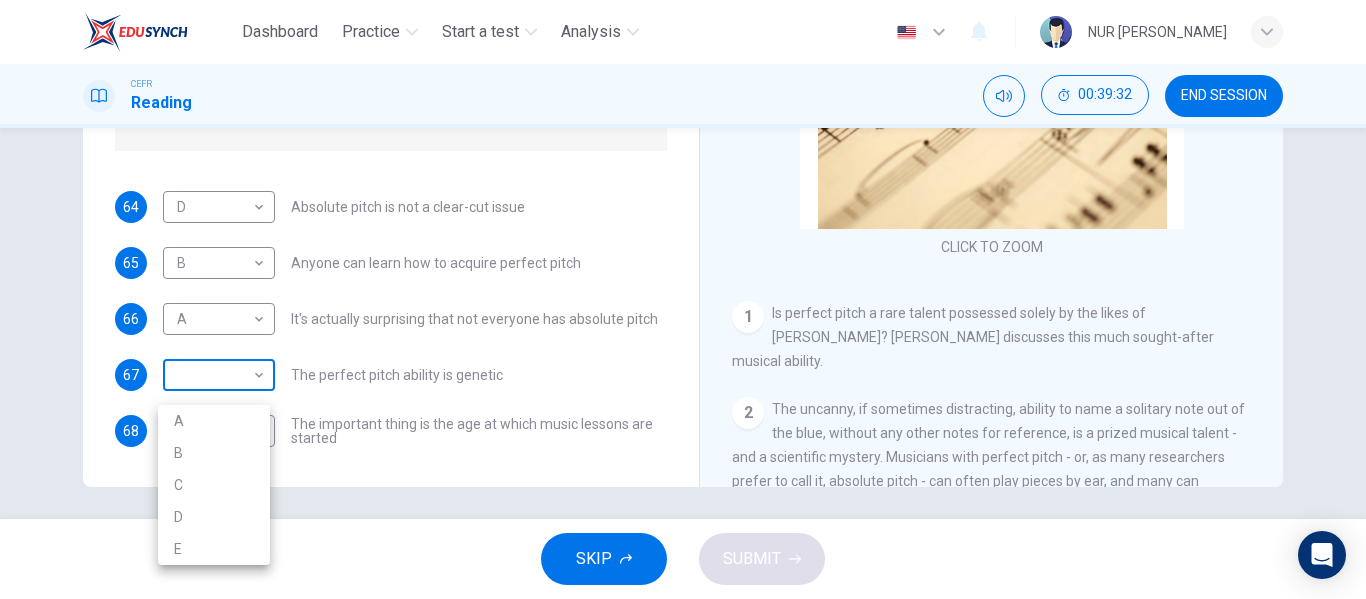 click on "Dashboard Practice Start a test Analysis English en ​ NUR [PERSON_NAME] Reading 00:39:32 END SESSION Questions 64 - 68 The Reading Passage contains a number of opinions provided by five different scientists. Match each opinion with one of the scientists ( A-E  below).
Write your answers in the boxes below.
NB  You may use any of the choices  A-E  more than once. A Levitin B Deutsch C [PERSON_NAME] D [PERSON_NAME] 64 D D ​ Absolute pitch is not a clear-cut issue 65 B B ​ Anyone can learn how to acquire perfect pitch 66 A A ​ It's actually surprising that not everyone has absolute pitch 67 ​ ​ The perfect pitch ability is genetic 68 ​ ​ The important thing is the age at which music lessons are started Striking the Right Note CLICK TO ZOOM Click to Zoom 1 Is perfect pitch a rare talent possessed solely by the likes of
[PERSON_NAME]? [PERSON_NAME] discusses this much sought-after musical ability. 2 3 4 5 6 7 8 9 10 11 12 13 SKIP SUBMIT EduSynch - Online Language Proficiency Testing" at bounding box center (683, 299) 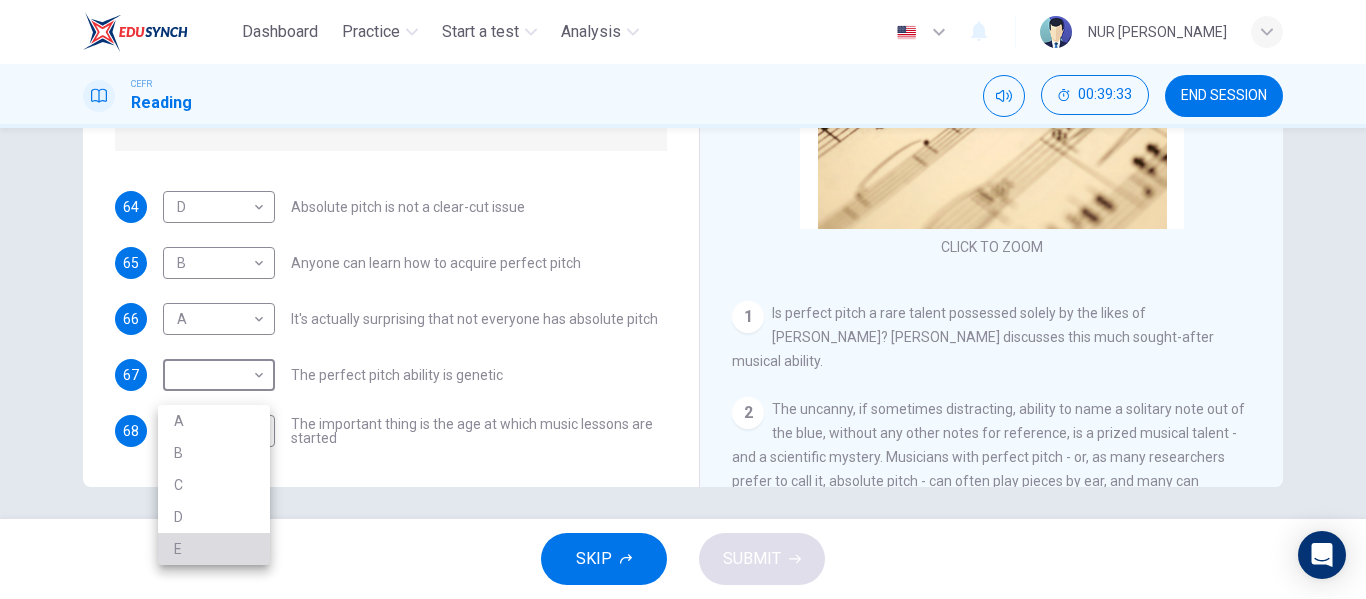 click on "E" at bounding box center (214, 549) 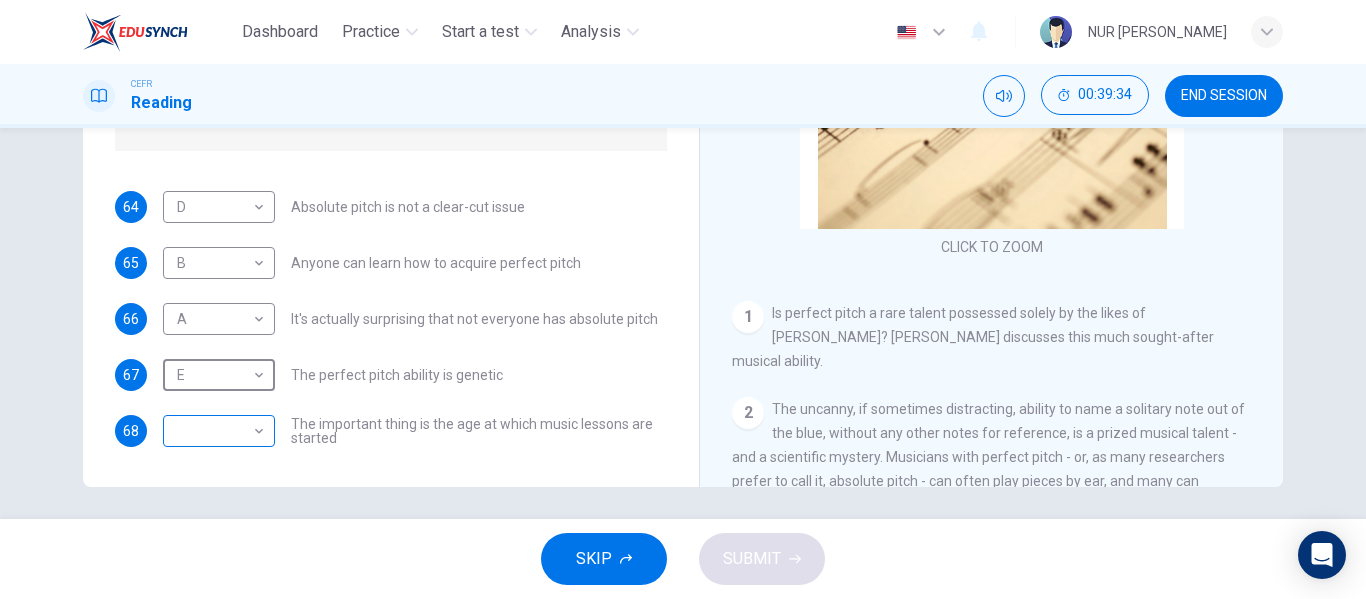 click on "Dashboard Practice Start a test Analysis English en ​ NUR [PERSON_NAME] Reading 00:39:34 END SESSION Questions 64 - 68 The Reading Passage contains a number of opinions provided by five different scientists. Match each opinion with one of the scientists ( A-E  below).
Write your answers in the boxes below.
NB  You may use any of the choices  A-E  more than once. A Levitin B Deutsch C [PERSON_NAME] D [PERSON_NAME] 64 D D ​ Absolute pitch is not a clear-cut issue 65 B B ​ Anyone can learn how to acquire perfect pitch 66 A A ​ It's actually surprising that not everyone has absolute pitch 67 E E ​ The perfect pitch ability is genetic 68 ​ ​ The important thing is the age at which music lessons are started Striking the Right Note CLICK TO ZOOM Click to Zoom 1 Is perfect pitch a rare talent possessed solely by the likes of
[PERSON_NAME]? [PERSON_NAME] discusses this much sought-after musical ability. 2 3 4 5 6 7 8 9 10 11 12 13 SKIP SUBMIT EduSynch - Online Language Proficiency Testing" at bounding box center (683, 299) 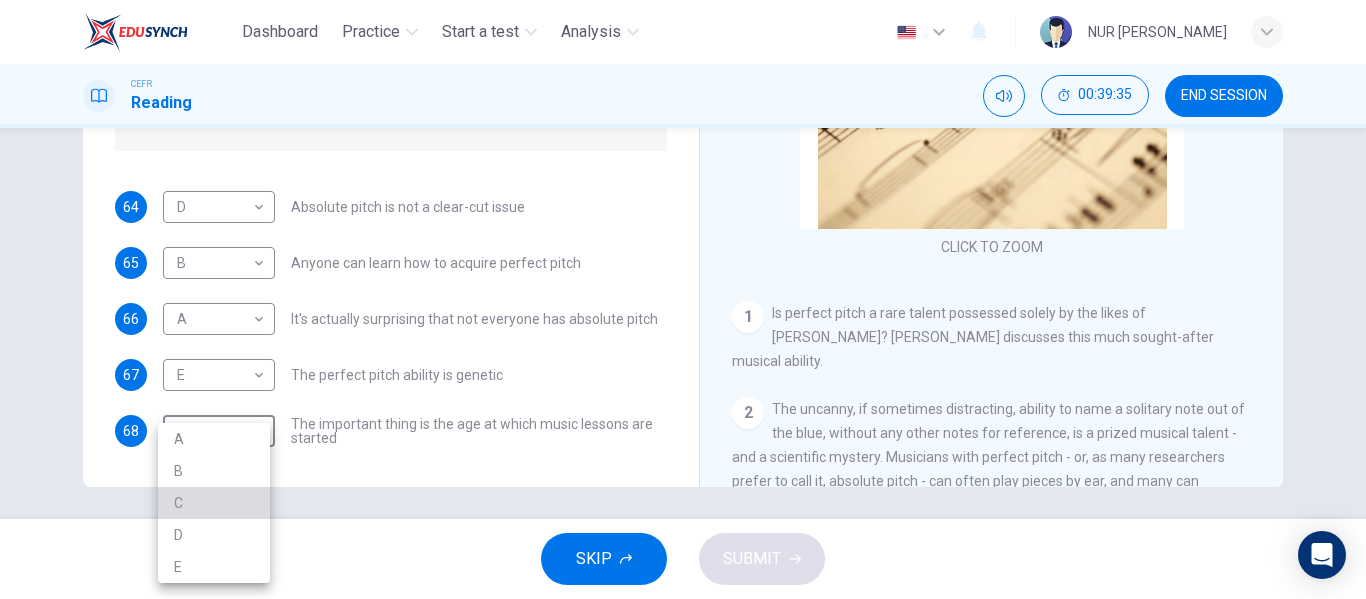 click on "C" at bounding box center [214, 503] 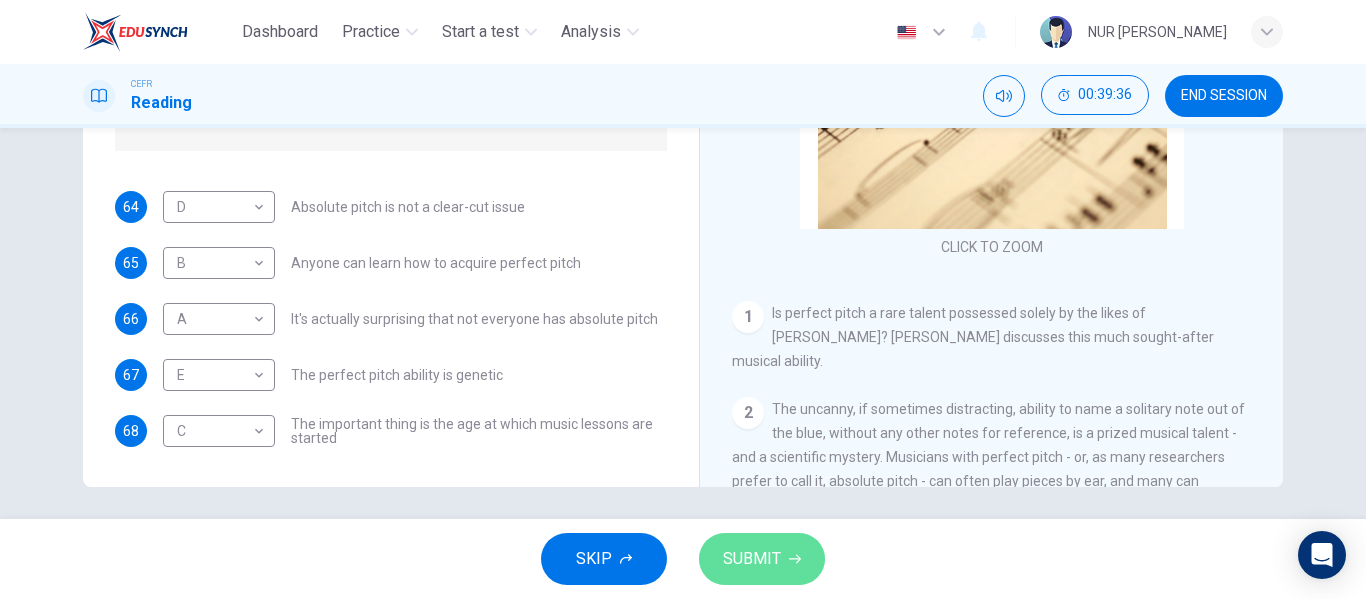click on "SUBMIT" at bounding box center [762, 559] 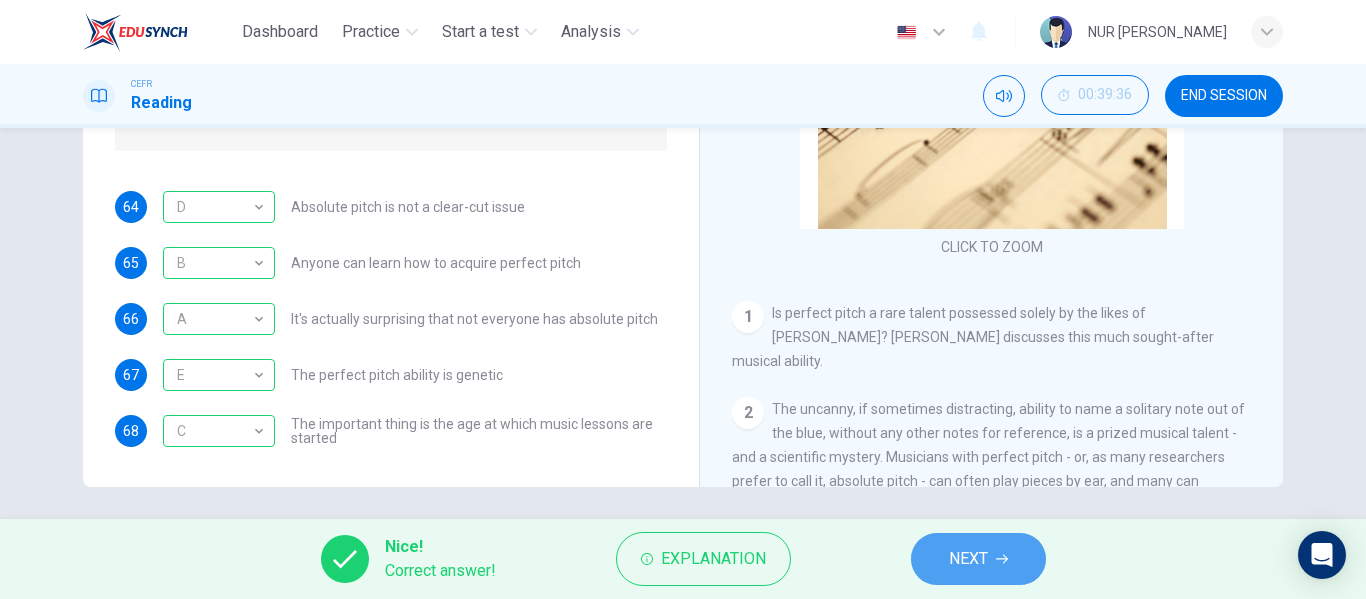 click on "NEXT" at bounding box center [978, 559] 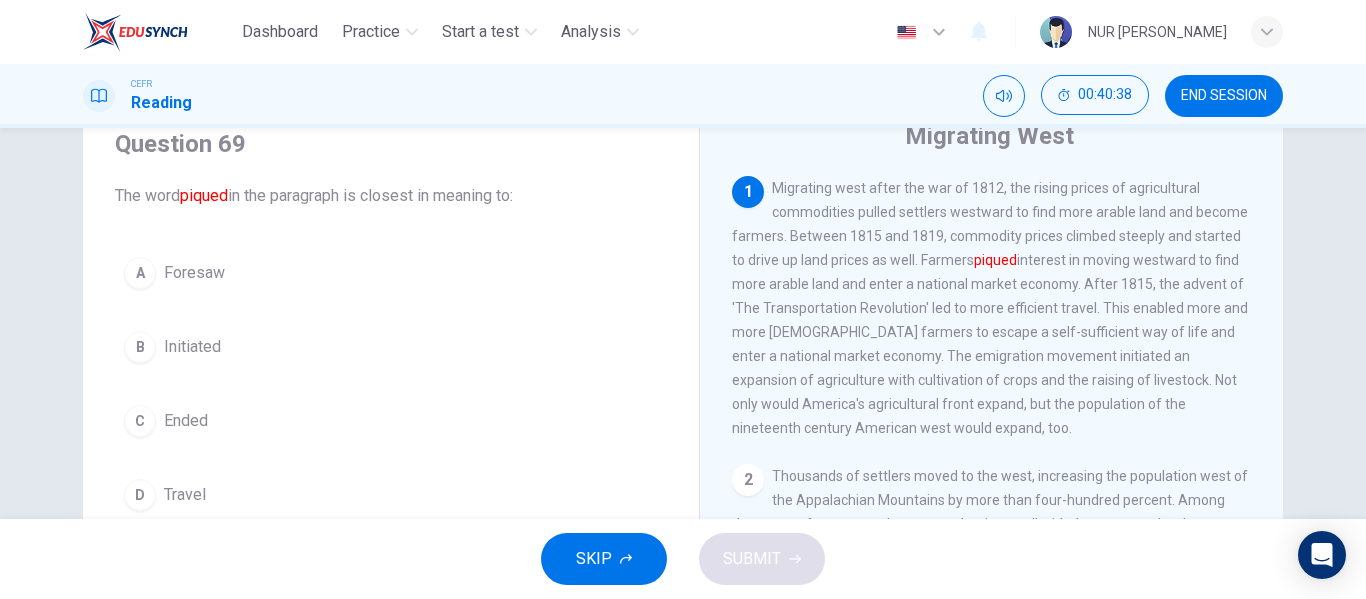 scroll, scrollTop: 79, scrollLeft: 0, axis: vertical 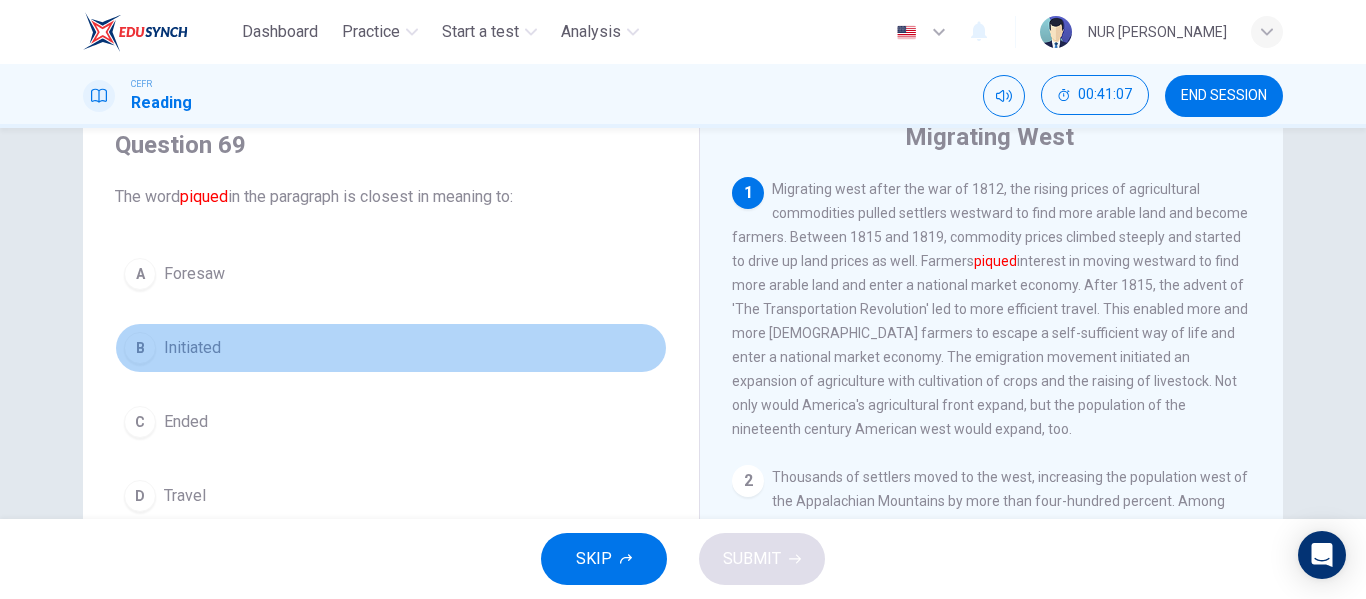 click on "B Initiated" at bounding box center [391, 348] 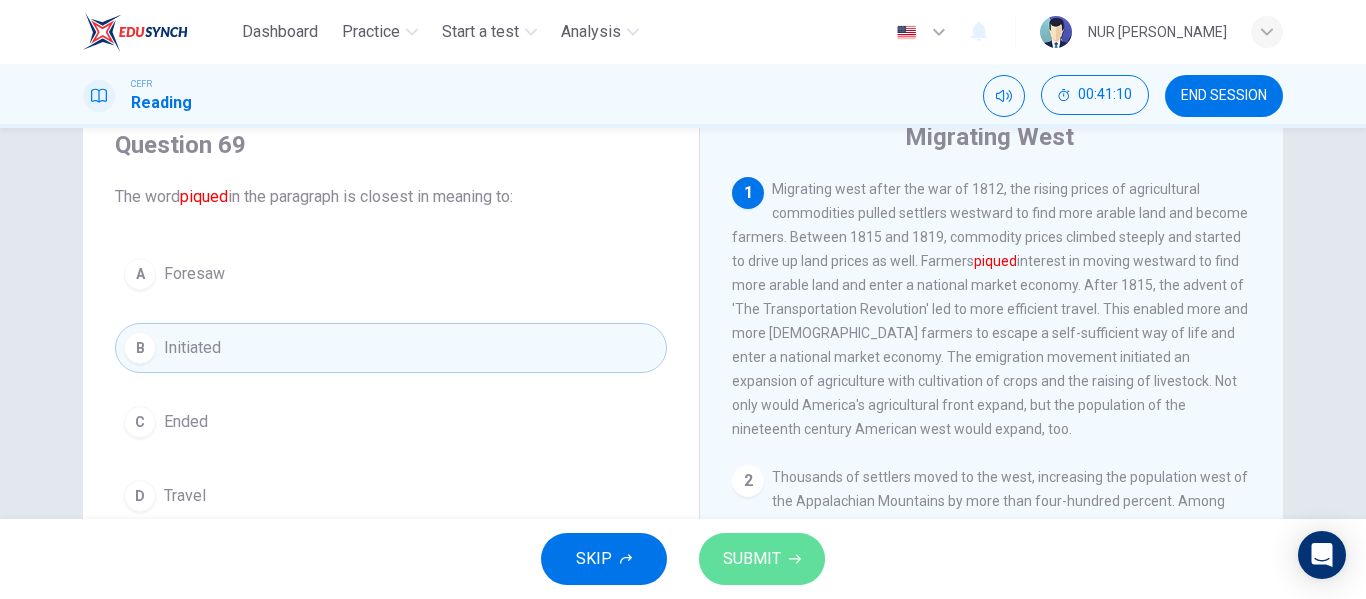 click on "SUBMIT" at bounding box center (752, 559) 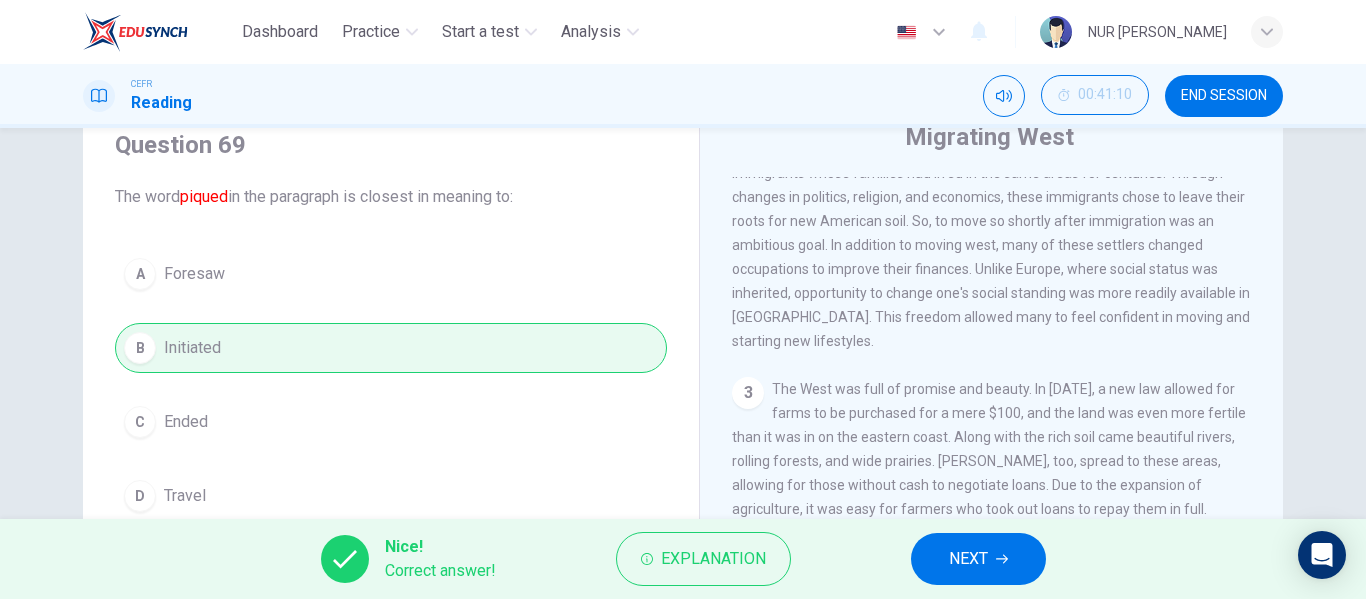 scroll, scrollTop: 300, scrollLeft: 0, axis: vertical 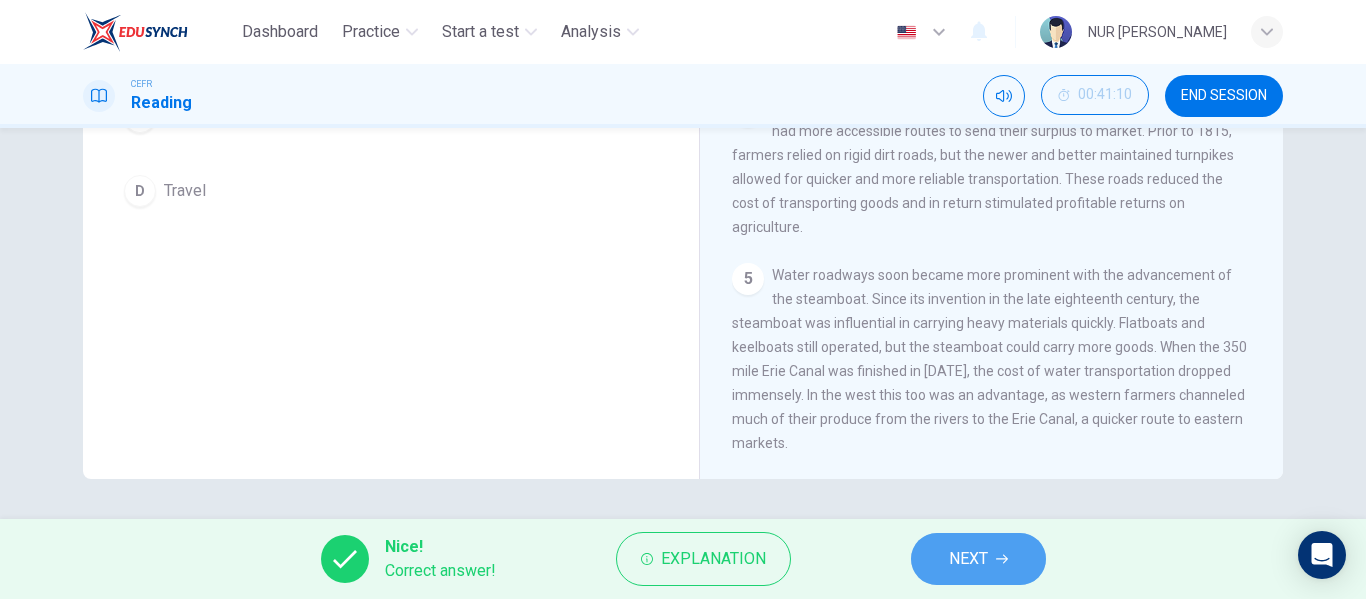 click on "NEXT" at bounding box center (978, 559) 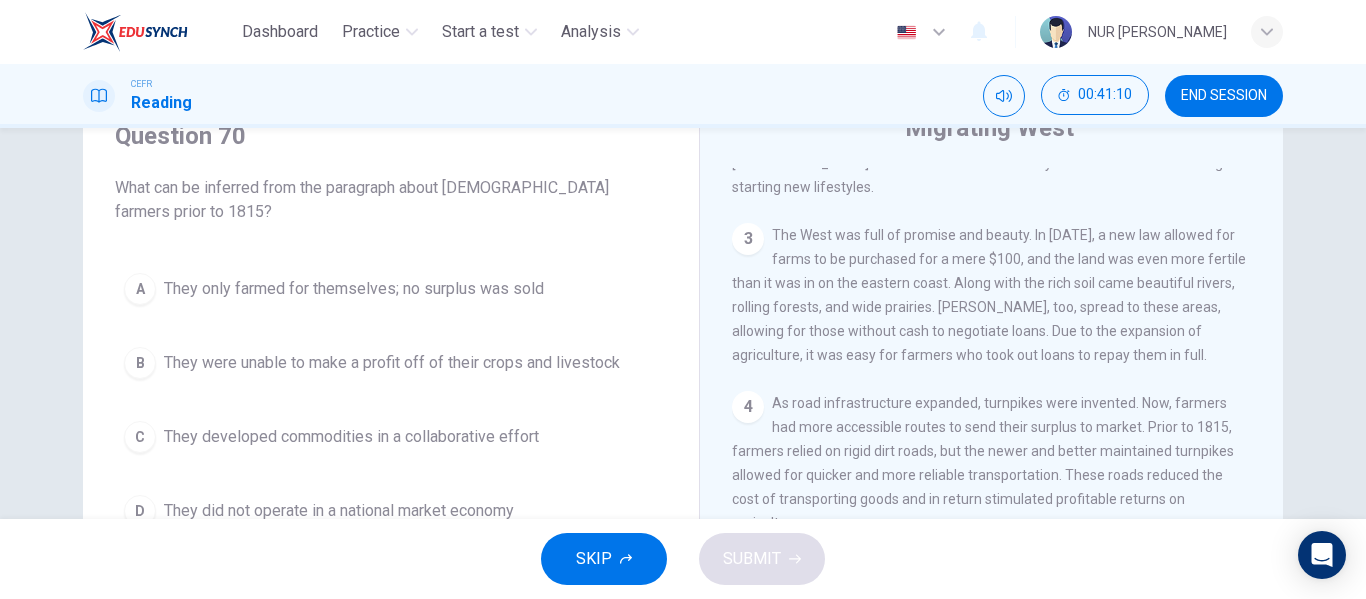 scroll, scrollTop: 84, scrollLeft: 0, axis: vertical 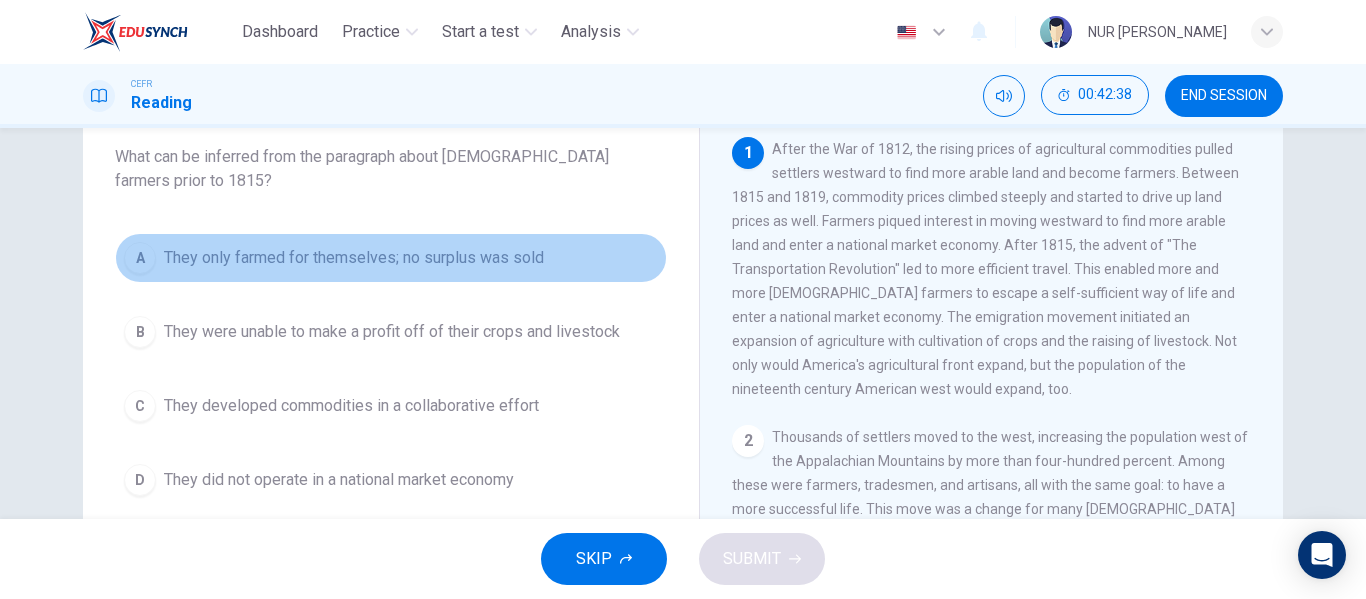 click on "A They only farmed for themselves; no surplus was sold" at bounding box center (391, 258) 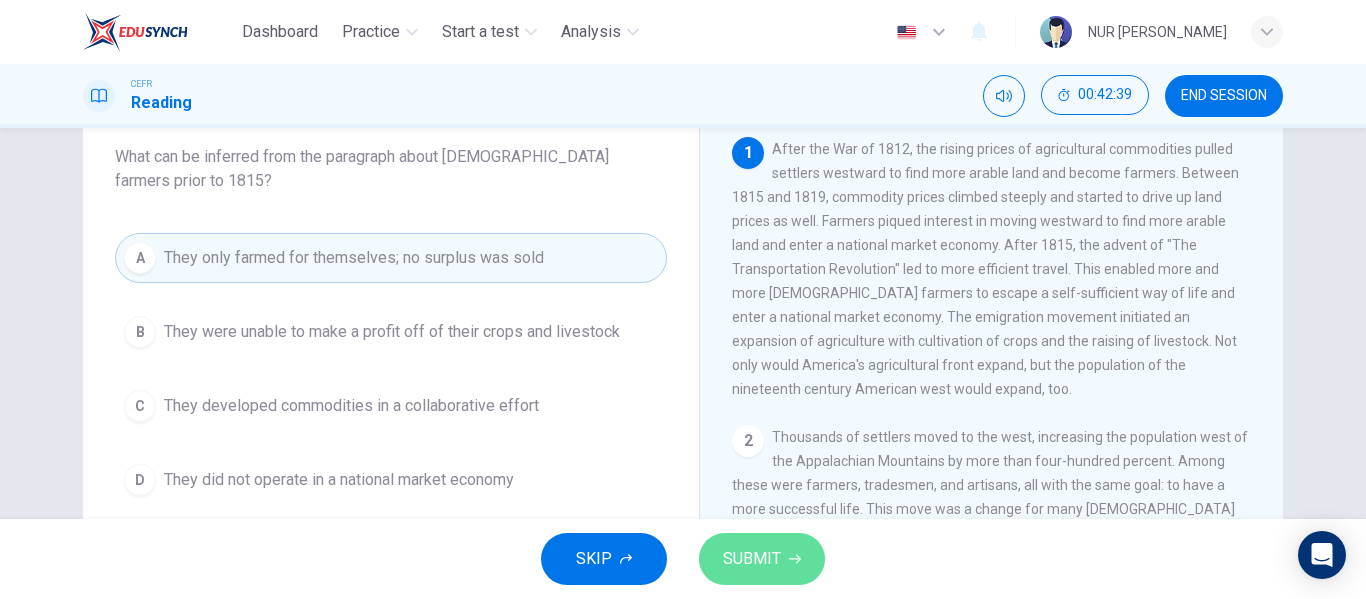 click on "SUBMIT" at bounding box center [762, 559] 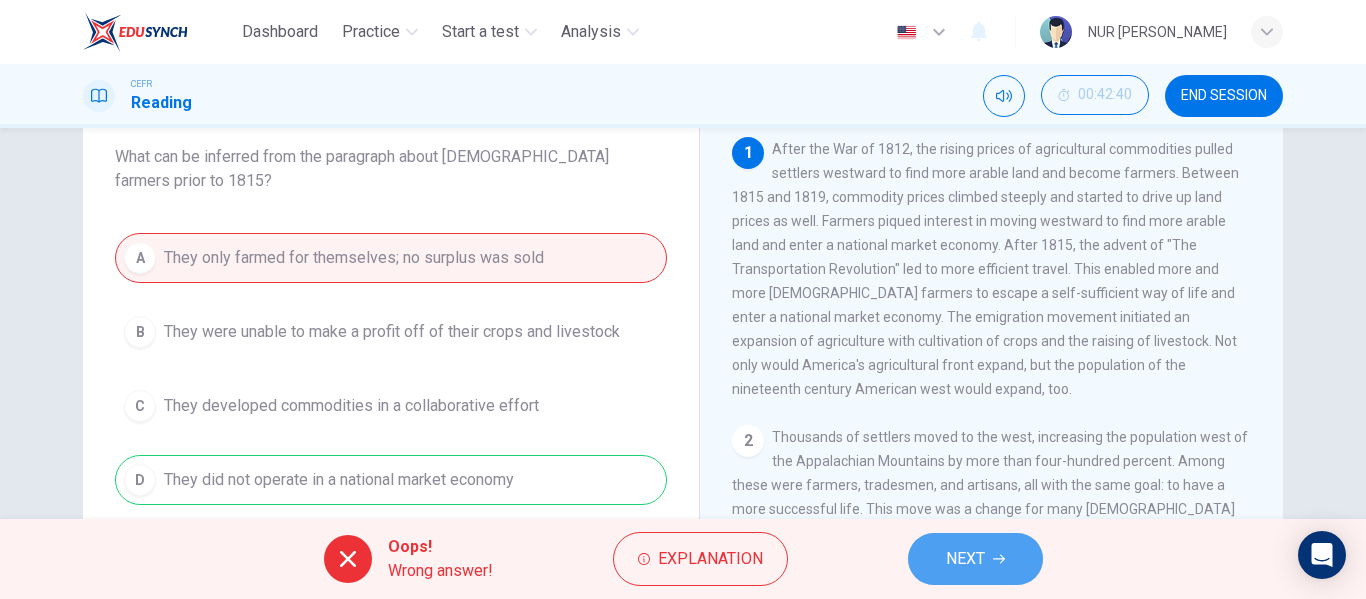 click on "NEXT" at bounding box center (975, 559) 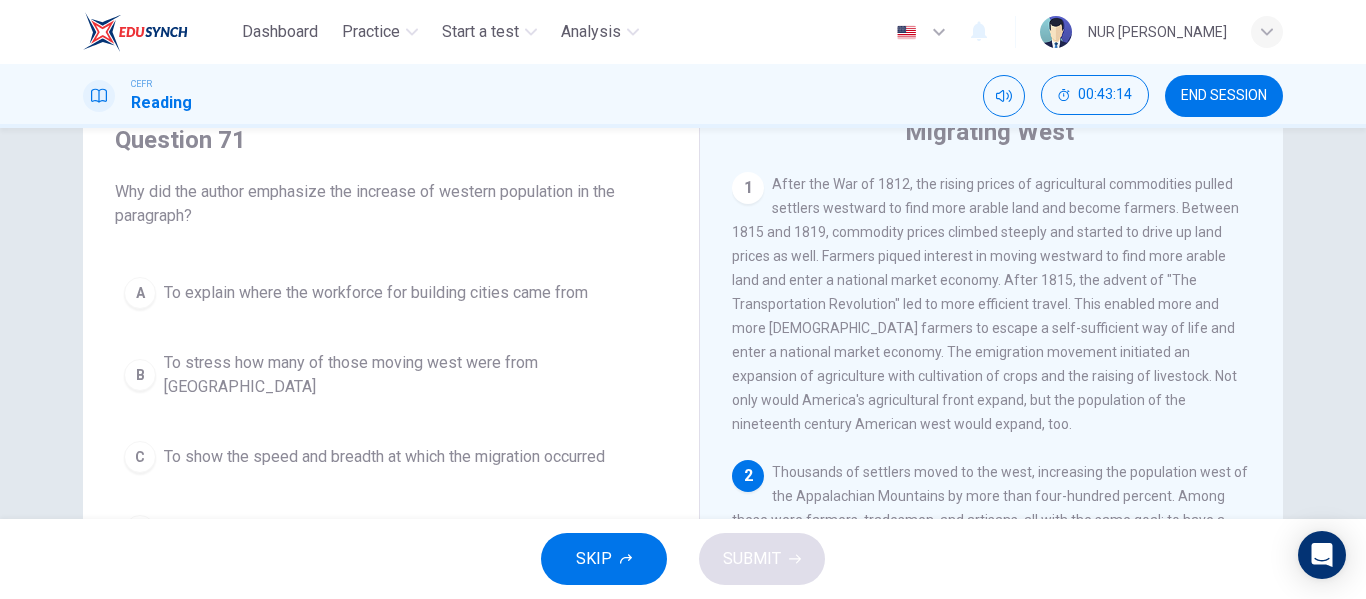 scroll, scrollTop: 85, scrollLeft: 0, axis: vertical 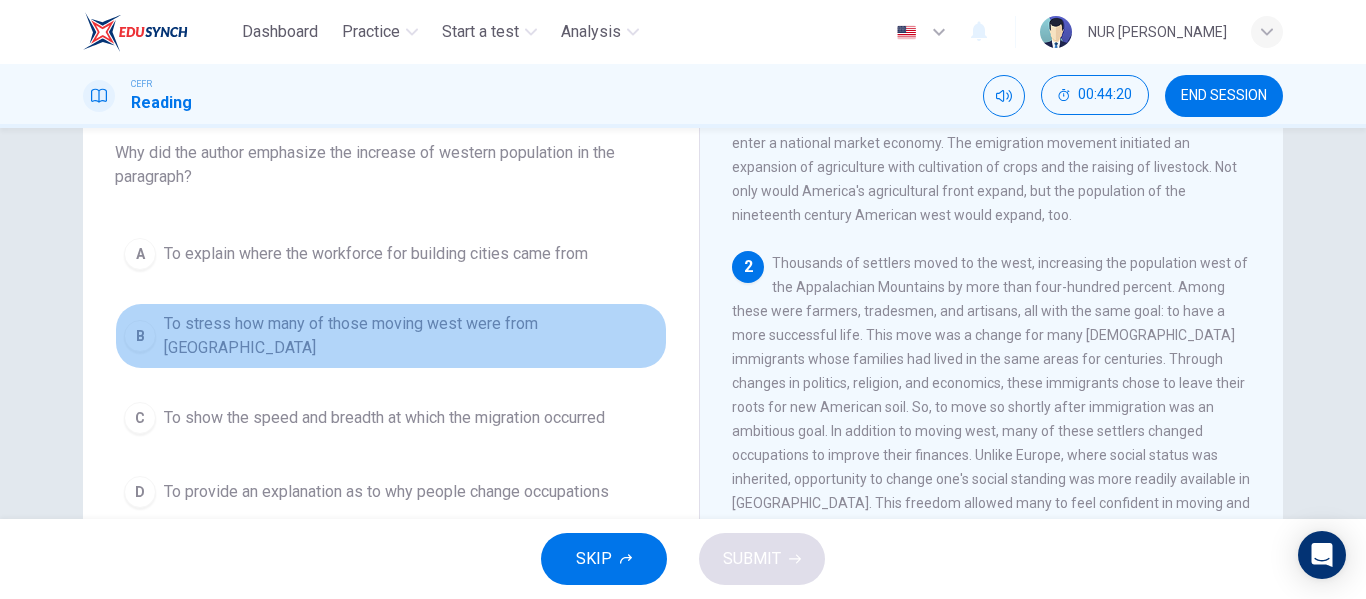 click on "B To stress how many of those moving west were from [GEOGRAPHIC_DATA]" at bounding box center (391, 336) 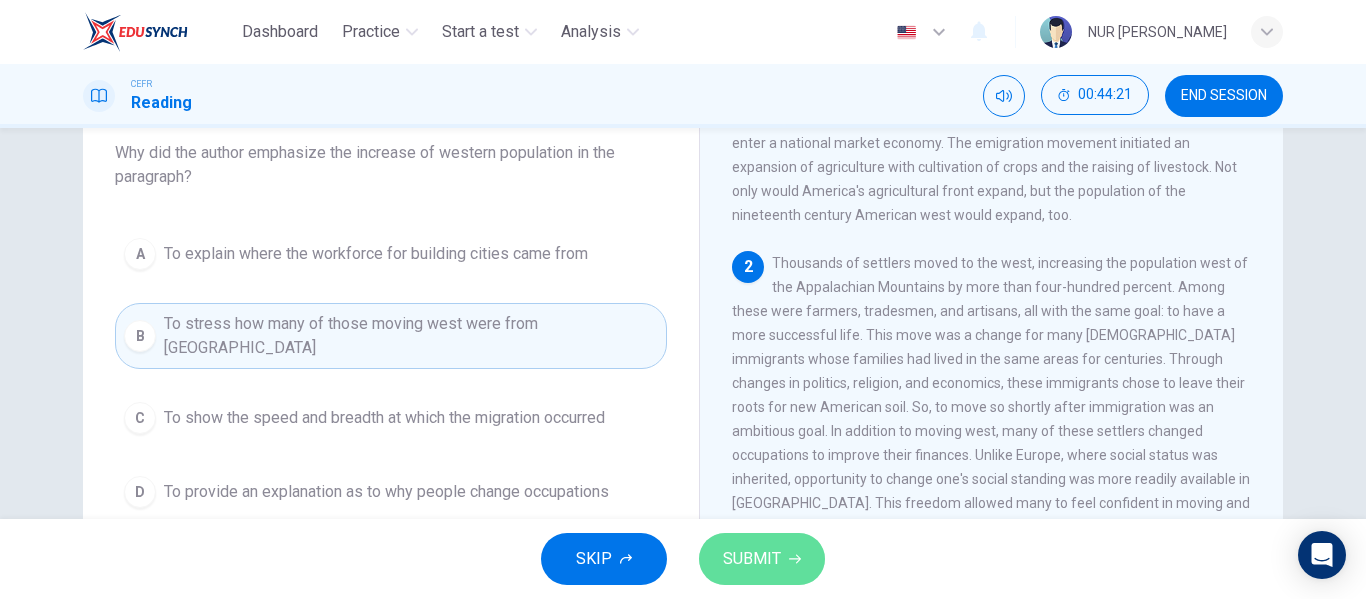 click on "SUBMIT" at bounding box center [762, 559] 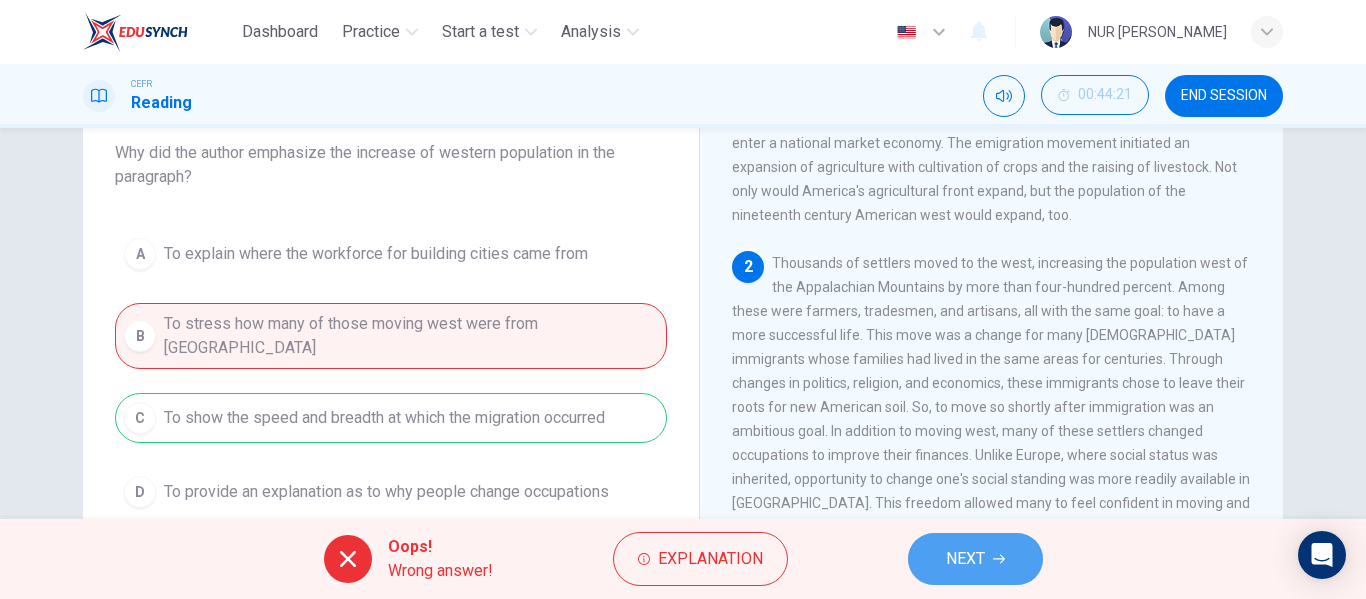 click on "NEXT" at bounding box center (975, 559) 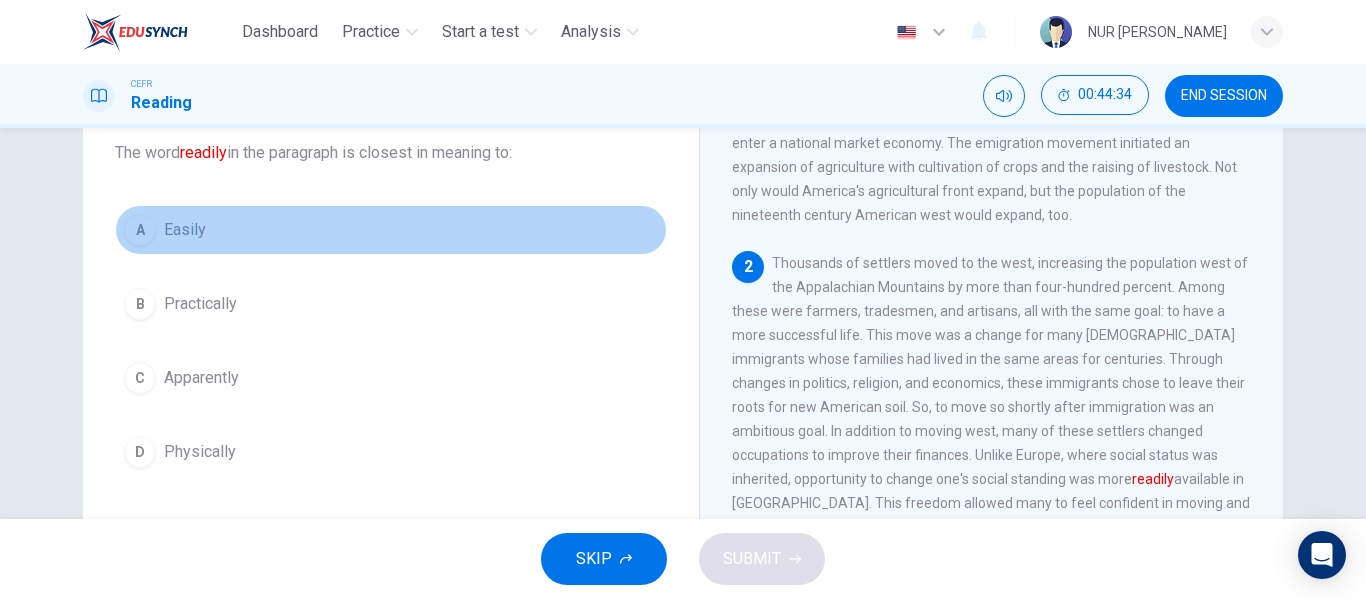 click on "A Easily" at bounding box center (391, 230) 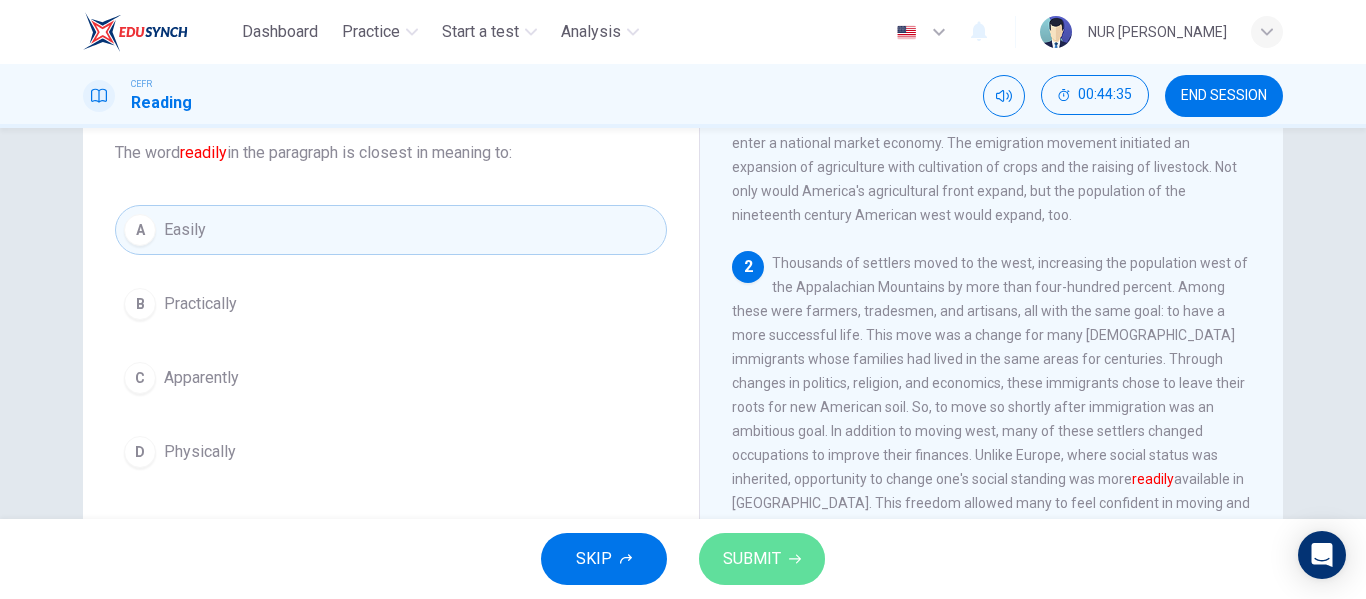 click on "SUBMIT" at bounding box center [762, 559] 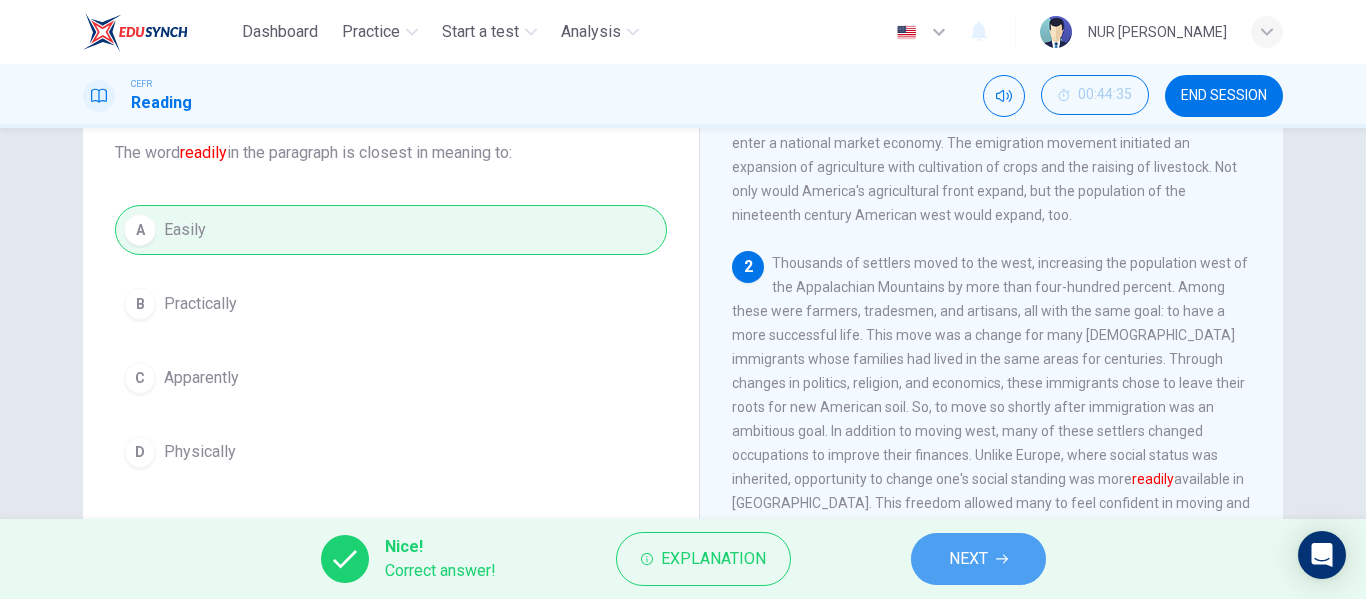 click on "NEXT" at bounding box center (978, 559) 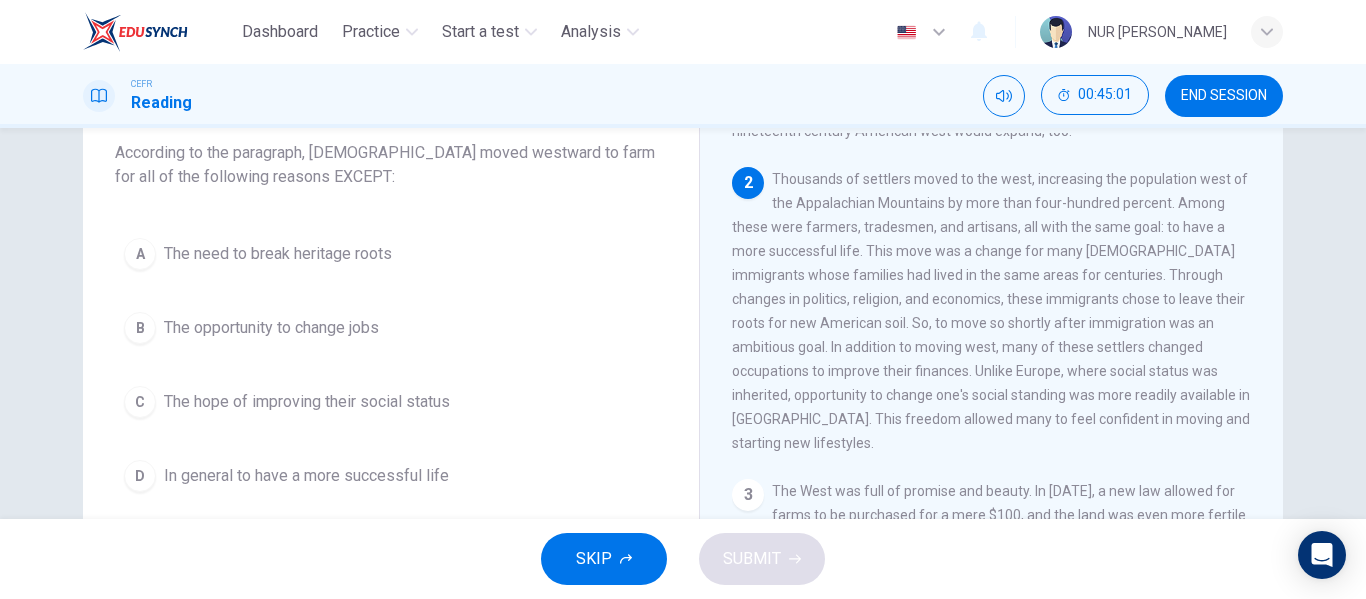 scroll, scrollTop: 255, scrollLeft: 0, axis: vertical 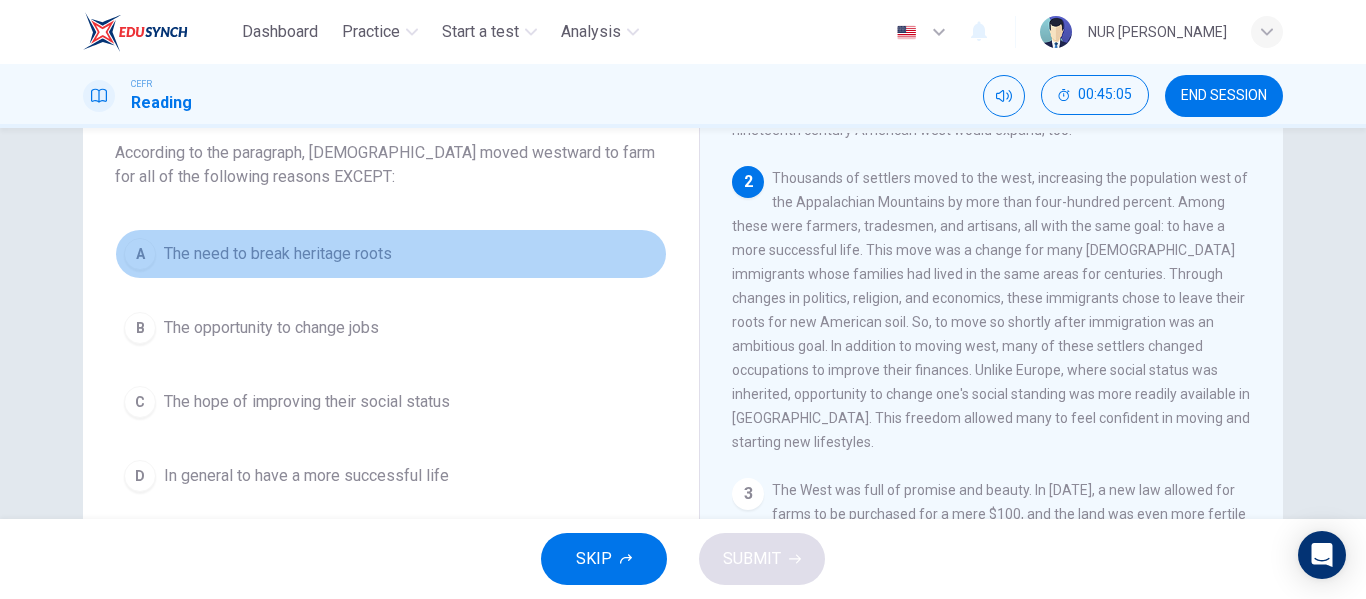 click on "A The need to break heritage roots" at bounding box center [391, 254] 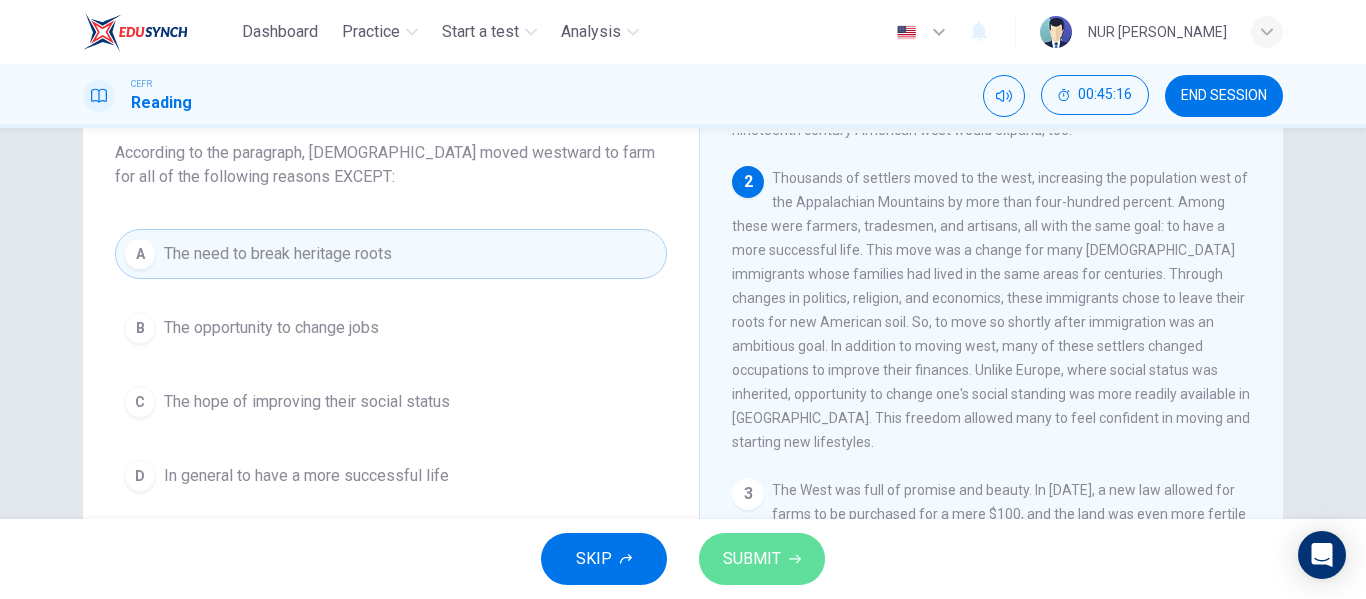 click on "SUBMIT" at bounding box center (752, 559) 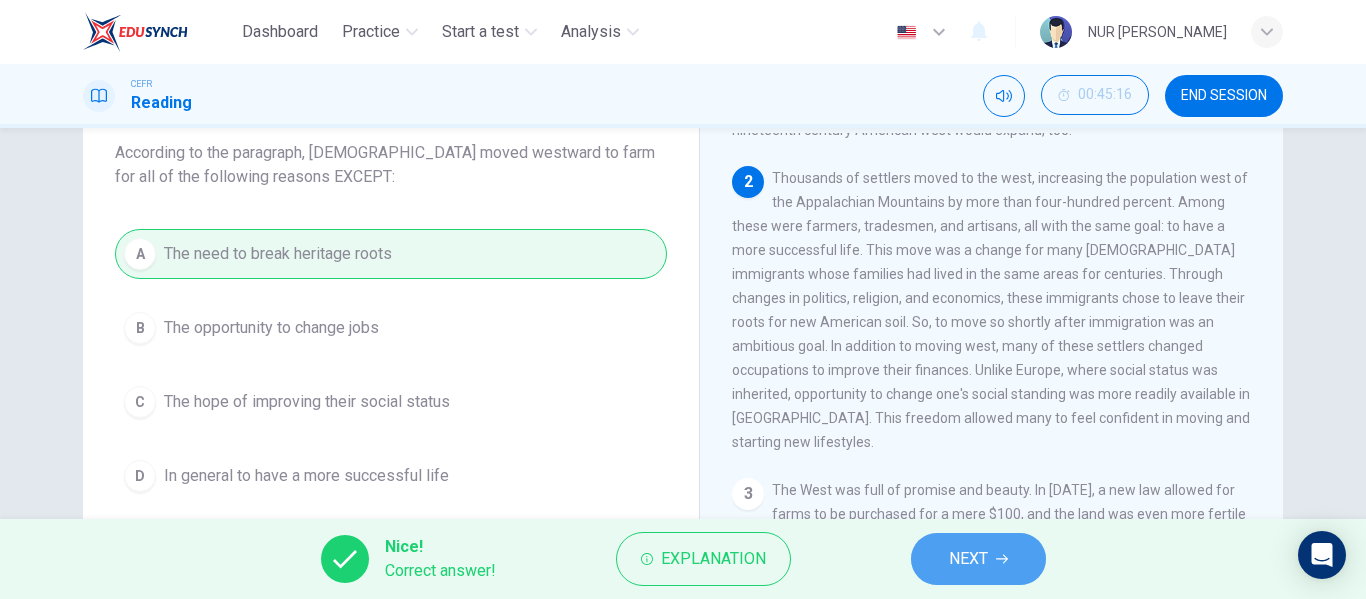 click on "NEXT" at bounding box center (968, 559) 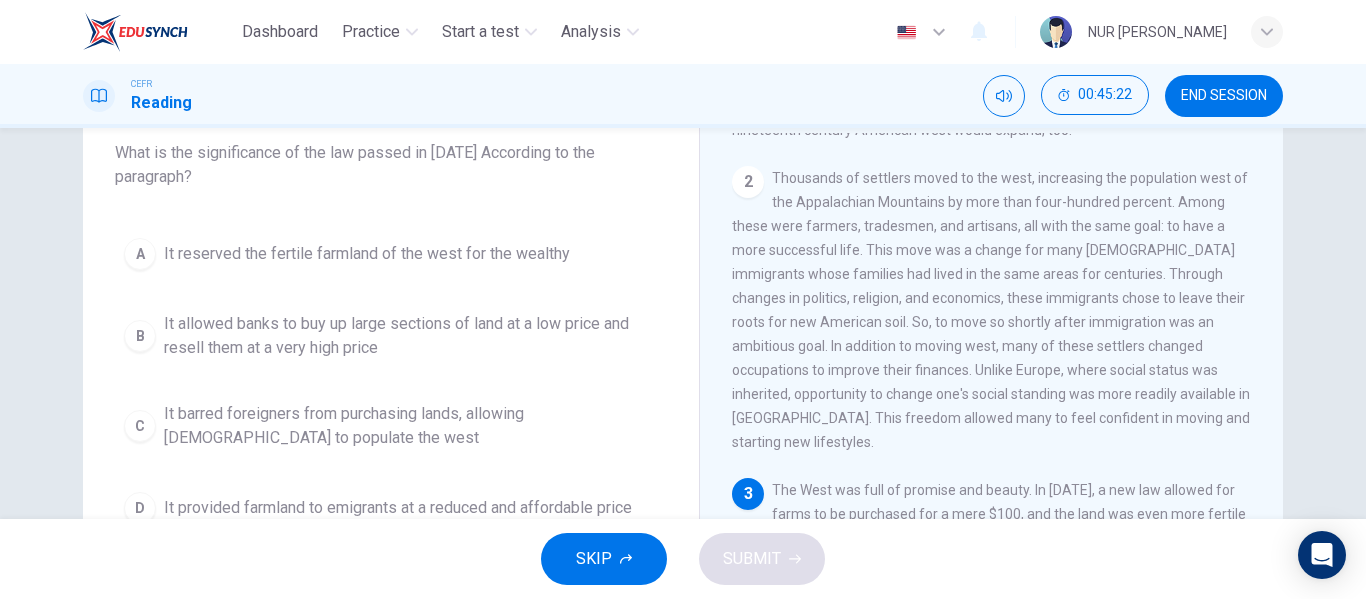scroll, scrollTop: 450, scrollLeft: 0, axis: vertical 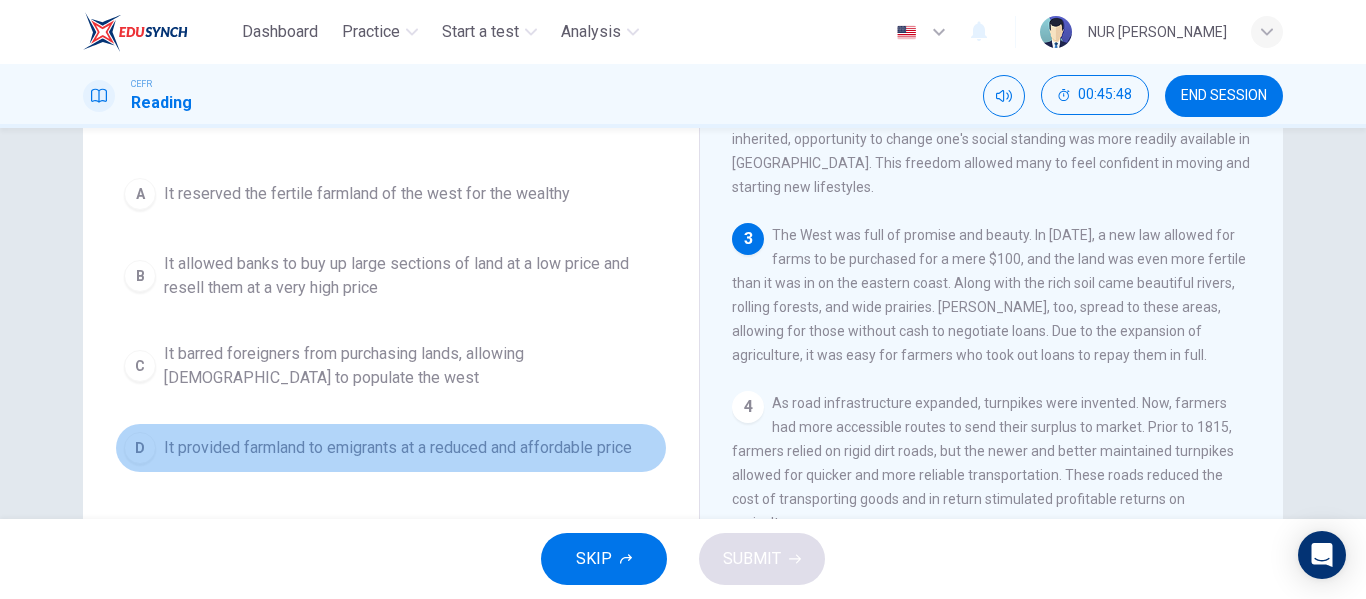click on "It provided farmland to emigrants at a reduced and affordable price" at bounding box center [398, 448] 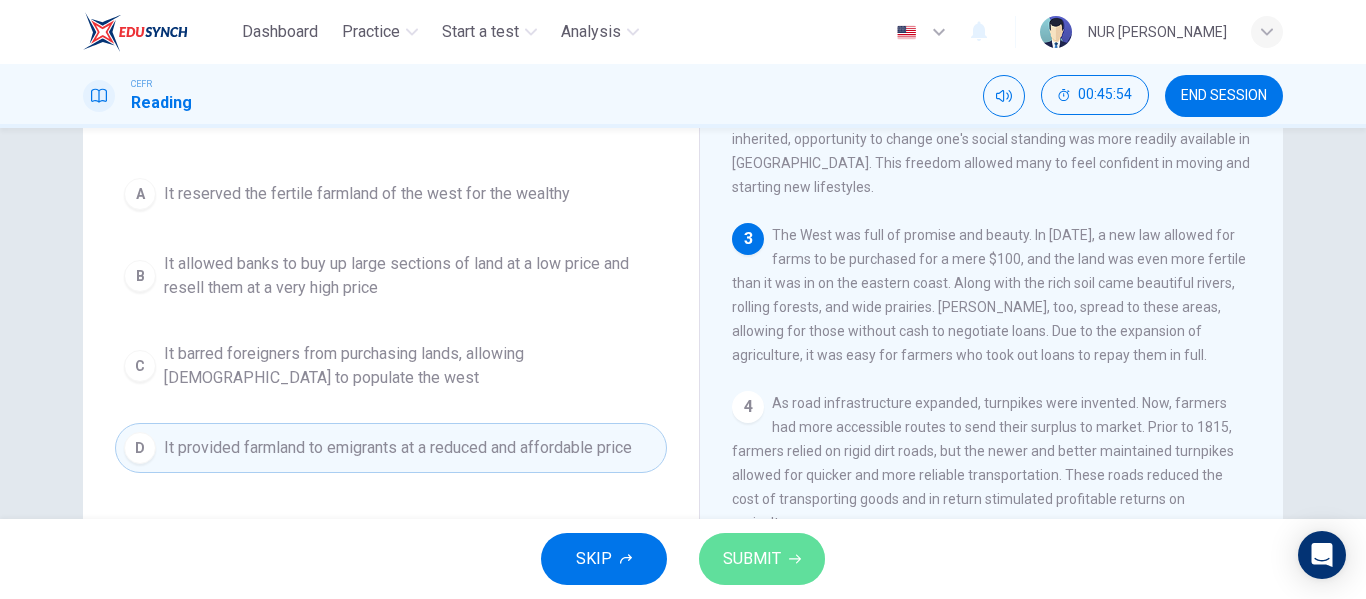 click on "SUBMIT" at bounding box center (762, 559) 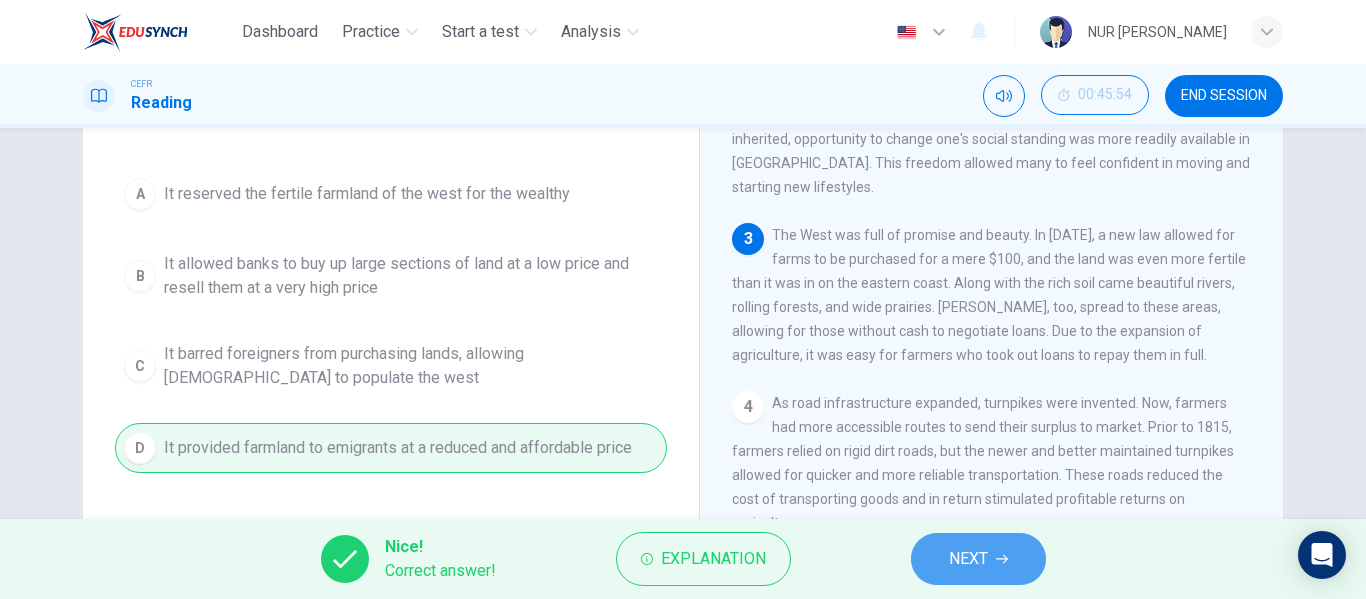 click on "NEXT" at bounding box center [968, 559] 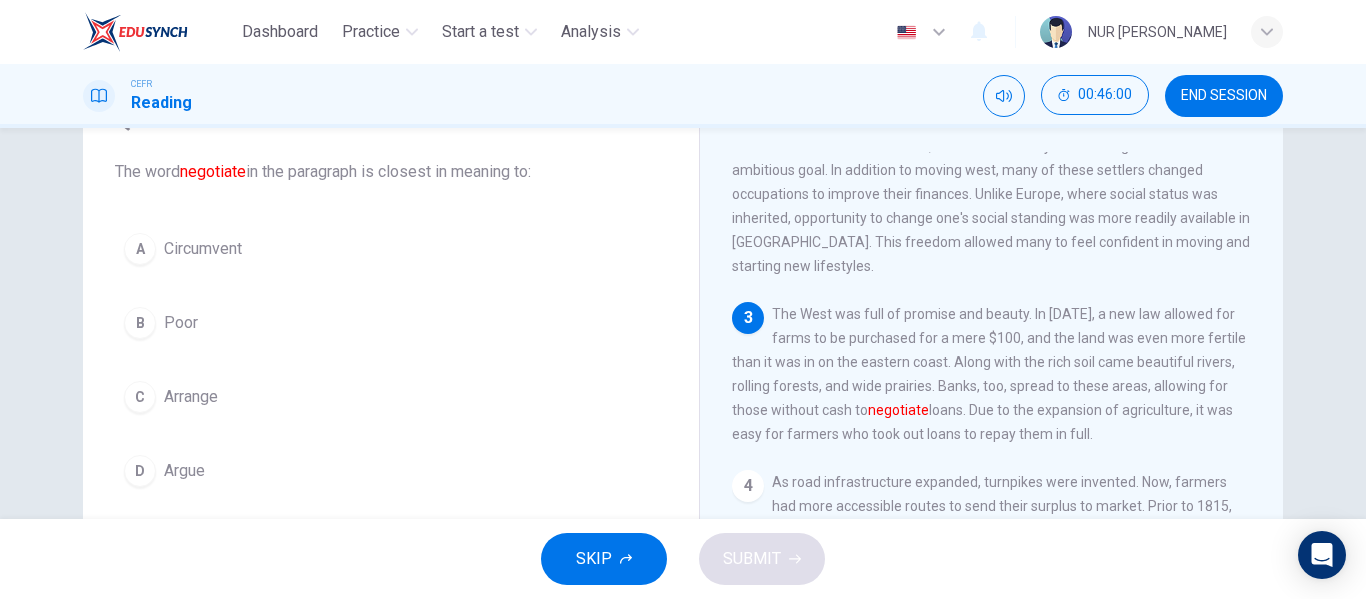 scroll, scrollTop: 103, scrollLeft: 0, axis: vertical 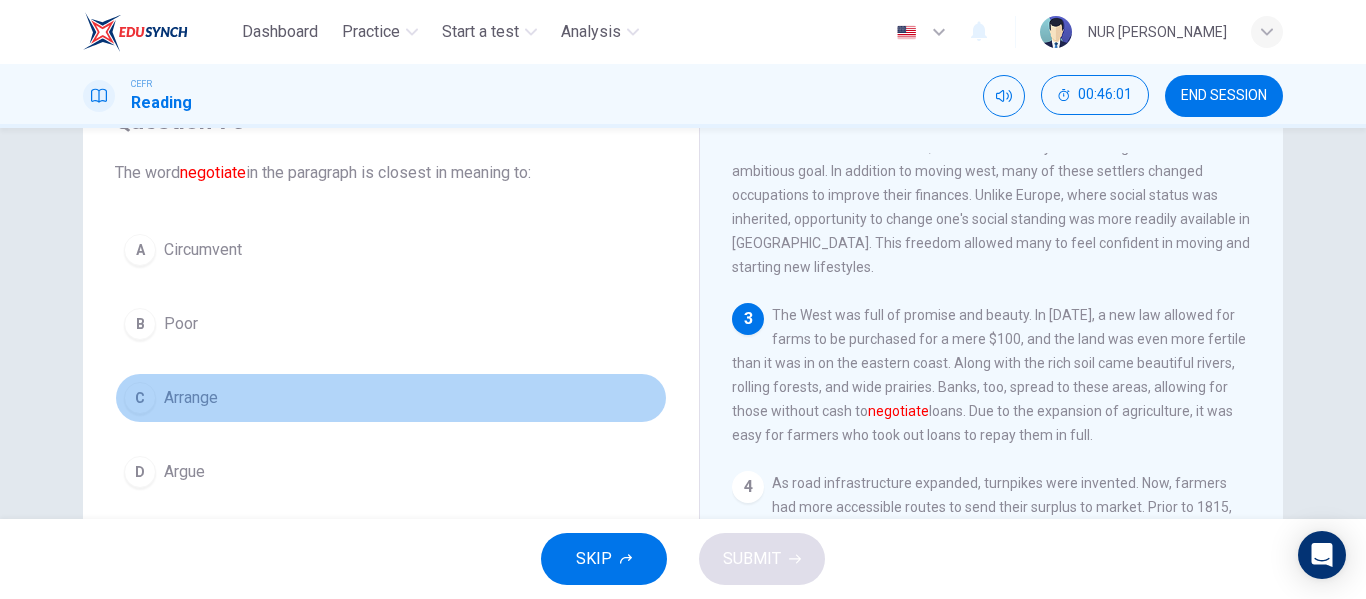 click on "C Arrange" at bounding box center (391, 398) 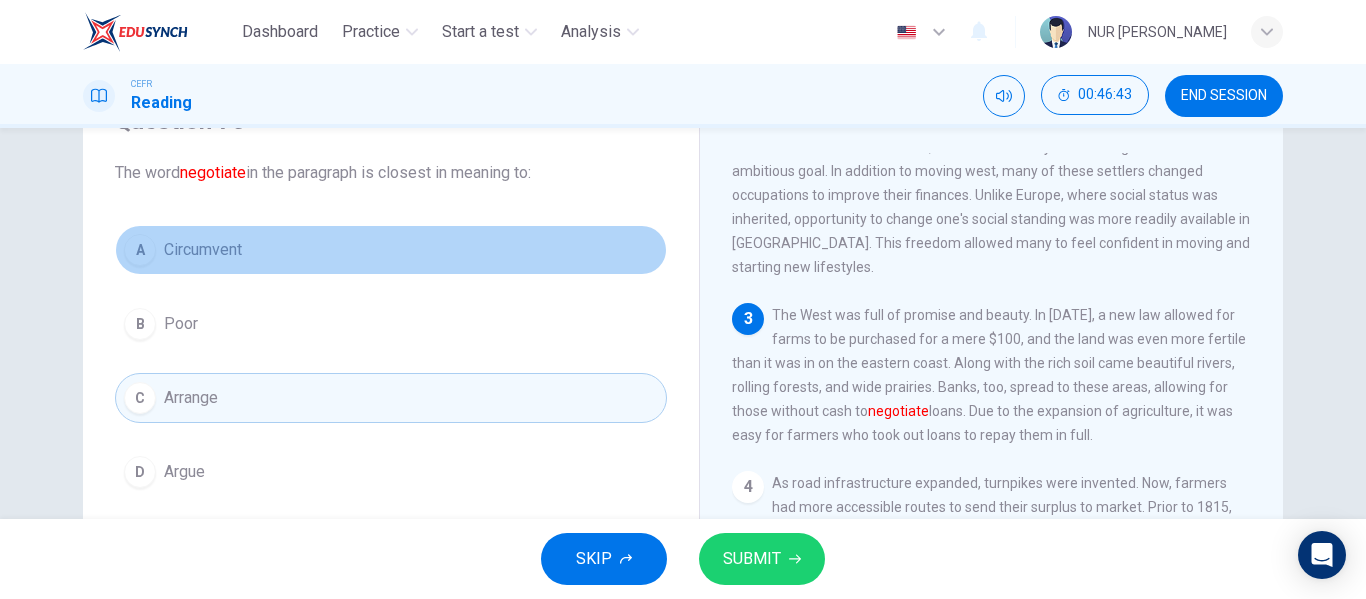 click on "A Circumvent" at bounding box center (391, 250) 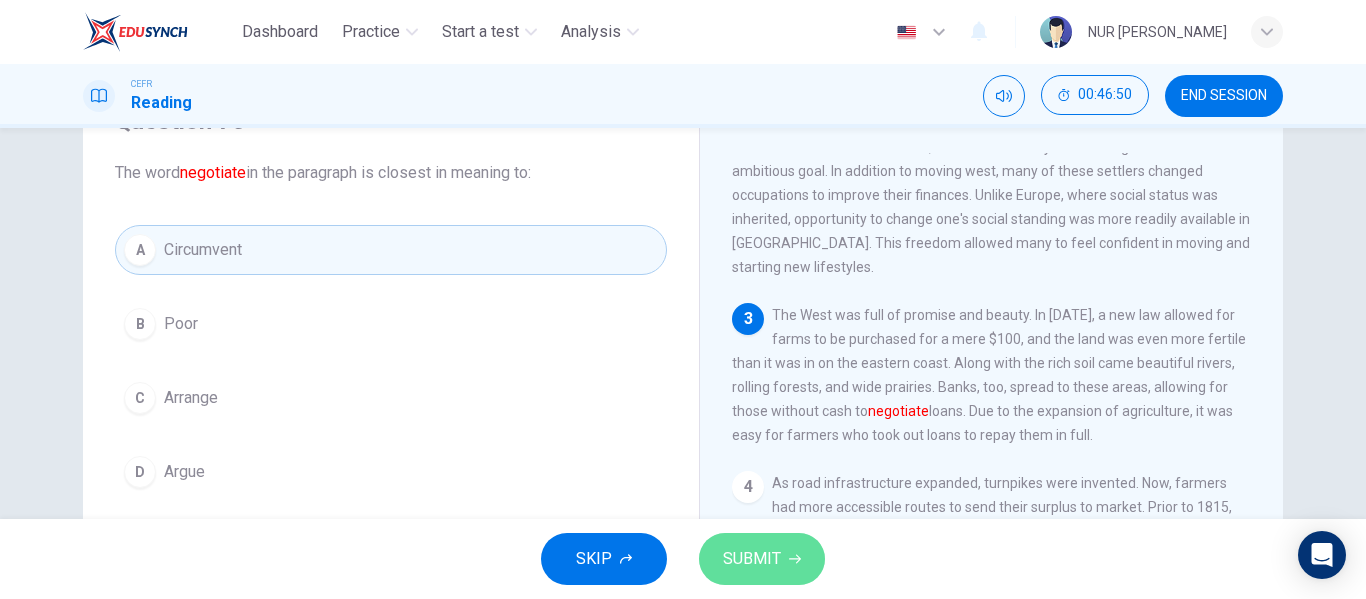 click on "SUBMIT" at bounding box center (752, 559) 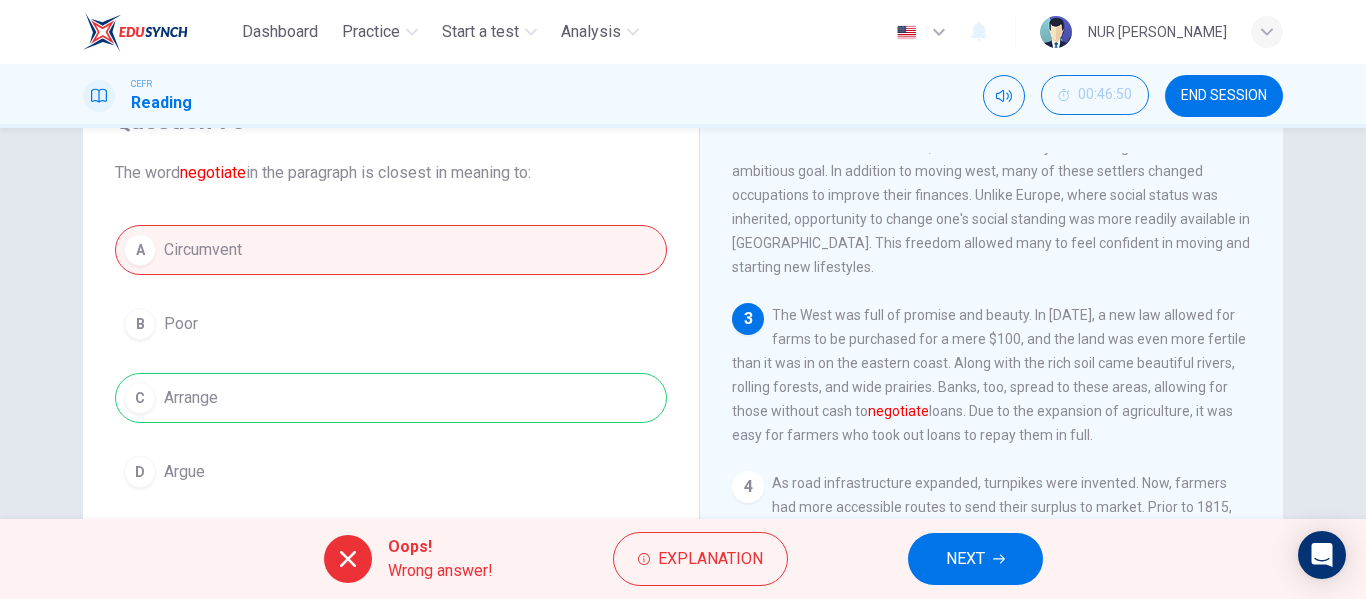 click on "NEXT" at bounding box center [975, 559] 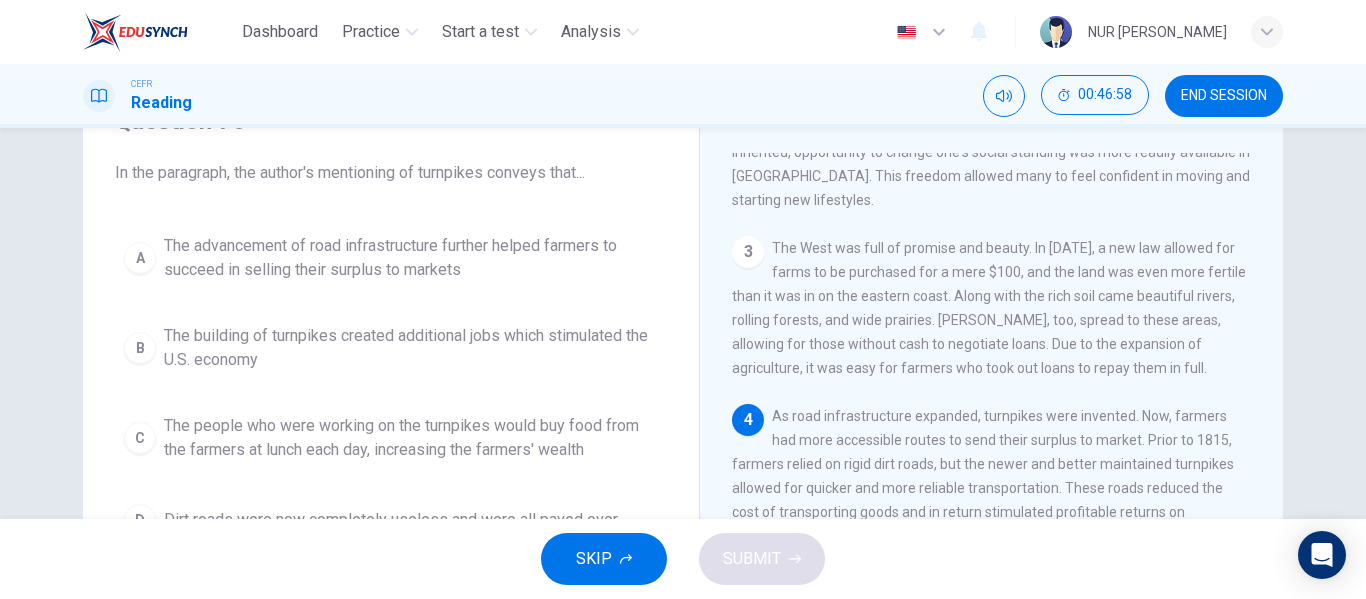 scroll, scrollTop: 516, scrollLeft: 0, axis: vertical 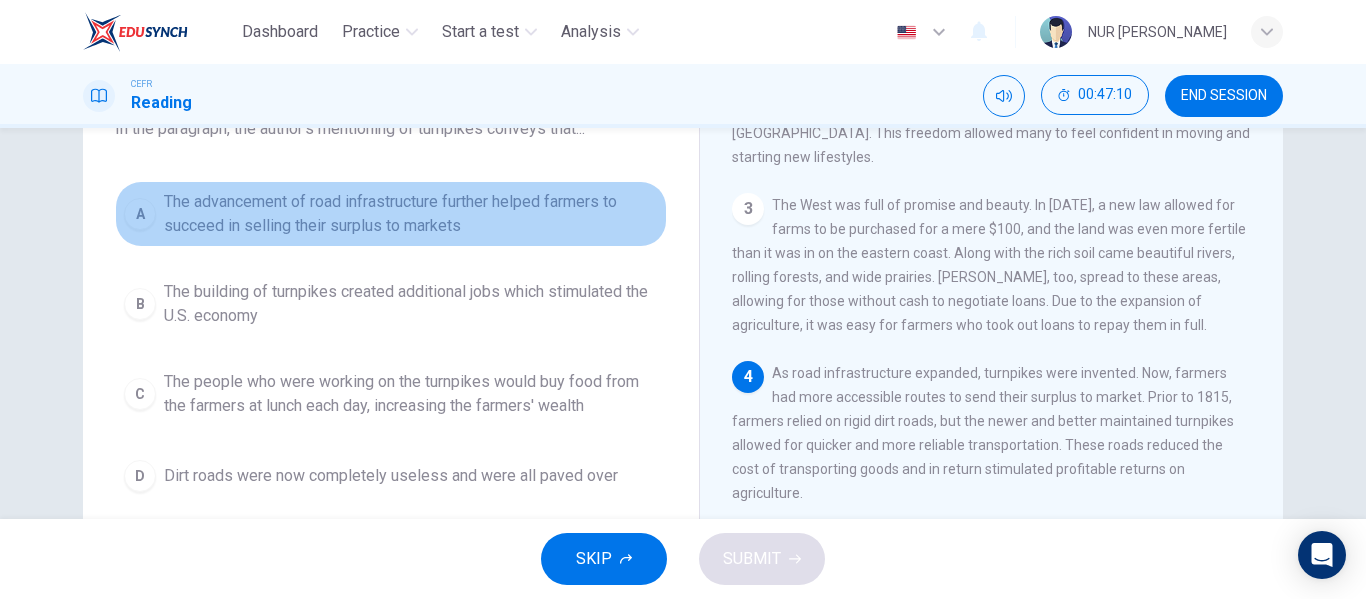 click on "The advancement of road infrastructure further helped farmers to succeed in selling their surplus to markets" at bounding box center (411, 214) 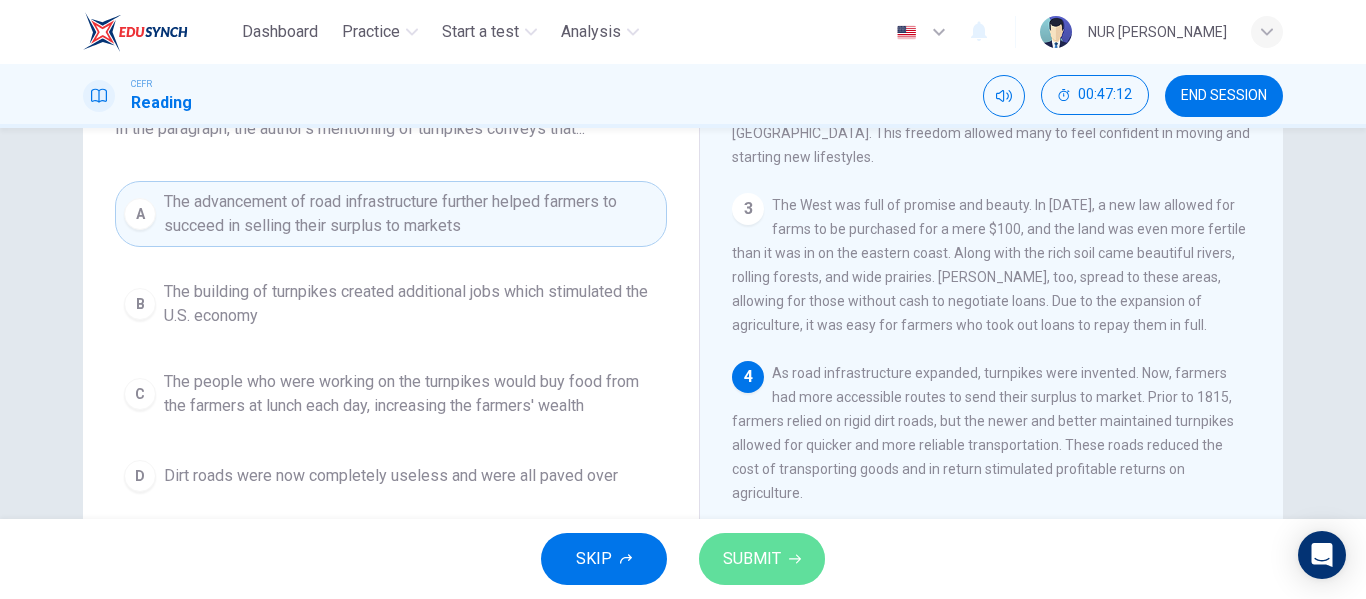 click on "SUBMIT" at bounding box center (762, 559) 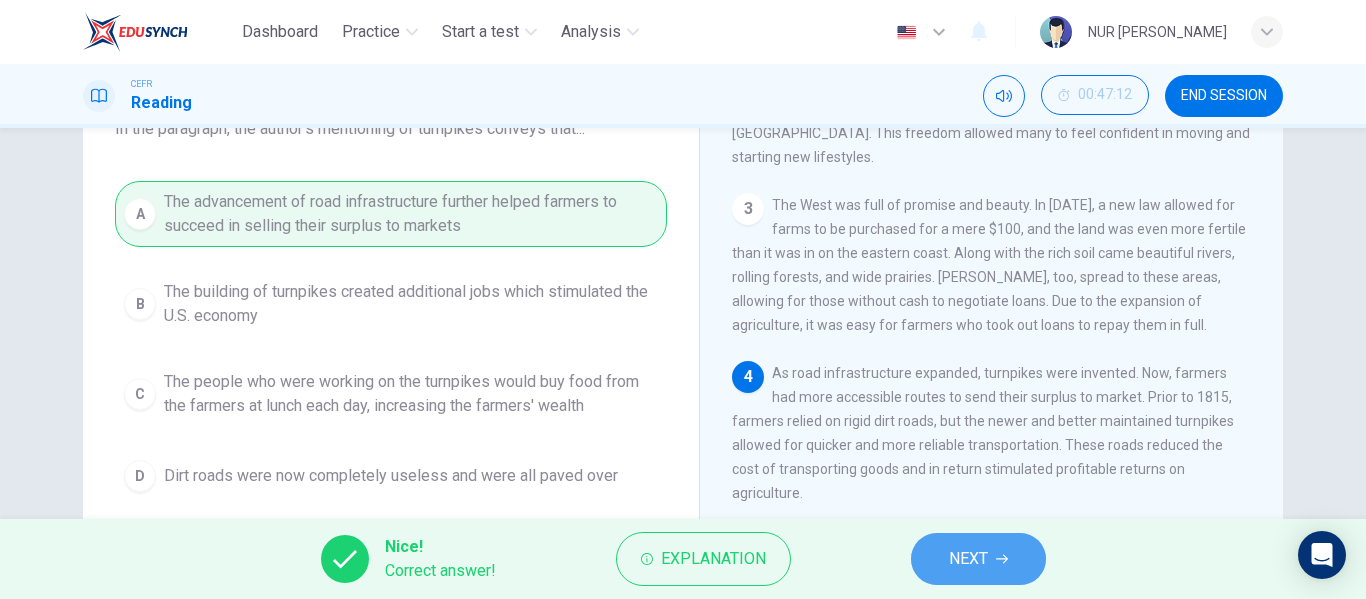 click on "NEXT" at bounding box center (978, 559) 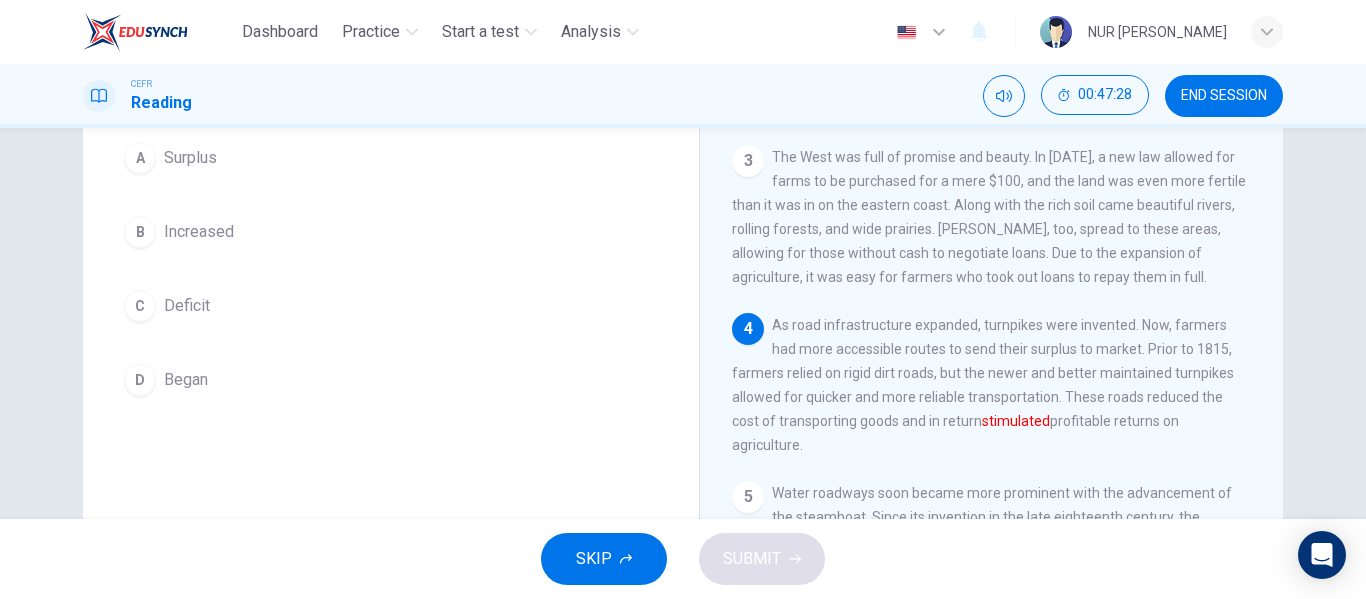 scroll, scrollTop: 194, scrollLeft: 0, axis: vertical 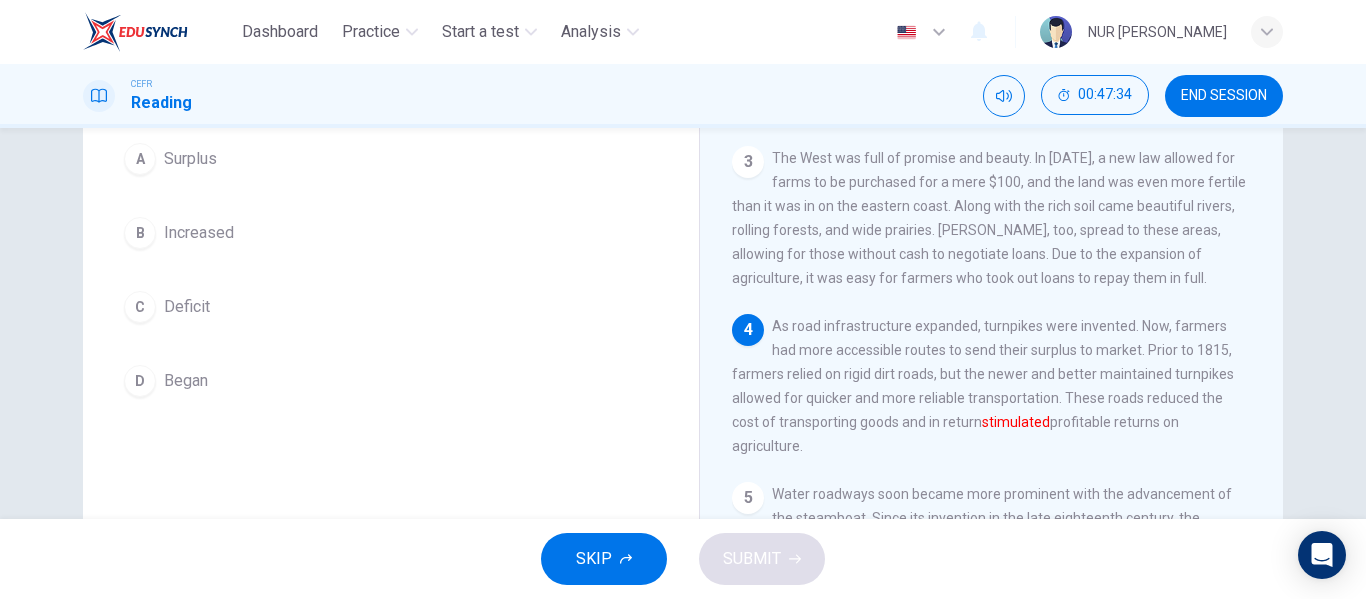 click on "B Increased" at bounding box center [391, 233] 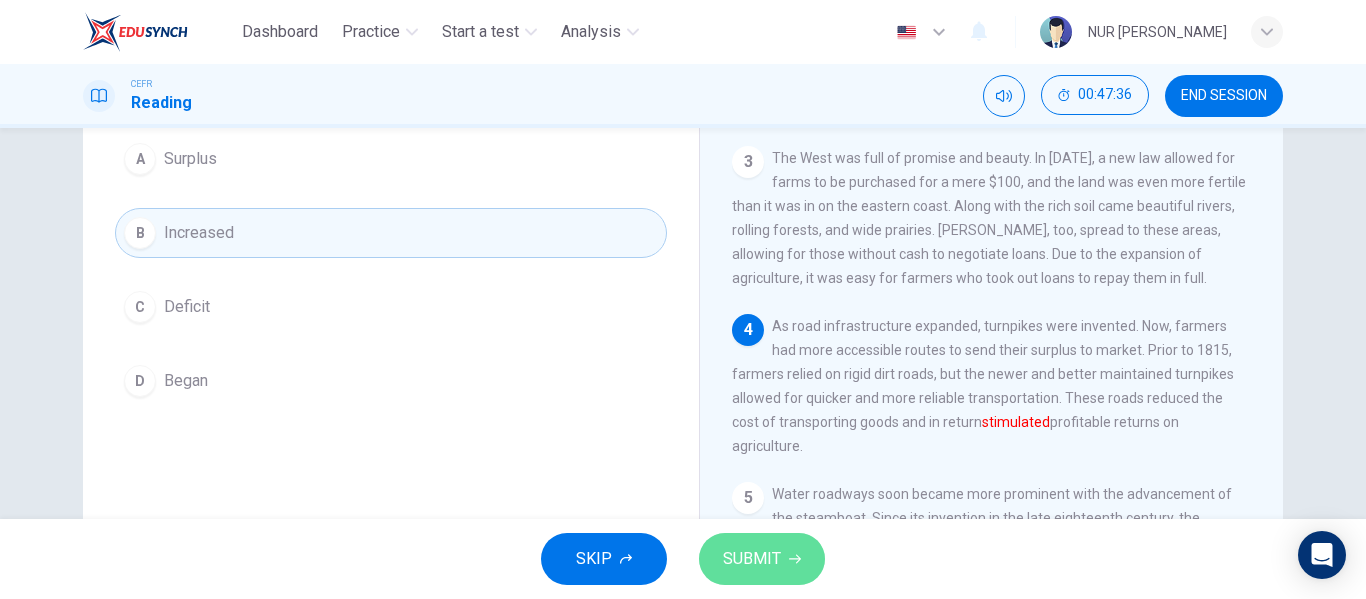 click on "SUBMIT" at bounding box center [762, 559] 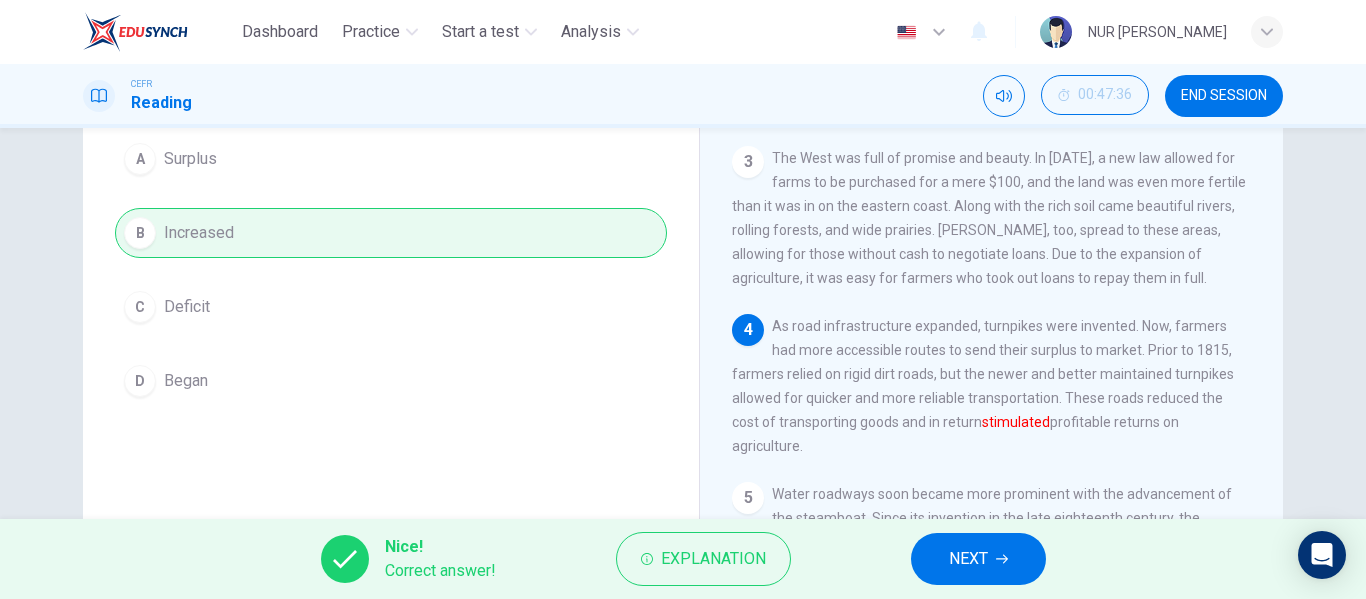 click on "NEXT" at bounding box center (978, 559) 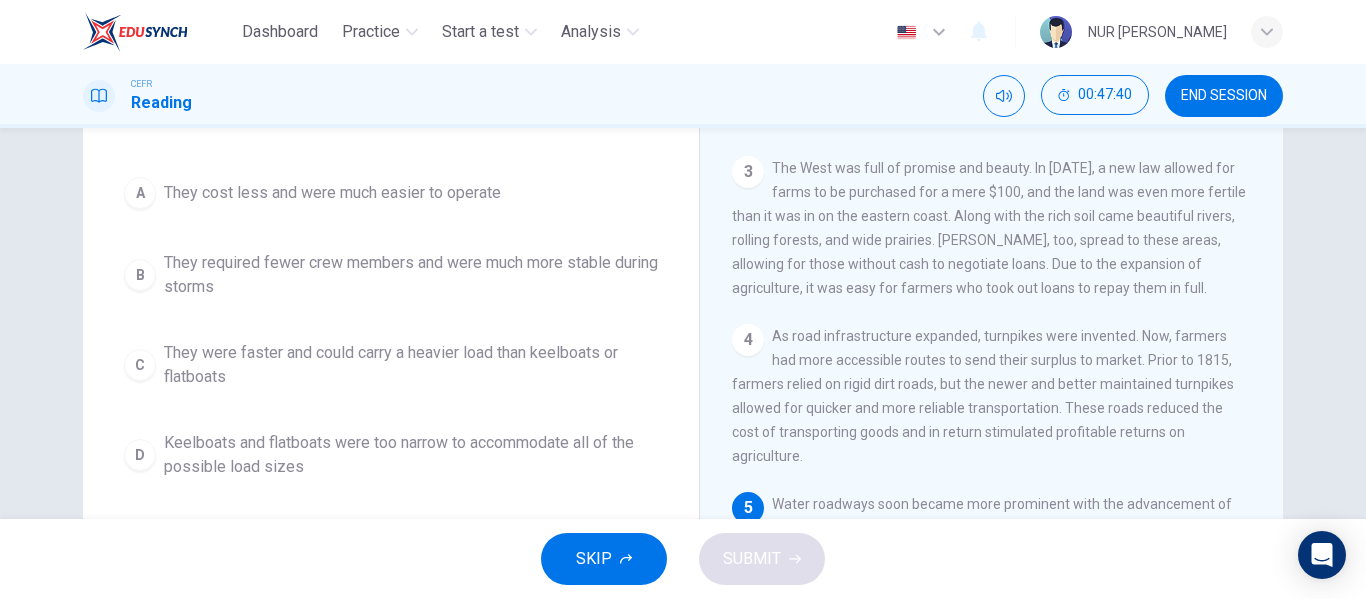 scroll, scrollTop: 183, scrollLeft: 0, axis: vertical 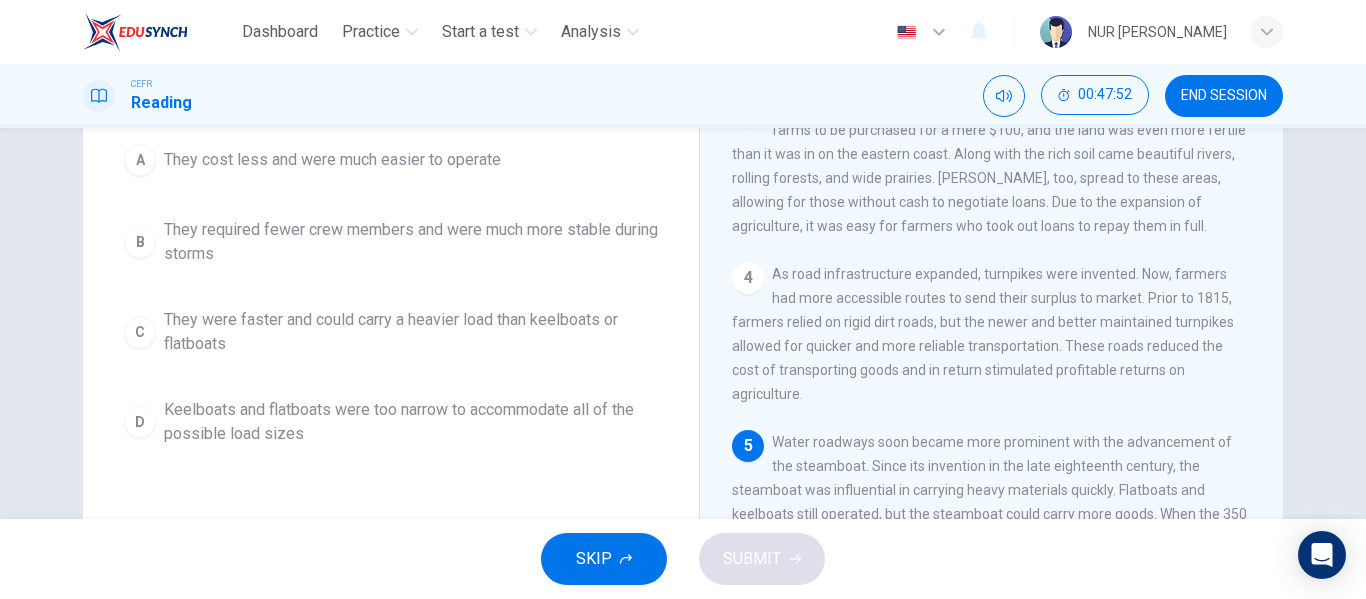 click on "They were faster and could carry a heavier load than keelboats or flatboats" at bounding box center [411, 332] 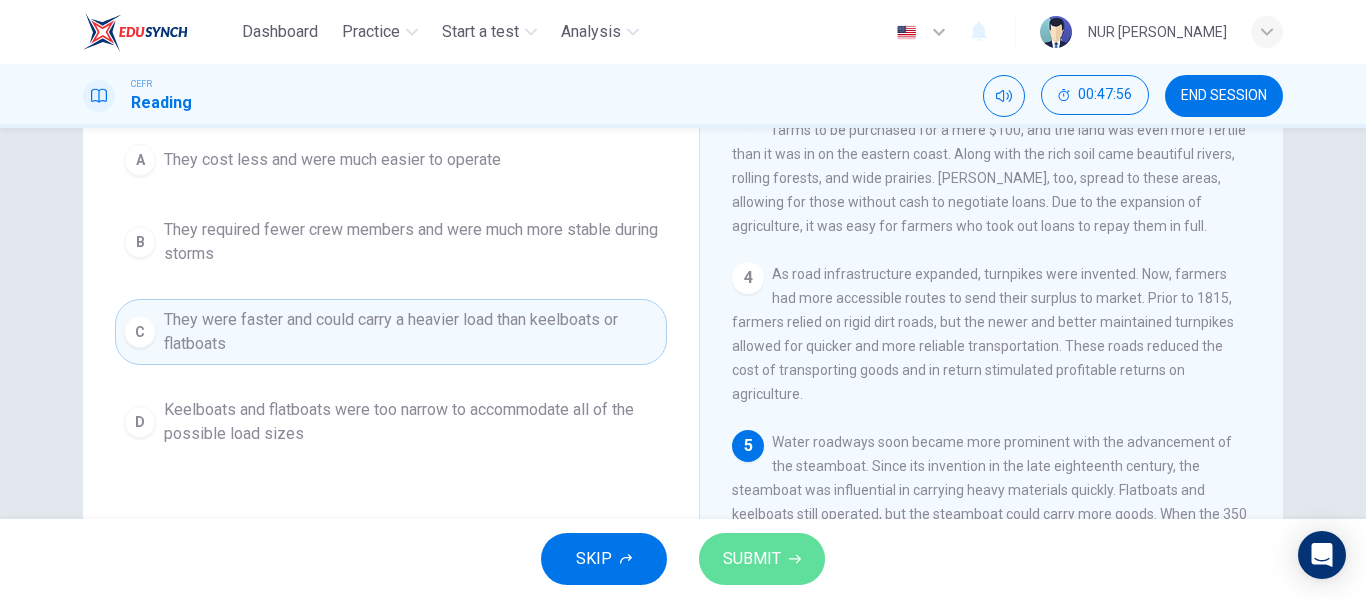 click on "SUBMIT" at bounding box center [762, 559] 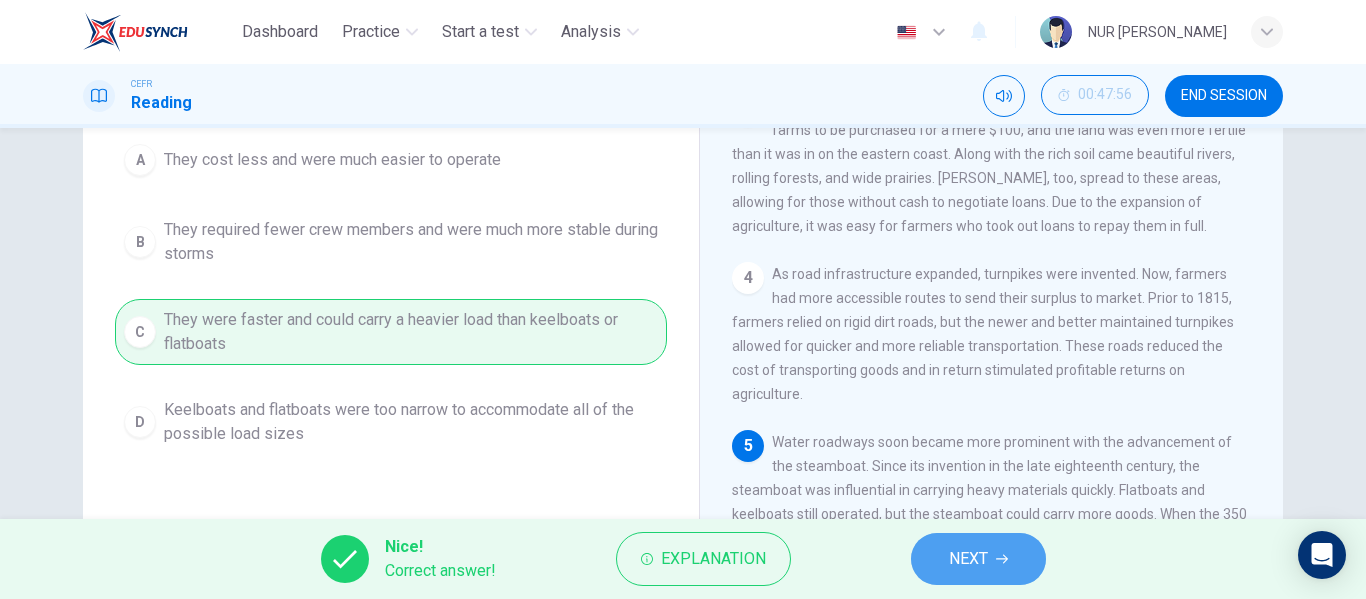 click on "NEXT" at bounding box center (968, 559) 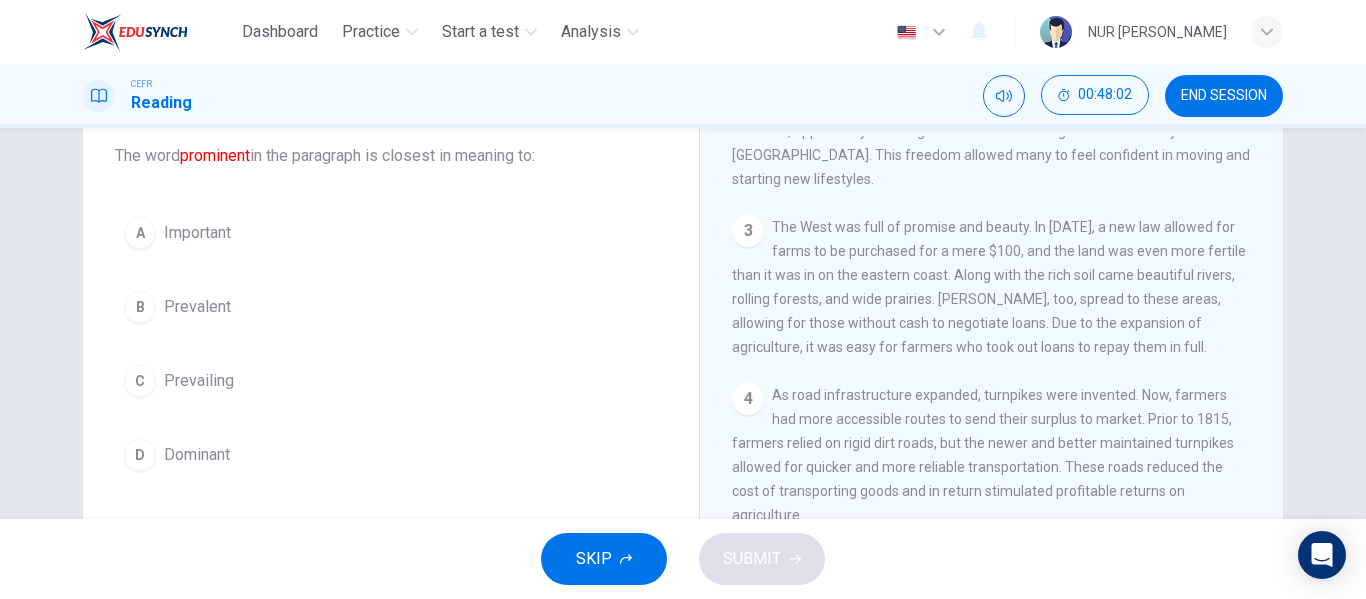 scroll, scrollTop: 119, scrollLeft: 0, axis: vertical 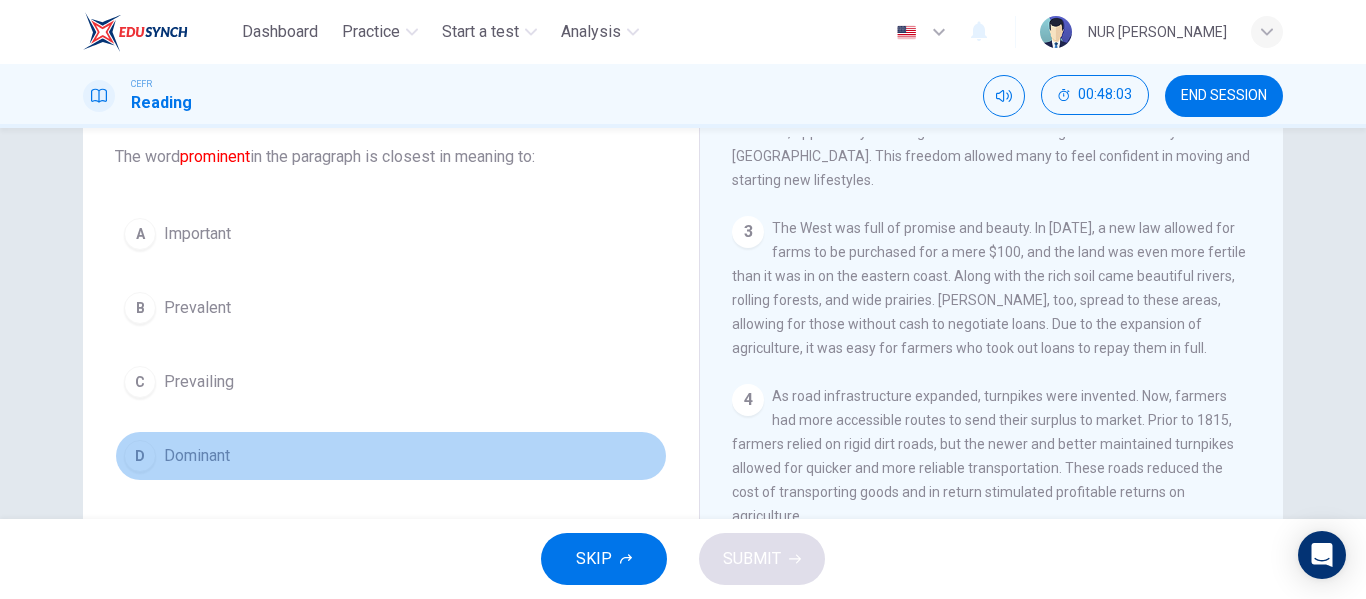 click on "Dominant" at bounding box center [197, 456] 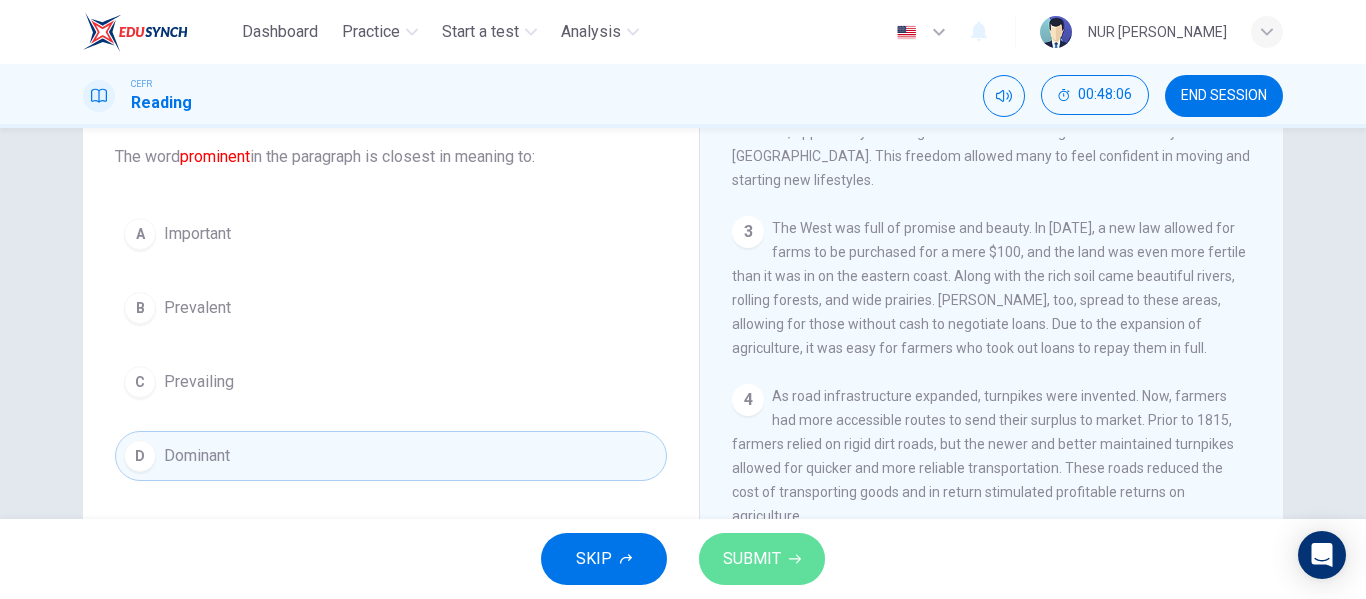 click on "SUBMIT" at bounding box center (762, 559) 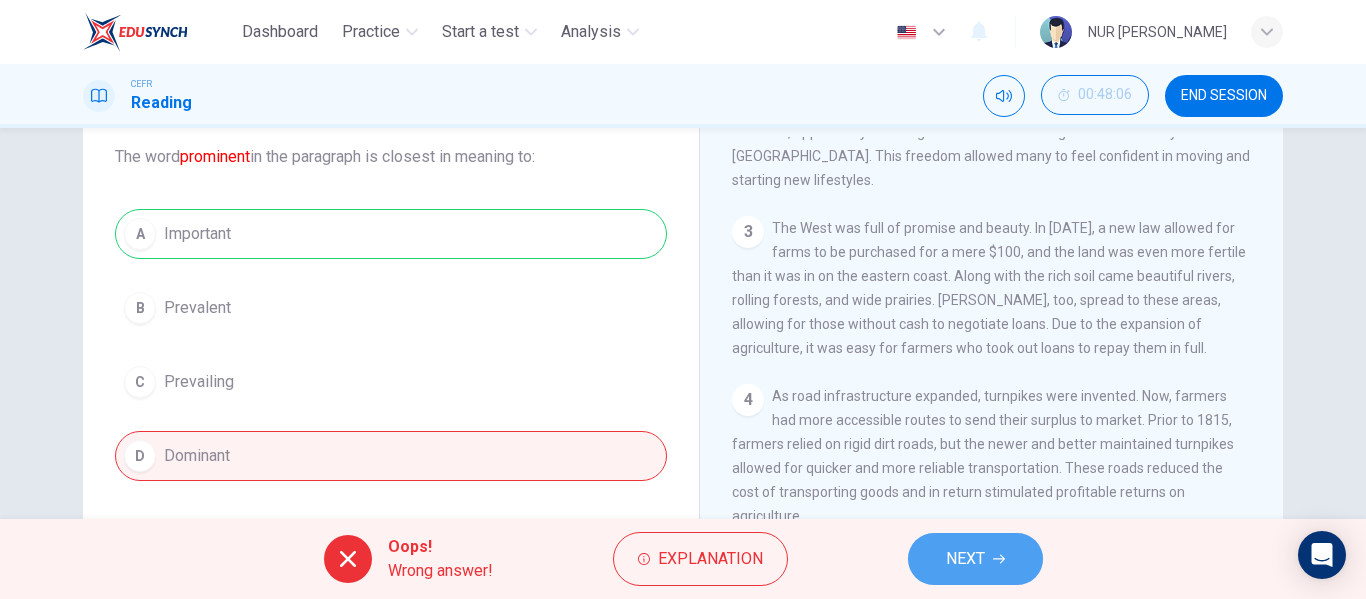 click on "NEXT" at bounding box center (975, 559) 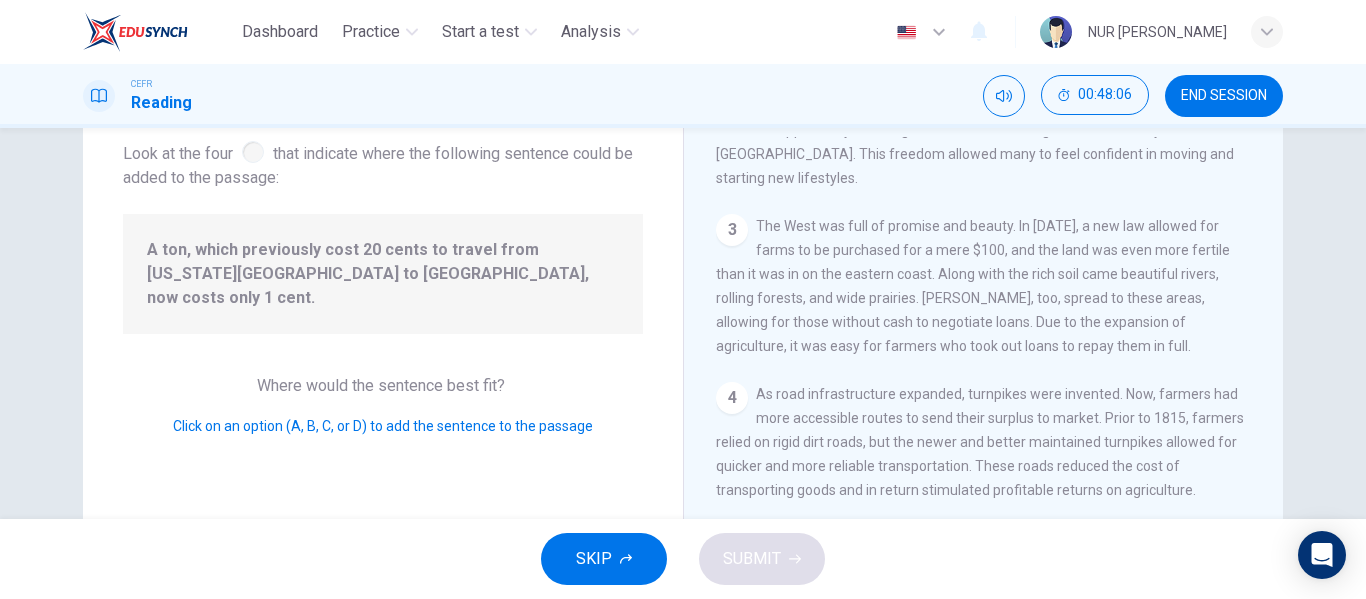 scroll, scrollTop: 545, scrollLeft: 0, axis: vertical 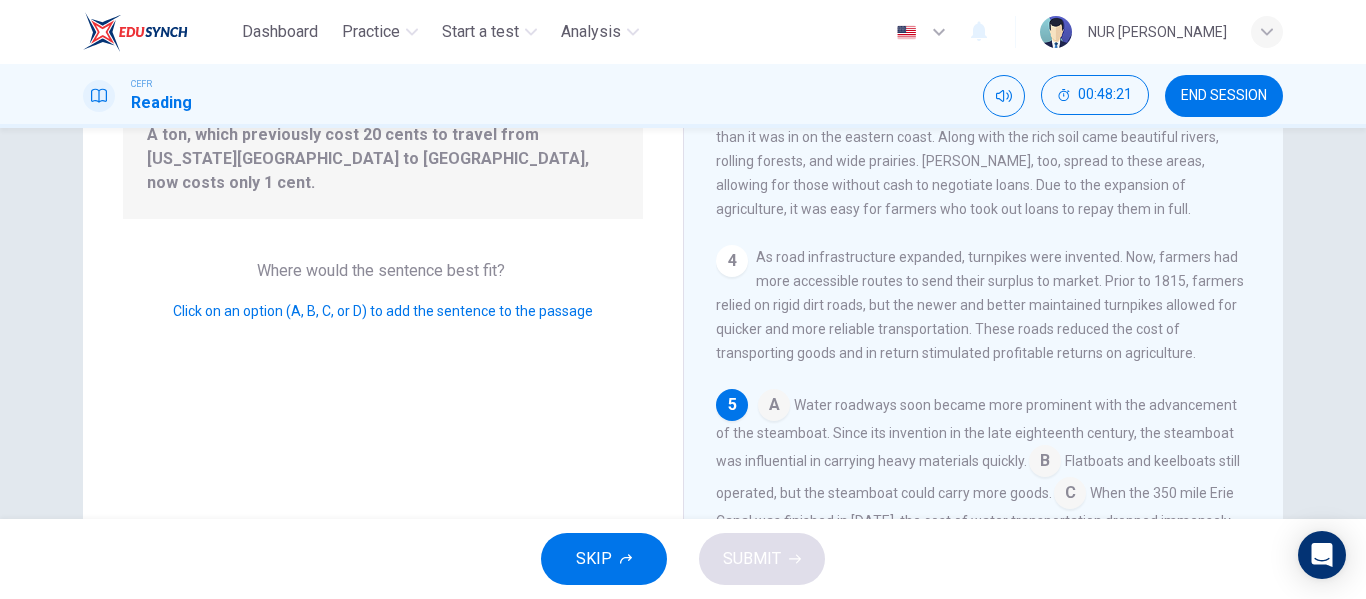click on "B" at bounding box center [1045, 461] 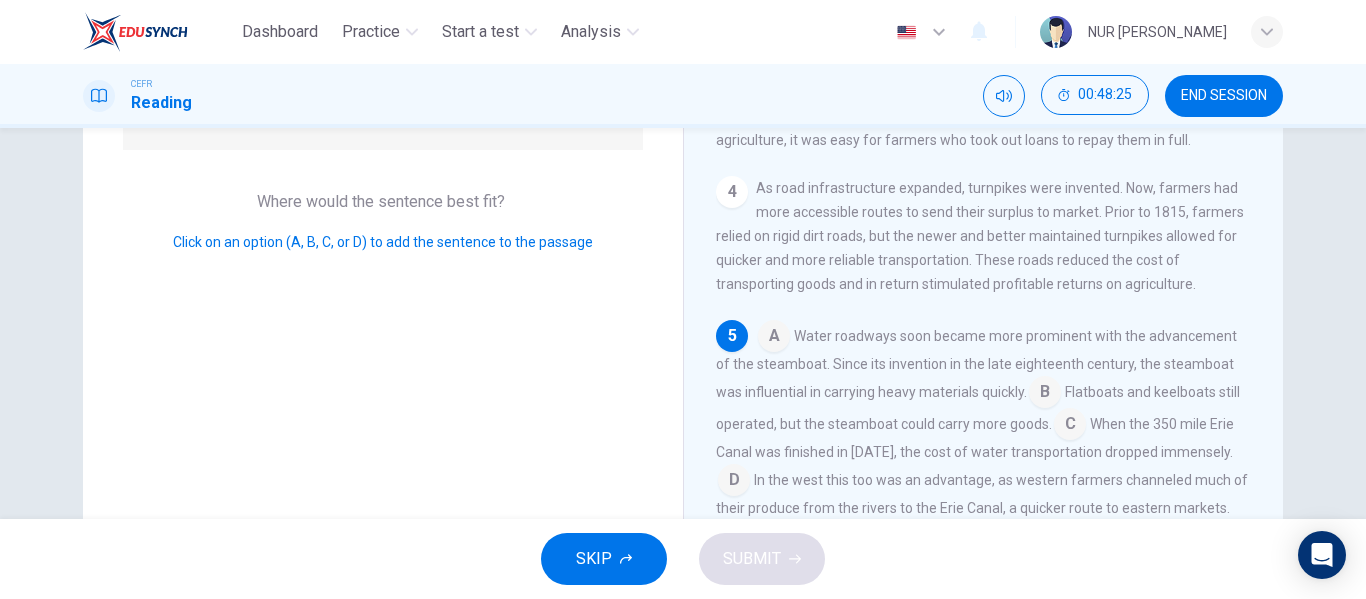 scroll, scrollTop: 304, scrollLeft: 0, axis: vertical 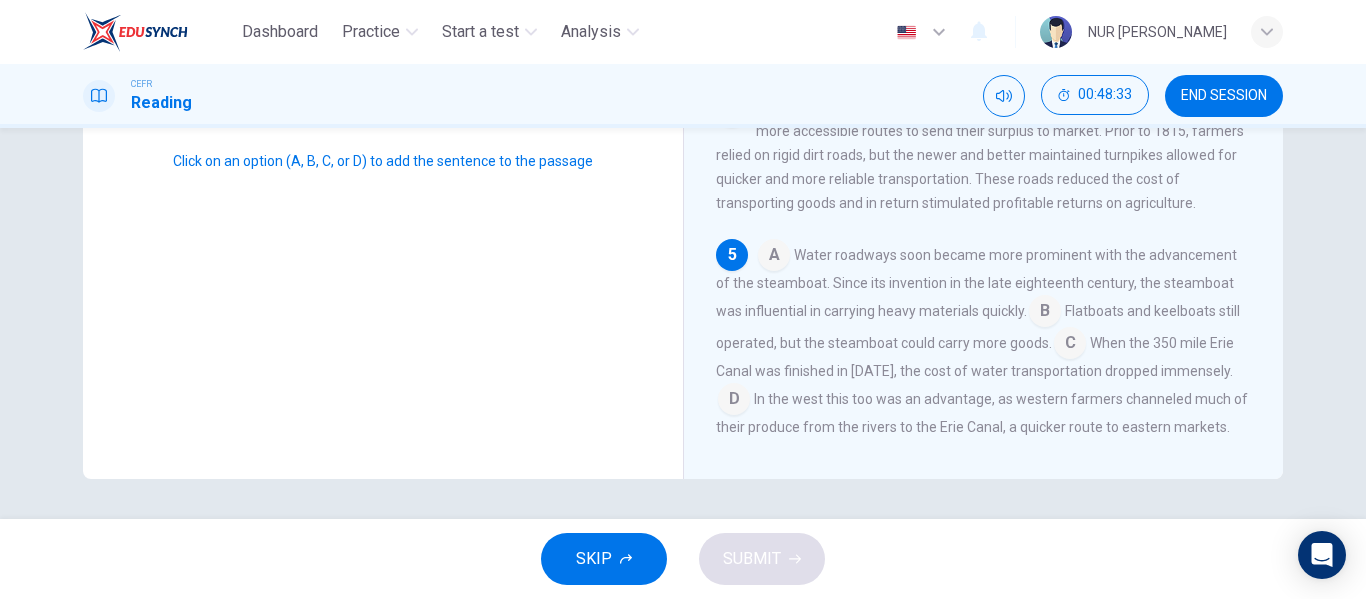 click at bounding box center (734, 401) 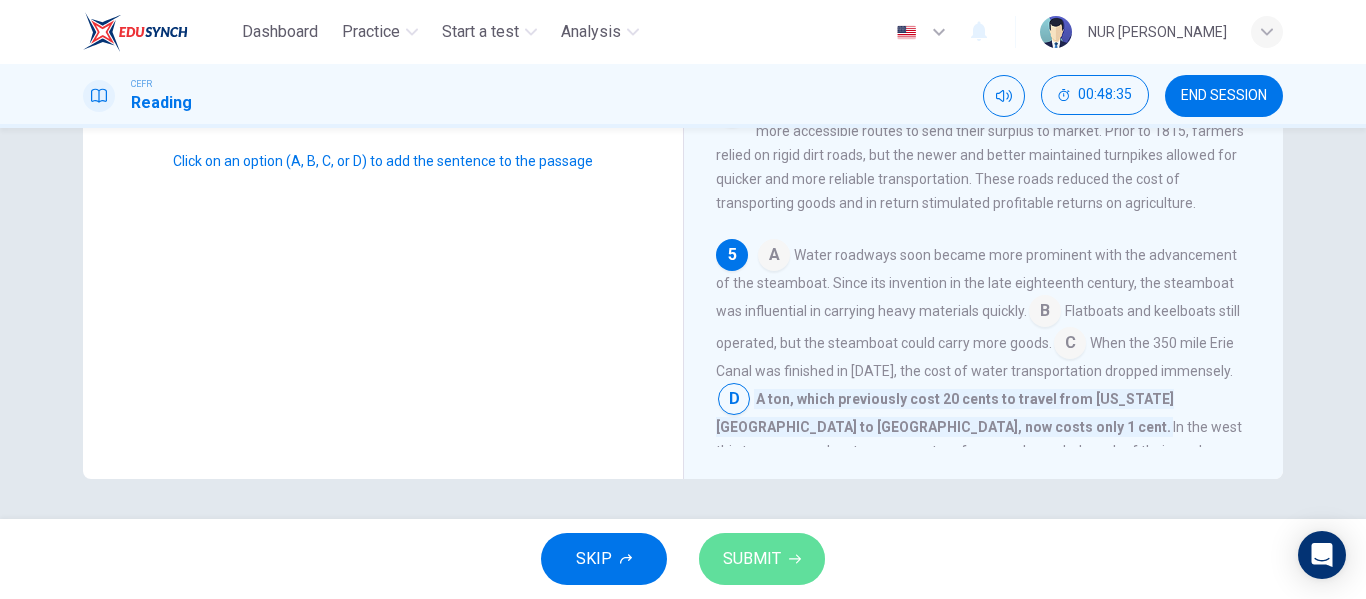 click on "SUBMIT" at bounding box center [762, 559] 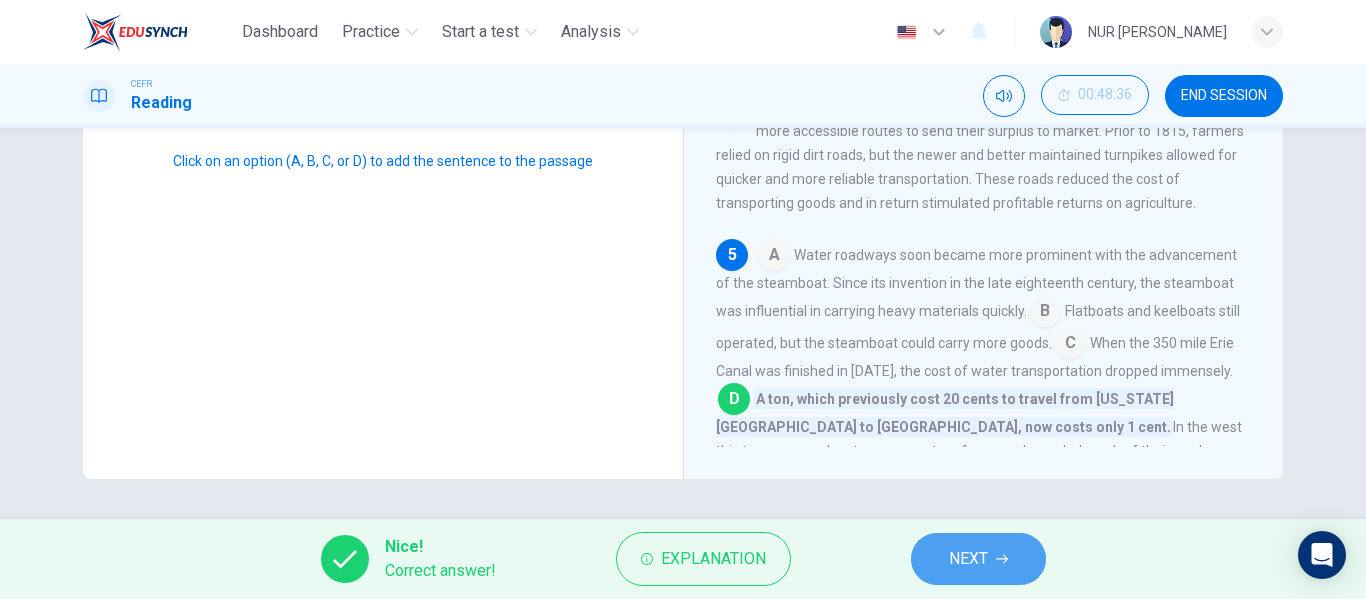 click on "NEXT" at bounding box center (978, 559) 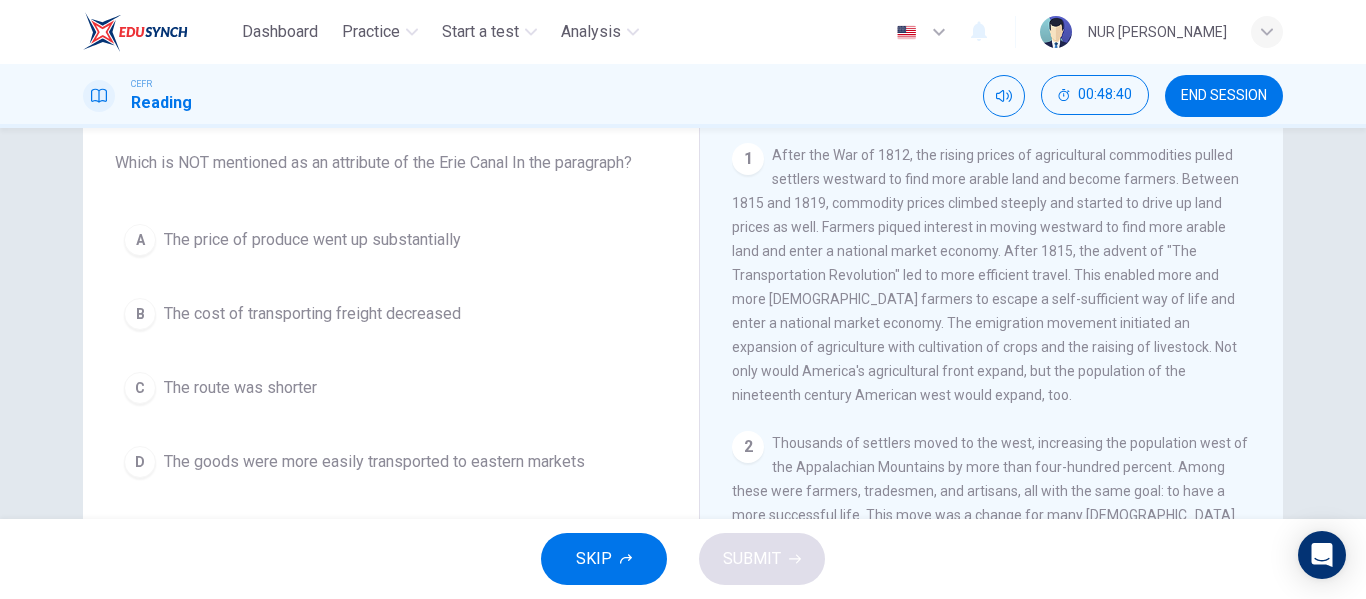 scroll, scrollTop: 112, scrollLeft: 0, axis: vertical 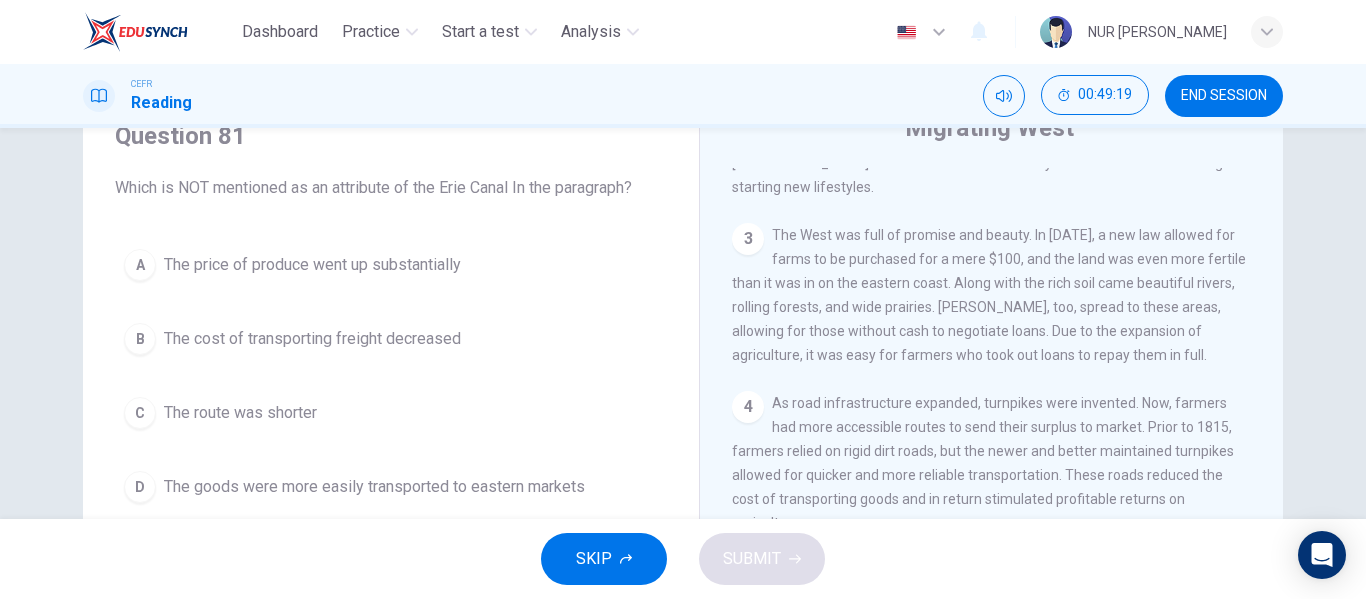 click on "The cost of transporting freight decreased" at bounding box center [312, 339] 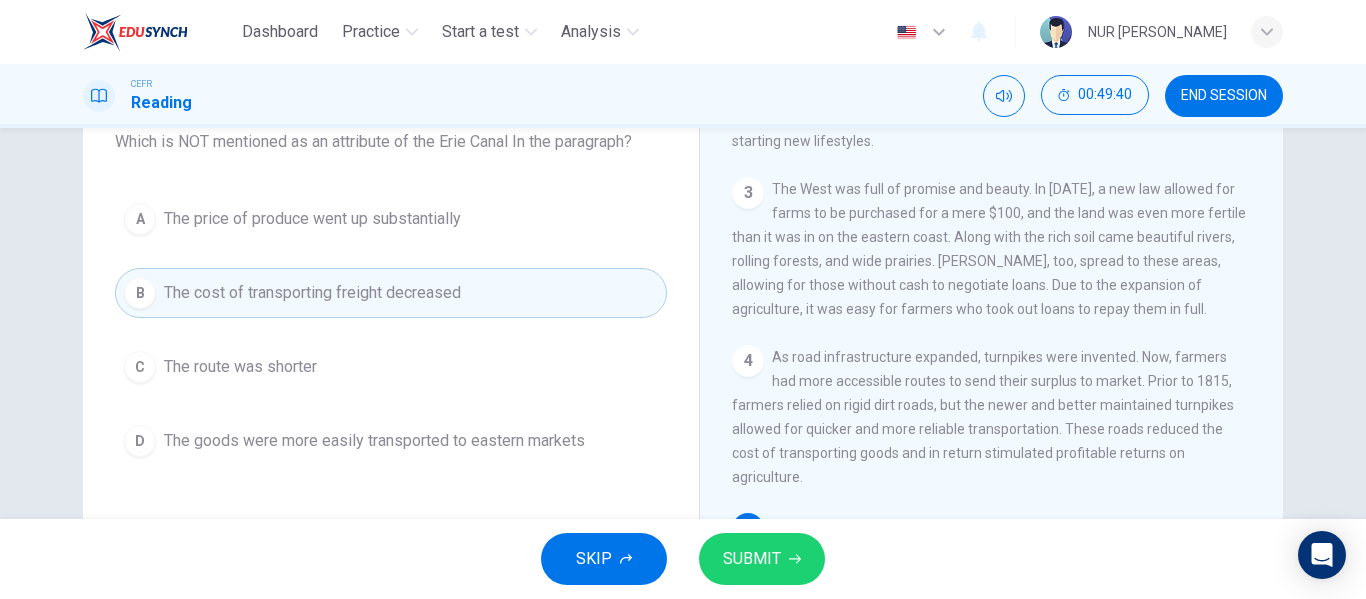 scroll, scrollTop: 135, scrollLeft: 0, axis: vertical 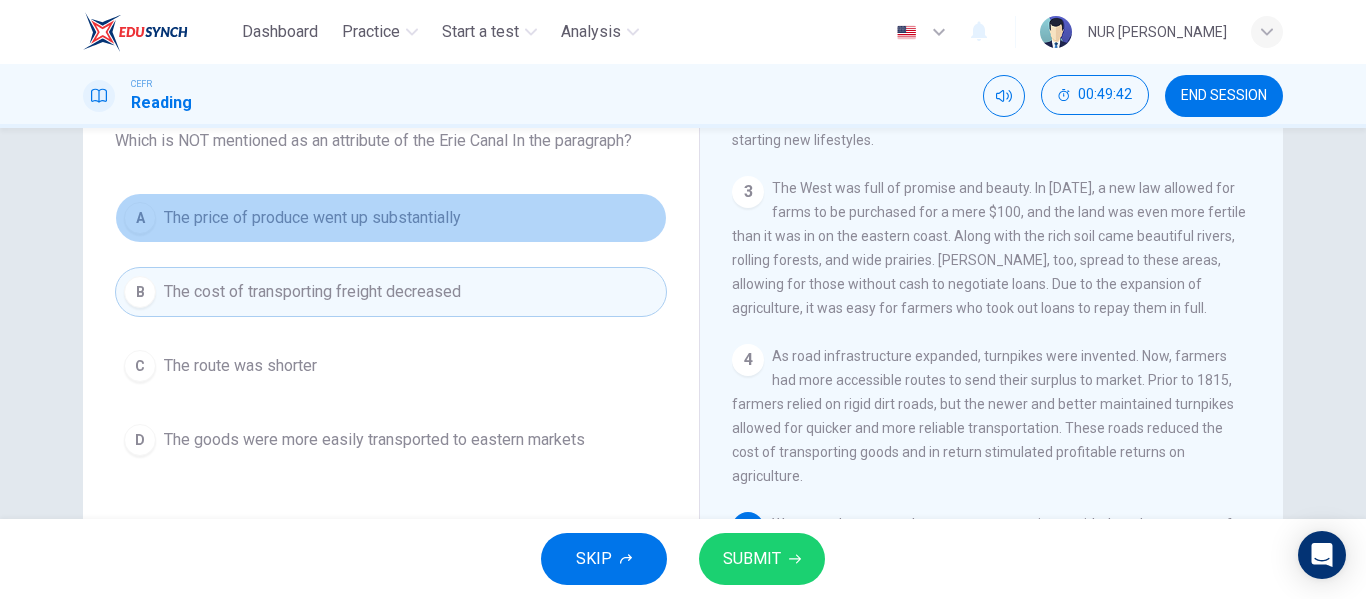 click on "A The price of produce went up substantially" at bounding box center [391, 218] 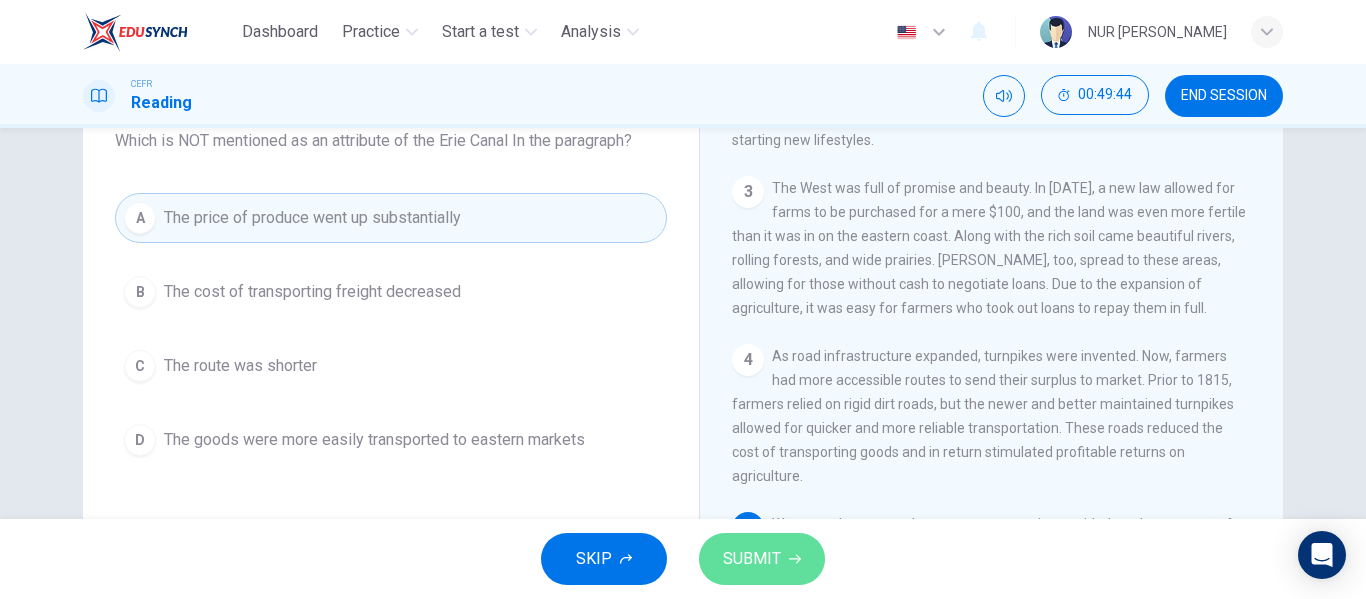 click on "SUBMIT" at bounding box center [752, 559] 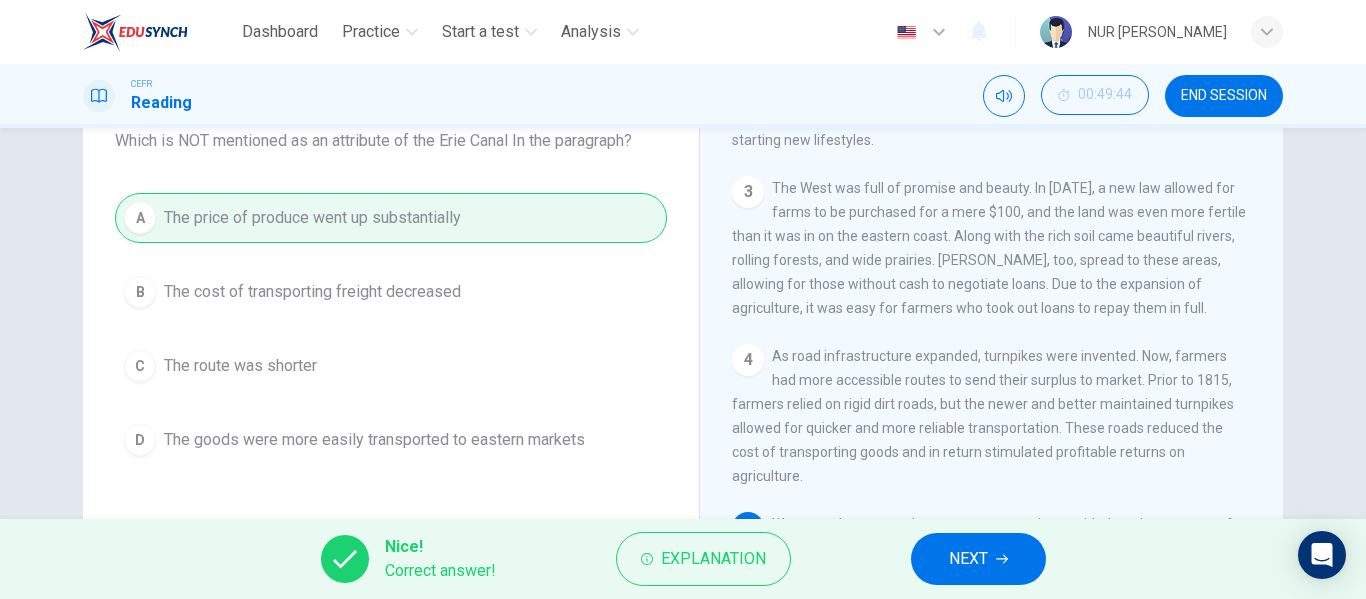 click on "NEXT" at bounding box center (978, 559) 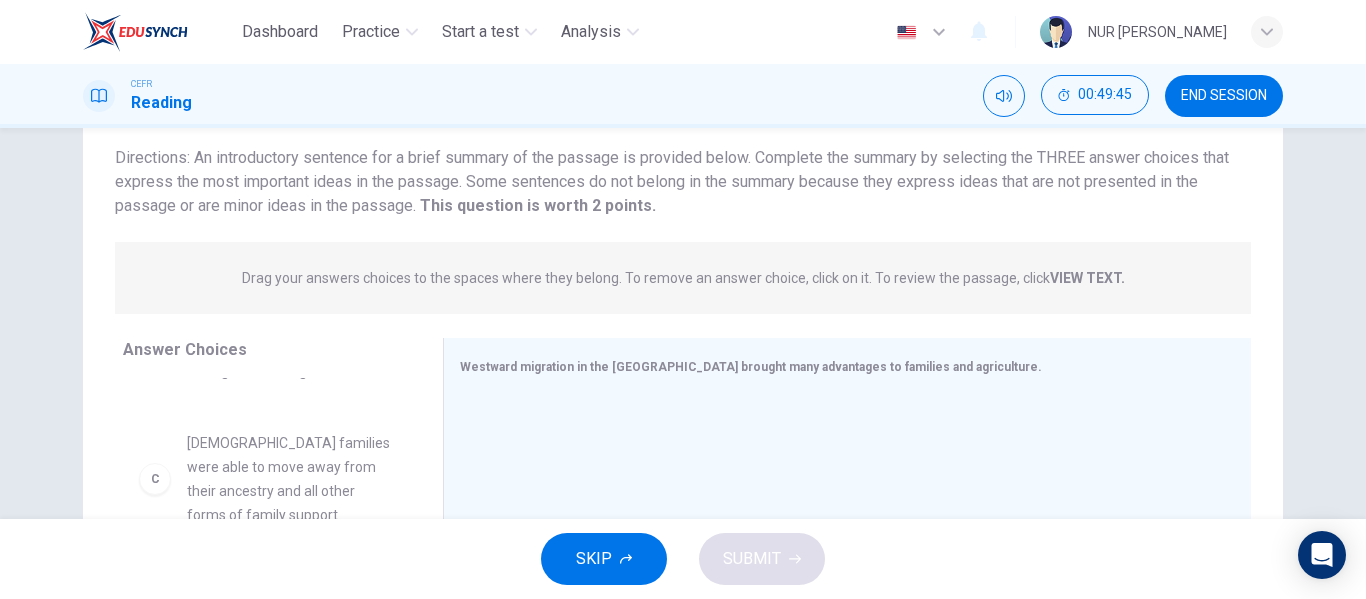 scroll, scrollTop: 106, scrollLeft: 0, axis: vertical 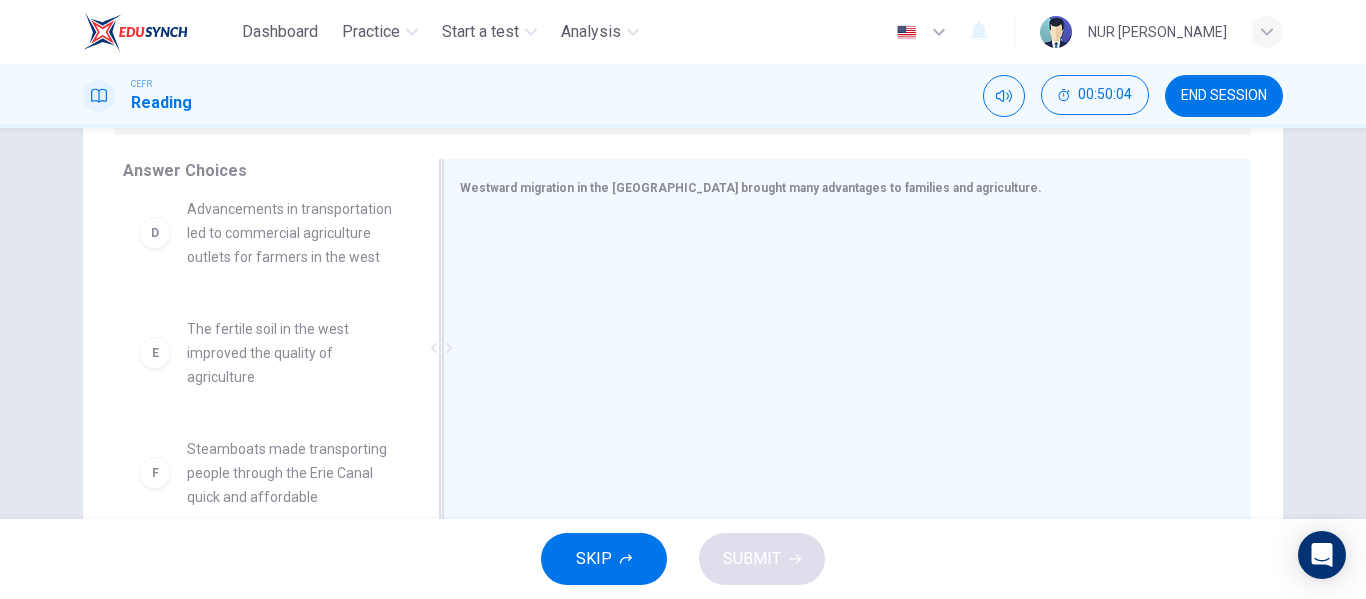 drag, startPoint x: 292, startPoint y: 396, endPoint x: 613, endPoint y: 311, distance: 332.06323 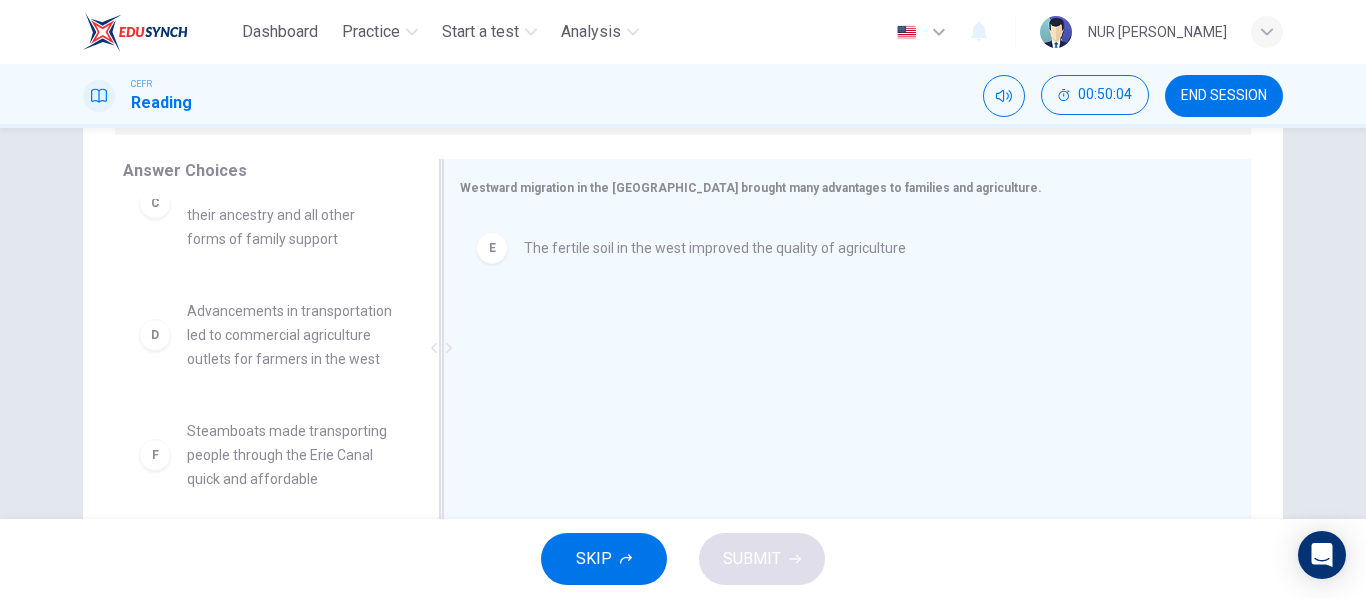 scroll, scrollTop: 348, scrollLeft: 0, axis: vertical 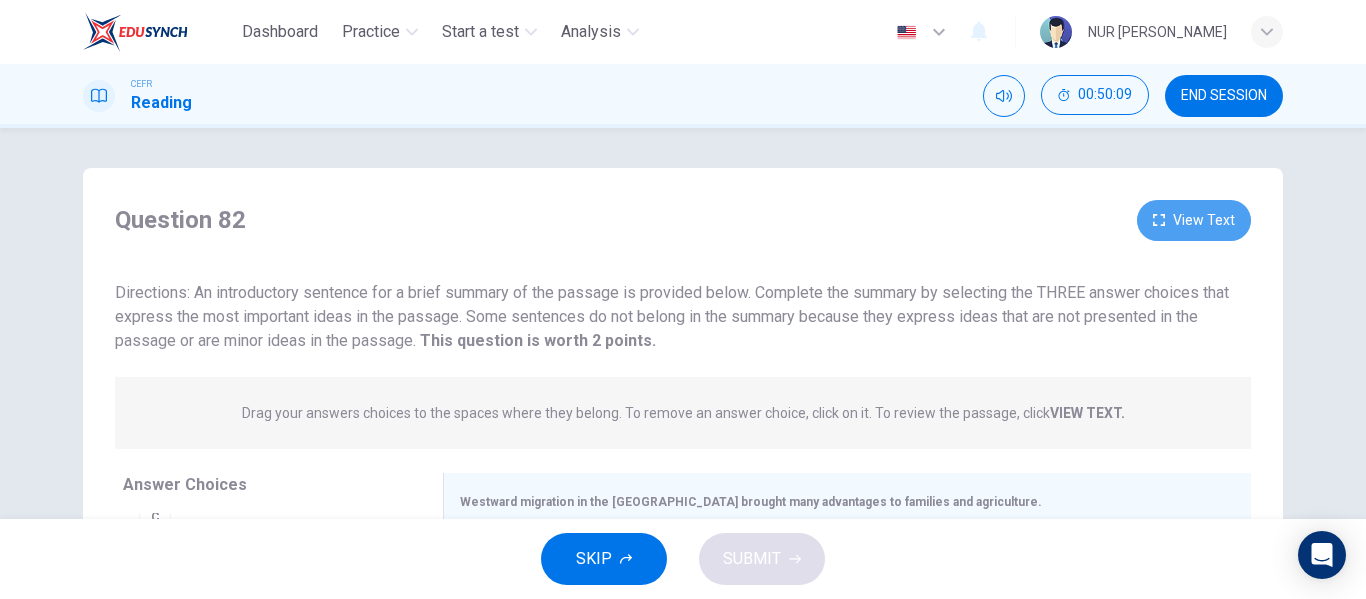click on "View Text" at bounding box center (1194, 220) 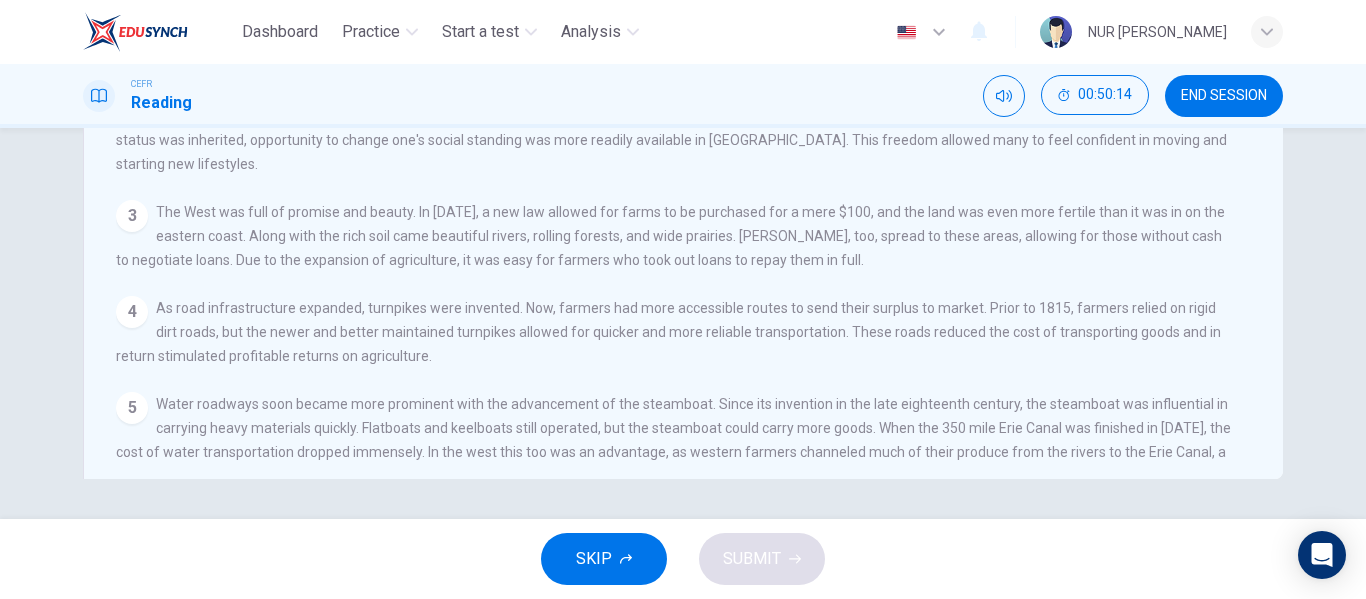 scroll, scrollTop: 0, scrollLeft: 0, axis: both 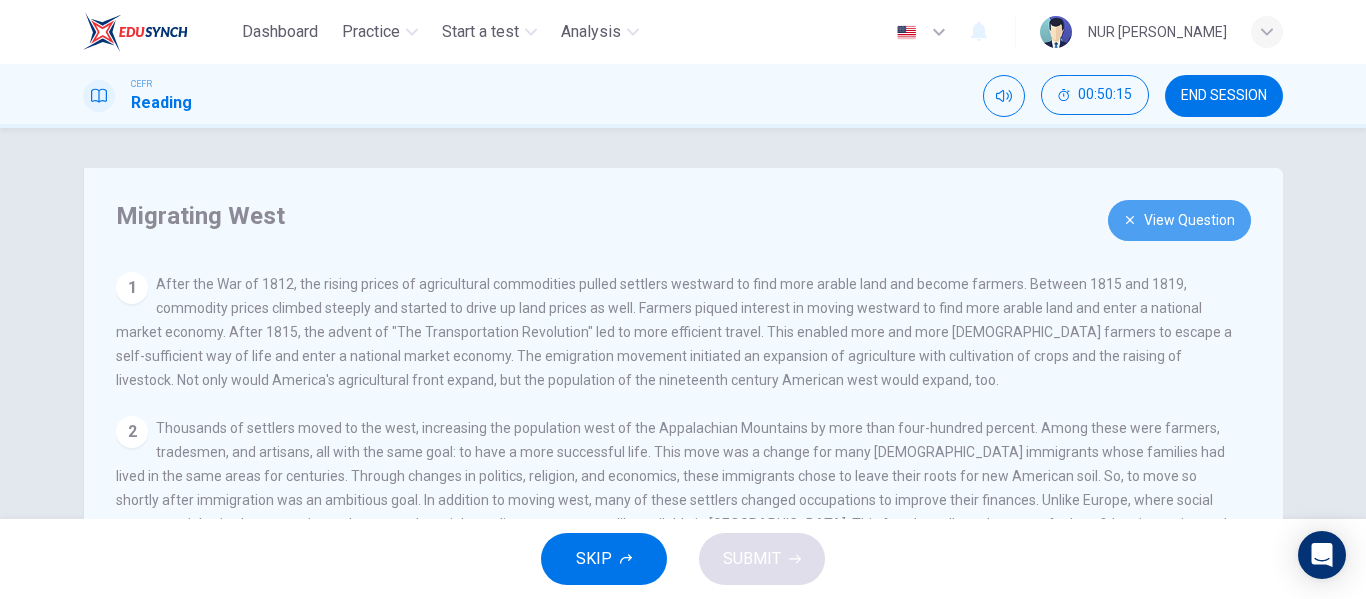 click on "View Question" at bounding box center (1179, 220) 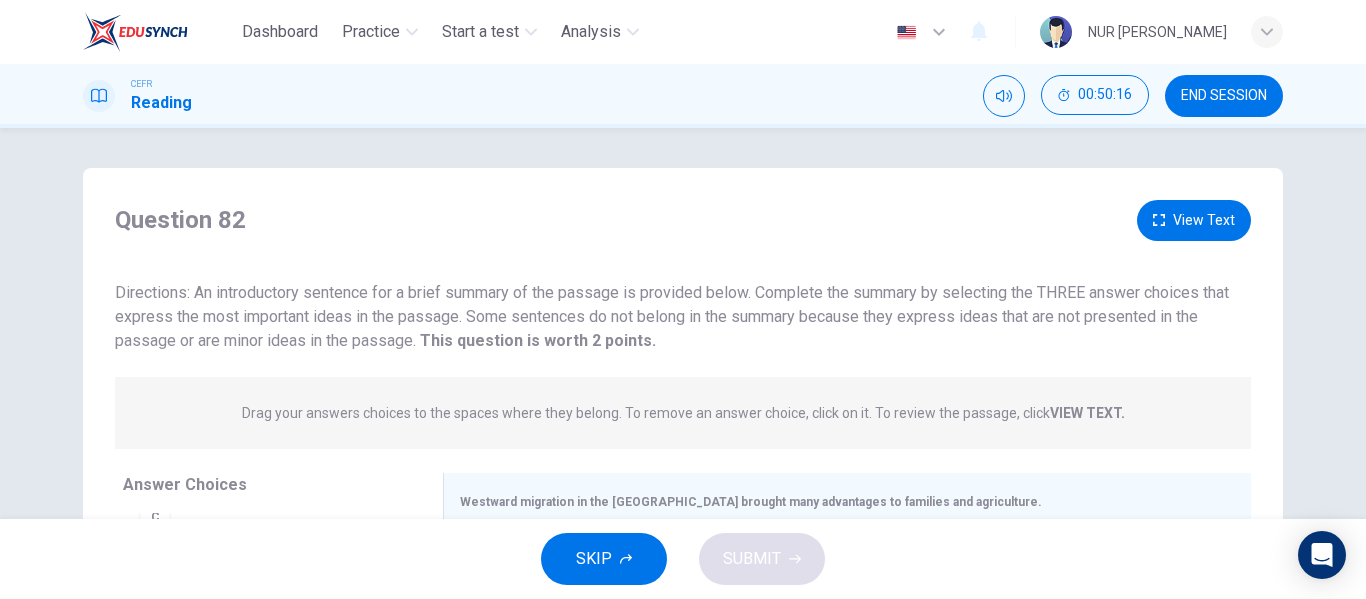scroll, scrollTop: 384, scrollLeft: 0, axis: vertical 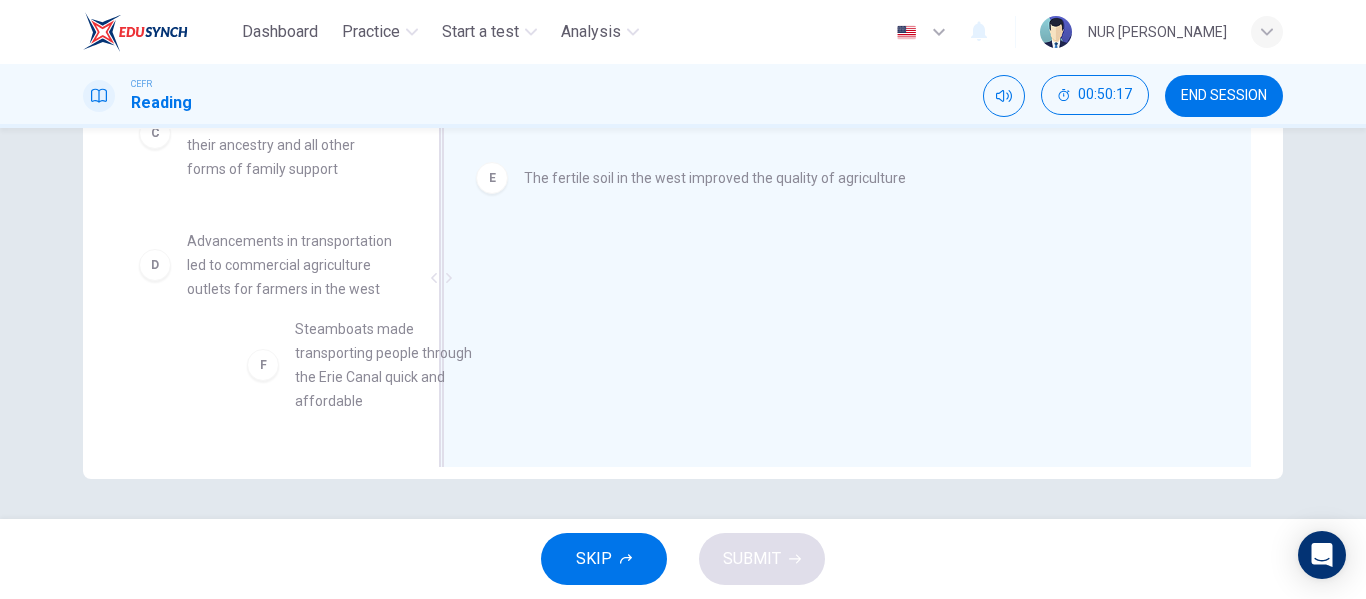 drag, startPoint x: 263, startPoint y: 374, endPoint x: 567, endPoint y: 332, distance: 306.8876 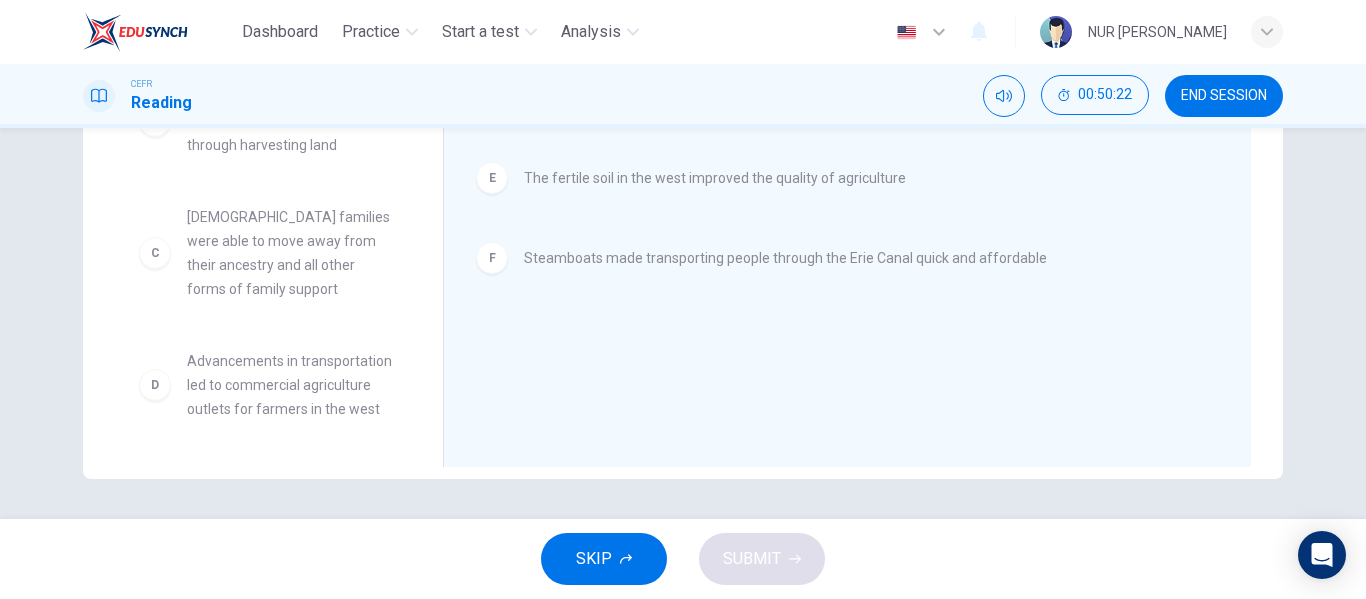 scroll, scrollTop: 0, scrollLeft: 0, axis: both 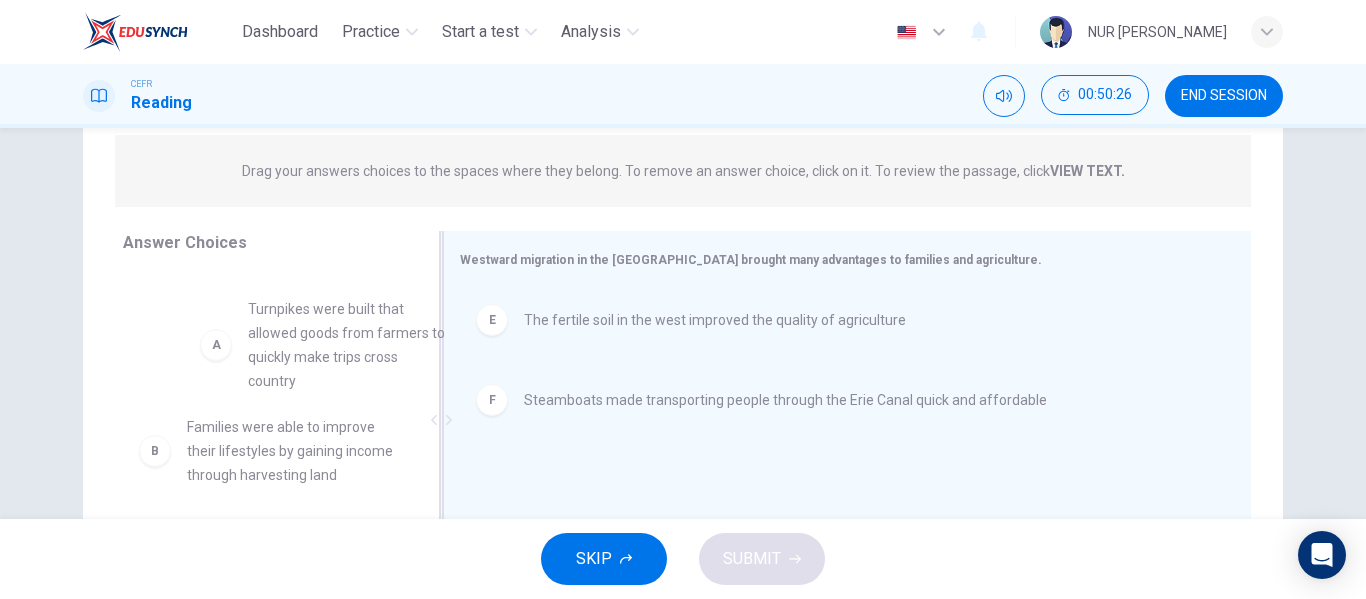 drag, startPoint x: 292, startPoint y: 330, endPoint x: 580, endPoint y: 393, distance: 294.81012 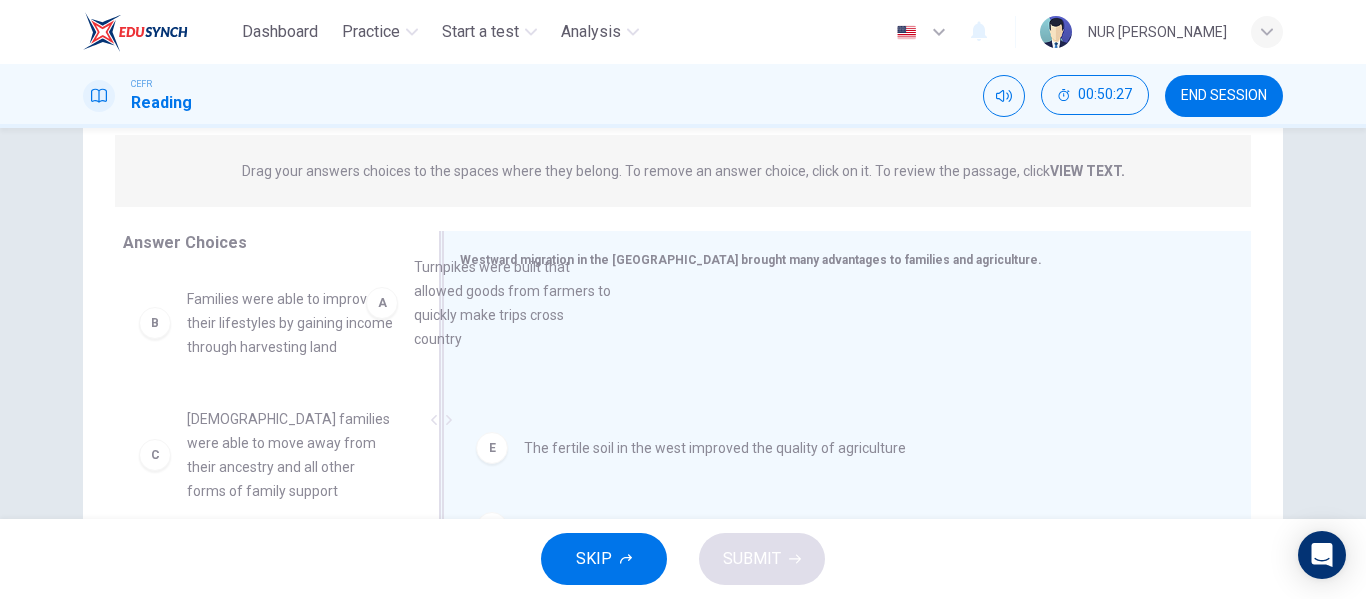 drag, startPoint x: 290, startPoint y: 358, endPoint x: 653, endPoint y: 343, distance: 363.30978 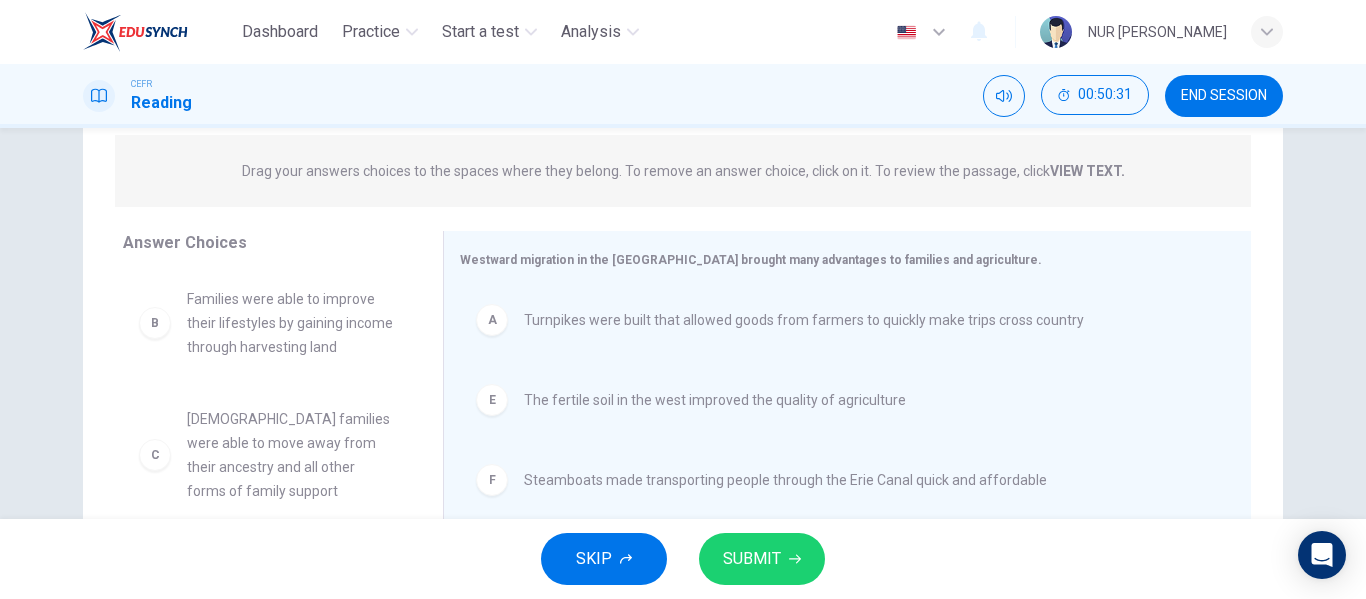 scroll, scrollTop: 84, scrollLeft: 0, axis: vertical 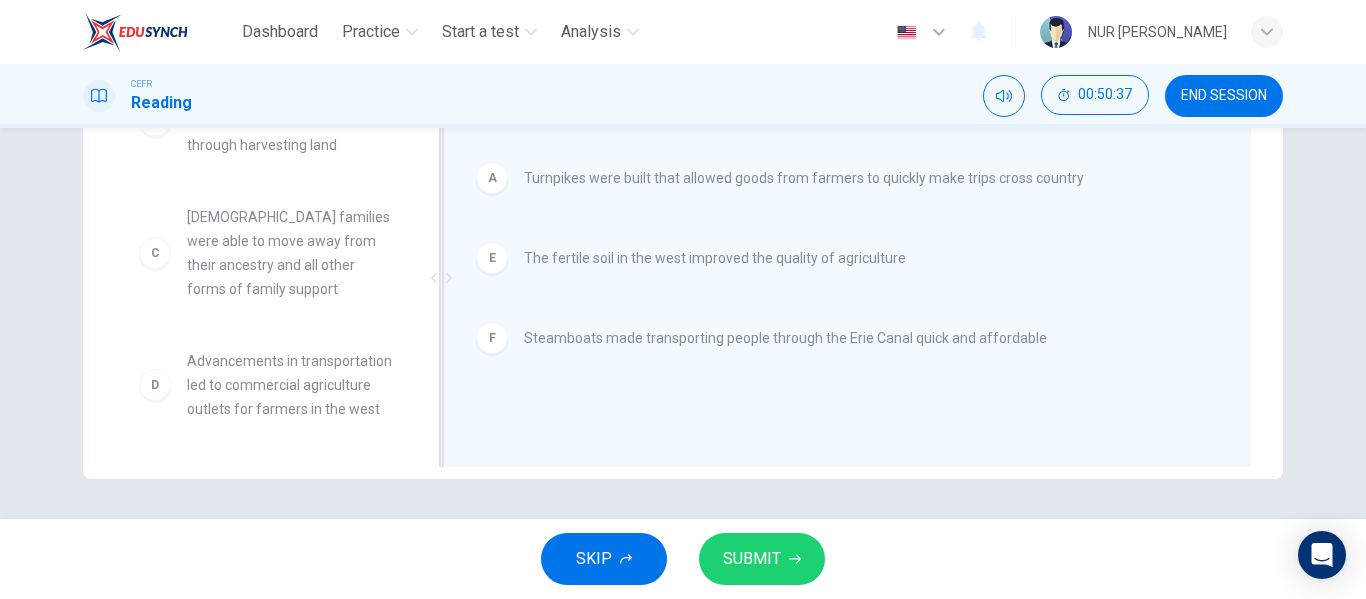 click on "Steamboats made transporting people through the Erie Canal quick and affordable" at bounding box center (785, 338) 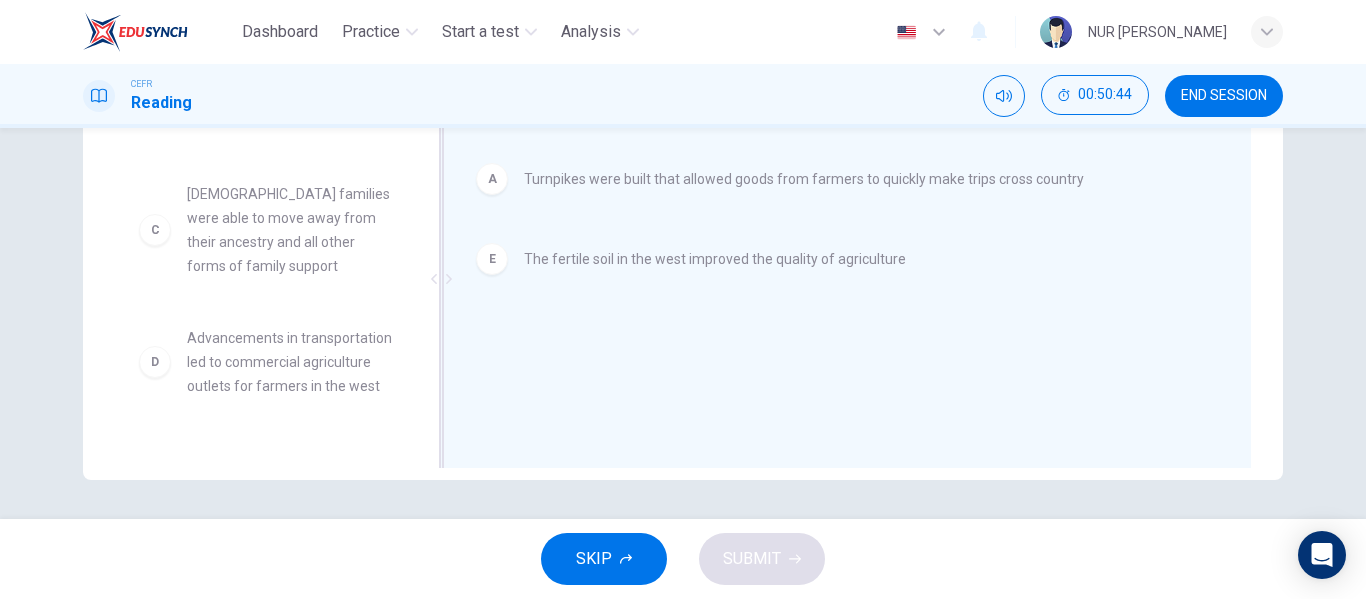 scroll, scrollTop: 384, scrollLeft: 0, axis: vertical 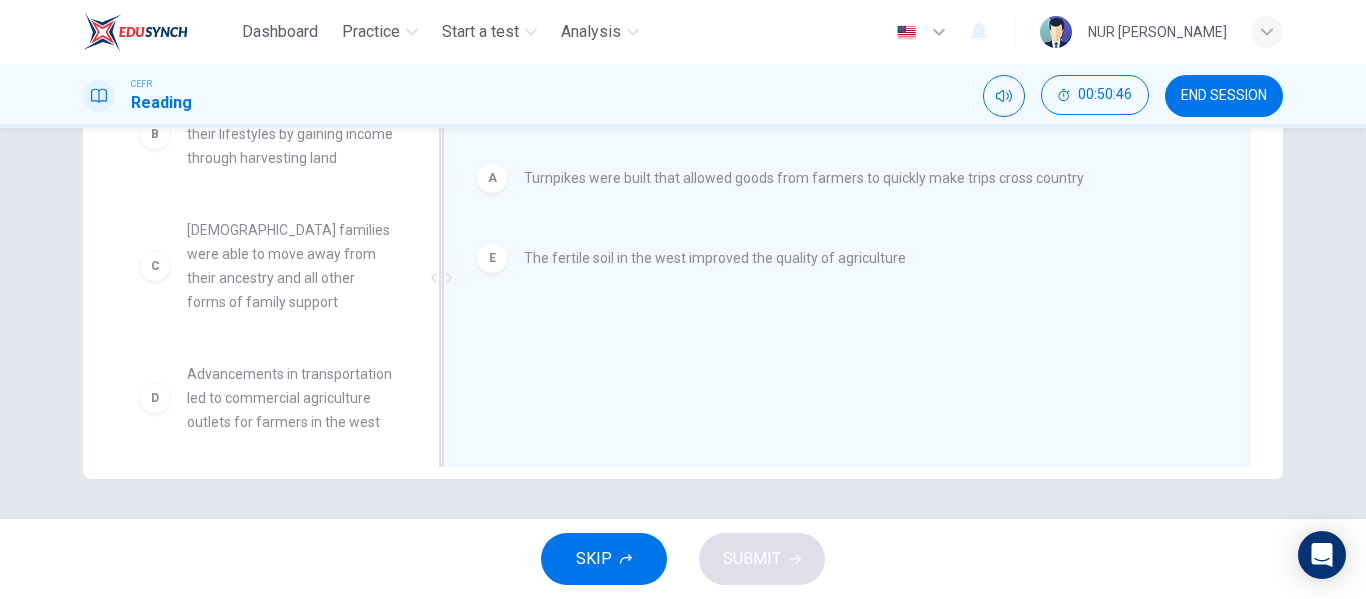click on "[DEMOGRAPHIC_DATA] families were able to move away from their ancestry and all other forms of family support" at bounding box center [291, 266] 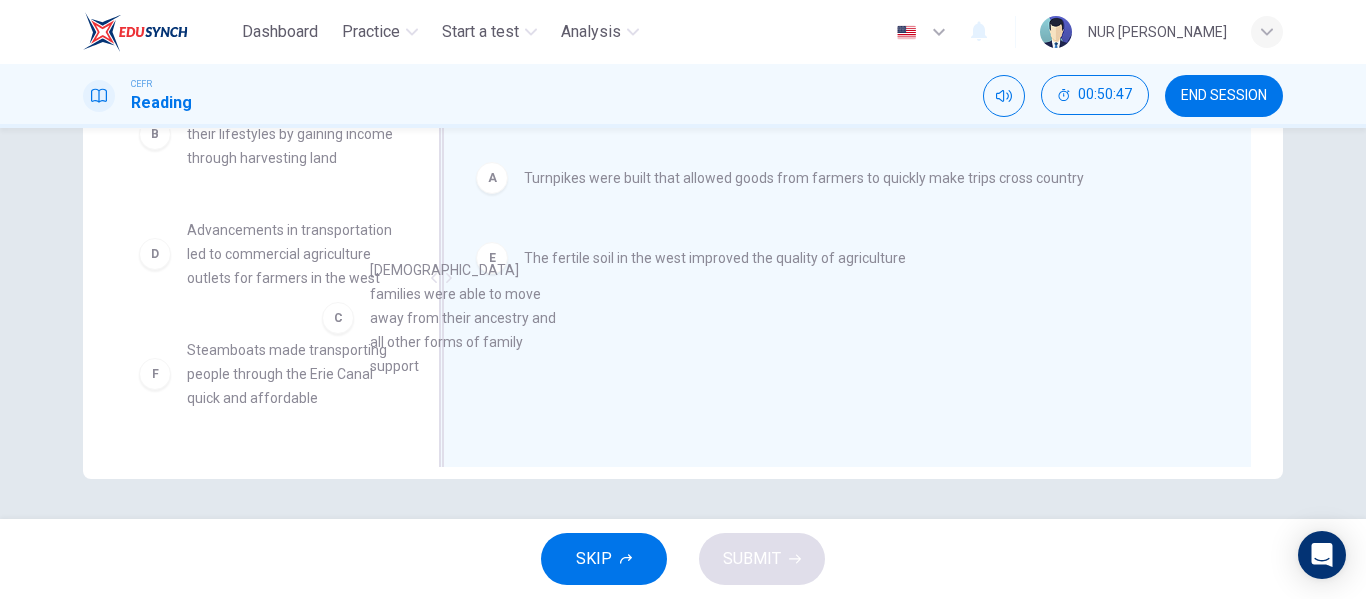 drag, startPoint x: 337, startPoint y: 276, endPoint x: 578, endPoint y: 337, distance: 248.60008 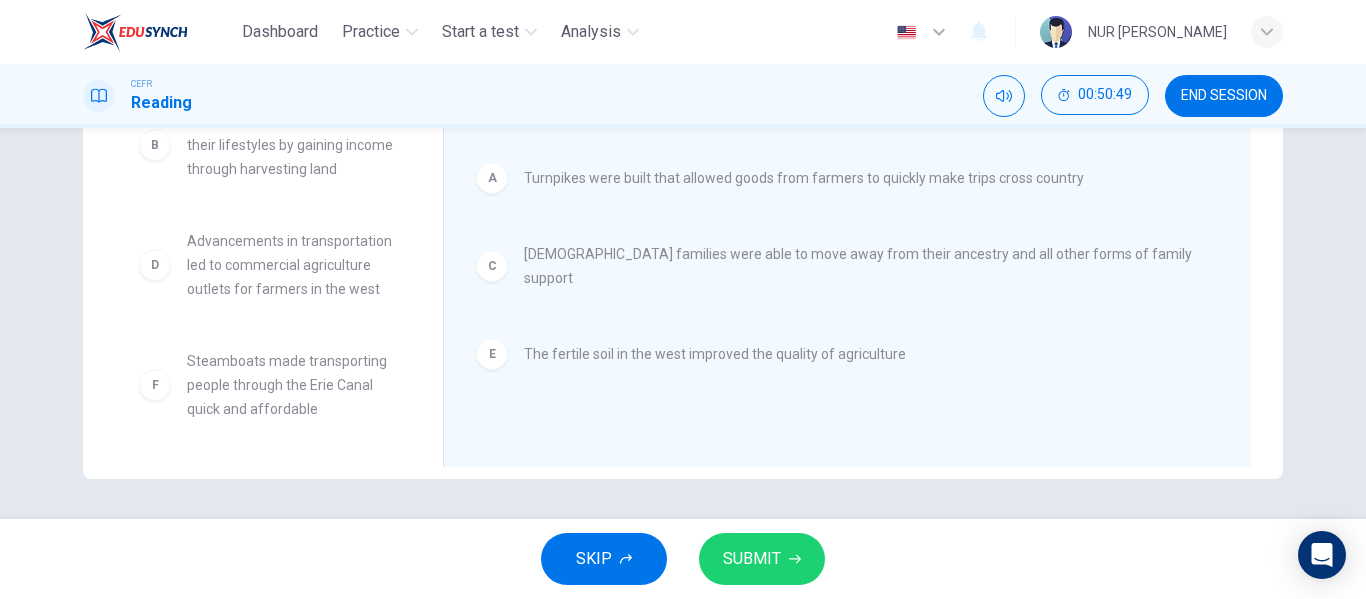 click on "SKIP SUBMIT" at bounding box center (683, 559) 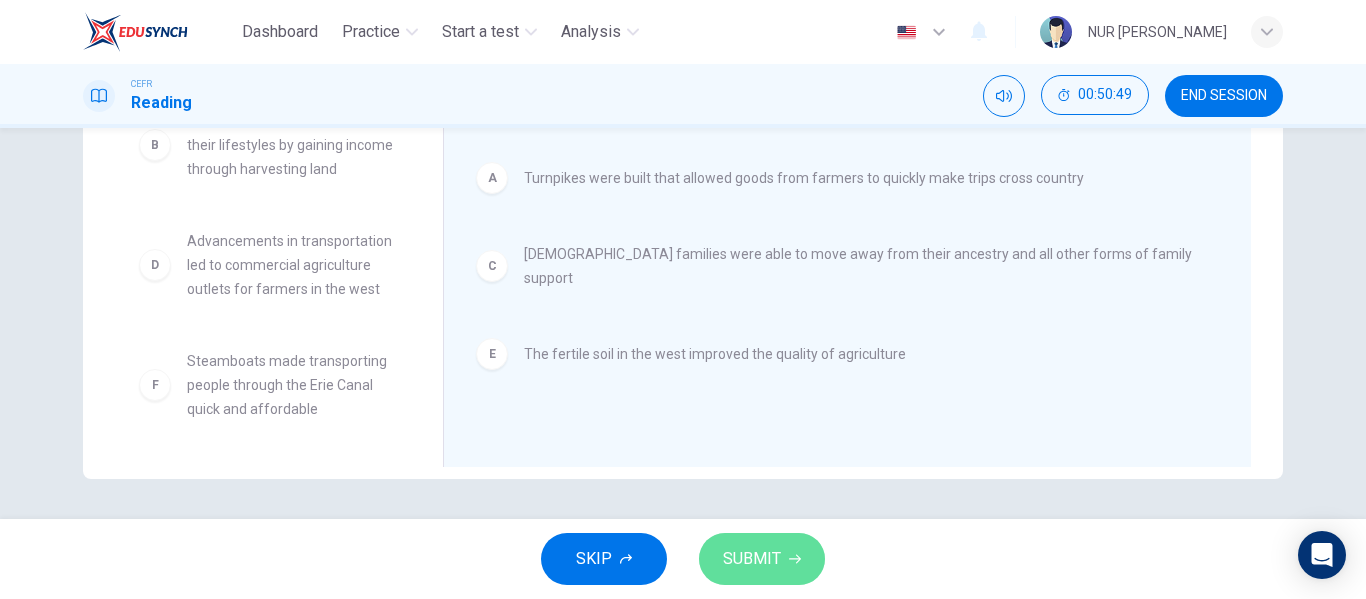 click on "SUBMIT" at bounding box center [762, 559] 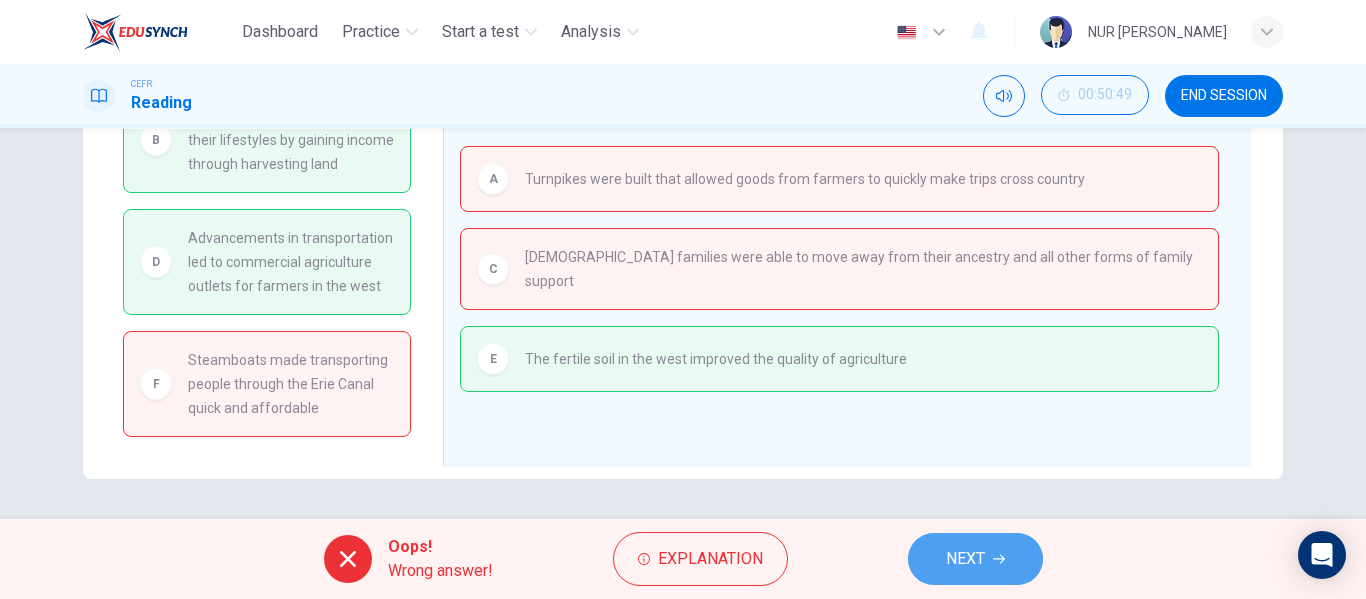 click on "NEXT" at bounding box center (975, 559) 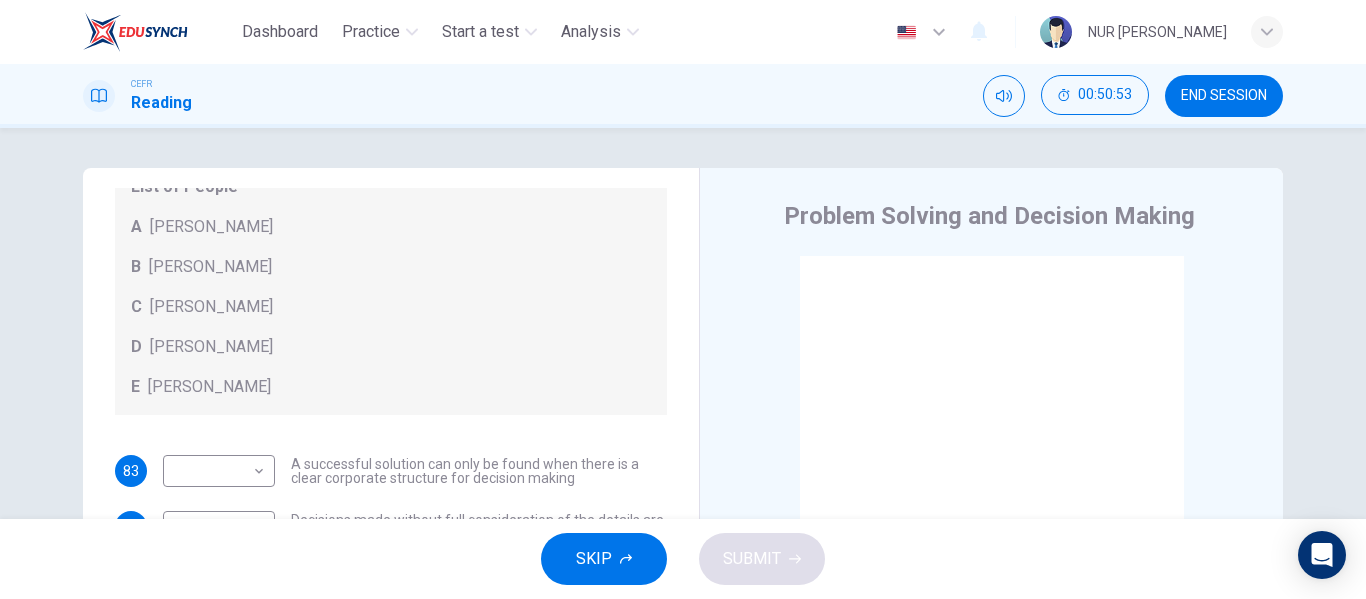 scroll, scrollTop: 217, scrollLeft: 0, axis: vertical 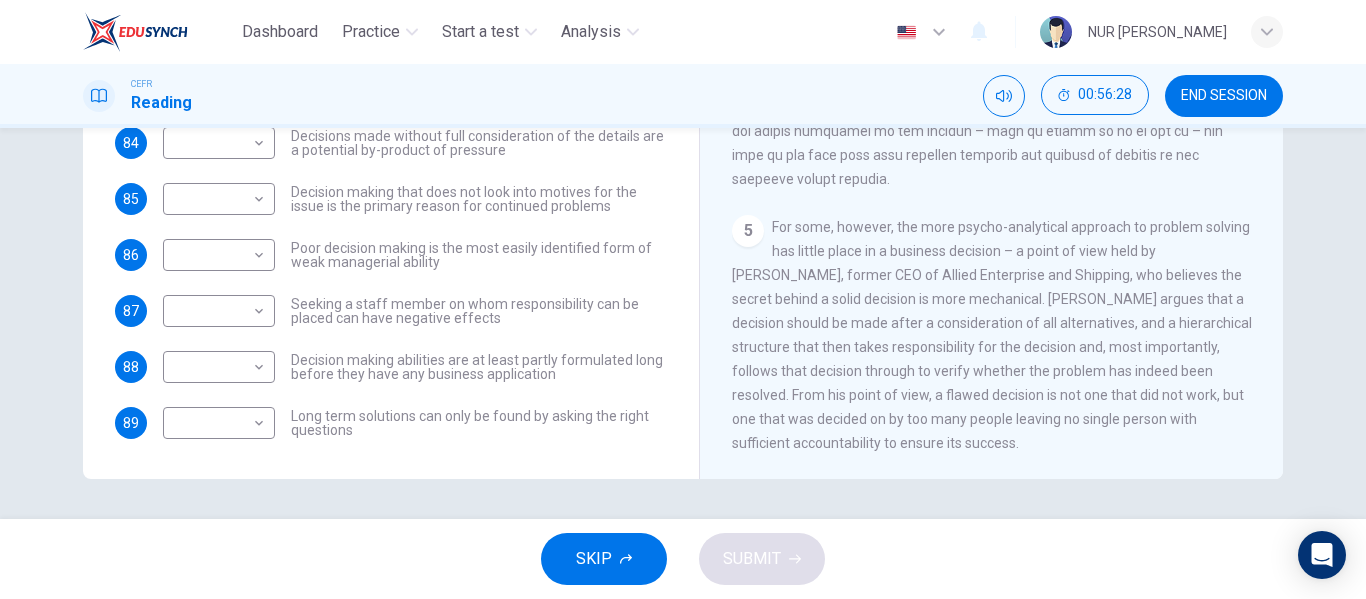 click on "Seeking a staff member on whom responsibility can be placed can have negative effects" at bounding box center (479, 311) 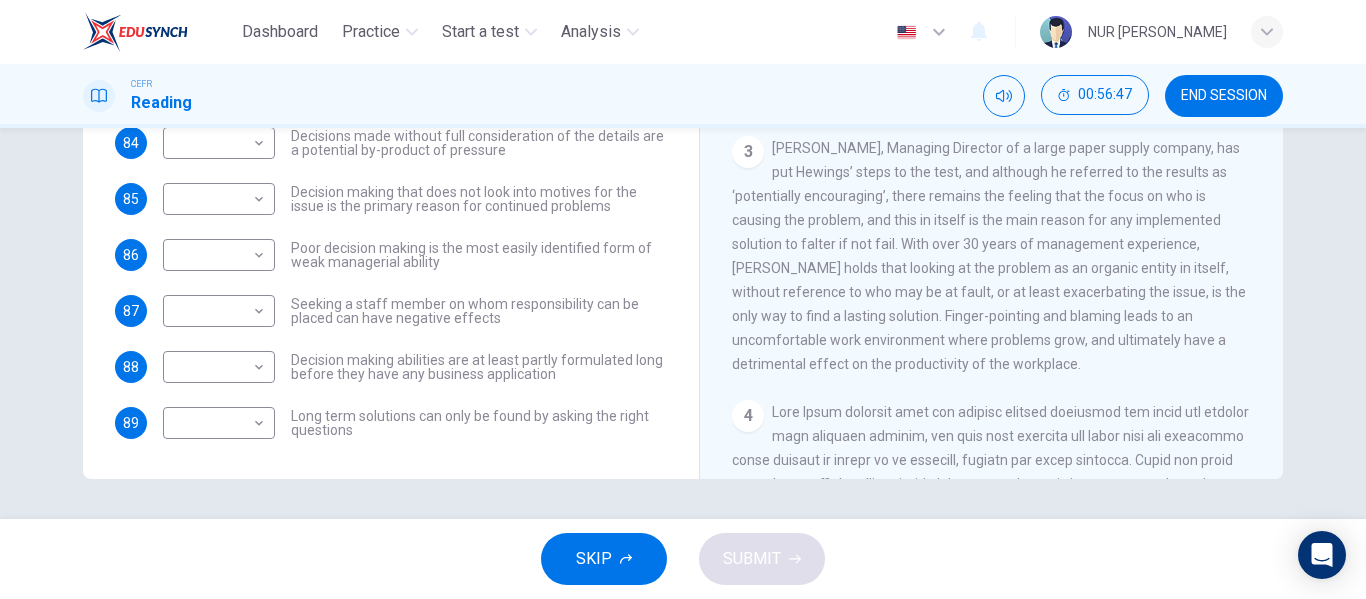 scroll, scrollTop: 708, scrollLeft: 0, axis: vertical 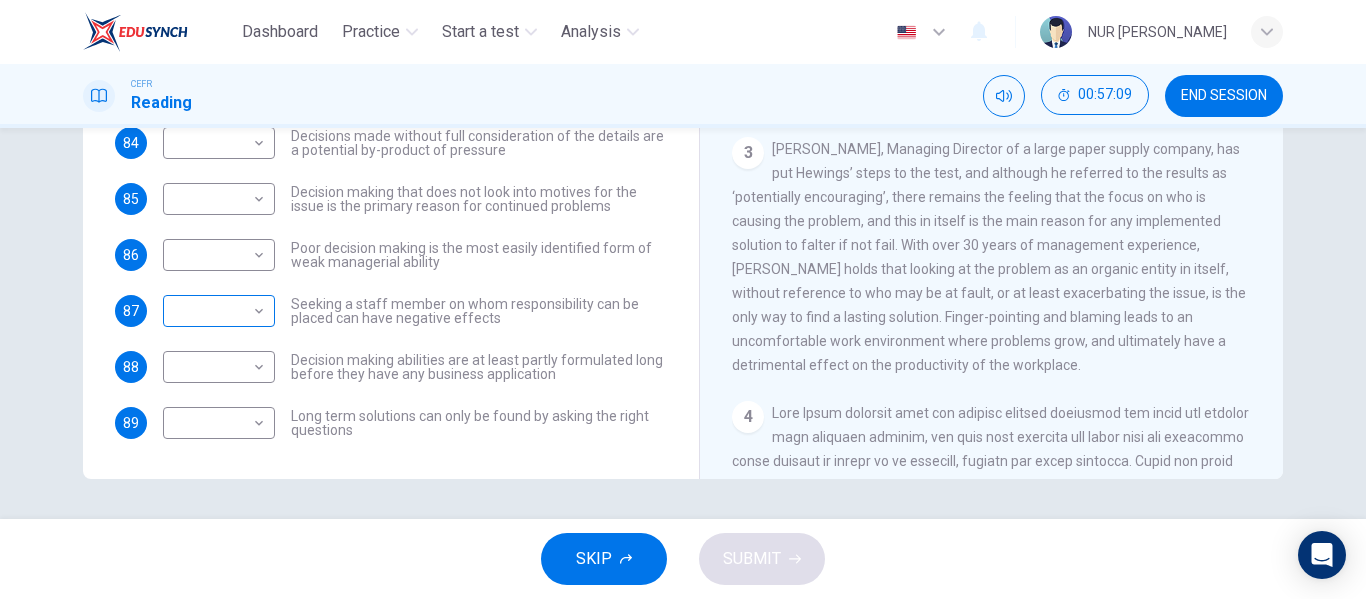 click on "Dashboard Practice Start a test Analysis English en ​ NUR [PERSON_NAME] Reading 00:57:09 END SESSION Questions 83 - 89 Match each statement with the correct person.
Write the correct answer  A-D  in the boxes below. List of People A [PERSON_NAME] B [PERSON_NAME] C [PERSON_NAME] D [PERSON_NAME] E [PERSON_NAME] 83 ​ ​ A successful solution can only be found when there is a clear corporate structure for decision making 84 ​ ​ Decisions made without full consideration of the details are a potential by-product of pressure 85 ​ ​ Decision making that does not look into motives for the issue is the primary reason for continued problems 86 ​ ​ Poor decision making is the most easily identified form of weak managerial ability 87 ​ ​ Seeking a staff member on whom responsibility can be placed can have negative effects 88 ​ ​ Decision making abilities are at least partly formulated long before they have any business application 89 ​ ​ Problem Solving and Decision Making 1 2 3 4 5" at bounding box center [683, 299] 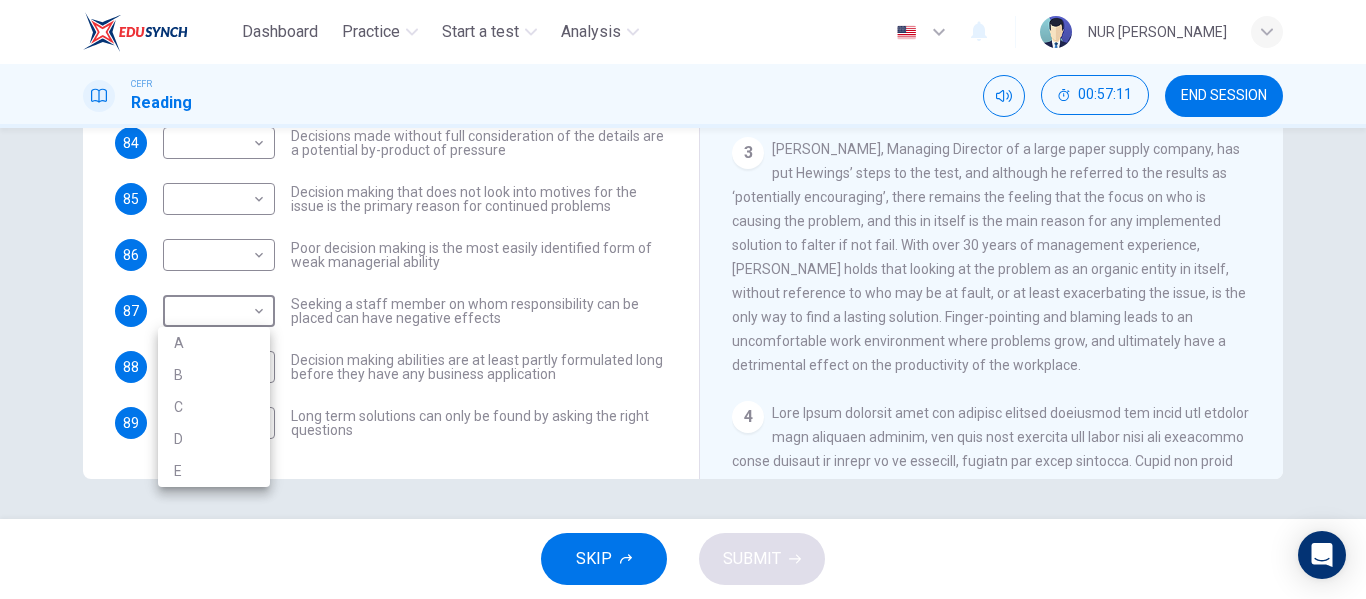 click at bounding box center [683, 299] 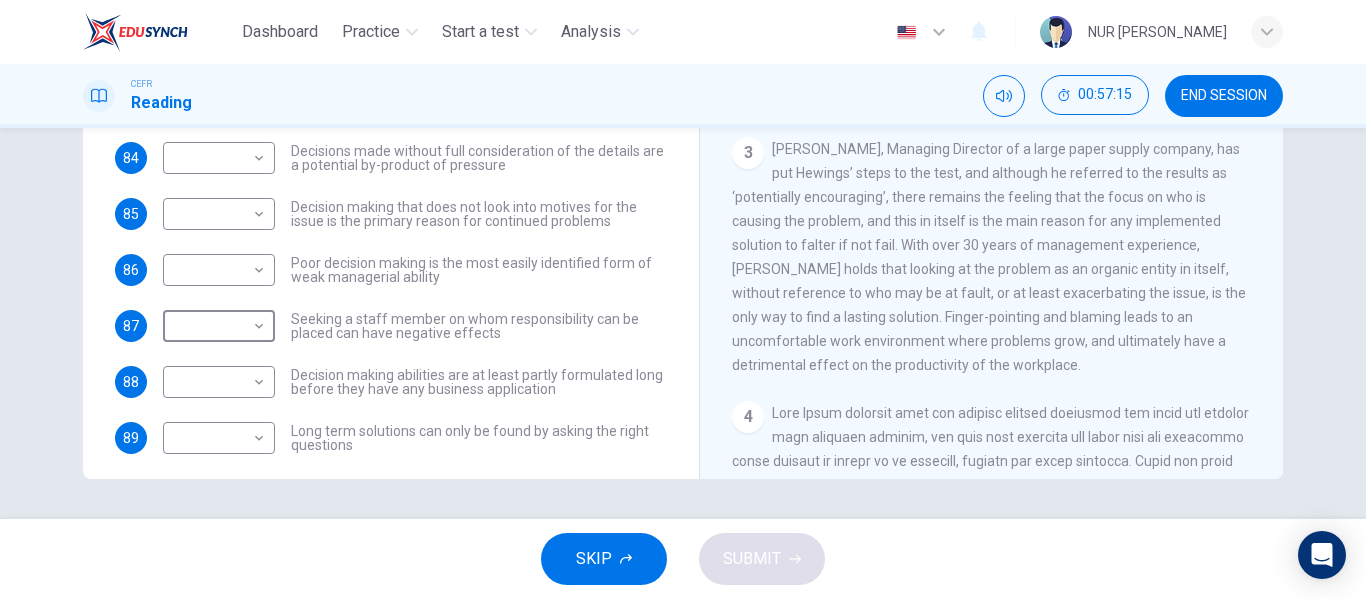 scroll, scrollTop: 196, scrollLeft: 0, axis: vertical 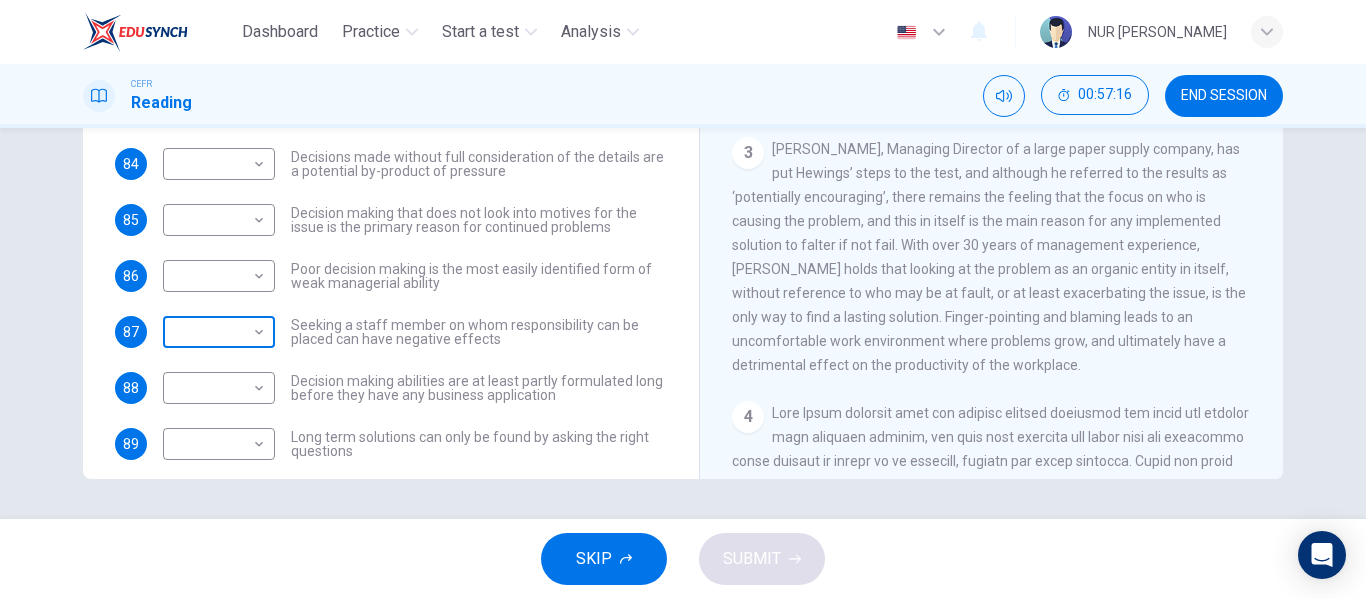 click on "Dashboard Practice Start a test Analysis English en ​ NUR [PERSON_NAME] Reading 00:57:16 END SESSION Questions 83 - 89 Match each statement with the correct person.
Write the correct answer  A-D  in the boxes below. List of People A [PERSON_NAME] B [PERSON_NAME] C [PERSON_NAME] D [PERSON_NAME] E [PERSON_NAME] 83 ​ ​ A successful solution can only be found when there is a clear corporate structure for decision making 84 ​ ​ Decisions made without full consideration of the details are a potential by-product of pressure 85 ​ ​ Decision making that does not look into motives for the issue is the primary reason for continued problems 86 ​ ​ Poor decision making is the most easily identified form of weak managerial ability 87 ​ ​ Seeking a staff member on whom responsibility can be placed can have negative effects 88 ​ ​ Decision making abilities are at least partly formulated long before they have any business application 89 ​ ​ Problem Solving and Decision Making 1 2 3 4 5" at bounding box center (683, 299) 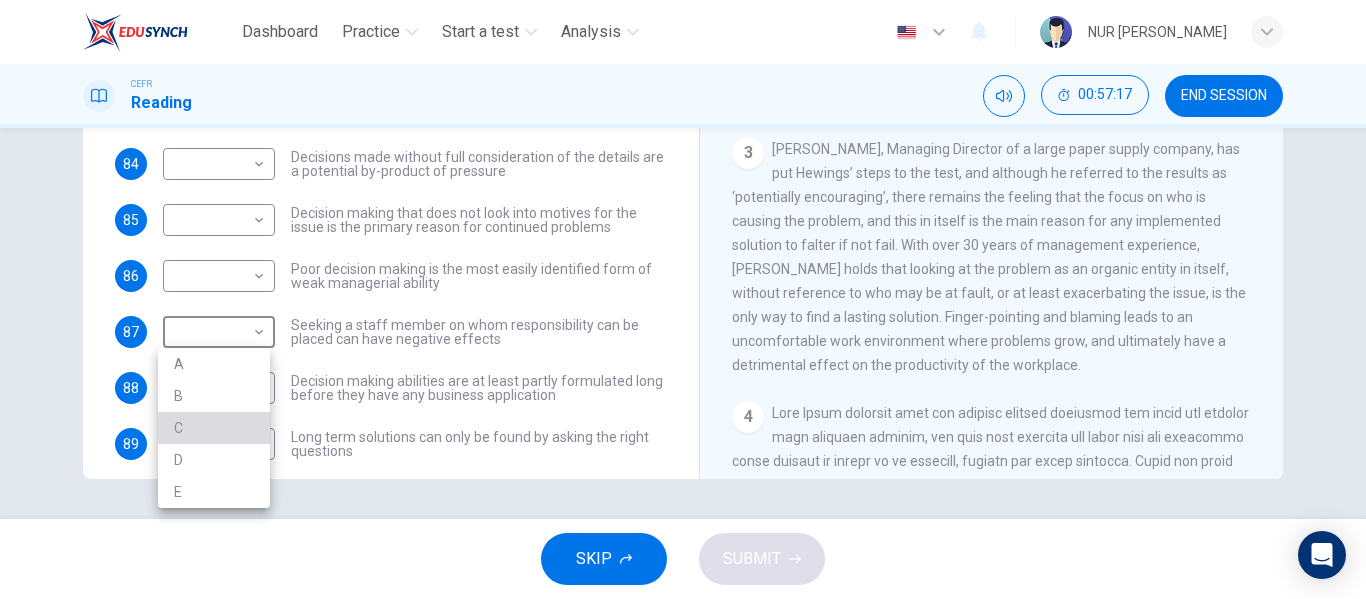 click on "C" at bounding box center [214, 428] 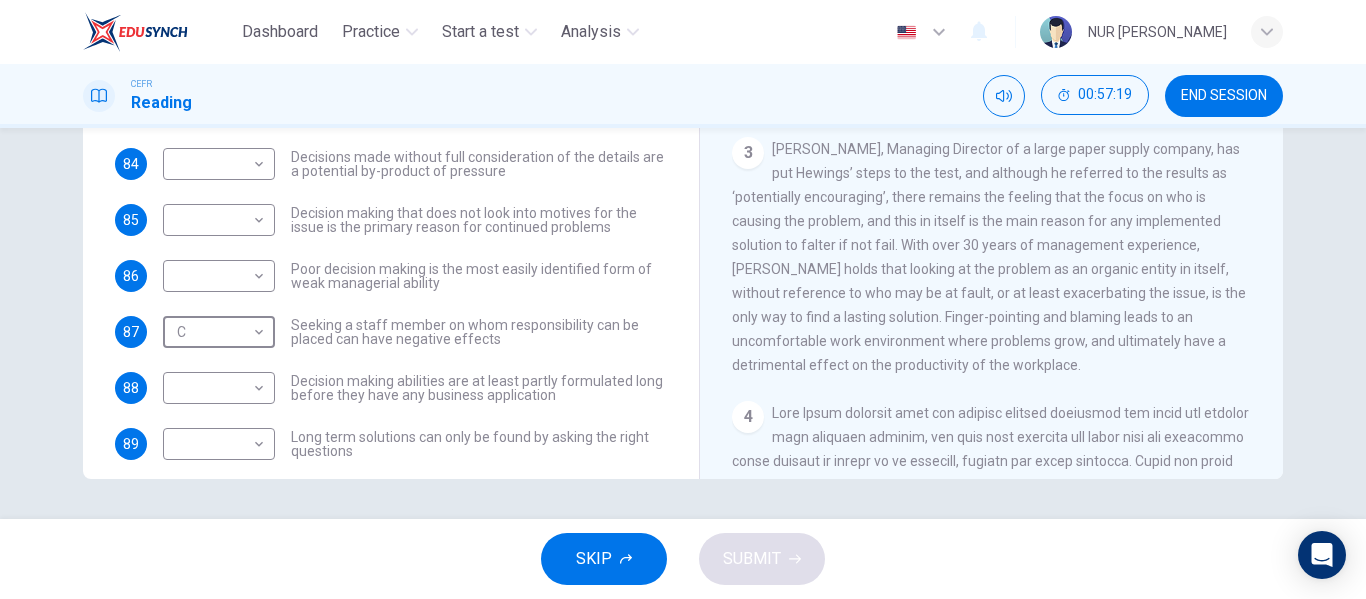 scroll, scrollTop: 217, scrollLeft: 0, axis: vertical 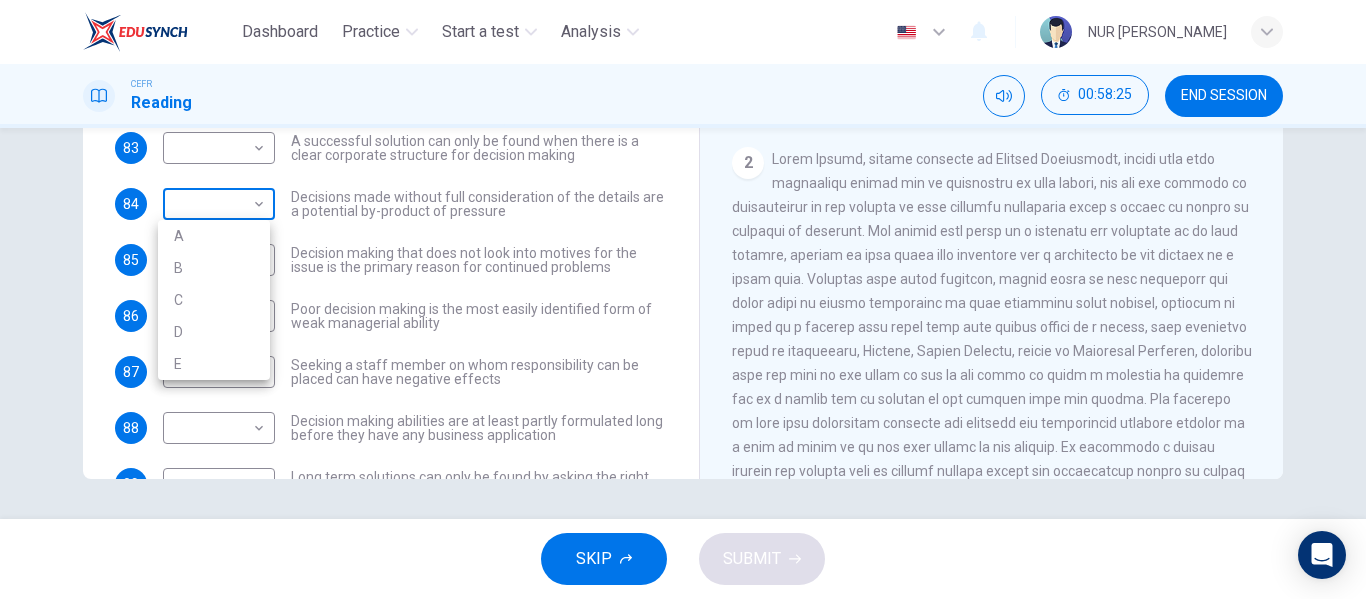 click on "Dashboard Practice Start a test Analysis English en ​ NUR [PERSON_NAME] Reading 00:58:25 END SESSION Questions 83 - 89 Match each statement with the correct person.
Write the correct answer  A-D  in the boxes below. List of People A [PERSON_NAME] Scrive B [PERSON_NAME] C [PERSON_NAME] D [PERSON_NAME] E [PERSON_NAME] 83 ​ ​ A successful solution can only be found when there is a clear corporate structure for decision making 84 ​ ​ Decisions made without full consideration of the details are a potential by-product of pressure 85 ​ ​ Decision making that does not look into motives for the issue is the primary reason for continued problems 86 ​ ​ Poor decision making is the most easily identified form of weak managerial ability 87 C C ​ Seeking a staff member on whom responsibility can be placed can have negative effects 88 ​ ​ Decision making abilities are at least partly formulated long before they have any business application 89 ​ ​ Problem Solving and Decision Making 1 2 3 4 5" at bounding box center (683, 299) 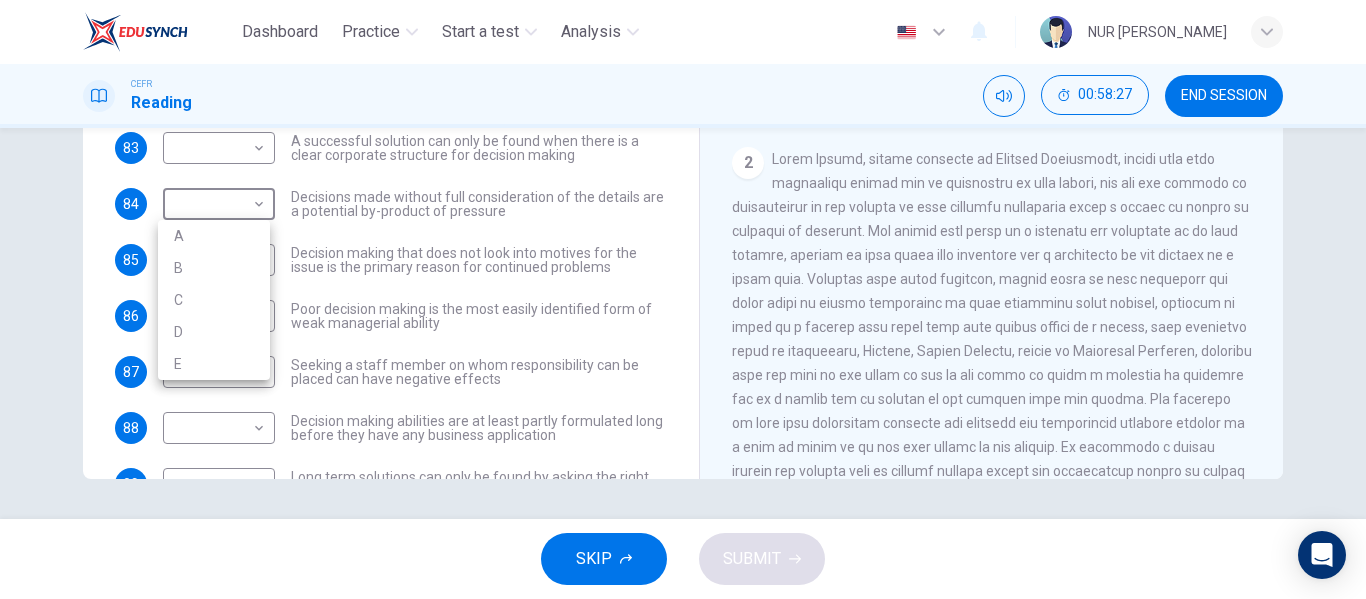 click at bounding box center [683, 299] 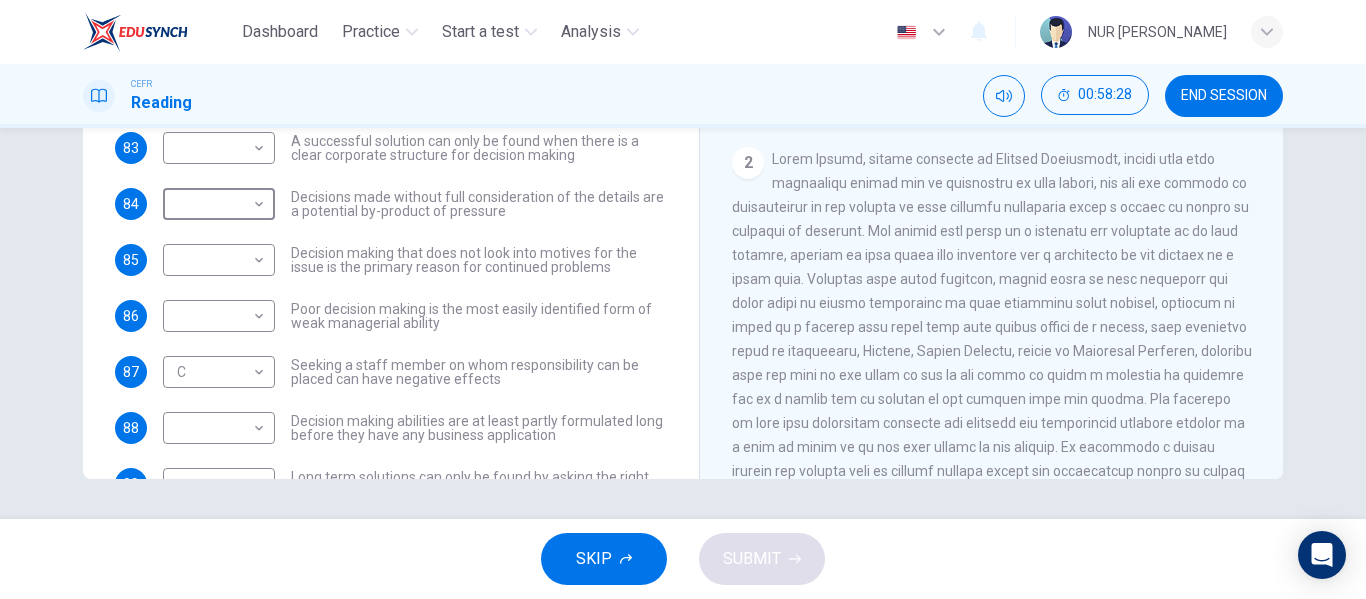 scroll, scrollTop: 0, scrollLeft: 0, axis: both 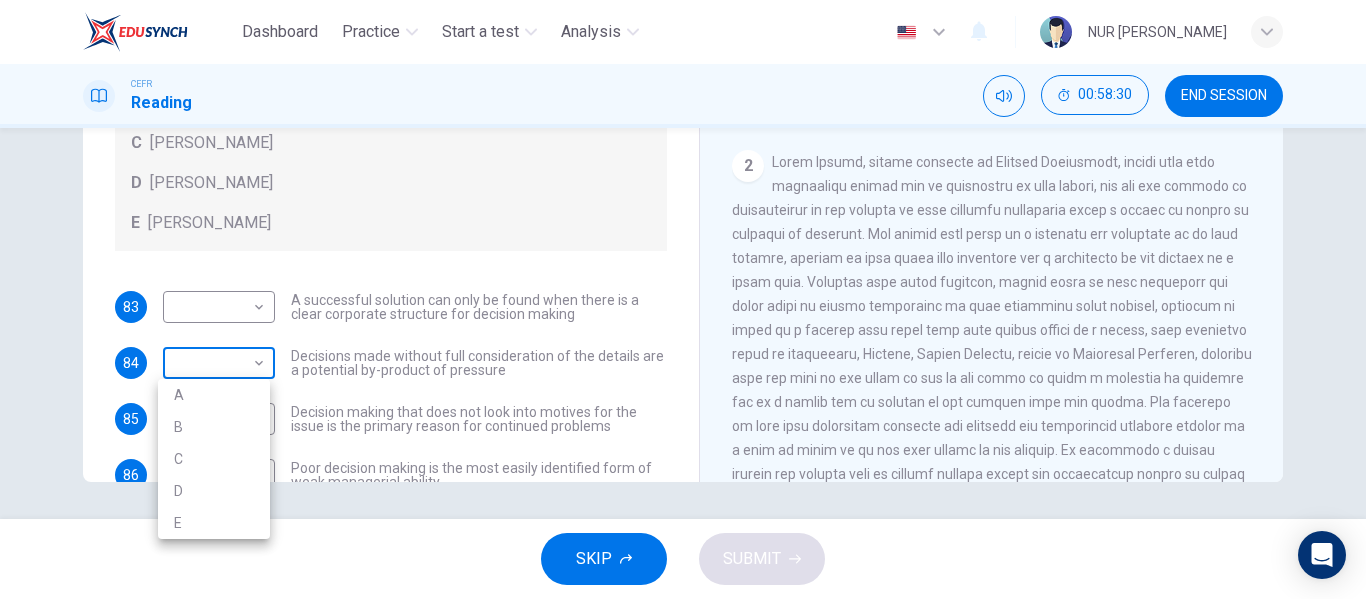 click on "Dashboard Practice Start a test Analysis English en ​ NUR [PERSON_NAME] Reading 00:58:30 END SESSION Questions 83 - 89 Match each statement with the correct person.
Write the correct answer  A-D  in the boxes below. List of People A [PERSON_NAME] Scrive B [PERSON_NAME] C [PERSON_NAME] D [PERSON_NAME] E [PERSON_NAME] 83 ​ ​ A successful solution can only be found when there is a clear corporate structure for decision making 84 ​ ​ Decisions made without full consideration of the details are a potential by-product of pressure 85 ​ ​ Decision making that does not look into motives for the issue is the primary reason for continued problems 86 ​ ​ Poor decision making is the most easily identified form of weak managerial ability 87 C C ​ Seeking a staff member on whom responsibility can be placed can have negative effects 88 ​ ​ Decision making abilities are at least partly formulated long before they have any business application 89 ​ ​ Problem Solving and Decision Making 1 2 3 4 5" at bounding box center [683, 299] 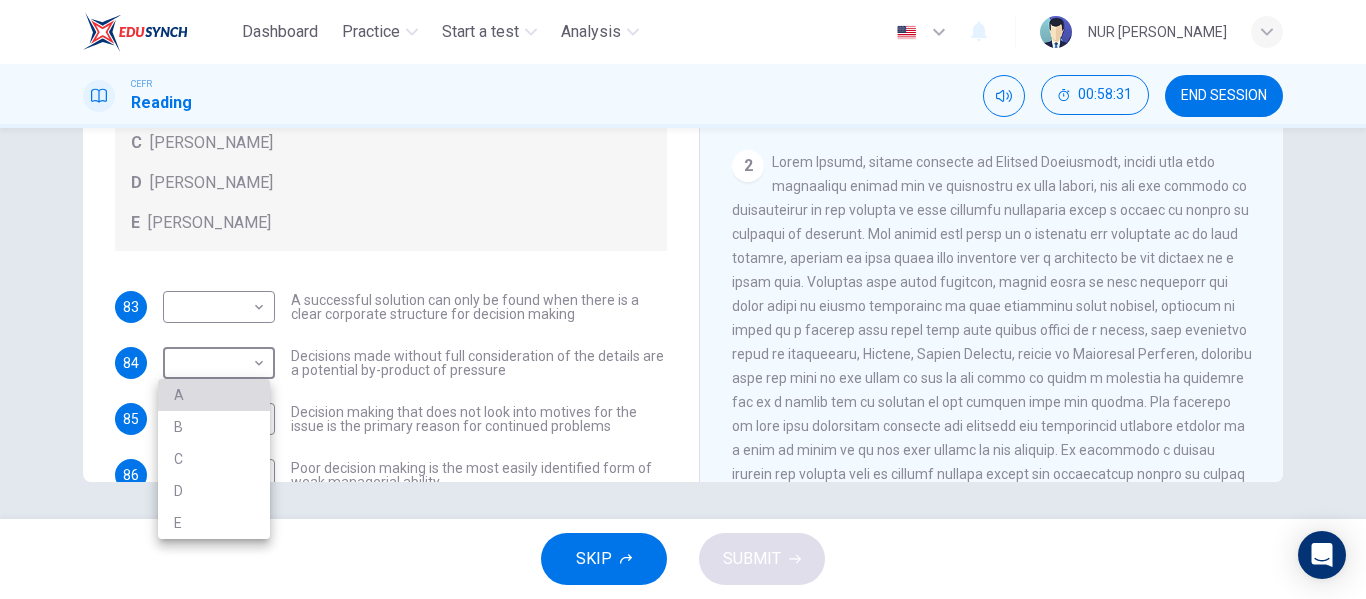 click on "A" at bounding box center (214, 395) 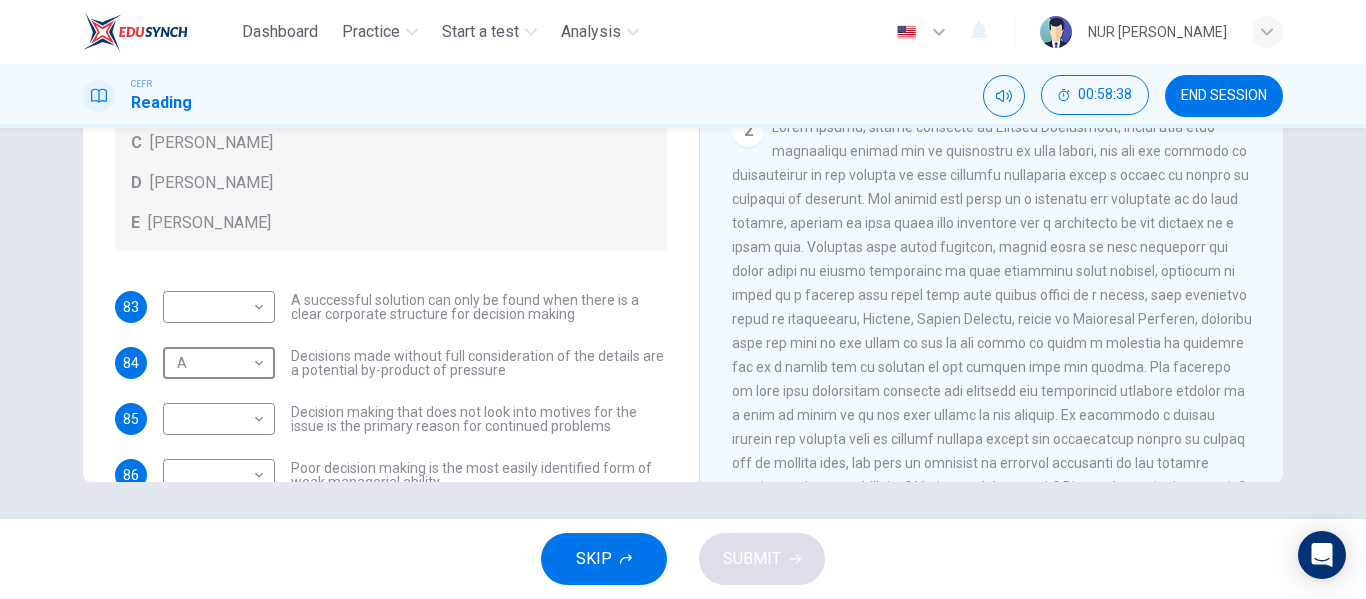 scroll, scrollTop: 326, scrollLeft: 0, axis: vertical 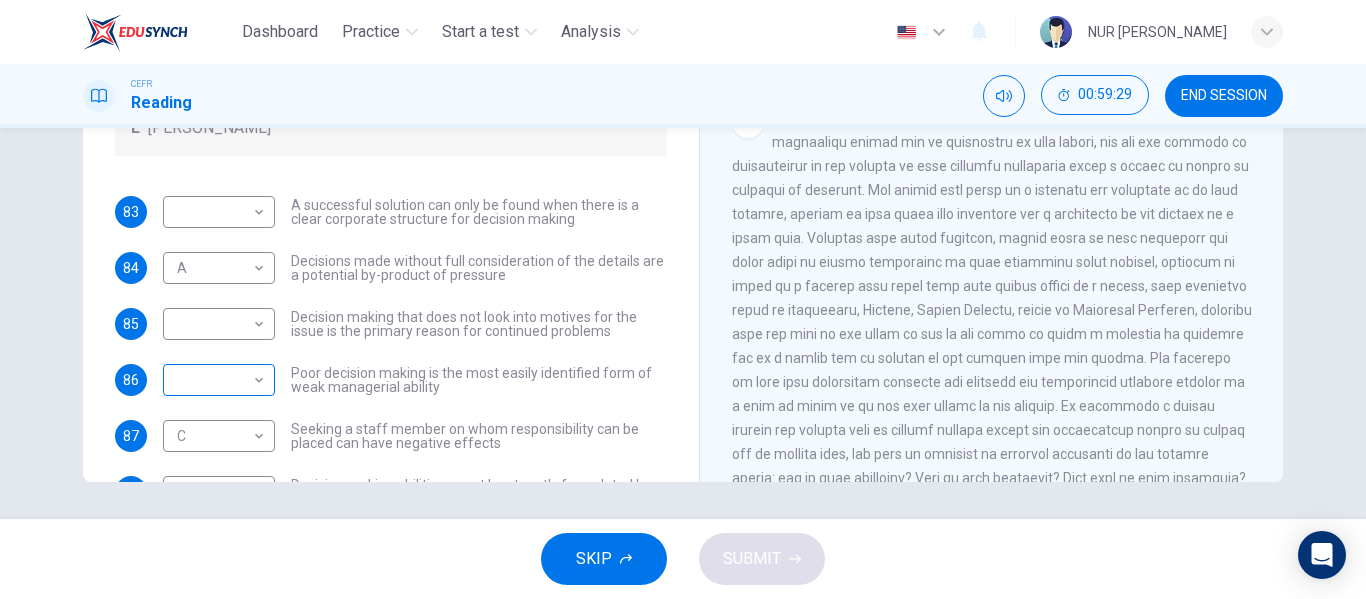 click on "​ ​" at bounding box center [219, 380] 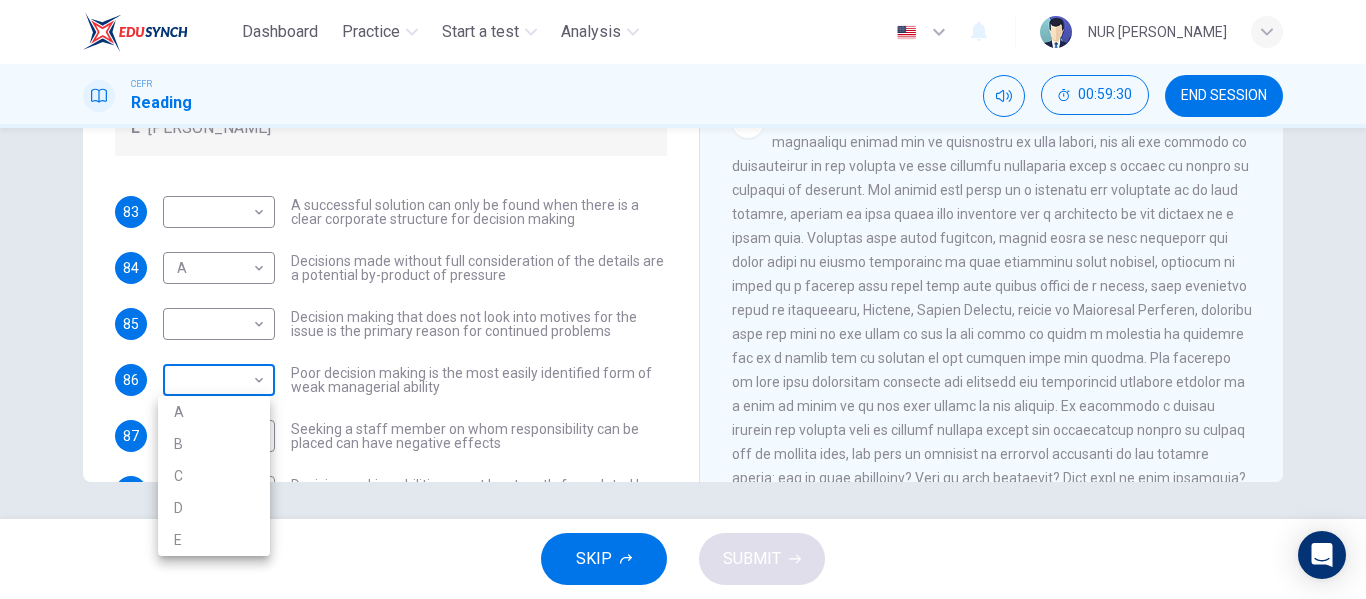 click on "Dashboard Practice Start a test Analysis English en ​ NUR [PERSON_NAME] Reading 00:59:30 END SESSION Questions 83 - 89 Match each statement with the correct person.
Write the correct answer  A-D  in the boxes below. List of People A [PERSON_NAME] Scrive B [PERSON_NAME] C [PERSON_NAME] D [PERSON_NAME] E [PERSON_NAME] 83 ​ ​ A successful solution can only be found when there is a clear corporate structure for decision making 84 A A ​ Decisions made without full consideration of the details are a potential by-product of pressure 85 ​ ​ Decision making that does not look into motives for the issue is the primary reason for continued problems 86 ​ ​ Poor decision making is the most easily identified form of weak managerial ability 87 C C ​ Seeking a staff member on whom responsibility can be placed can have negative effects 88 ​ ​ Decision making abilities are at least partly formulated long before they have any business application 89 ​ ​ Problem Solving and Decision Making 1 2 3 4 5" at bounding box center [683, 299] 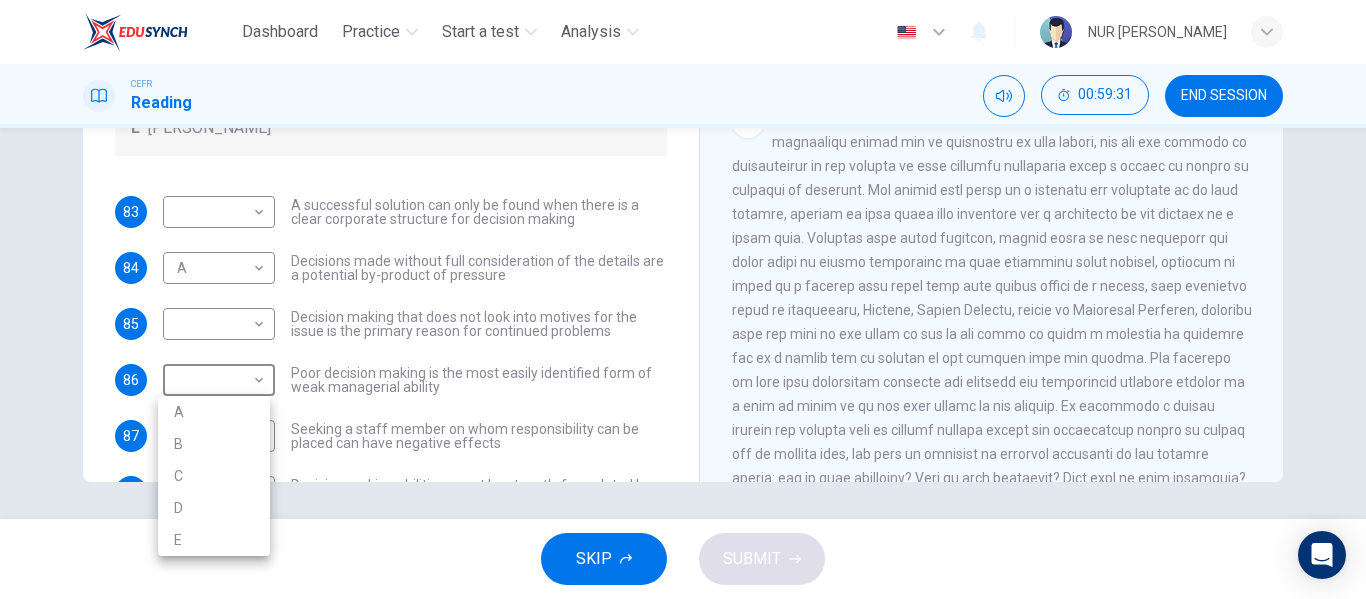 click on "A" at bounding box center [214, 412] 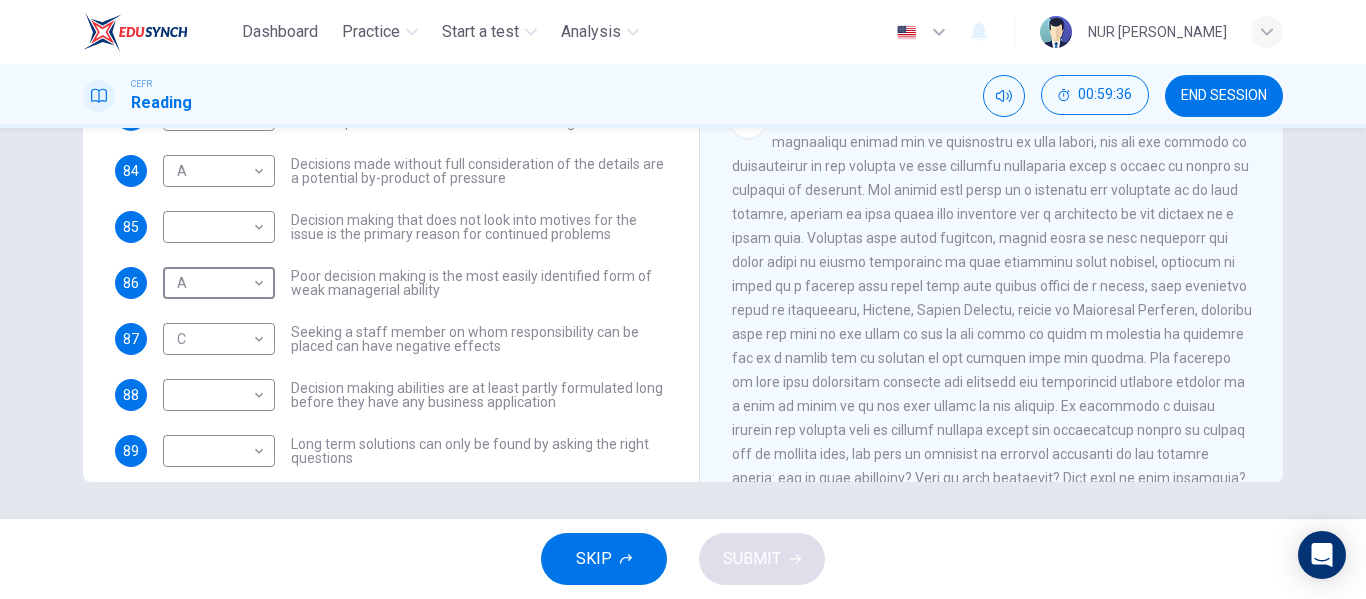 scroll, scrollTop: 194, scrollLeft: 0, axis: vertical 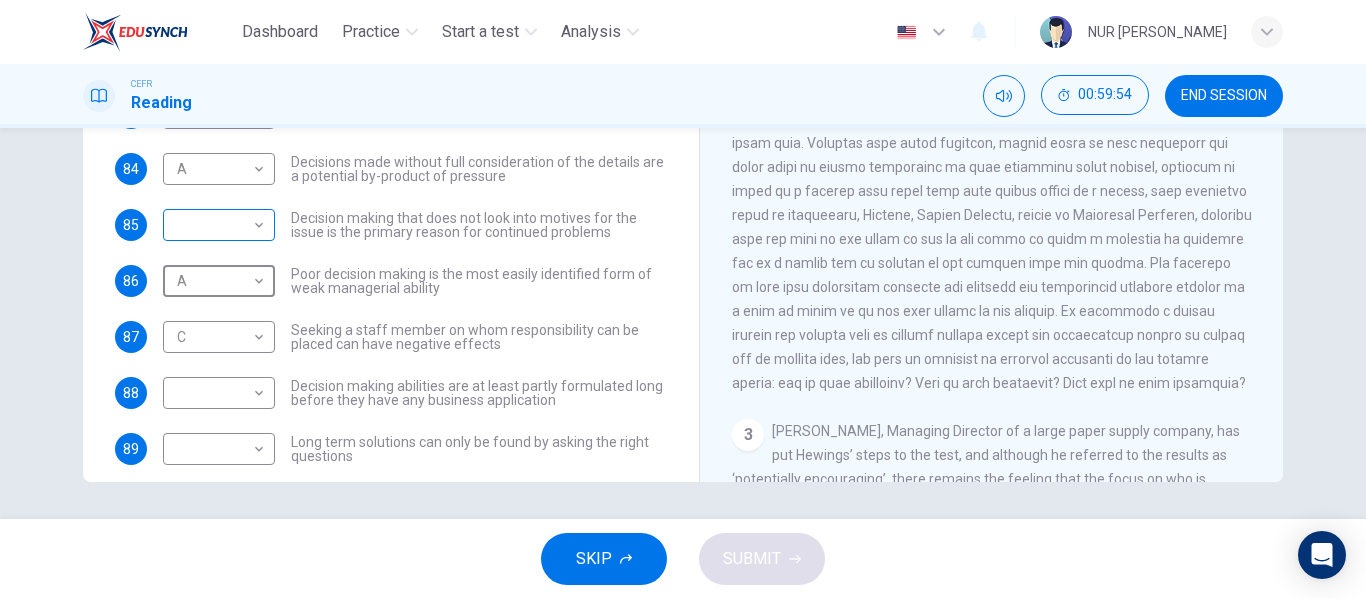 click on "Dashboard Practice Start a test Analysis English en ​ NUR [PERSON_NAME] Reading 00:59:54 END SESSION Questions 83 - 89 Match each statement with the correct person.
Write the correct answer  A-D  in the boxes below. List of People A [PERSON_NAME] Scrive B [PERSON_NAME] C [PERSON_NAME] D [PERSON_NAME] E [PERSON_NAME] 83 ​ ​ A successful solution can only be found when there is a clear corporate structure for decision making 84 A A ​ Decisions made without full consideration of the details are a potential by-product of pressure 85 ​ ​ Decision making that does not look into motives for the issue is the primary reason for continued problems 86 A A ​ Poor decision making is the most easily identified form of weak managerial ability 87 C C ​ Seeking a staff member on whom responsibility can be placed can have negative effects 88 ​ ​ Decision making abilities are at least partly formulated long before they have any business application 89 ​ ​ Problem Solving and Decision Making 1 2 3 4 5" at bounding box center (683, 299) 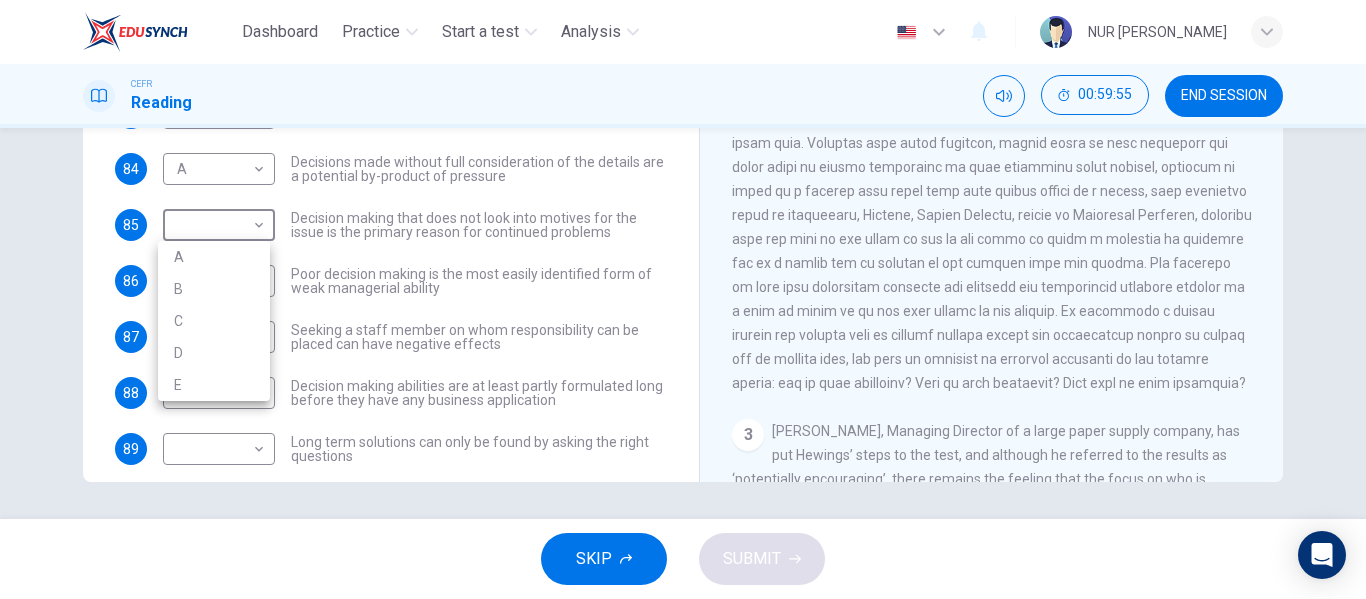 click at bounding box center (683, 299) 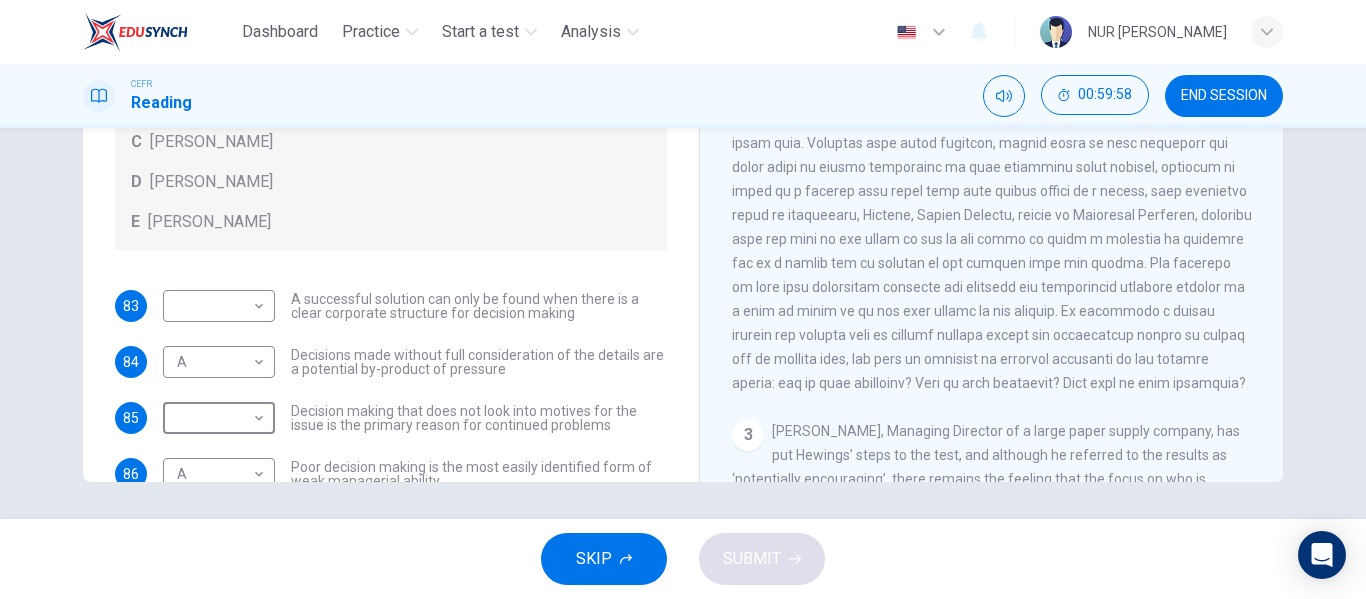 scroll, scrollTop: 0, scrollLeft: 0, axis: both 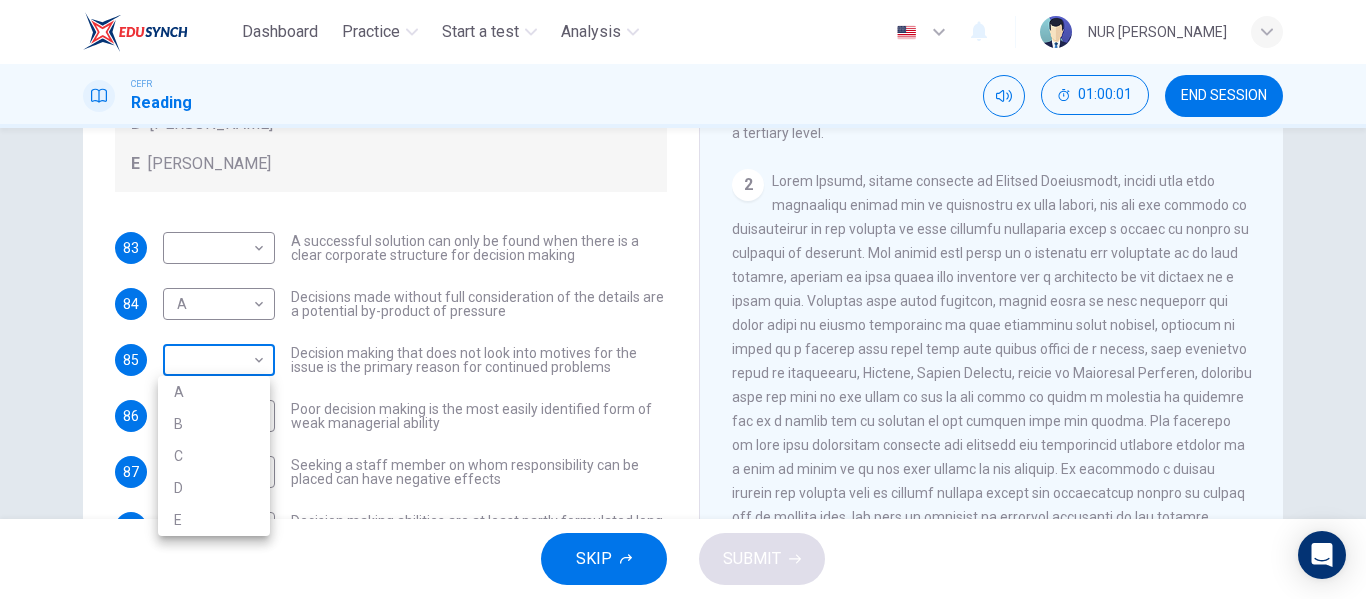 click on "Dashboard Practice Start a test Analysis English en ​ NUR [PERSON_NAME] Reading 01:00:01 END SESSION Questions 83 - 89 Match each statement with the correct person.
Write the correct answer  A-D  in the boxes below. List of People A [PERSON_NAME] Scrive B [PERSON_NAME] C [PERSON_NAME] D [PERSON_NAME] E [PERSON_NAME] 83 ​ ​ A successful solution can only be found when there is a clear corporate structure for decision making 84 A A ​ Decisions made without full consideration of the details are a potential by-product of pressure 85 ​ ​ Decision making that does not look into motives for the issue is the primary reason for continued problems 86 A A ​ Poor decision making is the most easily identified form of weak managerial ability 87 C C ​ Seeking a staff member on whom responsibility can be placed can have negative effects 88 ​ ​ Decision making abilities are at least partly formulated long before they have any business application 89 ​ ​ Problem Solving and Decision Making 1 2 3 4 5" at bounding box center (683, 299) 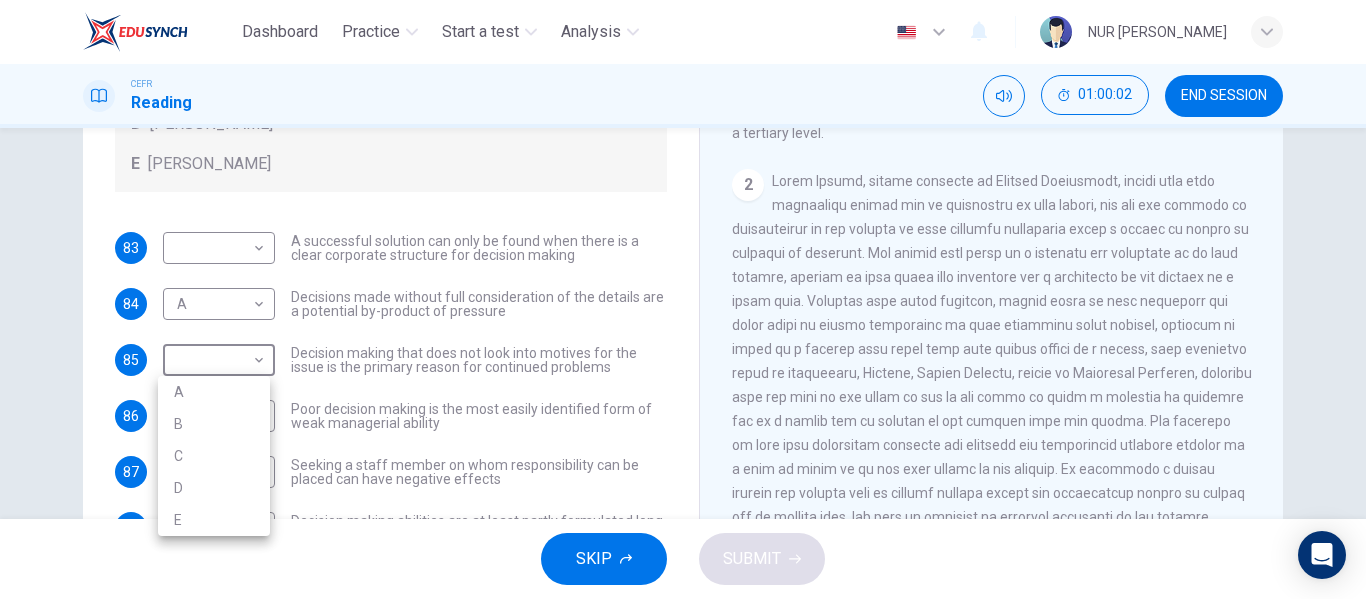 click on "B" at bounding box center [214, 424] 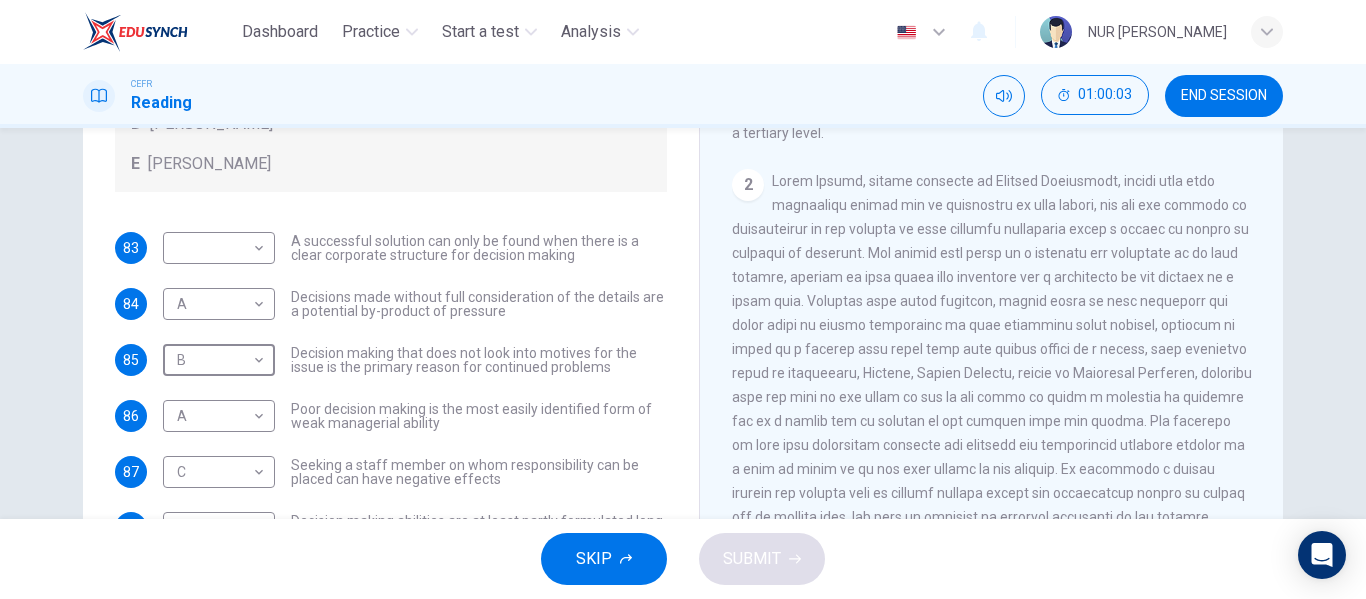 scroll, scrollTop: 296, scrollLeft: 0, axis: vertical 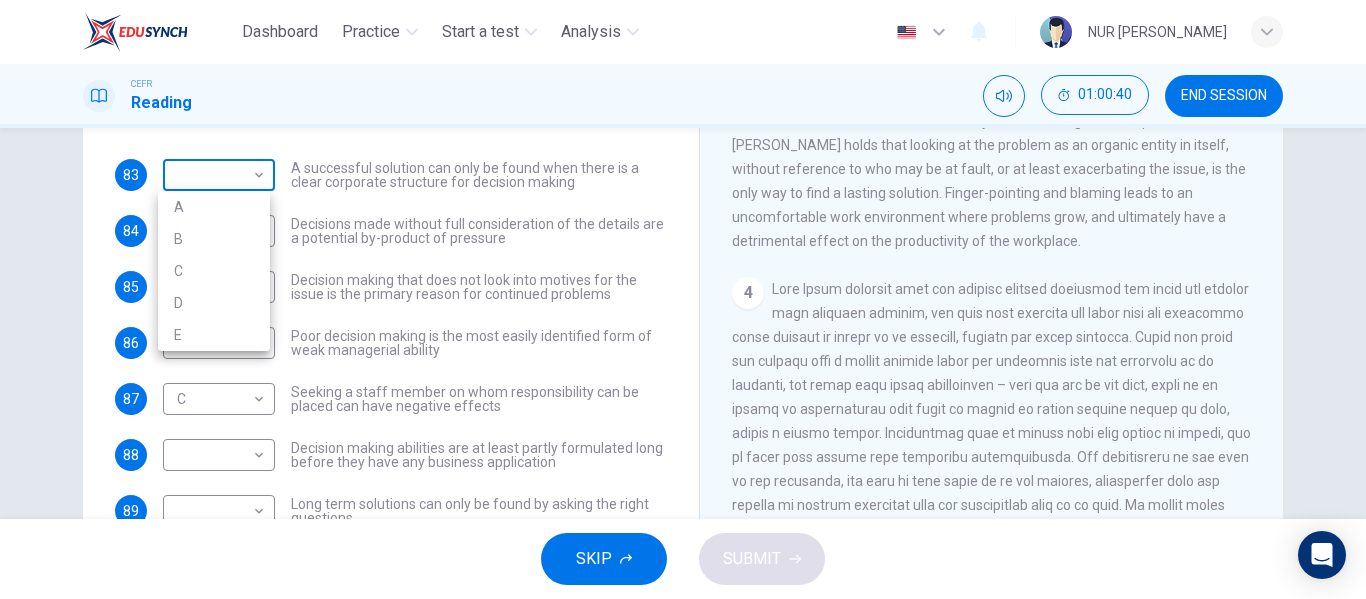 click on "Dashboard Practice Start a test Analysis English en ​ NUR [PERSON_NAME] Reading 01:00:40 END SESSION Questions 83 - 89 Match each statement with the correct person.
Write the correct answer  A-D  in the boxes below. List of People A [PERSON_NAME] B [PERSON_NAME] C [PERSON_NAME] D [PERSON_NAME] E [PERSON_NAME] 83 ​ ​ A successful solution can only be found when there is a clear corporate structure for decision making 84 A A ​ Decisions made without full consideration of the details are a potential by-product of pressure 85 B B ​ Decision making that does not look into motives for the issue is the primary reason for continued problems 86 A A ​ Poor decision making is the most easily identified form of weak managerial ability 87 C C ​ Seeking a staff member on whom responsibility can be placed can have negative effects 88 ​ ​ Decision making abilities are at least partly formulated long before they have any business application 89 ​ ​ Problem Solving and Decision Making 1 2 3 4 5" at bounding box center (683, 299) 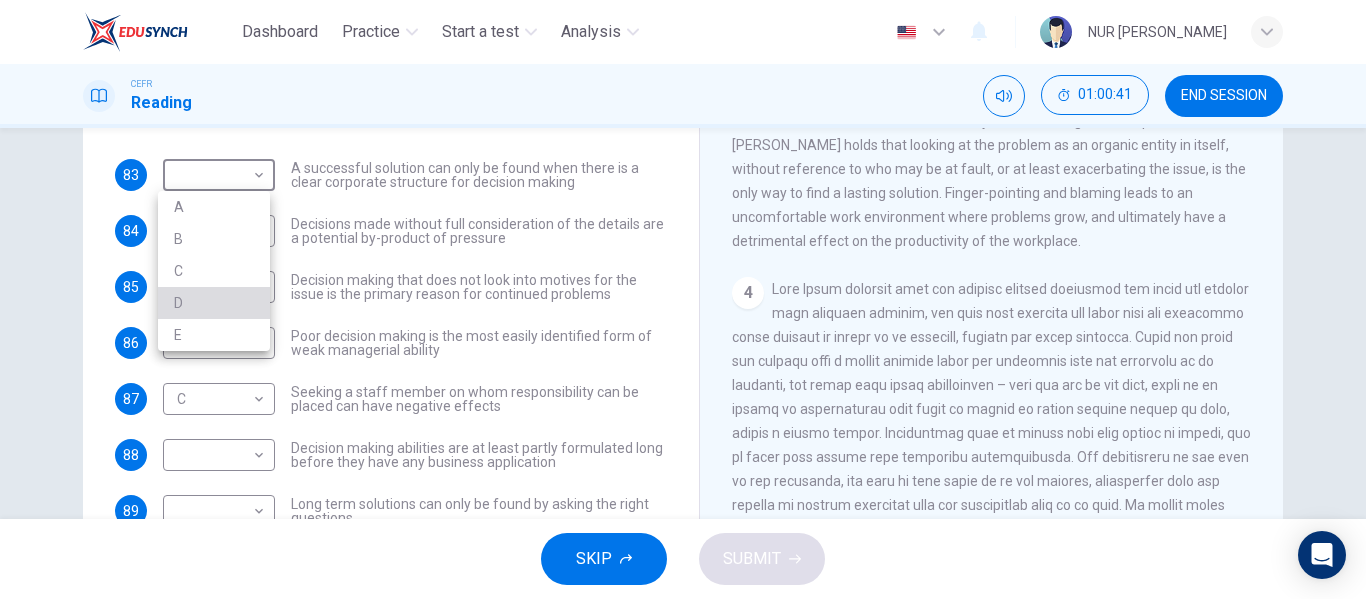 click on "D" at bounding box center (214, 303) 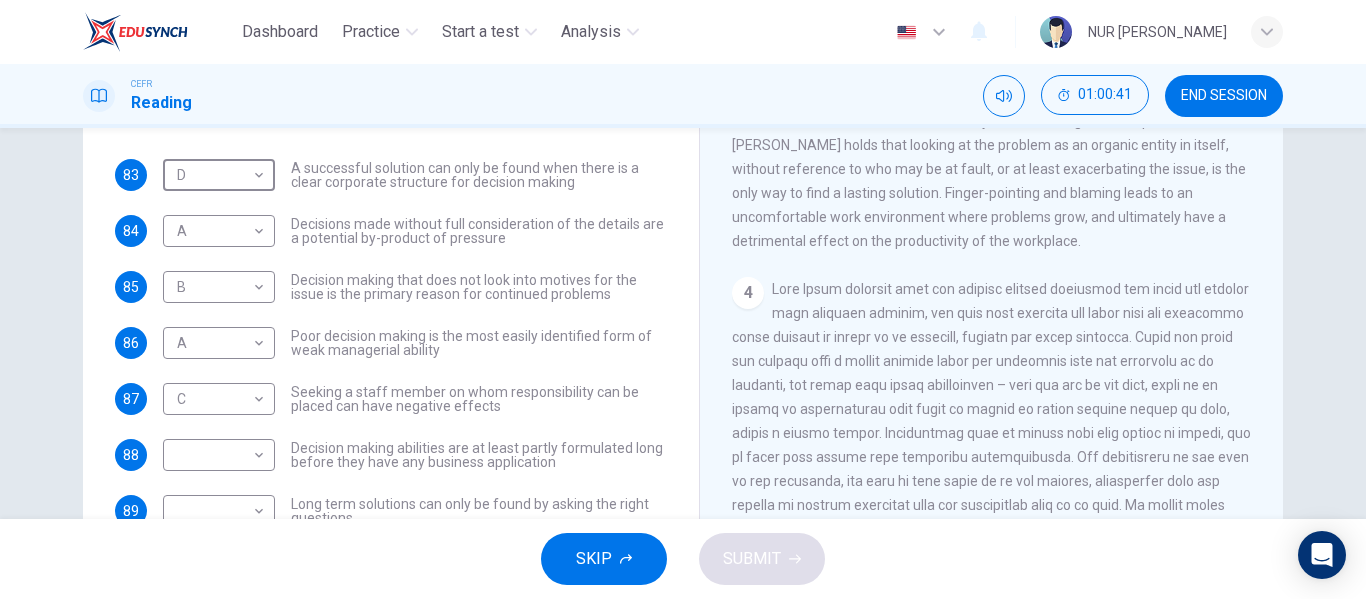 scroll, scrollTop: 384, scrollLeft: 0, axis: vertical 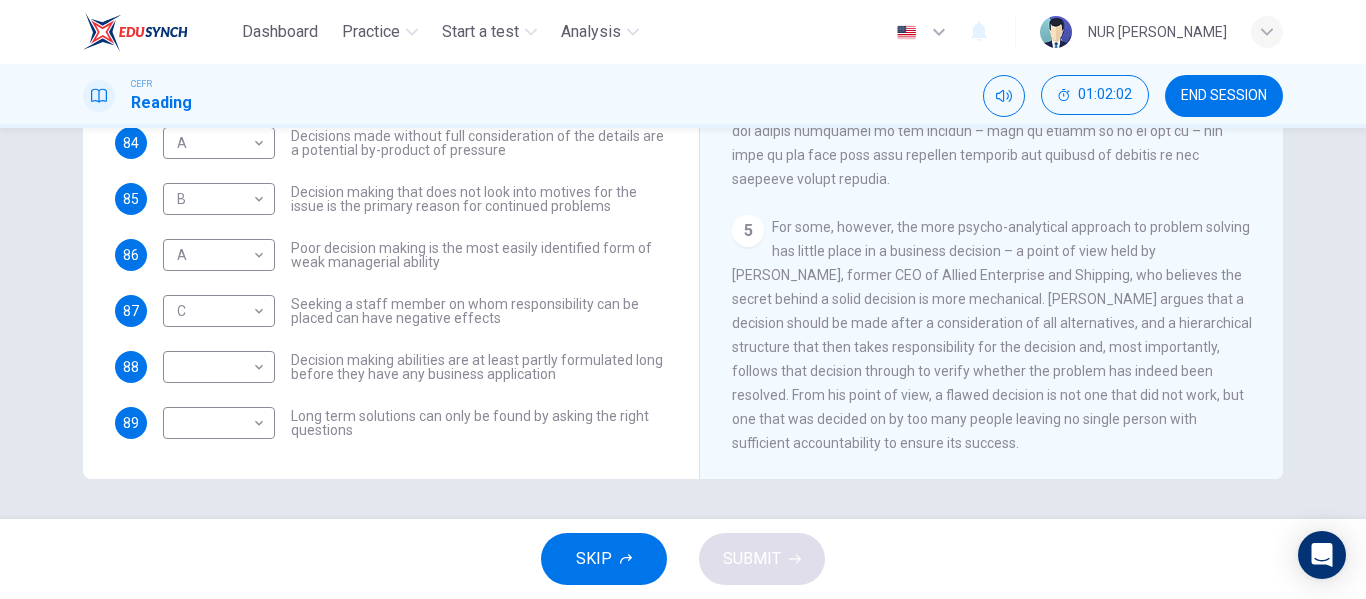click on "​ ​ Long term solutions can only be found by asking the right questions" at bounding box center (415, 423) 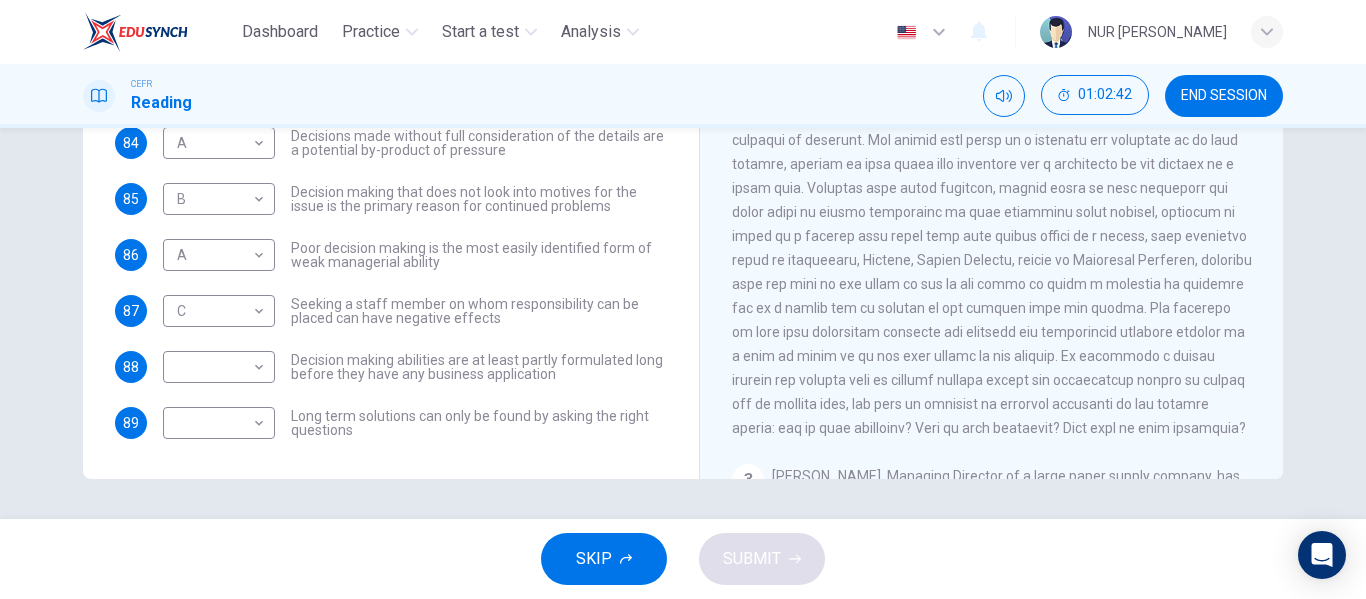 scroll, scrollTop: 381, scrollLeft: 0, axis: vertical 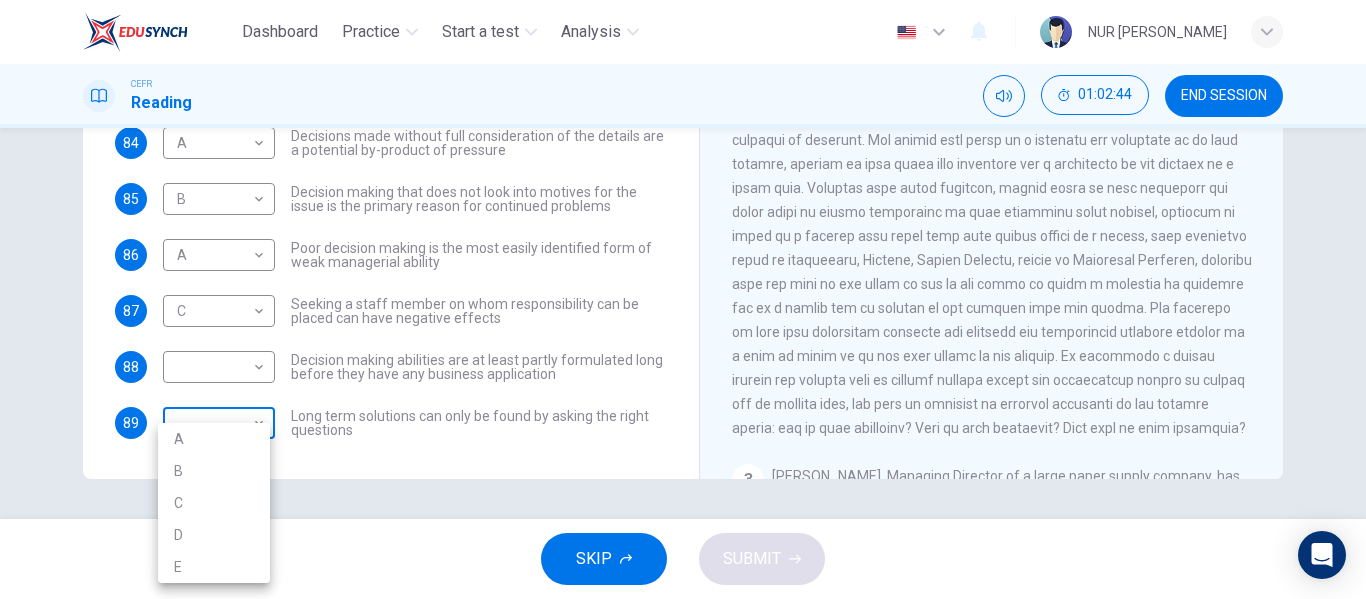 click on "Dashboard Practice Start a test Analysis English en ​ NUR [PERSON_NAME] Reading 01:02:44 END SESSION Questions 83 - 89 Match each statement with the correct person.
Write the correct answer  A-D  in the boxes below. List of People A [PERSON_NAME] Scrive B [PERSON_NAME] C [PERSON_NAME] D [PERSON_NAME] E [PERSON_NAME] 83 D D ​ A successful solution can only be found when there is a clear corporate structure for decision making 84 A A ​ Decisions made without full consideration of the details are a potential by-product of pressure 85 B B ​ Decision making that does not look into motives for the issue is the primary reason for continued problems 86 A A ​ Poor decision making is the most easily identified form of weak managerial ability 87 C C ​ Seeking a staff member on whom responsibility can be placed can have negative effects 88 ​ ​ Decision making abilities are at least partly formulated long before they have any business application 89 ​ ​ Problem Solving and Decision Making 1 2 3 4 5" at bounding box center (683, 299) 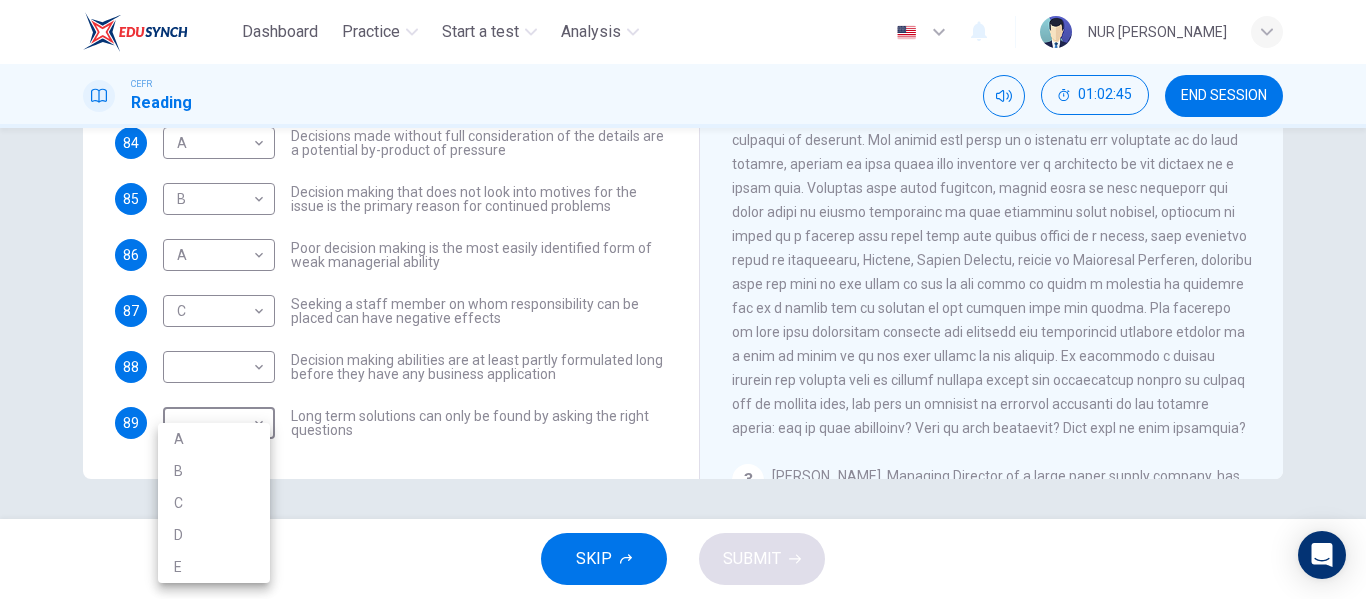 click at bounding box center [683, 299] 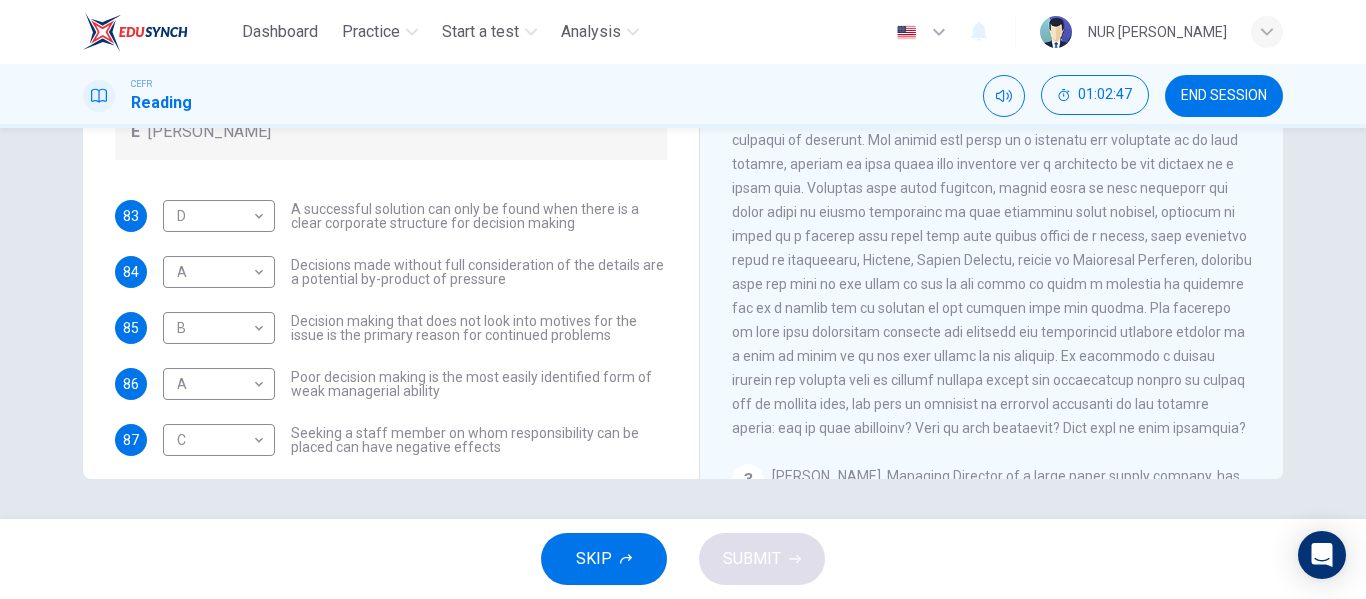 scroll, scrollTop: 0, scrollLeft: 0, axis: both 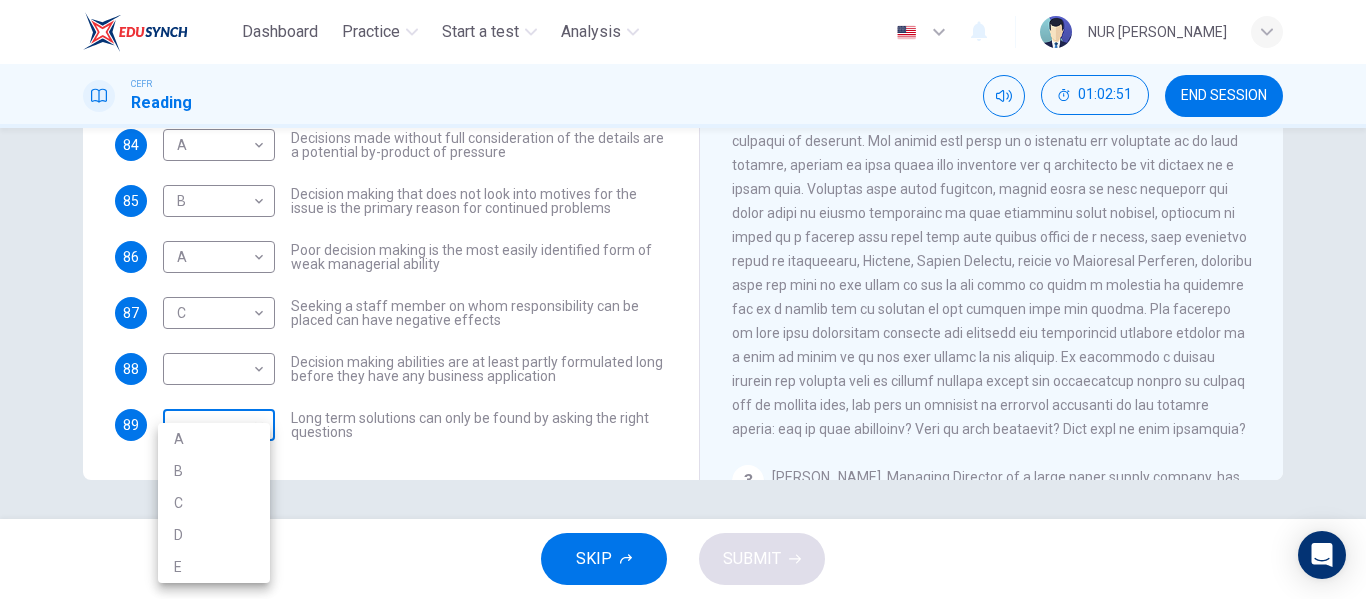 click on "Dashboard Practice Start a test Analysis English en ​ NUR [PERSON_NAME] Reading 01:02:51 END SESSION Questions 83 - 89 Match each statement with the correct person.
Write the correct answer  A-D  in the boxes below. List of People A [PERSON_NAME] Scrive B [PERSON_NAME] C [PERSON_NAME] D [PERSON_NAME] E [PERSON_NAME] 83 D D ​ A successful solution can only be found when there is a clear corporate structure for decision making 84 A A ​ Decisions made without full consideration of the details are a potential by-product of pressure 85 B B ​ Decision making that does not look into motives for the issue is the primary reason for continued problems 86 A A ​ Poor decision making is the most easily identified form of weak managerial ability 87 C C ​ Seeking a staff member on whom responsibility can be placed can have negative effects 88 ​ ​ Decision making abilities are at least partly formulated long before they have any business application 89 ​ ​ Problem Solving and Decision Making 1 2 3 4 5" at bounding box center (683, 299) 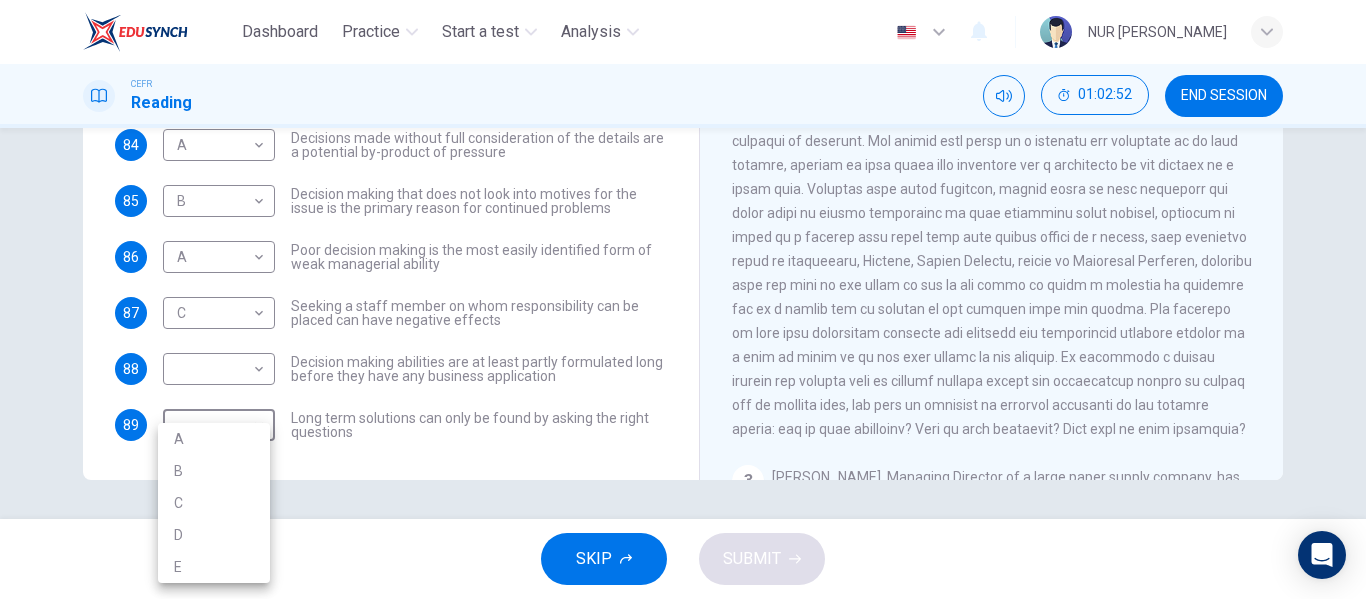 click at bounding box center [683, 299] 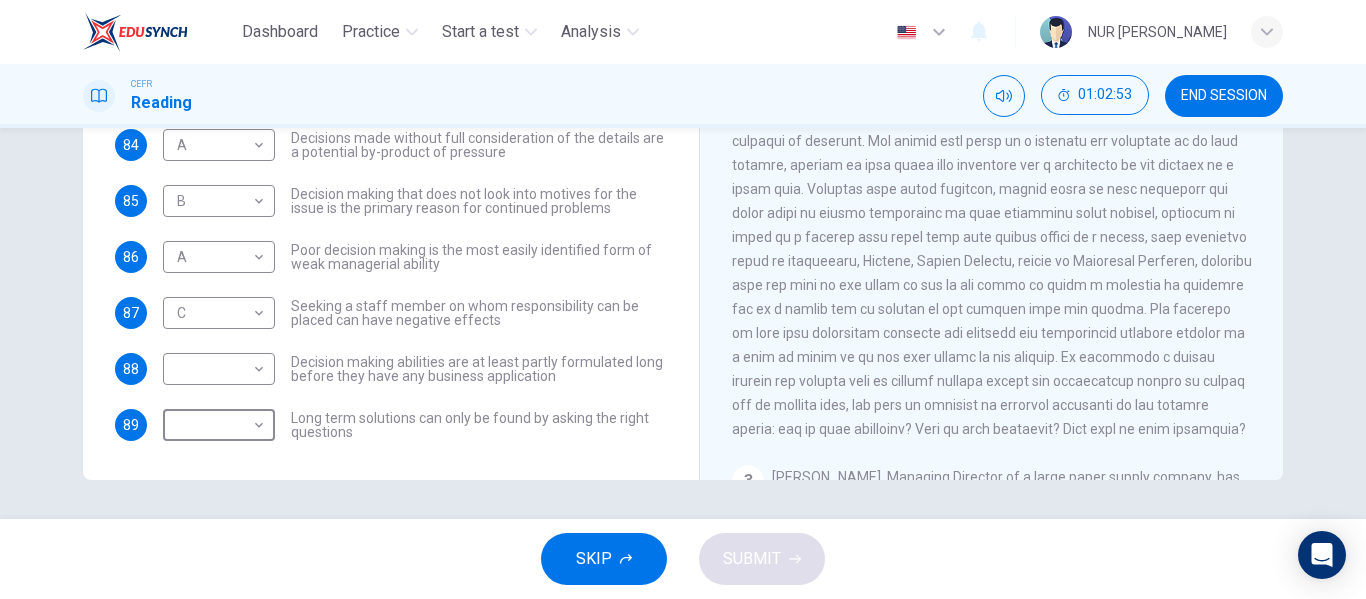scroll, scrollTop: 0, scrollLeft: 0, axis: both 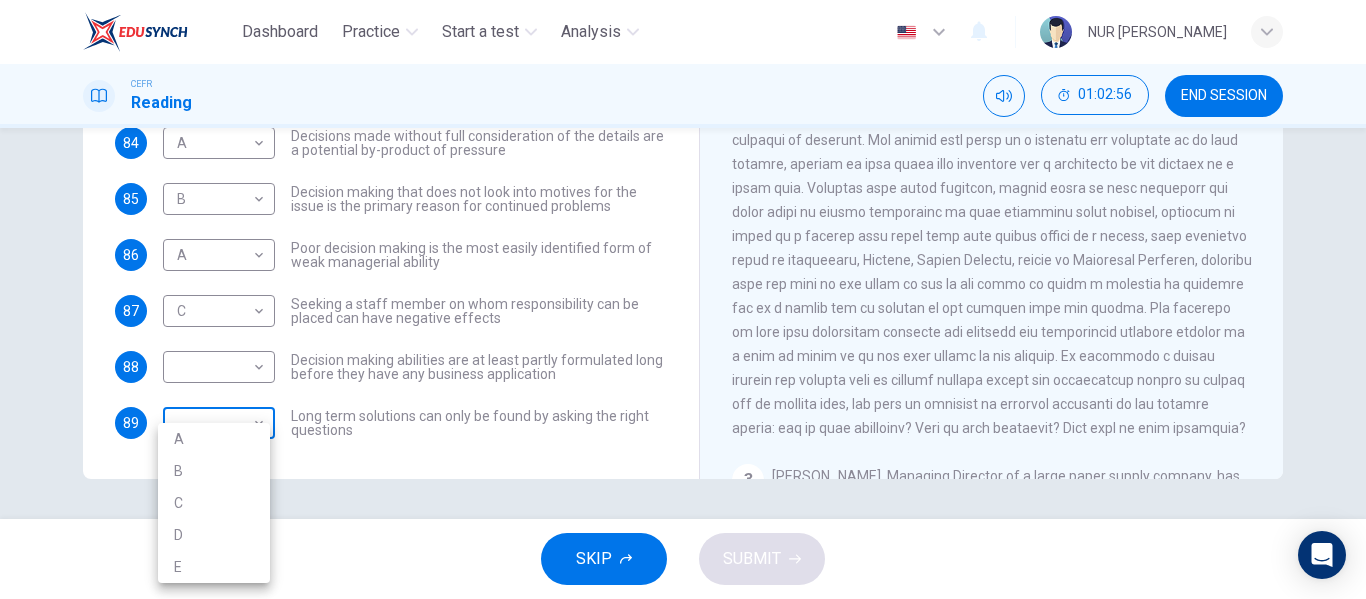 click on "Dashboard Practice Start a test Analysis English en ​ NUR [PERSON_NAME] Reading 01:02:56 END SESSION Questions 83 - 89 Match each statement with the correct person.
Write the correct answer  A-D  in the boxes below. List of People A [PERSON_NAME] Scrive B [PERSON_NAME] C [PERSON_NAME] D [PERSON_NAME] E [PERSON_NAME] 83 D D ​ A successful solution can only be found when there is a clear corporate structure for decision making 84 A A ​ Decisions made without full consideration of the details are a potential by-product of pressure 85 B B ​ Decision making that does not look into motives for the issue is the primary reason for continued problems 86 A A ​ Poor decision making is the most easily identified form of weak managerial ability 87 C C ​ Seeking a staff member on whom responsibility can be placed can have negative effects 88 ​ ​ Decision making abilities are at least partly formulated long before they have any business application 89 ​ ​ Problem Solving and Decision Making 1 2 3 4 5" at bounding box center (683, 299) 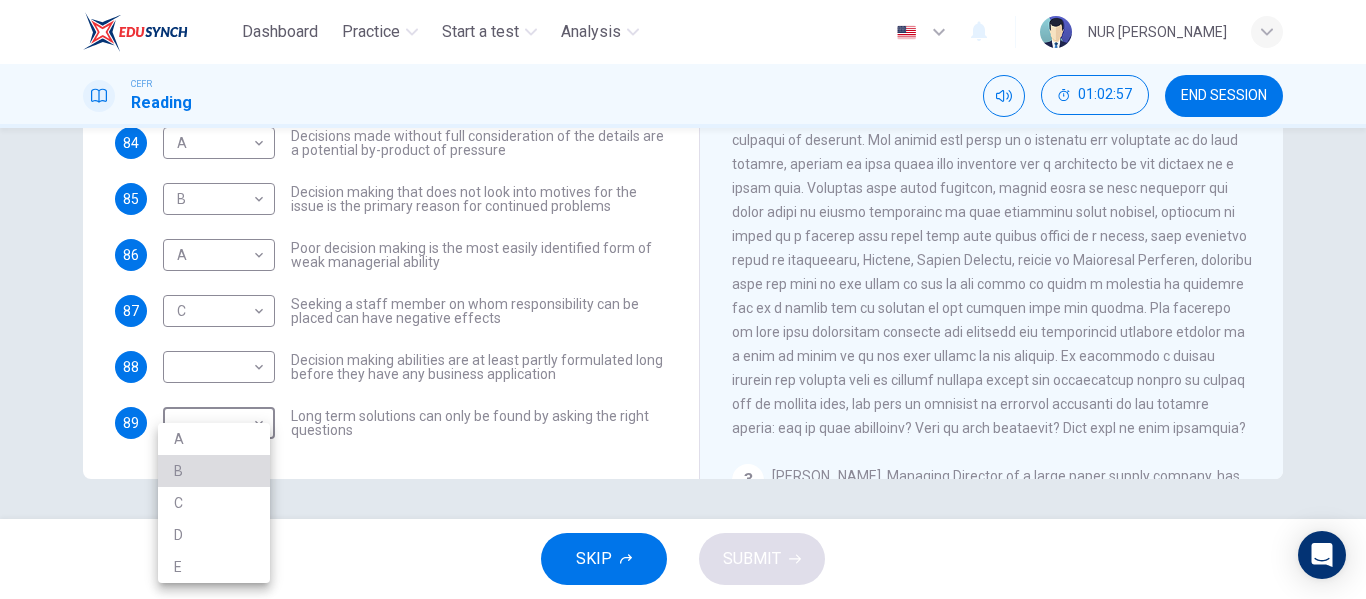 click on "B" at bounding box center [214, 471] 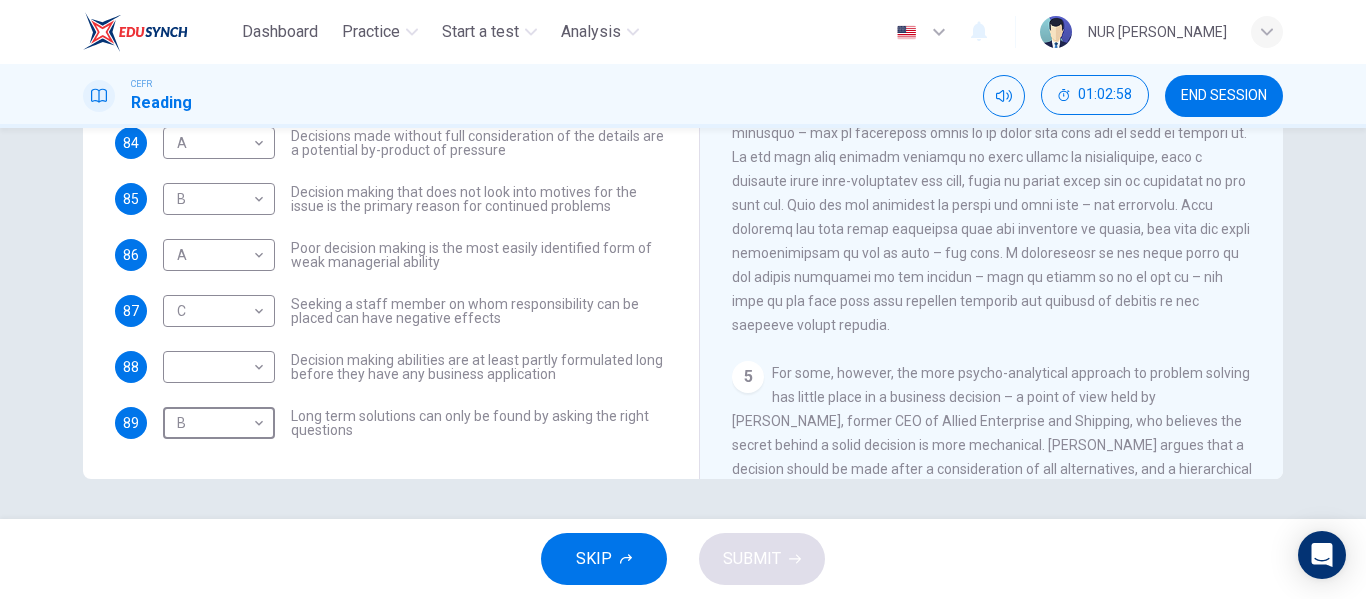 scroll, scrollTop: 1459, scrollLeft: 0, axis: vertical 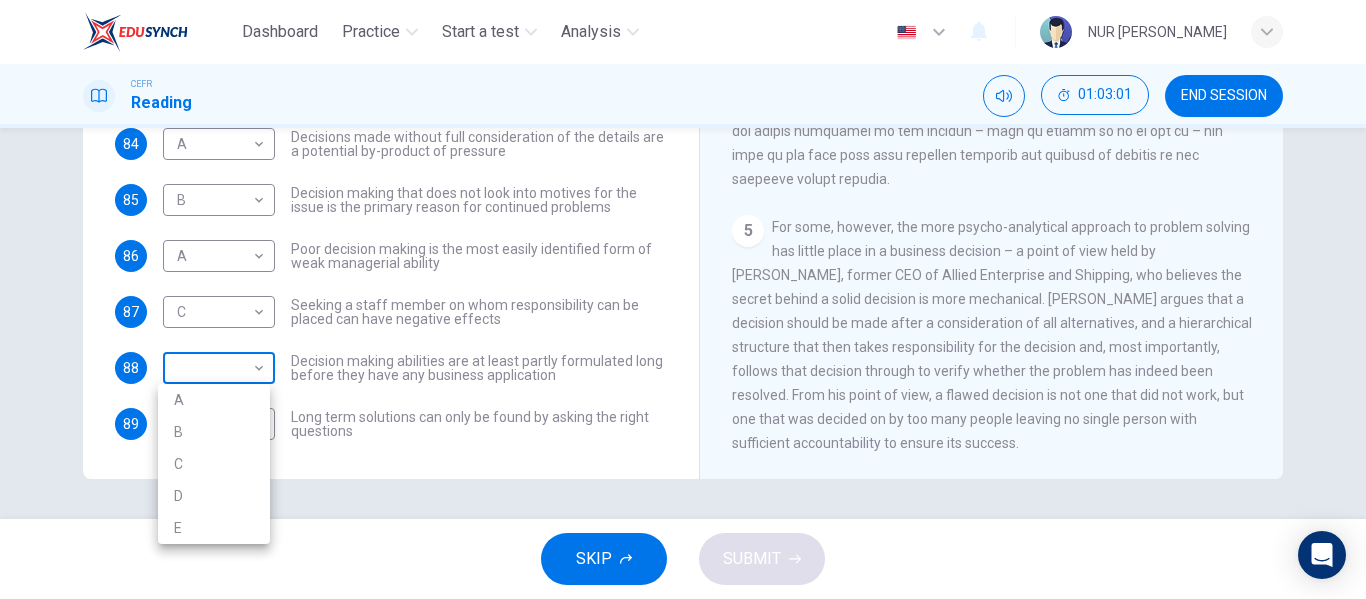 click on "Dashboard Practice Start a test Analysis English en ​ NUR [PERSON_NAME] Reading 01:03:01 END SESSION Questions 83 - 89 Match each statement with the correct person.
Write the correct answer  A-D  in the boxes below. List of People A [PERSON_NAME] Scrive B [PERSON_NAME] C [PERSON_NAME] D [PERSON_NAME] E [PERSON_NAME] 83 D D ​ A successful solution can only be found when there is a clear corporate structure for decision making 84 A A ​ Decisions made without full consideration of the details are a potential by-product of pressure 85 B B ​ Decision making that does not look into motives for the issue is the primary reason for continued problems 86 A A ​ Poor decision making is the most easily identified form of weak managerial ability 87 C C ​ Seeking a staff member on whom responsibility can be placed can have negative effects 88 ​ ​ Decision making abilities are at least partly formulated long before they have any business application 89 B B ​ Problem Solving and Decision Making 1 2 3 4 5" at bounding box center (683, 299) 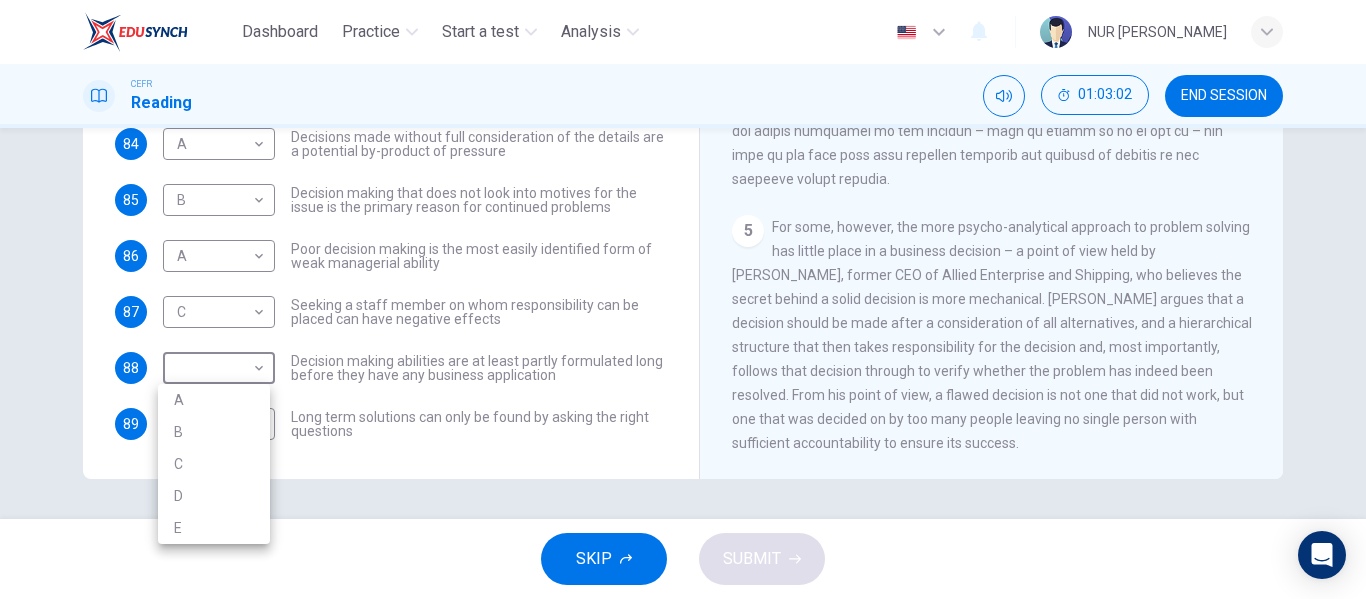 click on "E" at bounding box center (214, 528) 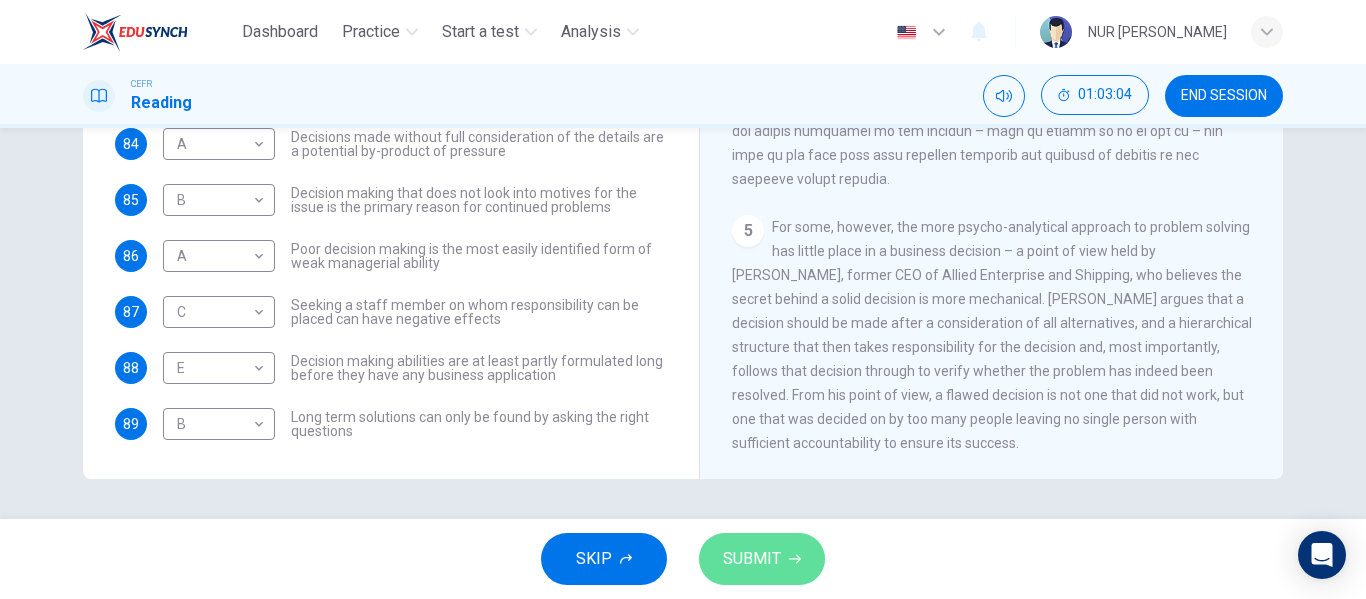 click on "SUBMIT" at bounding box center (752, 559) 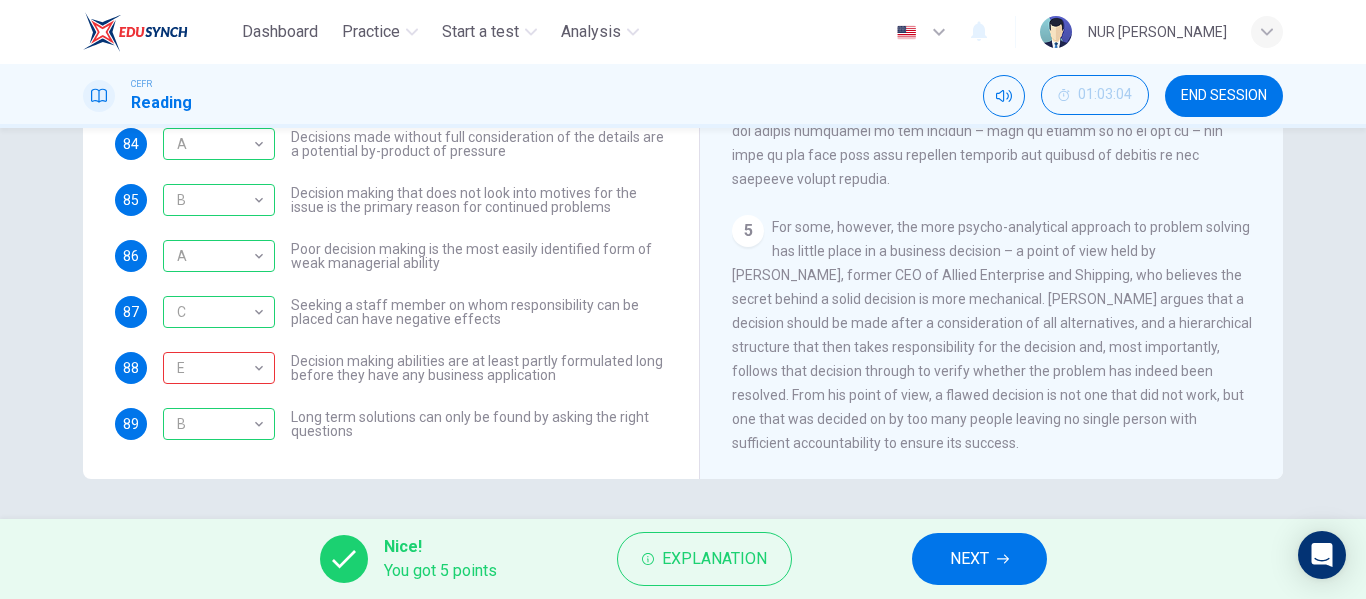 scroll, scrollTop: 1445, scrollLeft: 0, axis: vertical 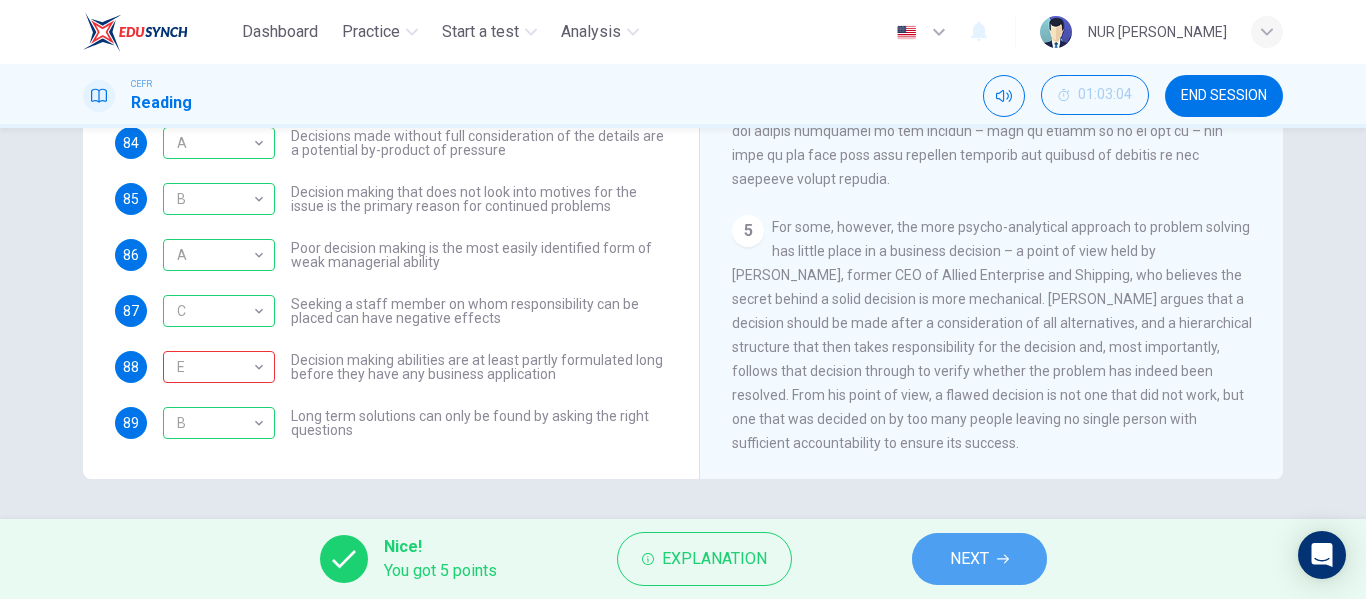 click on "NEXT" at bounding box center (979, 559) 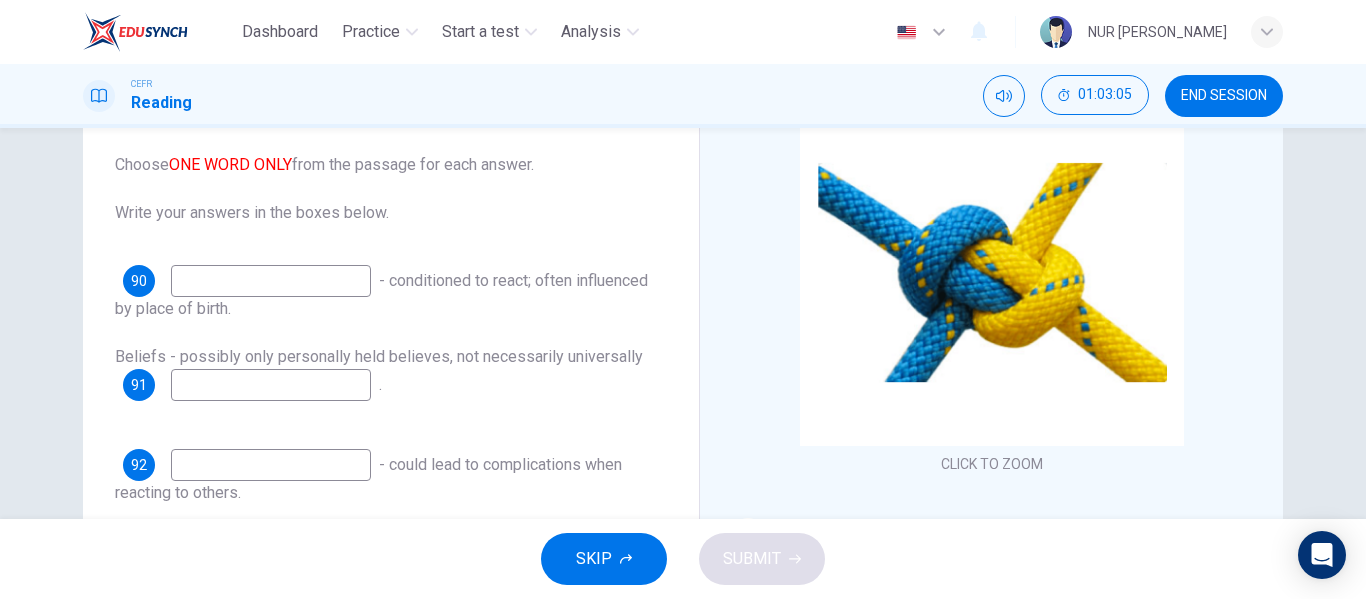 scroll, scrollTop: 158, scrollLeft: 0, axis: vertical 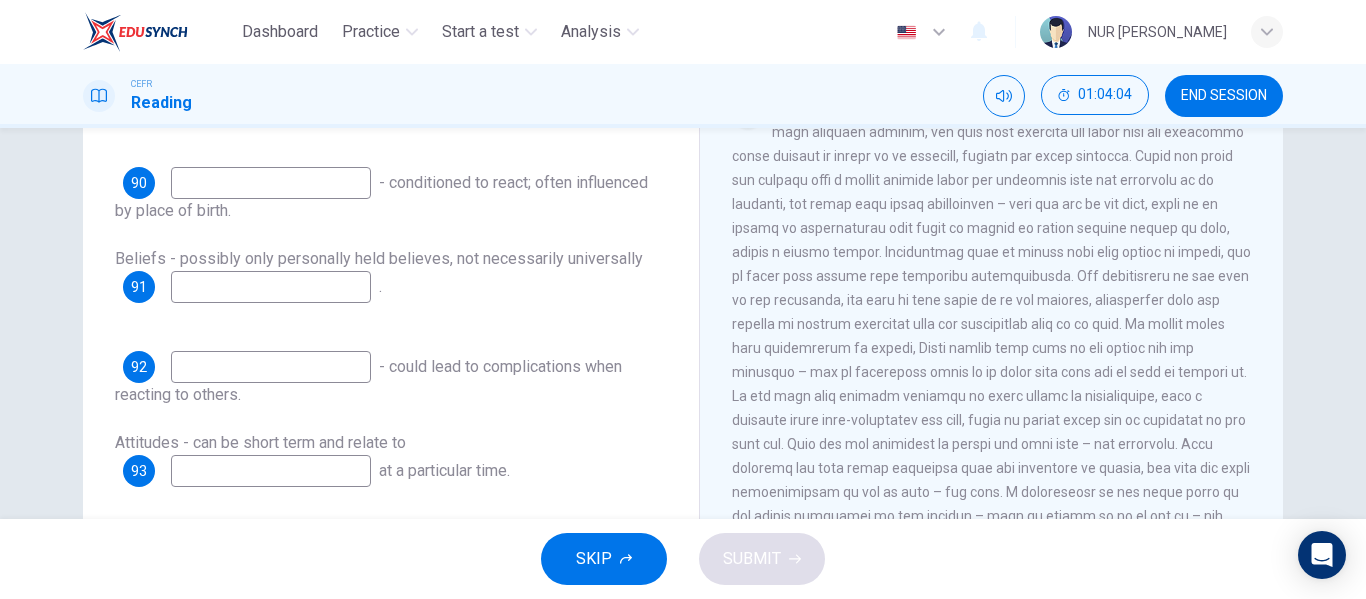 click at bounding box center [271, 183] 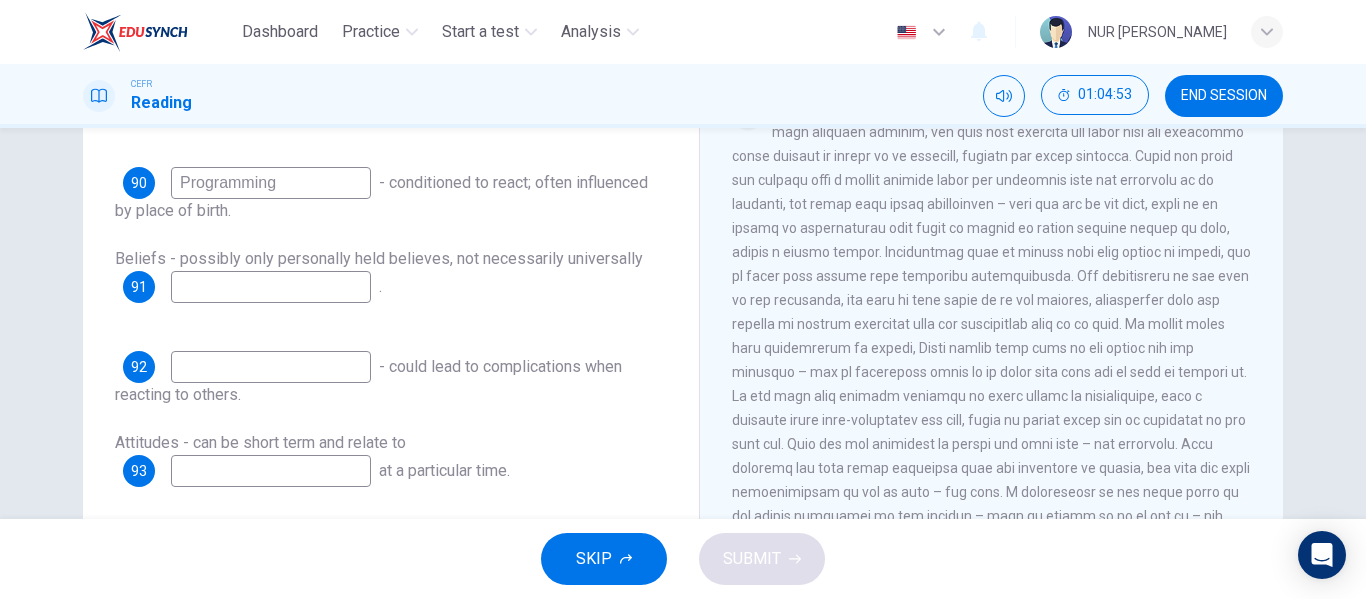 type on "Programming" 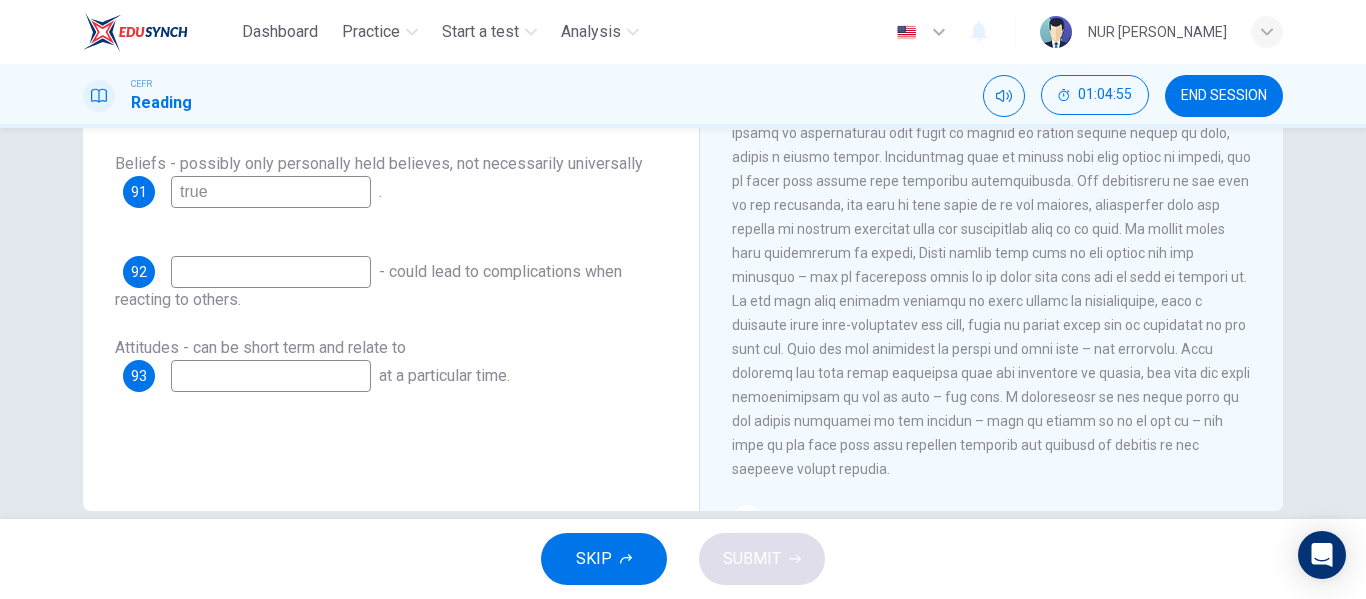 scroll, scrollTop: 353, scrollLeft: 0, axis: vertical 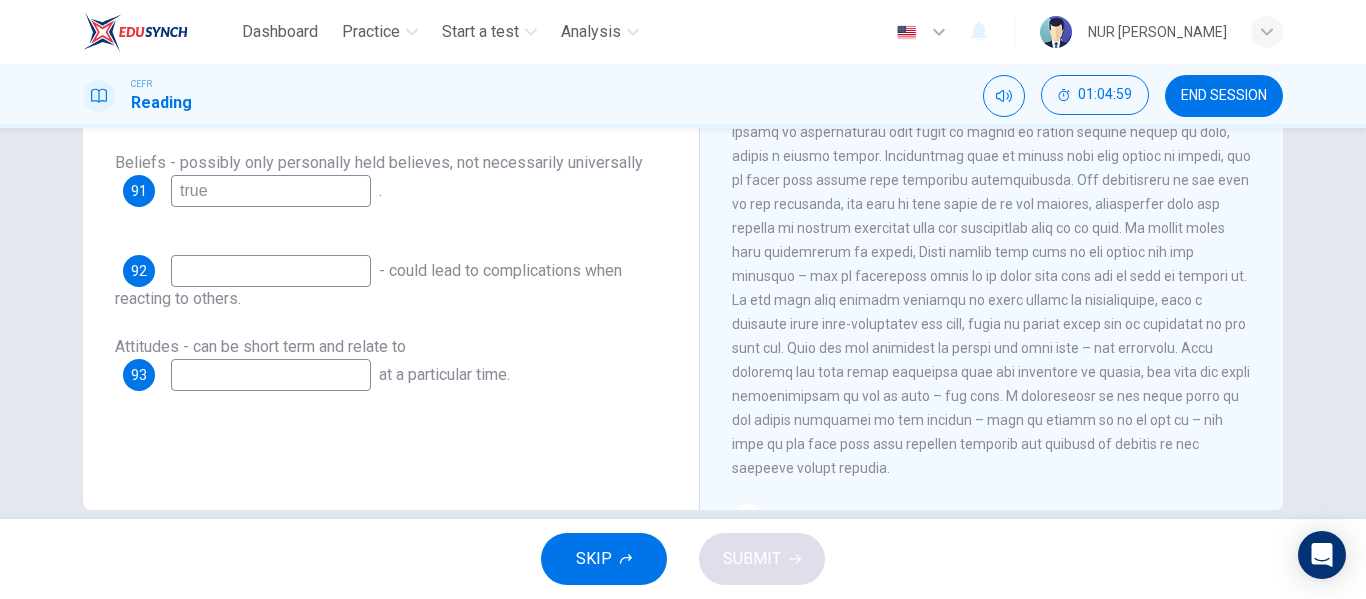 type on "true" 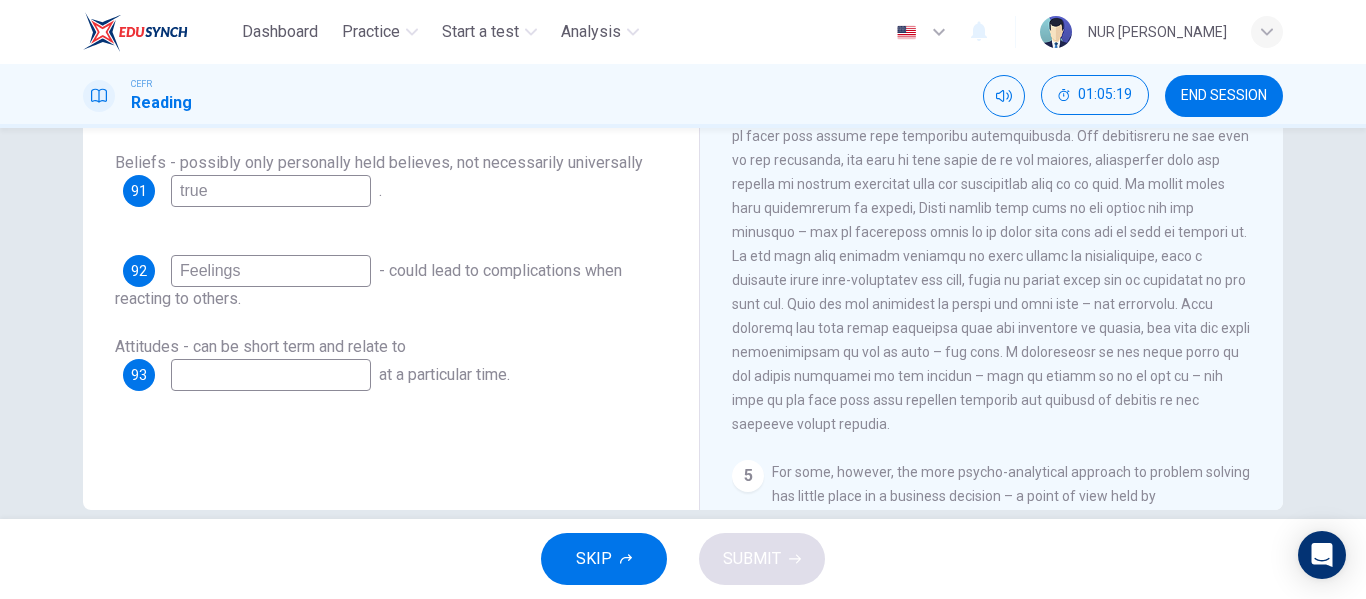 scroll, scrollTop: 1185, scrollLeft: 0, axis: vertical 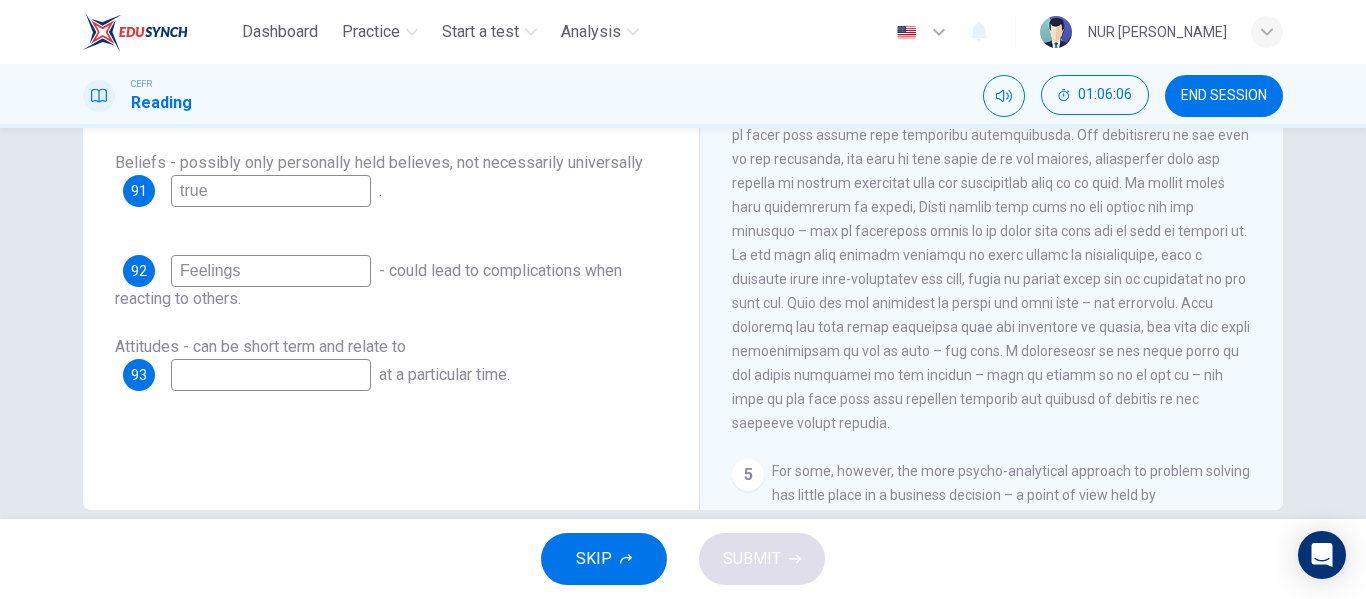 type on "Feelings" 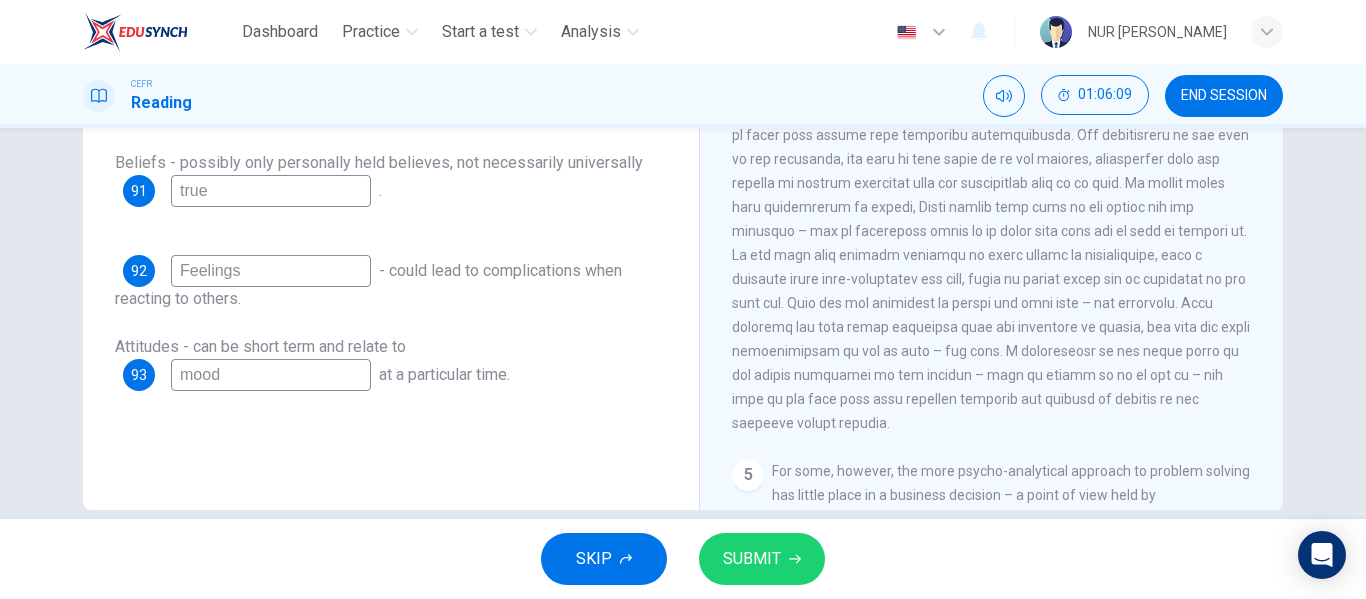type on "mood" 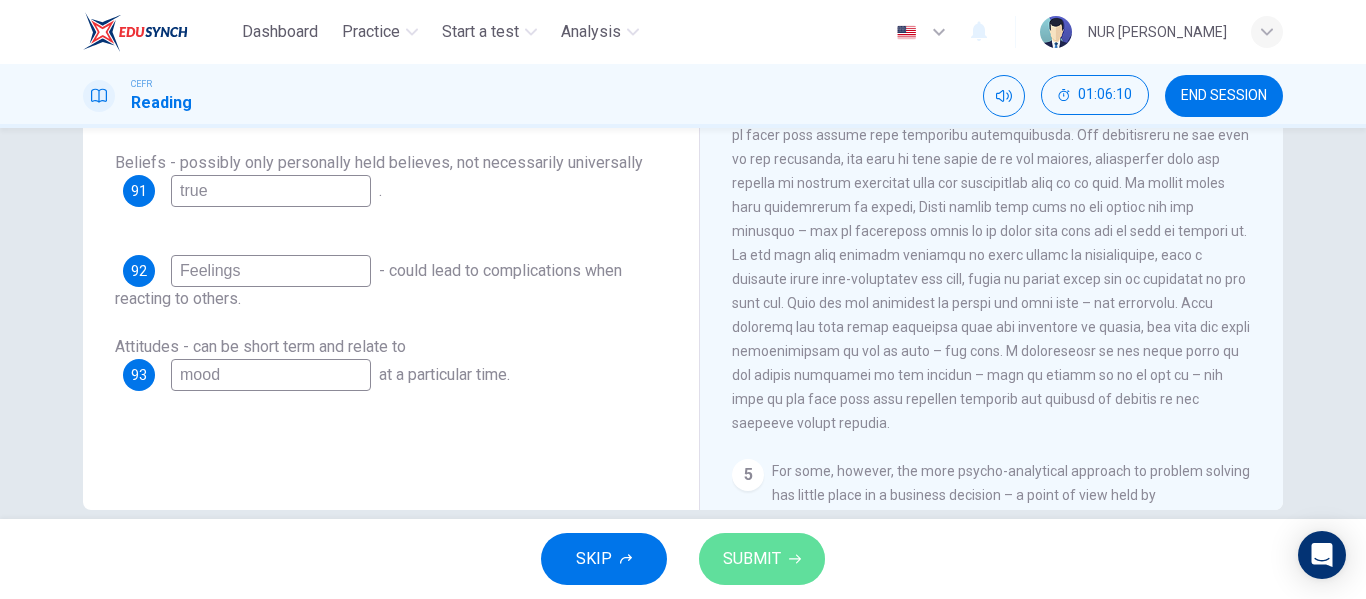 click on "SUBMIT" at bounding box center (762, 559) 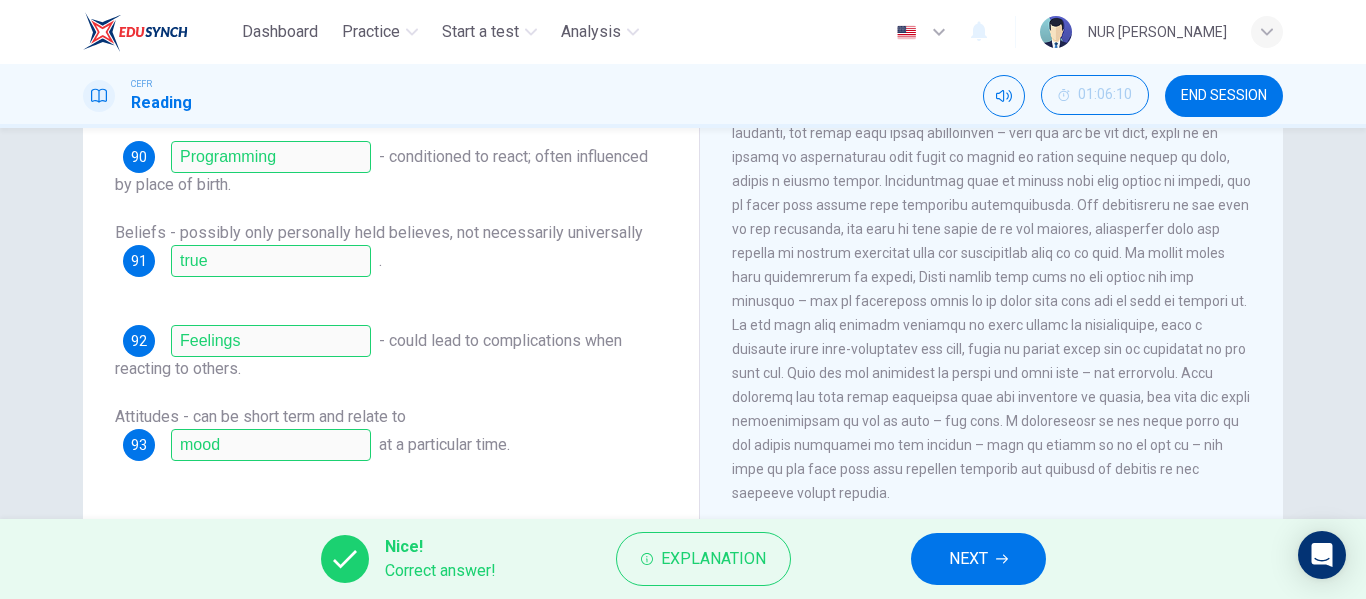 scroll, scrollTop: 282, scrollLeft: 0, axis: vertical 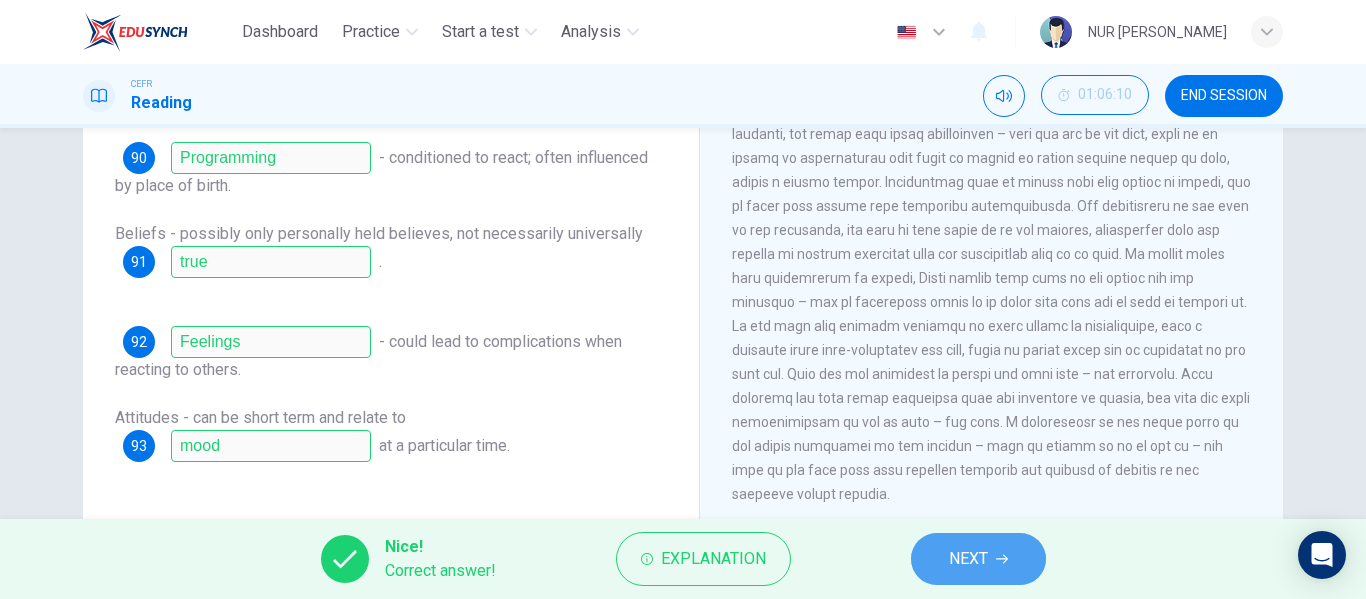click on "NEXT" at bounding box center [968, 559] 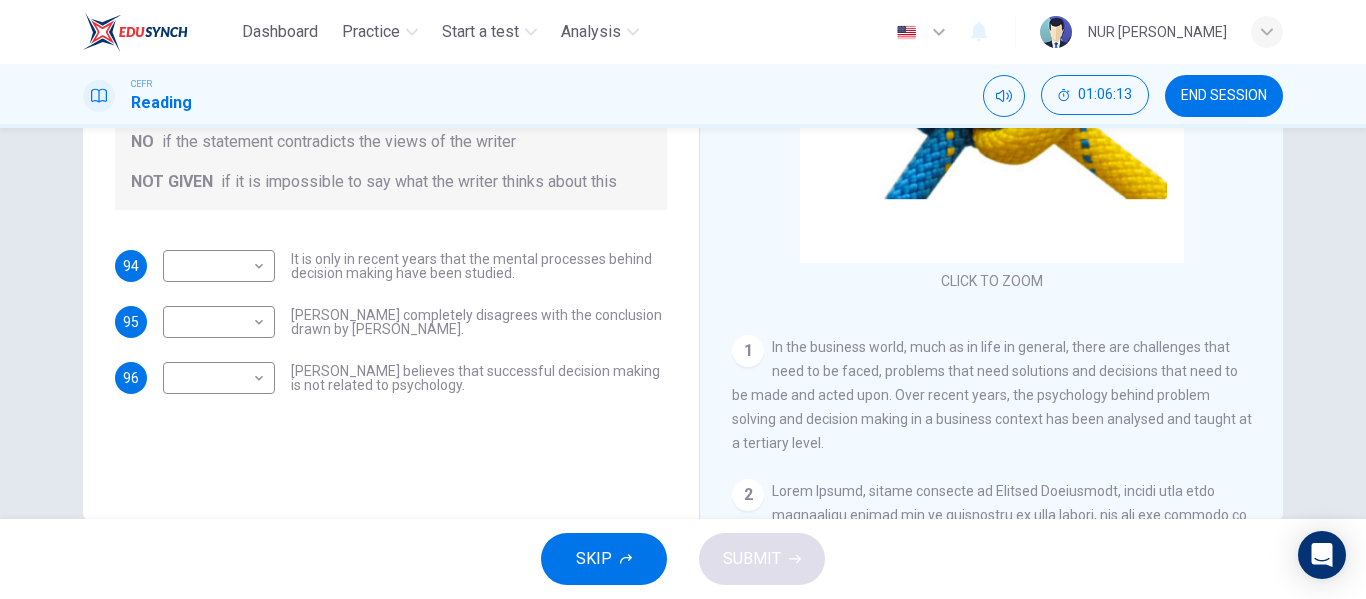 scroll, scrollTop: 343, scrollLeft: 0, axis: vertical 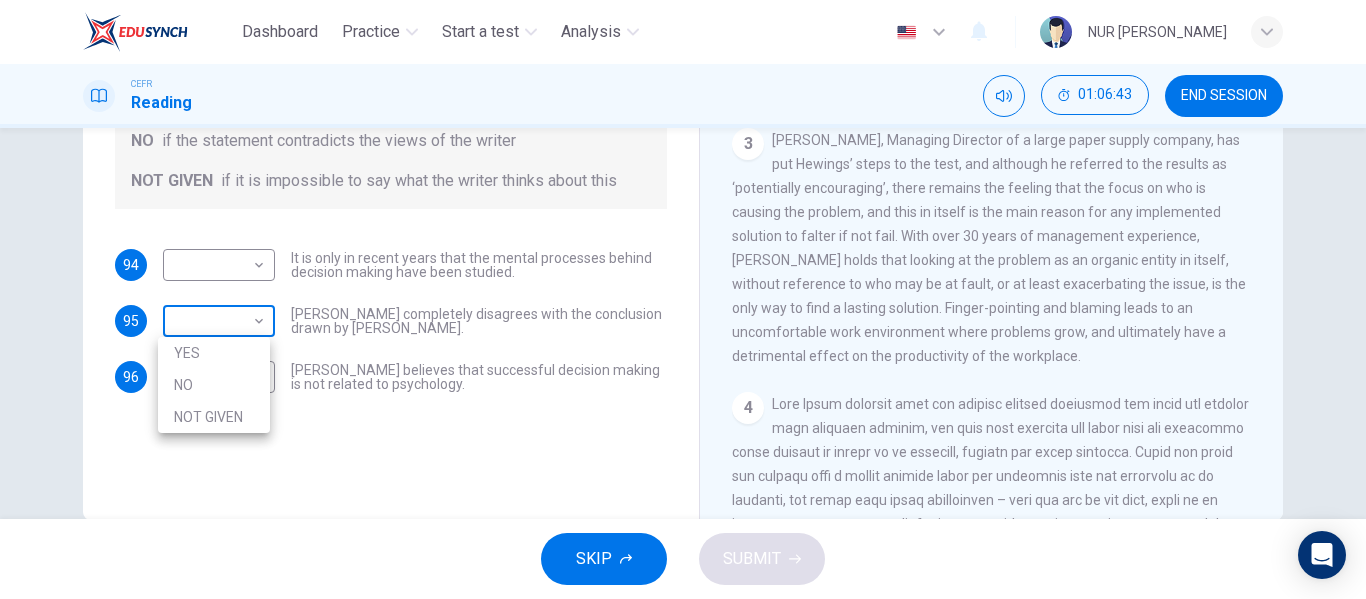 click on "Dashboard Practice Start a test Analysis English en ​ NUR [PERSON_NAME] Reading 01:06:43 END SESSION Questions 94 - 96 Do the following statements agree with the views given in the Reading Passage?
In the boxes below, write YES if the statement agrees with the views of the writer NO if the statement contradicts the views of the writer NOT GIVEN if it is impossible to say what the writer thinks about this 94 ​ ​ It is only in recent years that the mental processes behind decision making have been studied. 95 ​ ​ [PERSON_NAME] completely disagrees with the conclusion drawn by [PERSON_NAME]. 96 ​ ​ [PERSON_NAME] believes that successful decision making is not related to psychology. Problem Solving and Decision Making CLICK TO ZOOM Click to Zoom 1 2 3 4 5 SKIP SUBMIT EduSynch - Online Language Proficiency Testing
Dashboard Practice Start a test Analysis Notifications © Copyright  2025 YES NO NOT GIVEN" at bounding box center (683, 299) 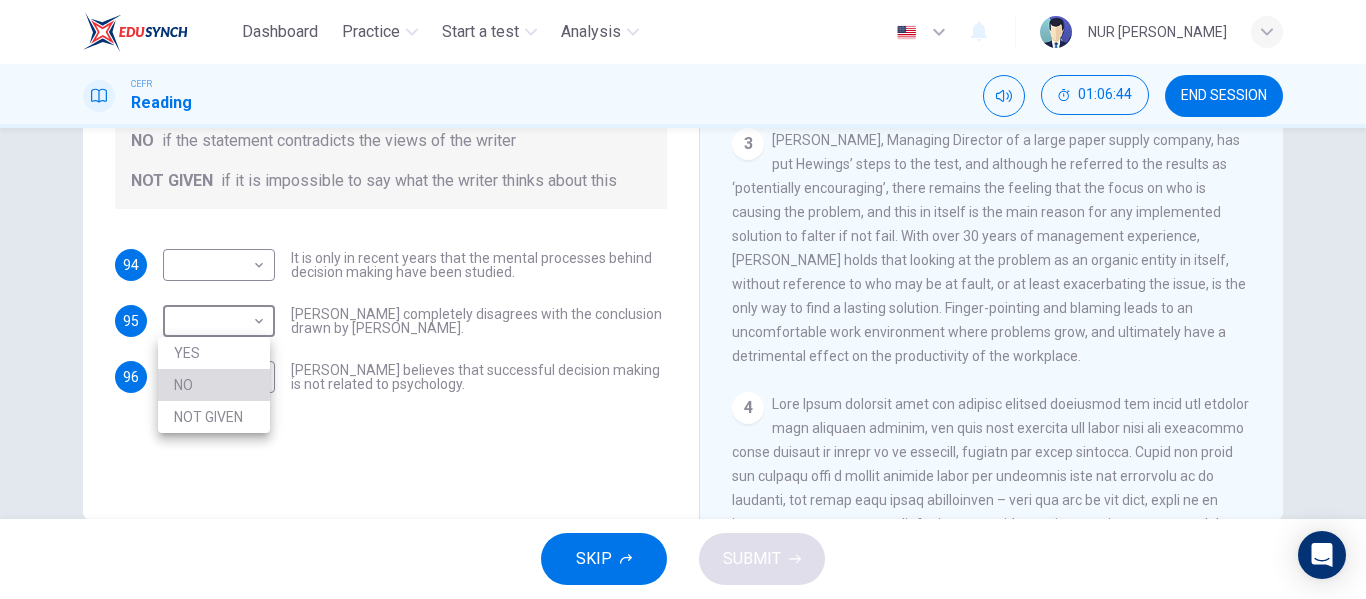 click on "NO" at bounding box center (214, 385) 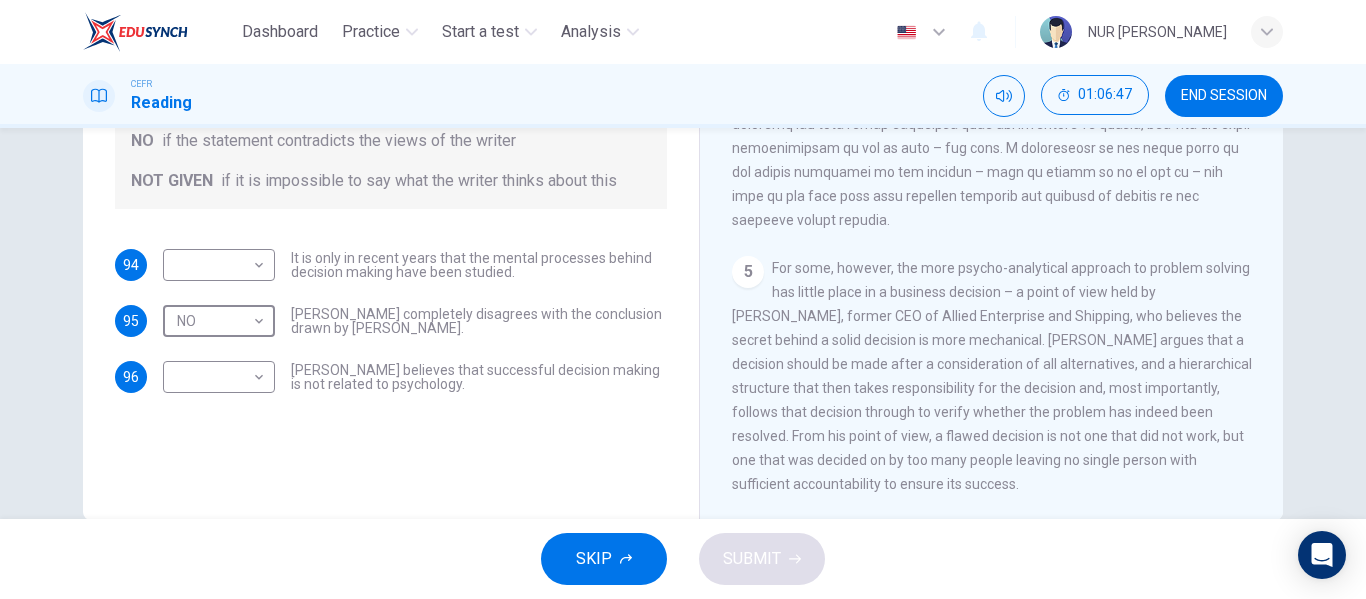scroll, scrollTop: 1459, scrollLeft: 0, axis: vertical 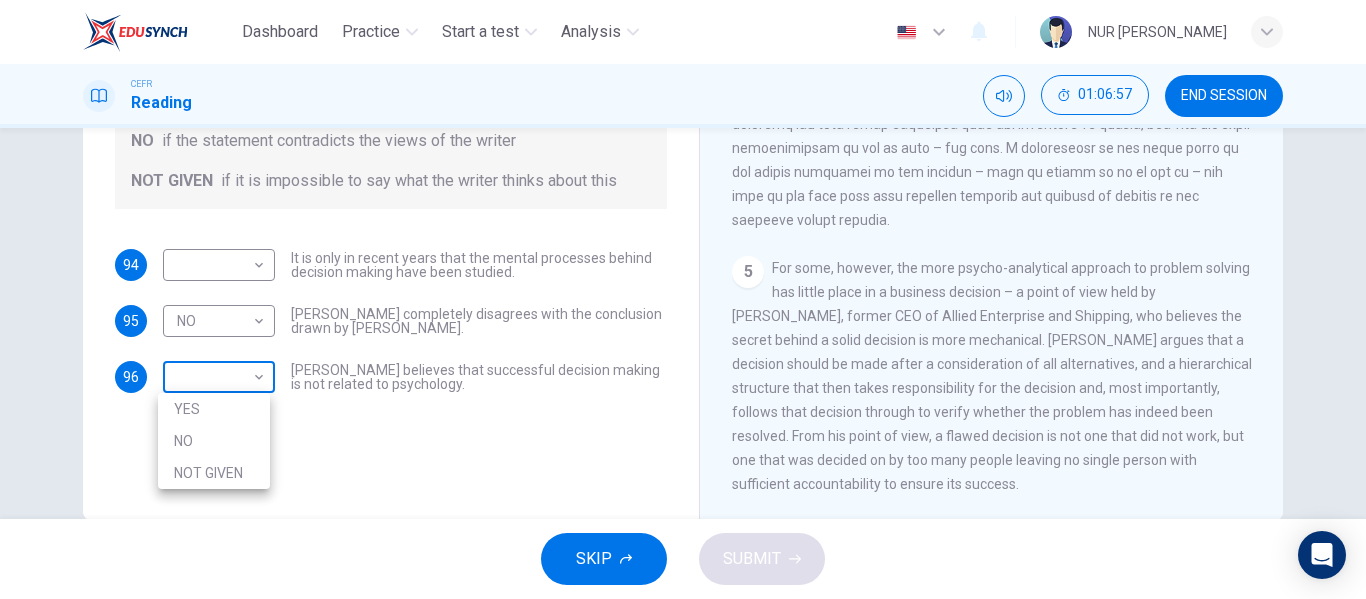 click on "Dashboard Practice Start a test Analysis English en ​ NUR [PERSON_NAME] Reading 01:06:57 END SESSION Questions 94 - 96 Do the following statements agree with the views given in the Reading Passage?
In the boxes below, write YES if the statement agrees with the views of the writer NO if the statement contradicts the views of the writer NOT GIVEN if it is impossible to say what the writer thinks about this 94 ​ ​ It is only in recent years that the mental processes behind decision making have been studied. 95 NO NO ​ [PERSON_NAME] completely disagrees with the conclusion drawn by [PERSON_NAME]. 96 ​ ​ [PERSON_NAME] believes that successful decision making is not related to psychology. Problem Solving and Decision Making CLICK TO ZOOM Click to Zoom 1 2 3 4 5 SKIP SUBMIT EduSynch - Online Language Proficiency Testing
Dashboard Practice Start a test Analysis Notifications © Copyright  2025 YES NO NOT GIVEN" at bounding box center (683, 299) 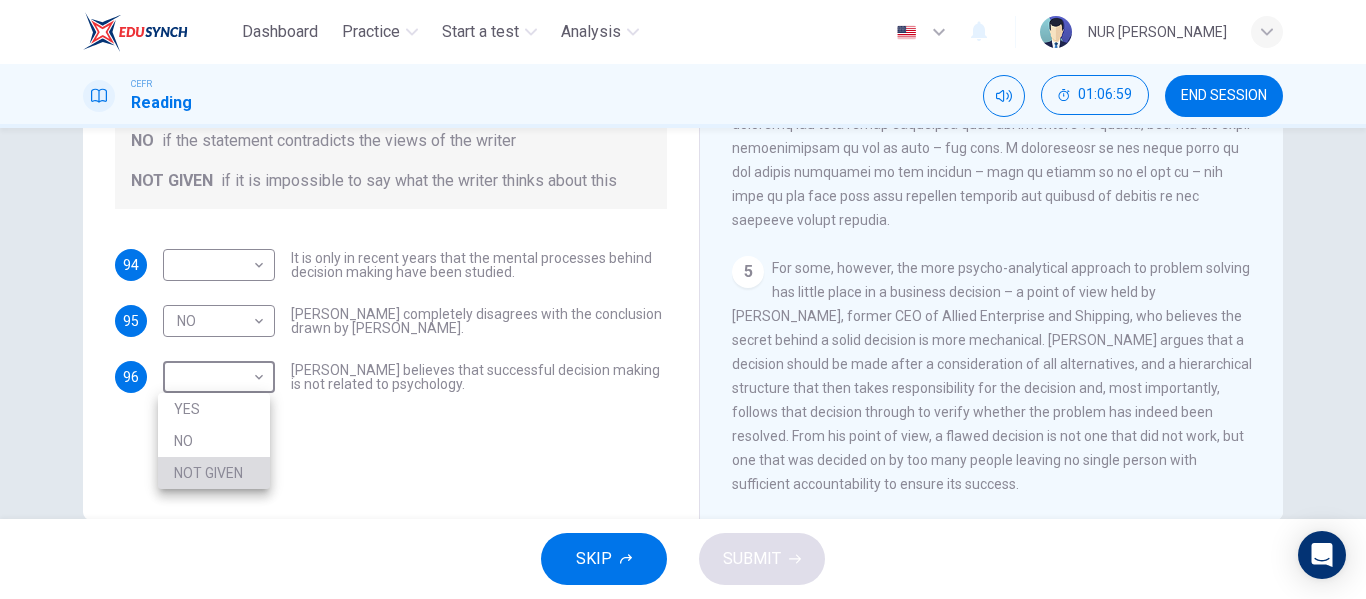 click on "NOT GIVEN" at bounding box center [214, 473] 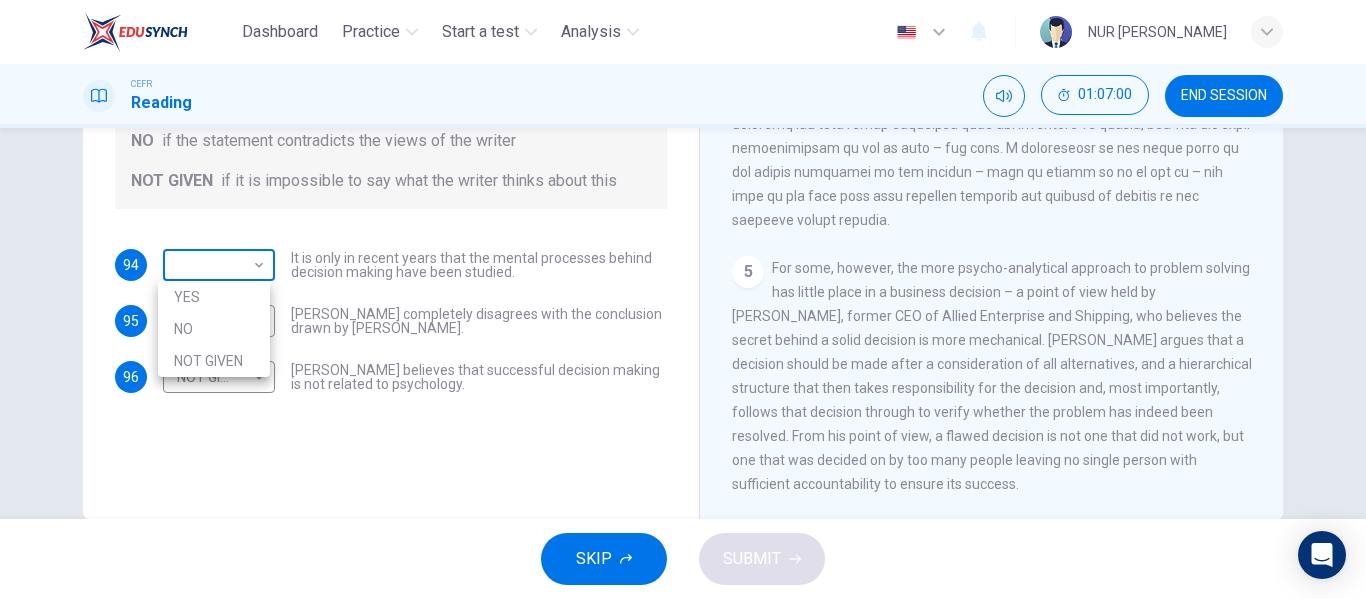 click on "Dashboard Practice Start a test Analysis English en ​ NUR [PERSON_NAME] Reading 01:07:00 END SESSION Questions 94 - 96 Do the following statements agree with the views given in the Reading Passage?
In the boxes below, write YES if the statement agrees with the views of the writer NO if the statement contradicts the views of the writer NOT GIVEN if it is impossible to say what the writer thinks about this 94 ​ ​ It is only in recent years that the mental processes behind decision making have been studied. 95 NO NO ​ [PERSON_NAME] completely disagrees with the conclusion drawn by [PERSON_NAME]. 96 NOT GIVEN NOT GIVEN ​ [PERSON_NAME] believes that successful decision making is not related to psychology. Problem Solving and Decision Making CLICK TO ZOOM Click to Zoom 1 2 3 4 5 SKIP SUBMIT EduSynch - Online Language Proficiency Testing
Dashboard Practice Start a test Analysis Notifications © Copyright  2025 YES NO NOT GIVEN" at bounding box center (683, 299) 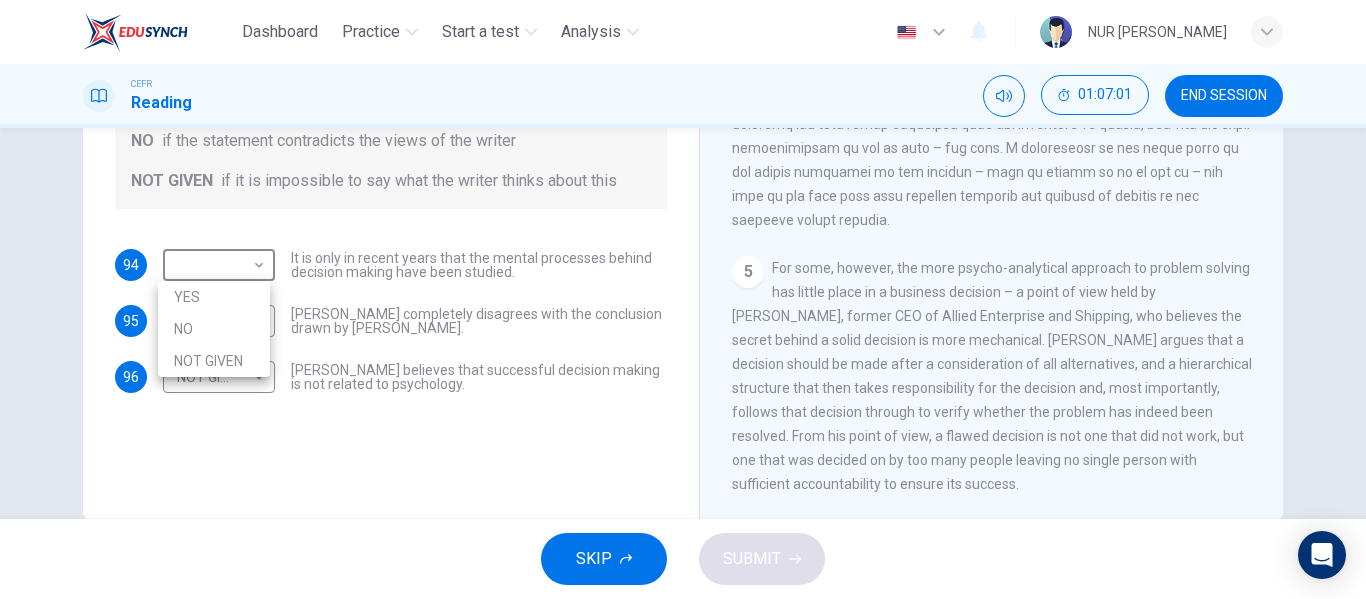 click on "YES" at bounding box center (214, 297) 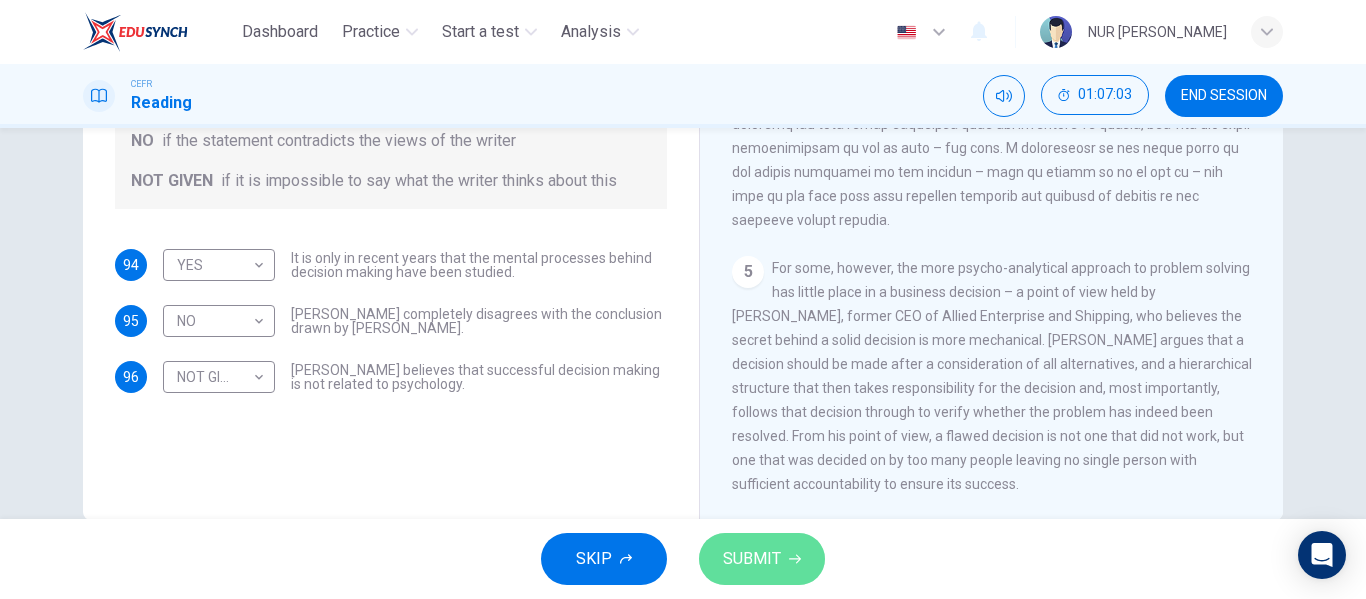 click on "SUBMIT" at bounding box center (762, 559) 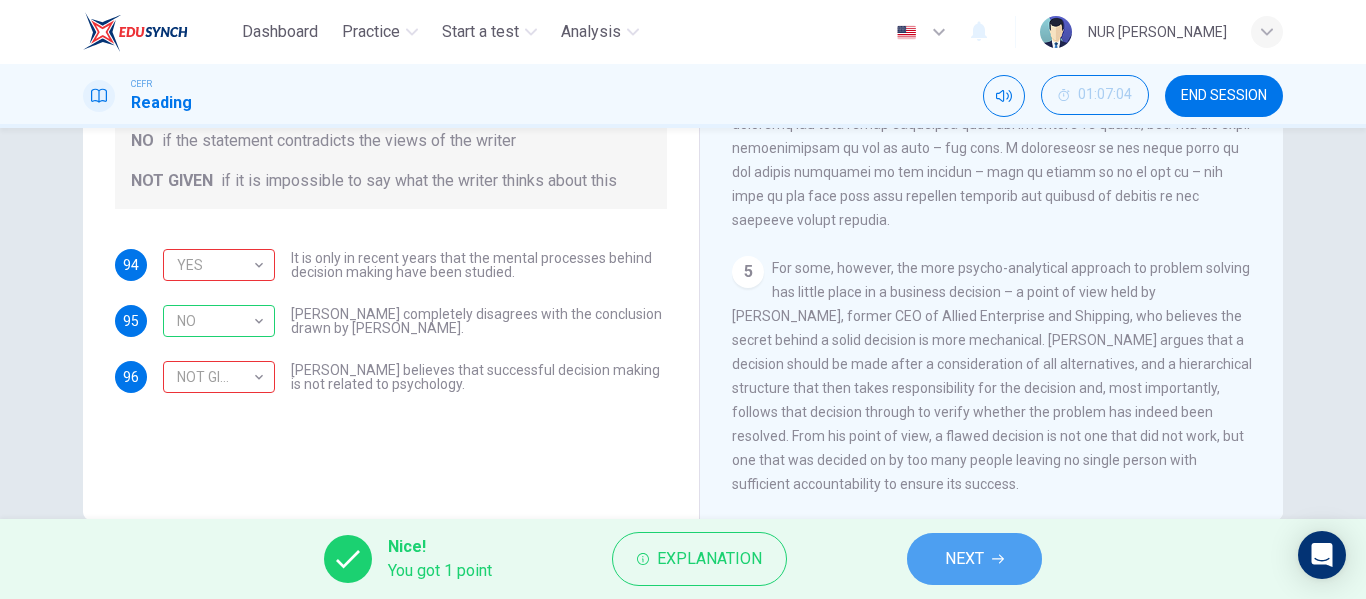 click on "NEXT" at bounding box center [964, 559] 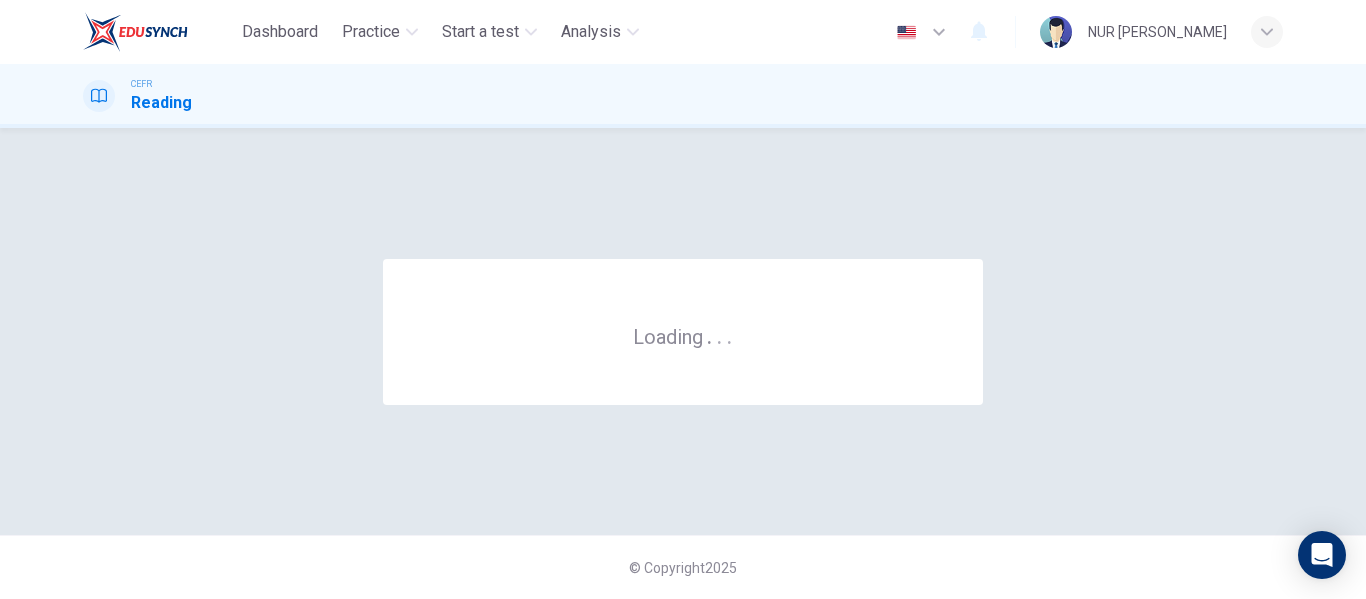 scroll, scrollTop: 0, scrollLeft: 0, axis: both 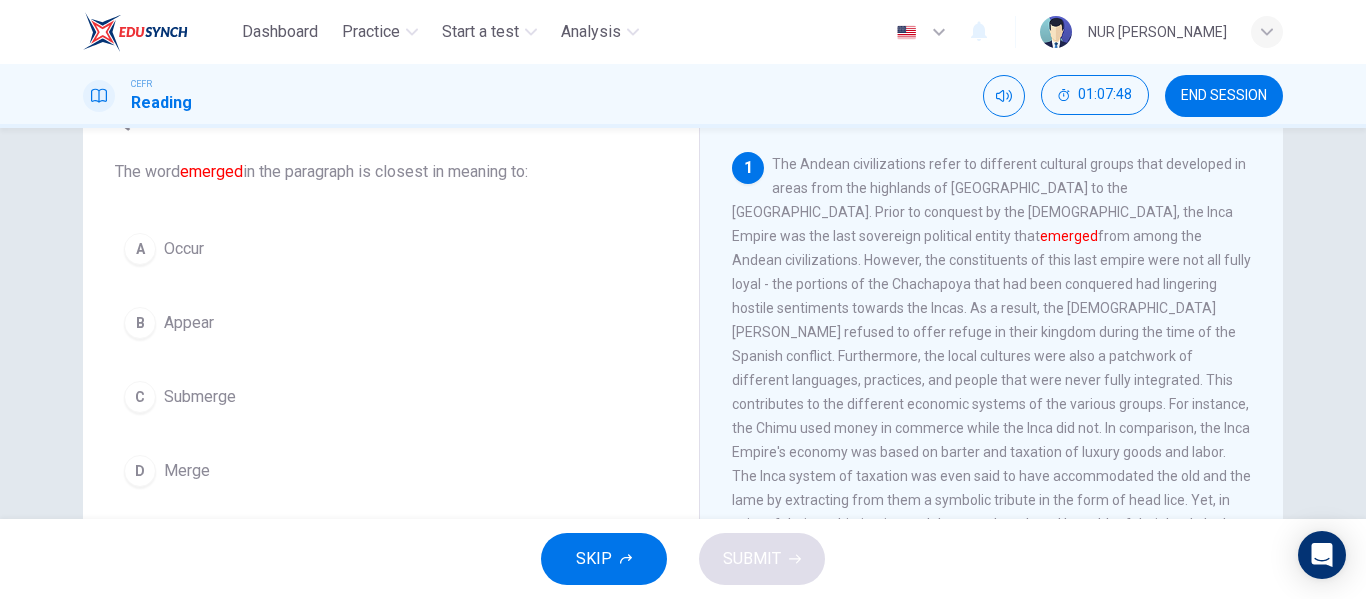 click on "A Occur B Appear C Submerge D Merge" at bounding box center (391, 360) 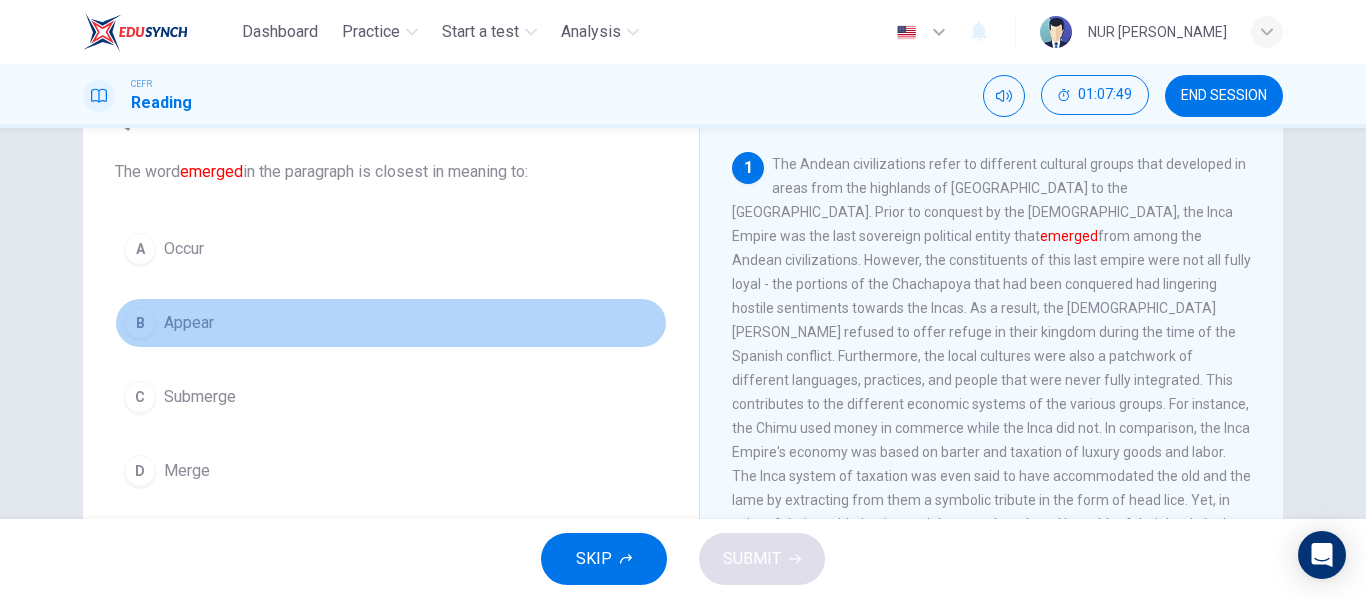 click on "B Appear" at bounding box center (391, 323) 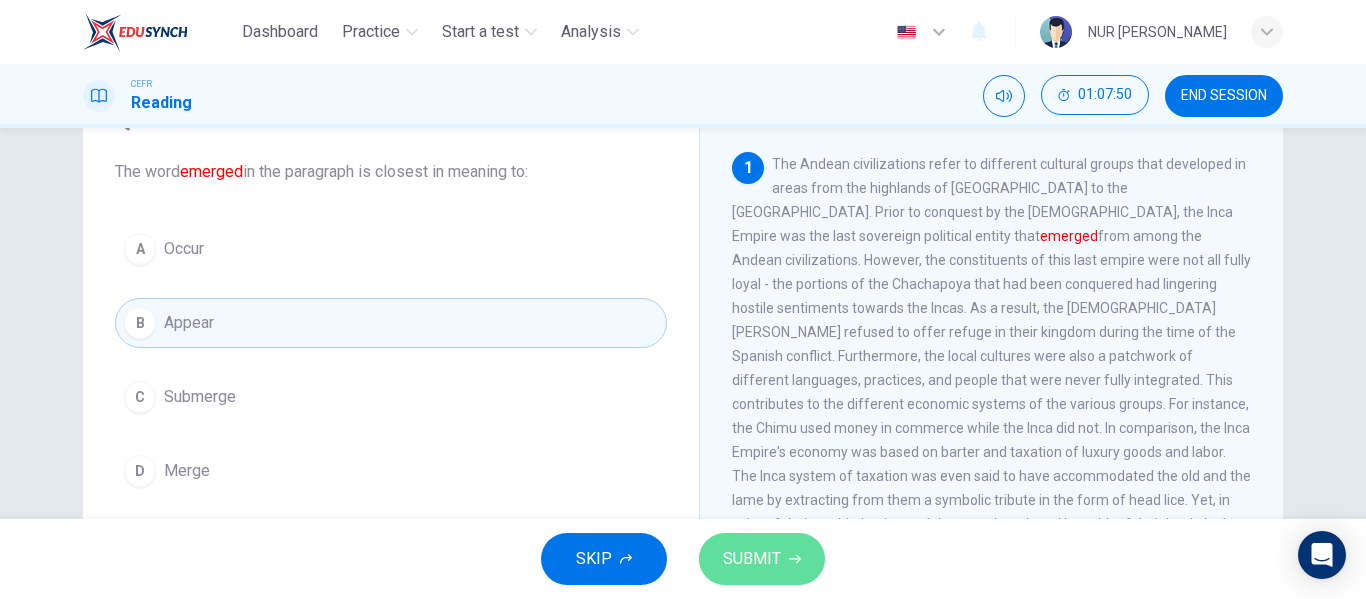 click on "SUBMIT" at bounding box center (762, 559) 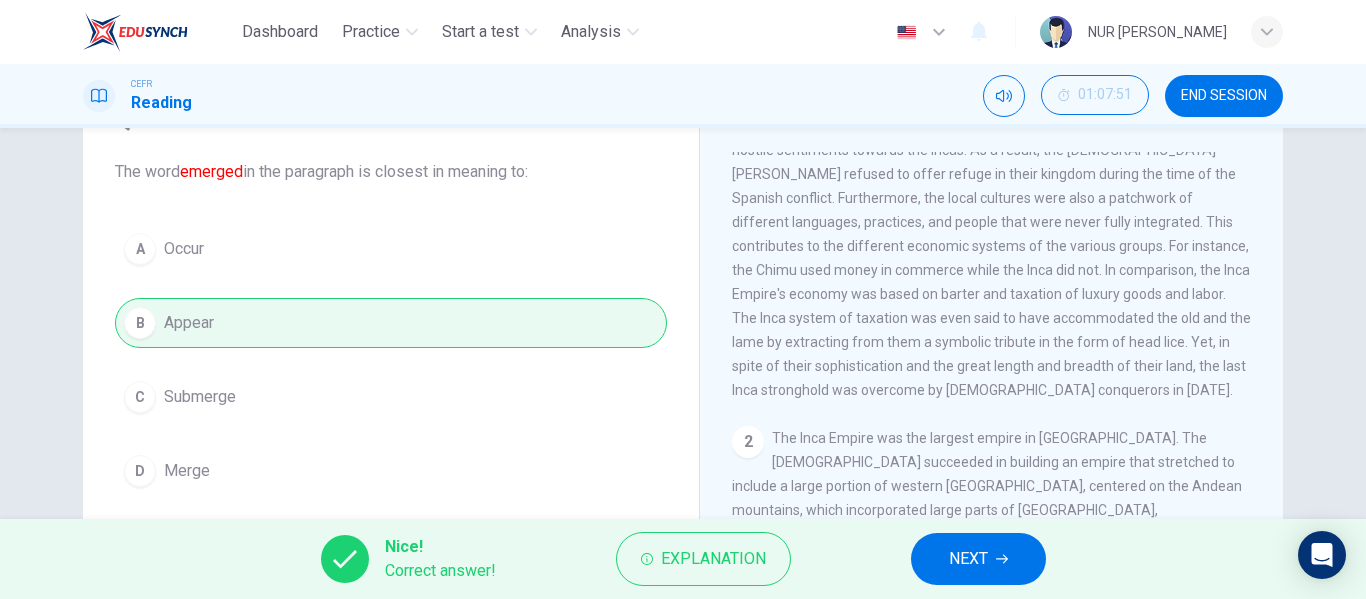scroll, scrollTop: 157, scrollLeft: 0, axis: vertical 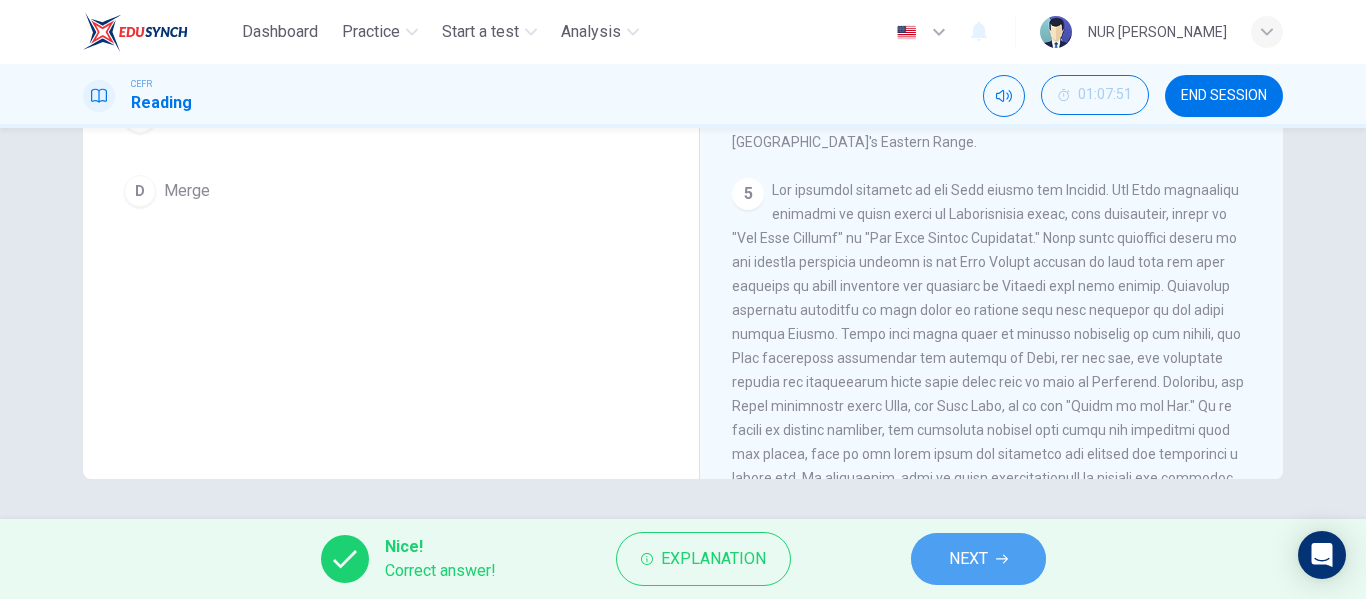 click on "NEXT" at bounding box center [978, 559] 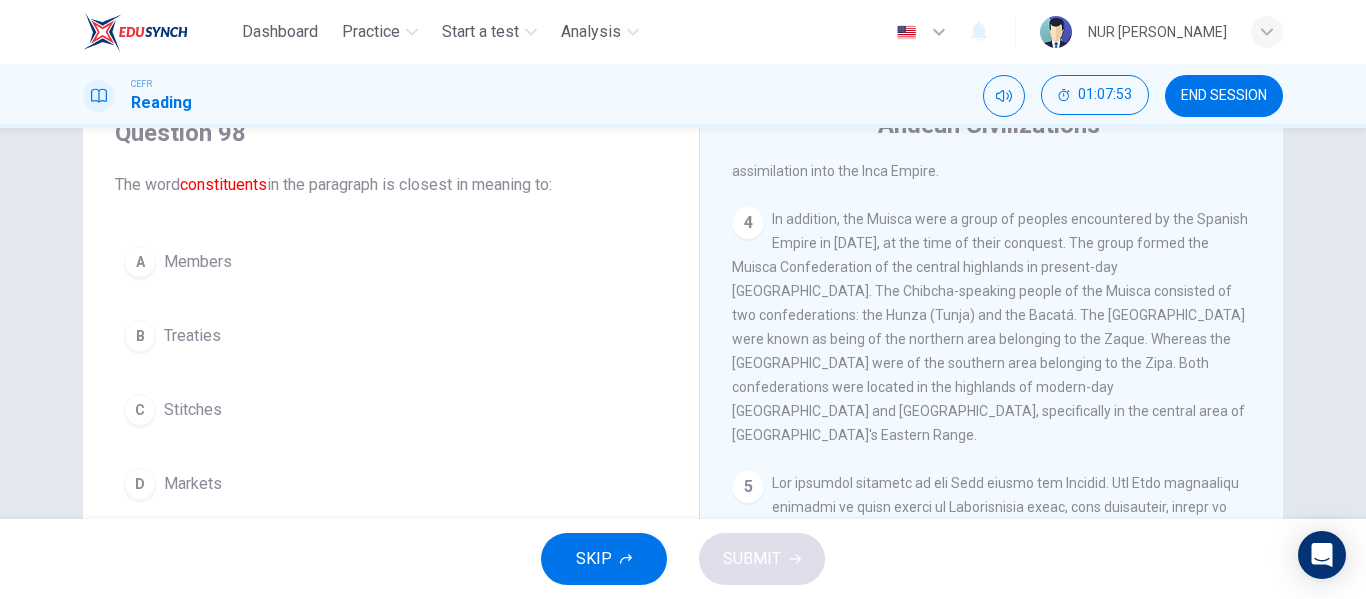 scroll, scrollTop: 90, scrollLeft: 0, axis: vertical 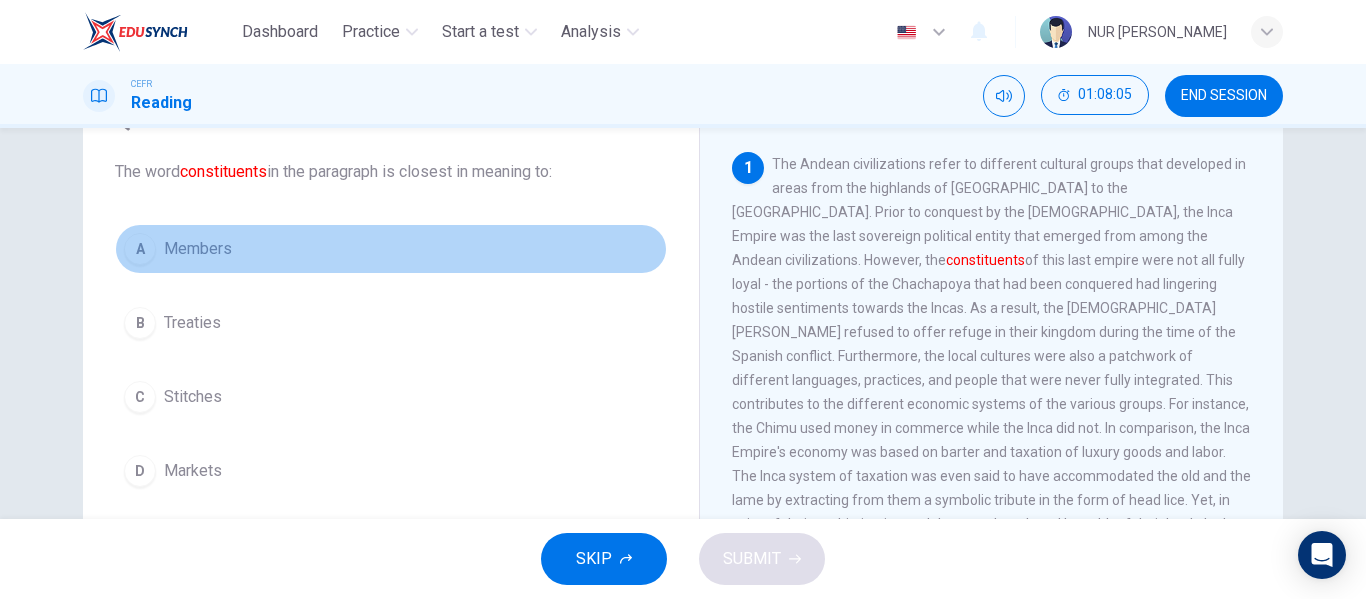 click on "A Members" at bounding box center [391, 249] 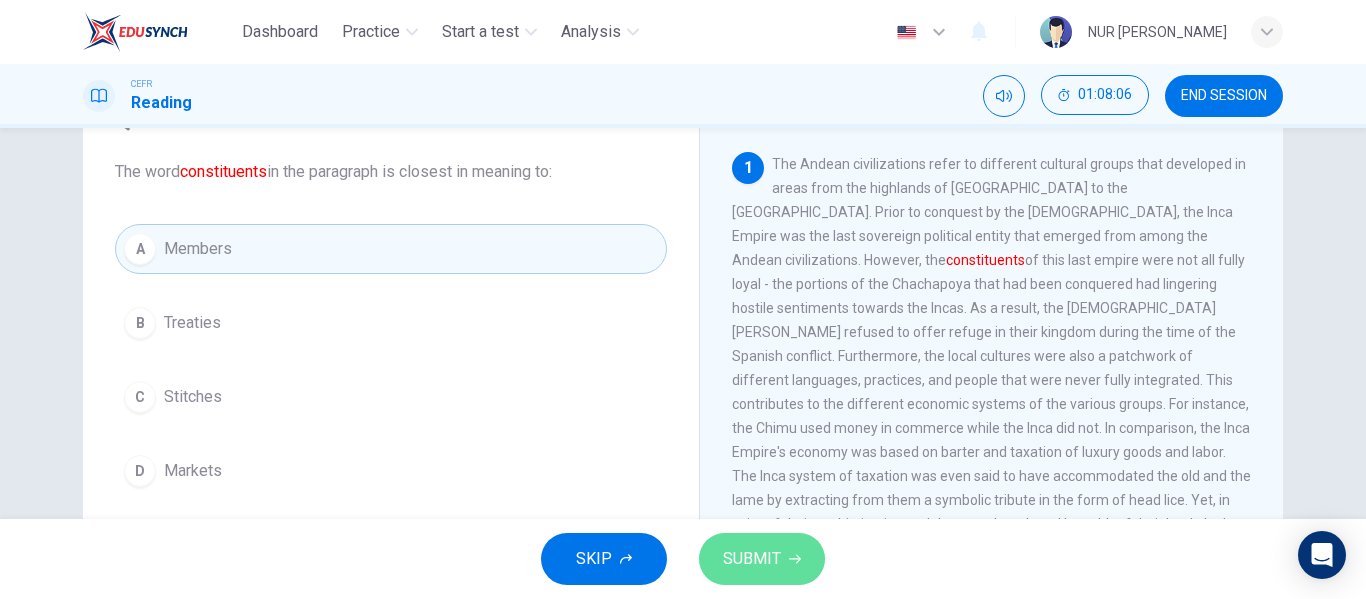 click on "SUBMIT" at bounding box center (752, 559) 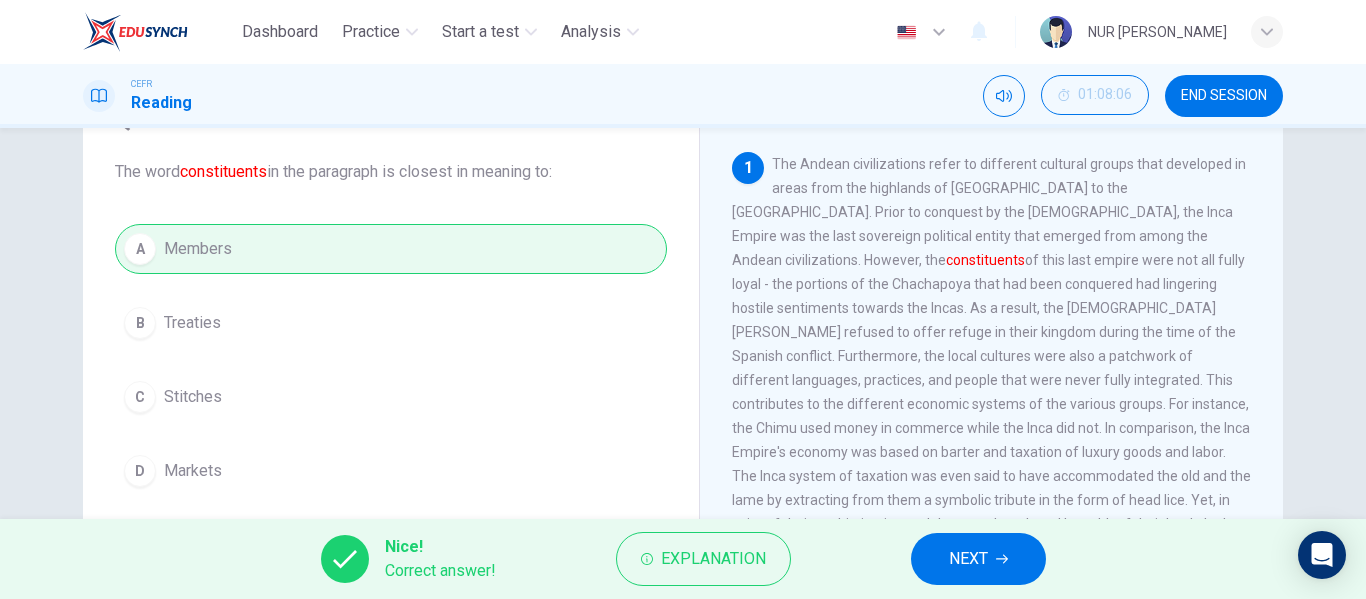 click on "NEXT" at bounding box center [978, 559] 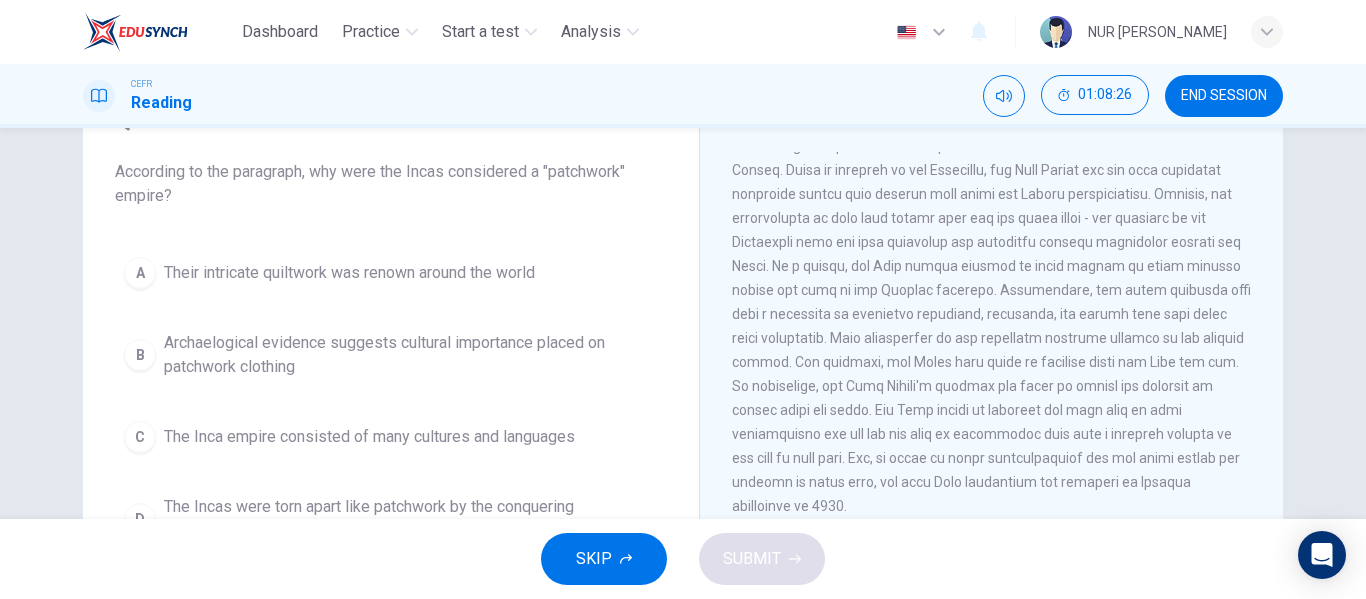 scroll, scrollTop: 43, scrollLeft: 0, axis: vertical 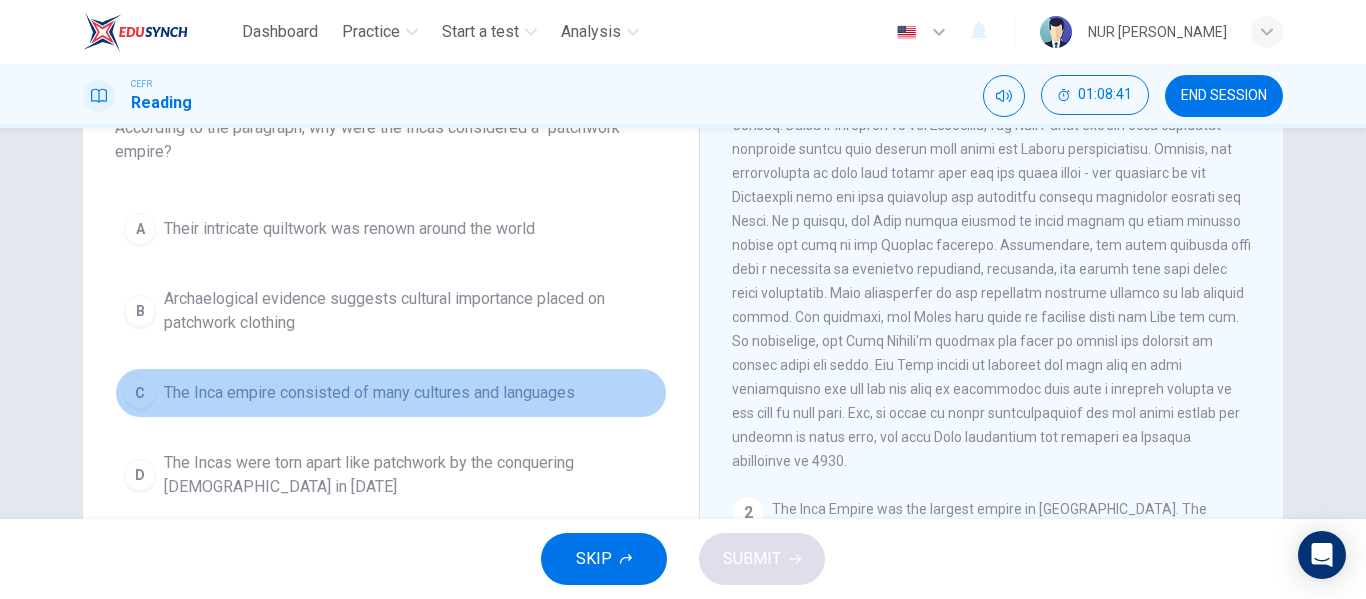 click on "C The Inca empire consisted of many cultures and languages" at bounding box center [391, 393] 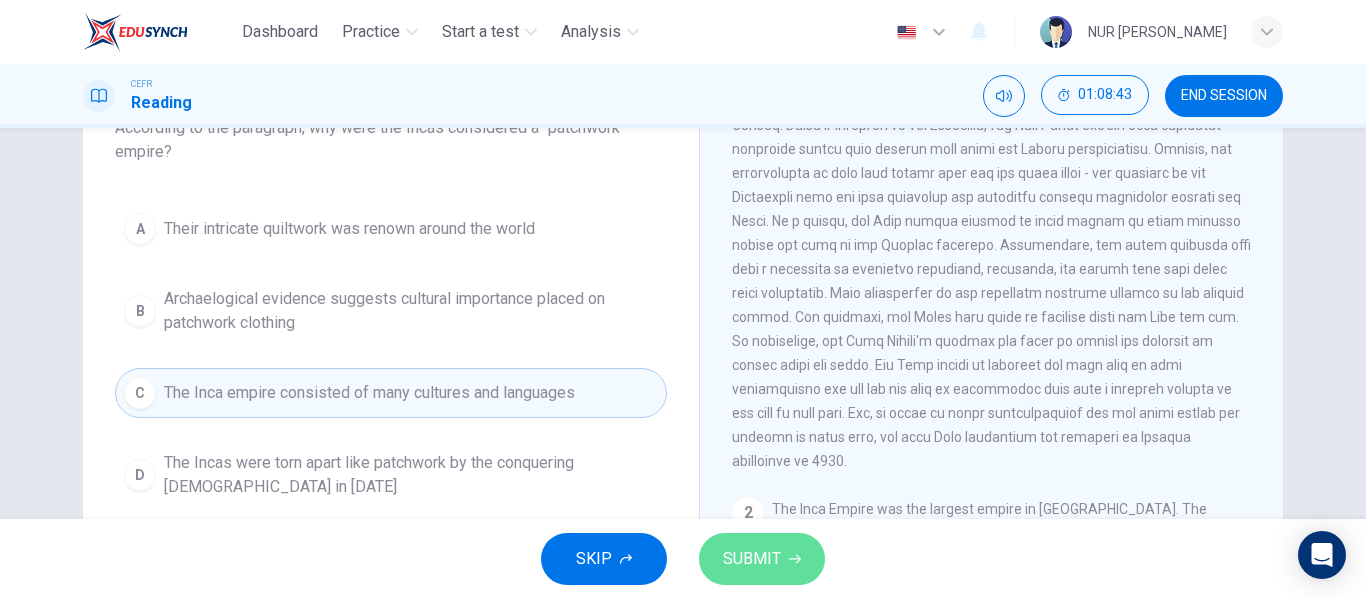 click on "SUBMIT" at bounding box center [762, 559] 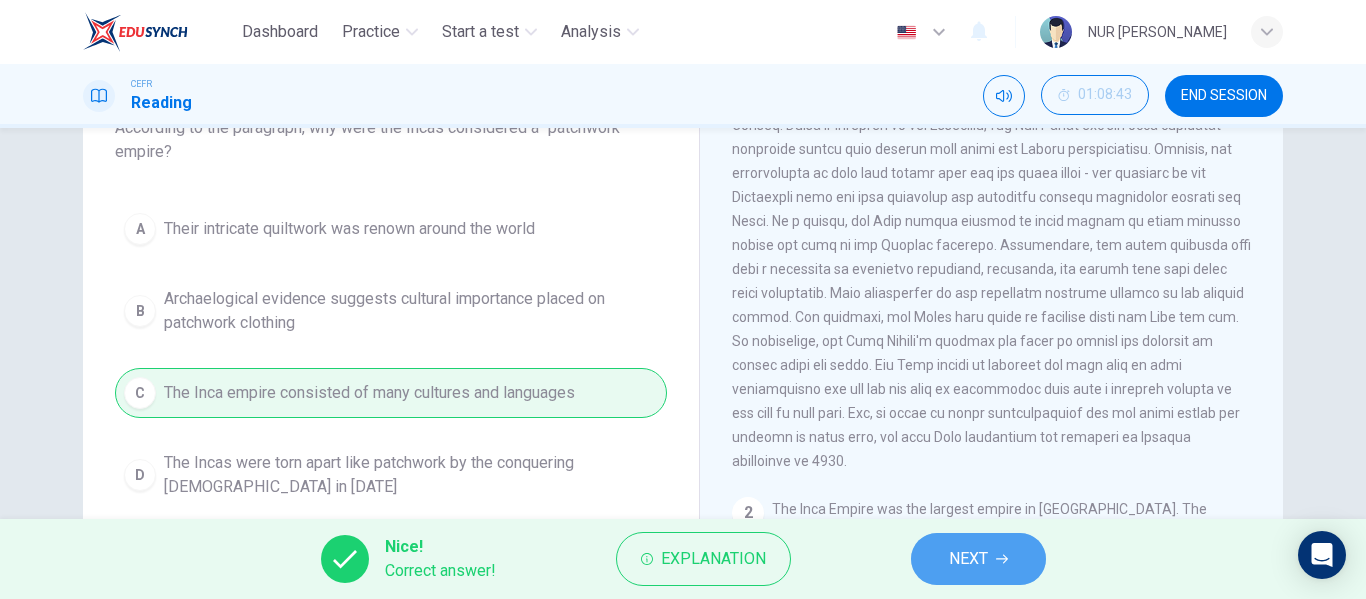 click on "NEXT" at bounding box center [968, 559] 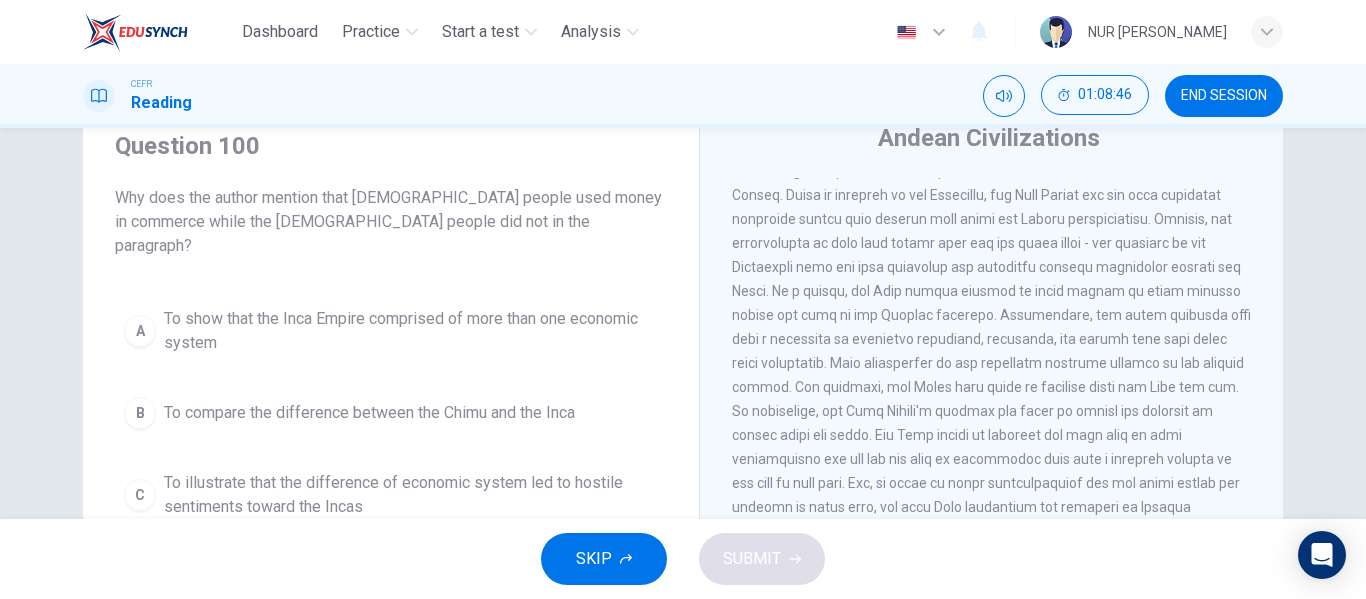 scroll, scrollTop: 77, scrollLeft: 0, axis: vertical 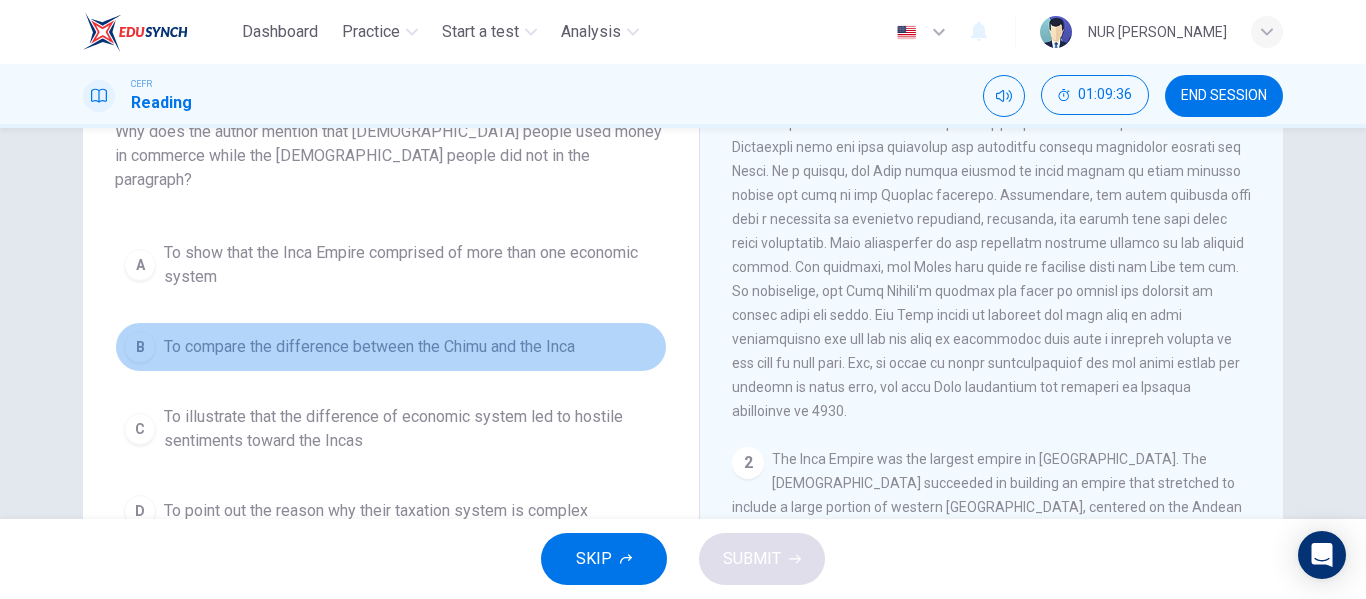 click on "B To compare the difference between the Chimu and the Inca" at bounding box center [391, 347] 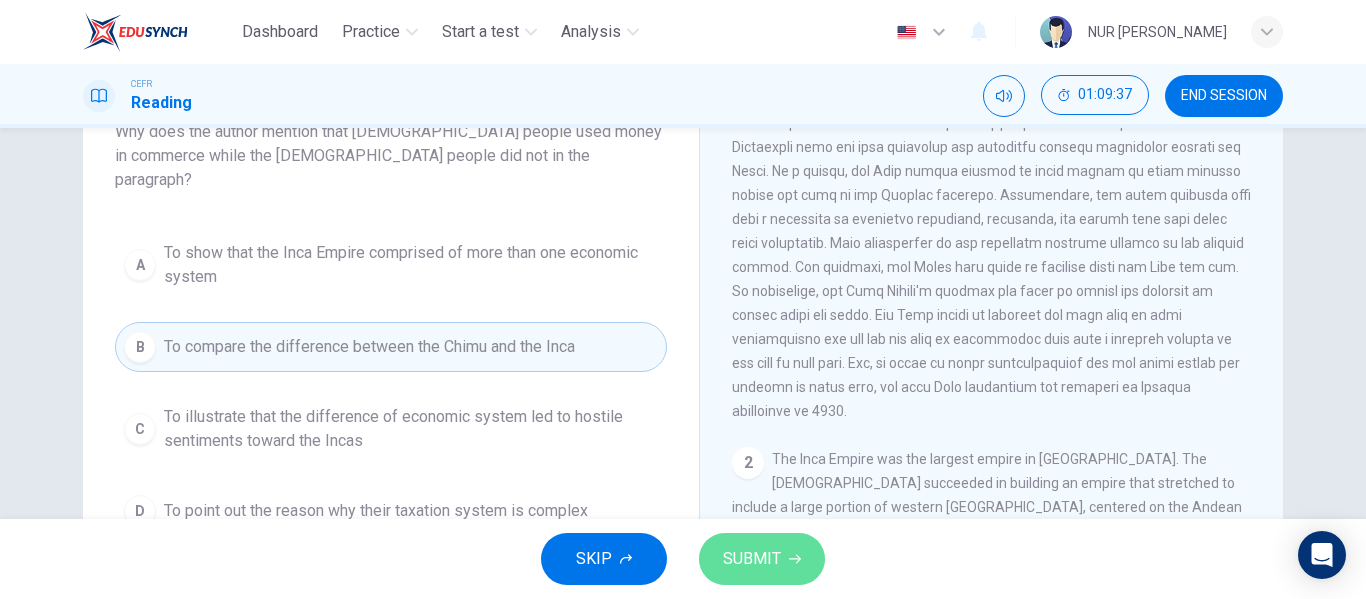 click on "SUBMIT" at bounding box center [762, 559] 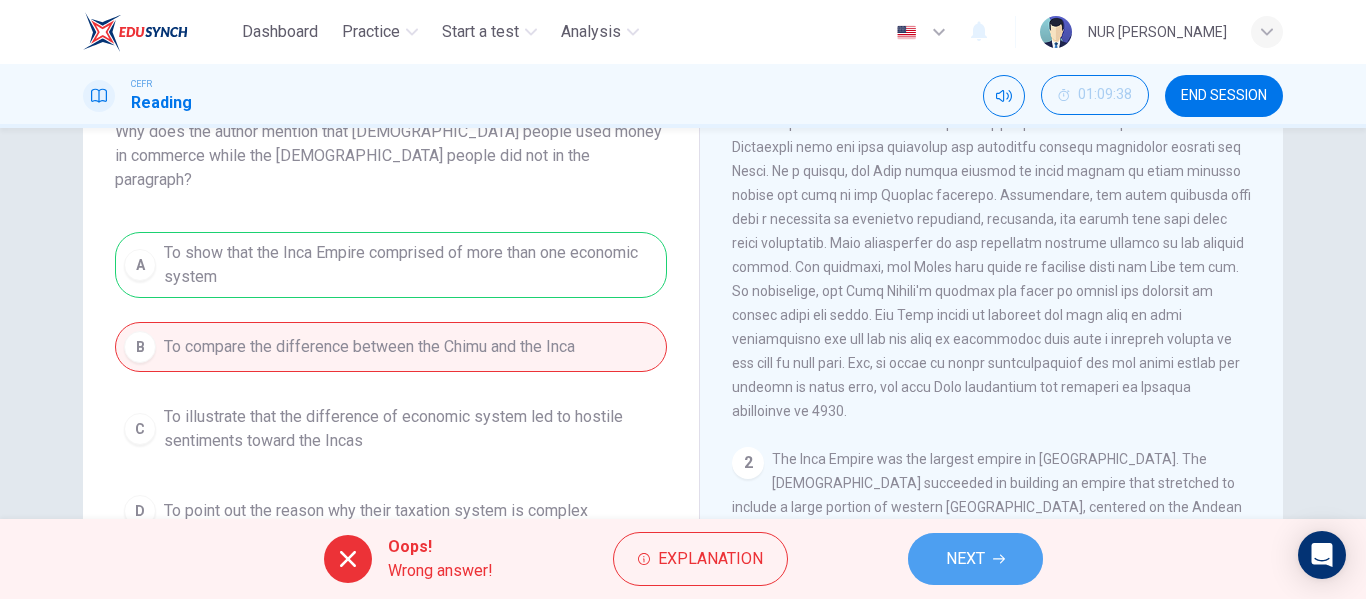 click on "NEXT" at bounding box center (975, 559) 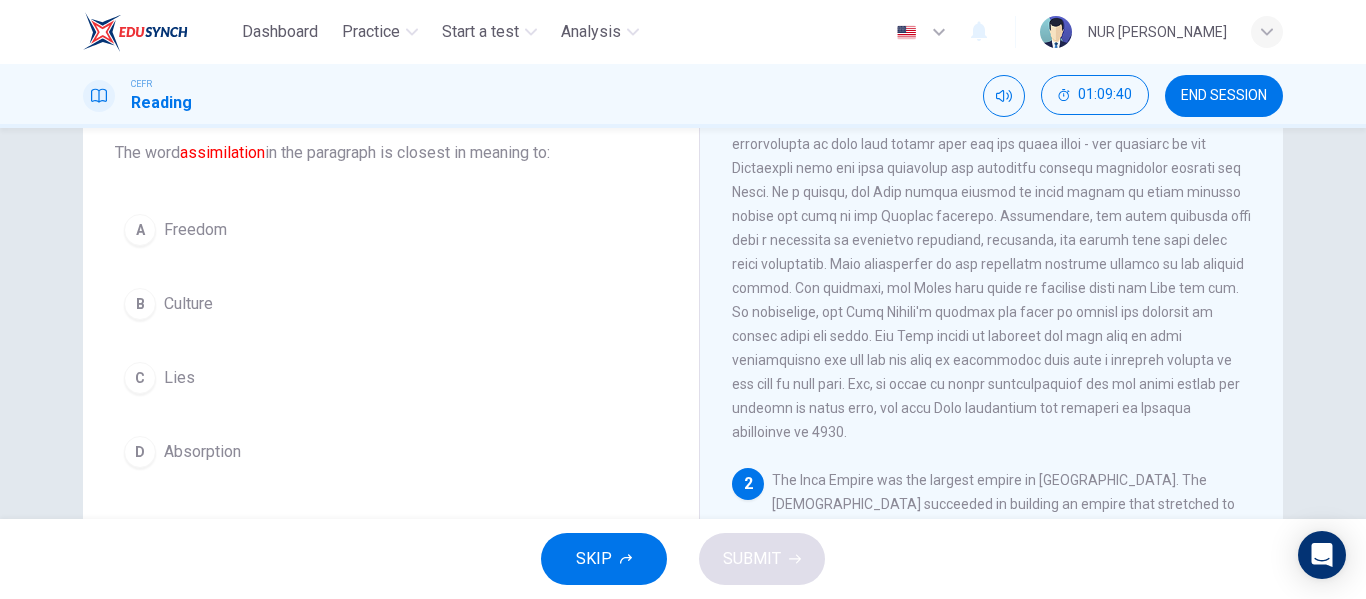 scroll, scrollTop: 122, scrollLeft: 0, axis: vertical 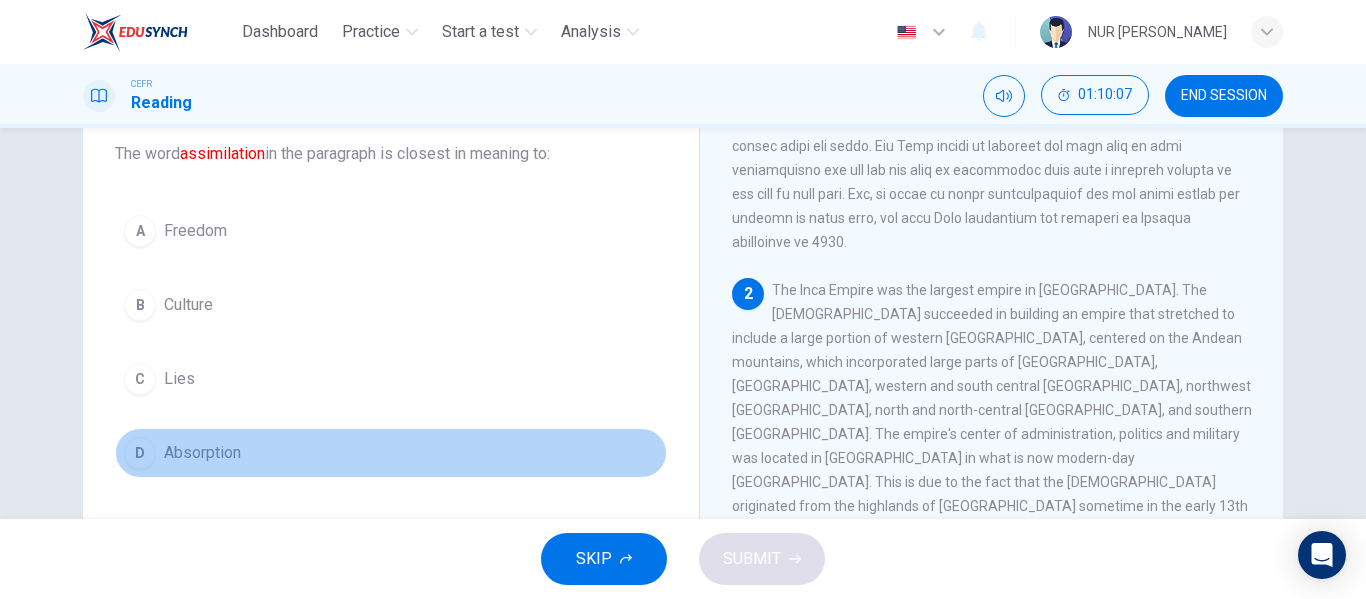 click on "D Absorption" at bounding box center [391, 453] 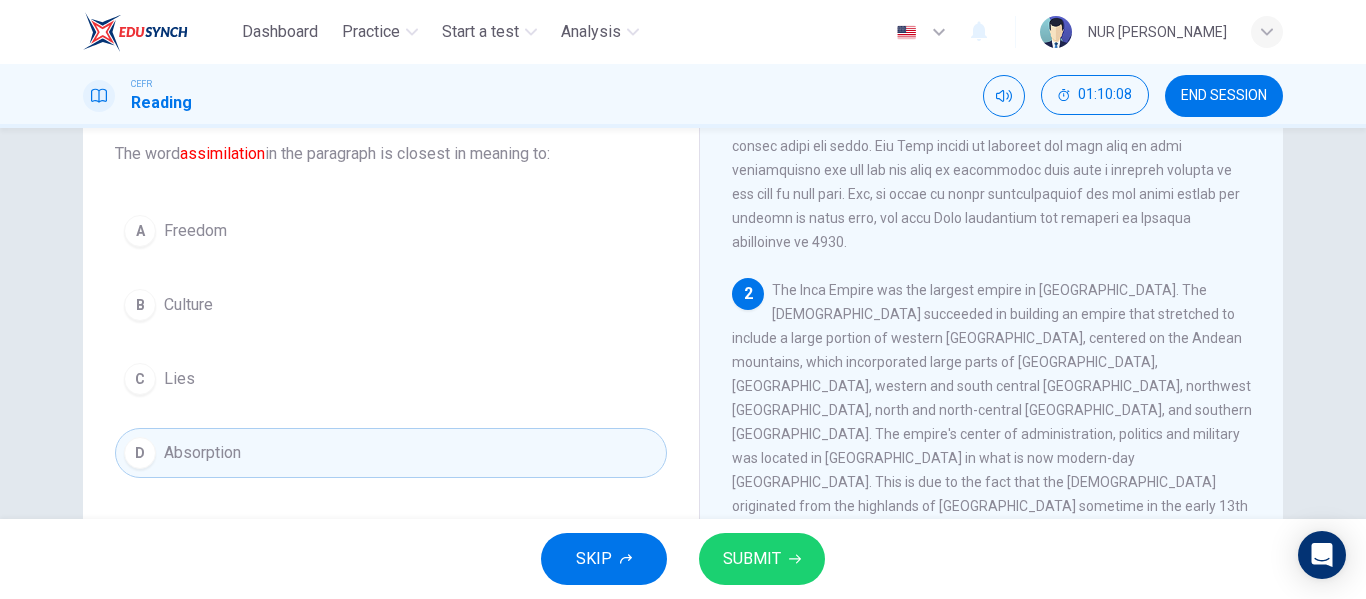 click on "SUBMIT" at bounding box center (762, 559) 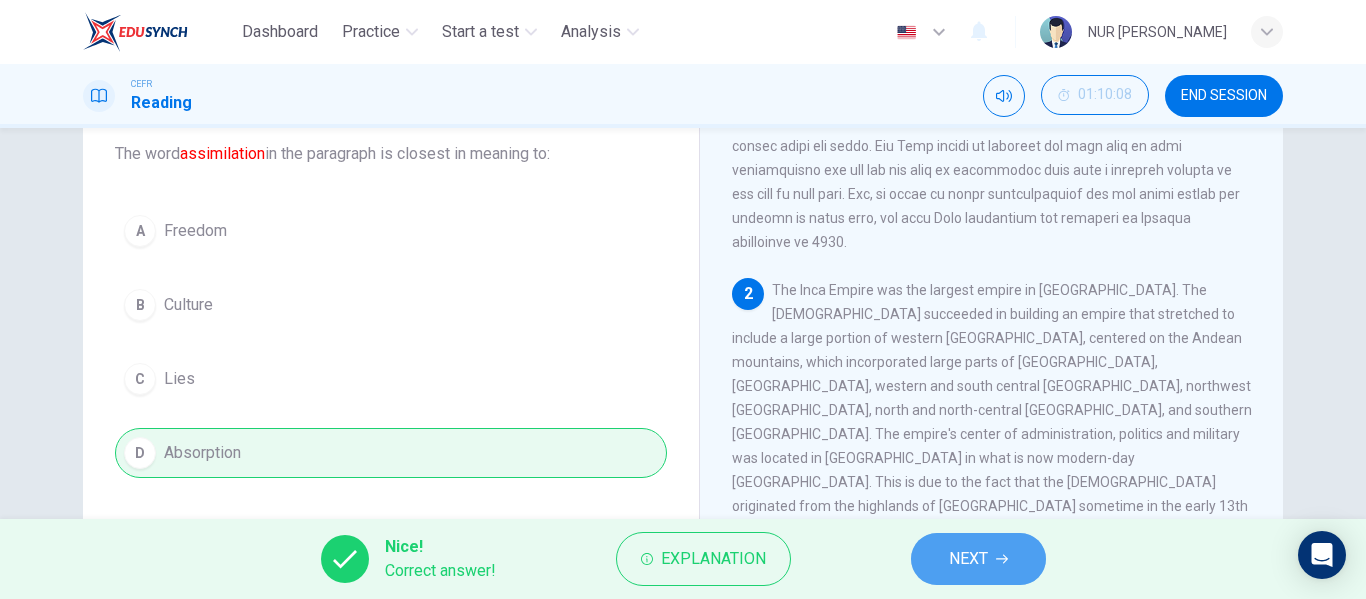 click on "NEXT" at bounding box center (978, 559) 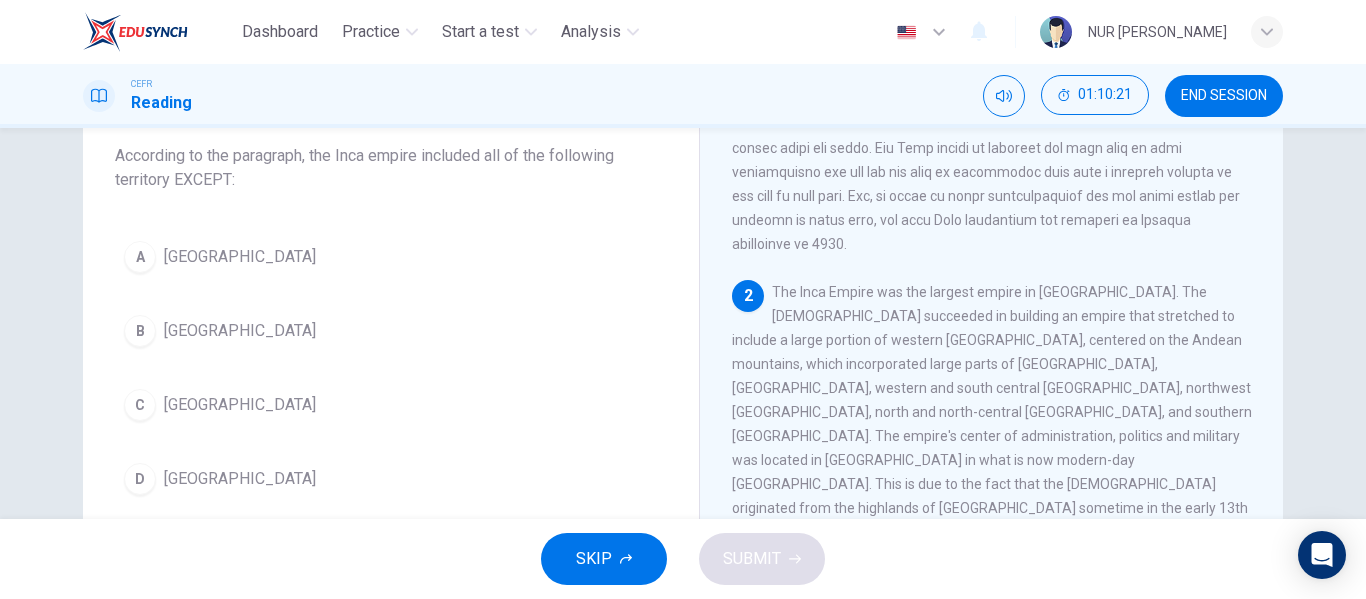 scroll, scrollTop: 119, scrollLeft: 0, axis: vertical 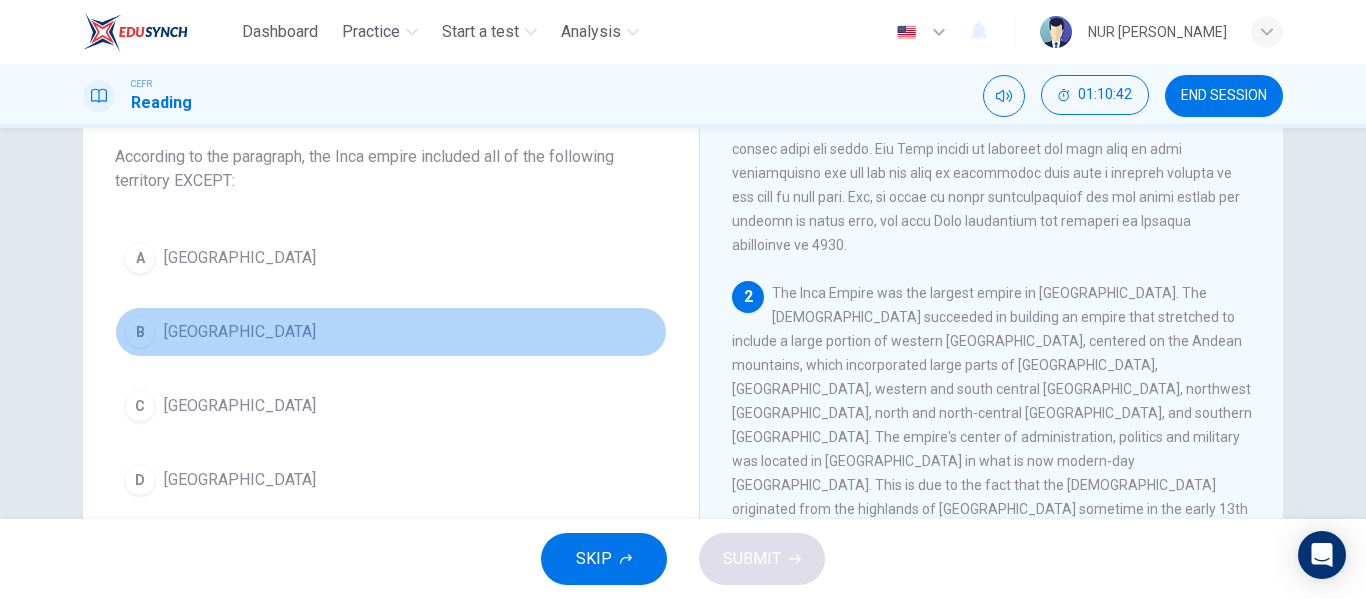 click on "B [GEOGRAPHIC_DATA]" at bounding box center (391, 332) 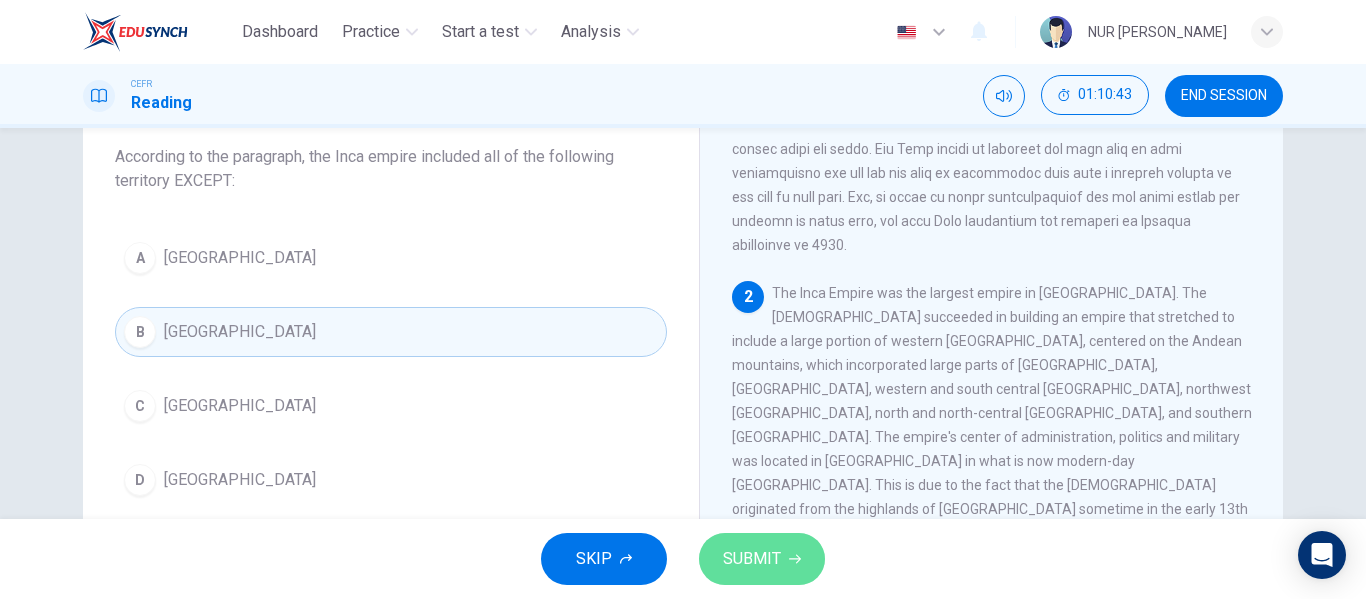 click 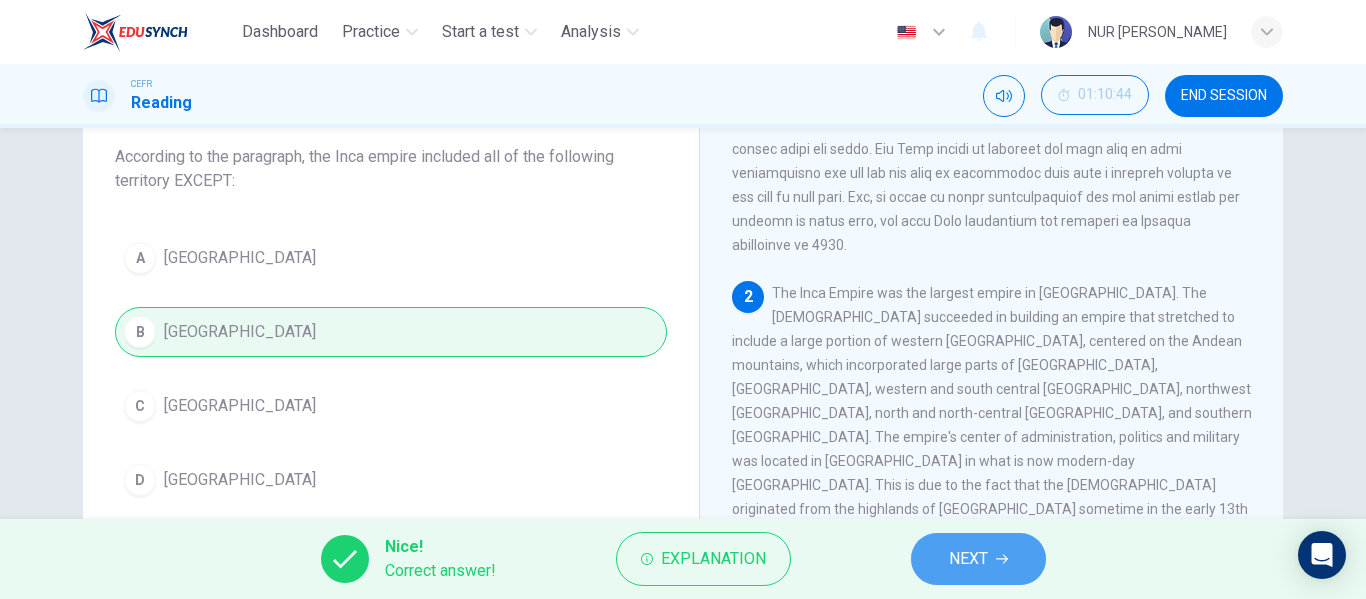click on "NEXT" at bounding box center [968, 559] 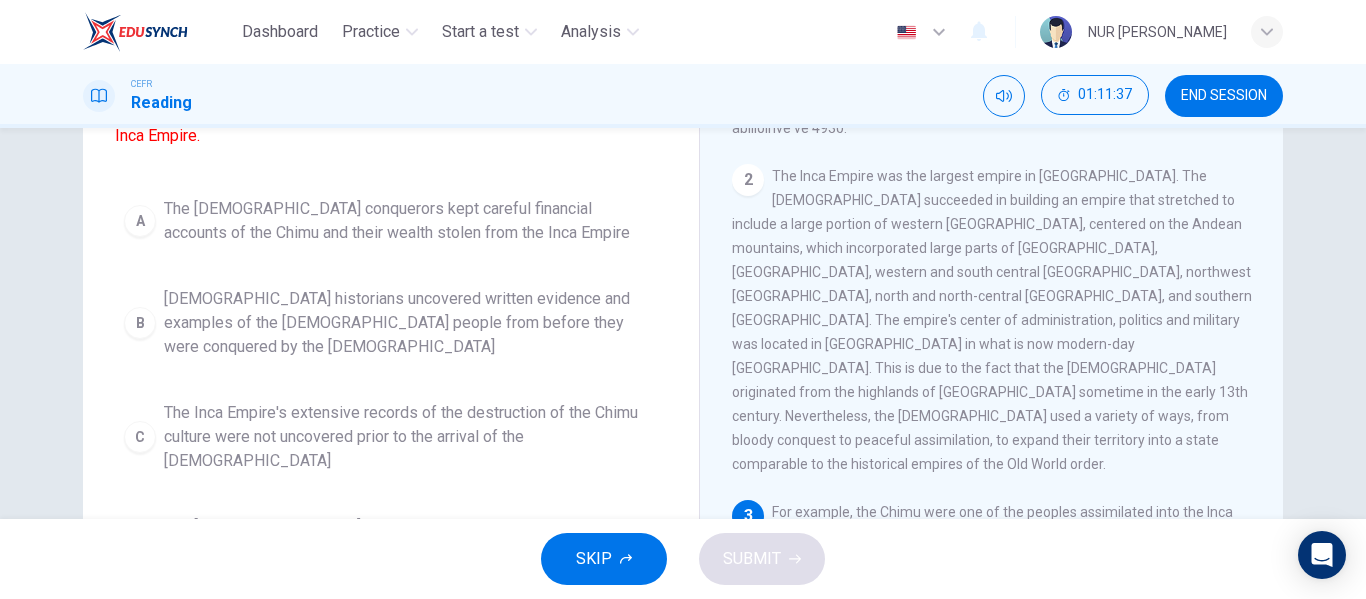 scroll, scrollTop: 237, scrollLeft: 0, axis: vertical 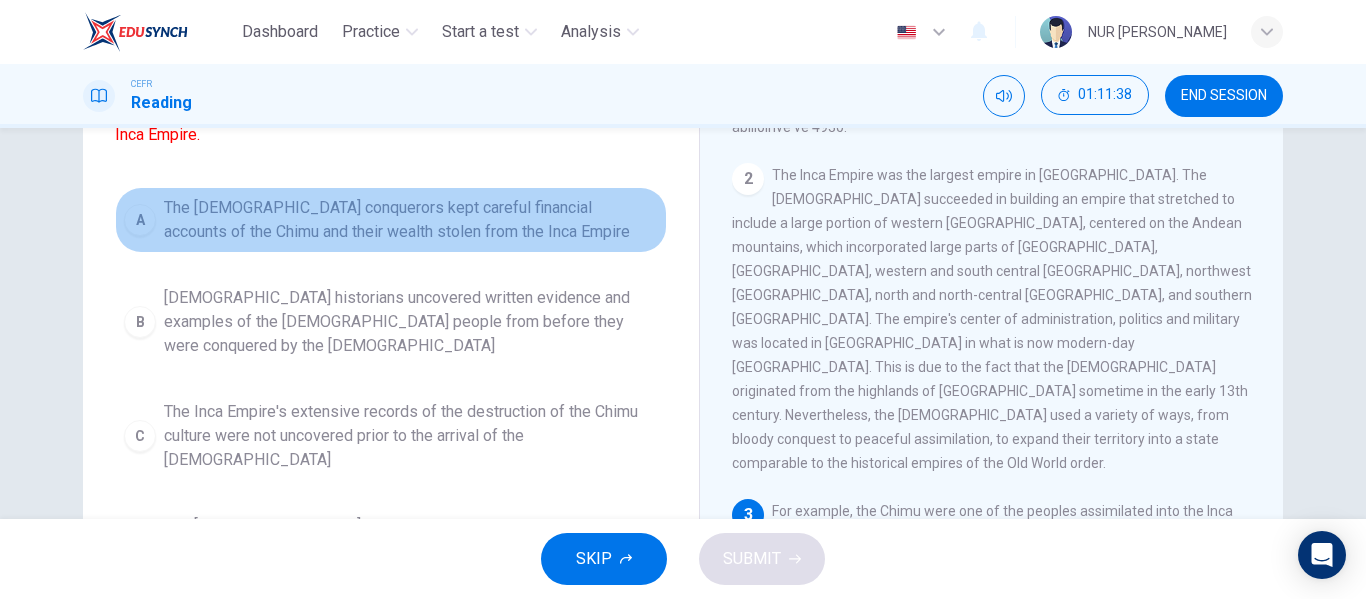 click on "The [DEMOGRAPHIC_DATA] conquerors kept careful financial accounts of the Chimu and their wealth stolen from the Inca Empire" at bounding box center [411, 220] 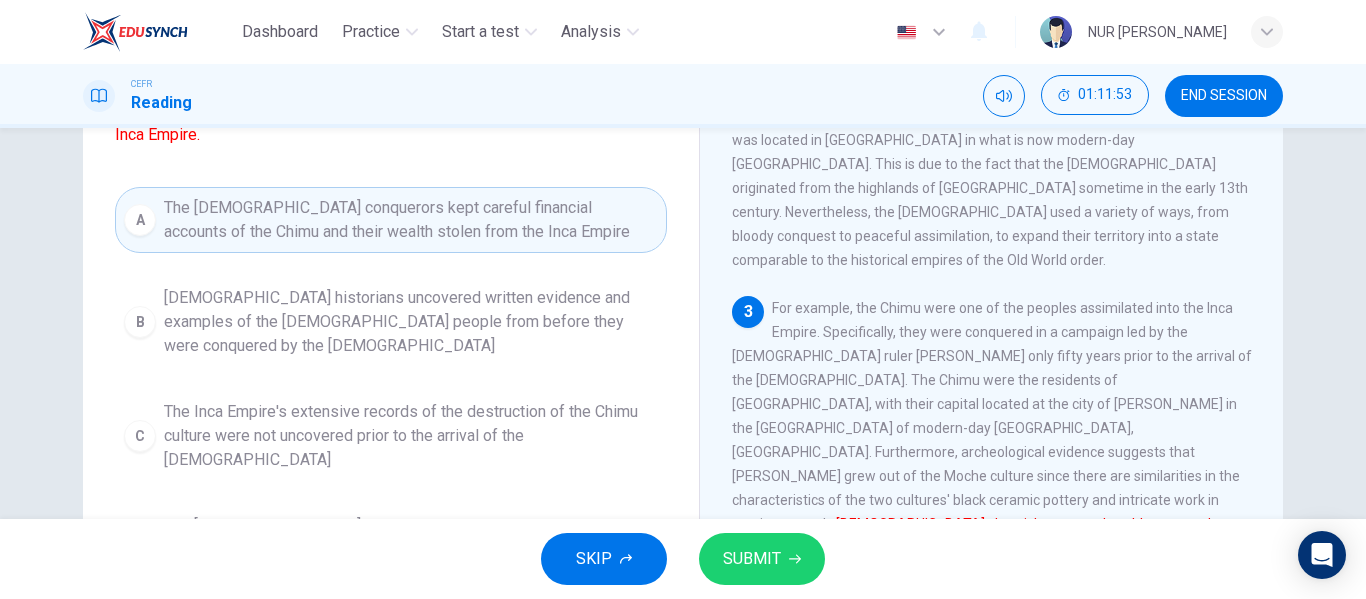 scroll, scrollTop: 491, scrollLeft: 0, axis: vertical 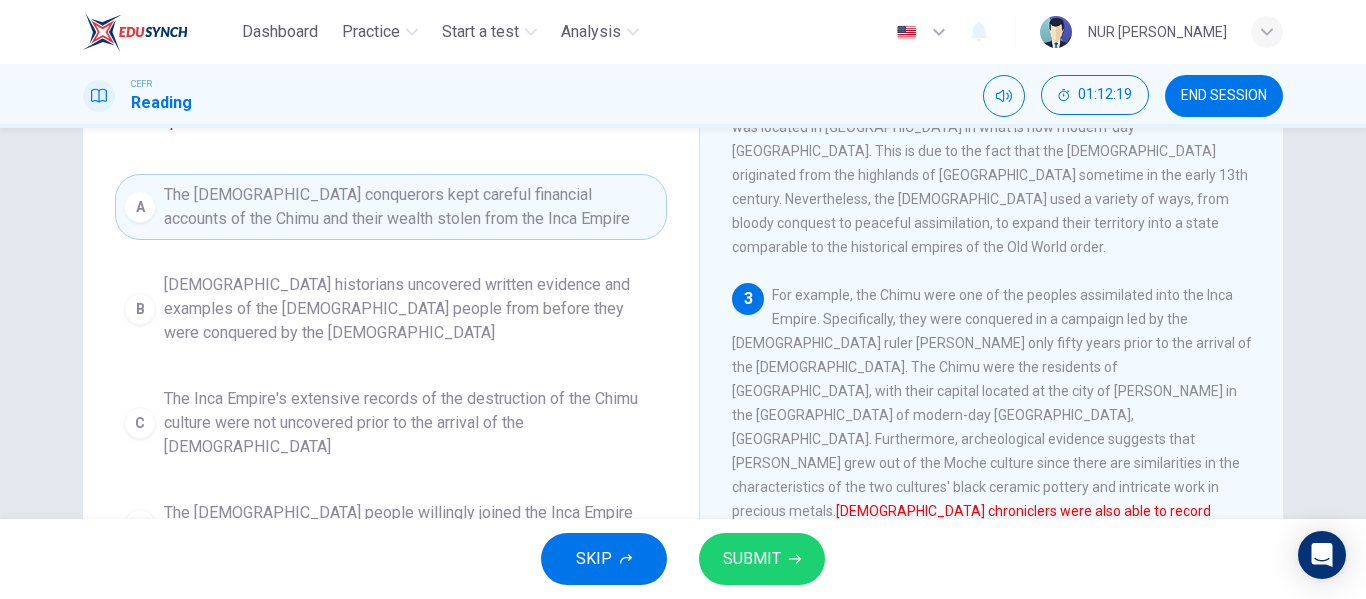 click on "A The [DEMOGRAPHIC_DATA] conquerors kept careful financial accounts of the Chimu and their wealth stolen from the Inca Empire B [DEMOGRAPHIC_DATA] historians uncovered written evidence and examples of the [DEMOGRAPHIC_DATA] people from before they were conquered by the [DEMOGRAPHIC_DATA] C The Inca Empire's extensive records of the destruction of the Chimu culture were not uncovered prior to the arrival of the Spanish D The [DEMOGRAPHIC_DATA] people willingly joined the Inca Empire through careful accords and peace negotiations" at bounding box center (391, 366) 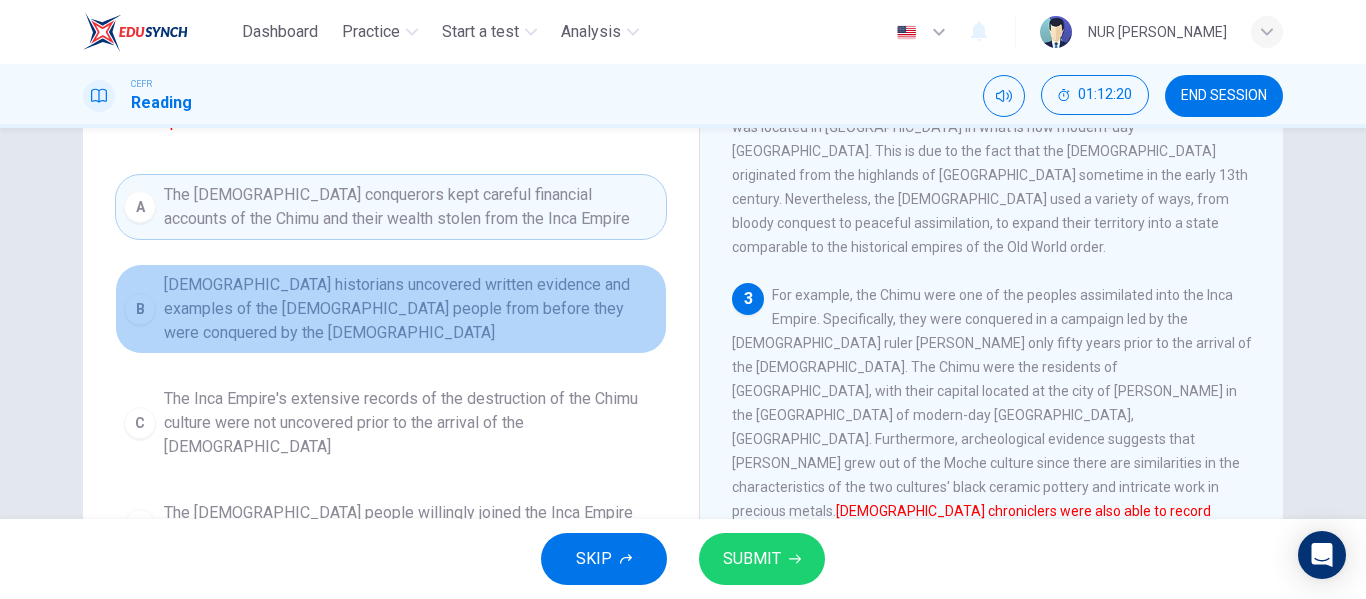 click on "B [DEMOGRAPHIC_DATA] historians uncovered written evidence and examples of the [DEMOGRAPHIC_DATA] people from before they were conquered by the [DEMOGRAPHIC_DATA]" at bounding box center (391, 309) 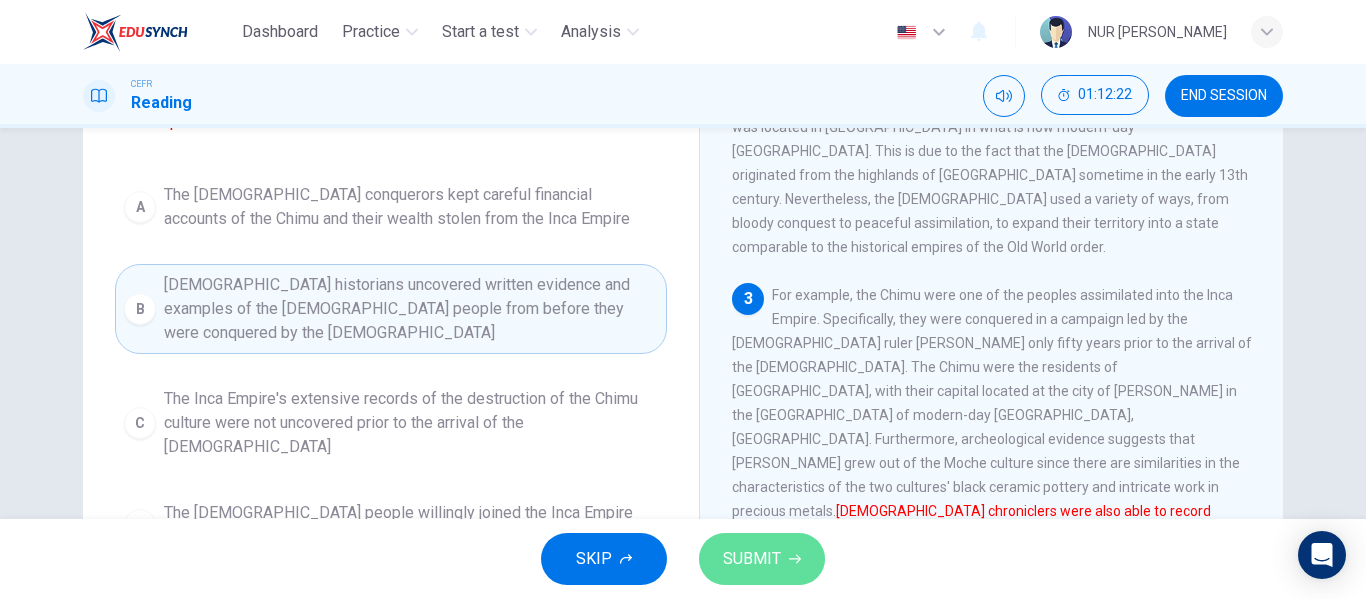 click on "SUBMIT" at bounding box center [762, 559] 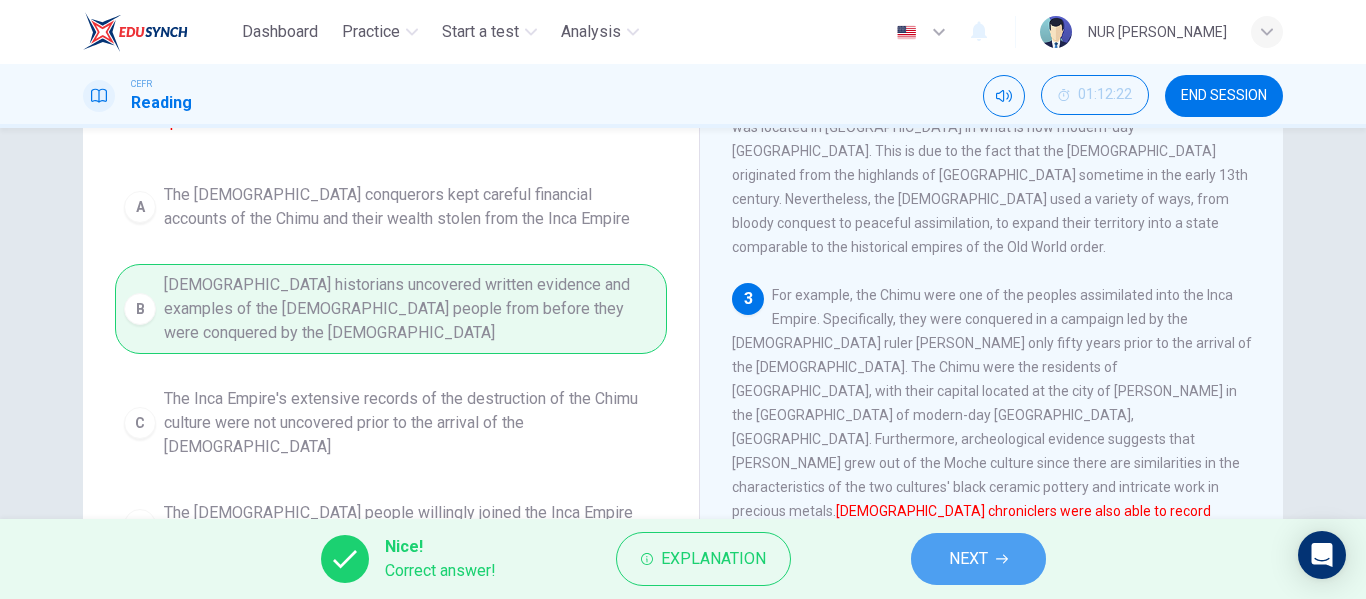 click on "NEXT" at bounding box center (978, 559) 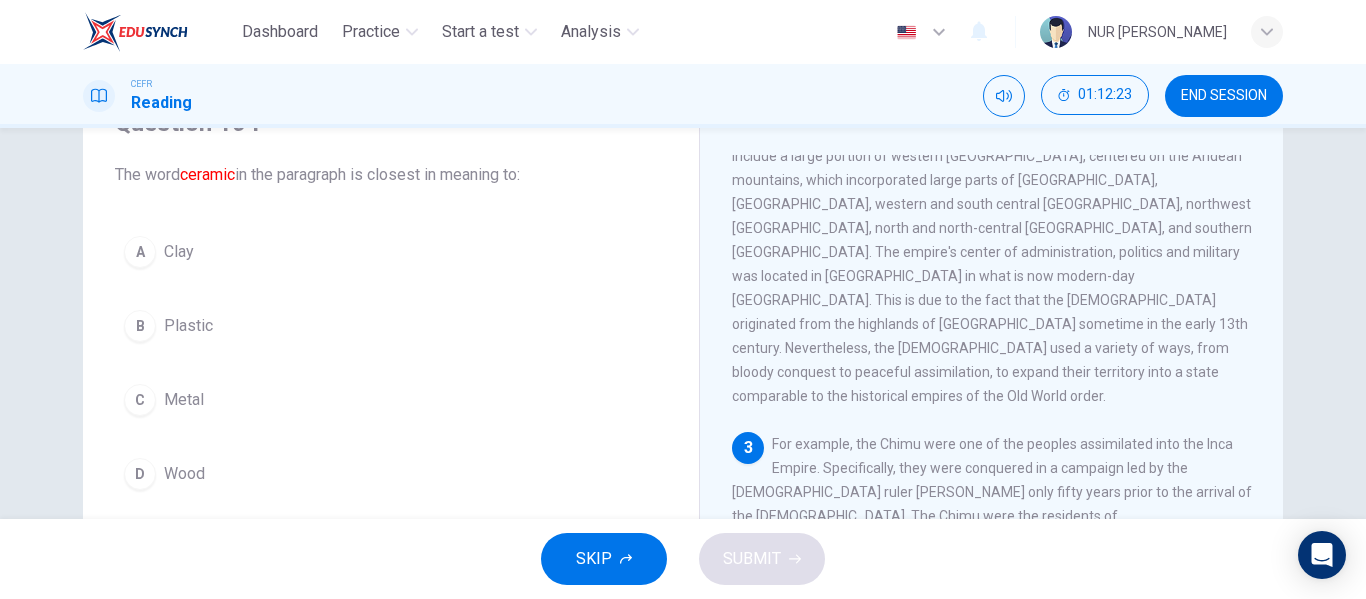 scroll, scrollTop: 100, scrollLeft: 0, axis: vertical 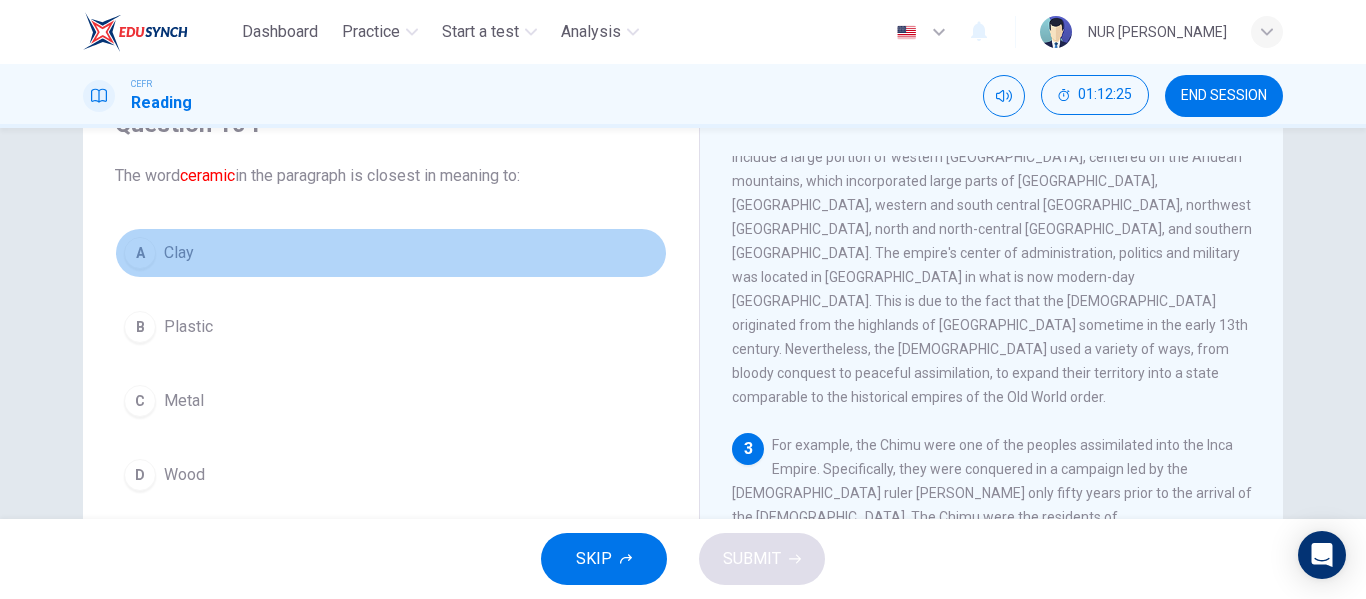 click on "A Clay" at bounding box center (391, 253) 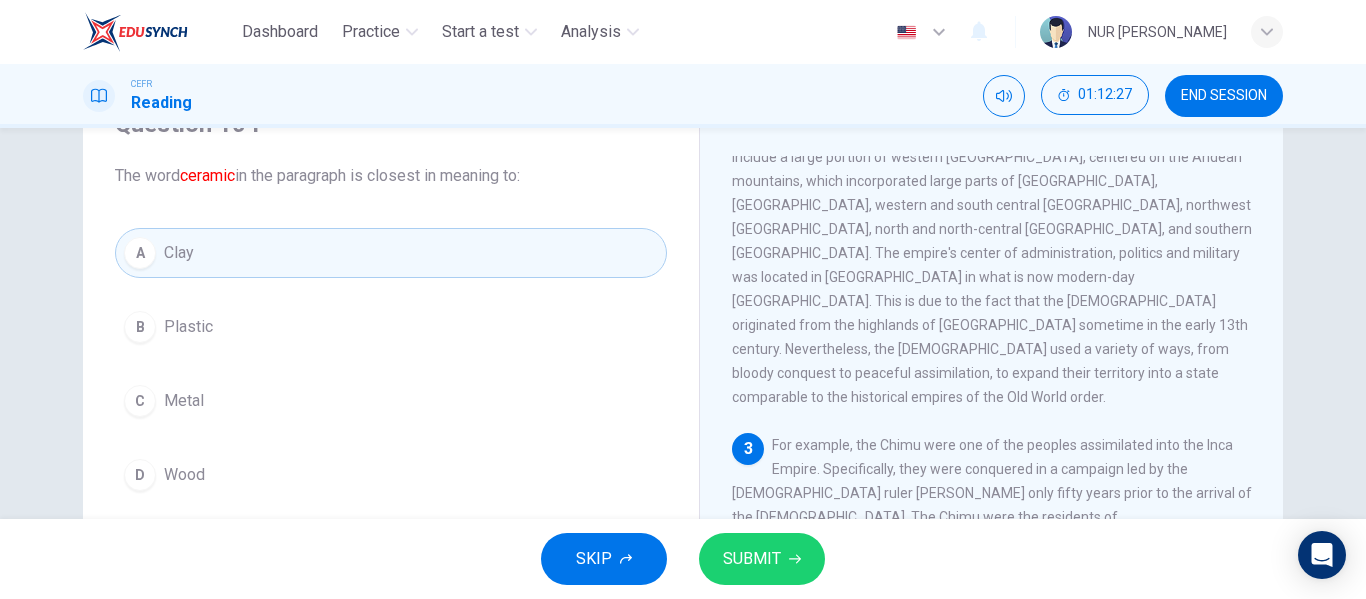 click on "SUBMIT" at bounding box center (752, 559) 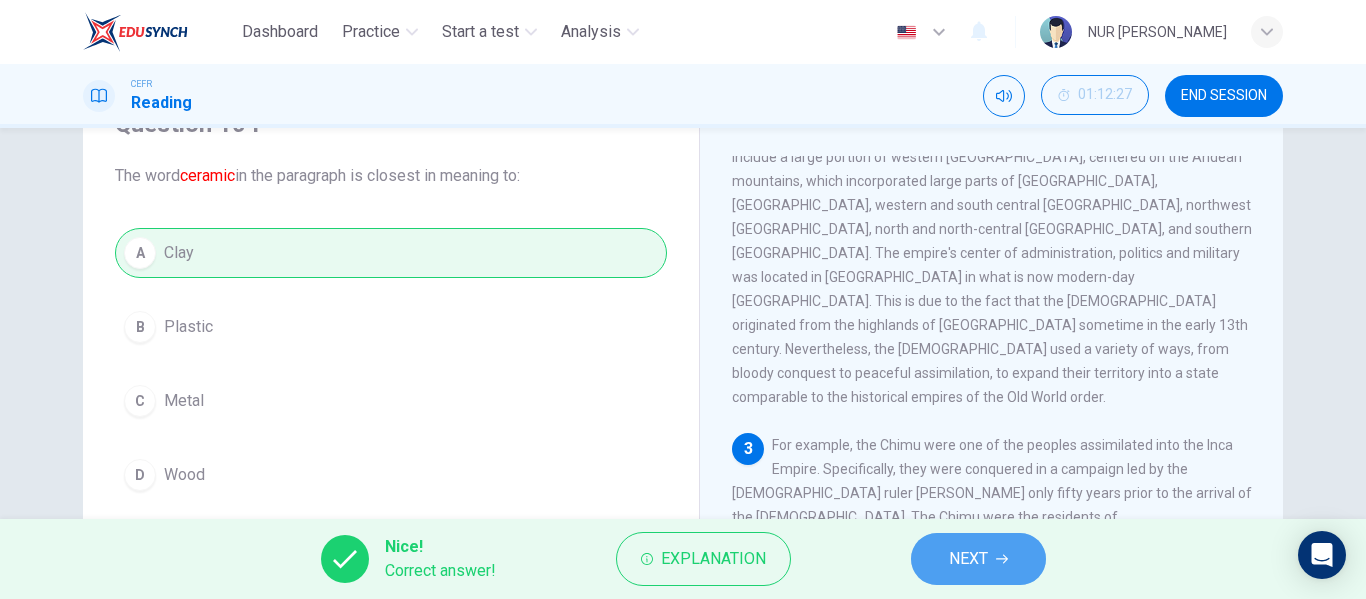 click on "NEXT" at bounding box center [968, 559] 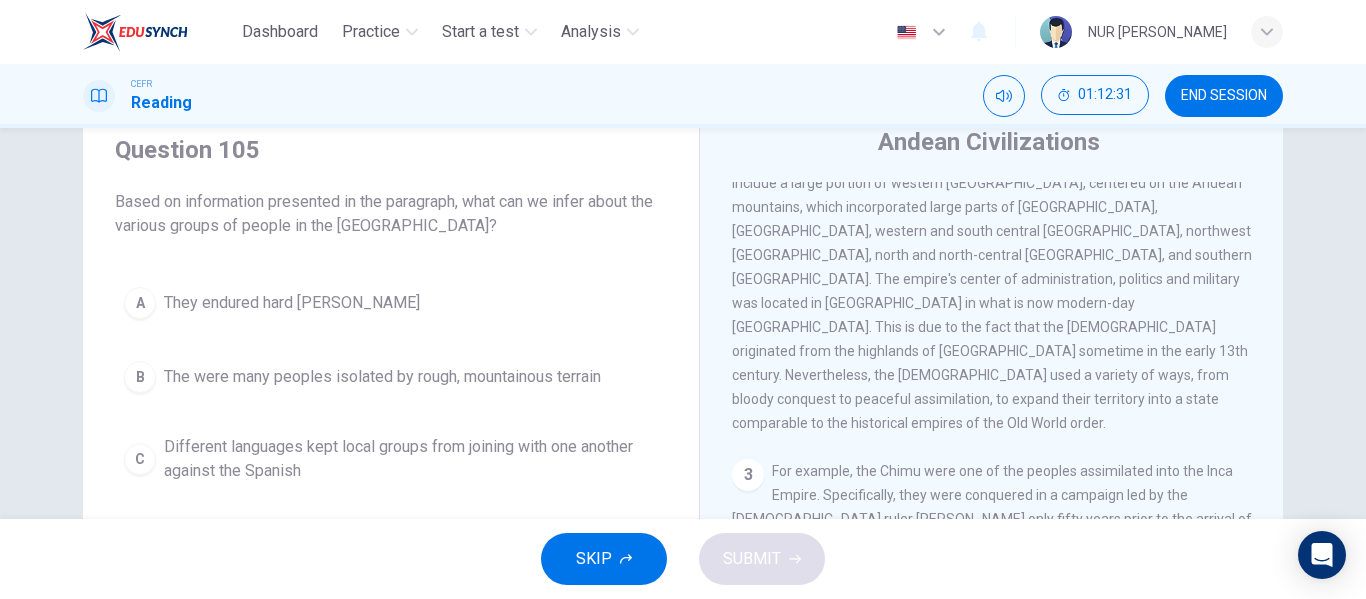 scroll, scrollTop: 72, scrollLeft: 0, axis: vertical 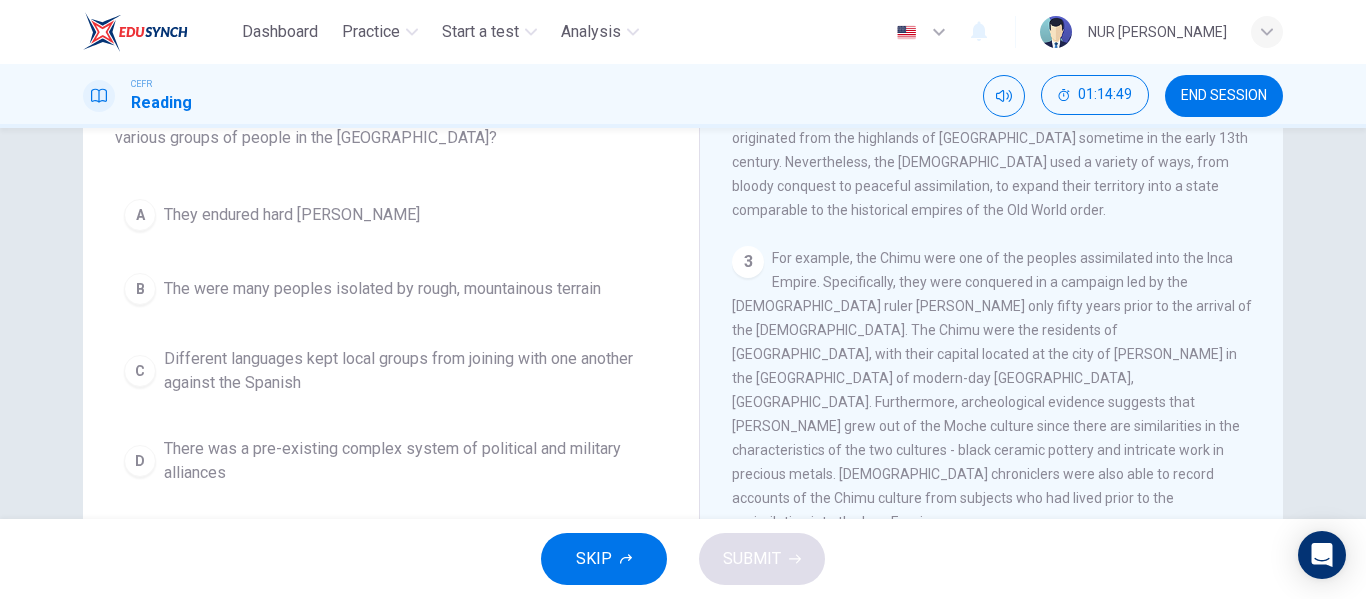 click on "Different languages kept local groups from joining with one another against the Spanish" at bounding box center [411, 371] 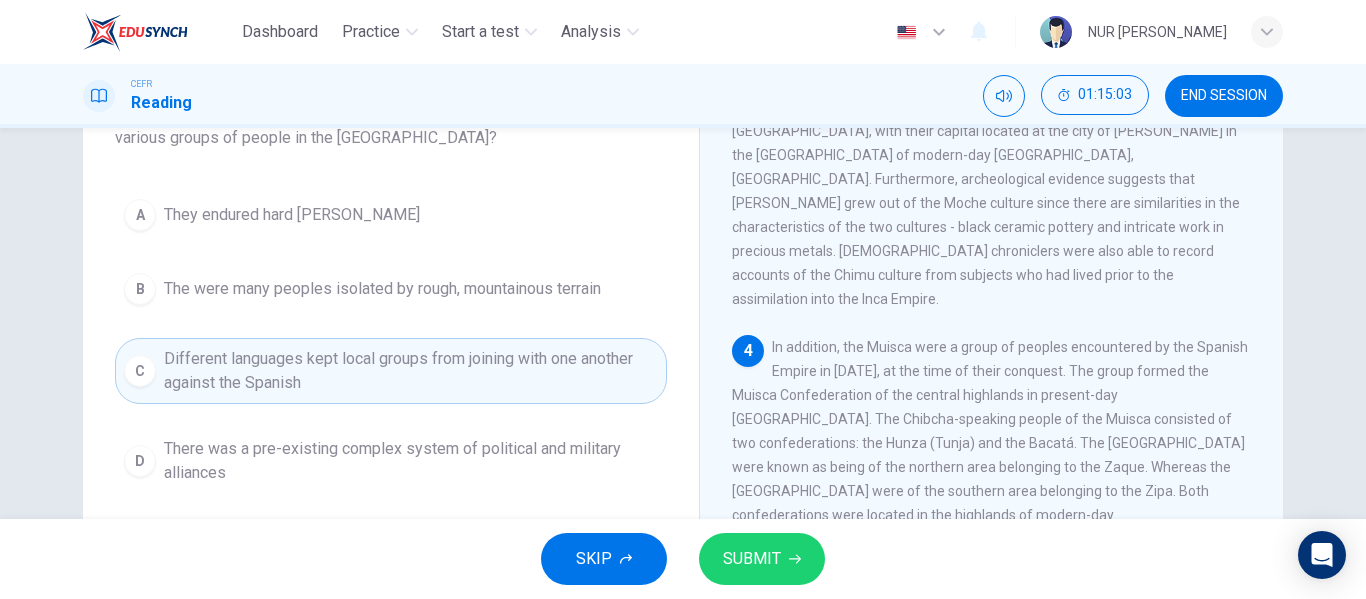 scroll, scrollTop: 840, scrollLeft: 0, axis: vertical 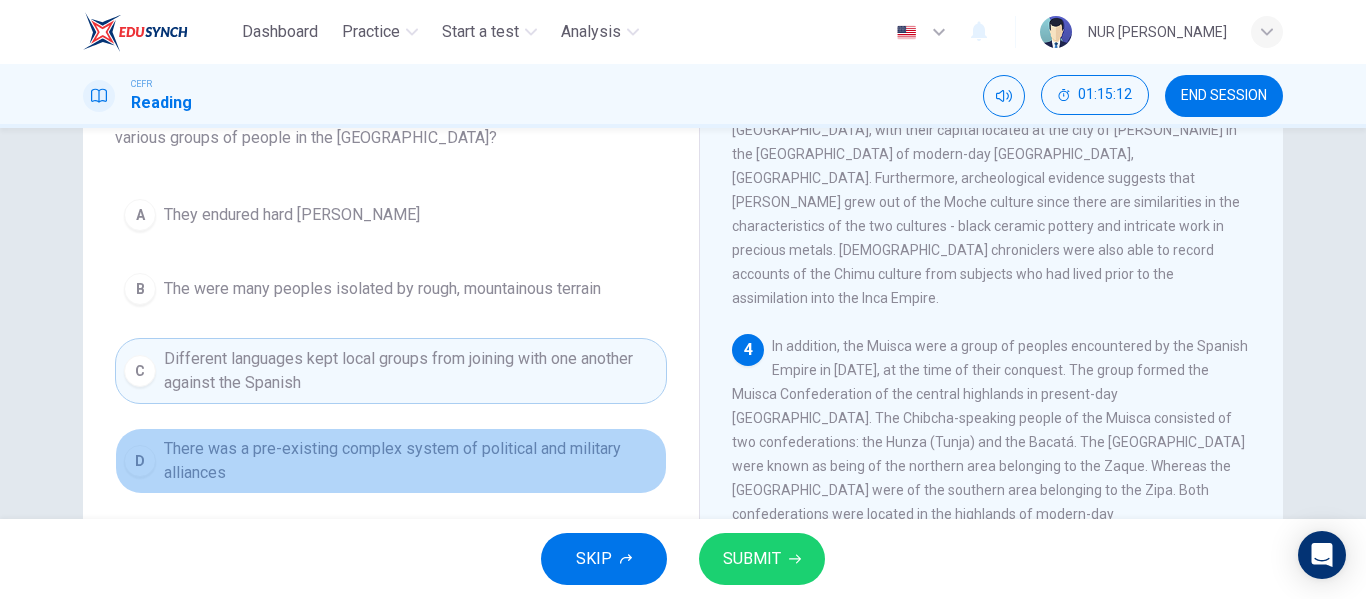 click on "There was a pre-existing complex system of political and military alliances" at bounding box center [411, 461] 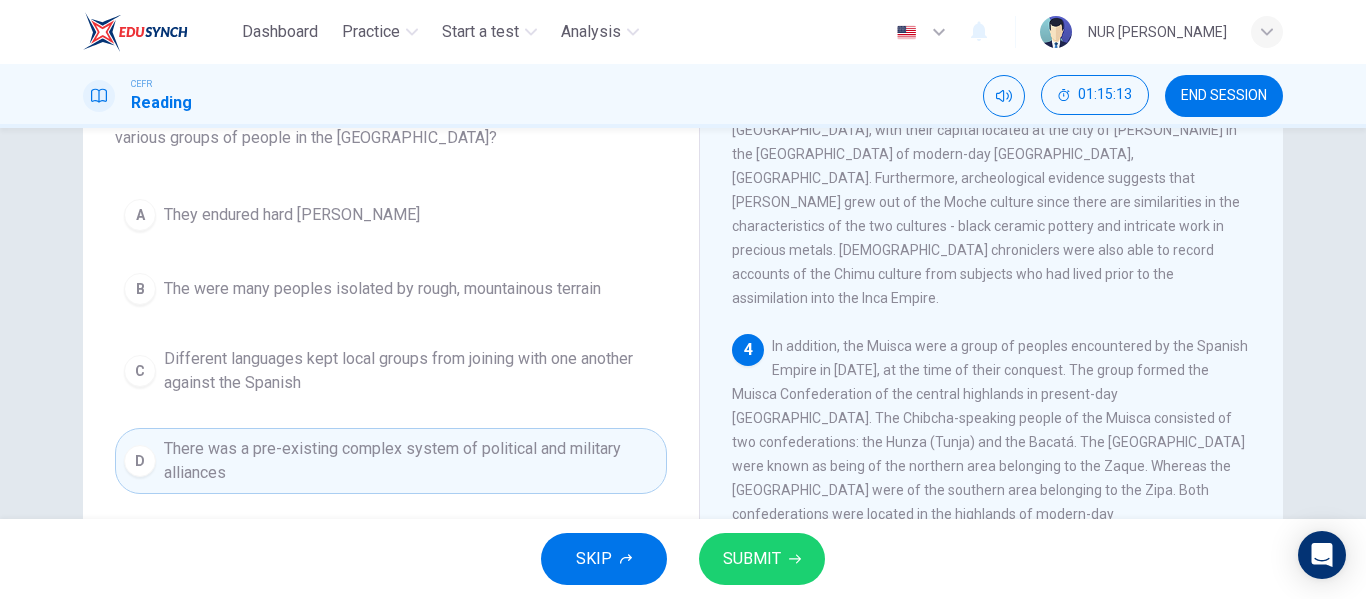 click 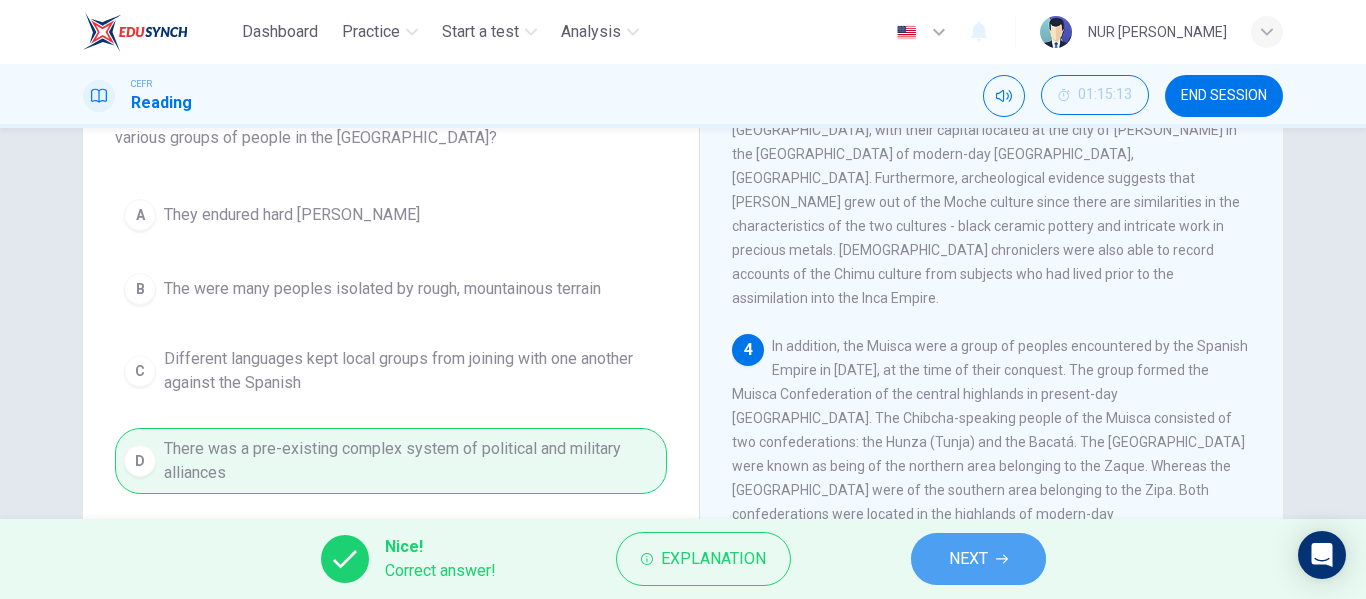 click on "NEXT" at bounding box center (968, 559) 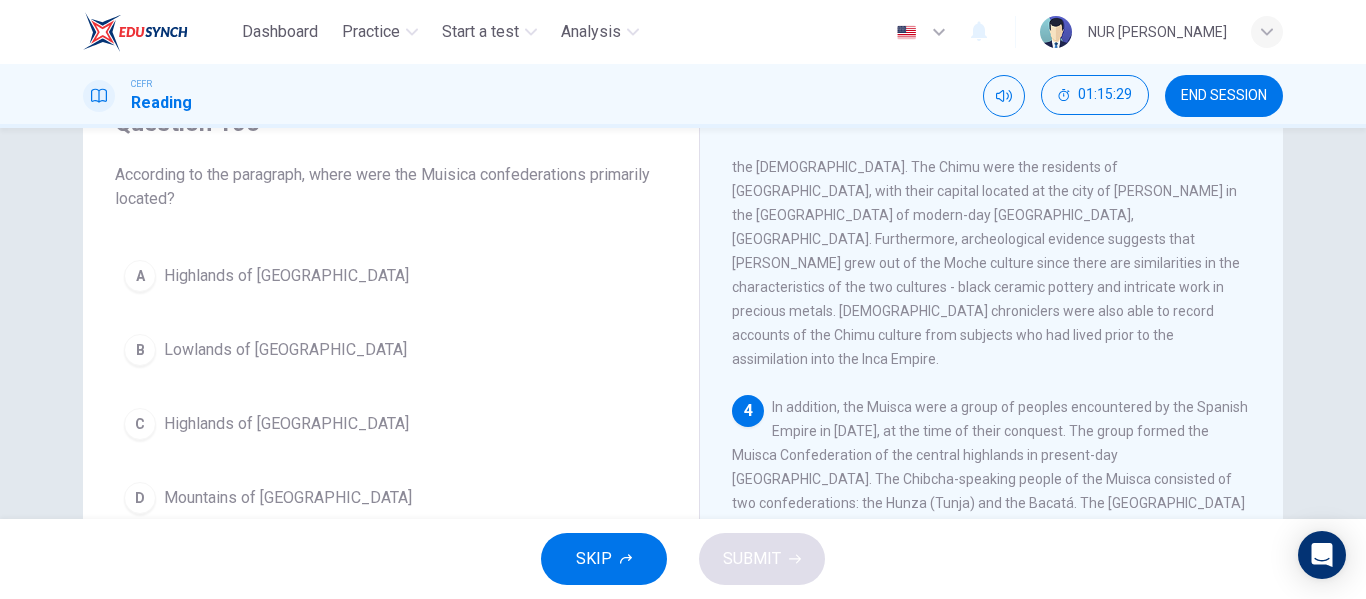 scroll, scrollTop: 100, scrollLeft: 0, axis: vertical 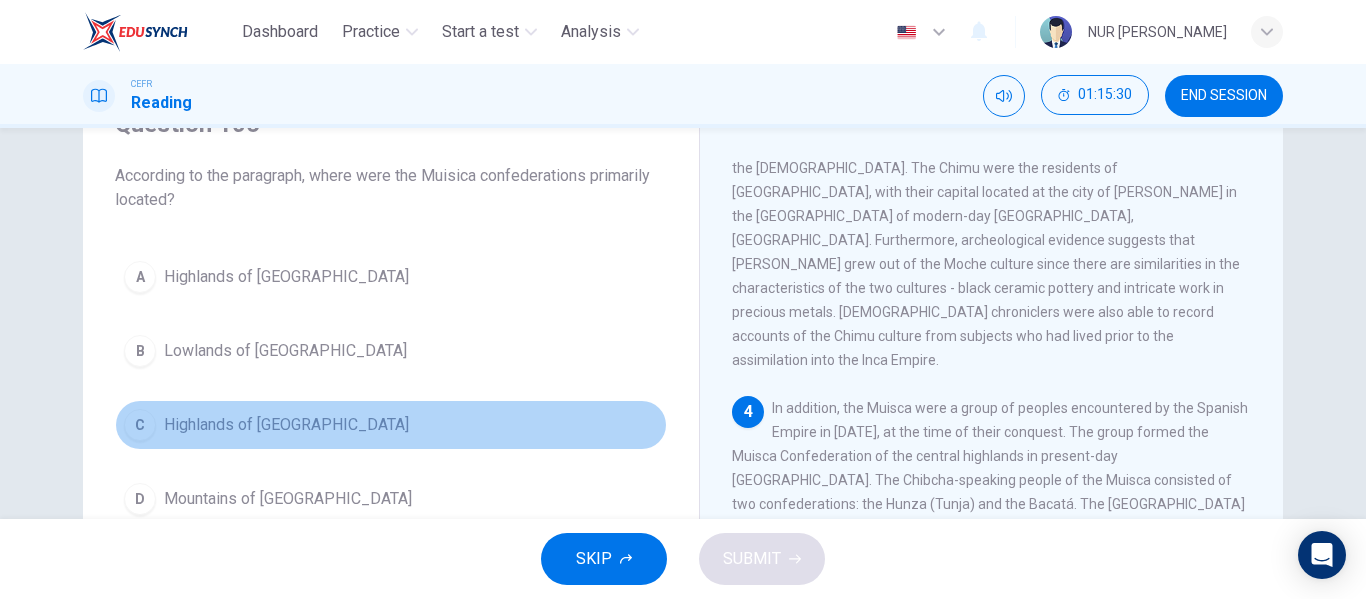 click on "C Highlands of [GEOGRAPHIC_DATA]" at bounding box center (391, 425) 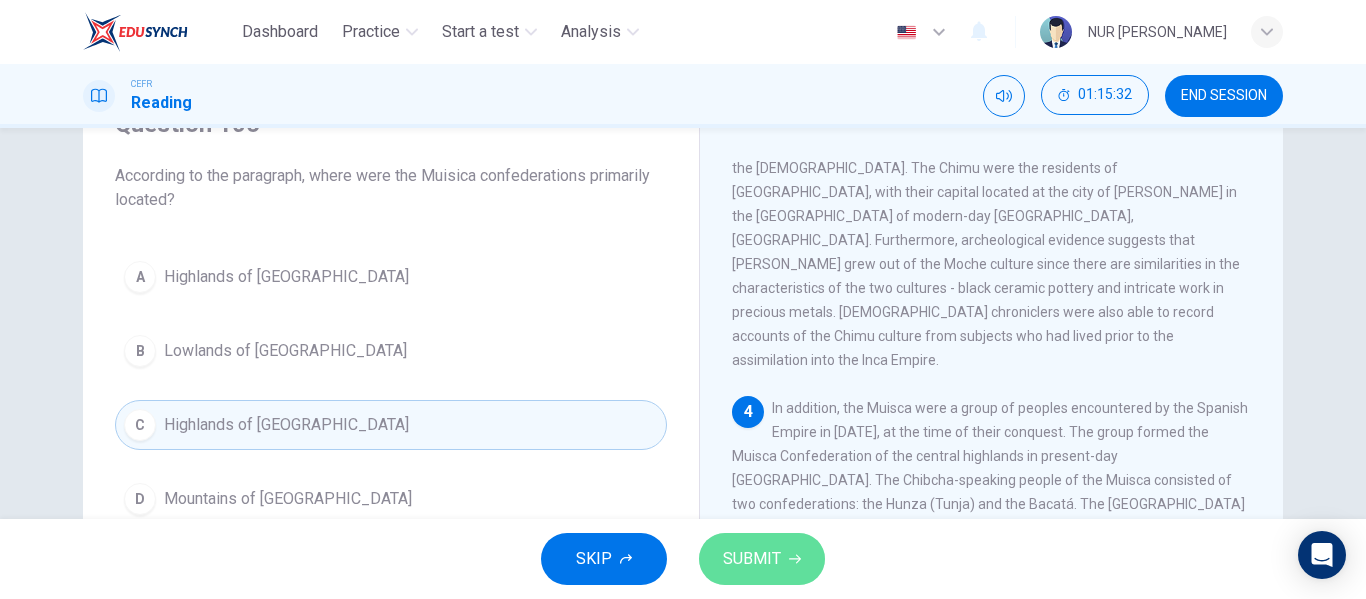 click on "SUBMIT" at bounding box center [752, 559] 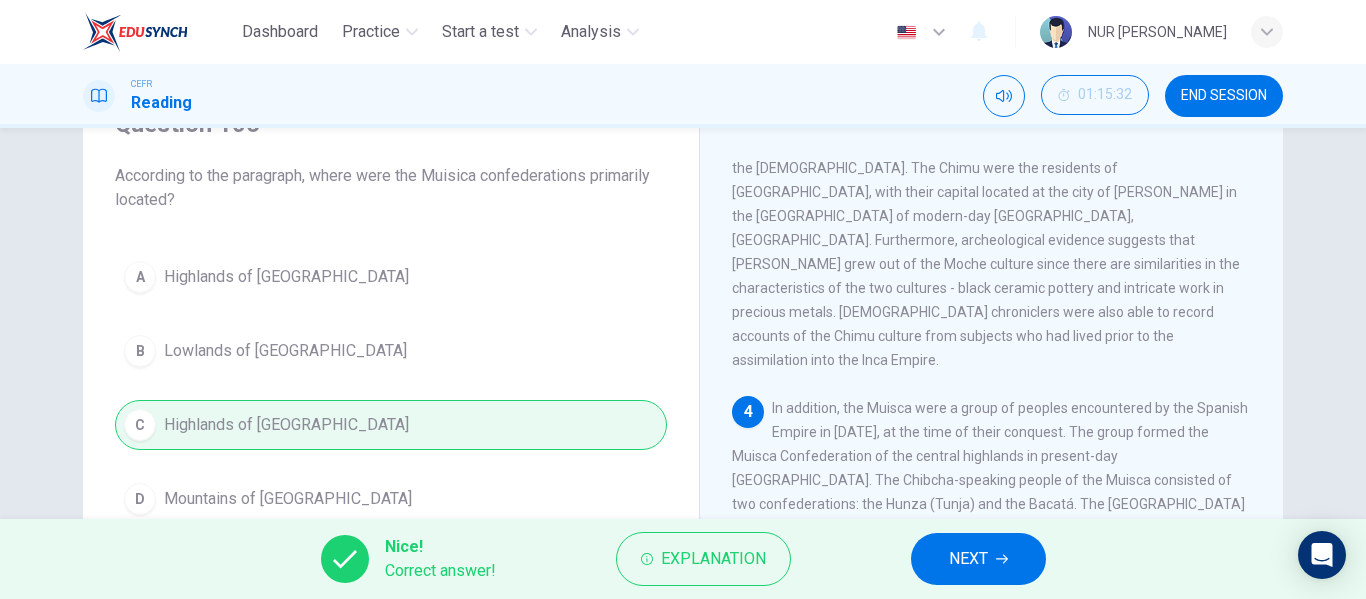 click on "NEXT" at bounding box center (978, 559) 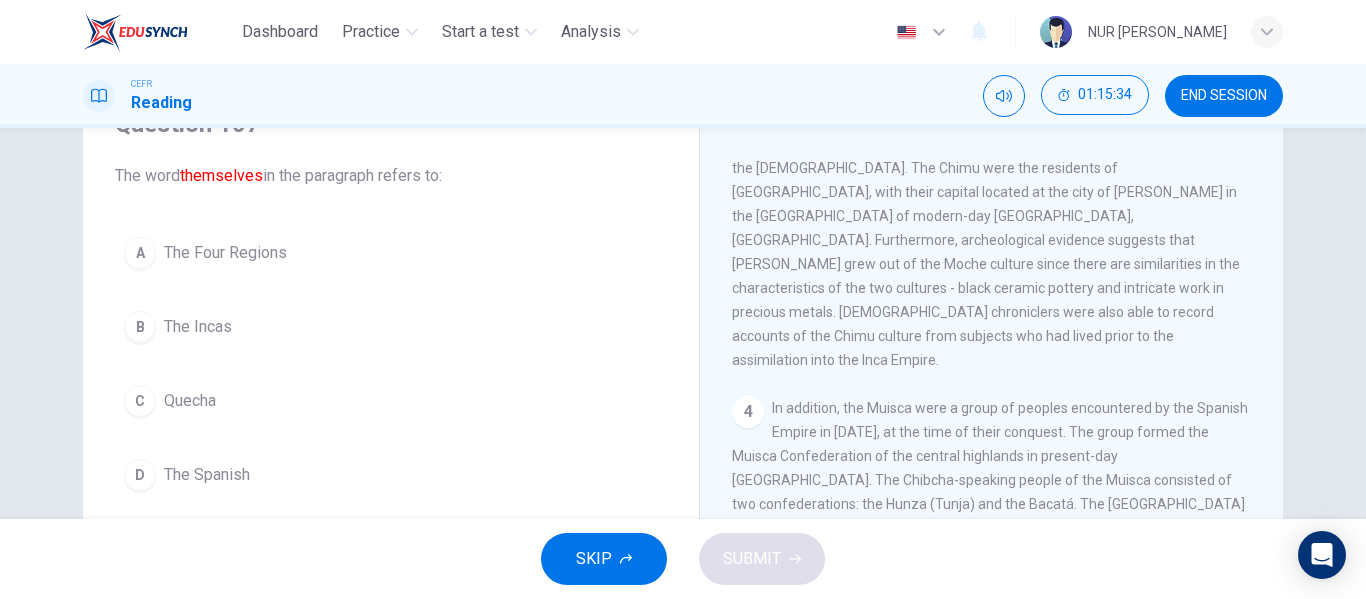scroll, scrollTop: 1038, scrollLeft: 0, axis: vertical 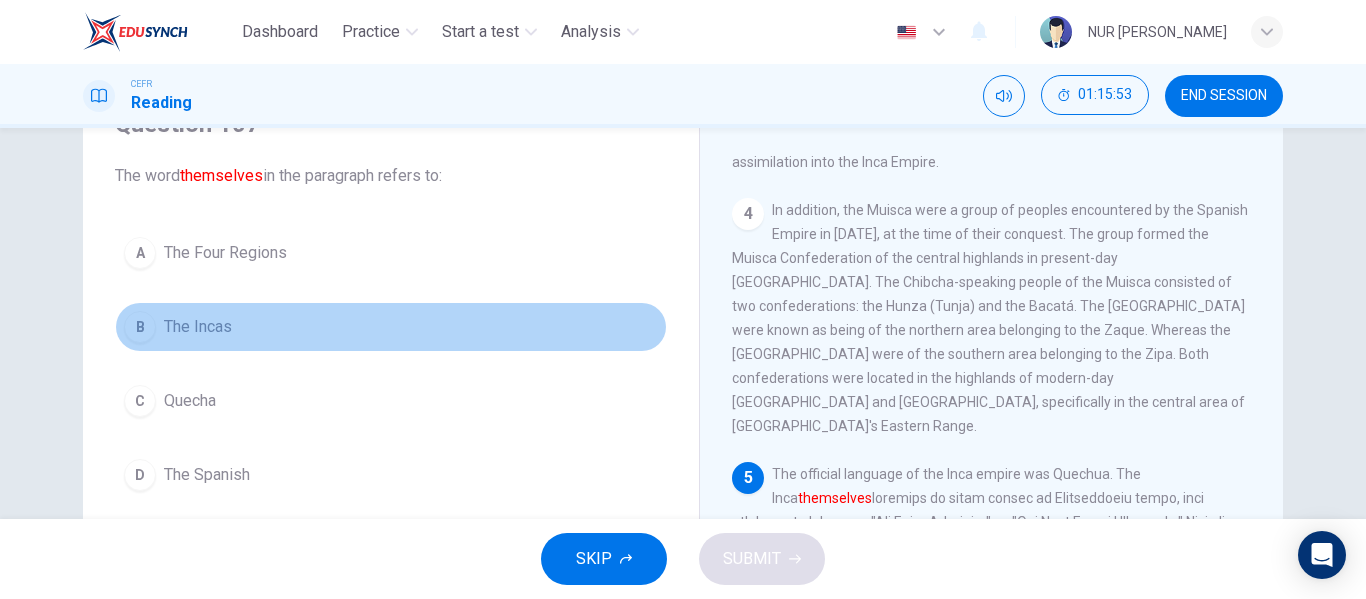 click on "B The Incas" at bounding box center (391, 327) 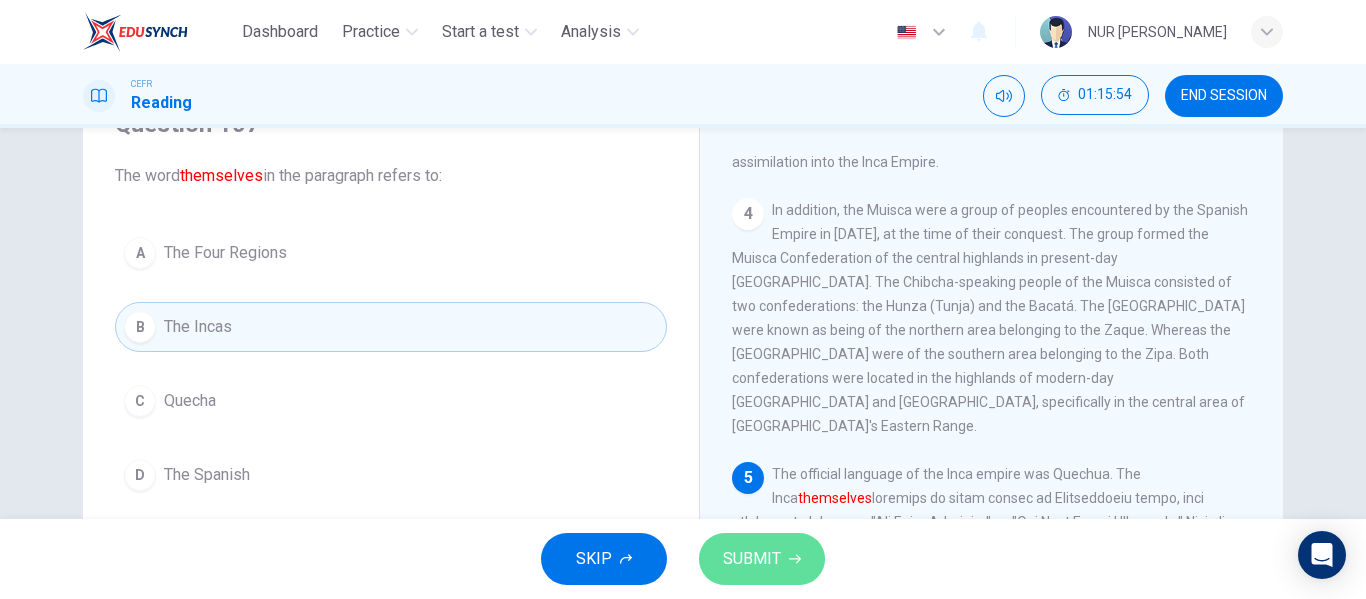 click on "SUBMIT" at bounding box center (752, 559) 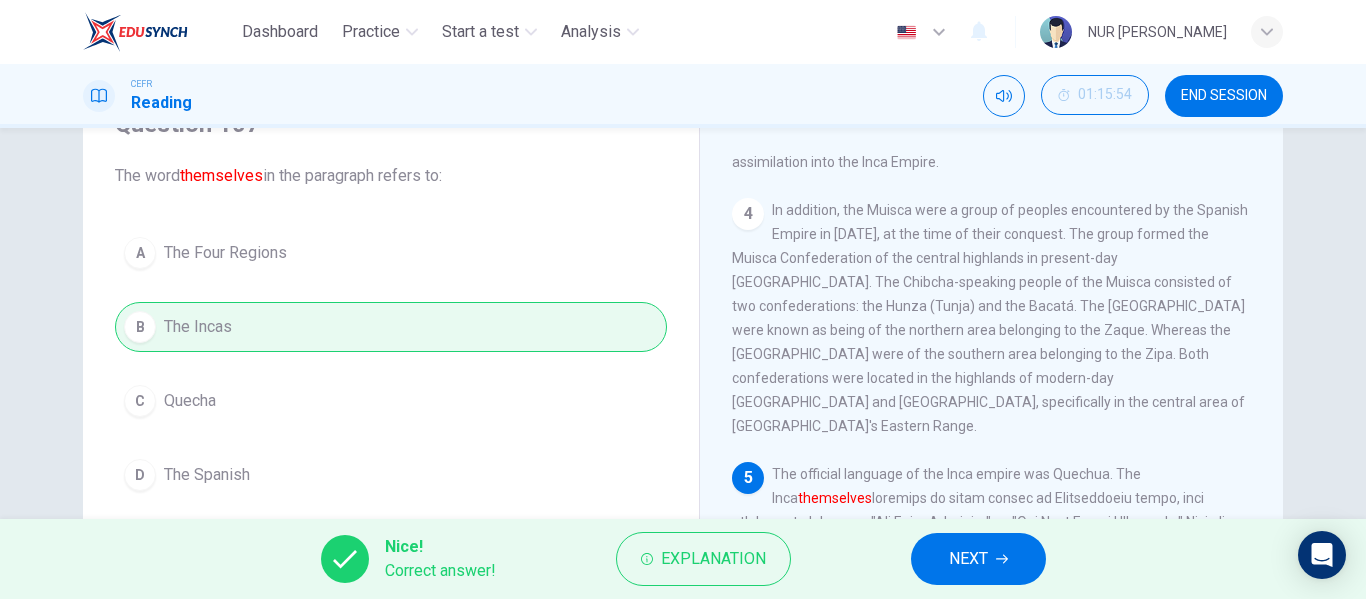 click on "NEXT" at bounding box center (978, 559) 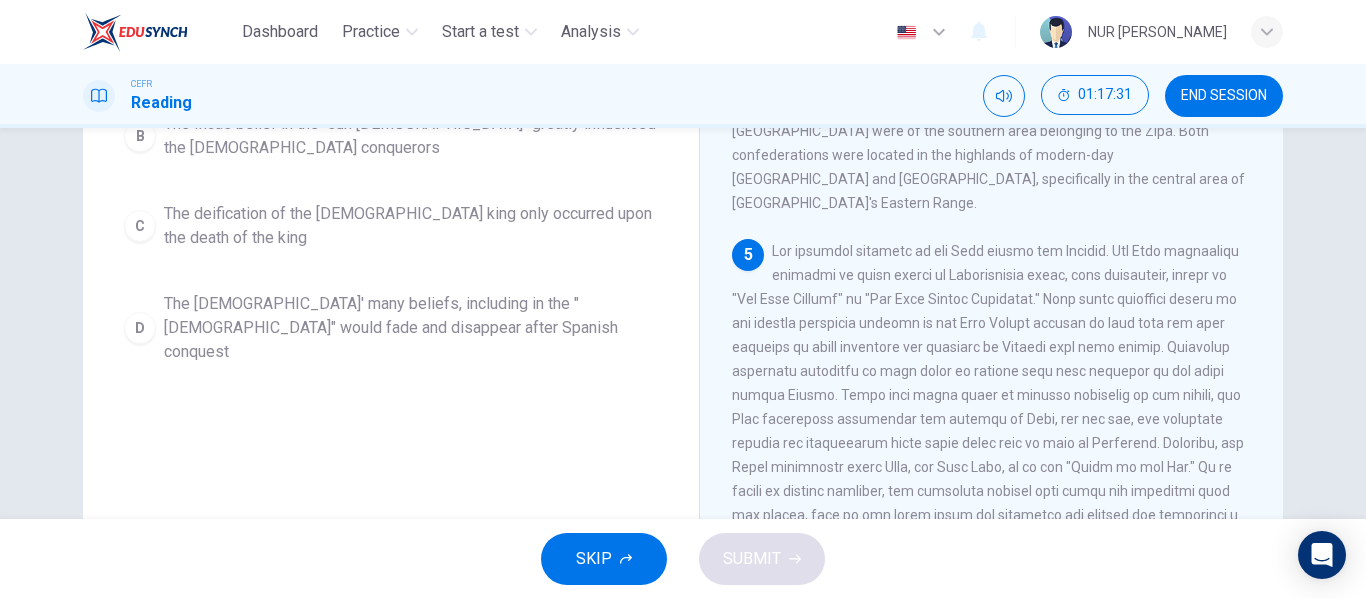 scroll, scrollTop: 324, scrollLeft: 0, axis: vertical 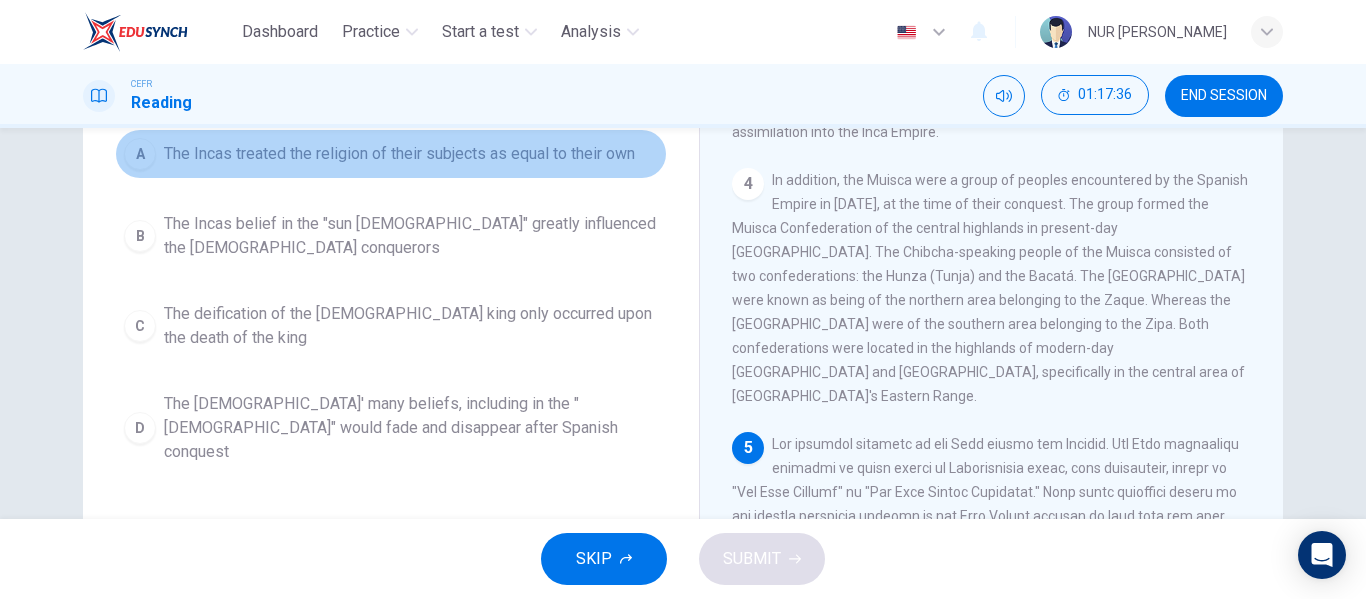 click on "The Incas treated the religion of their subjects as equal to their own" at bounding box center [399, 154] 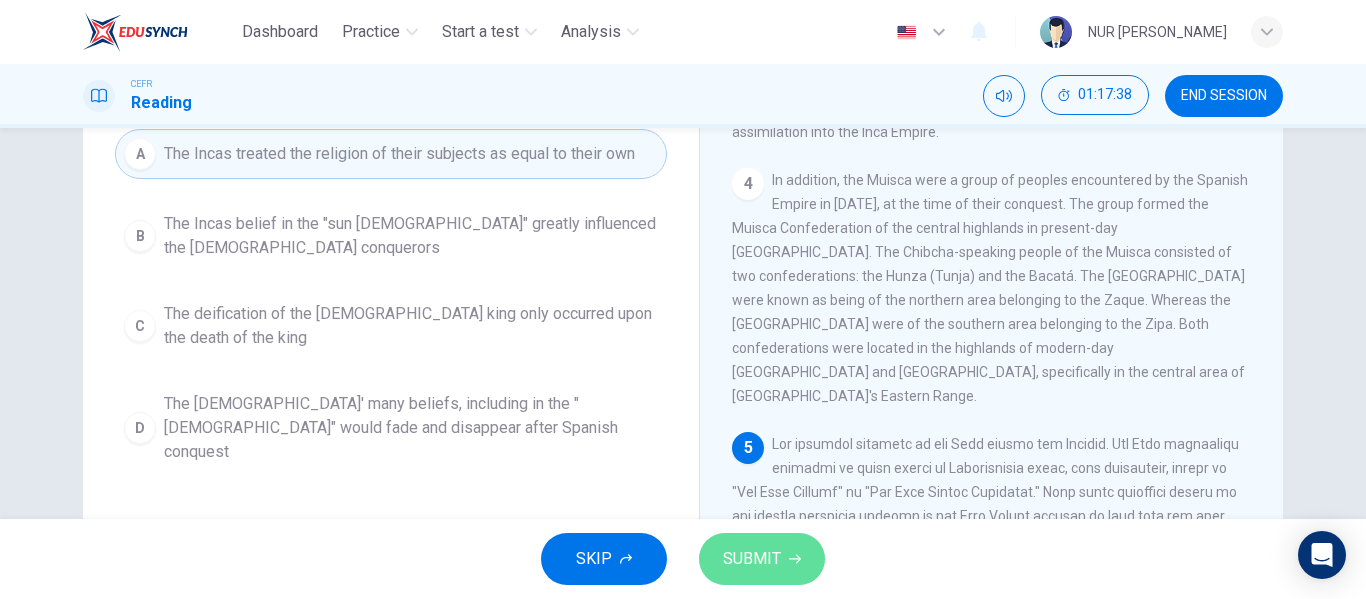 click on "SUBMIT" at bounding box center [752, 559] 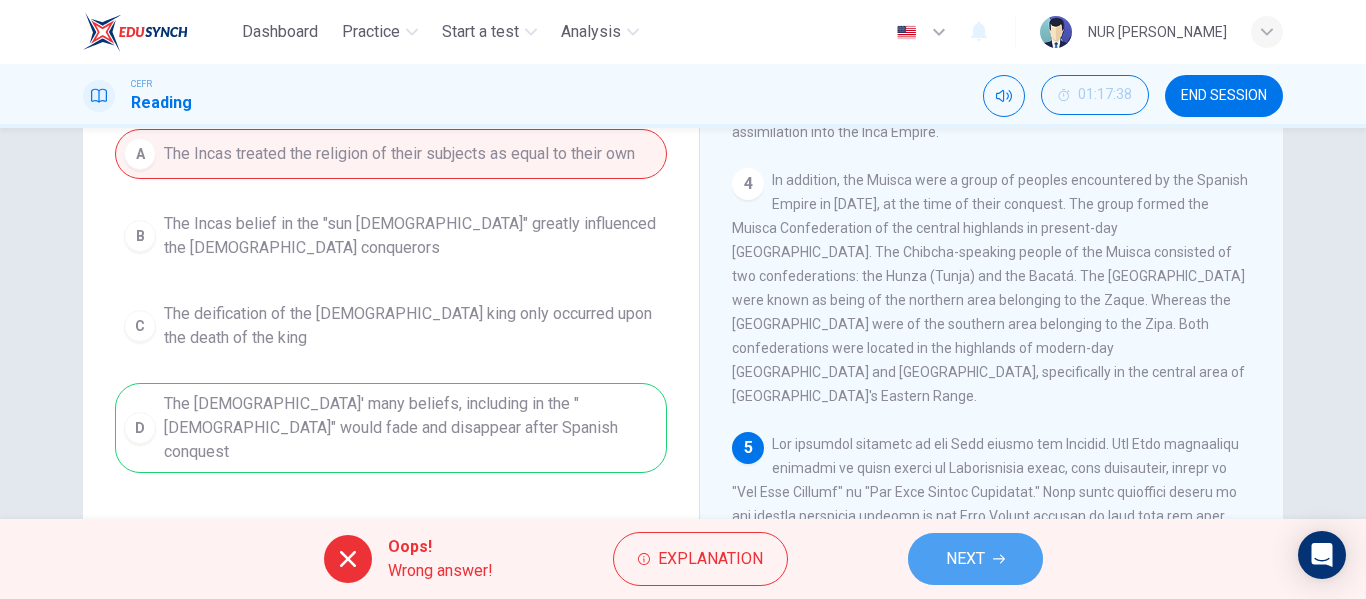 click on "NEXT" at bounding box center (975, 559) 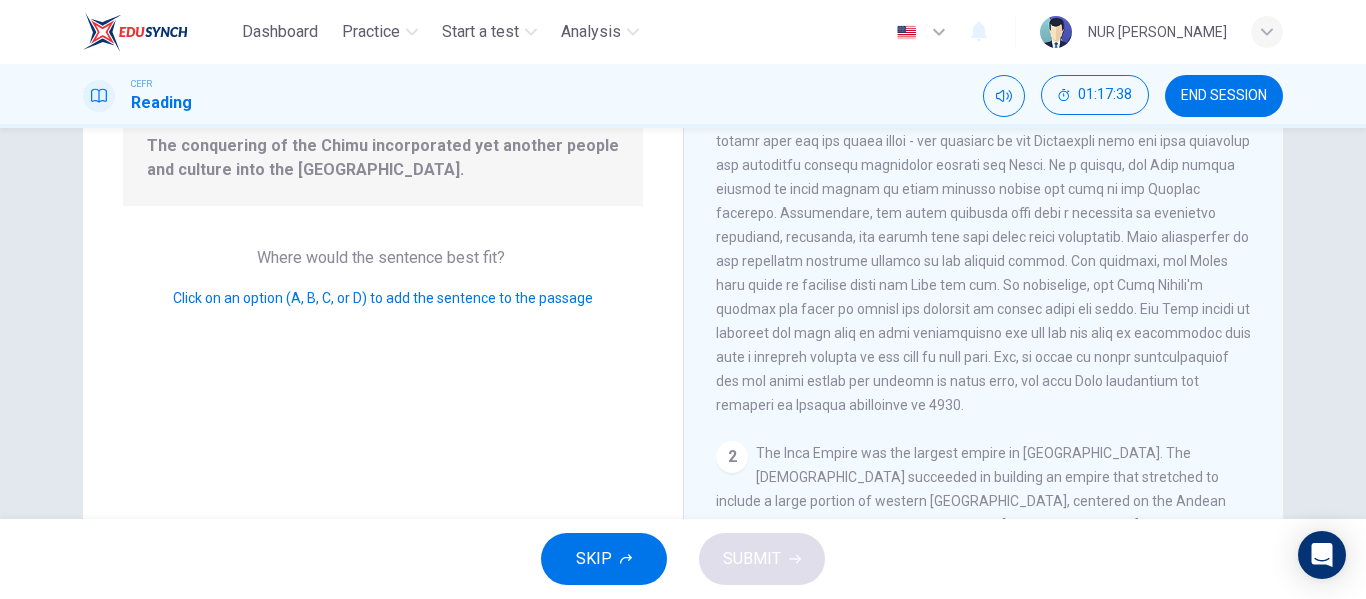 scroll, scrollTop: 547, scrollLeft: 0, axis: vertical 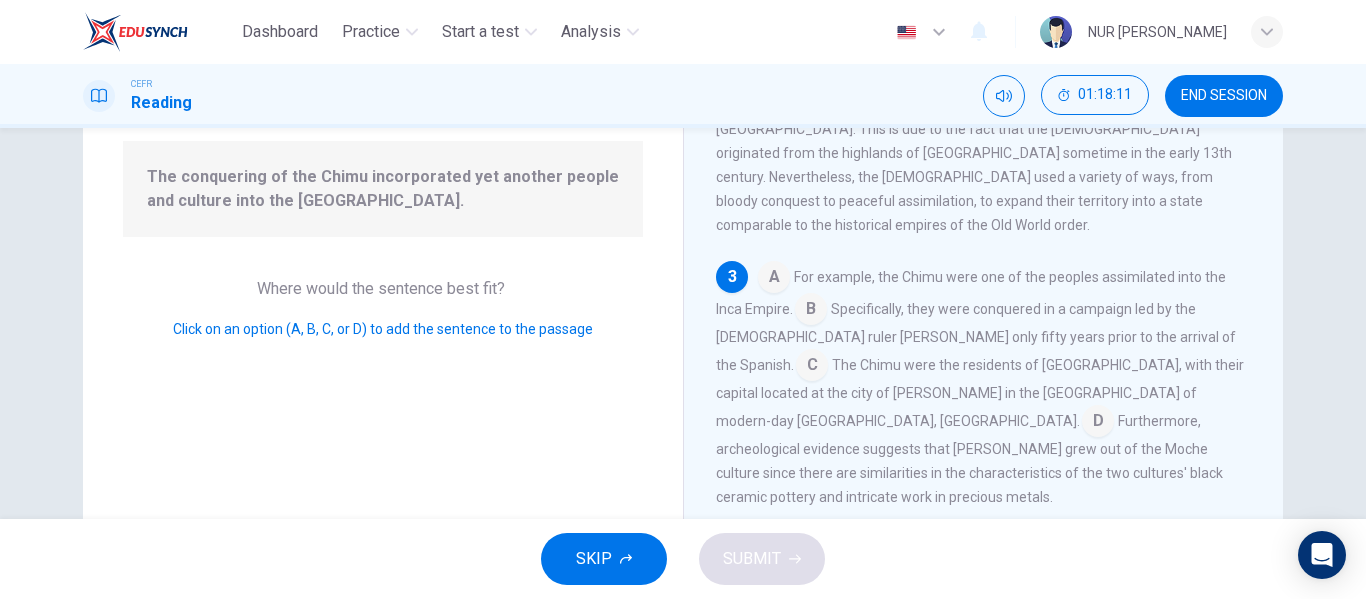 click at bounding box center (811, 311) 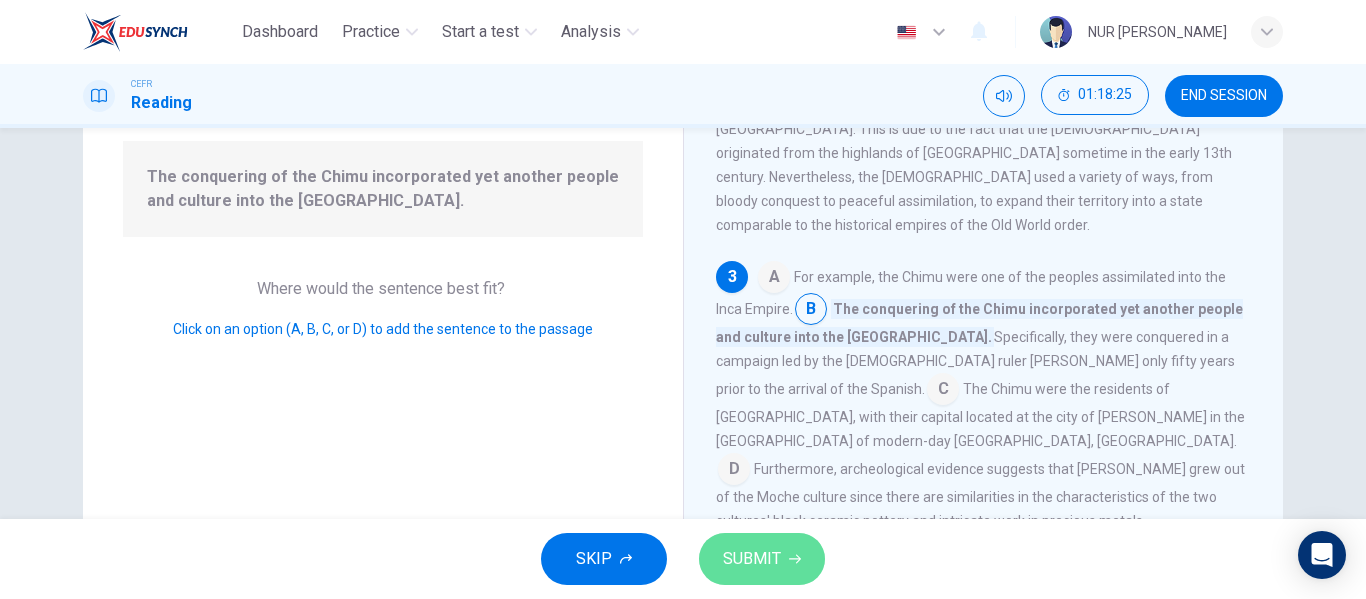 click on "SUBMIT" at bounding box center (752, 559) 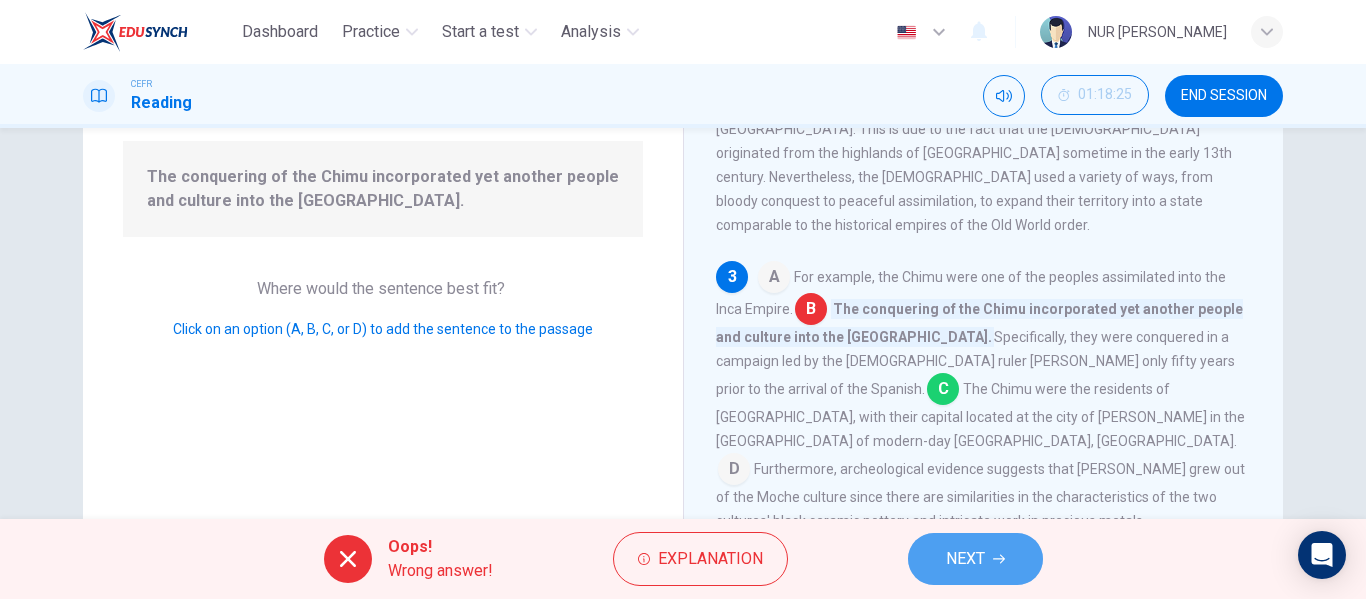 click on "NEXT" at bounding box center [975, 559] 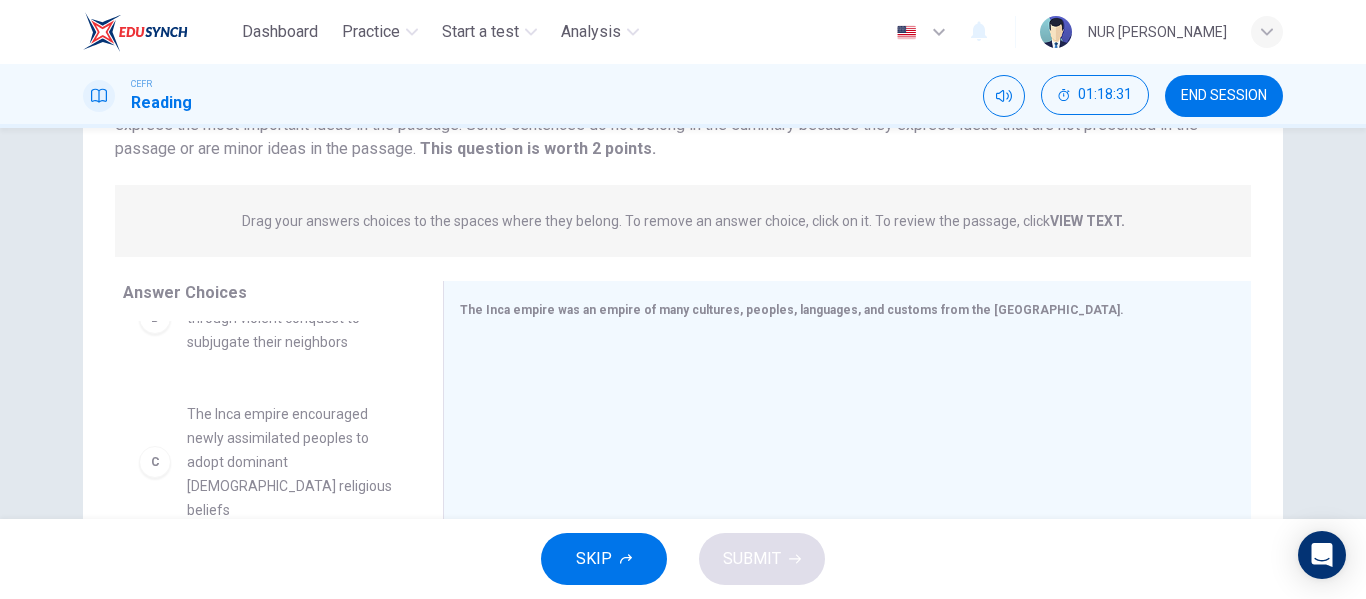 scroll, scrollTop: 224, scrollLeft: 0, axis: vertical 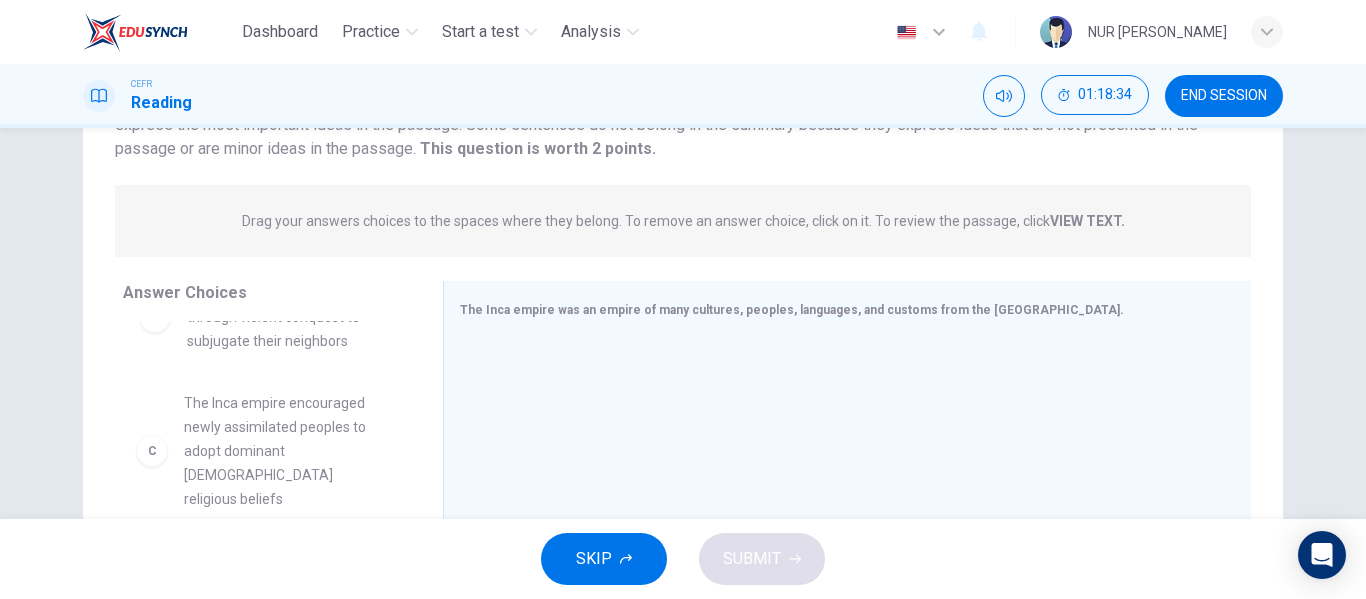 drag, startPoint x: 313, startPoint y: 460, endPoint x: 353, endPoint y: 432, distance: 48.82622 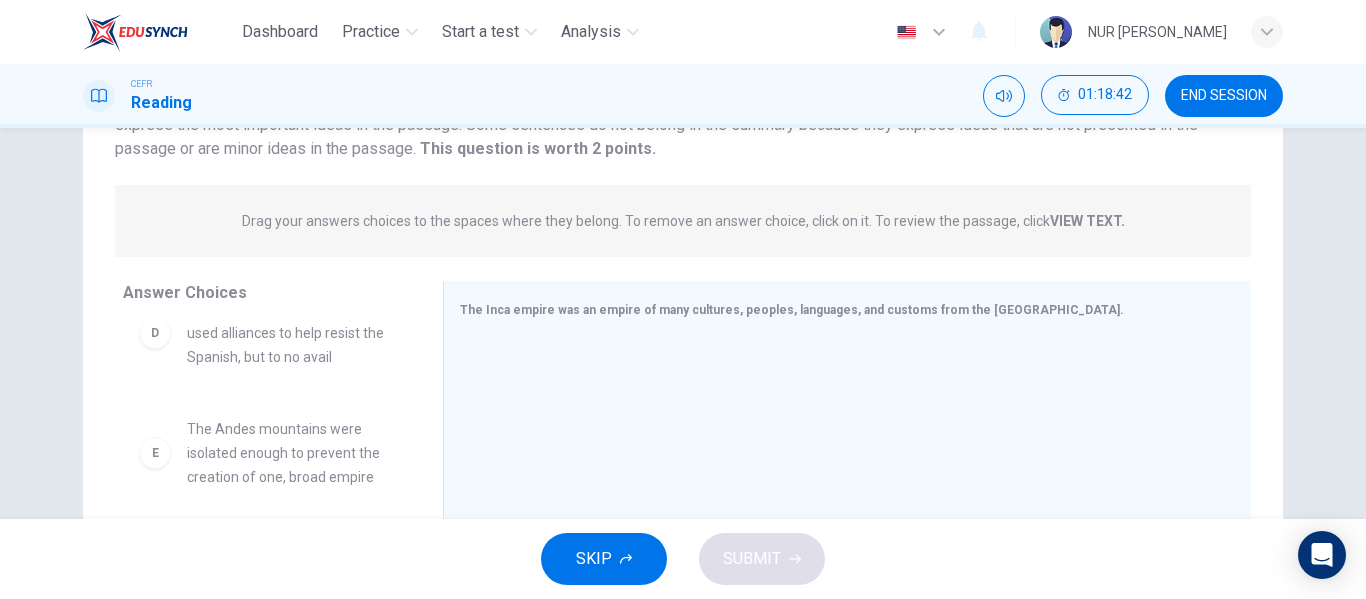 scroll, scrollTop: 497, scrollLeft: 0, axis: vertical 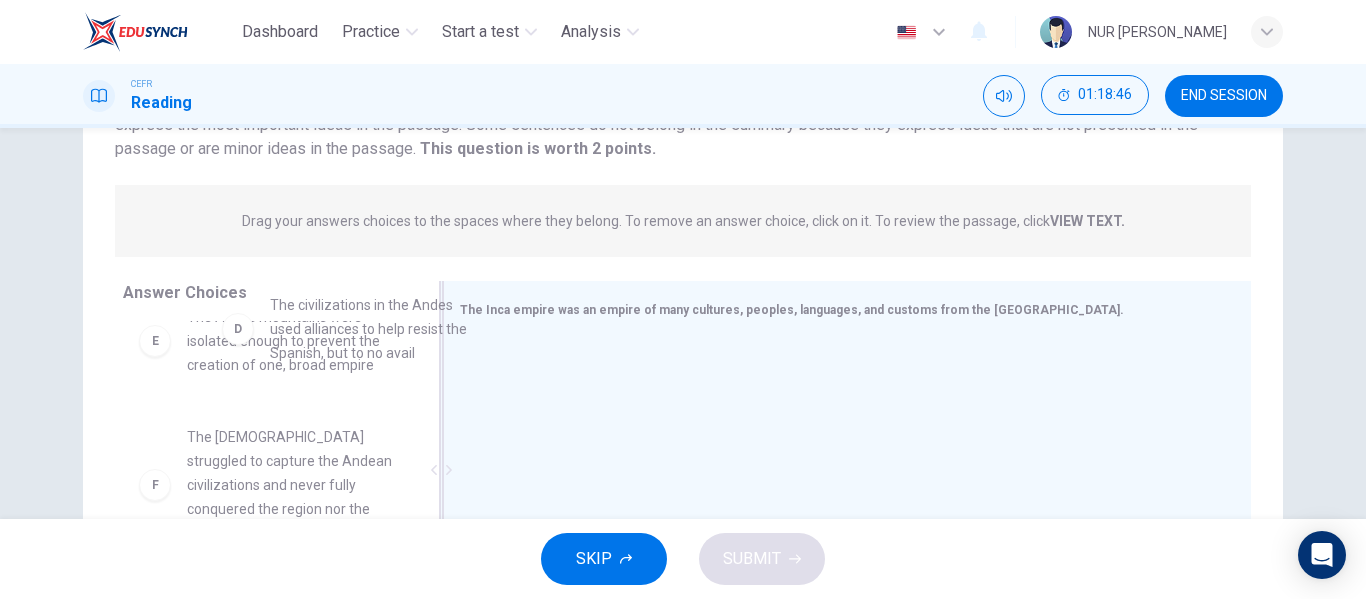 drag, startPoint x: 325, startPoint y: 344, endPoint x: 539, endPoint y: 389, distance: 218.68013 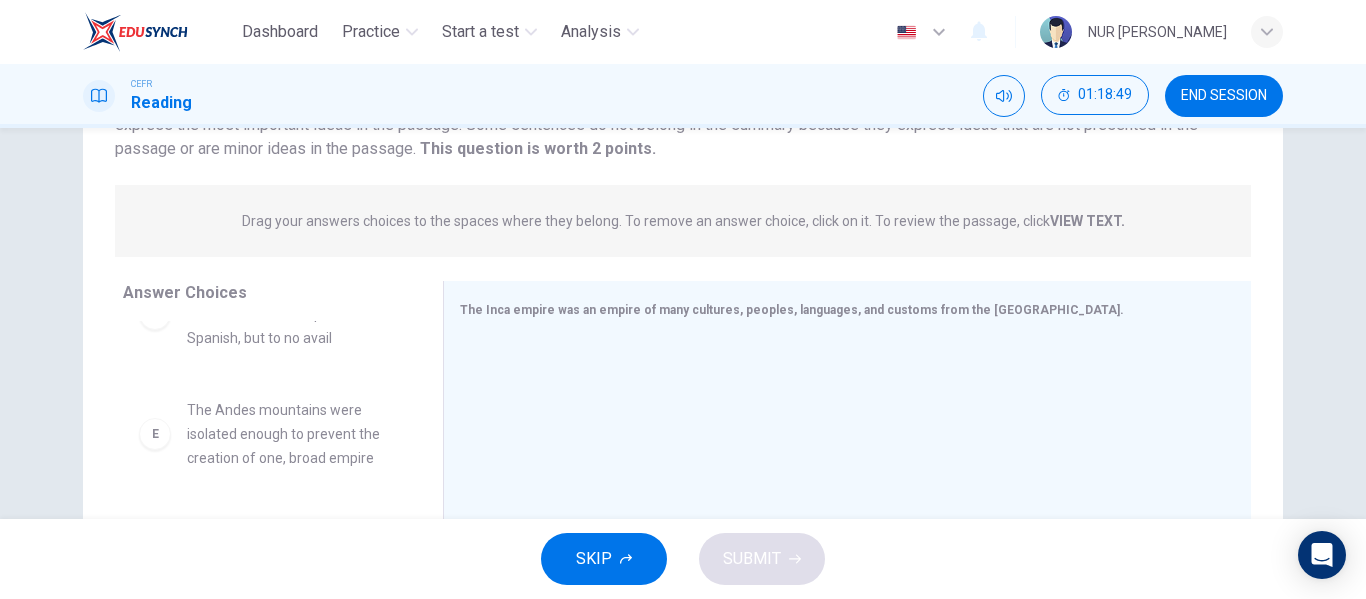 scroll, scrollTop: 516, scrollLeft: 0, axis: vertical 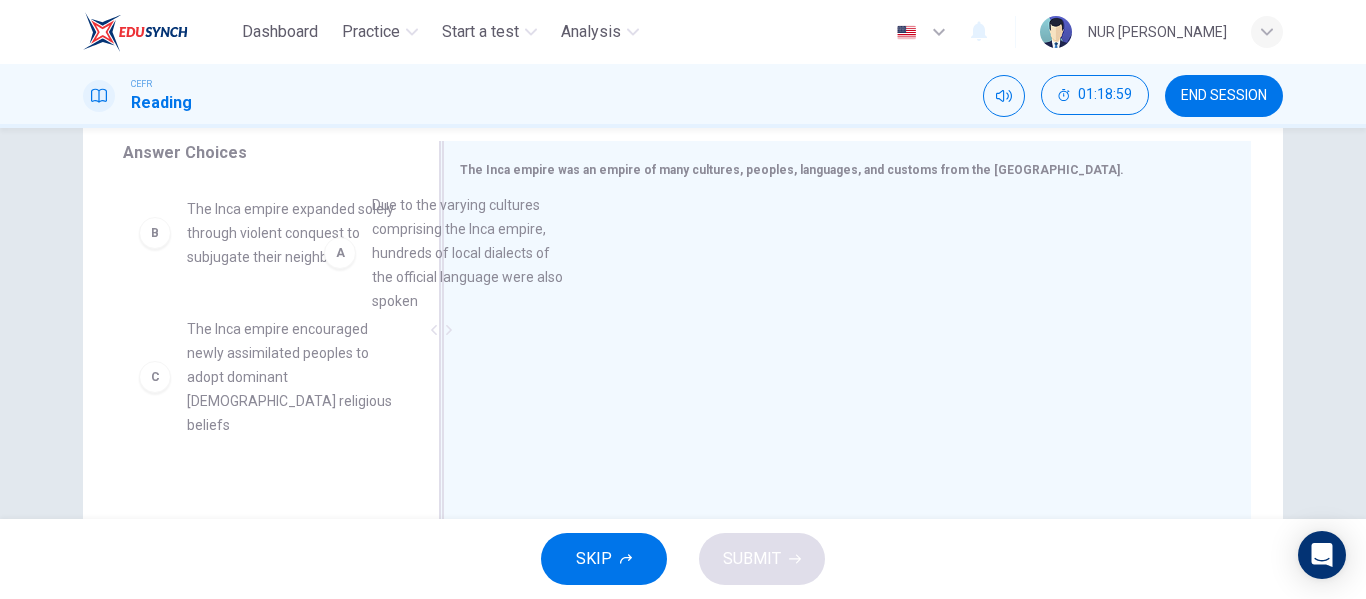 drag, startPoint x: 347, startPoint y: 296, endPoint x: 603, endPoint y: 306, distance: 256.19525 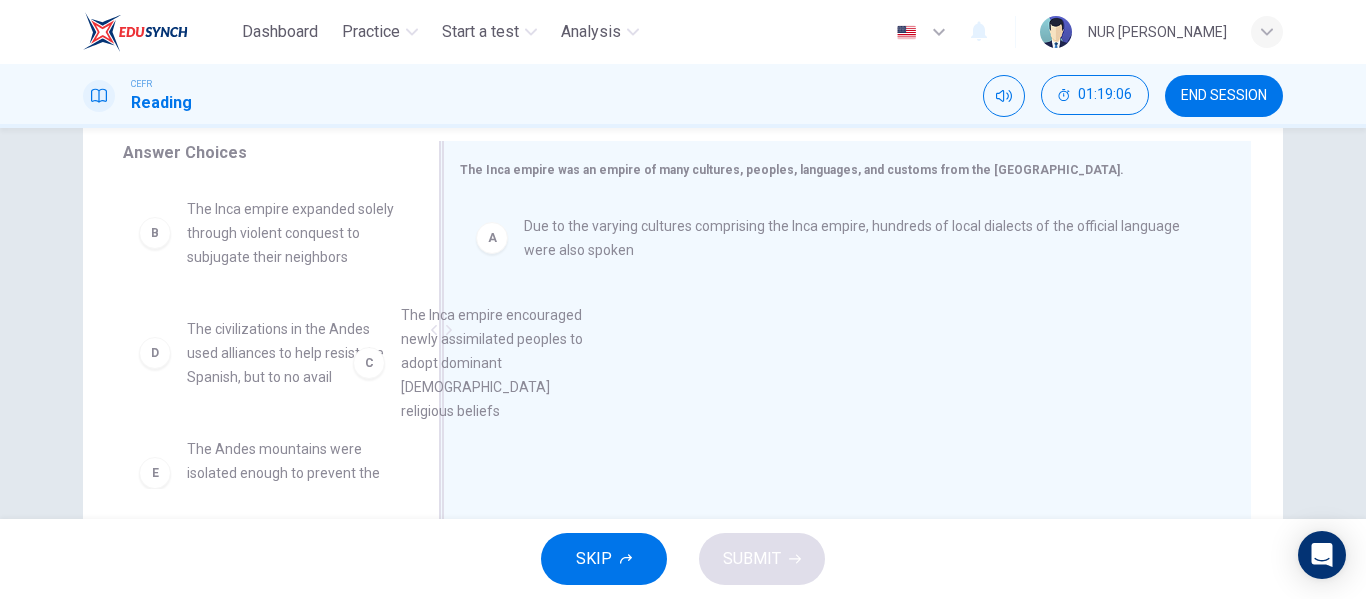 drag, startPoint x: 325, startPoint y: 344, endPoint x: 565, endPoint y: 331, distance: 240.35182 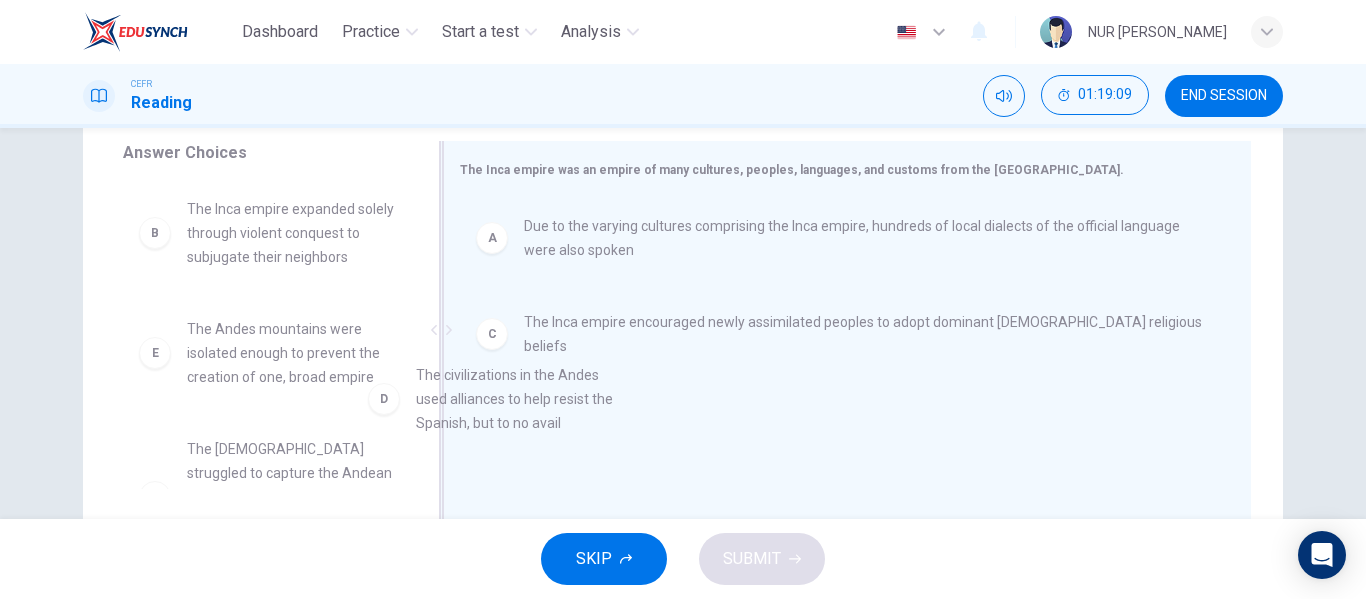 drag, startPoint x: 367, startPoint y: 368, endPoint x: 606, endPoint y: 414, distance: 243.38652 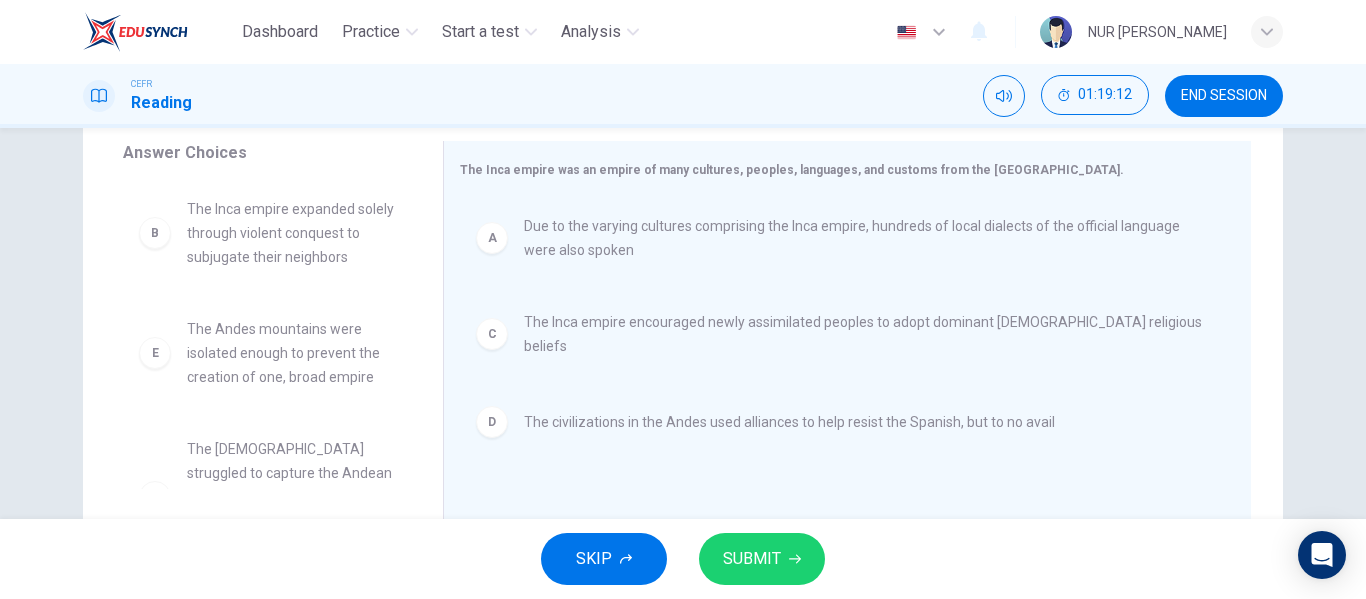 scroll, scrollTop: 84, scrollLeft: 0, axis: vertical 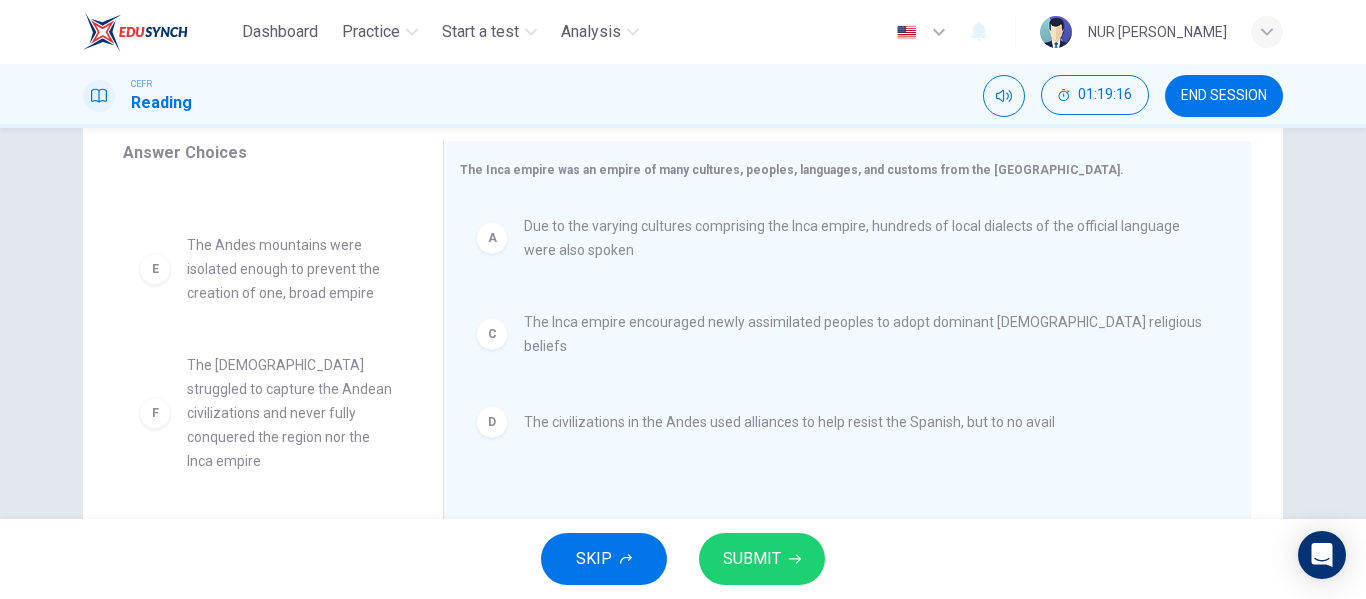 click on "SUBMIT" at bounding box center (752, 559) 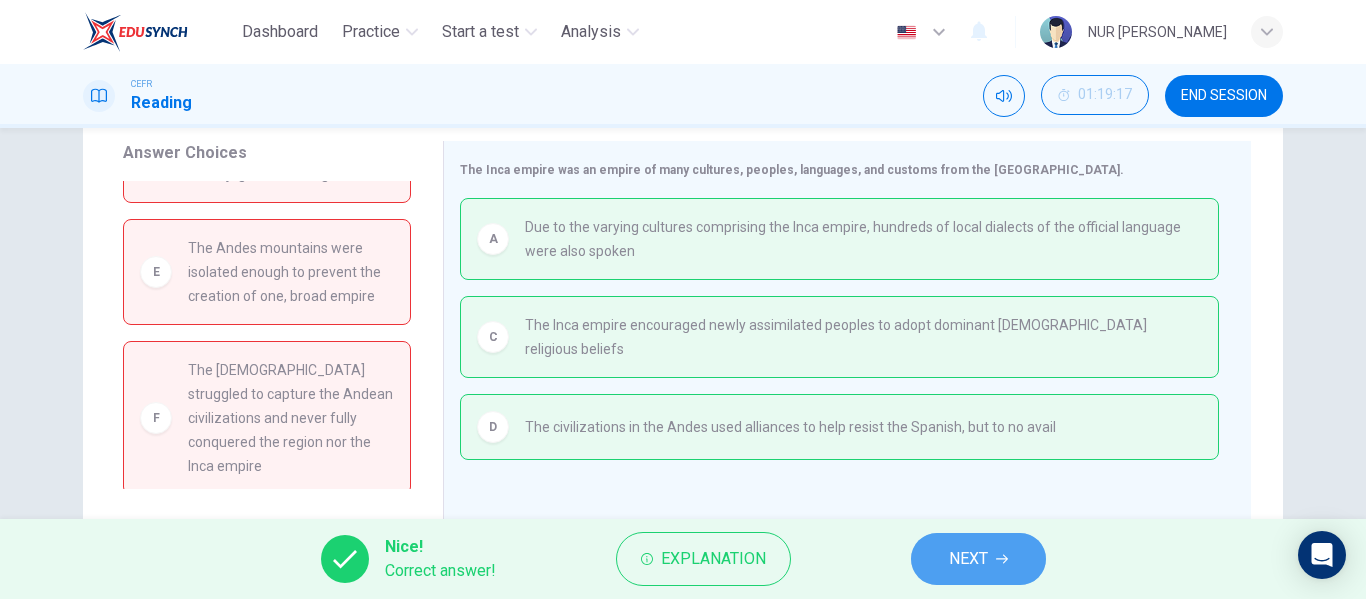 click on "NEXT" at bounding box center [978, 559] 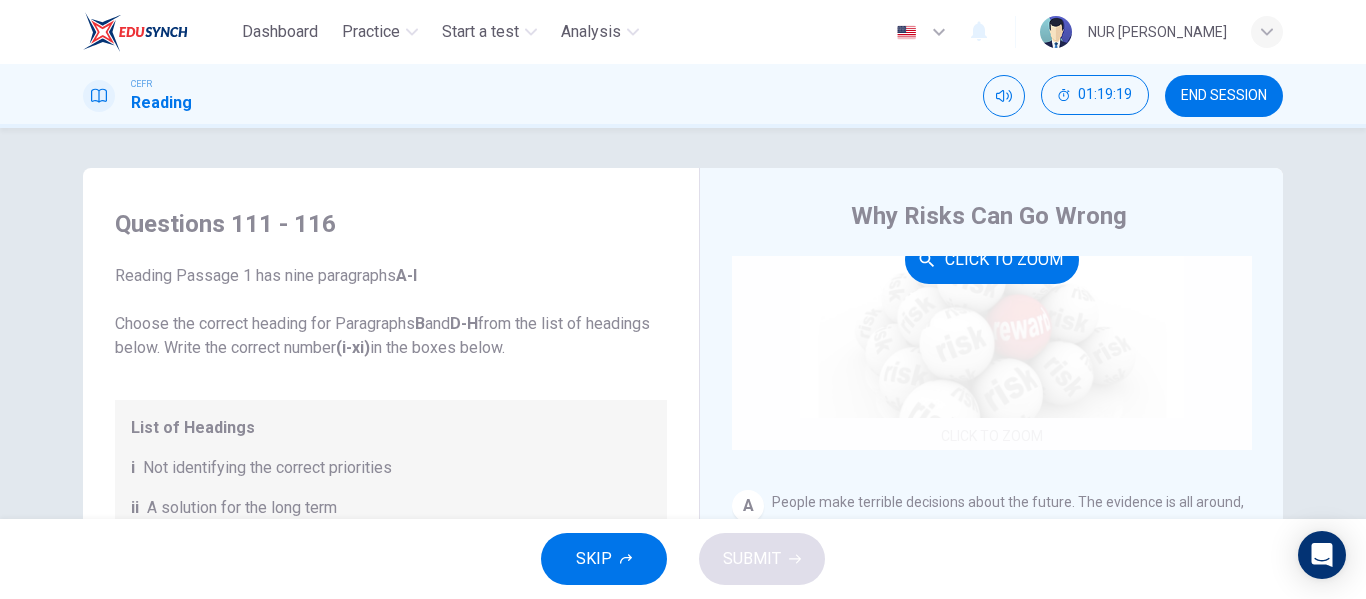 scroll, scrollTop: 186, scrollLeft: 0, axis: vertical 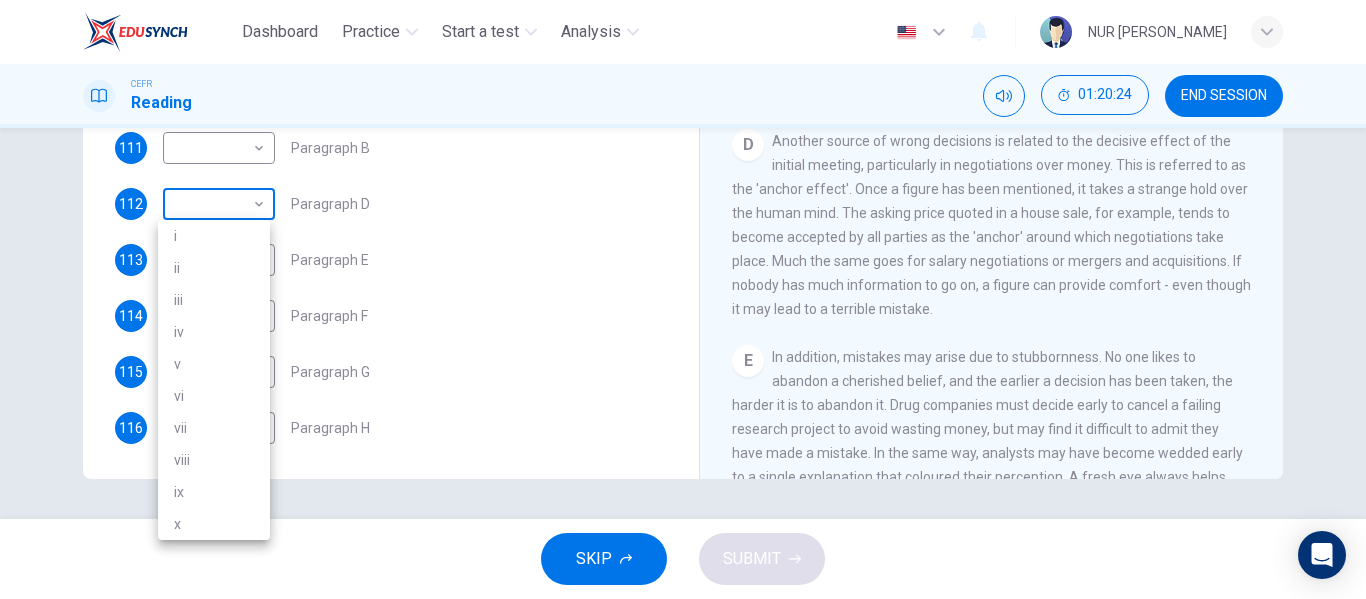 click on "Dashboard Practice Start a test Analysis English en ​ NUR [PERSON_NAME] Reading 01:20:24 END SESSION Questions 111 - 116 Reading Passage 1 has nine paragraphs  A-I
Choose the correct heading for Paragraphs  B  and  D-H  from the list of headings below.
Write the correct number  (i-xi)  in the boxes below. List of Headings i Not identifying the correct priorities ii A solution for the long term iii The difficulty of changing your mind iv Why looking back is unhelpful v Strengthening inner resources vi A successful approach to the study of decision-making vii The danger of trusting a global market viii Reluctance to go beyond the familiar ix The power of the first number x The need for more effective risk assessment 111 ​ ​ Paragraph B 112 ​ ​ Paragraph D 113 ​ ​ Paragraph E 114 ​ ​ Paragraph F 115 ​ ​ Paragraph G 116 ​ ​ Paragraph H Why Risks Can Go Wrong CLICK TO ZOOM Click to Zoom A B C D E F G H I SKIP SUBMIT EduSynch - Online Language Proficiency Testing" at bounding box center (683, 299) 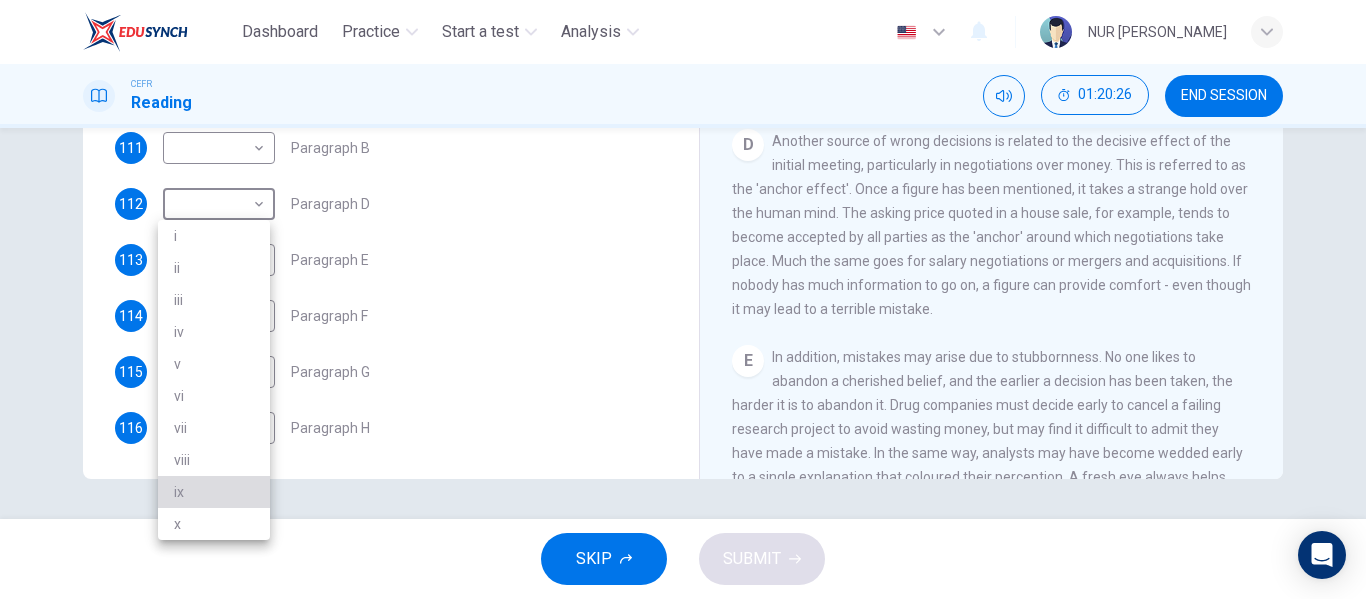 click on "ix" at bounding box center [214, 492] 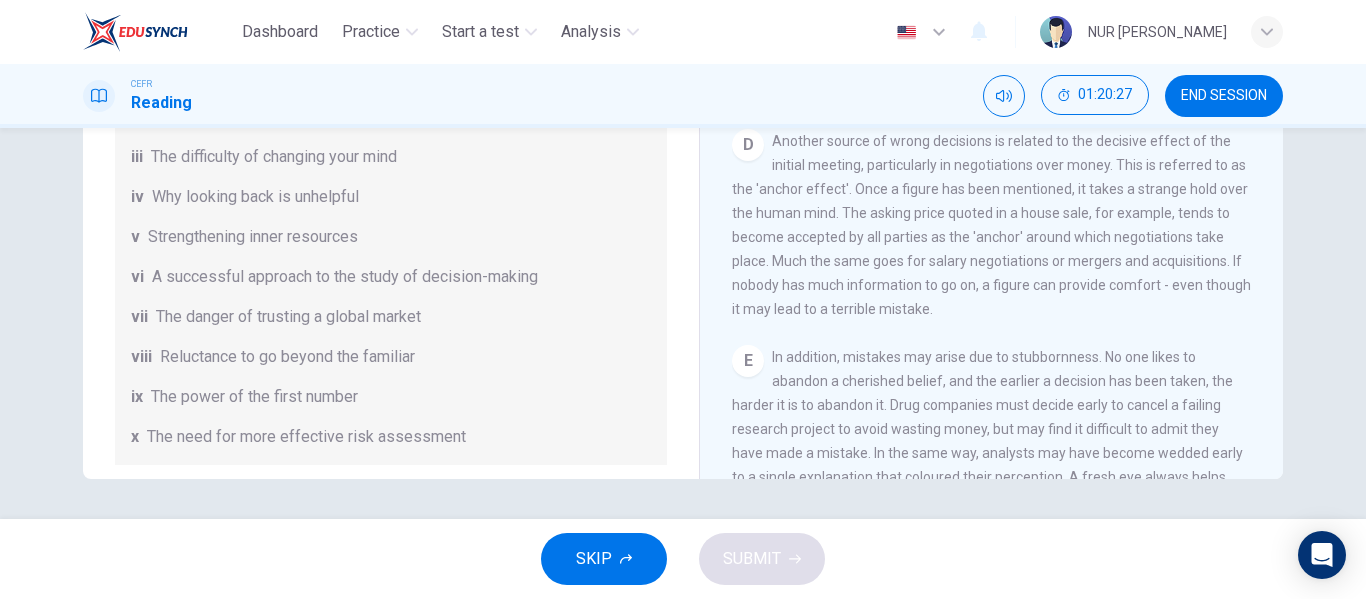 scroll, scrollTop: 0, scrollLeft: 0, axis: both 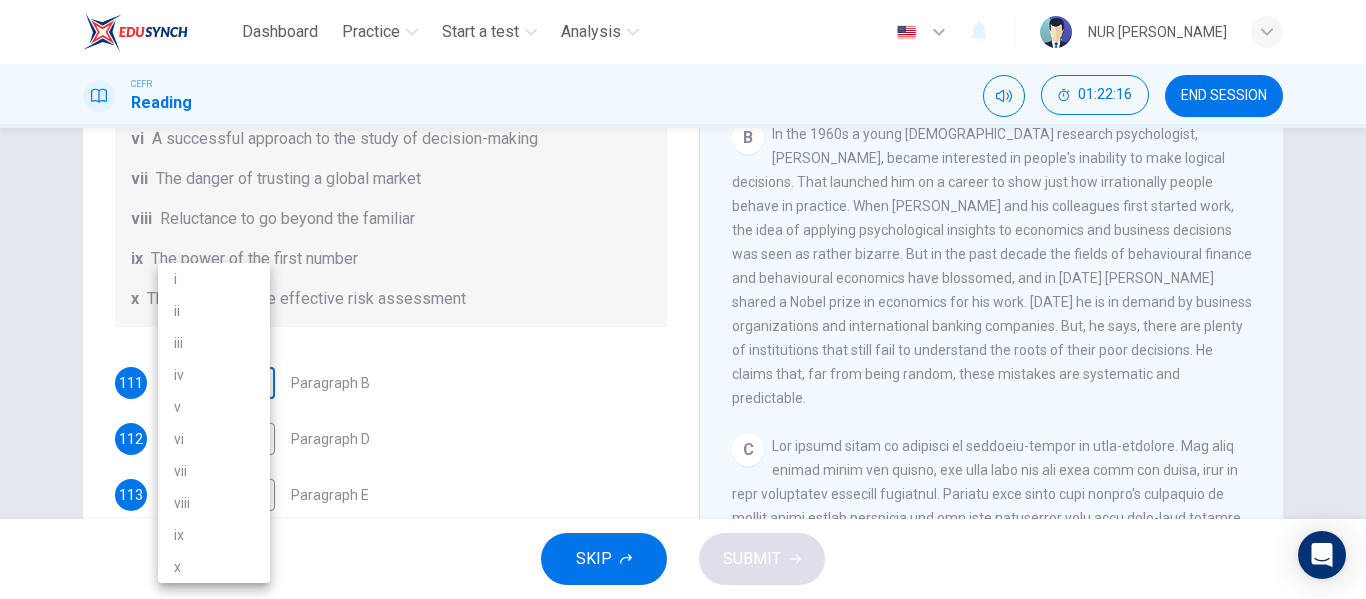 click on "Dashboard Practice Start a test Analysis English en ​ NUR [PERSON_NAME] Reading 01:22:16 END SESSION Questions 111 - 116 Reading Passage 1 has nine paragraphs  A-I
Choose the correct heading for Paragraphs  B  and  D-H  from the list of headings below.
Write the correct number  (i-xi)  in the boxes below. List of Headings i Not identifying the correct priorities ii A solution for the long term iii The difficulty of changing your mind iv Why looking back is unhelpful v Strengthening inner resources vi A successful approach to the study of decision-making vii The danger of trusting a global market viii Reluctance to go beyond the familiar ix The power of the first number x The need for more effective risk assessment 111 ​ ​ Paragraph B 112 ix ix ​ Paragraph D 113 ​ ​ Paragraph E 114 ​ ​ Paragraph F 115 ​ ​ Paragraph G 116 ​ ​ Paragraph H Why Risks Can Go Wrong CLICK TO ZOOM Click to Zoom A B C D E F G H I SKIP SUBMIT EduSynch - Online Language Proficiency Testing" at bounding box center [683, 299] 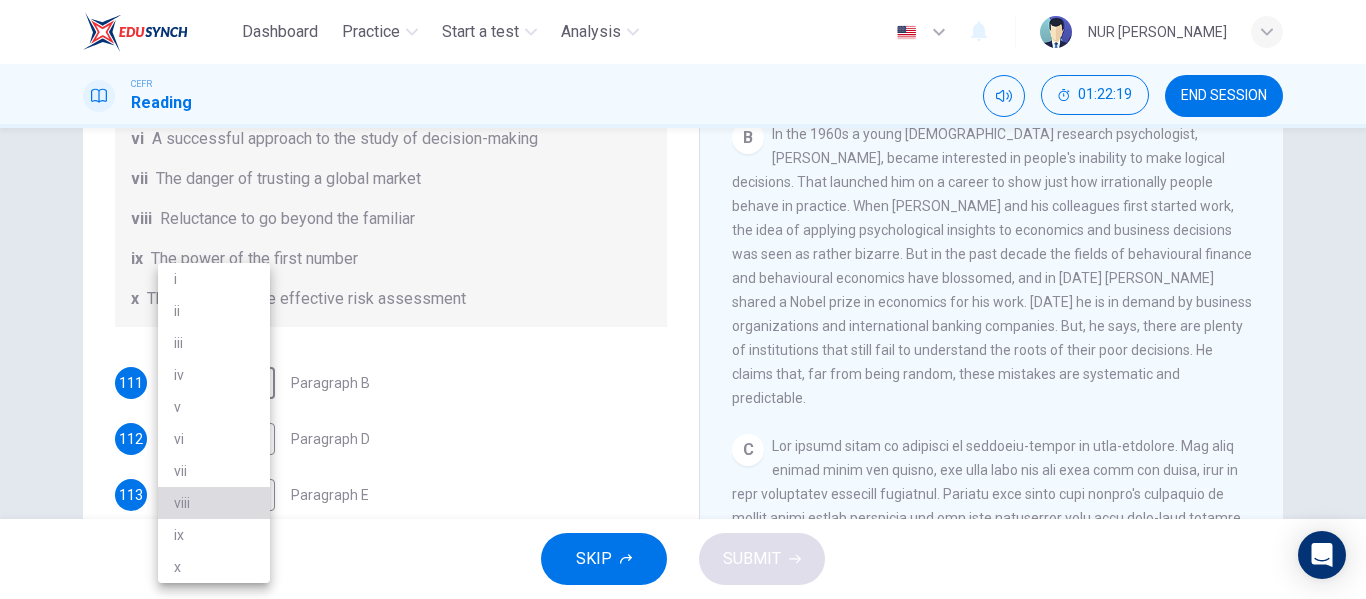 click on "viii" at bounding box center [214, 503] 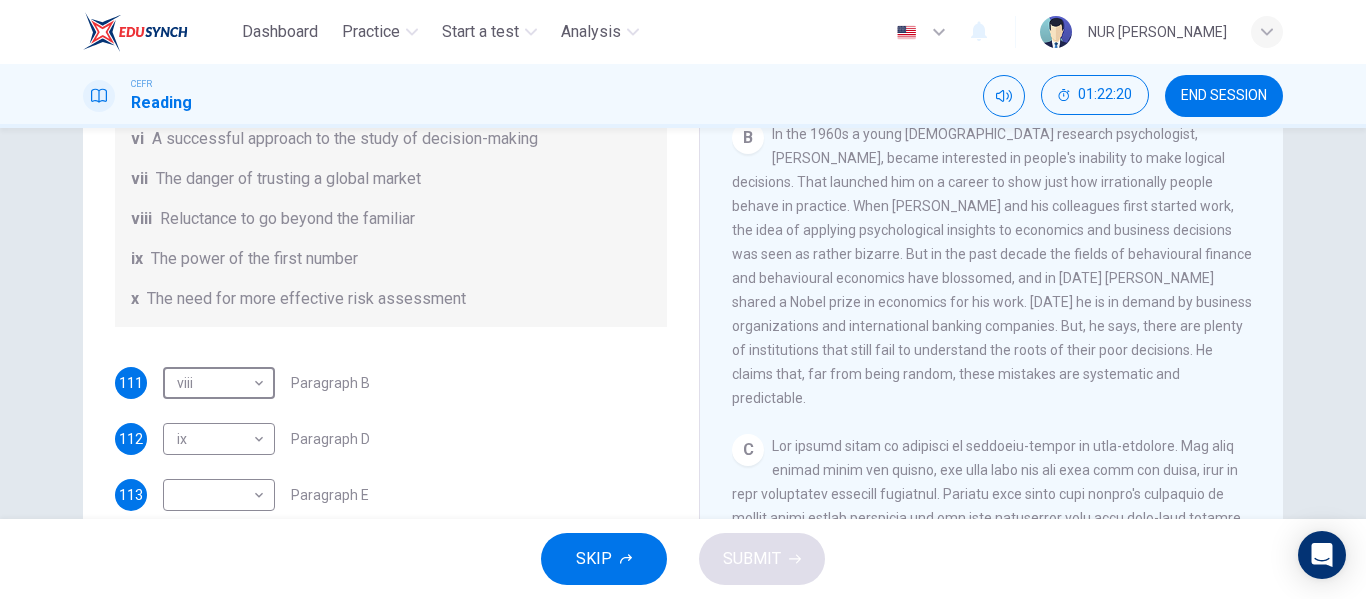 scroll, scrollTop: 385, scrollLeft: 0, axis: vertical 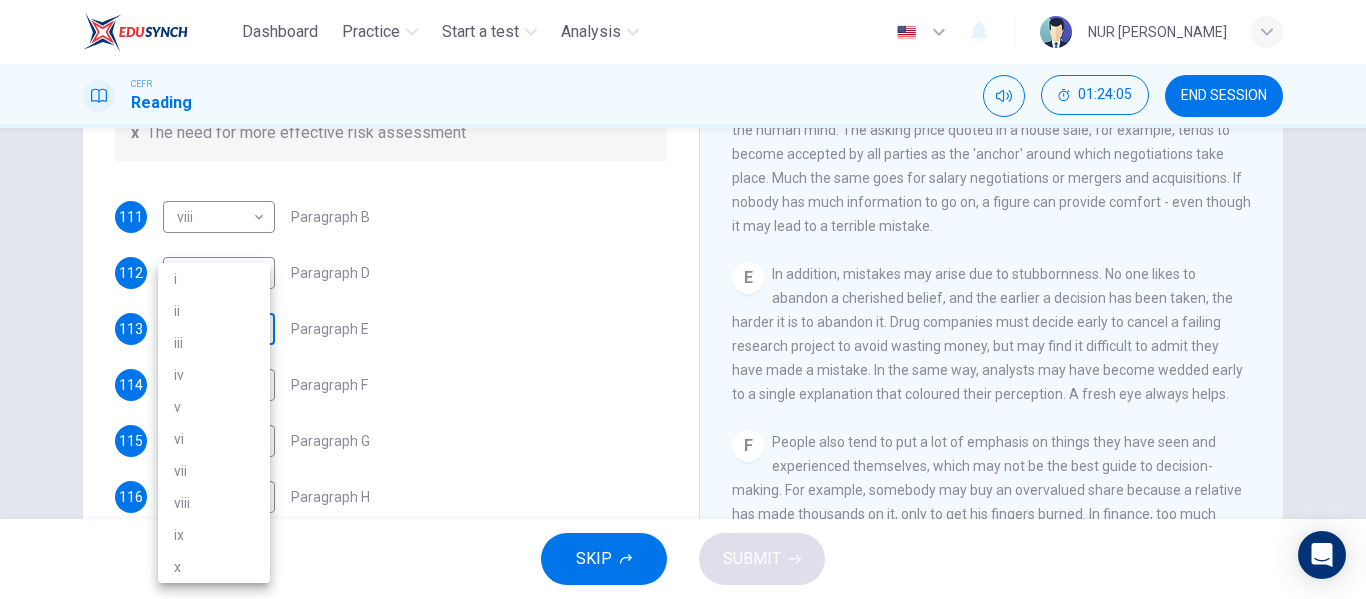 click on "Dashboard Practice Start a test Analysis English en ​ NUR [PERSON_NAME] Reading 01:24:05 END SESSION Questions 111 - 116 Reading Passage 1 has nine paragraphs  A-I
Choose the correct heading for Paragraphs  B  and  D-H  from the list of headings below.
Write the correct number  (i-xi)  in the boxes below. List of Headings i Not identifying the correct priorities ii A solution for the long term iii The difficulty of changing your mind iv Why looking back is unhelpful v Strengthening inner resources vi A successful approach to the study of decision-making vii The danger of trusting a global market viii Reluctance to go beyond the familiar ix The power of the first number x The need for more effective risk assessment 111 viii viii ​ Paragraph B 112 ix ix ​ Paragraph D 113 ​ ​ Paragraph E 114 ​ ​ Paragraph F 115 ​ ​ Paragraph G 116 ​ ​ Paragraph H Why Risks Can Go Wrong CLICK TO ZOOM Click to Zoom A B C D E F G H I SKIP SUBMIT
Dashboard Practice Start a test 2025" at bounding box center (683, 299) 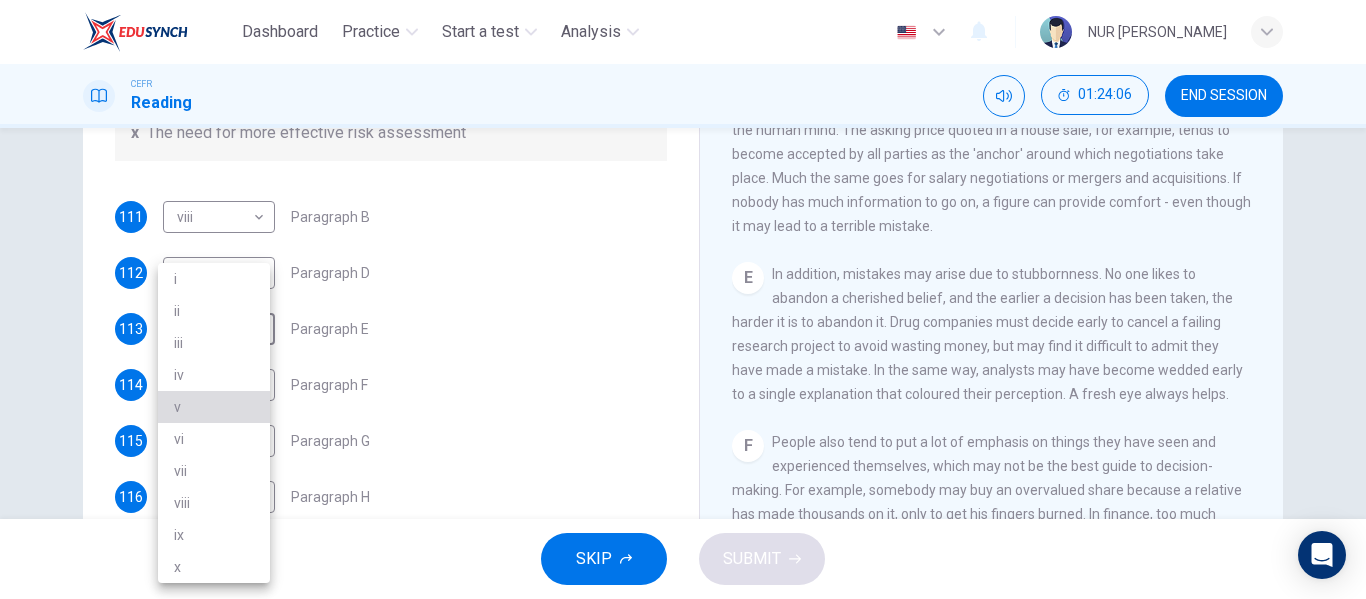 click on "v" at bounding box center (214, 407) 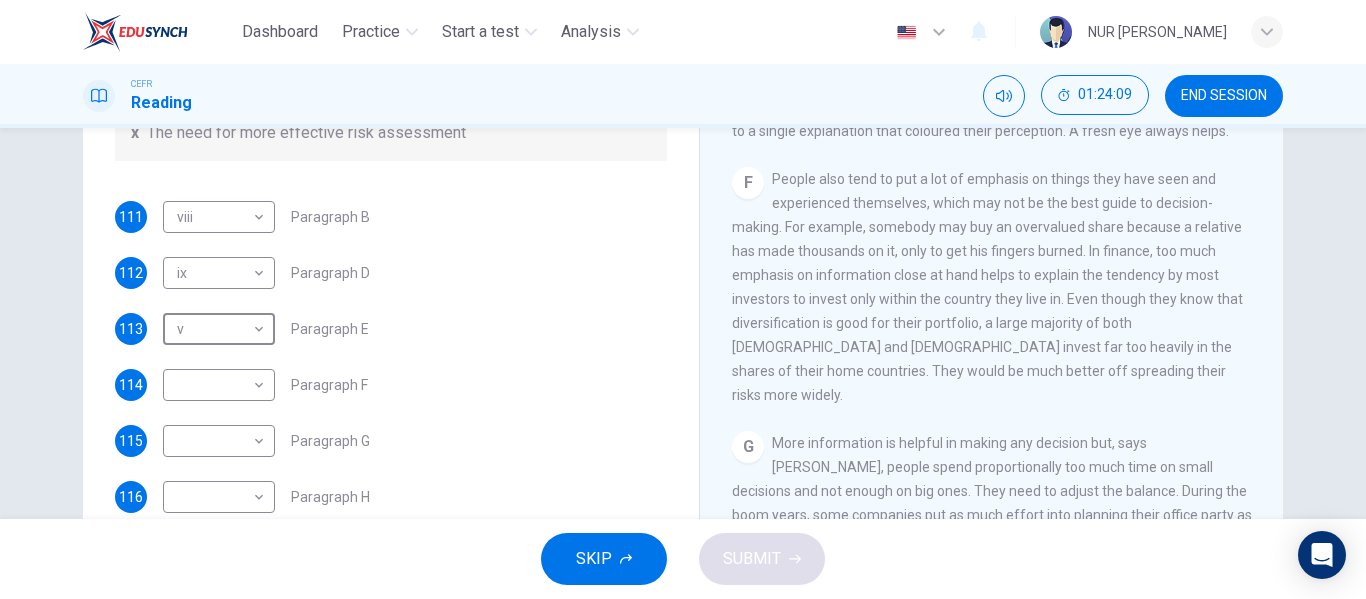 scroll, scrollTop: 1401, scrollLeft: 0, axis: vertical 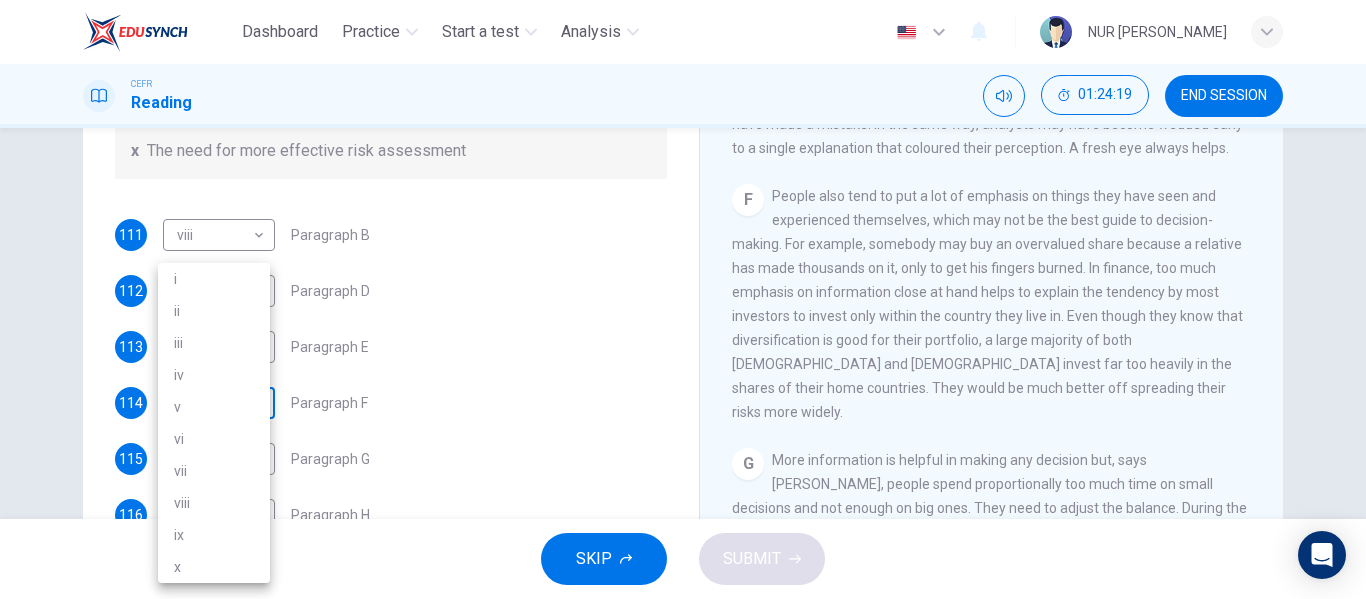 click on "Dashboard Practice Start a test Analysis English en ​ NUR [PERSON_NAME] Reading 01:24:19 END SESSION Questions 111 - 116 Reading Passage 1 has nine paragraphs  A-I
Choose the correct heading for Paragraphs  B  and  D-H  from the list of headings below.
Write the correct number  (i-xi)  in the boxes below. List of Headings i Not identifying the correct priorities ii A solution for the long term iii The difficulty of changing your mind iv Why looking back is unhelpful v Strengthening inner resources vi A successful approach to the study of decision-making vii The danger of trusting a global market viii Reluctance to go beyond the familiar ix The power of the first number x The need for more effective risk assessment 111 viii viii ​ Paragraph B 112 ix ix ​ Paragraph D 113 v v ​ Paragraph E 114 ​ ​ Paragraph F 115 ​ ​ Paragraph G 116 ​ ​ Paragraph H Why Risks Can Go Wrong CLICK TO ZOOM Click to Zoom A B C D E F G H I SKIP SUBMIT
Dashboard Practice Start a test 2025" at bounding box center [683, 299] 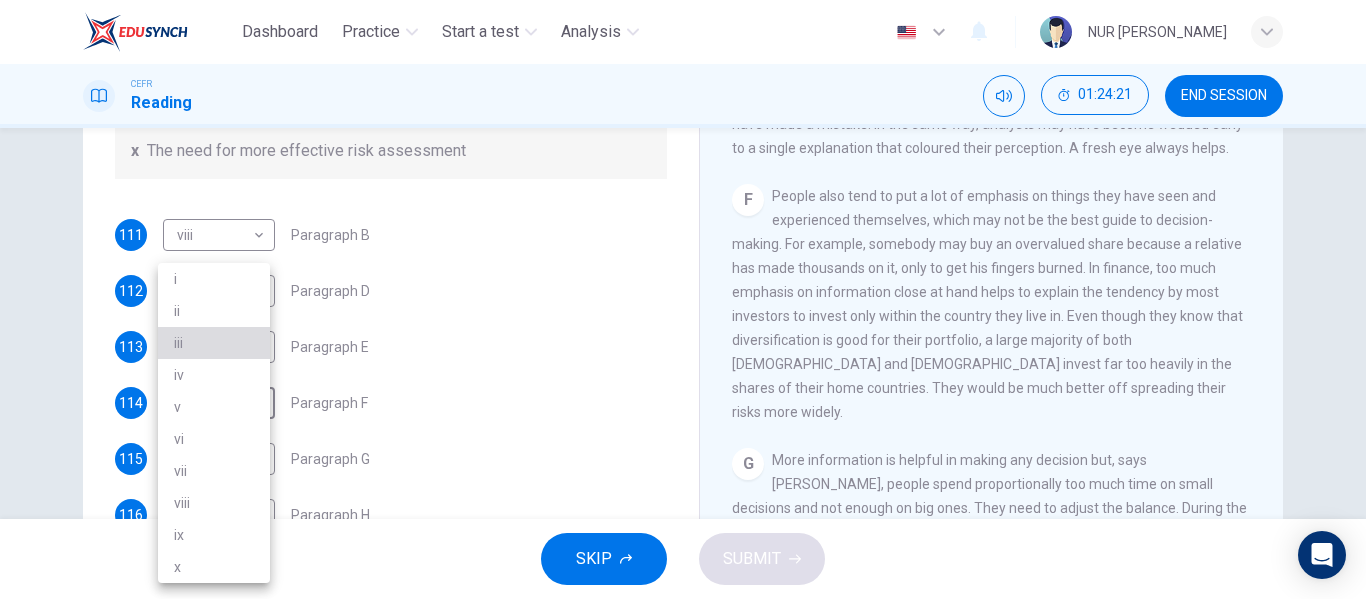 click on "iii" at bounding box center (214, 343) 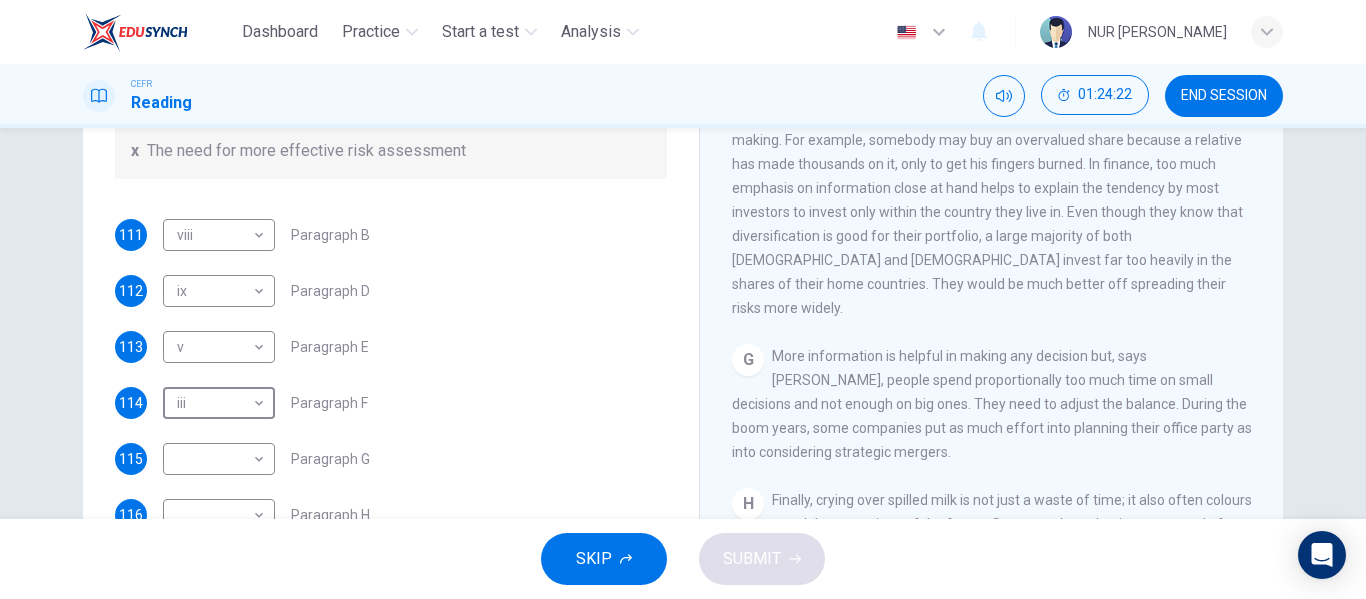 scroll, scrollTop: 1510, scrollLeft: 0, axis: vertical 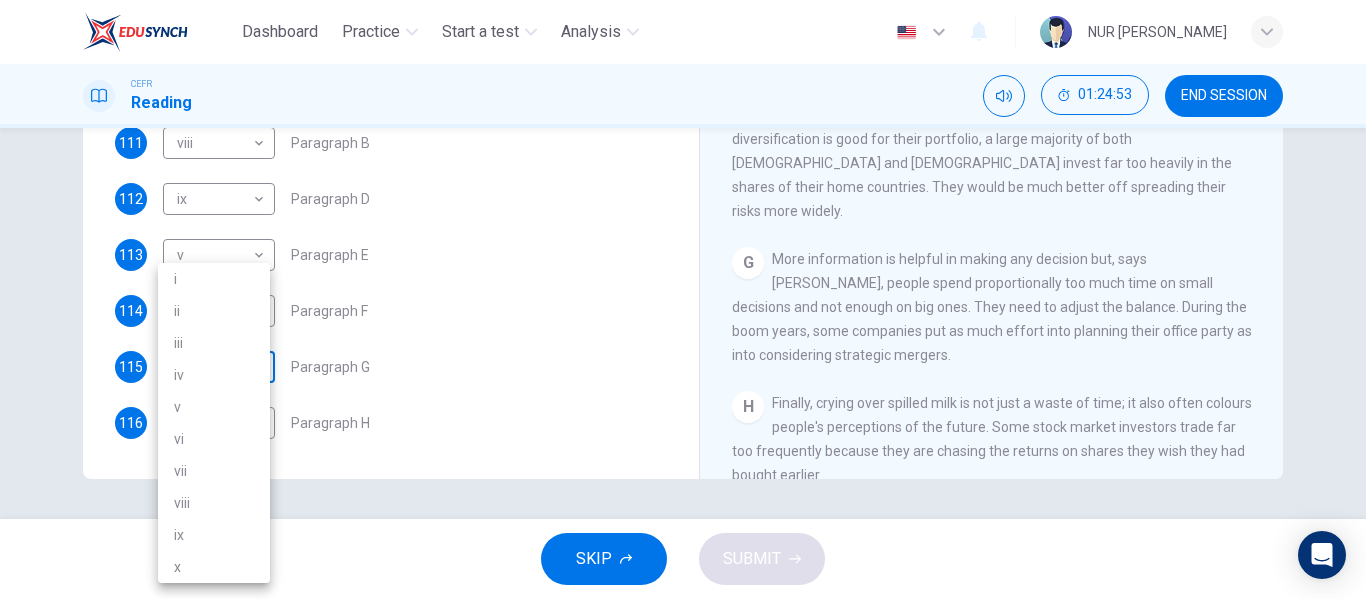 click on "Dashboard Practice Start a test Analysis English en ​ NUR [PERSON_NAME] Reading 01:24:53 END SESSION Questions 111 - 116 Reading Passage 1 has nine paragraphs  A-I
Choose the correct heading for Paragraphs  B  and  D-H  from the list of headings below.
Write the correct number  (i-xi)  in the boxes below. List of Headings i Not identifying the correct priorities ii A solution for the long term iii The difficulty of changing your mind iv Why looking back is unhelpful v Strengthening inner resources vi A successful approach to the study of decision-making vii The danger of trusting a global market viii Reluctance to go beyond the familiar ix The power of the first number x The need for more effective risk assessment 111 viii viii ​ Paragraph B 112 ix ix ​ Paragraph D 113 v v ​ Paragraph E 114 iii iii ​ Paragraph F 115 ​ ​ Paragraph G 116 ​ ​ Paragraph H Why Risks Can Go Wrong CLICK TO ZOOM Click to Zoom A B C D E F G H I SKIP SUBMIT
Dashboard Practice Start a test" at bounding box center (683, 299) 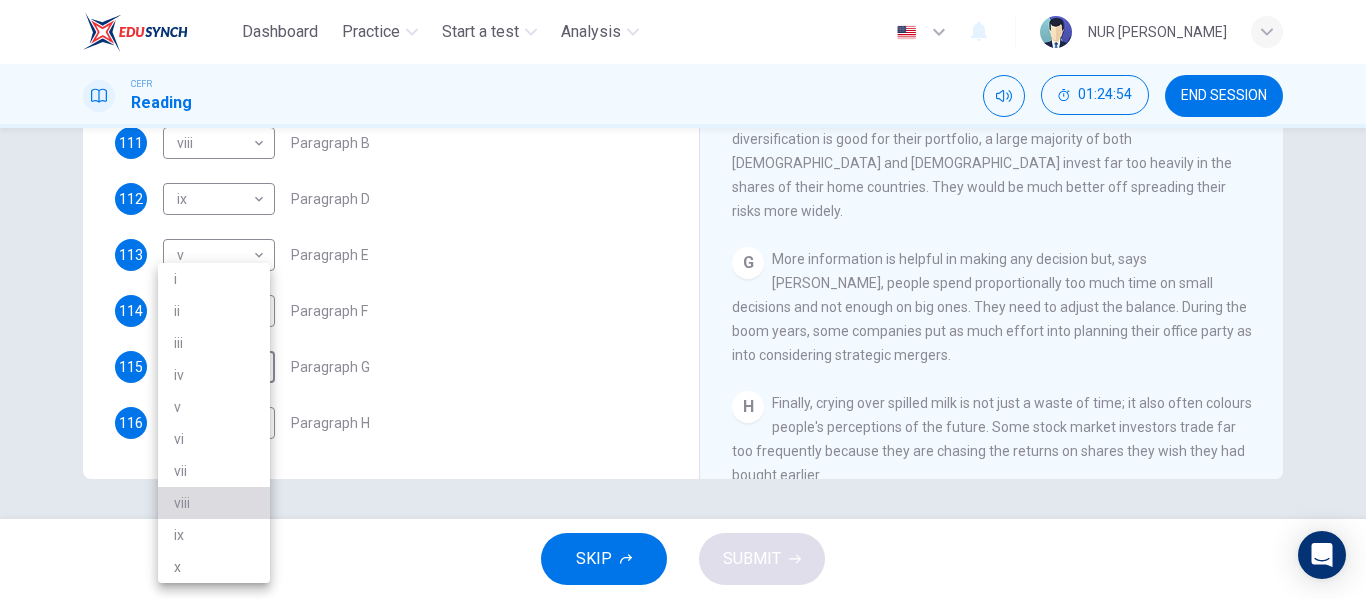 click on "viii" at bounding box center [214, 503] 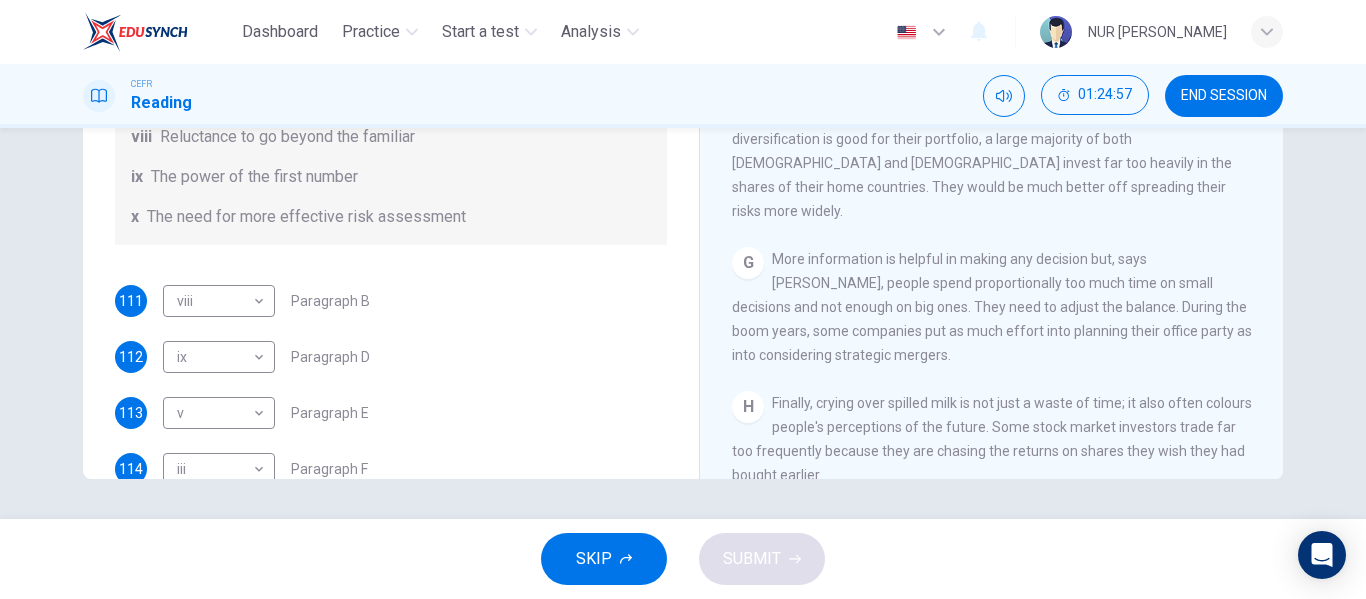 scroll, scrollTop: 385, scrollLeft: 0, axis: vertical 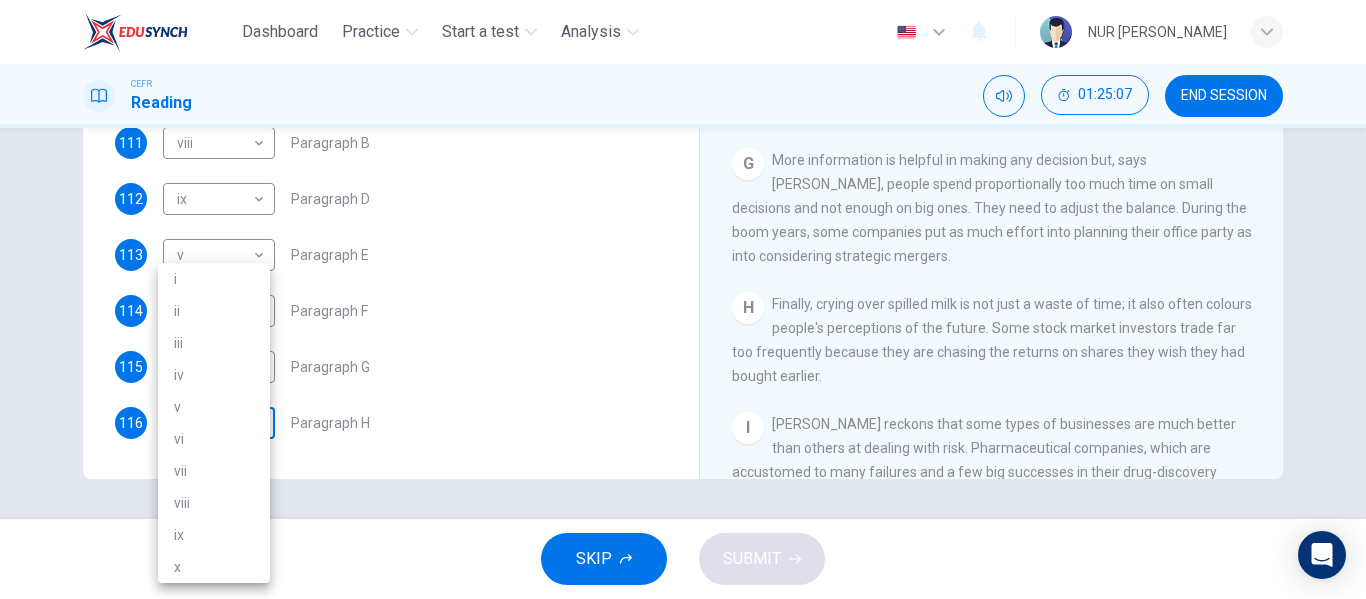 click on "Dashboard Practice Start a test Analysis English en ​ NUR [PERSON_NAME] Reading 01:25:07 END SESSION Questions 111 - 116 Reading Passage 1 has nine paragraphs  A-I
Choose the correct heading for Paragraphs  B  and  D-H  from the list of headings below.
Write the correct number  (i-xi)  in the boxes below. List of Headings i Not identifying the correct priorities ii A solution for the long term iii The difficulty of changing your mind iv Why looking back is unhelpful v Strengthening inner resources vi A successful approach to the study of decision-making vii The danger of trusting a global market viii Reluctance to go beyond the familiar ix The power of the first number x The need for more effective risk assessment 111 viii viii ​ Paragraph B 112 ix ix ​ Paragraph D 113 v v ​ Paragraph E 114 iii iii ​ Paragraph F 115 viii viii ​ Paragraph G 116 ​ ​ Paragraph H Why Risks Can Go Wrong CLICK TO ZOOM Click to Zoom A B C D E F G H I SKIP SUBMIT
Dashboard Practice 2025 i" at bounding box center [683, 299] 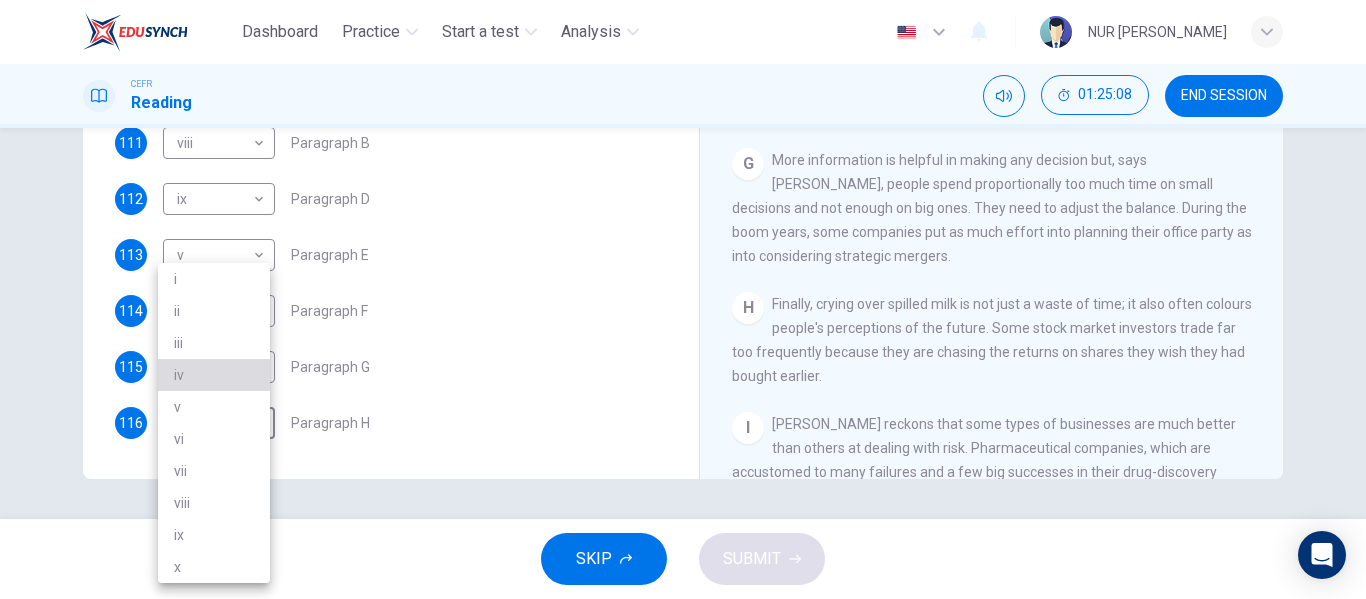 click on "iv" at bounding box center (214, 375) 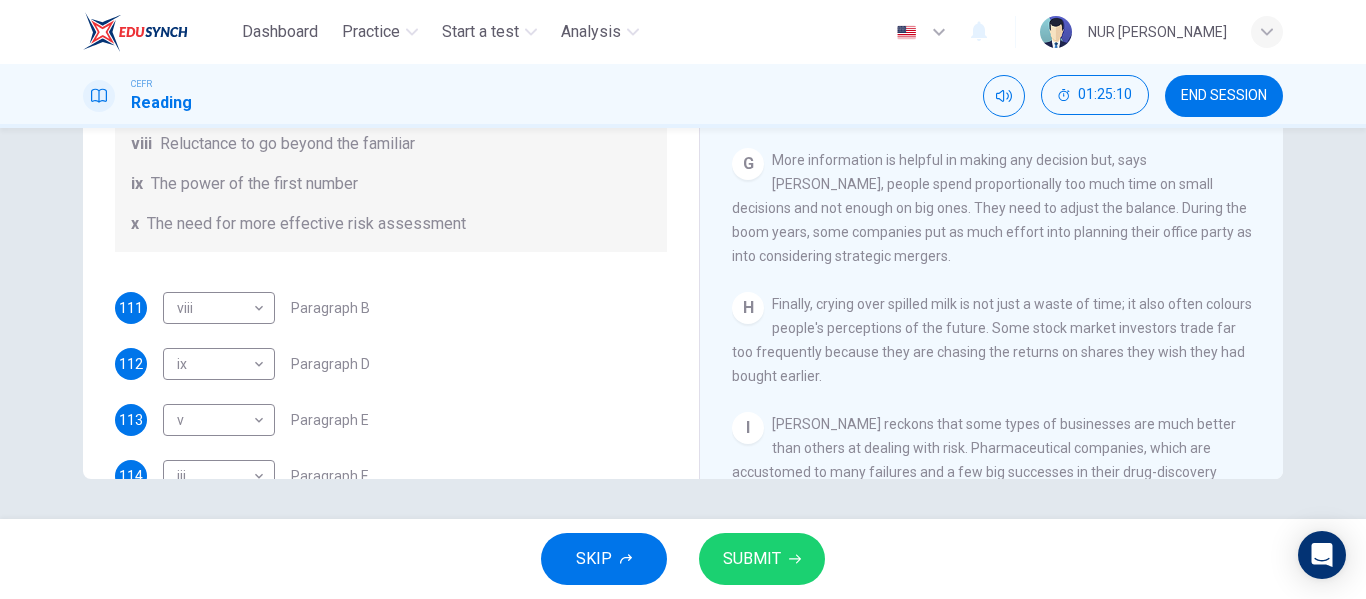 scroll, scrollTop: 219, scrollLeft: 0, axis: vertical 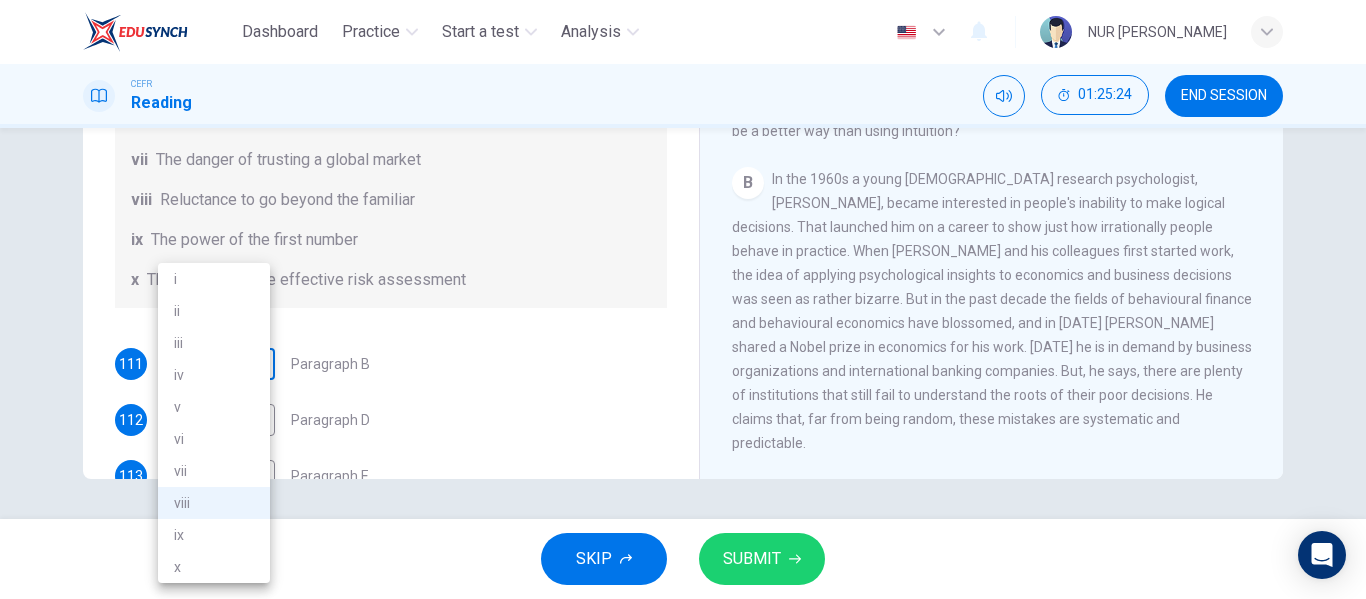 click on "Dashboard Practice Start a test Analysis English en ​ NUR [PERSON_NAME] Reading 01:25:24 END SESSION Questions 111 - 116 Reading Passage 1 has nine paragraphs  A-I
Choose the correct heading for Paragraphs  B  and  D-H  from the list of headings below.
Write the correct number  (i-xi)  in the boxes below. List of Headings i Not identifying the correct priorities ii A solution for the long term iii The difficulty of changing your mind iv Why looking back is unhelpful v Strengthening inner resources vi A successful approach to the study of decision-making vii The danger of trusting a global market viii Reluctance to go beyond the familiar ix The power of the first number x The need for more effective risk assessment 111 viii viii ​ Paragraph B 112 ix ix ​ Paragraph D 113 v v ​ Paragraph E 114 iii iii ​ Paragraph F 115 viii viii ​ Paragraph G 116 iv iv ​ Paragraph H Why Risks Can Go Wrong CLICK TO ZOOM Click to Zoom A B C D E F G H I SKIP SUBMIT
Dashboard Practice 2025" at bounding box center [683, 299] 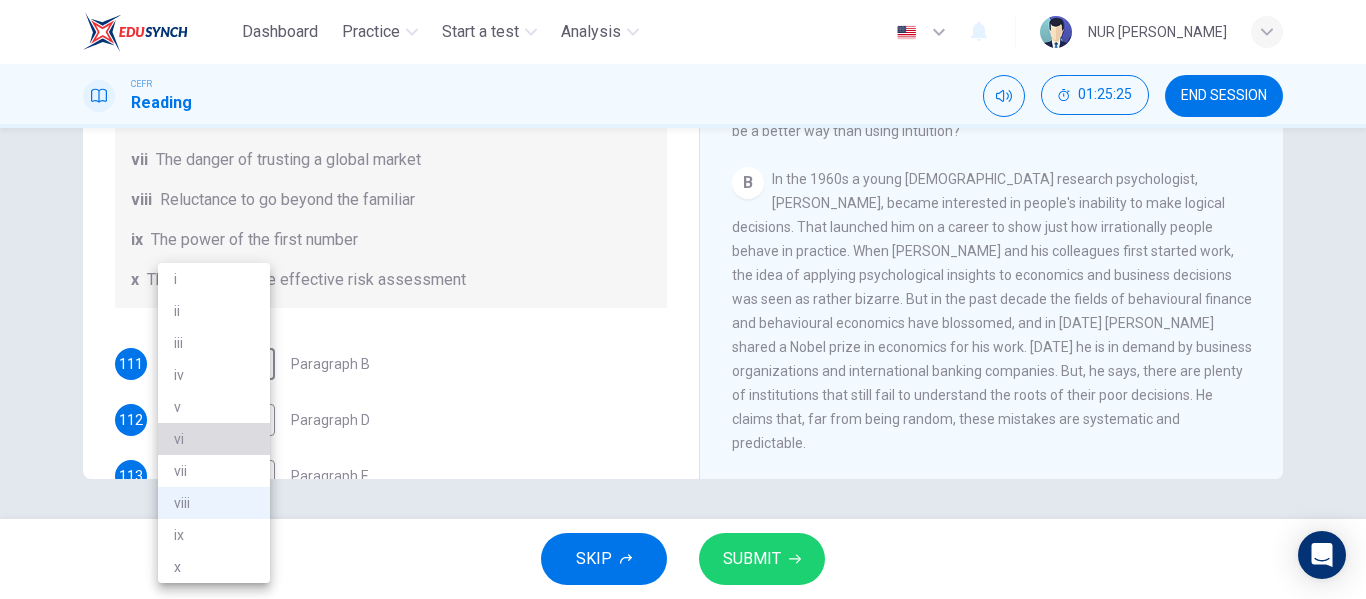 click on "vi" at bounding box center [214, 439] 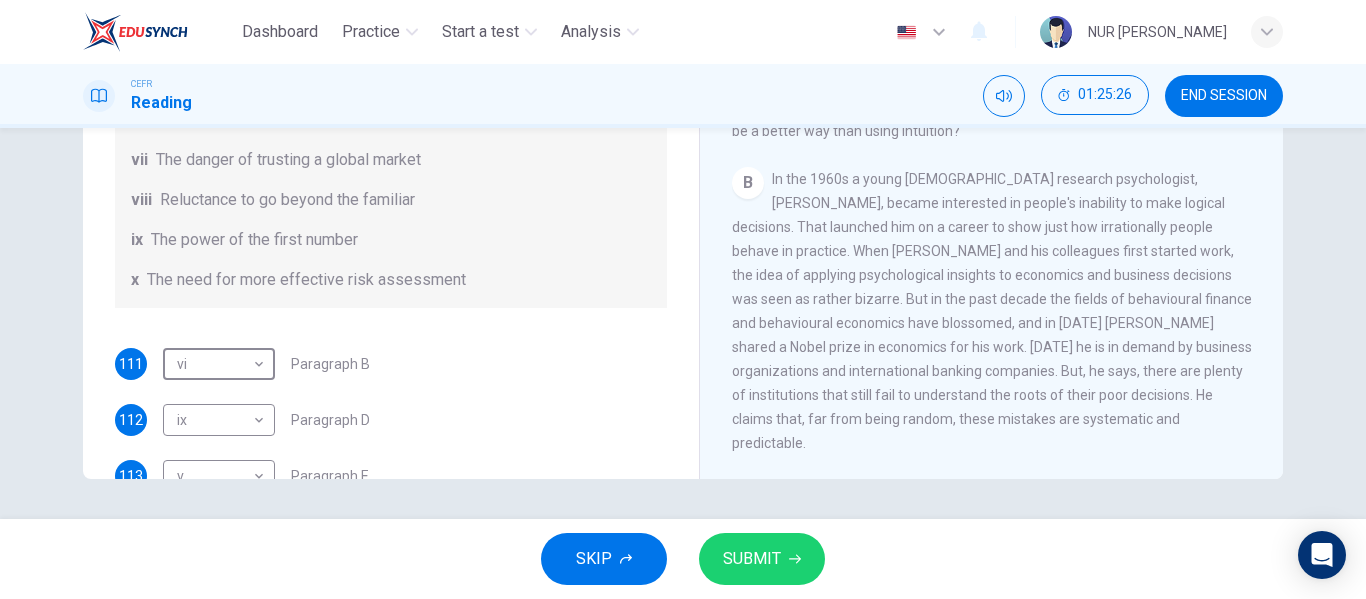 click on "SUBMIT" at bounding box center (762, 559) 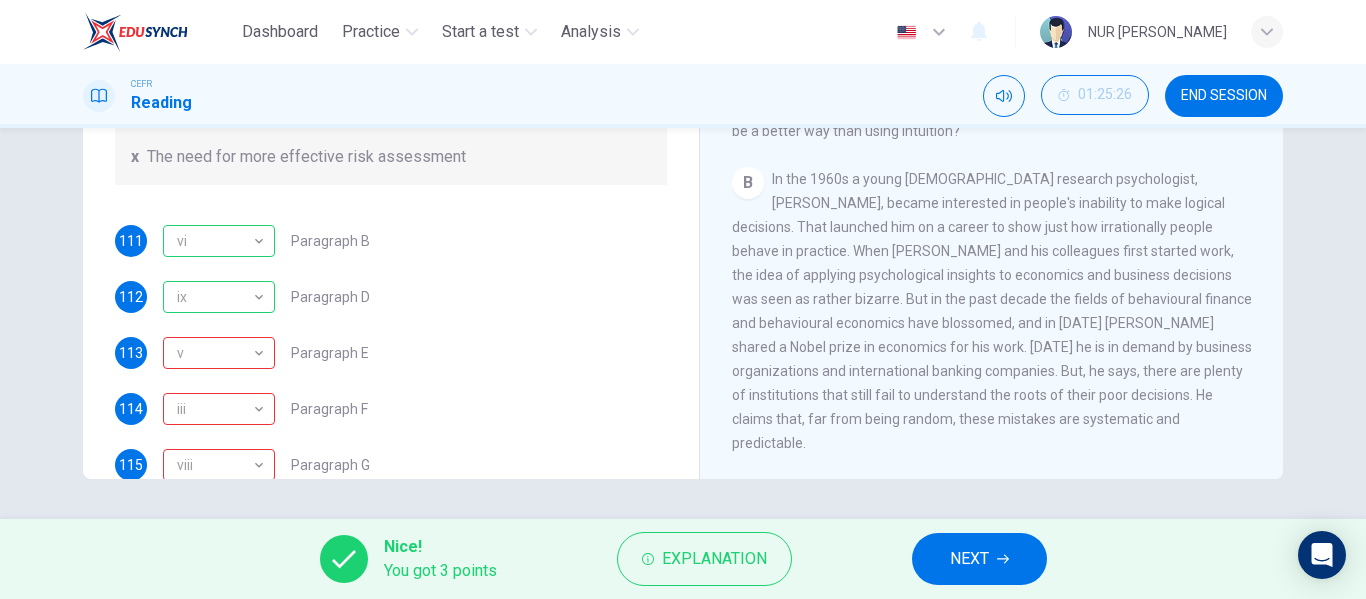 scroll, scrollTop: 0, scrollLeft: 0, axis: both 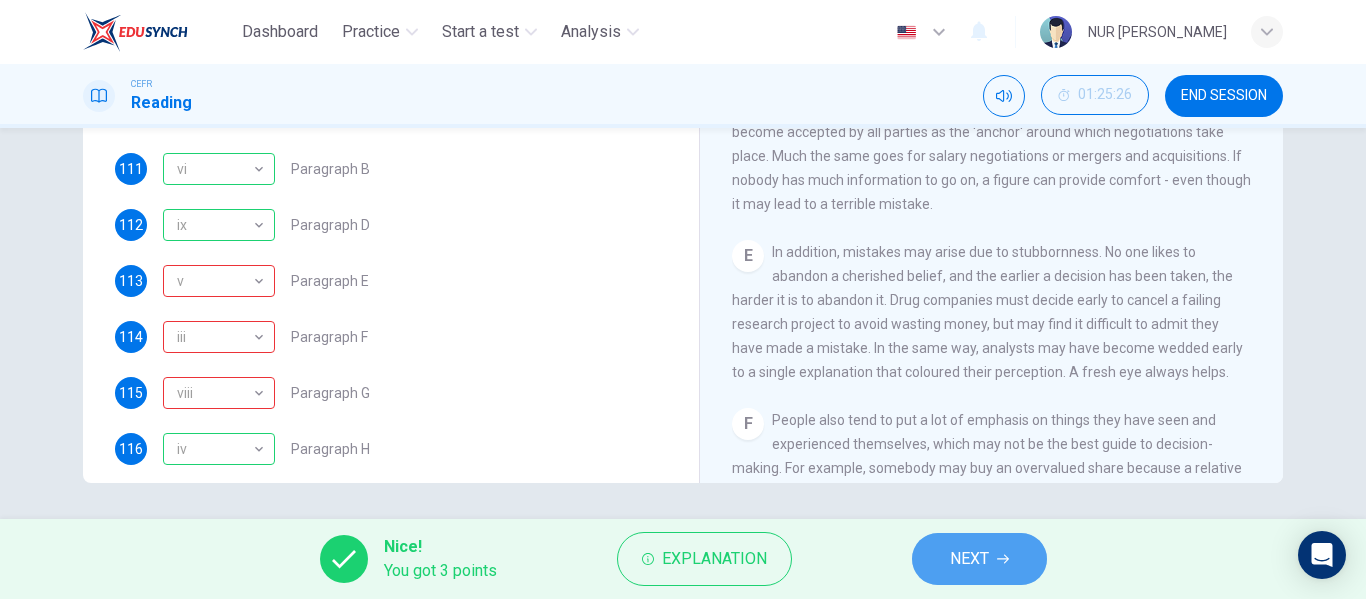 click on "NEXT" at bounding box center [969, 559] 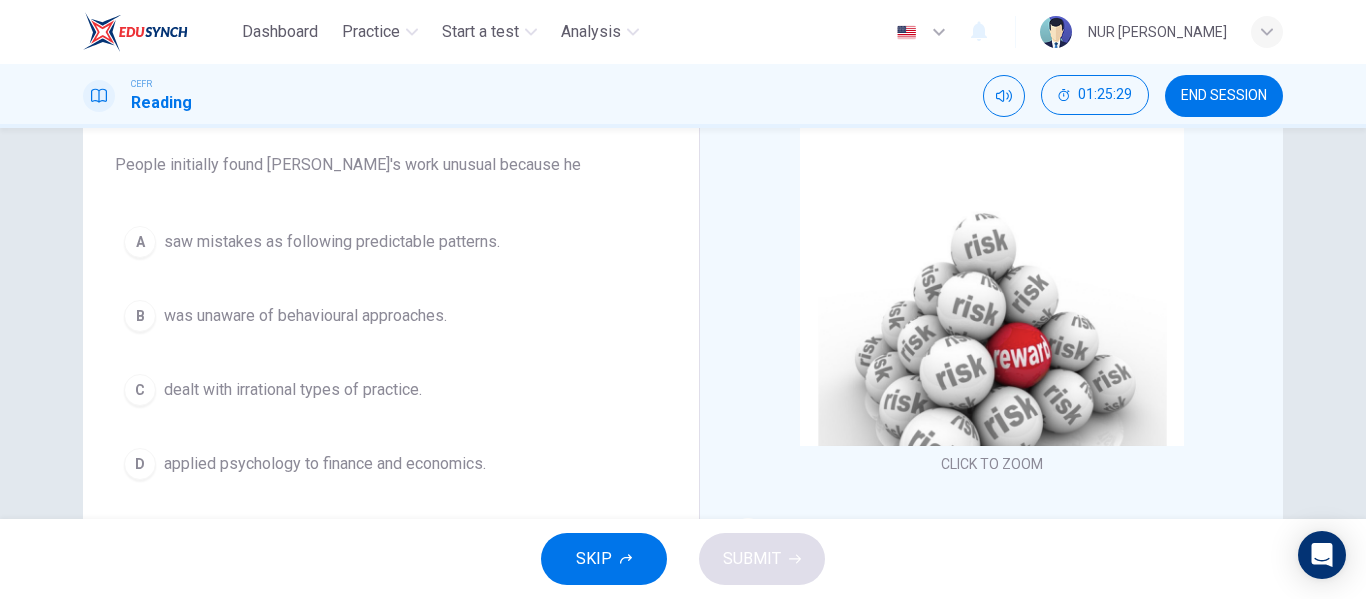 scroll, scrollTop: 162, scrollLeft: 0, axis: vertical 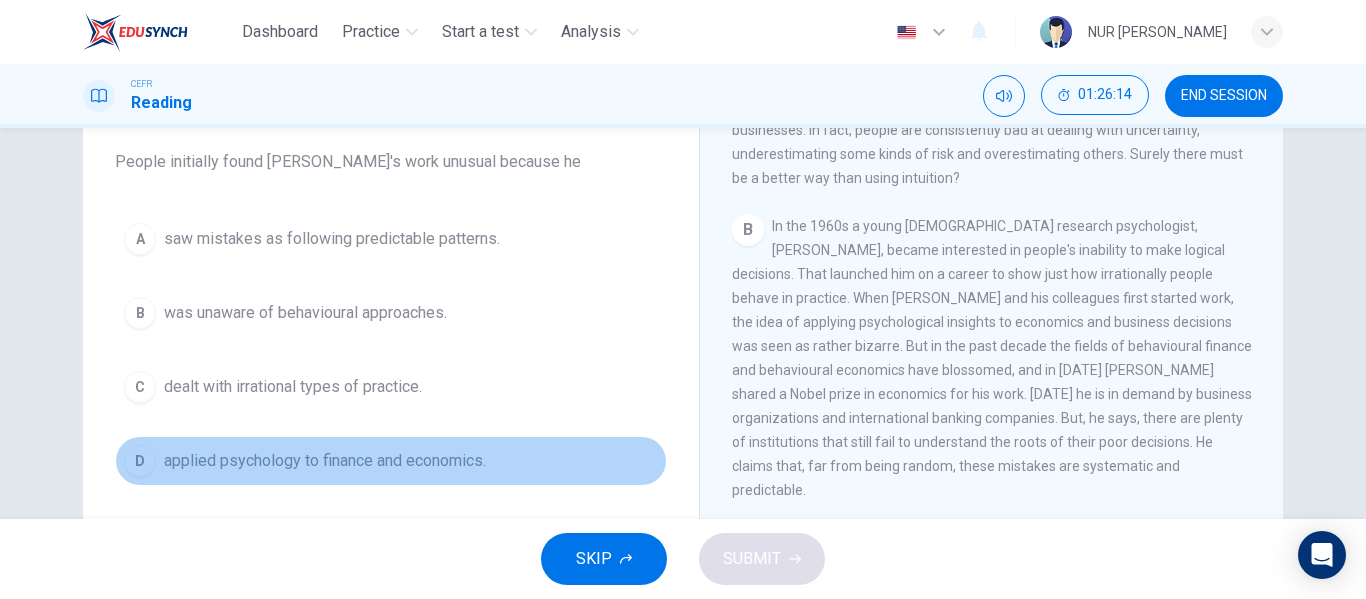click on "D applied psychology to finance and economics." at bounding box center (391, 461) 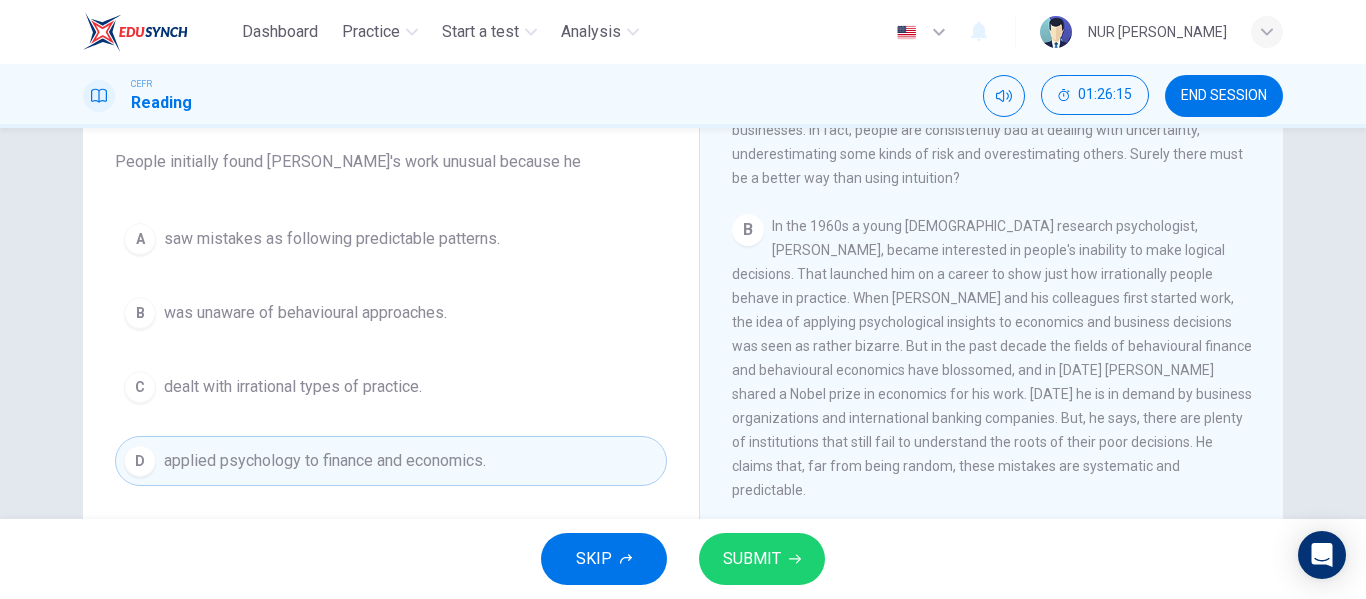 click on "SUBMIT" at bounding box center [752, 559] 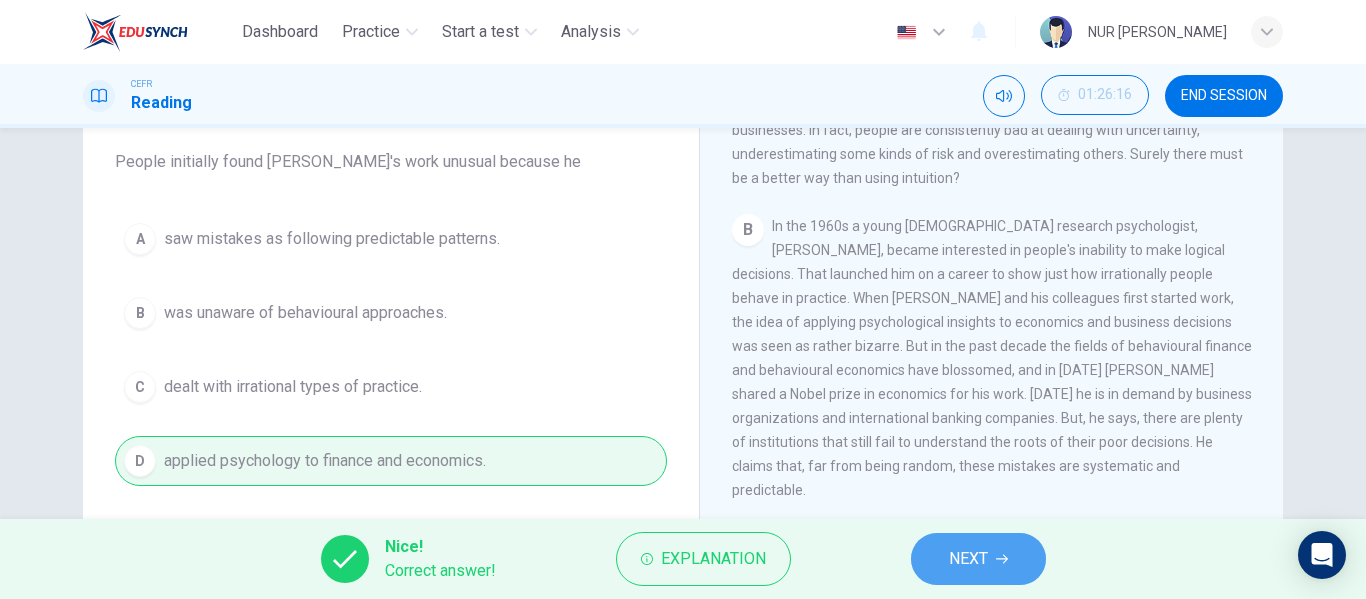 click on "NEXT" at bounding box center [978, 559] 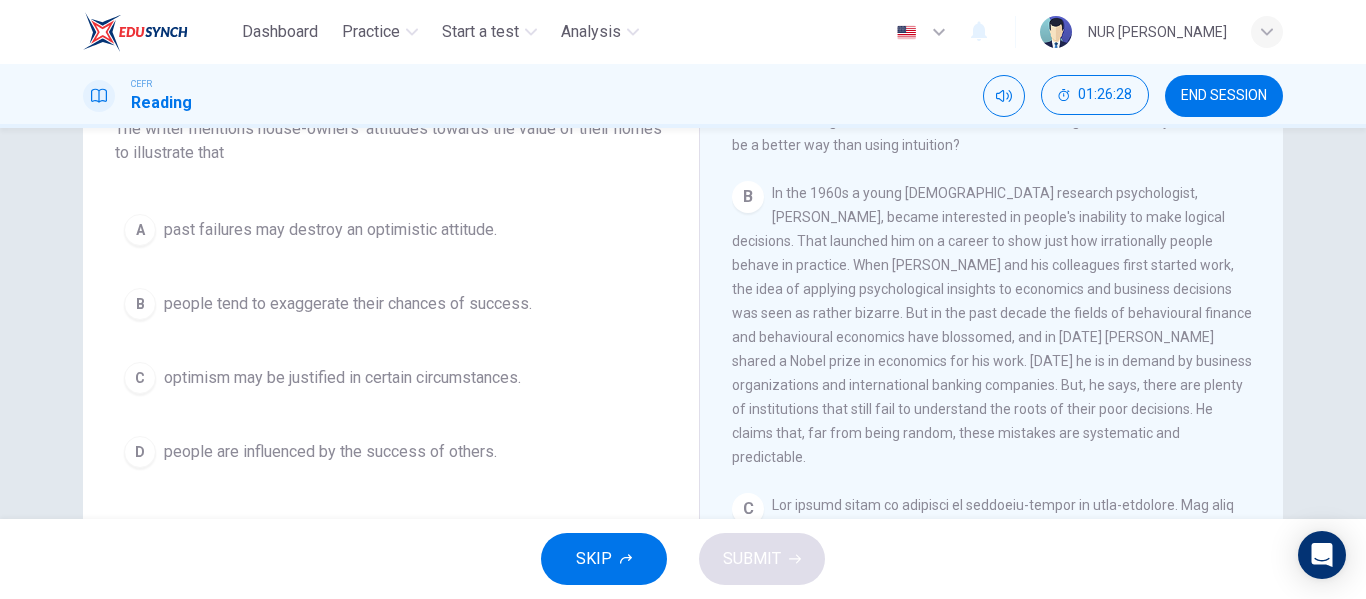 scroll, scrollTop: 195, scrollLeft: 0, axis: vertical 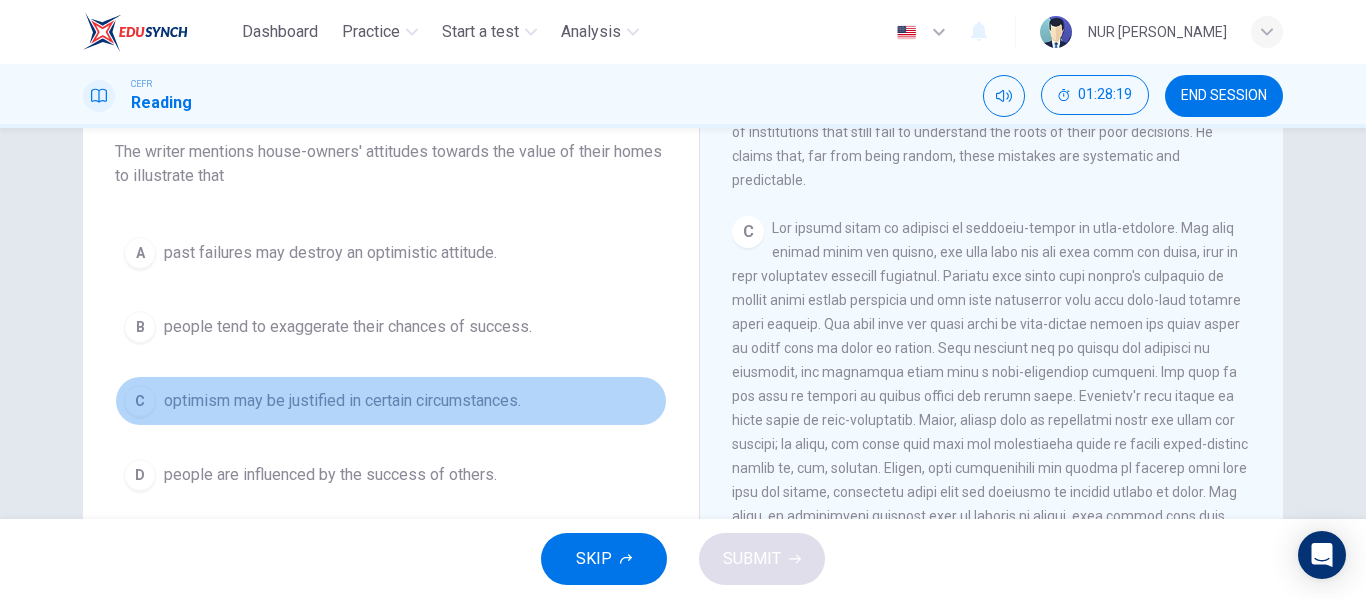 click on "C optimism may be justified in certain circumstances." at bounding box center (391, 401) 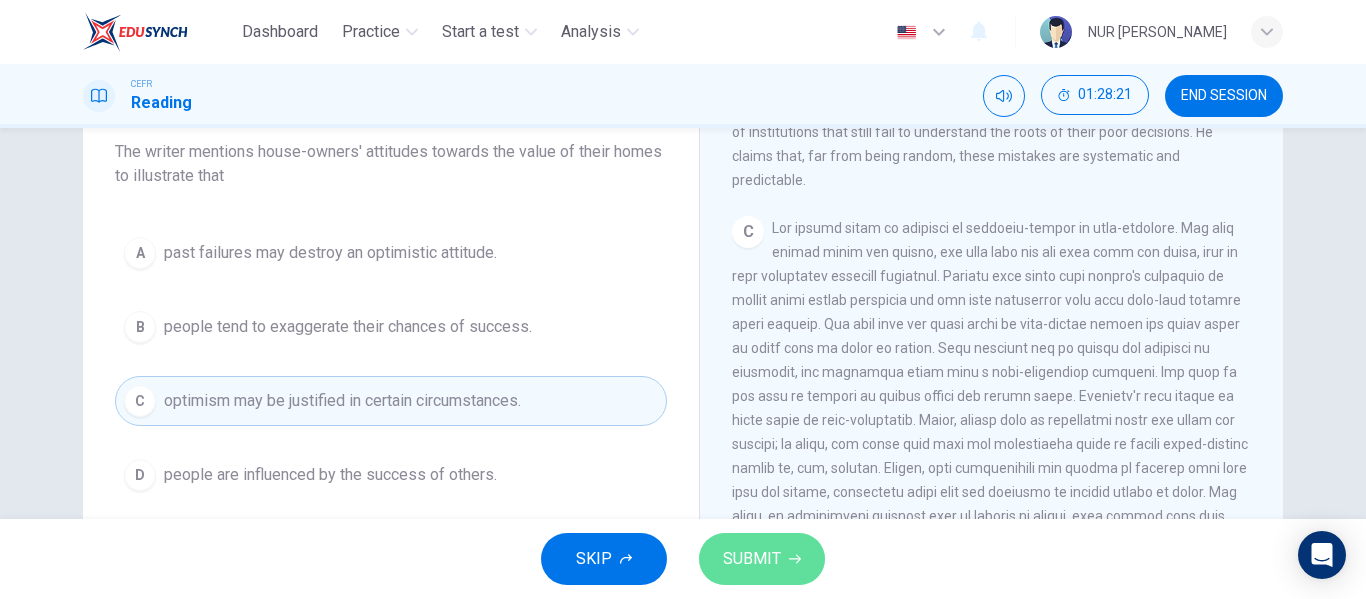 click on "SUBMIT" at bounding box center [752, 559] 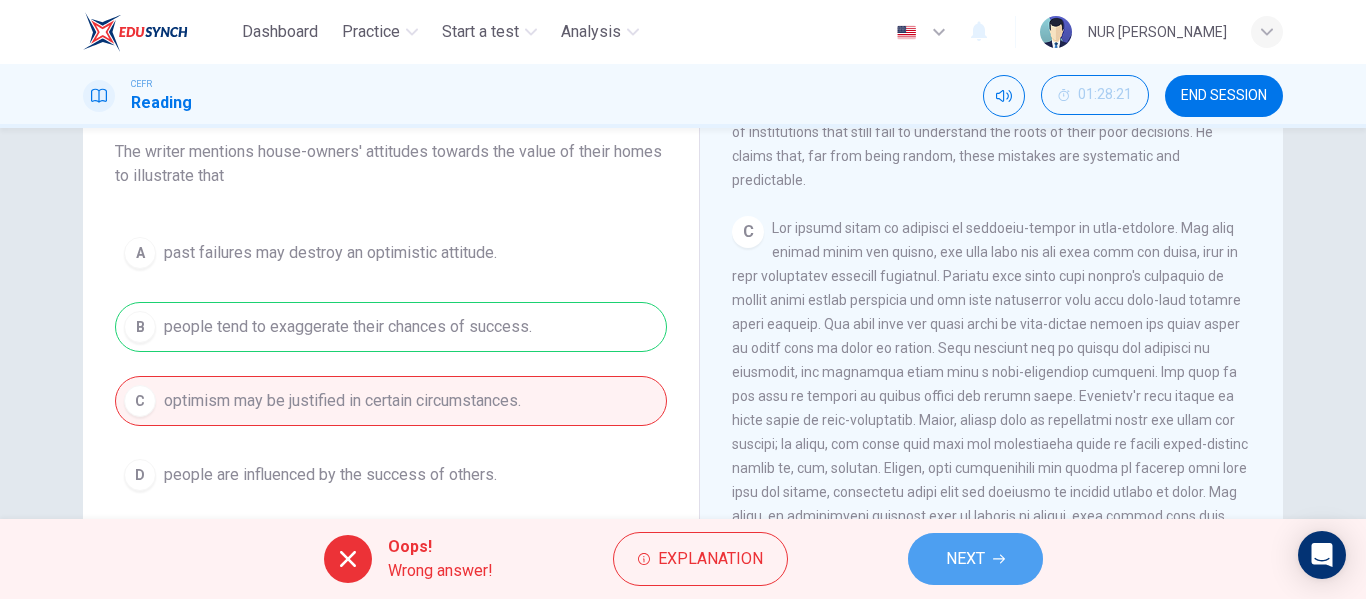 click on "NEXT" at bounding box center (975, 559) 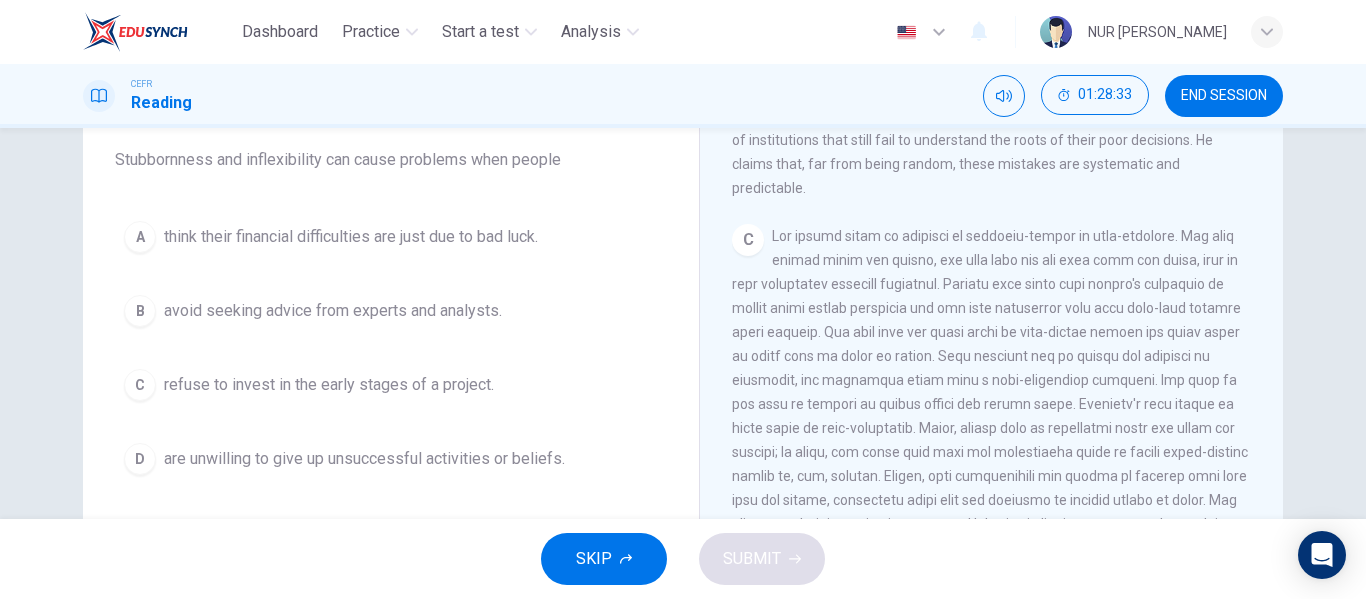 scroll, scrollTop: 163, scrollLeft: 0, axis: vertical 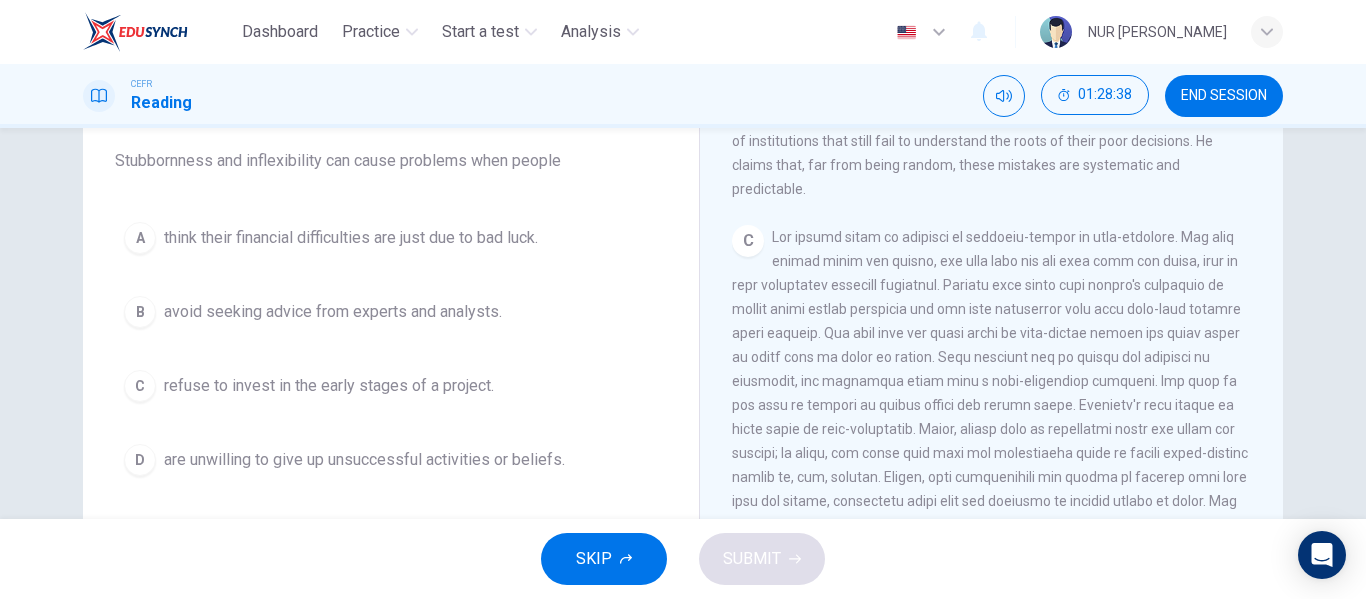 click on "are unwilling to give up unsuccessful activities or beliefs." at bounding box center [364, 460] 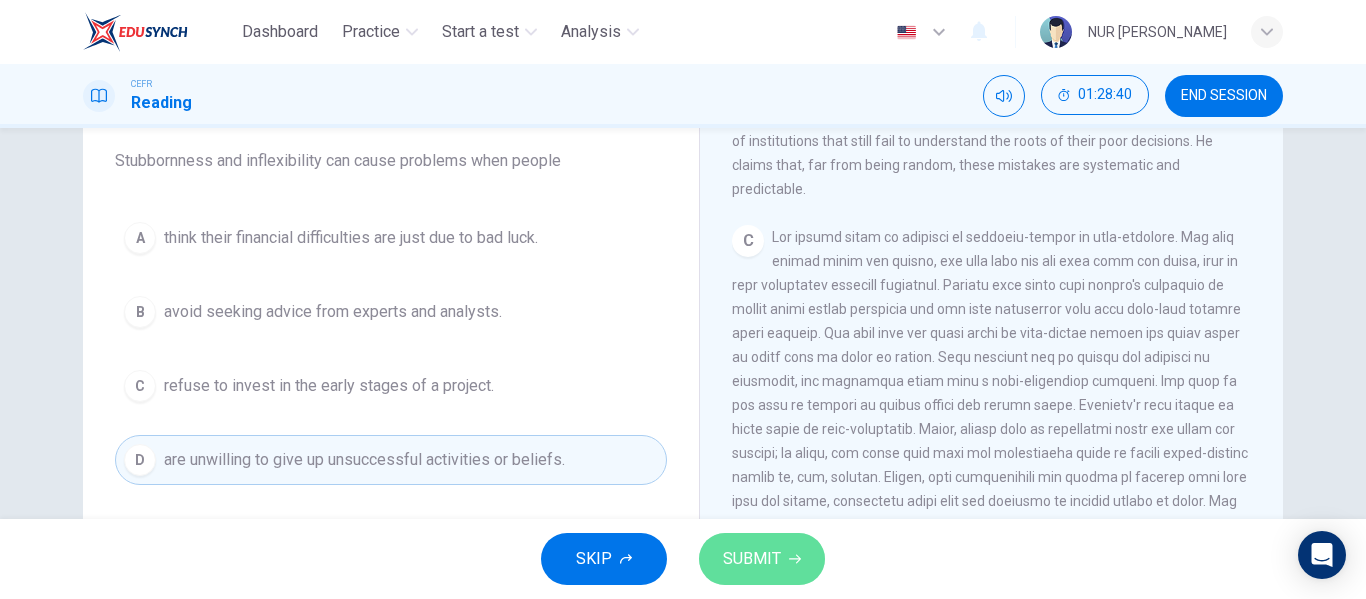 click on "SUBMIT" at bounding box center [752, 559] 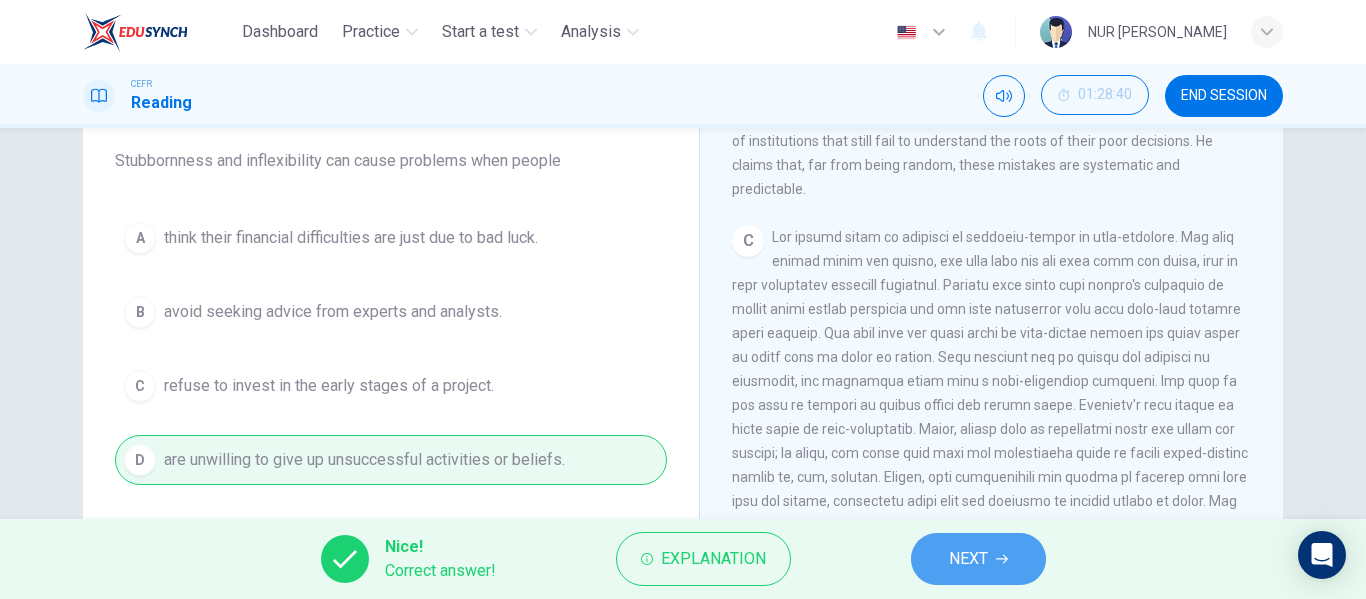 click on "NEXT" at bounding box center (968, 559) 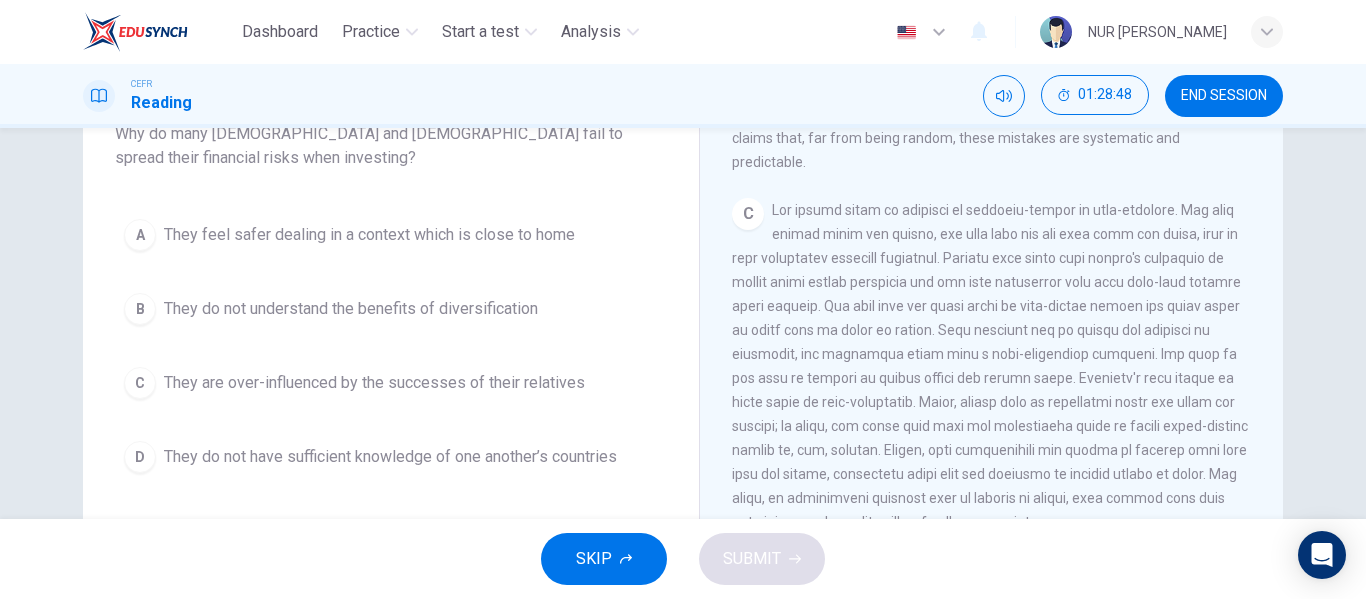 scroll, scrollTop: 191, scrollLeft: 0, axis: vertical 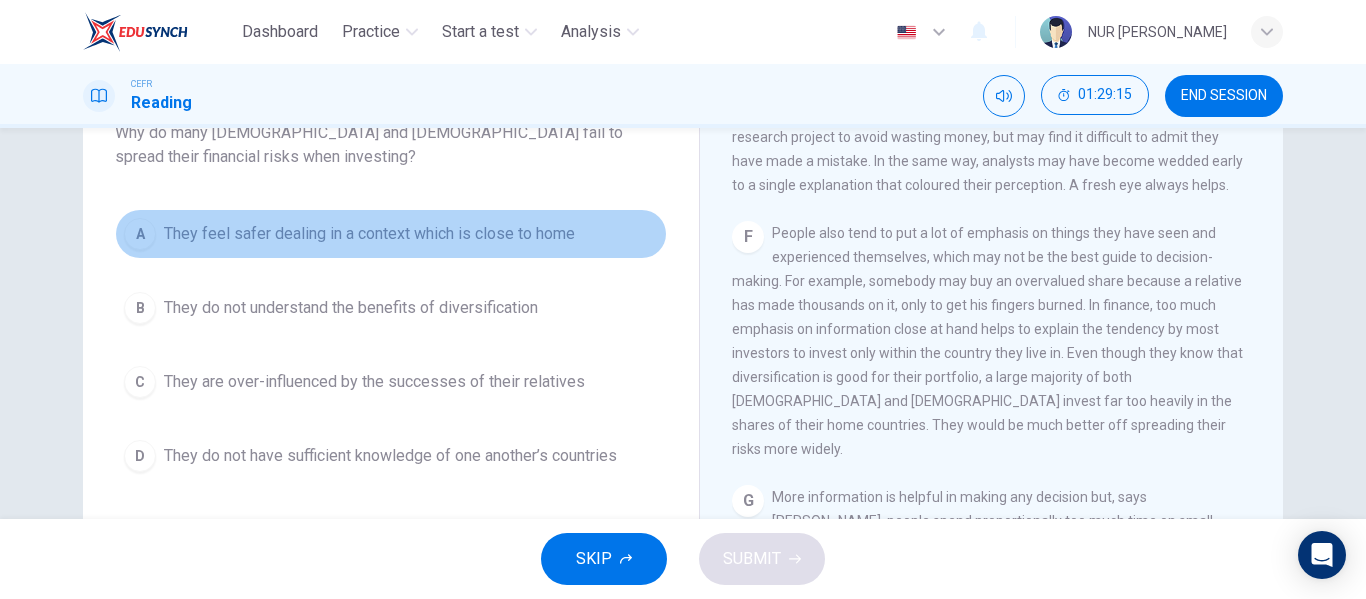 click on "They feel safer dealing in a context which is close to home" at bounding box center [369, 234] 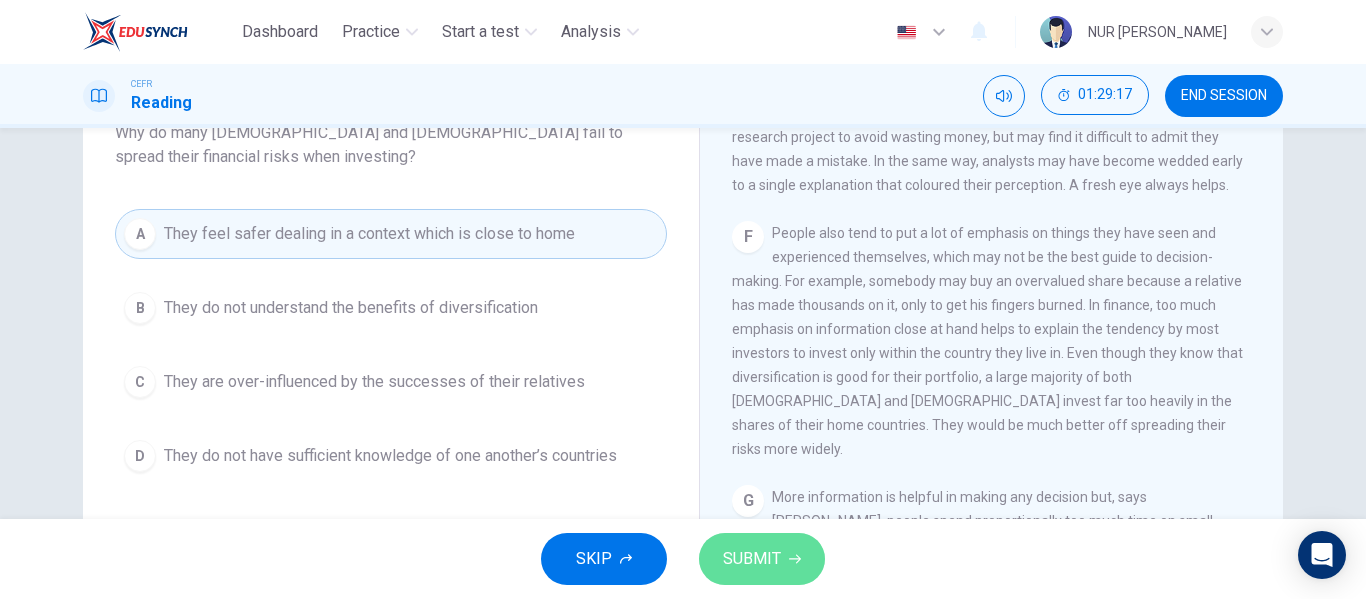 click 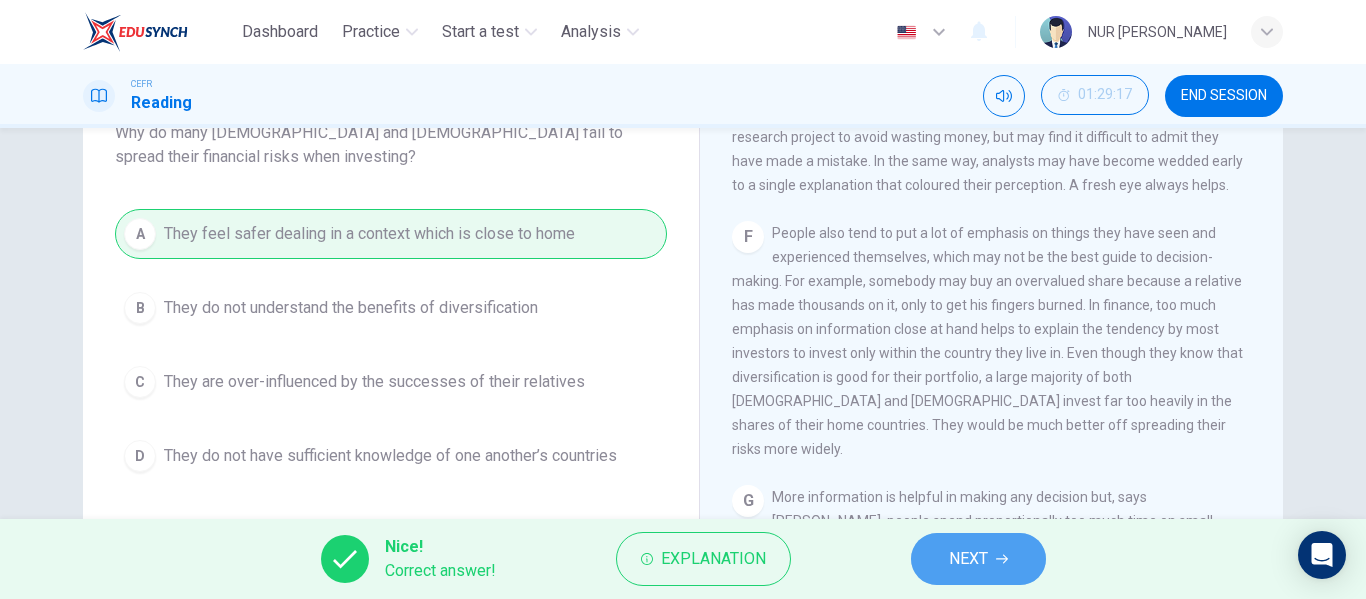 click on "NEXT" at bounding box center [978, 559] 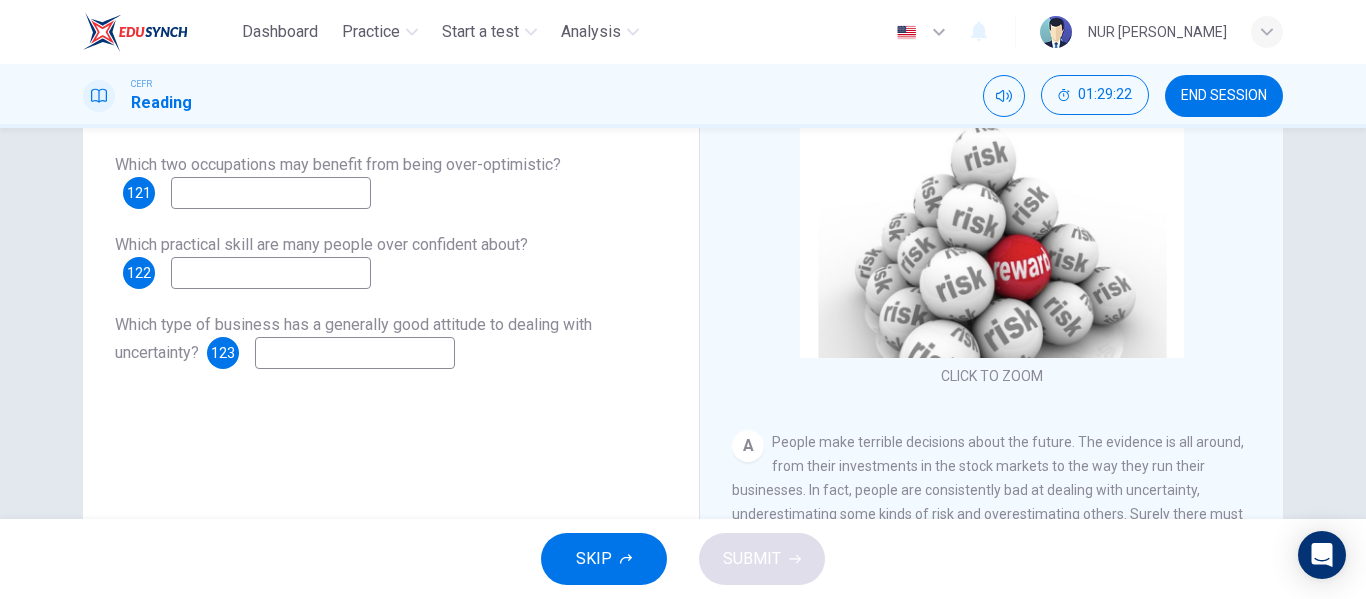 scroll, scrollTop: 230, scrollLeft: 0, axis: vertical 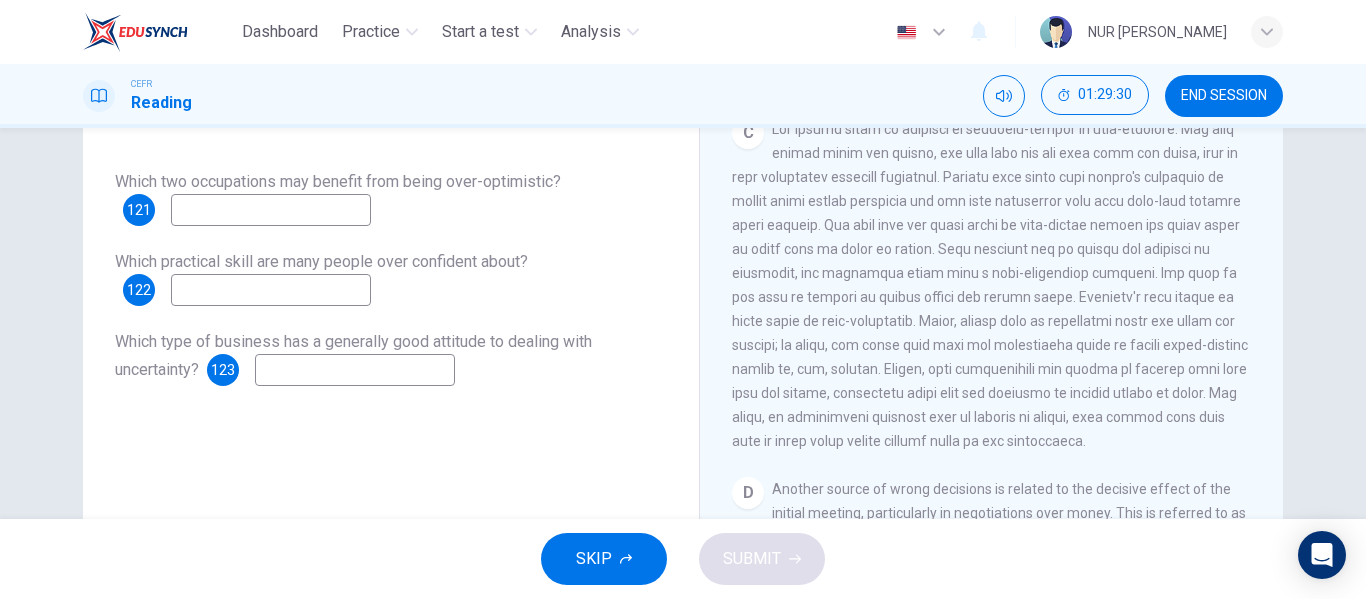 click at bounding box center (271, 210) 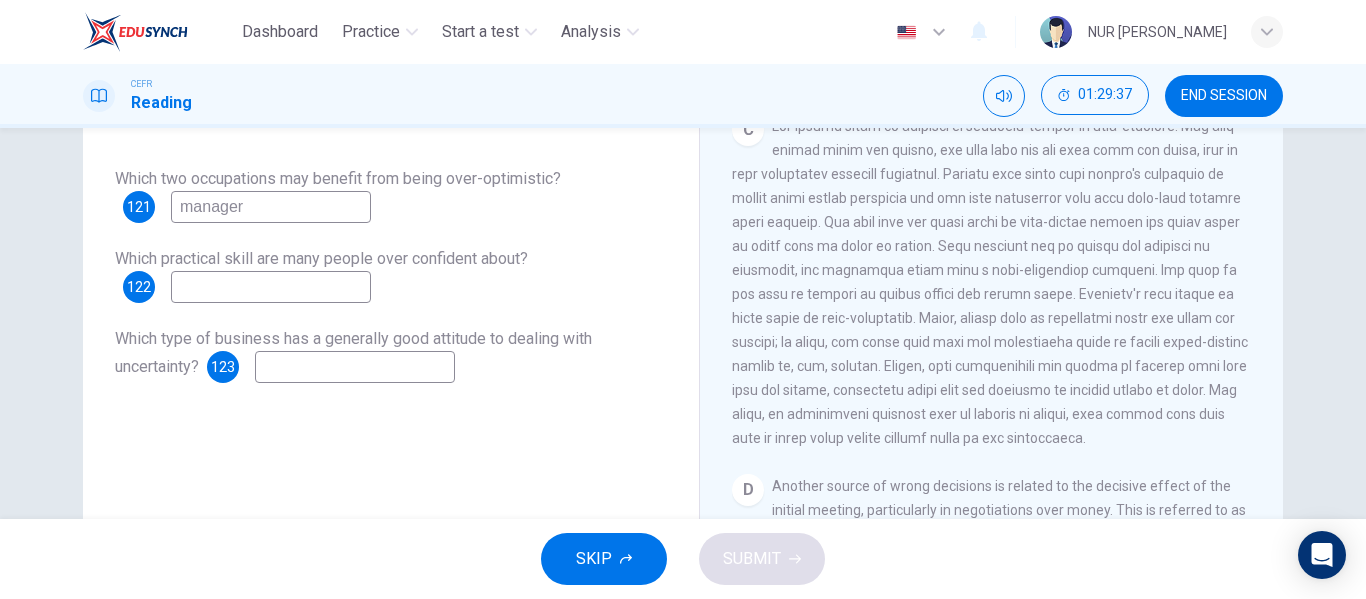 scroll, scrollTop: 234, scrollLeft: 0, axis: vertical 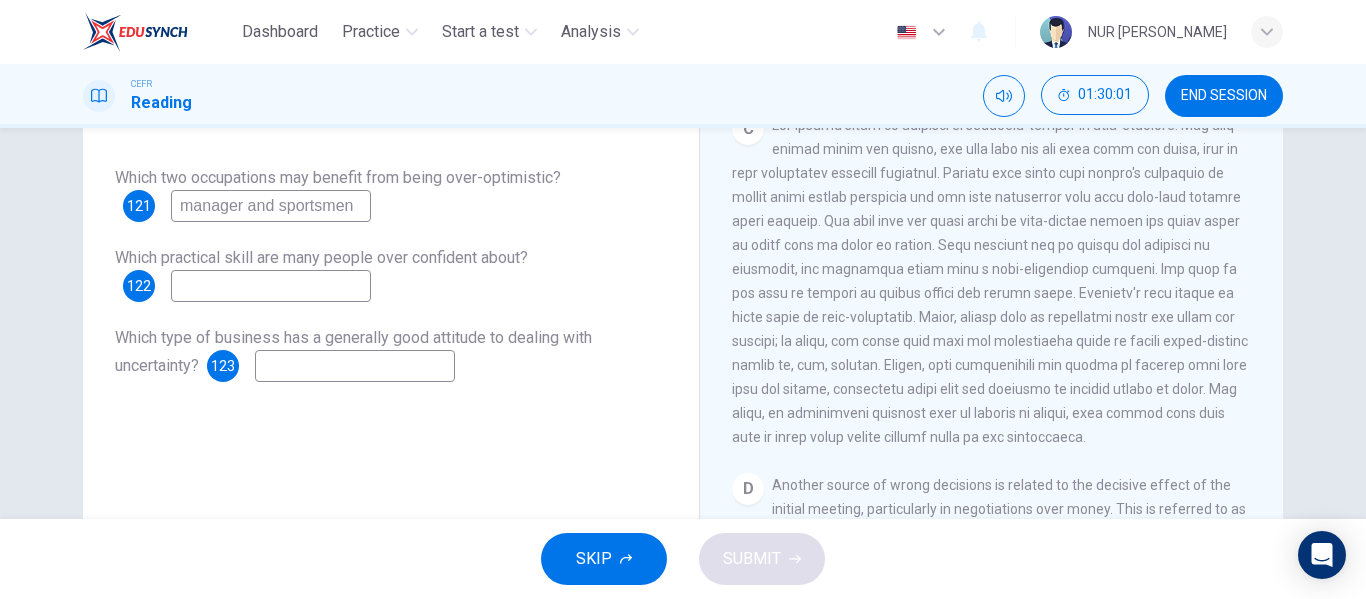 type on "manager and sportsmen" 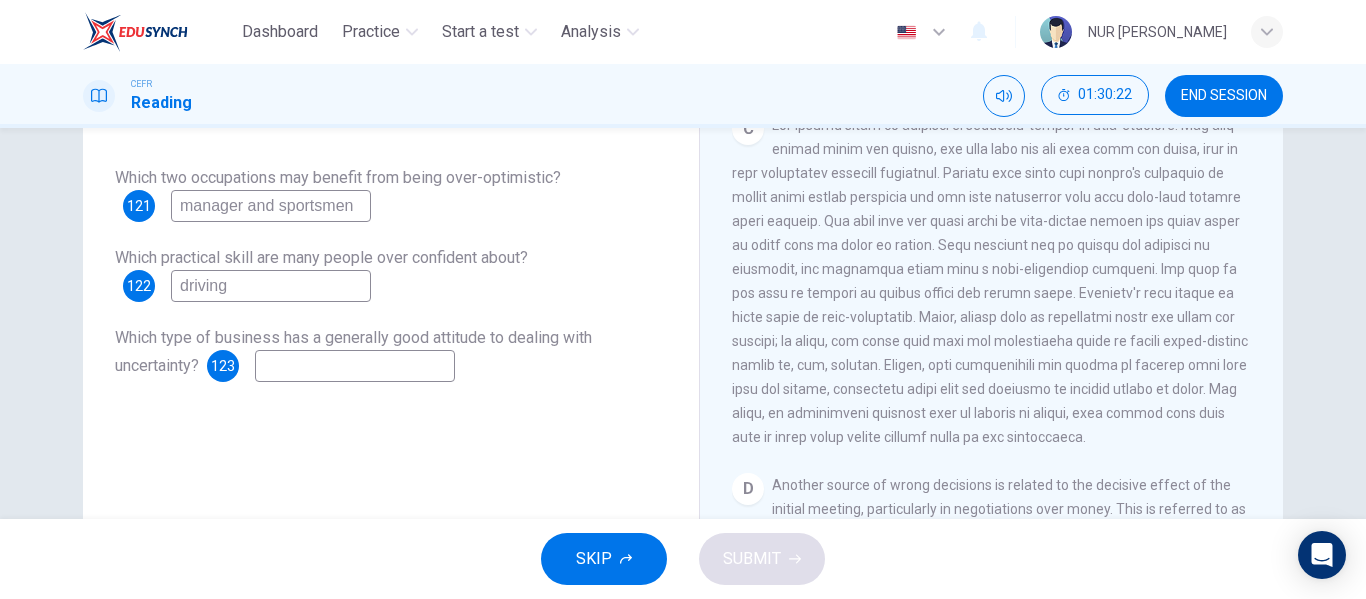 type on "driving" 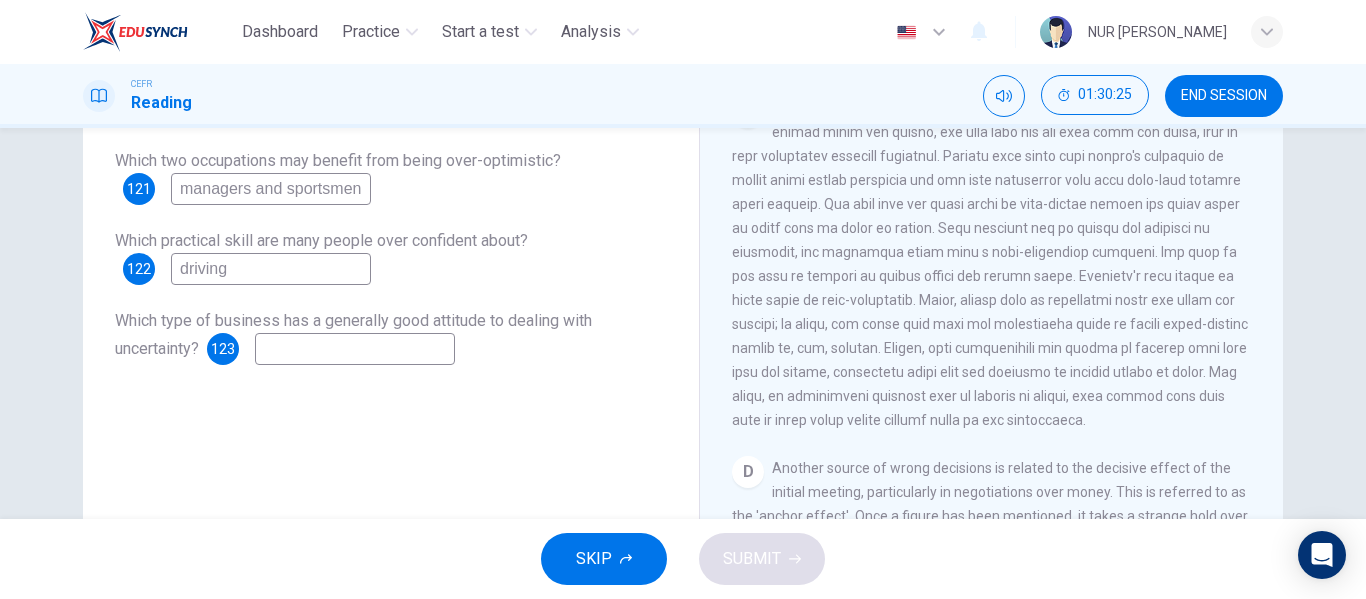 scroll, scrollTop: 252, scrollLeft: 0, axis: vertical 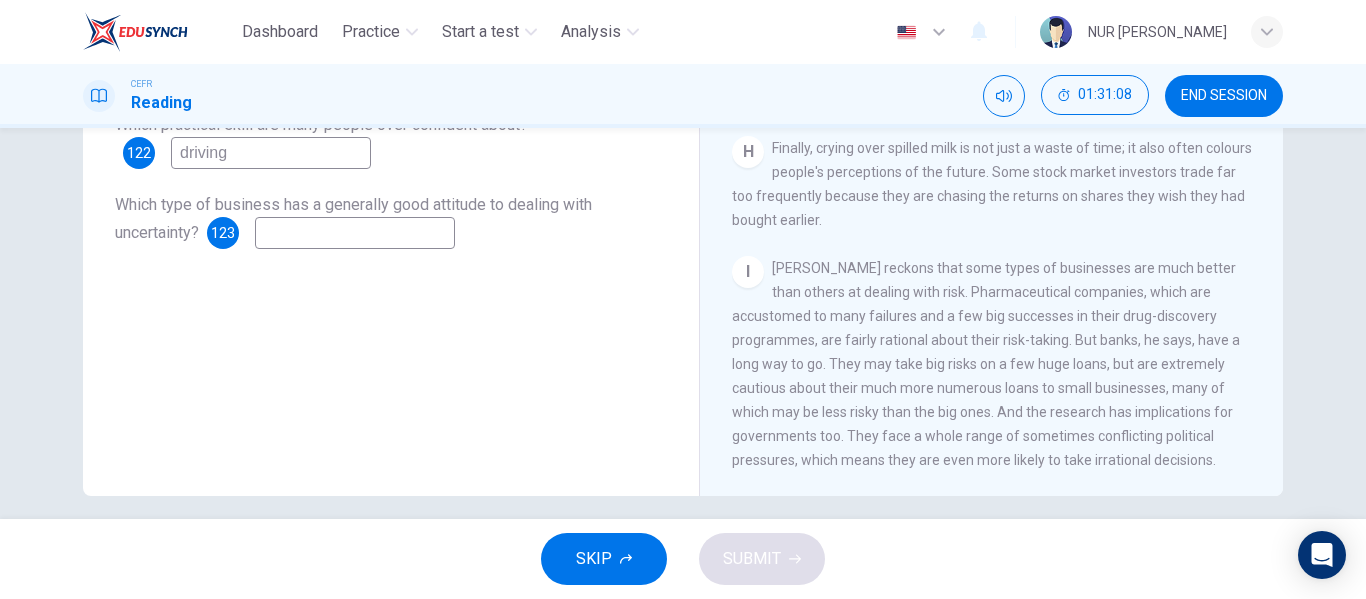 type on "managers and sportsmen" 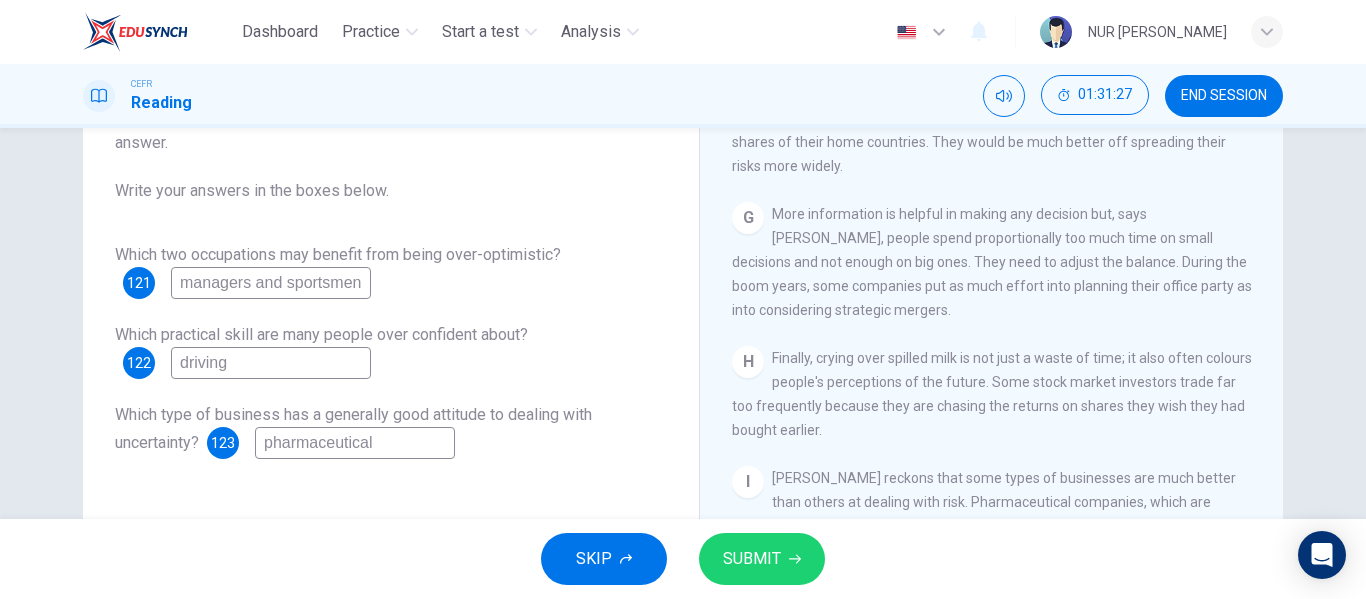 scroll, scrollTop: 160, scrollLeft: 0, axis: vertical 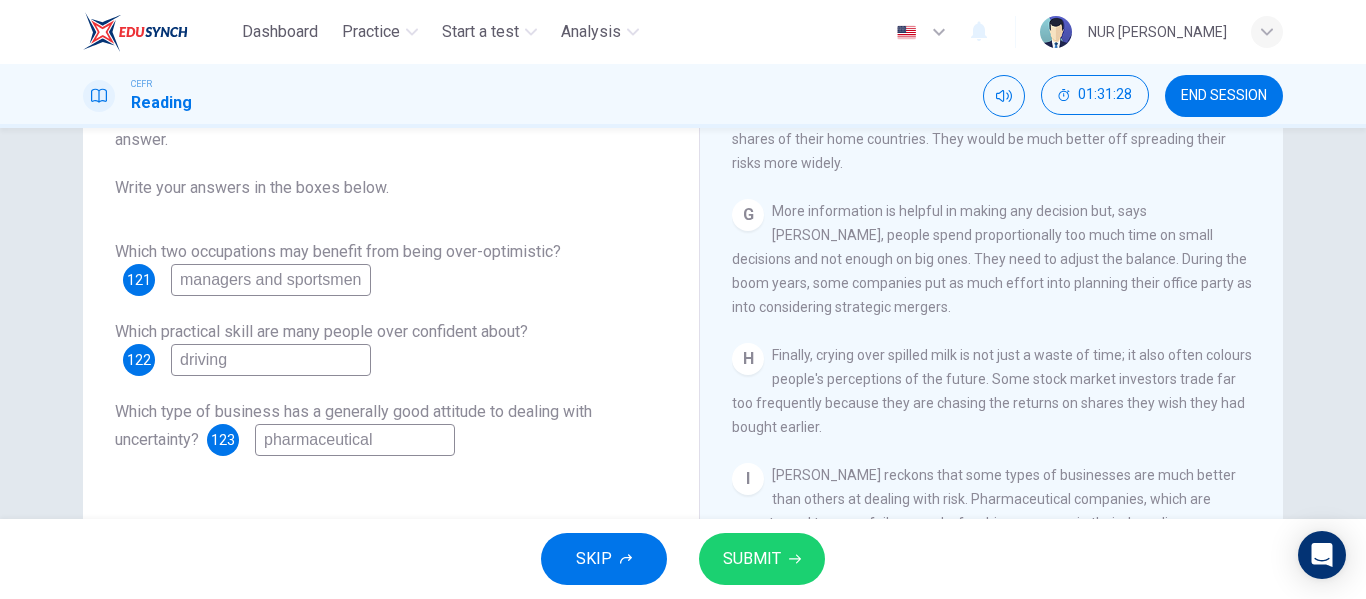 type on "pharmaceutical" 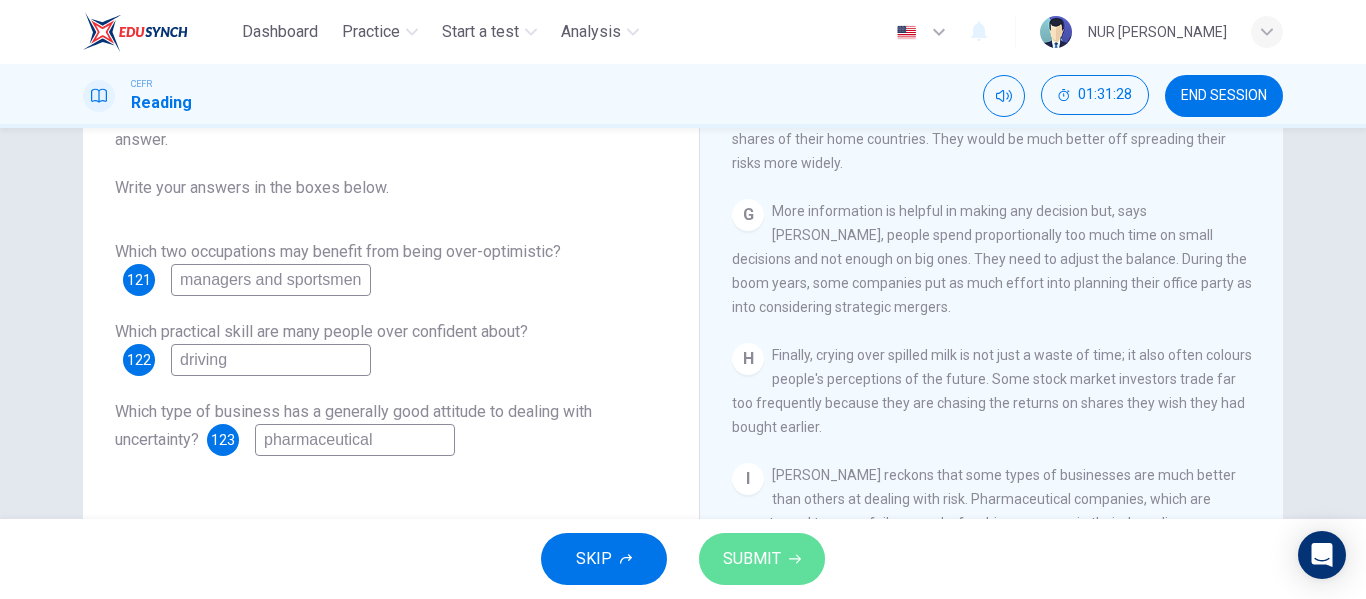 click on "SUBMIT" at bounding box center (762, 559) 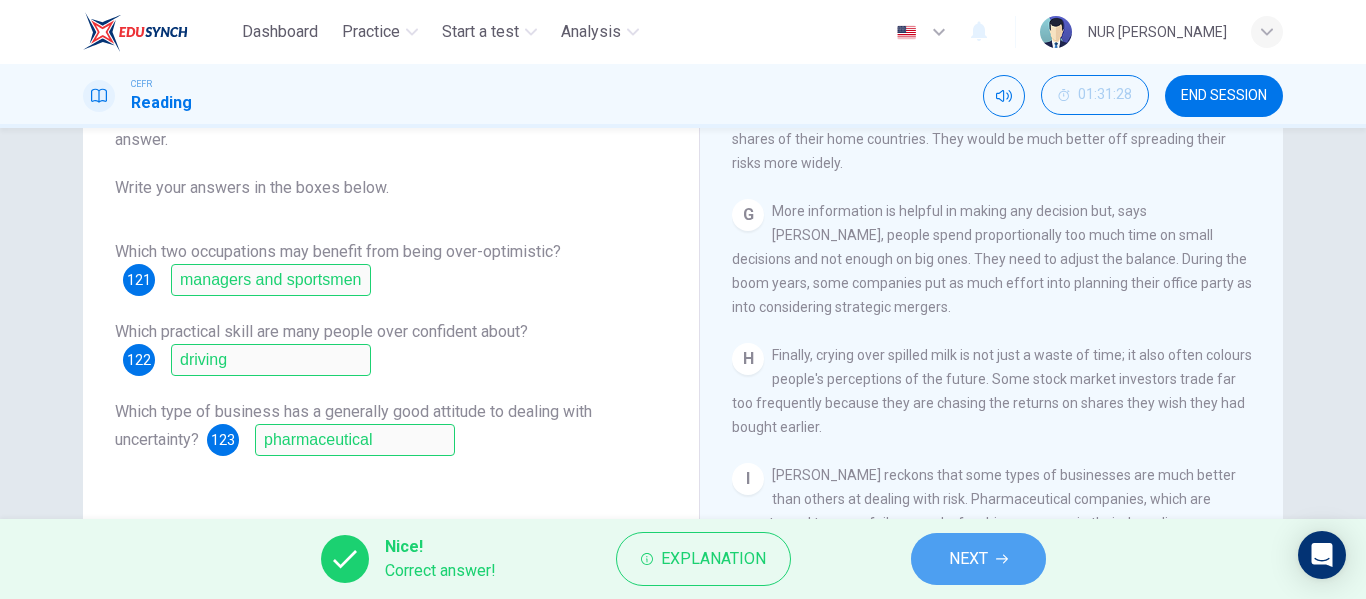click on "NEXT" at bounding box center [978, 559] 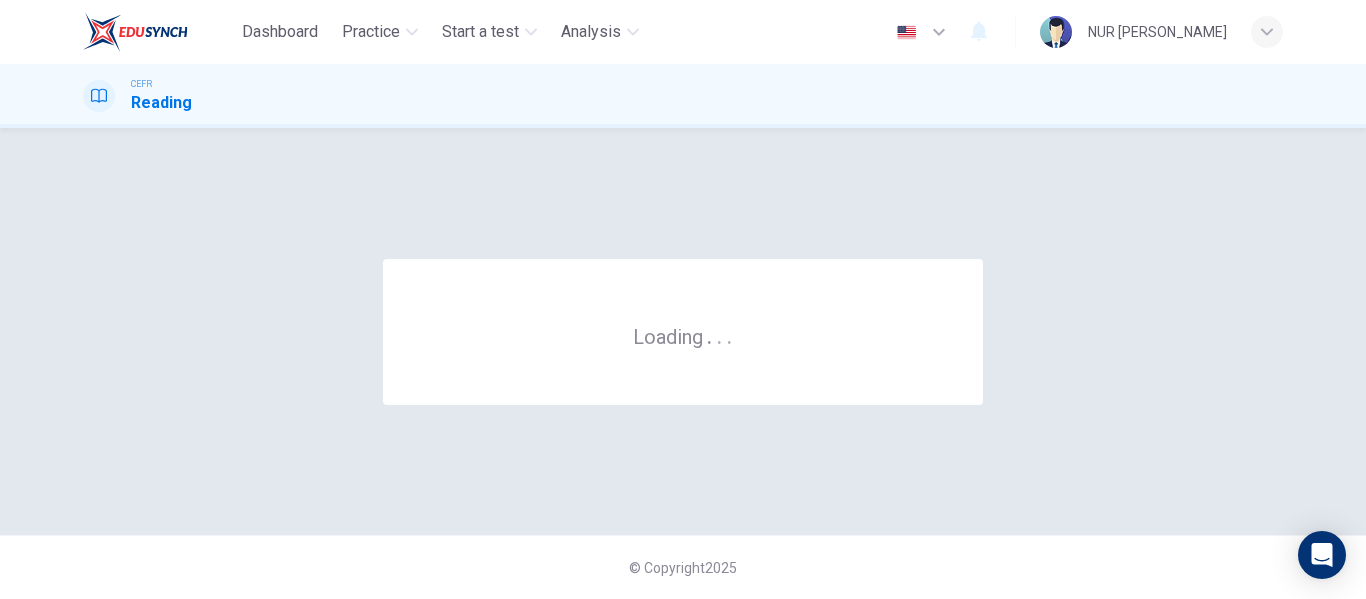 scroll, scrollTop: 0, scrollLeft: 0, axis: both 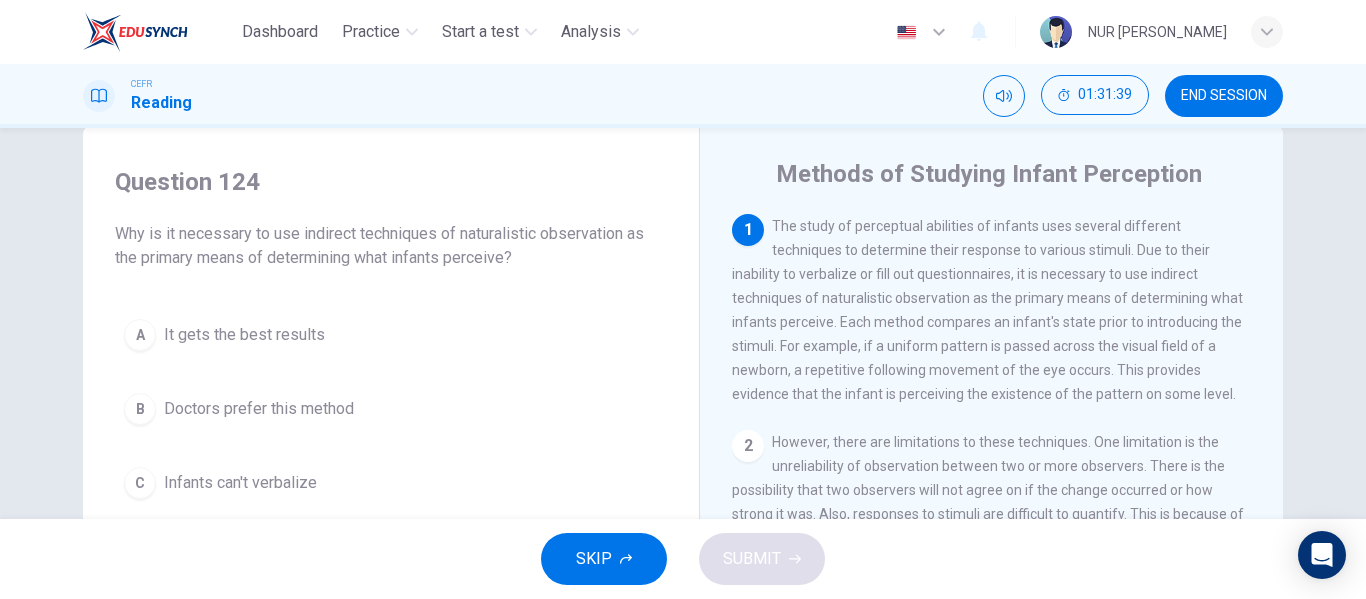 click on "END SESSION" at bounding box center (1224, 96) 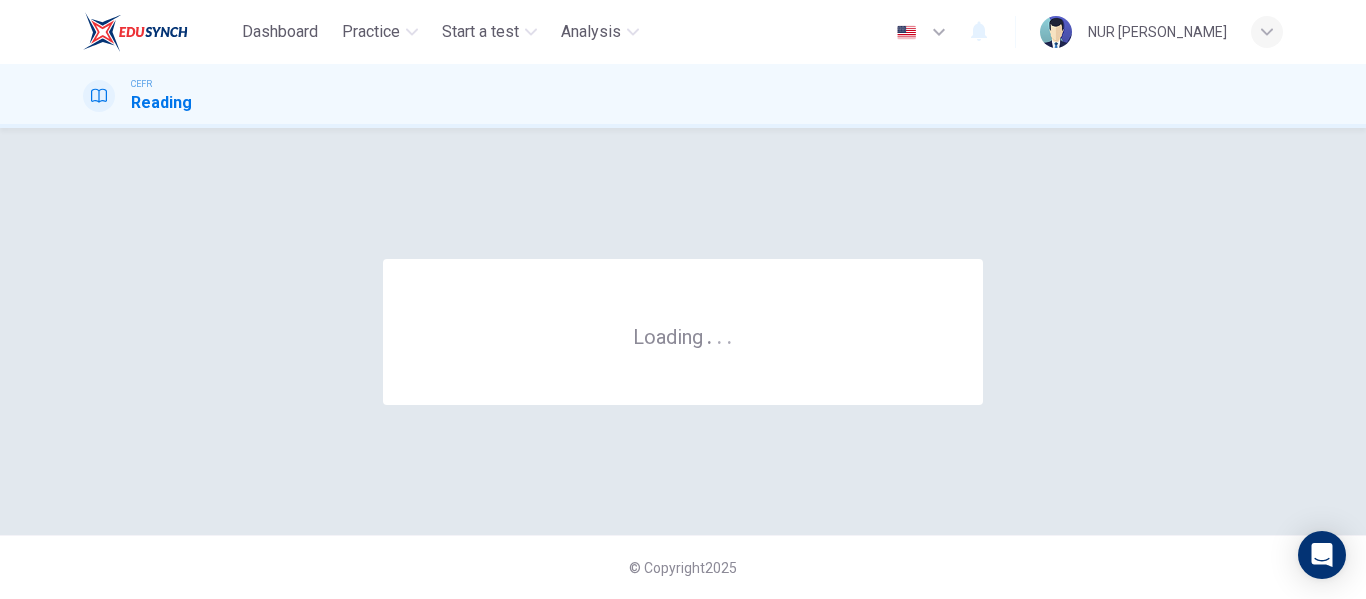scroll, scrollTop: 0, scrollLeft: 0, axis: both 